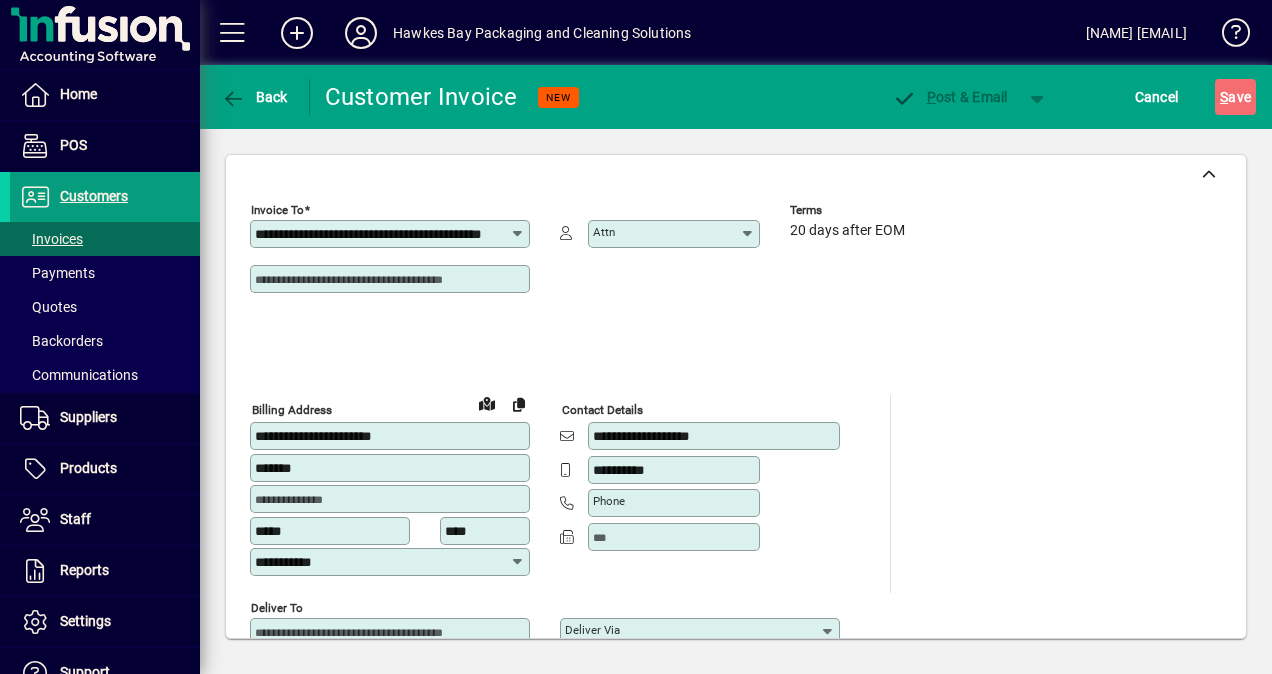 scroll, scrollTop: 0, scrollLeft: 0, axis: both 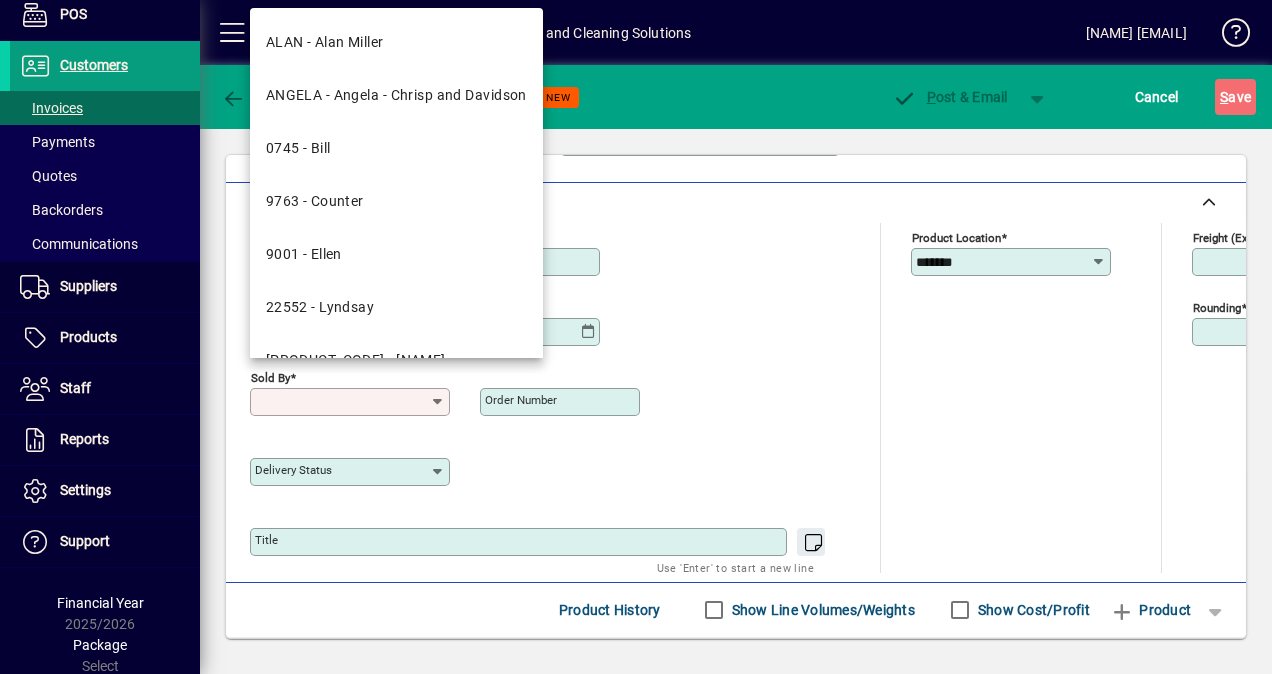 click on "Sold by" at bounding box center [342, 402] 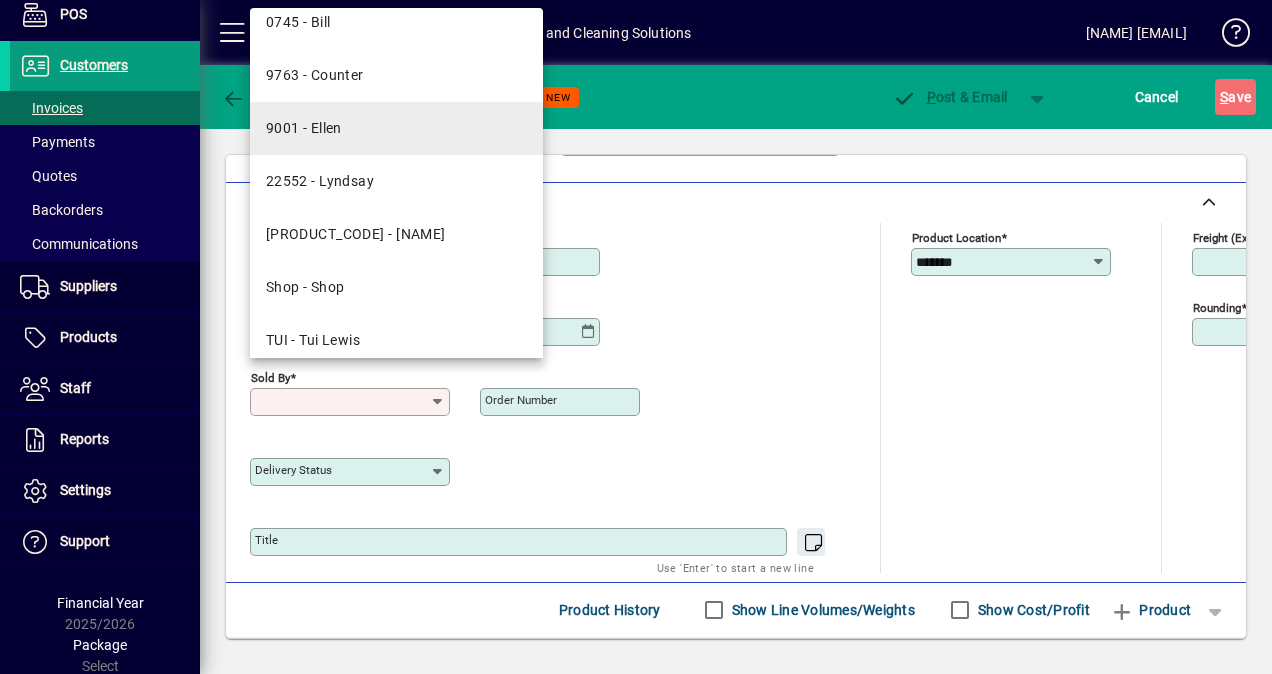 scroll, scrollTop: 196, scrollLeft: 0, axis: vertical 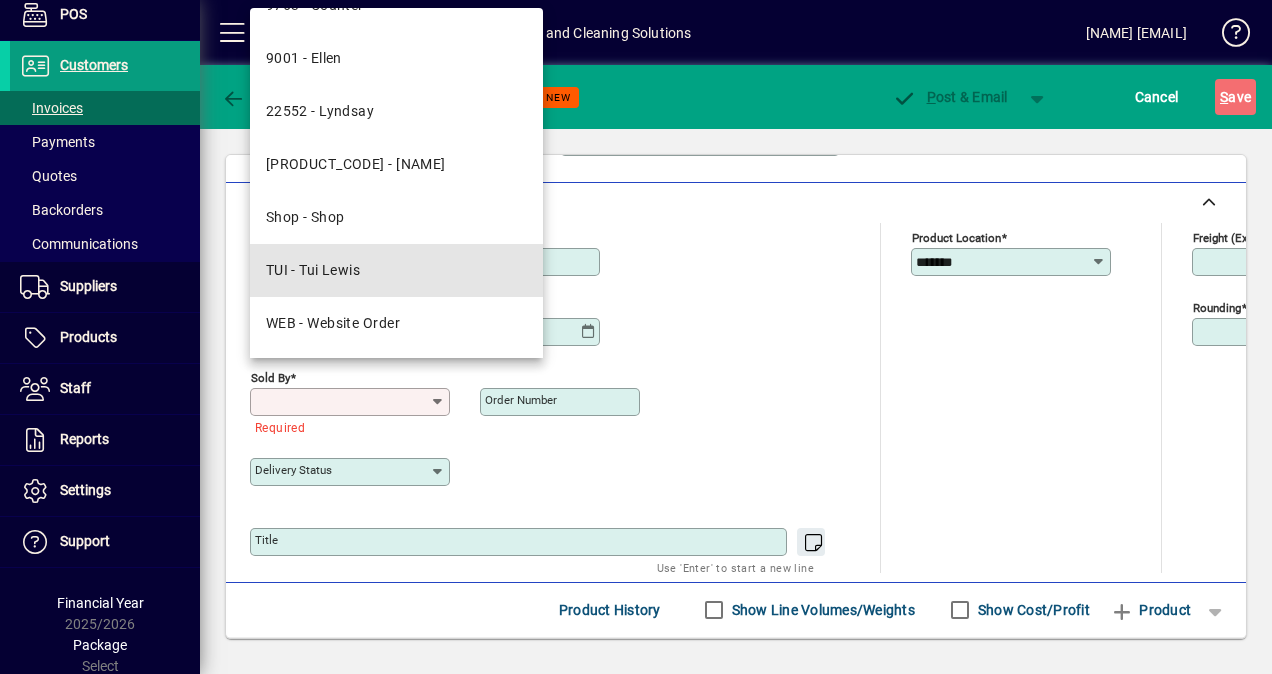 drag, startPoint x: 317, startPoint y: 268, endPoint x: 771, endPoint y: 241, distance: 454.80215 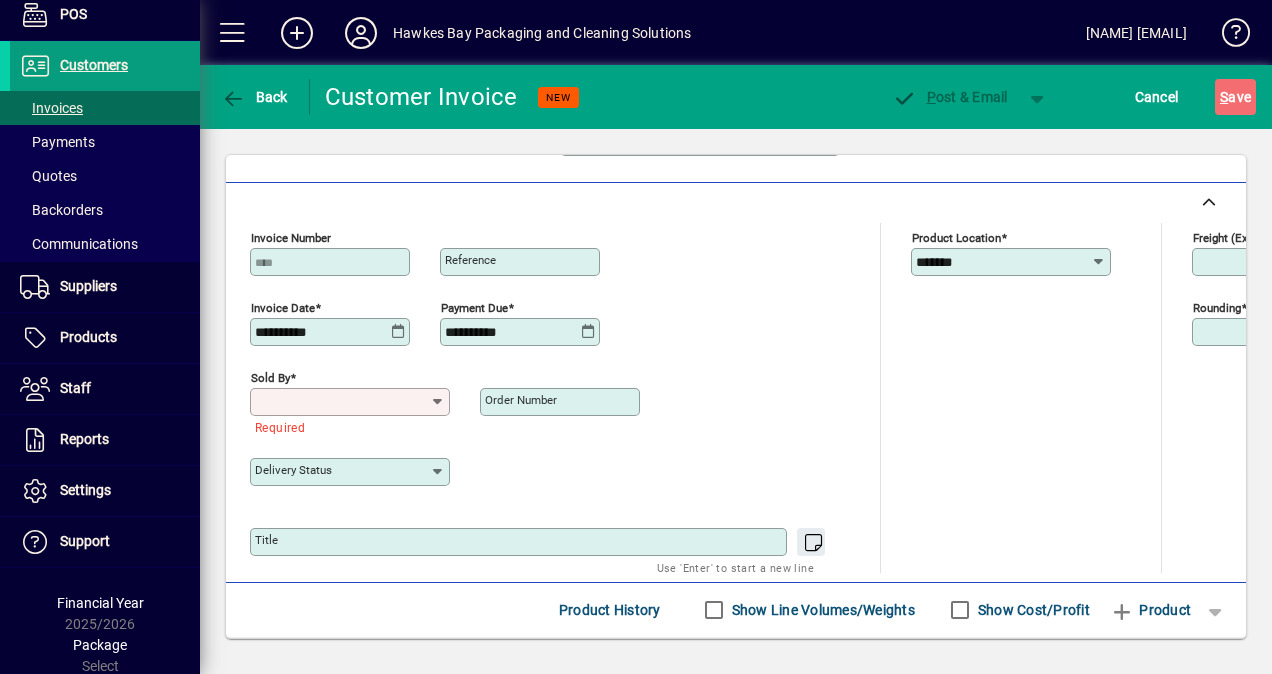 type on "**********" 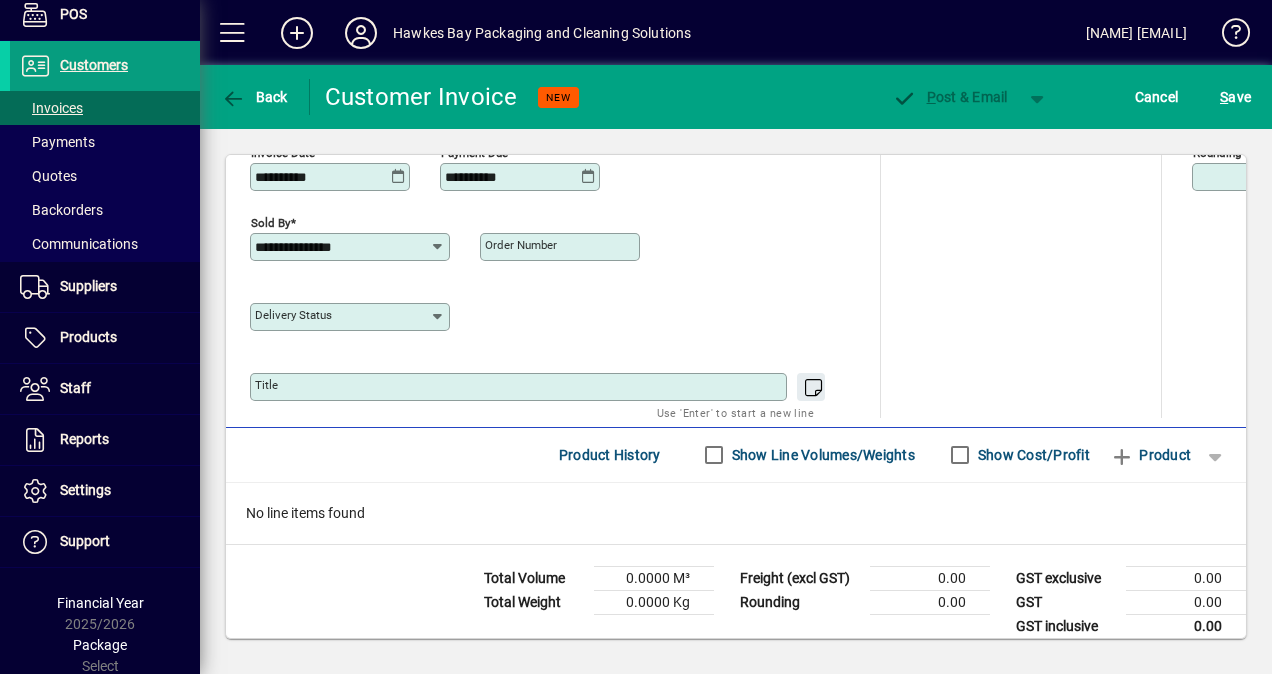 scroll, scrollTop: 858, scrollLeft: 0, axis: vertical 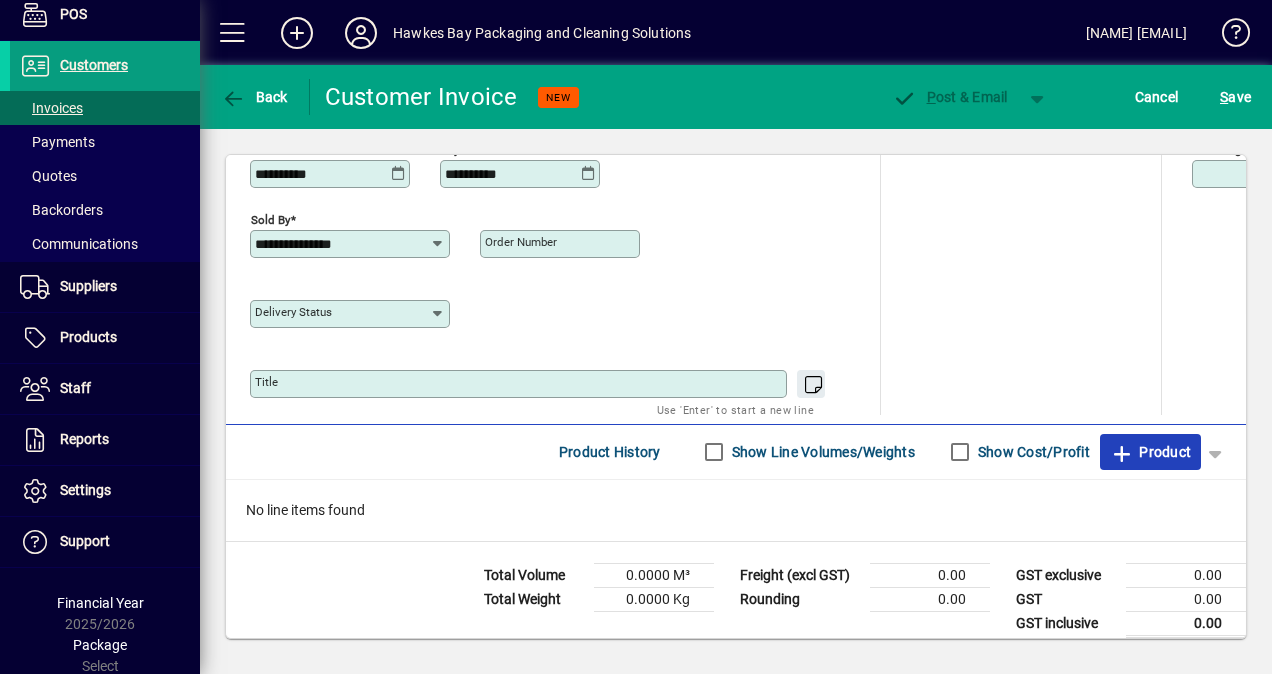 click on "Product" 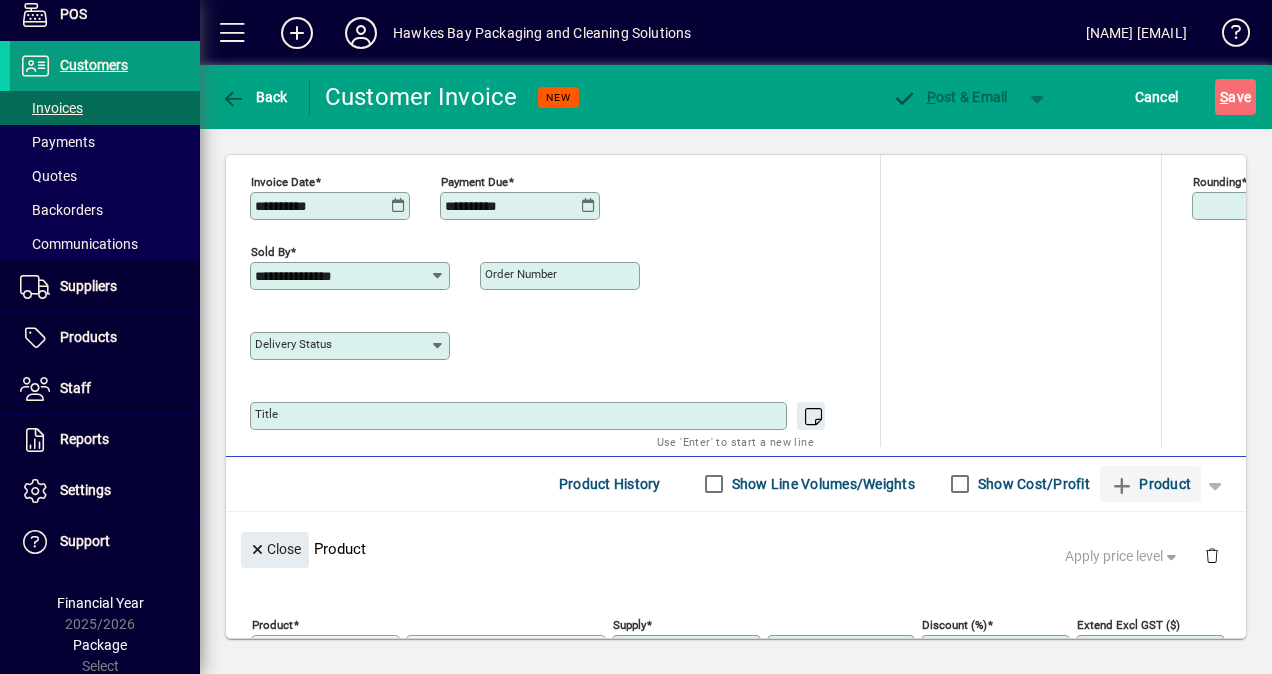 scroll, scrollTop: 207, scrollLeft: 0, axis: vertical 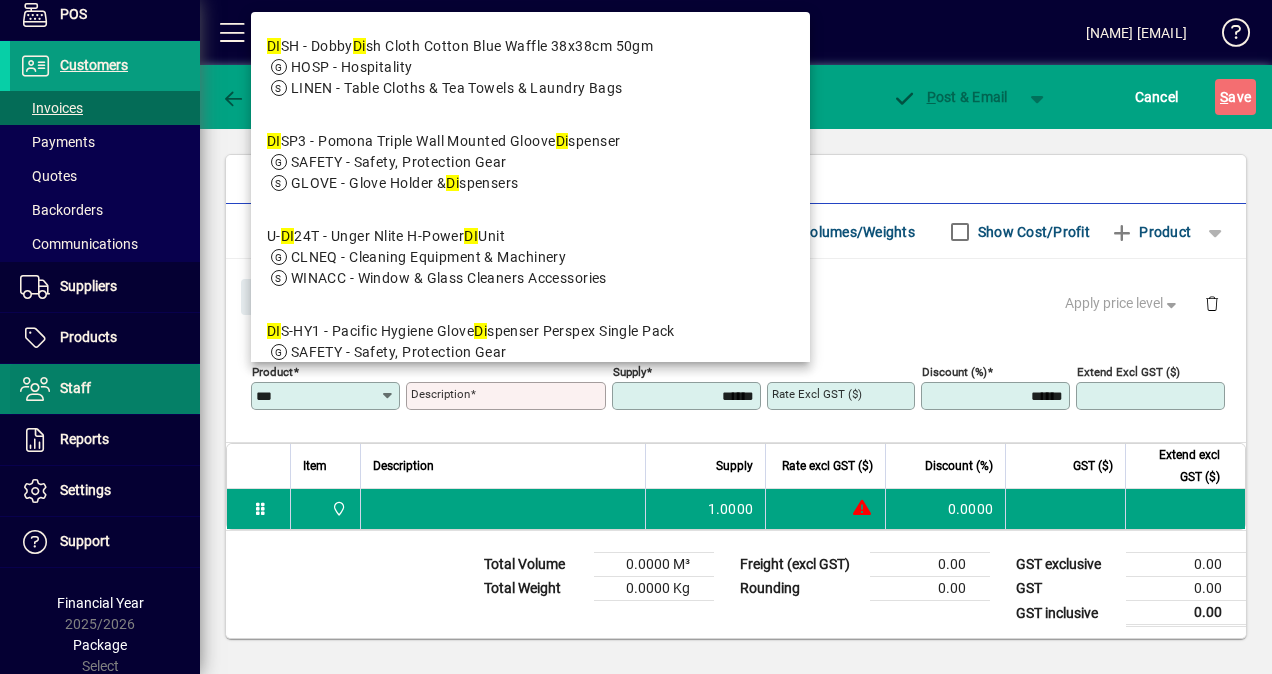 drag, startPoint x: 314, startPoint y: 395, endPoint x: 51, endPoint y: 400, distance: 263.04752 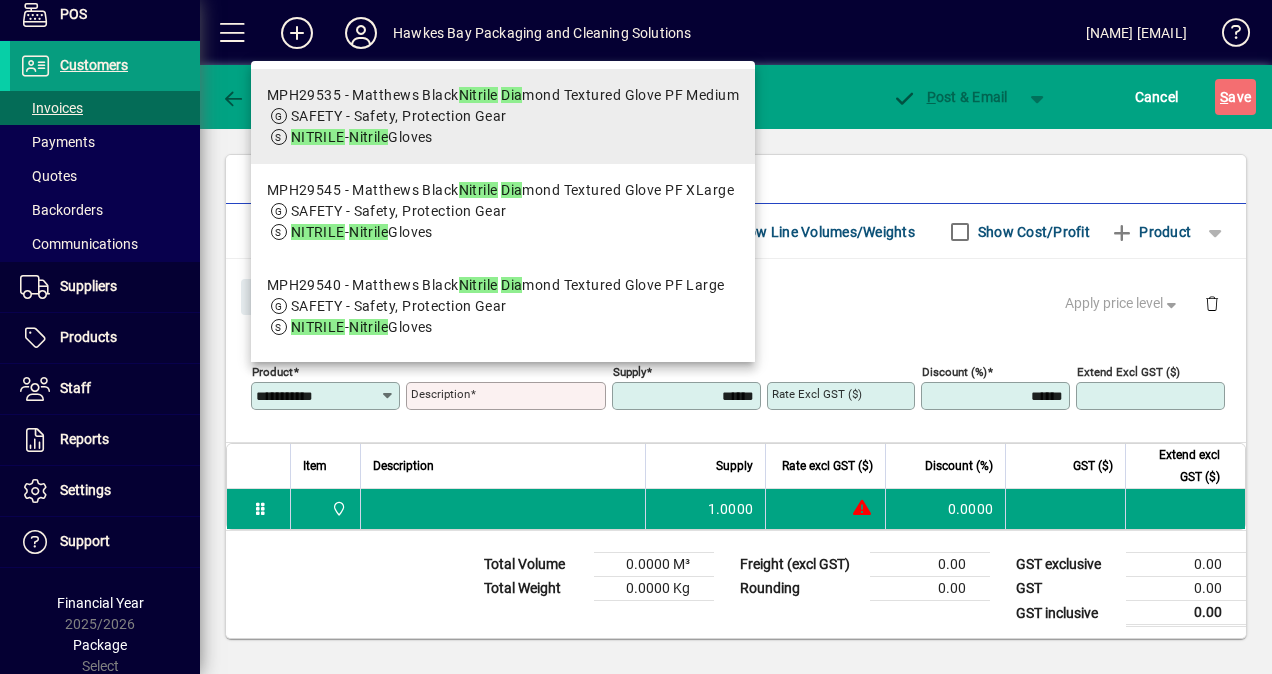 type on "**********" 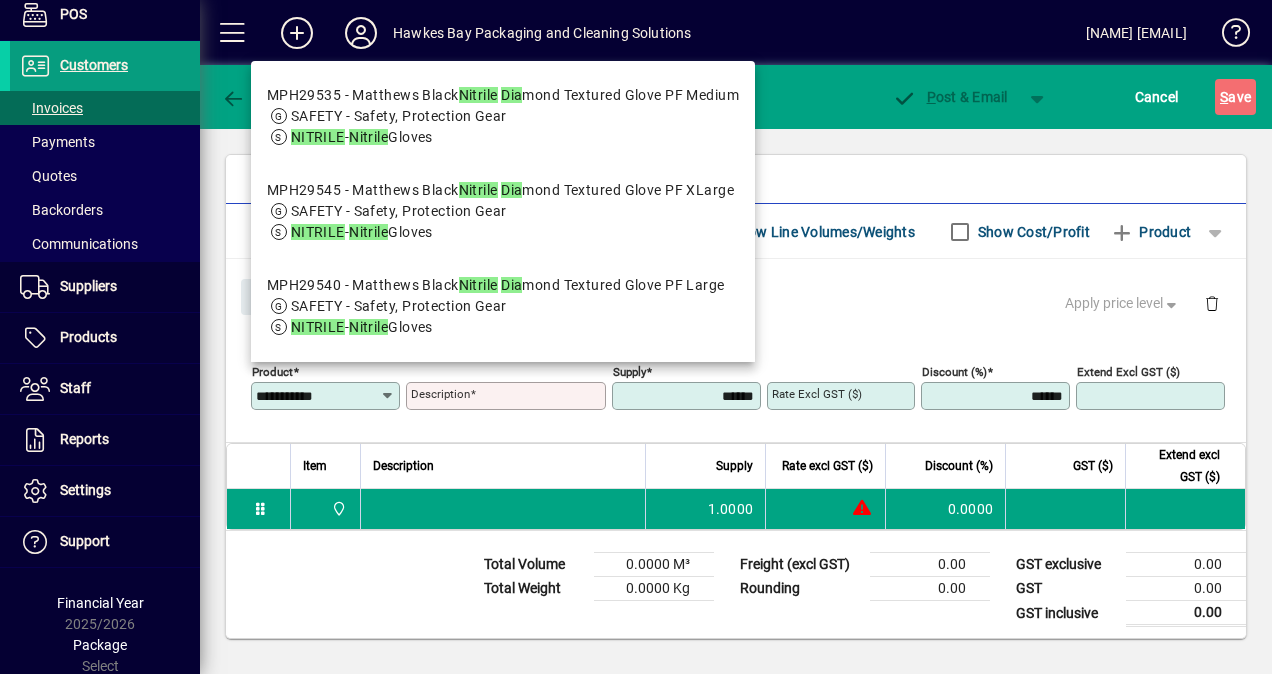 click on "Hawkes Bay Packaging and Cleaning Solutions Tui Lewis tui@hbpcs.co.nz" 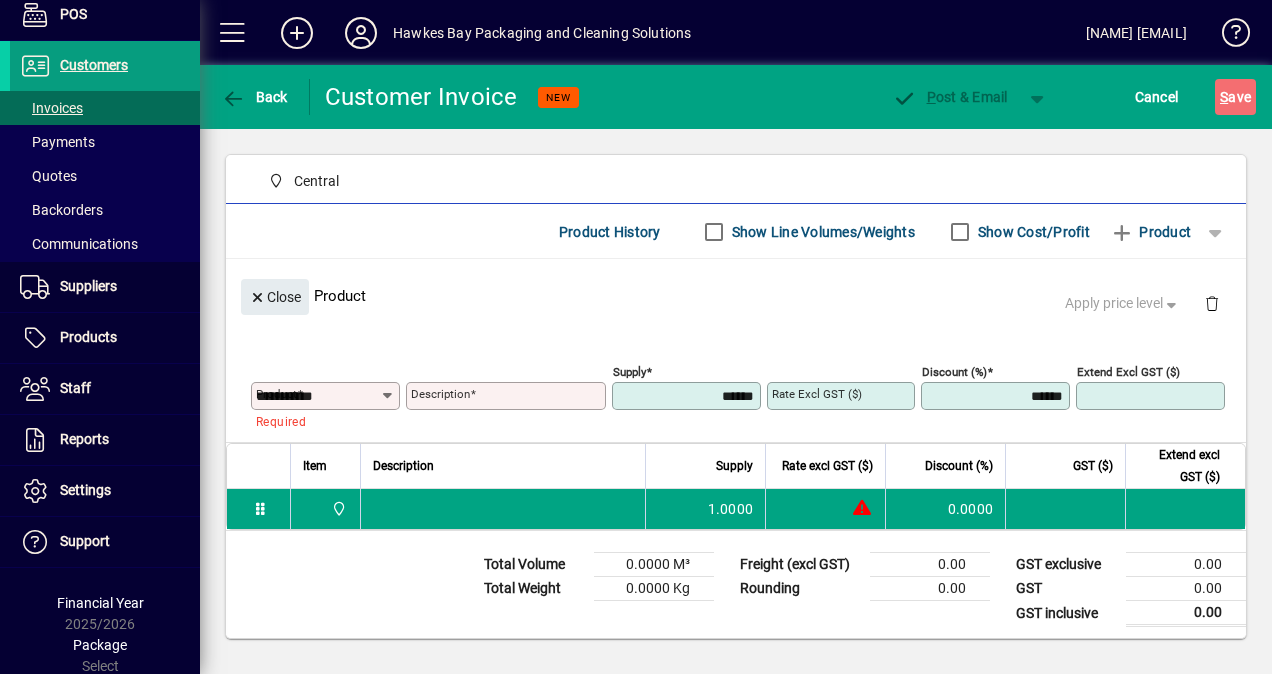 type 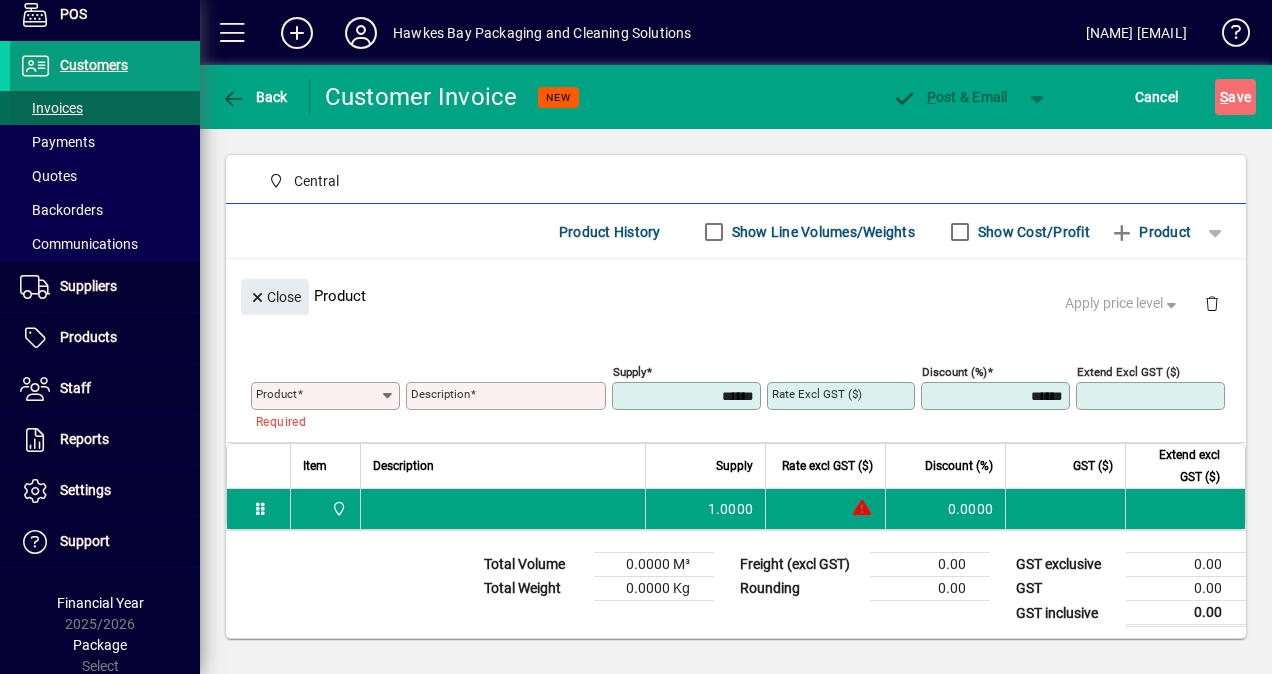 click on "Invoices" at bounding box center (51, 108) 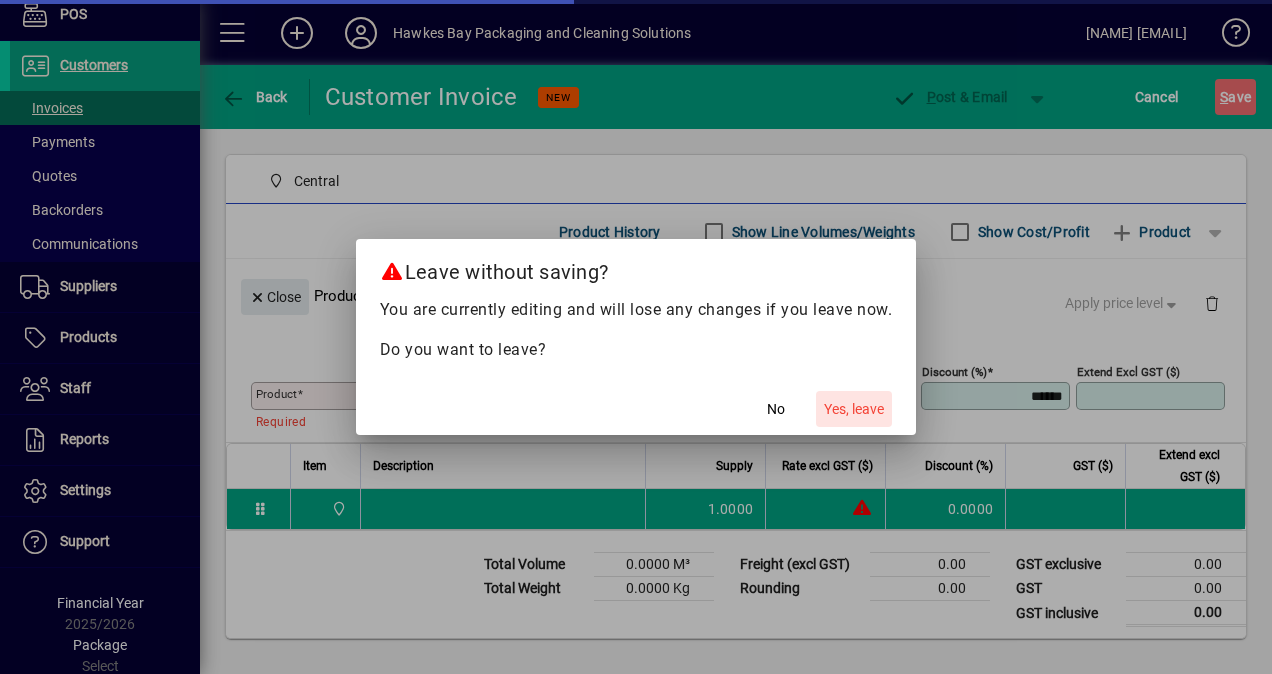 click on "Yes, leave" 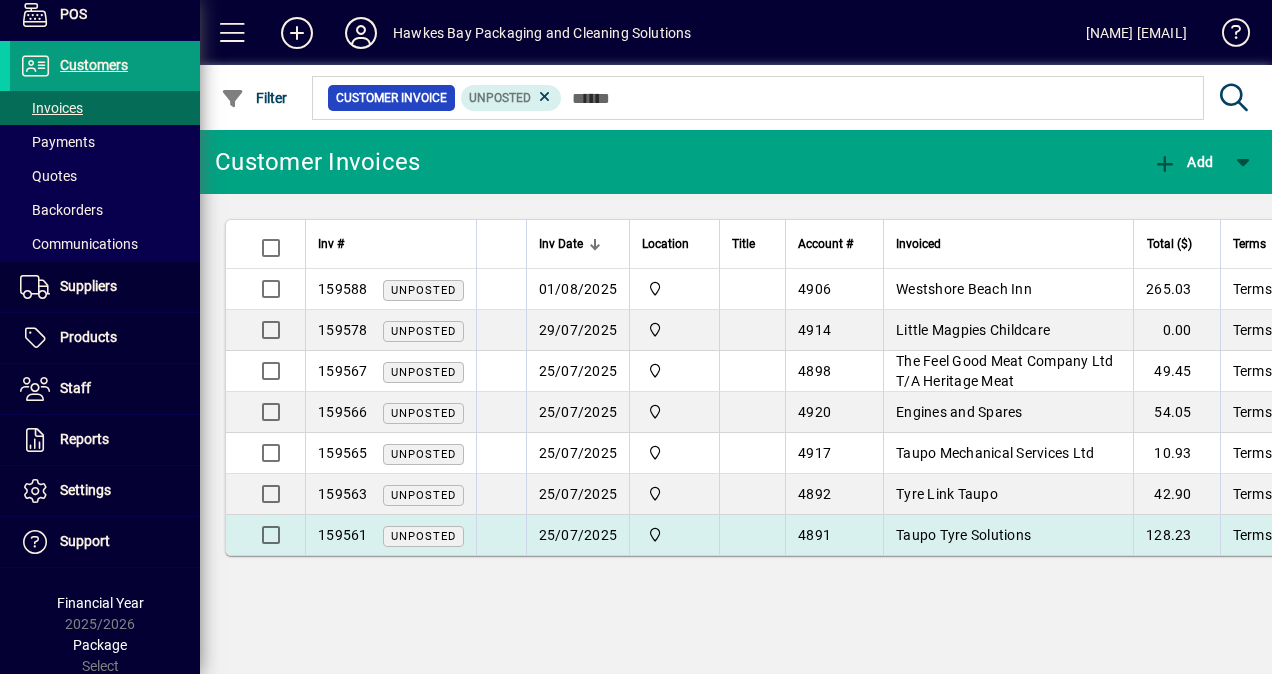 click on "Taupo Tyre Solutions" at bounding box center [963, 535] 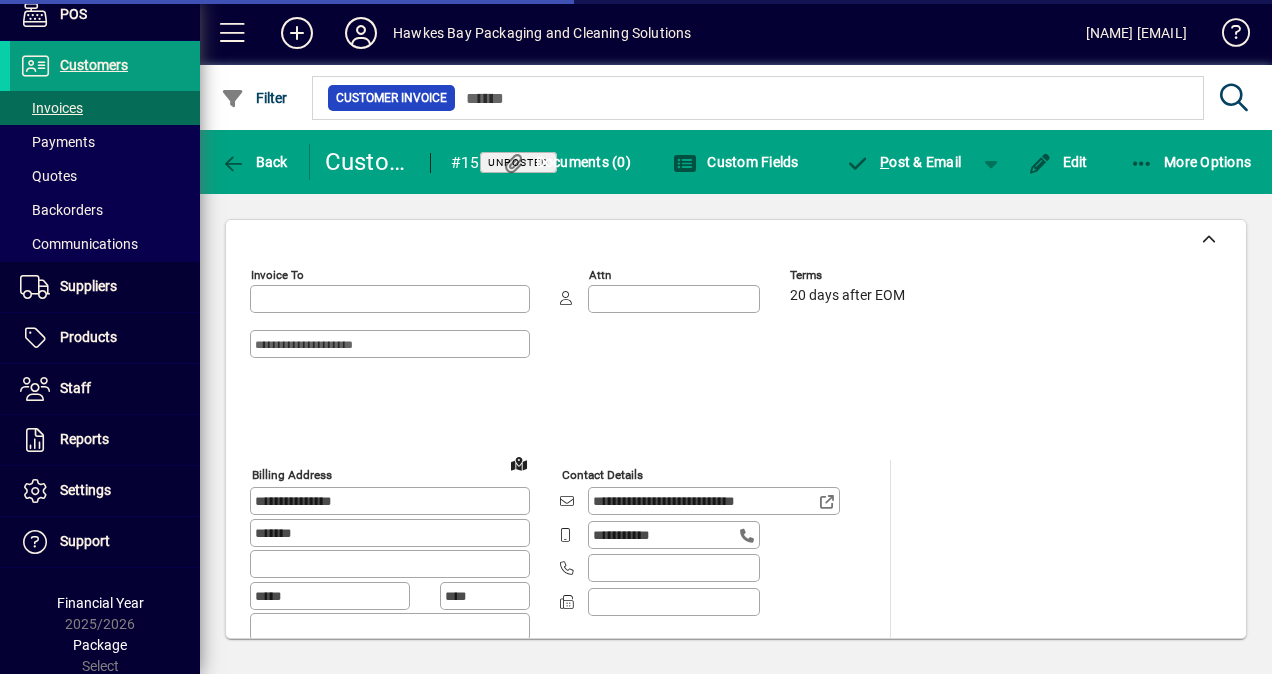 type on "**********" 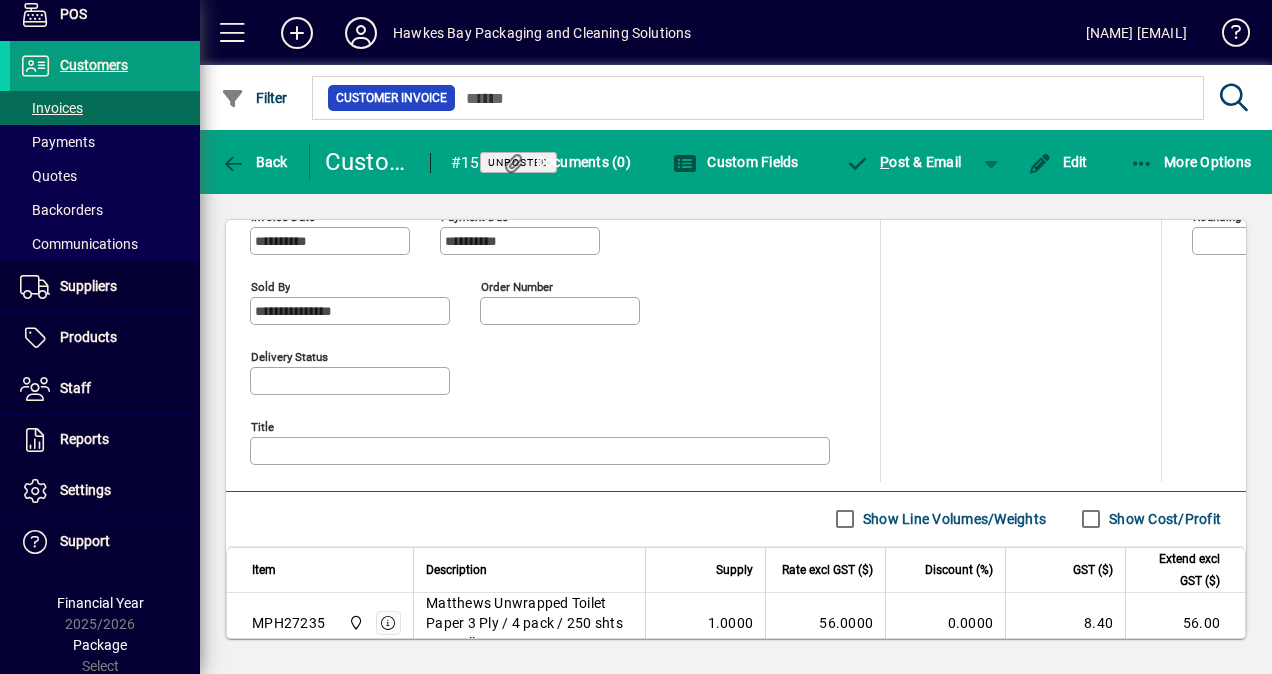 scroll, scrollTop: 1111, scrollLeft: 0, axis: vertical 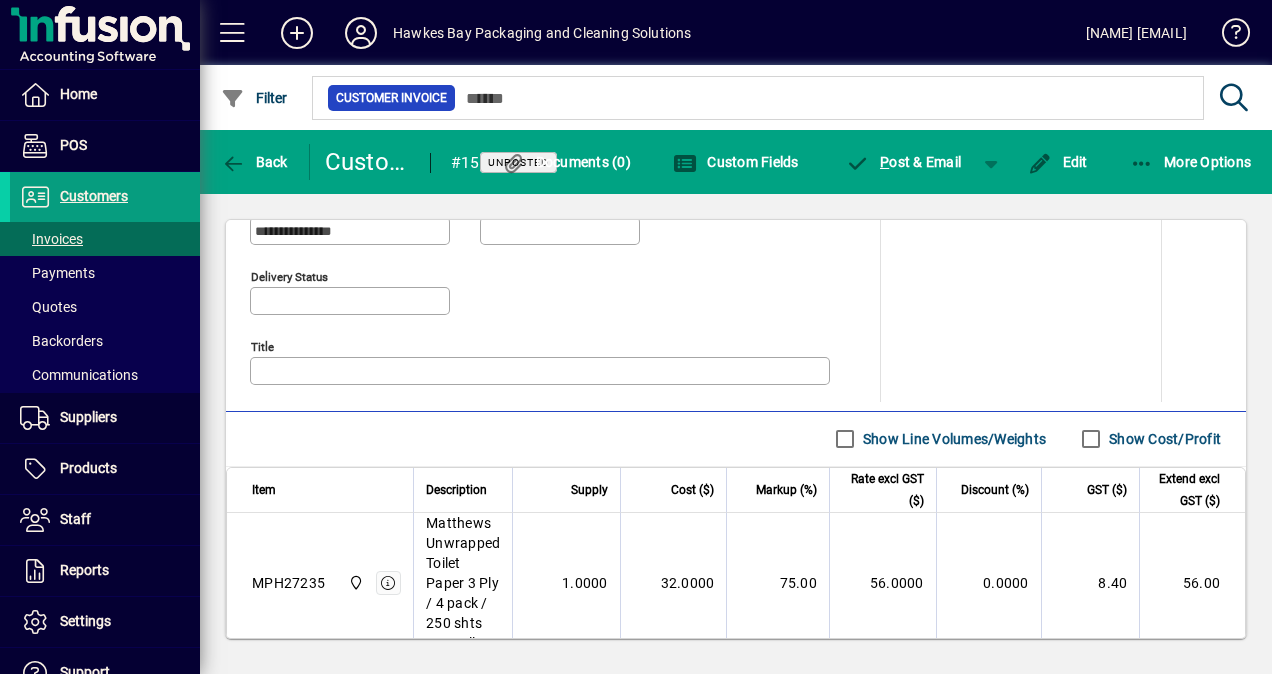 drag, startPoint x: 1087, startPoint y: 155, endPoint x: 1066, endPoint y: 190, distance: 40.81666 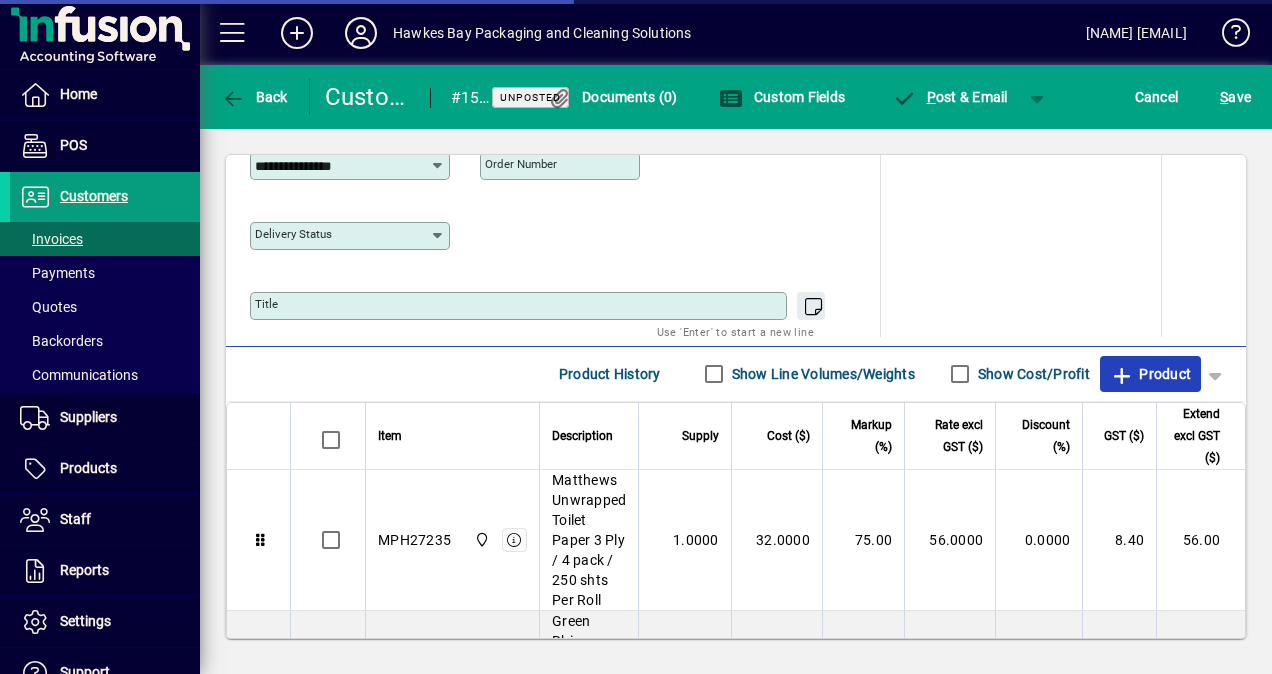 click on "Product" 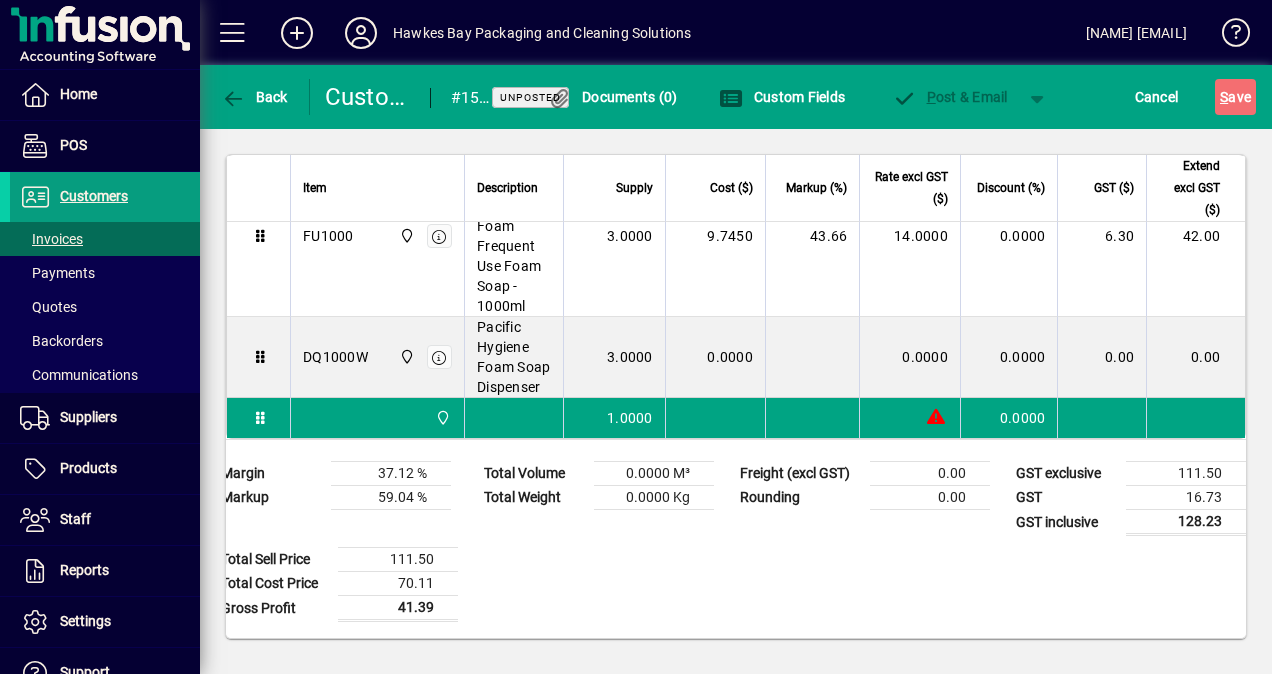 scroll, scrollTop: 272, scrollLeft: 0, axis: vertical 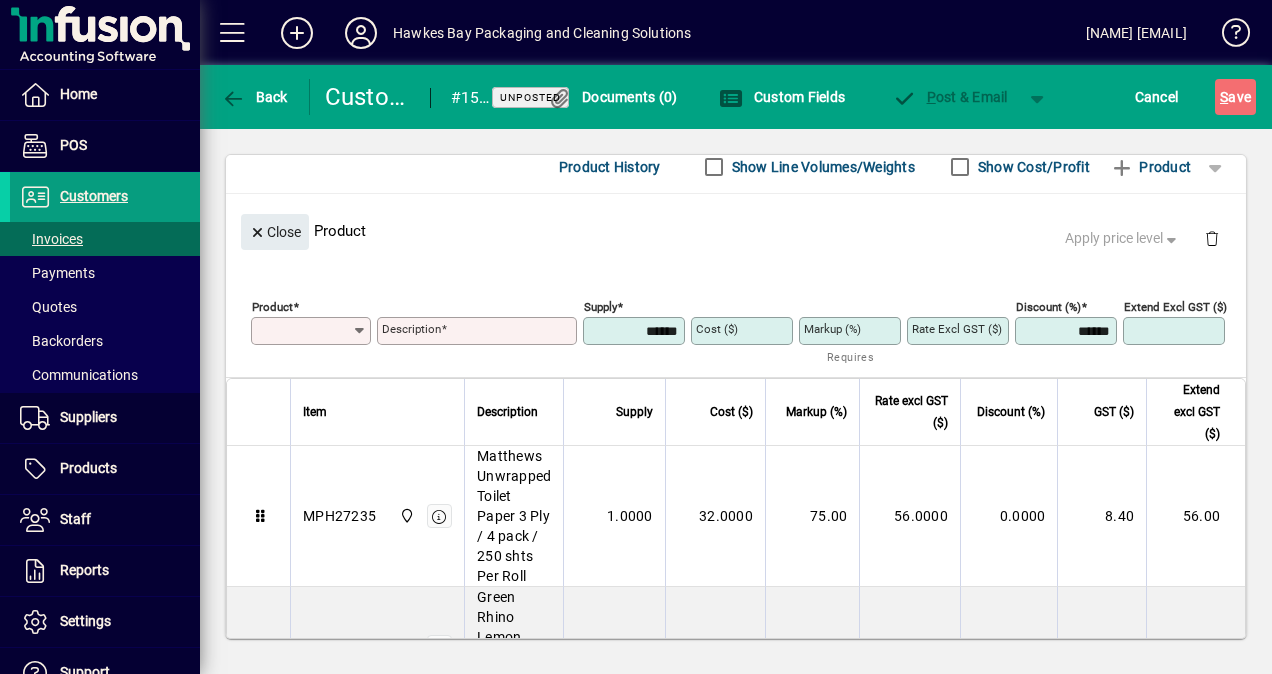 click on "Product" at bounding box center [304, 331] 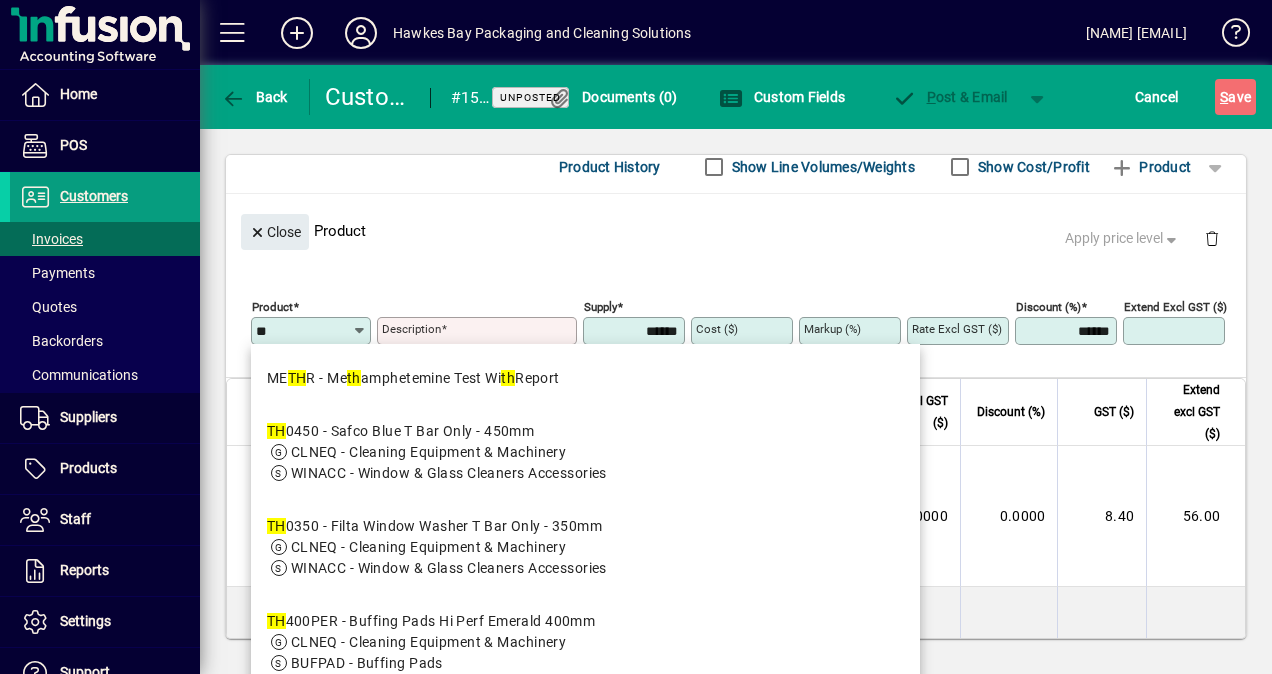 type on "*" 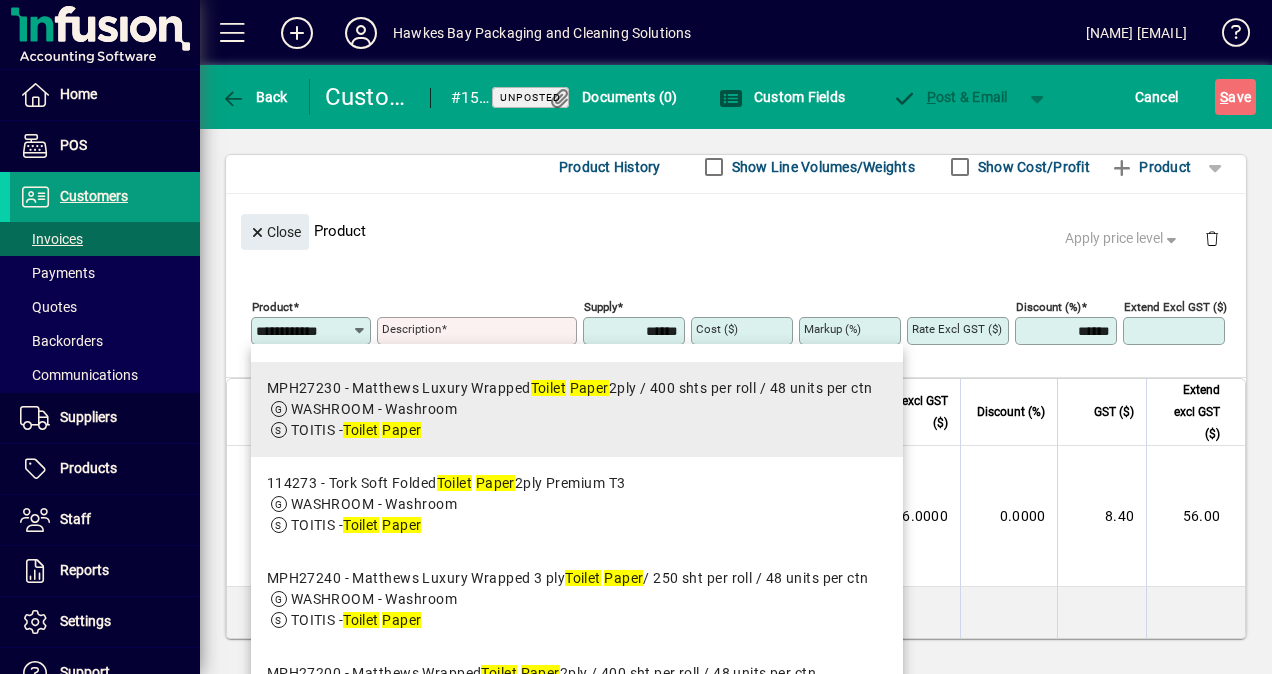scroll, scrollTop: 1300, scrollLeft: 0, axis: vertical 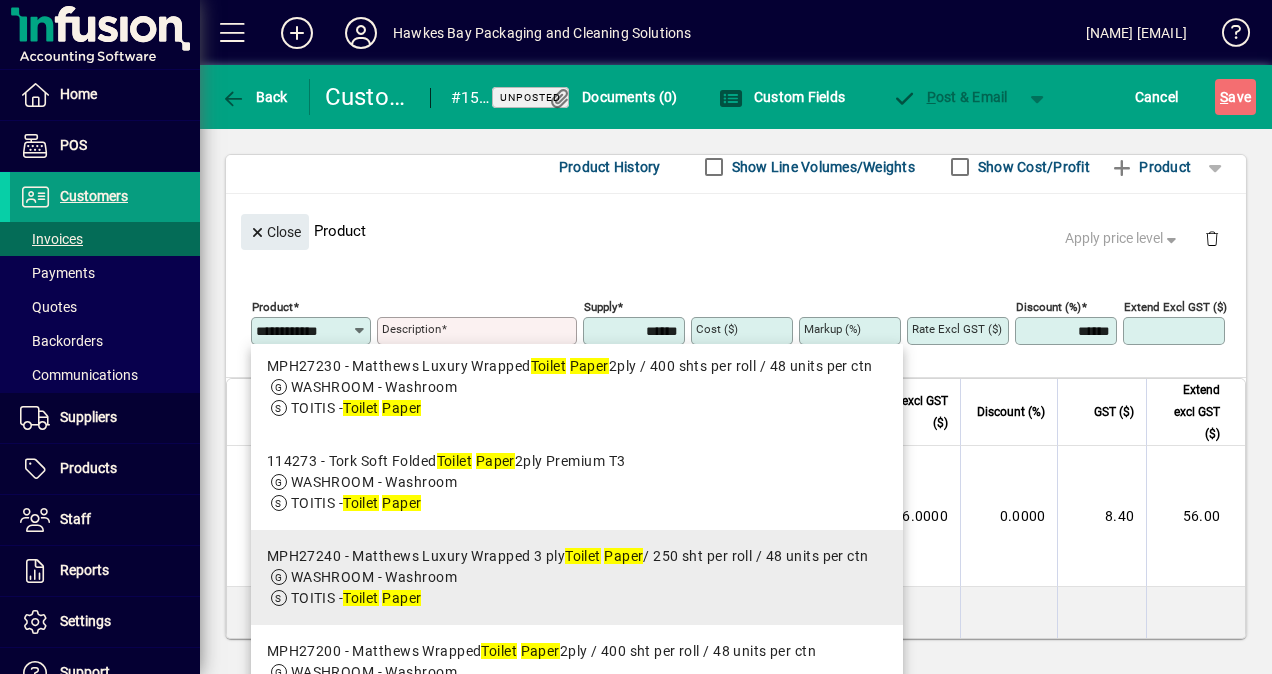 click on "MPH27240 - Matthews Luxury Wrapped 3 ply  Toilet   Paper  / 250 sht per roll / 48 units per ctn" at bounding box center [568, 556] 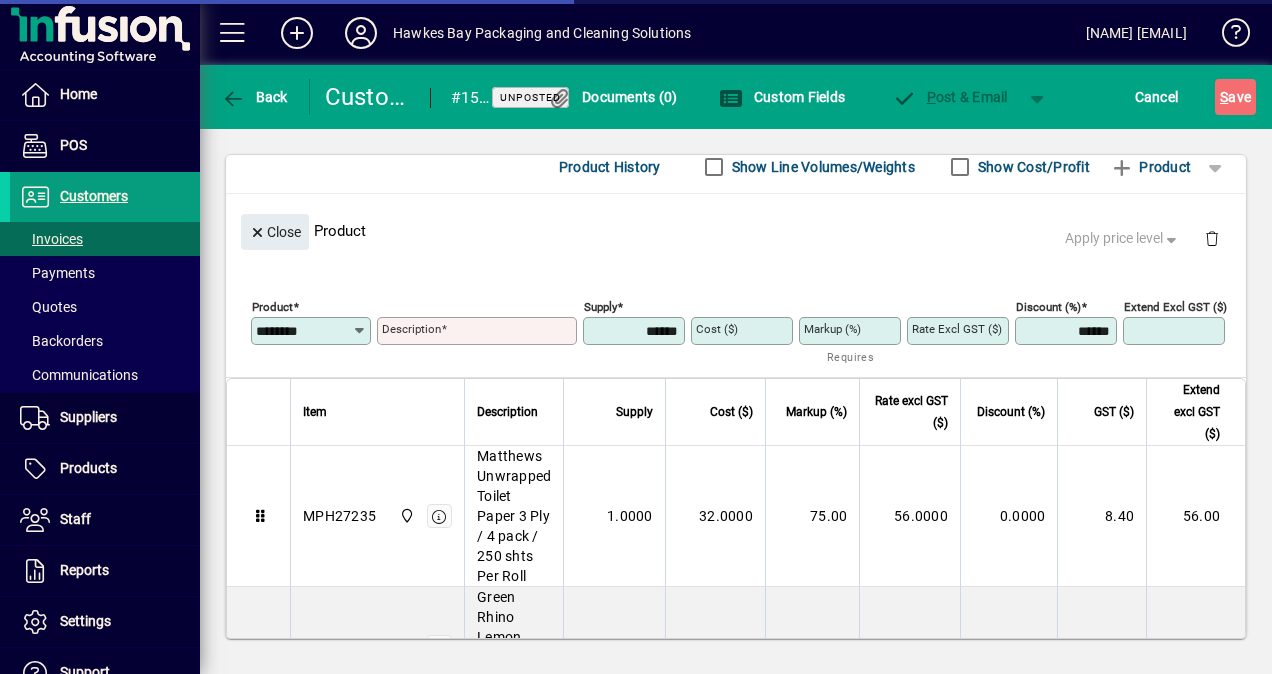 type on "**********" 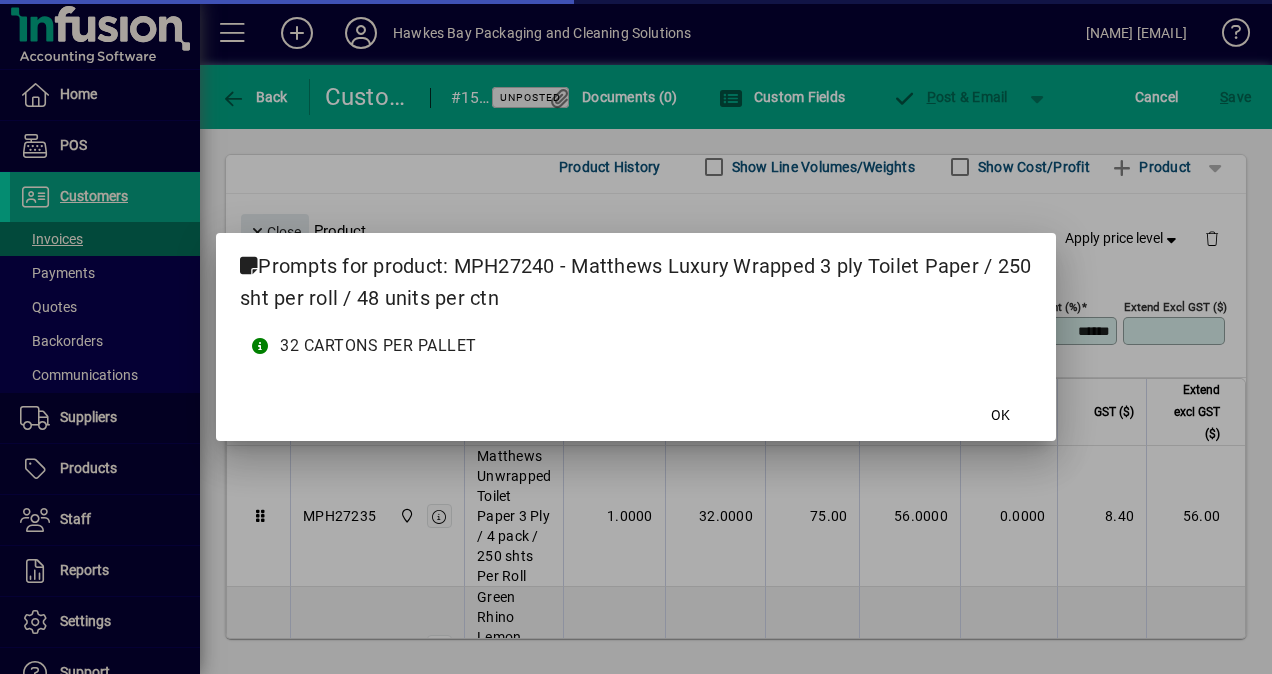type on "*******" 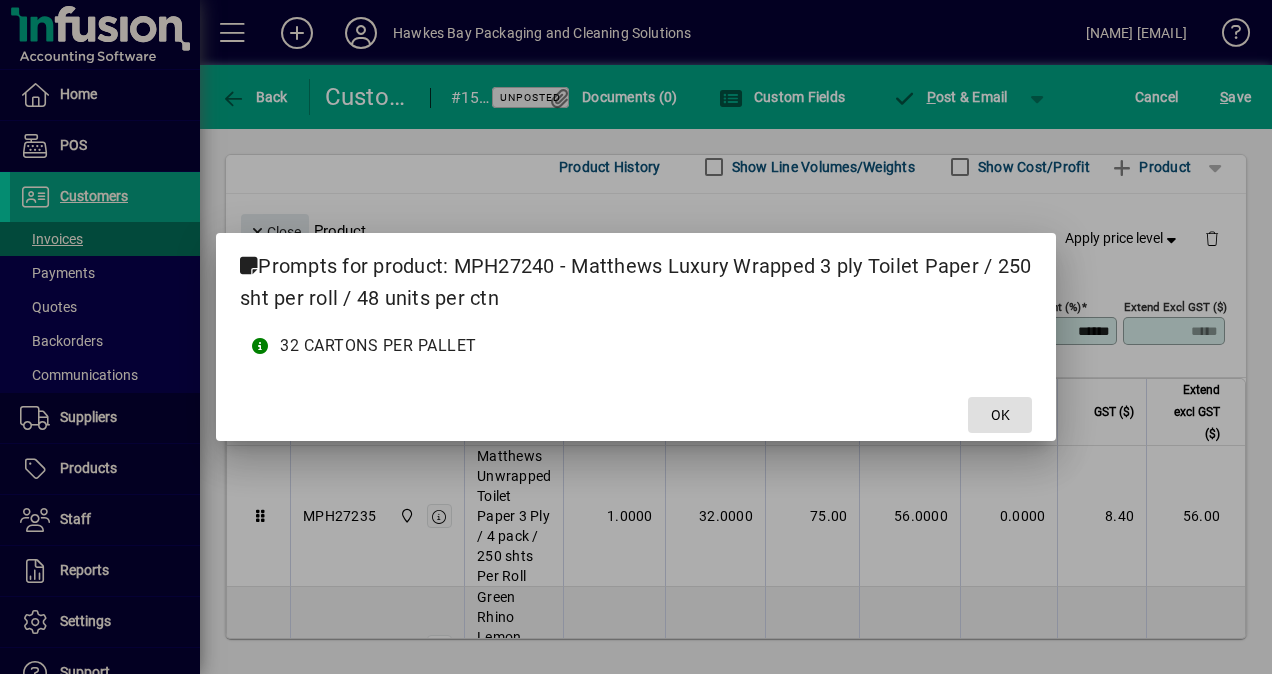 drag, startPoint x: 979, startPoint y: 402, endPoint x: 1271, endPoint y: 520, distance: 314.94125 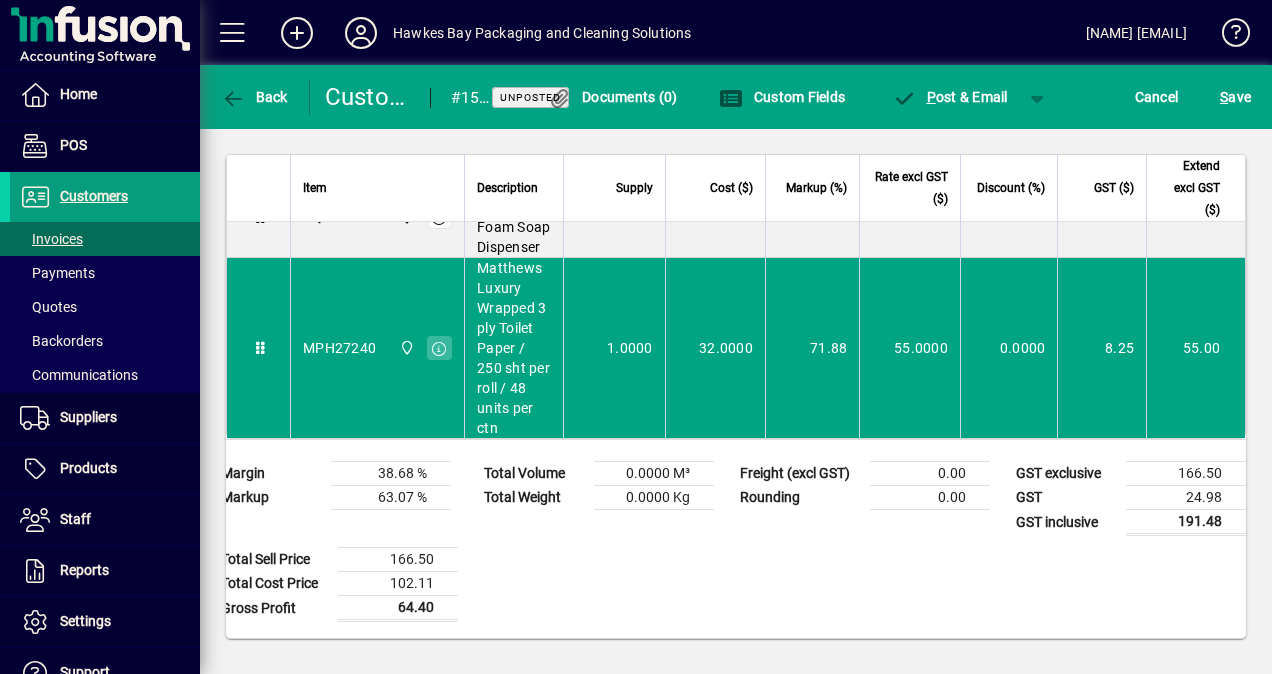 scroll, scrollTop: 472, scrollLeft: 0, axis: vertical 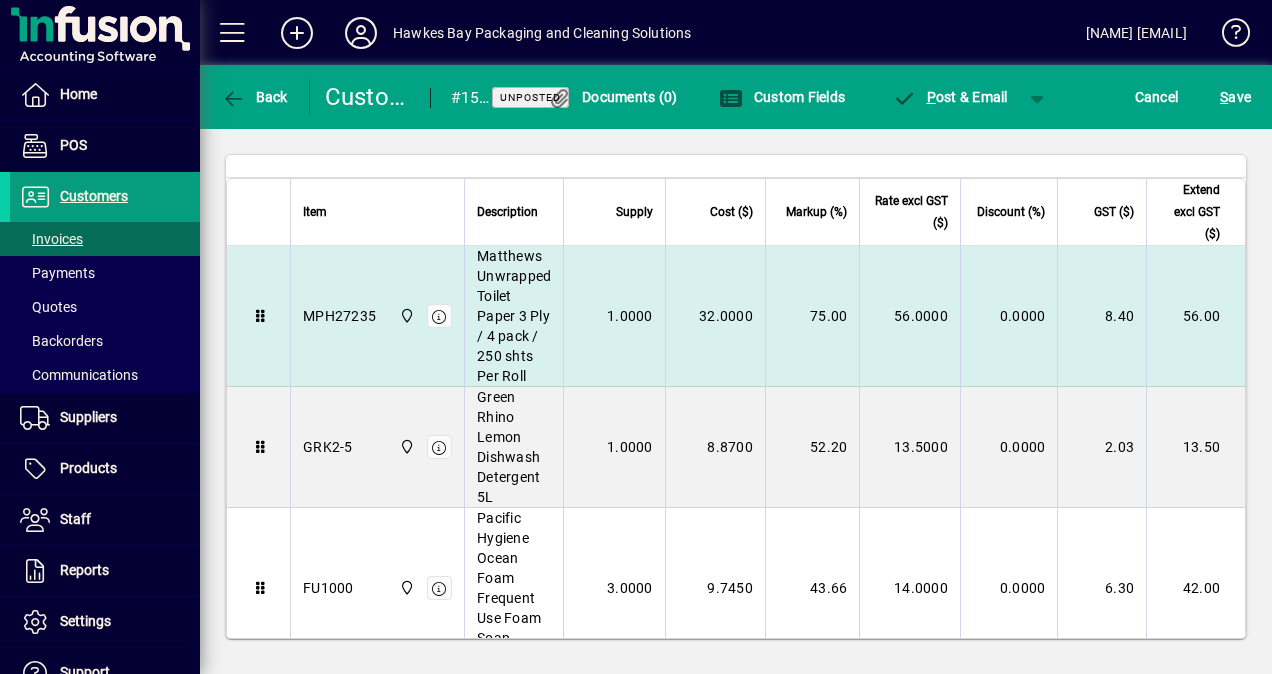 click on "1.0000" at bounding box center (630, 316) 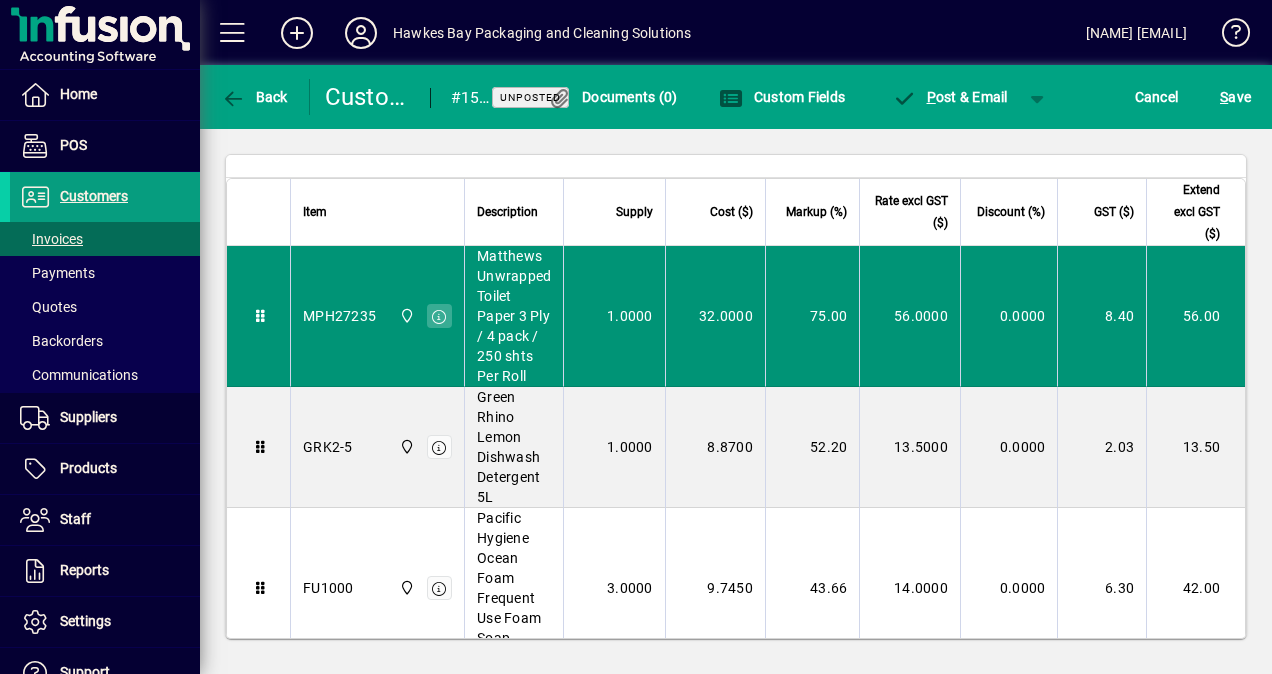 type on "********" 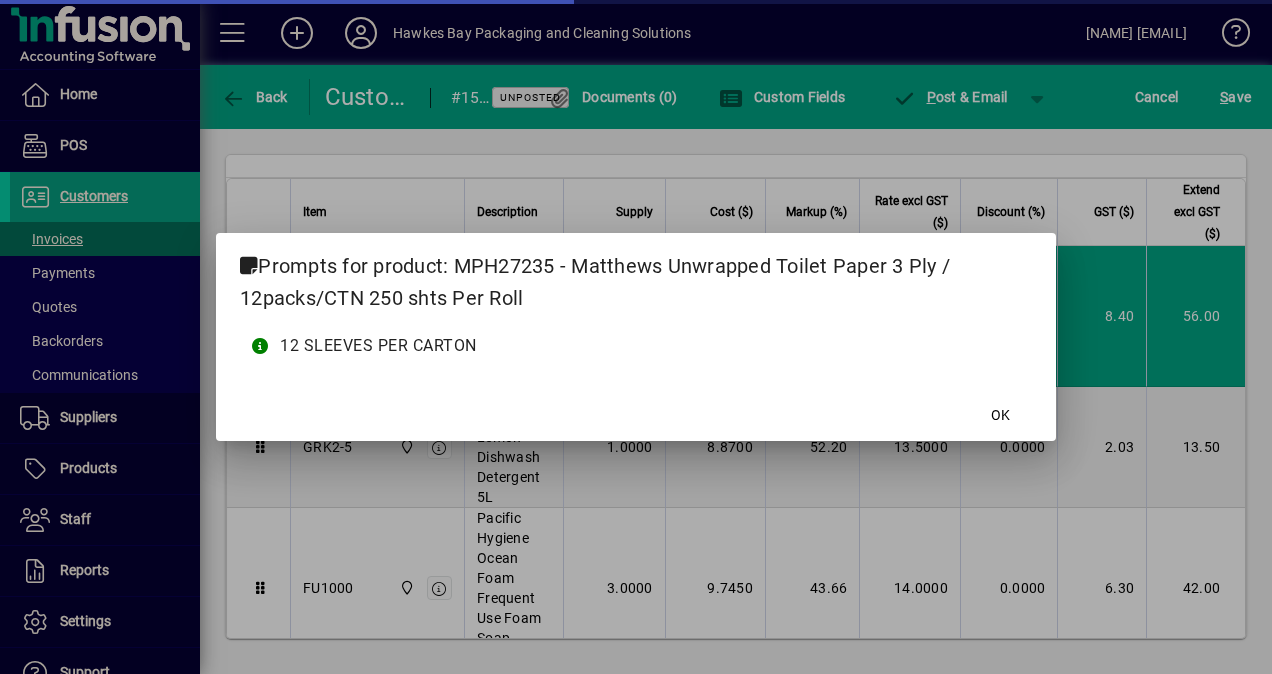 scroll, scrollTop: 206, scrollLeft: 0, axis: vertical 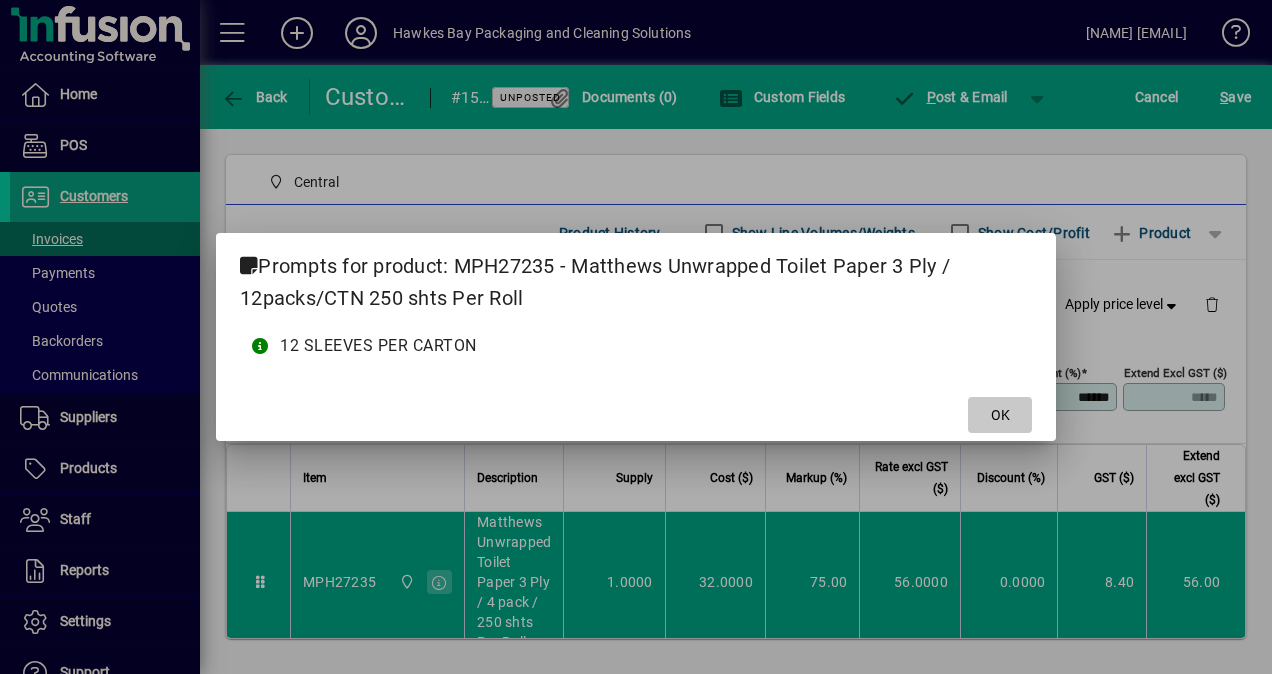 drag, startPoint x: 990, startPoint y: 399, endPoint x: 293, endPoint y: 399, distance: 697 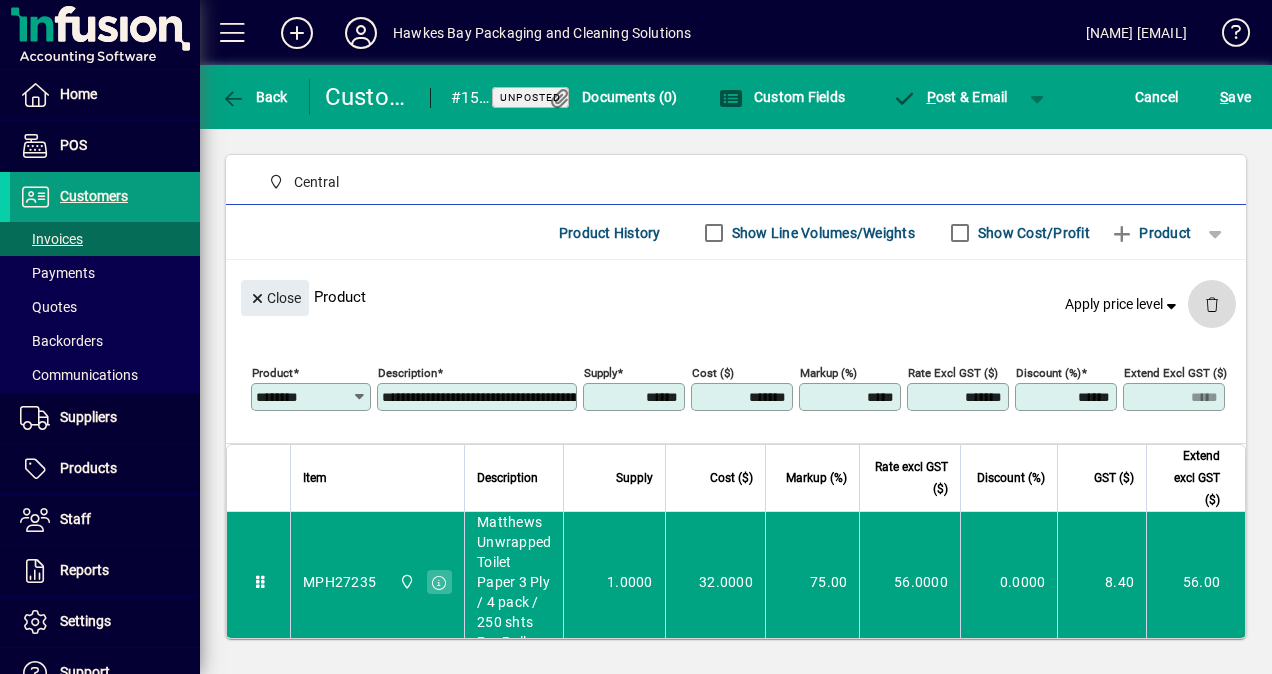 click 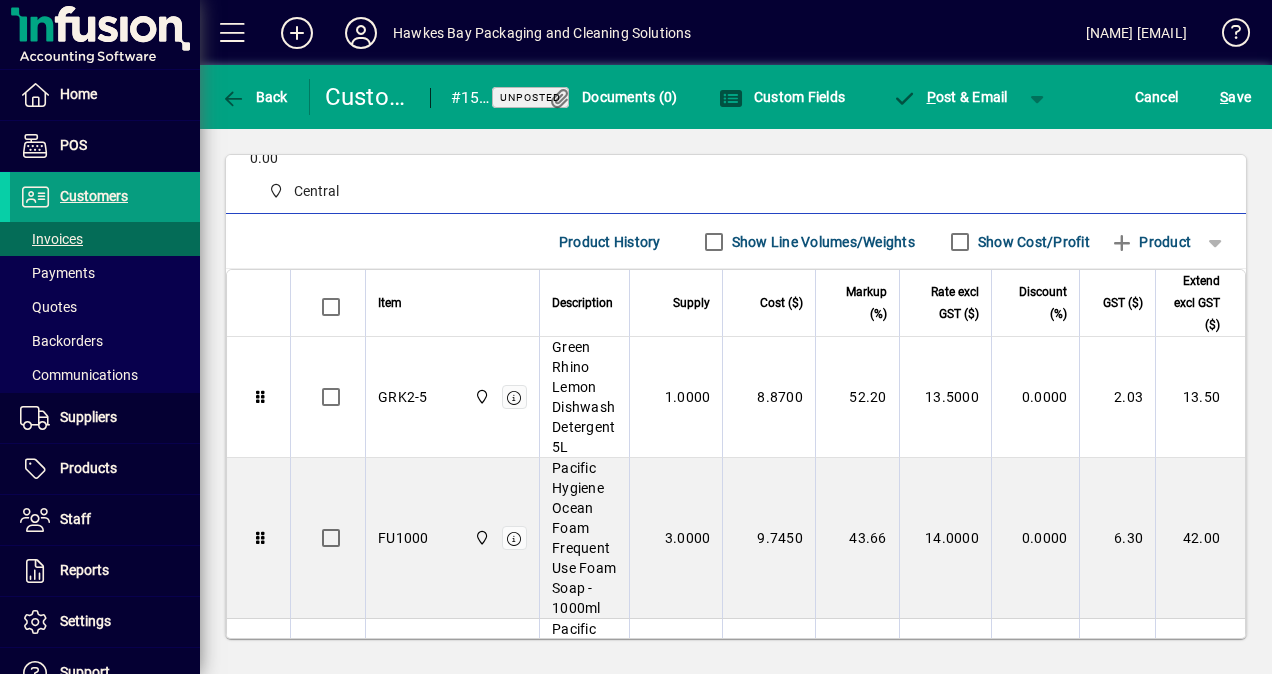 scroll, scrollTop: 193, scrollLeft: 0, axis: vertical 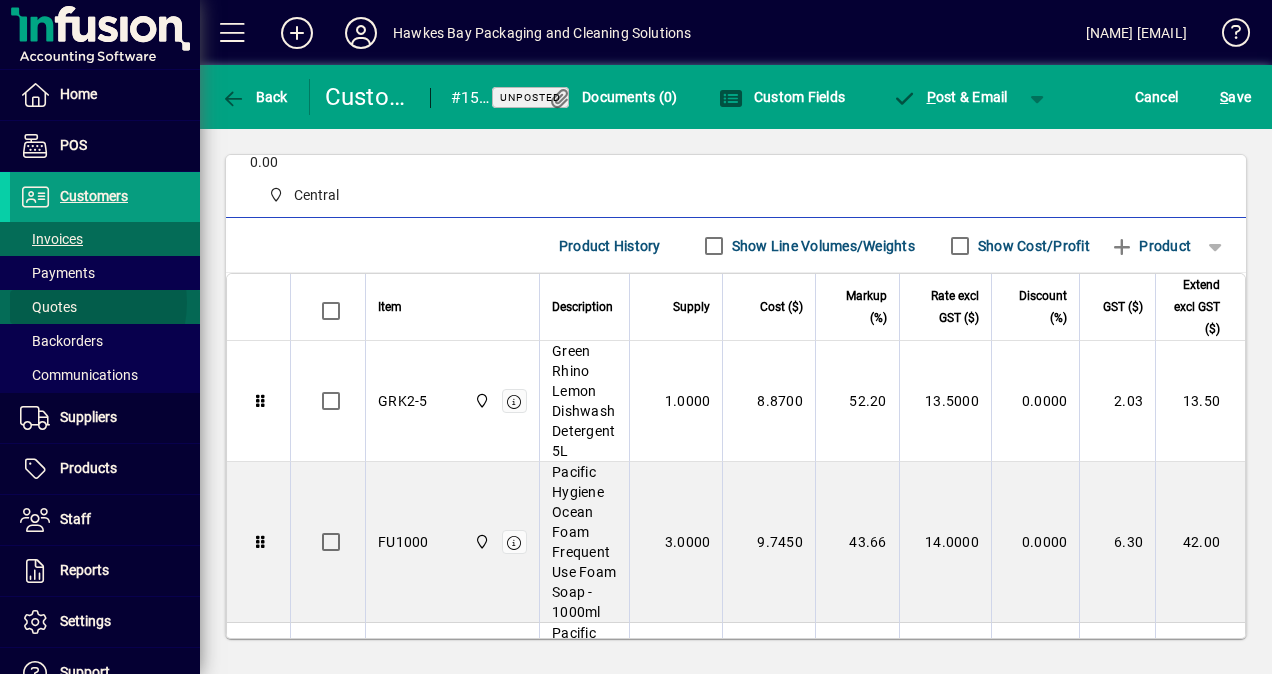 click on "Quotes" at bounding box center [48, 307] 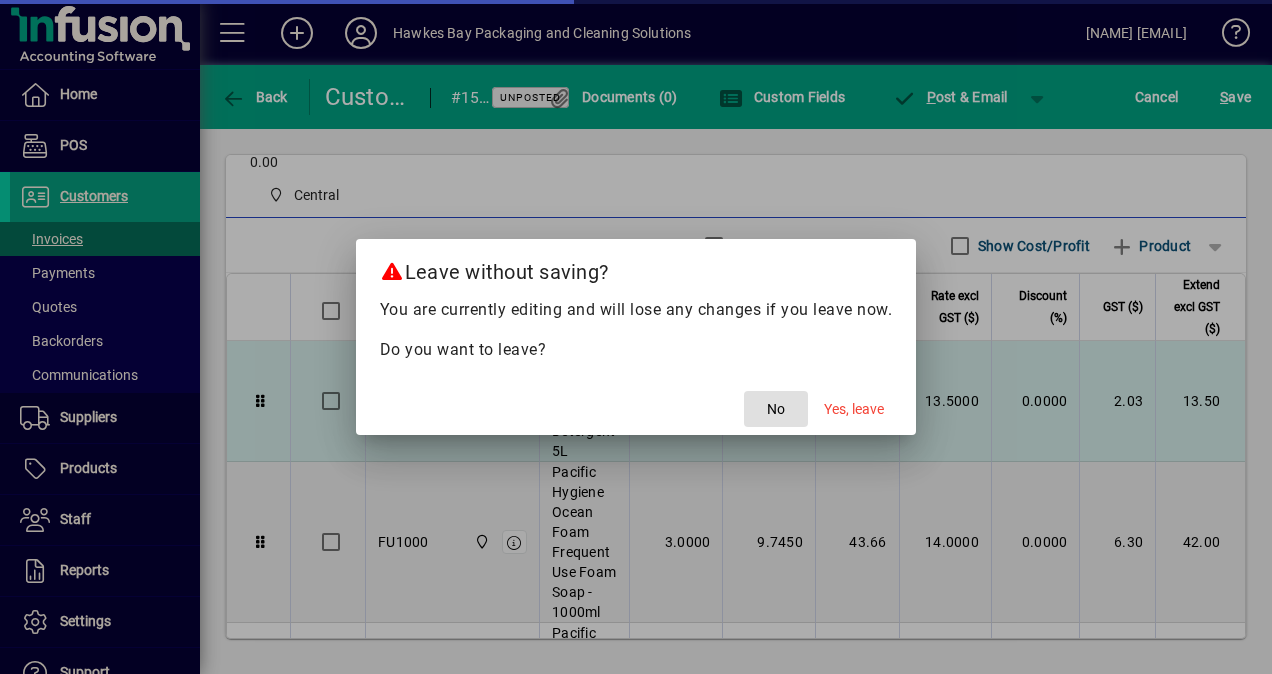 click 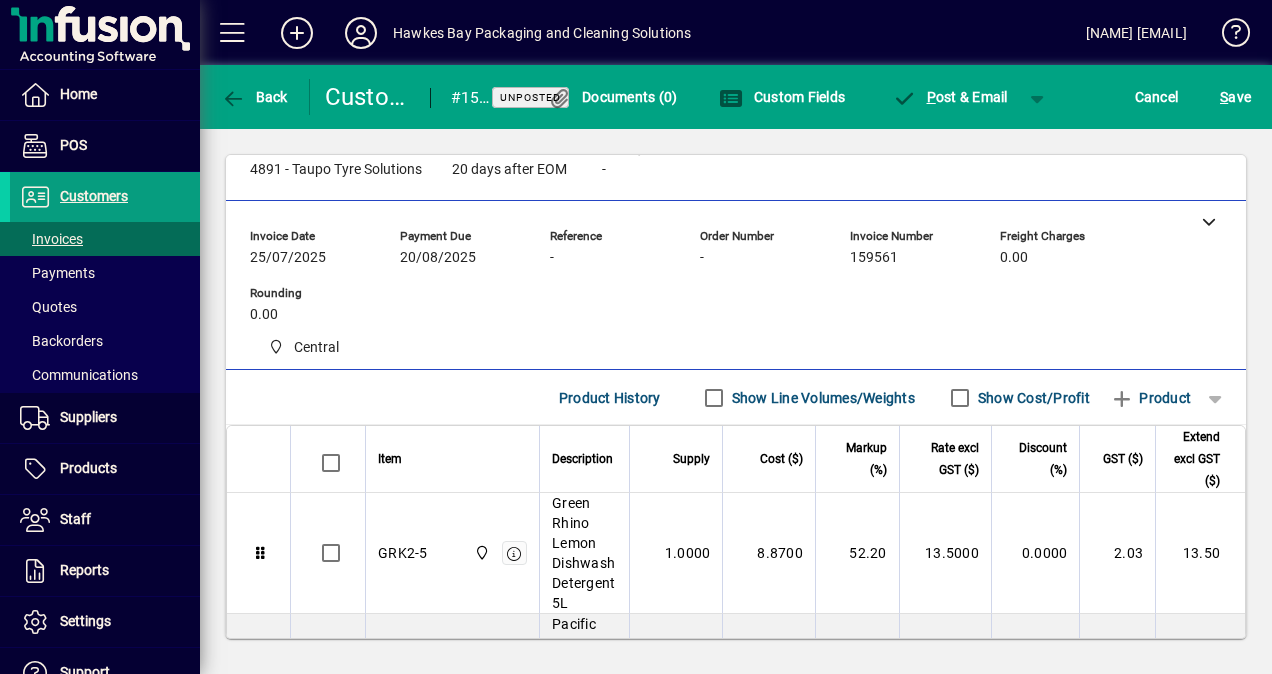 scroll, scrollTop: 0, scrollLeft: 0, axis: both 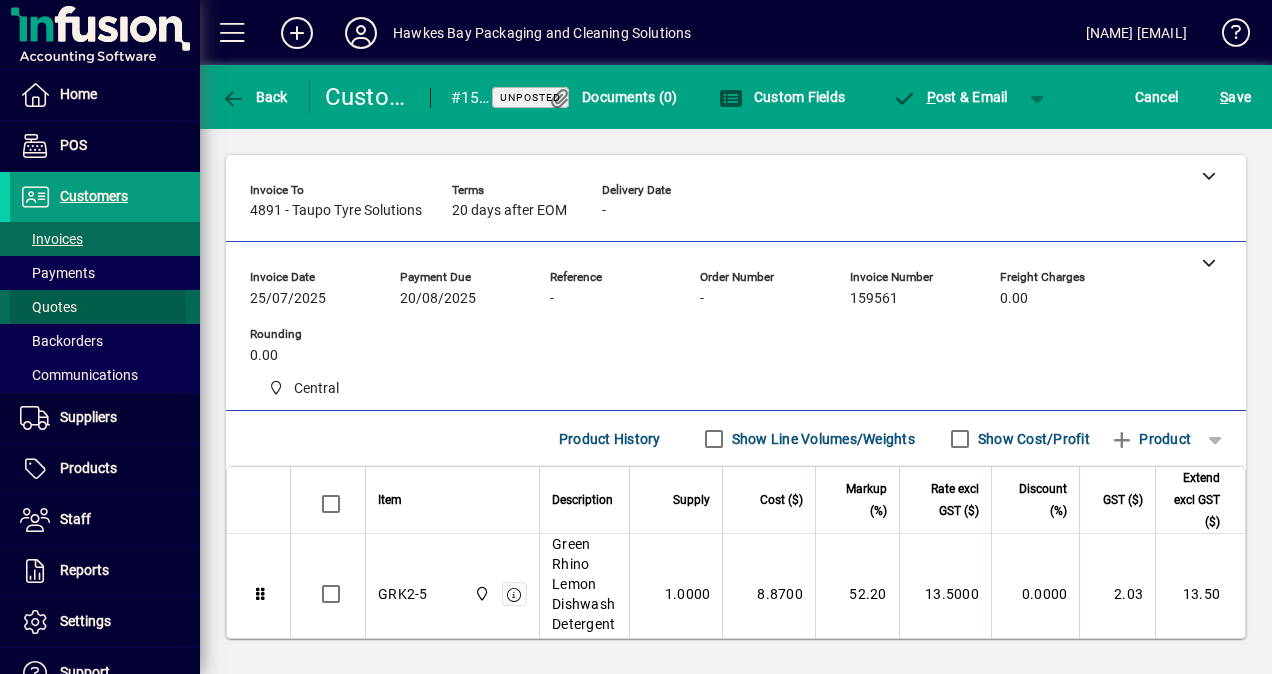 click on "Quotes" at bounding box center (48, 307) 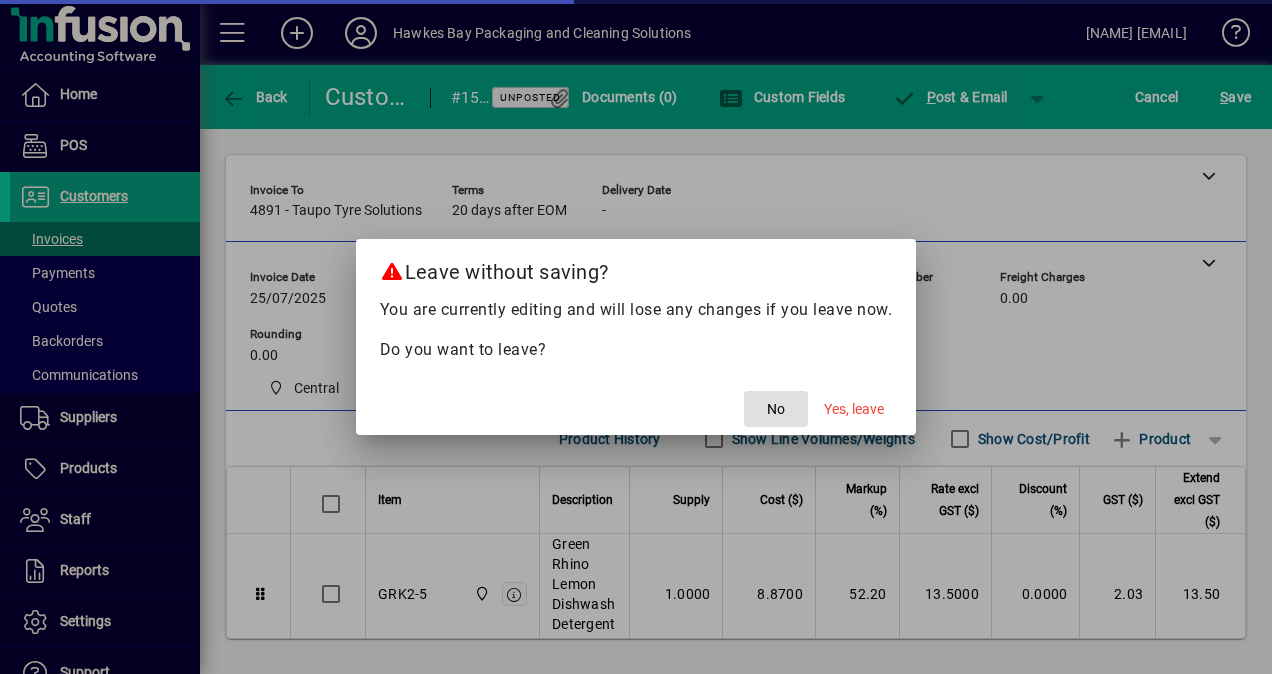 drag, startPoint x: 850, startPoint y: 406, endPoint x: 1271, endPoint y: 397, distance: 421.0962 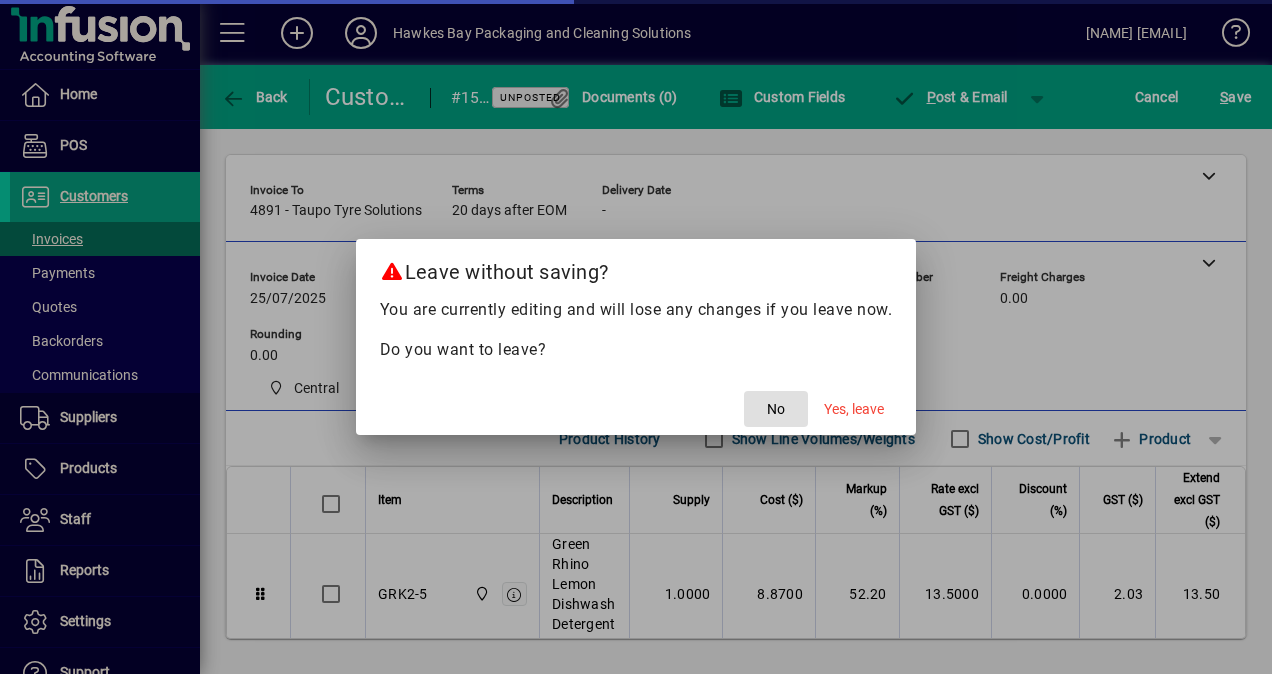 click on "Yes, leave" 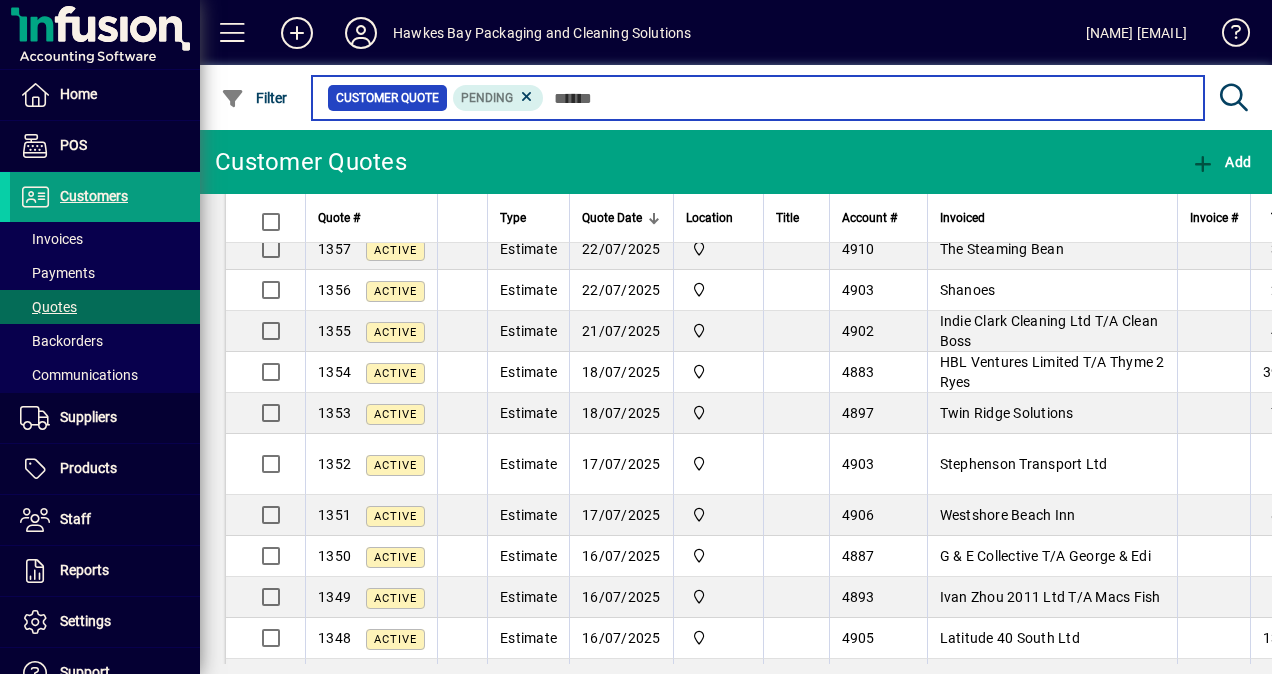scroll, scrollTop: 600, scrollLeft: 0, axis: vertical 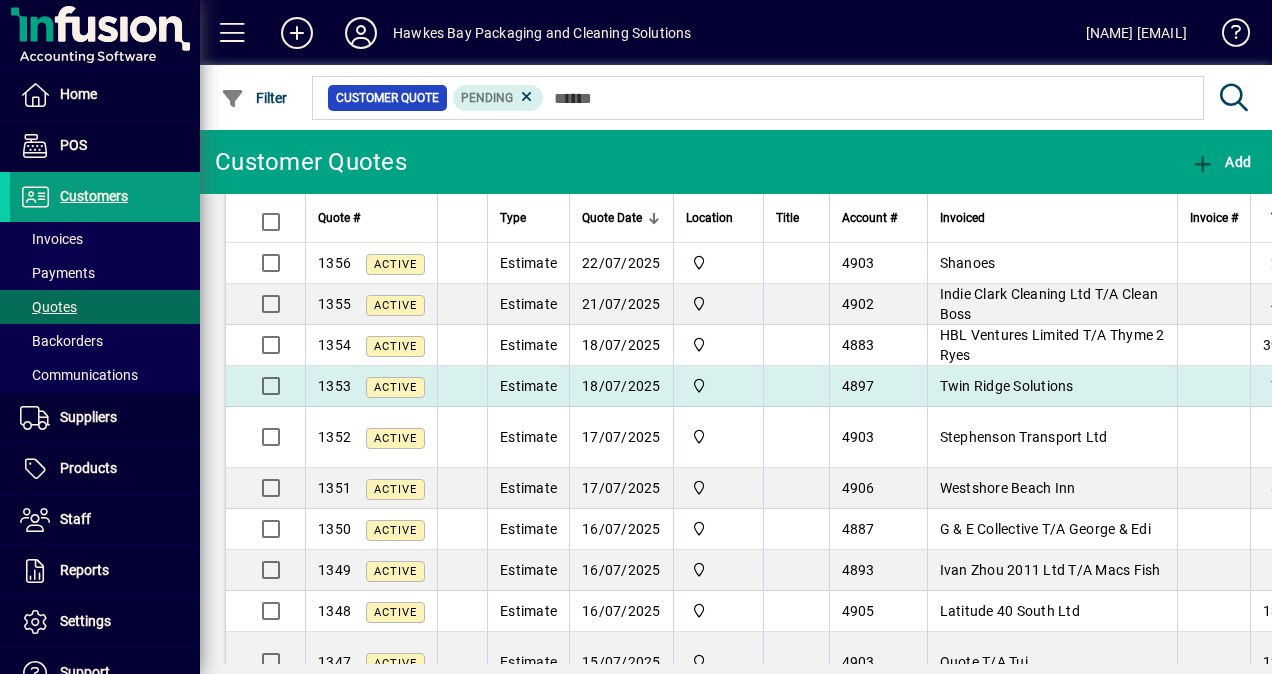click on "Twin Ridge Solutions" at bounding box center [1007, 386] 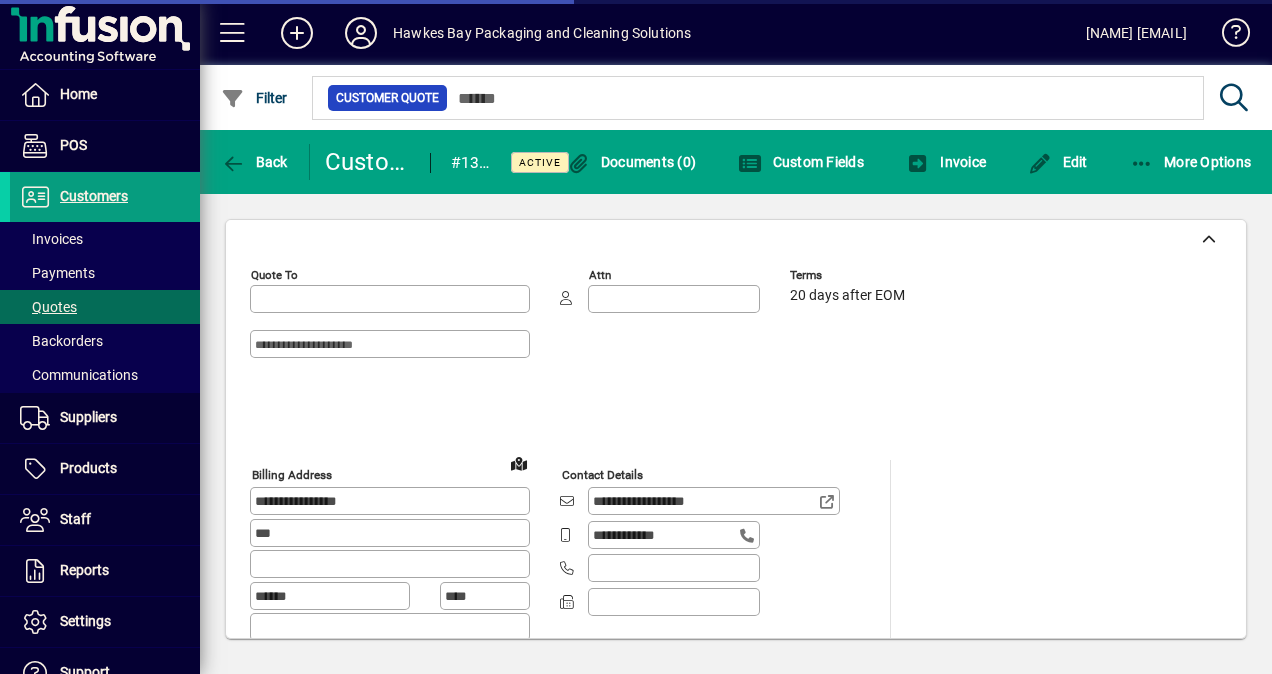 type on "**********" 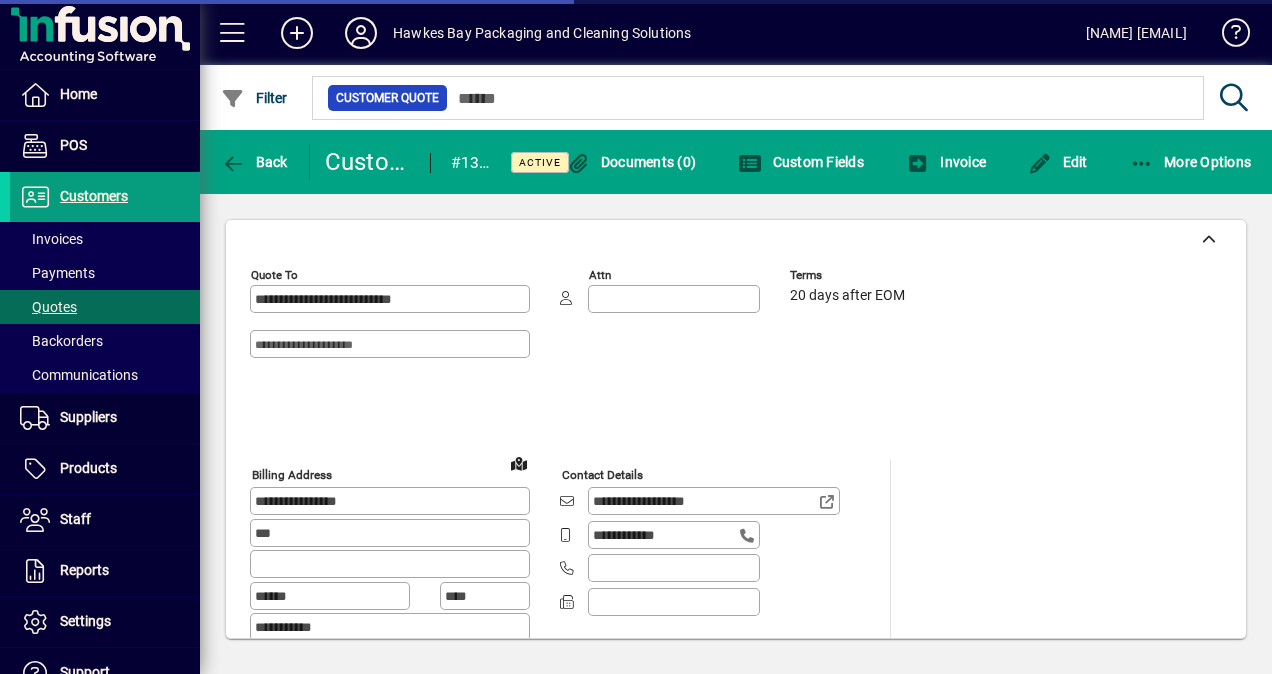 type on "*******" 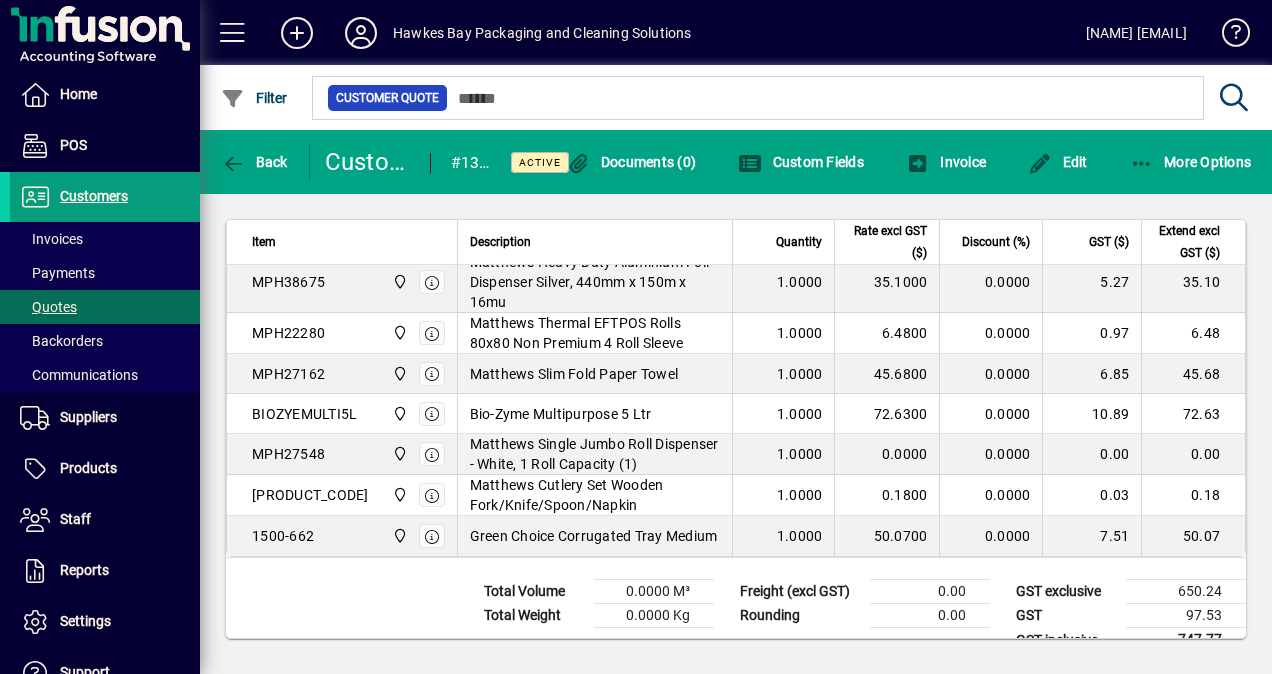 scroll, scrollTop: 2132, scrollLeft: 0, axis: vertical 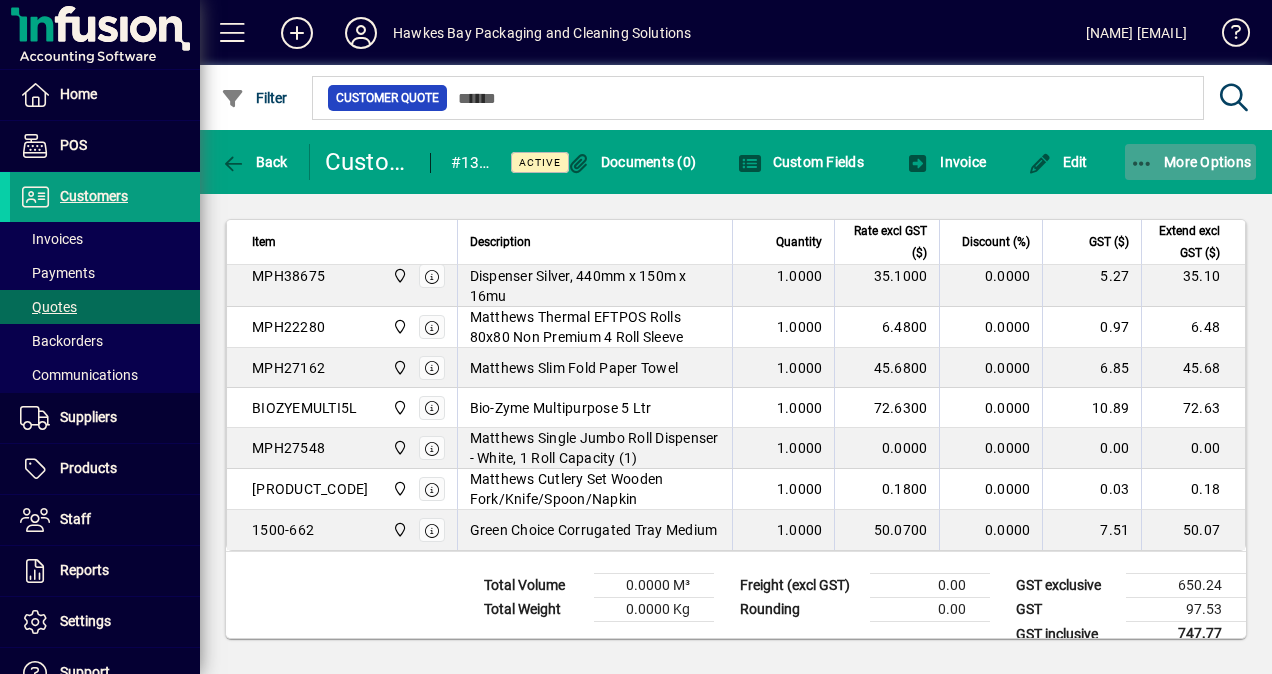 click 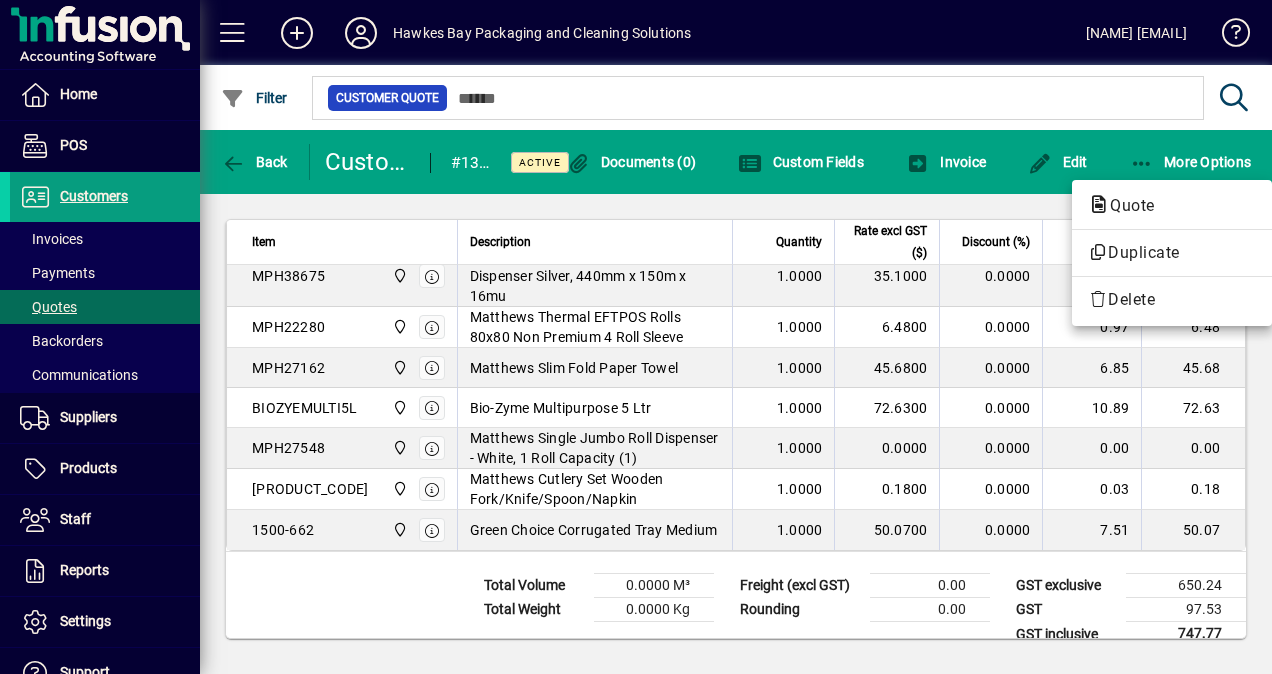 click on "Quote" 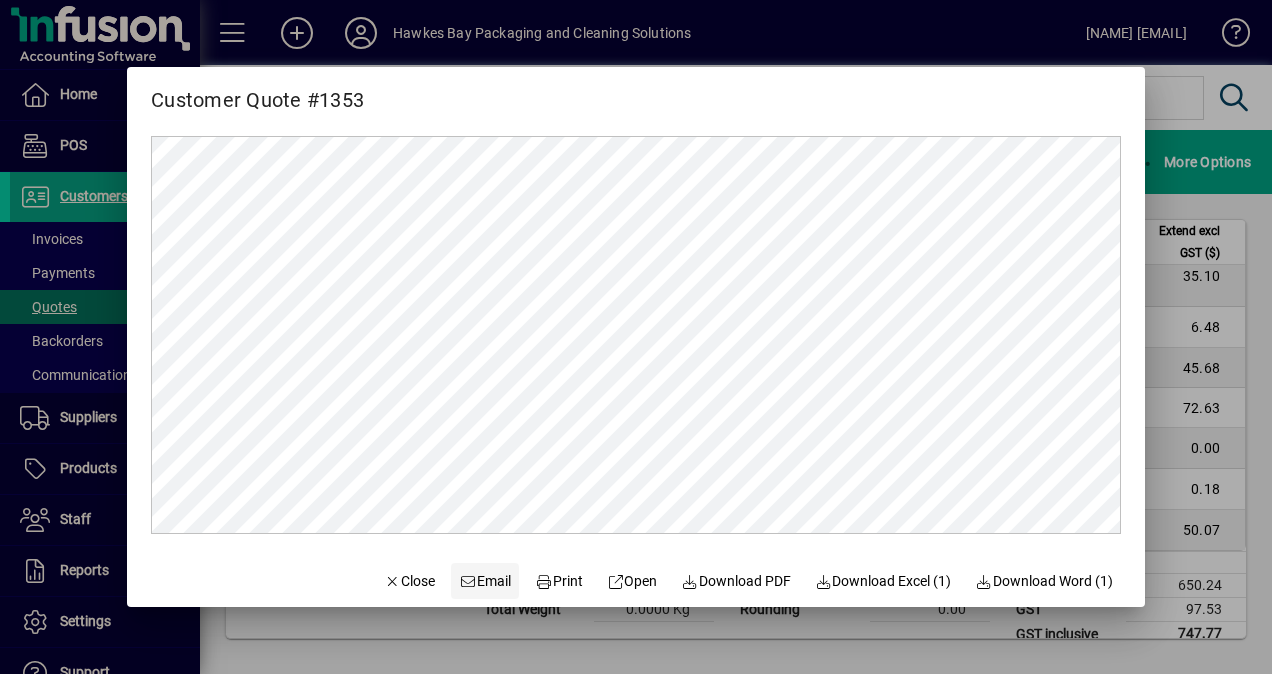 scroll, scrollTop: 0, scrollLeft: 0, axis: both 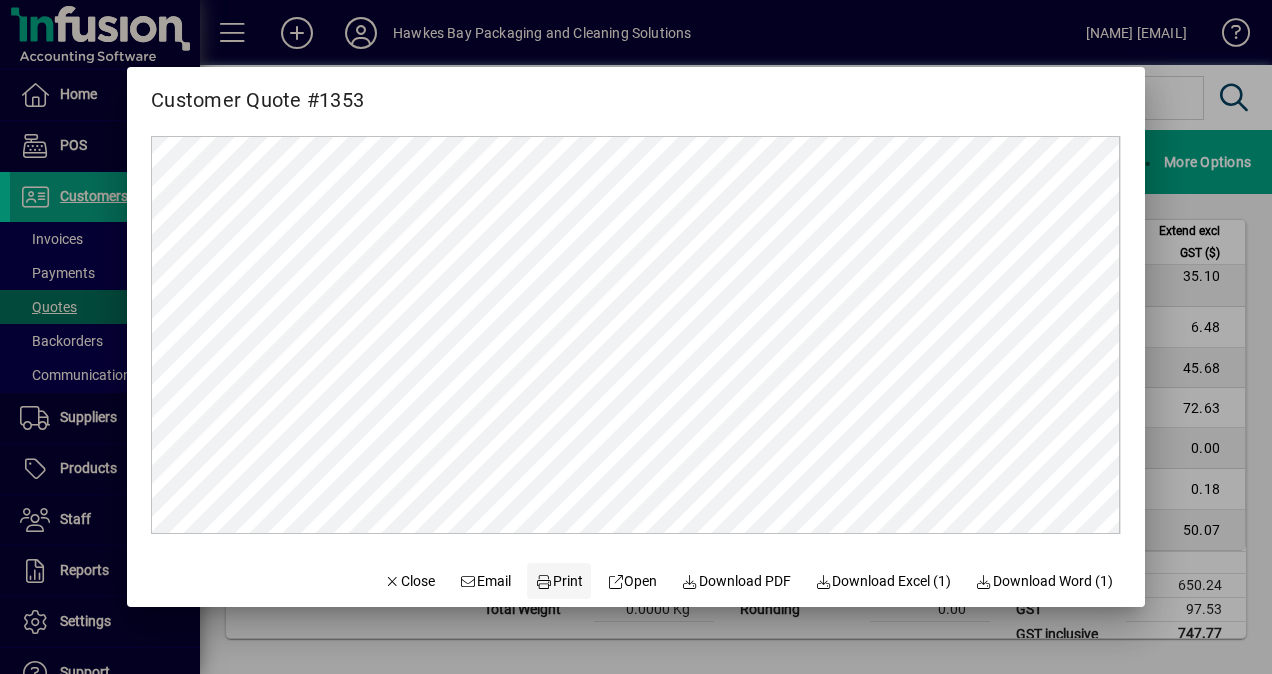 click 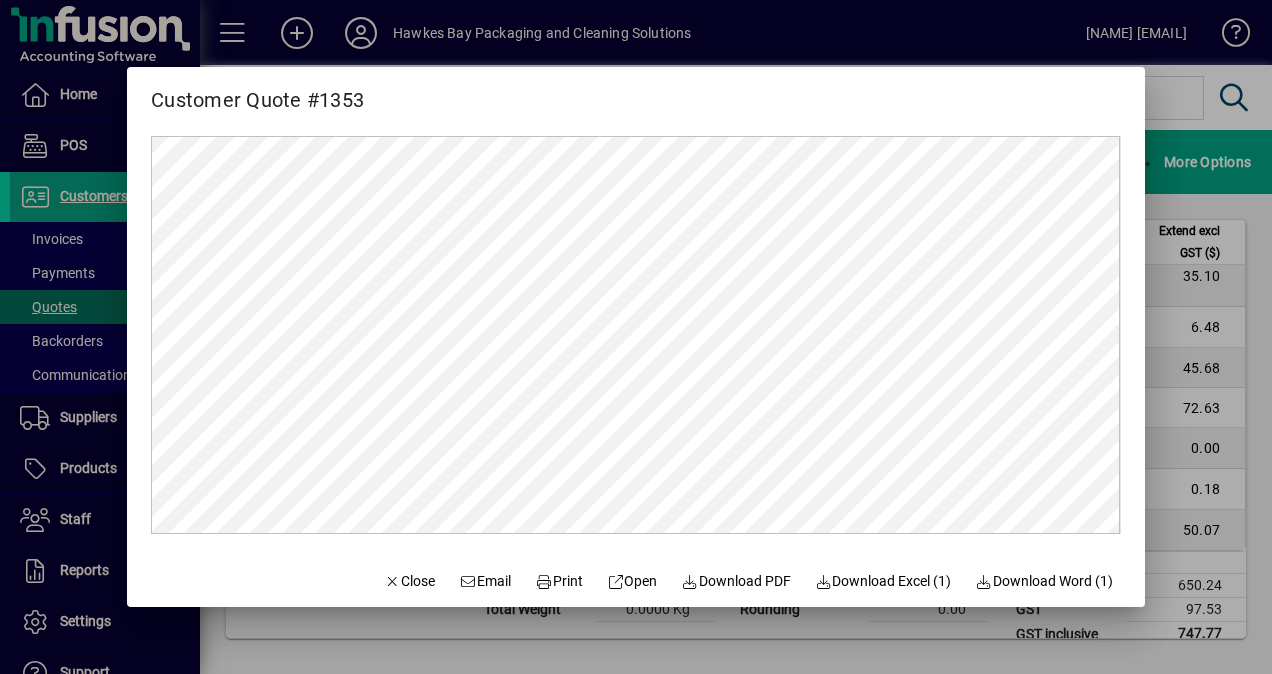 click at bounding box center (636, 337) 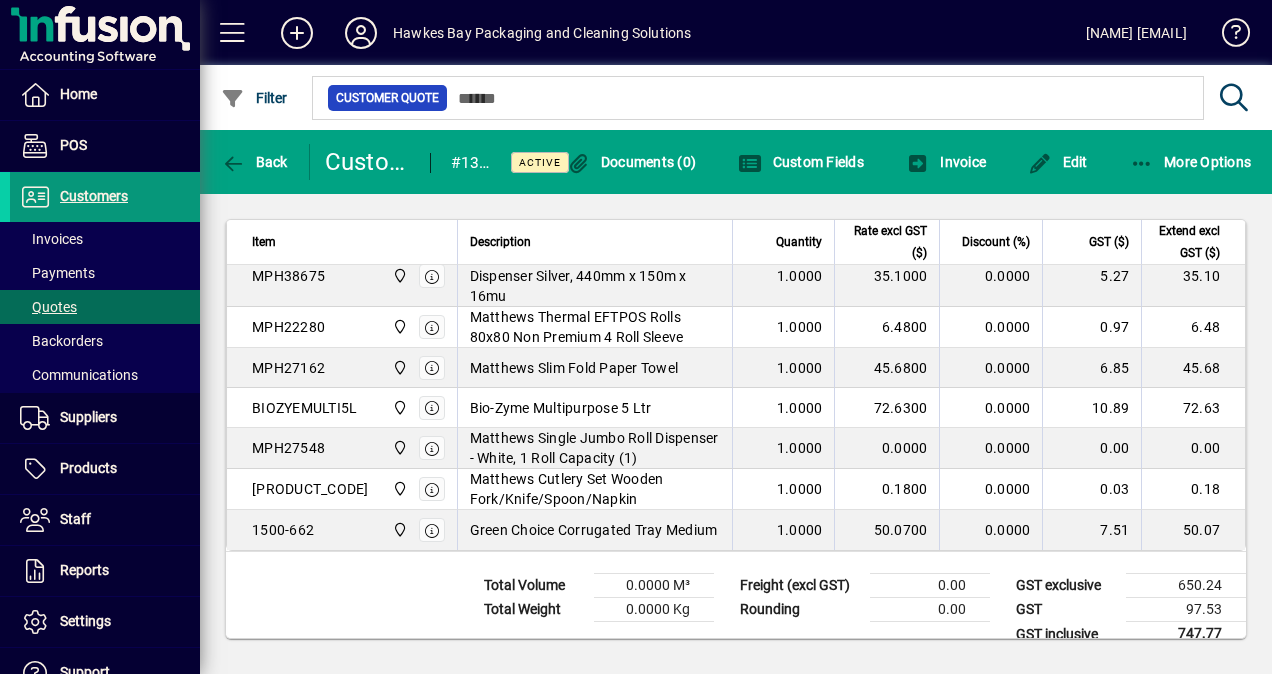 click on "Customers" at bounding box center (94, 196) 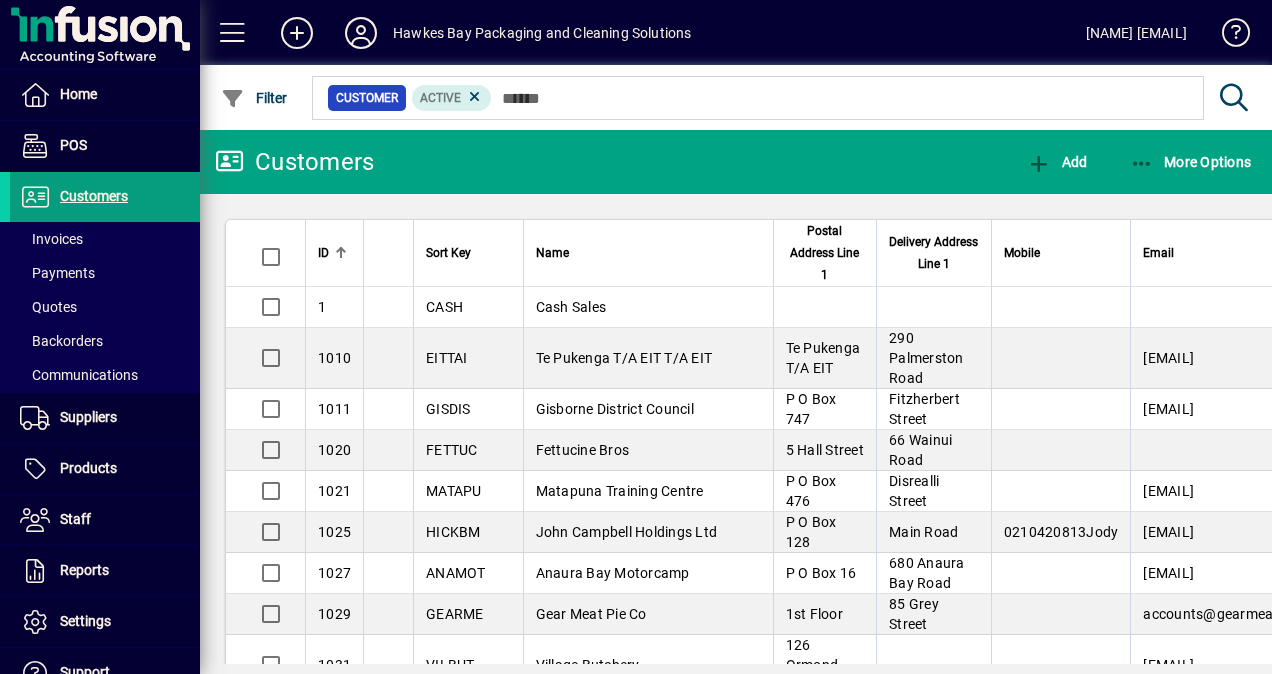 click on "Invoices" at bounding box center (51, 239) 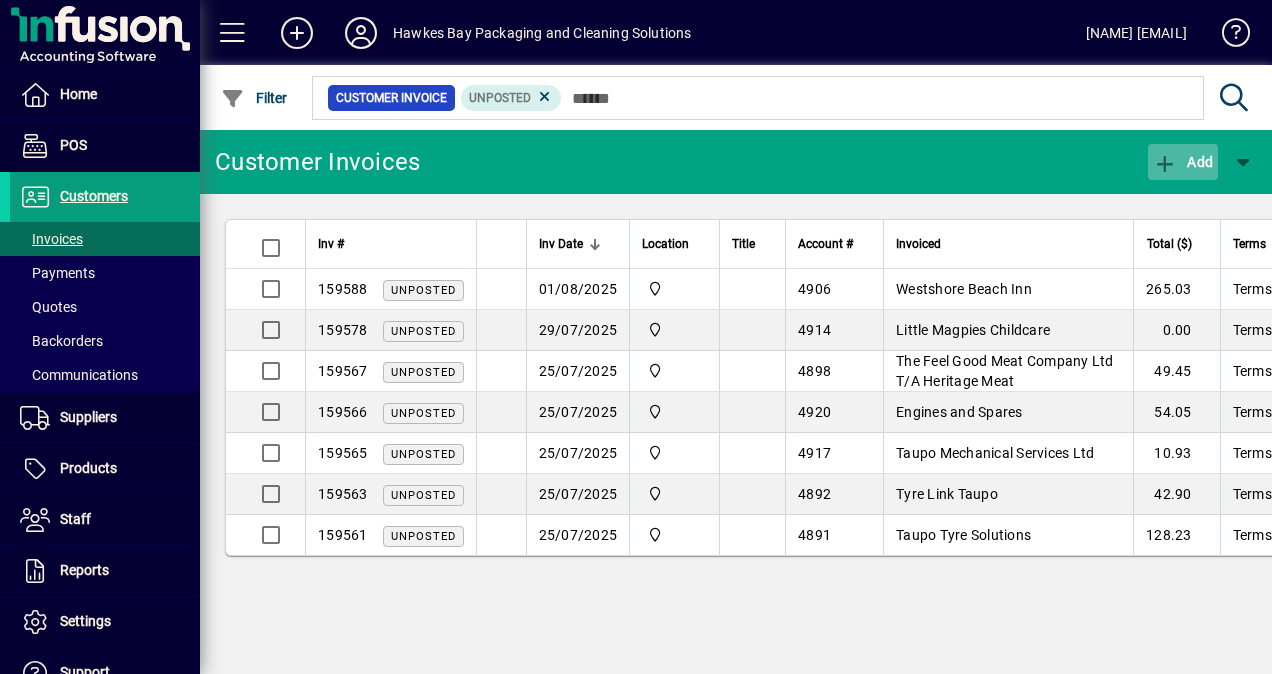 click on "Add" 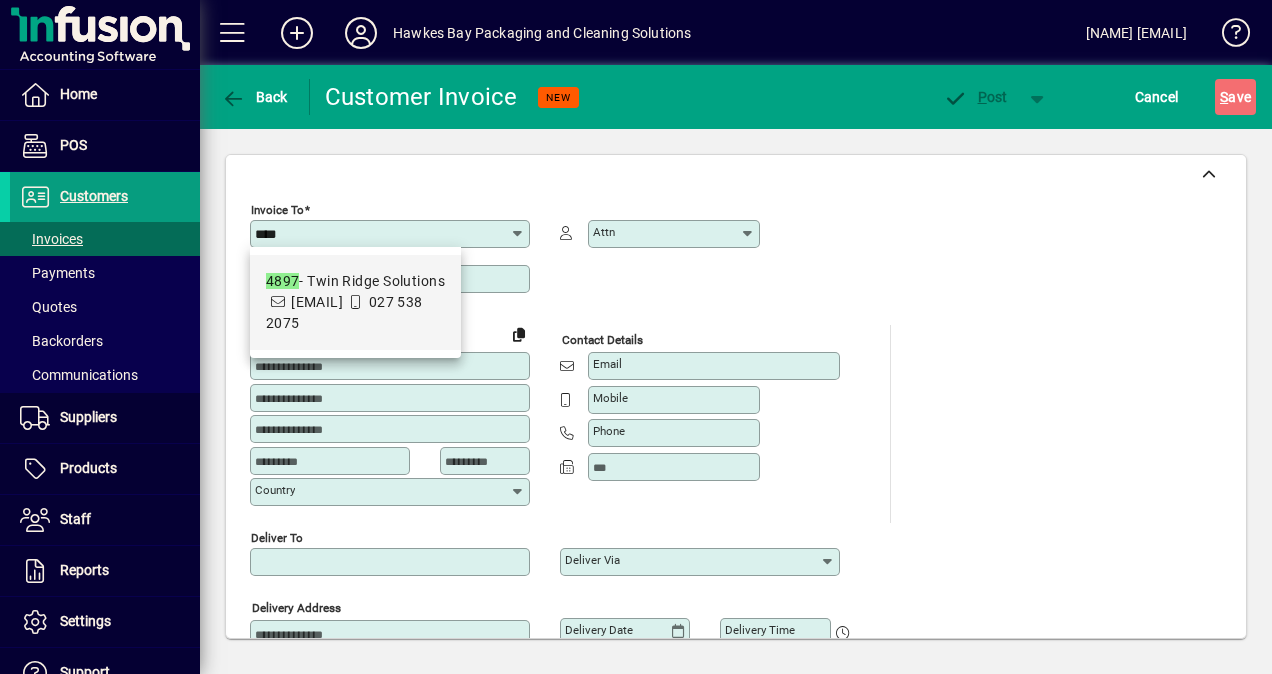 drag, startPoint x: 359, startPoint y: 287, endPoint x: 916, endPoint y: 364, distance: 562.29706 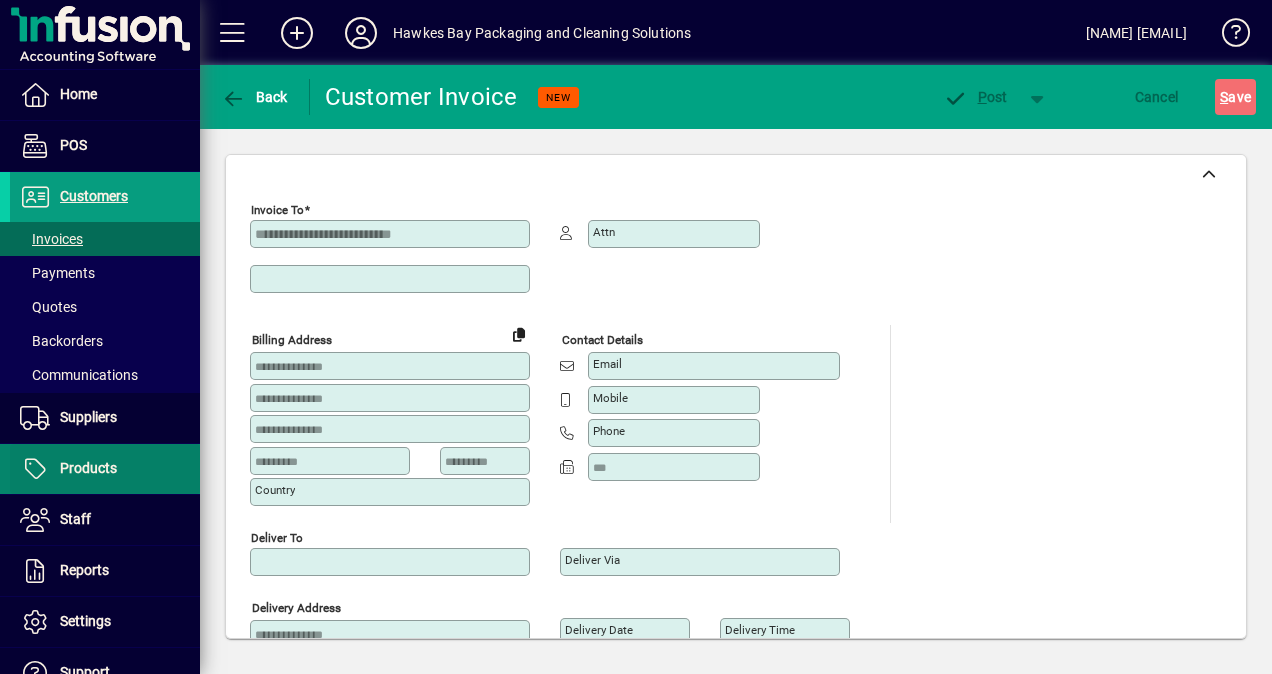 type on "**********" 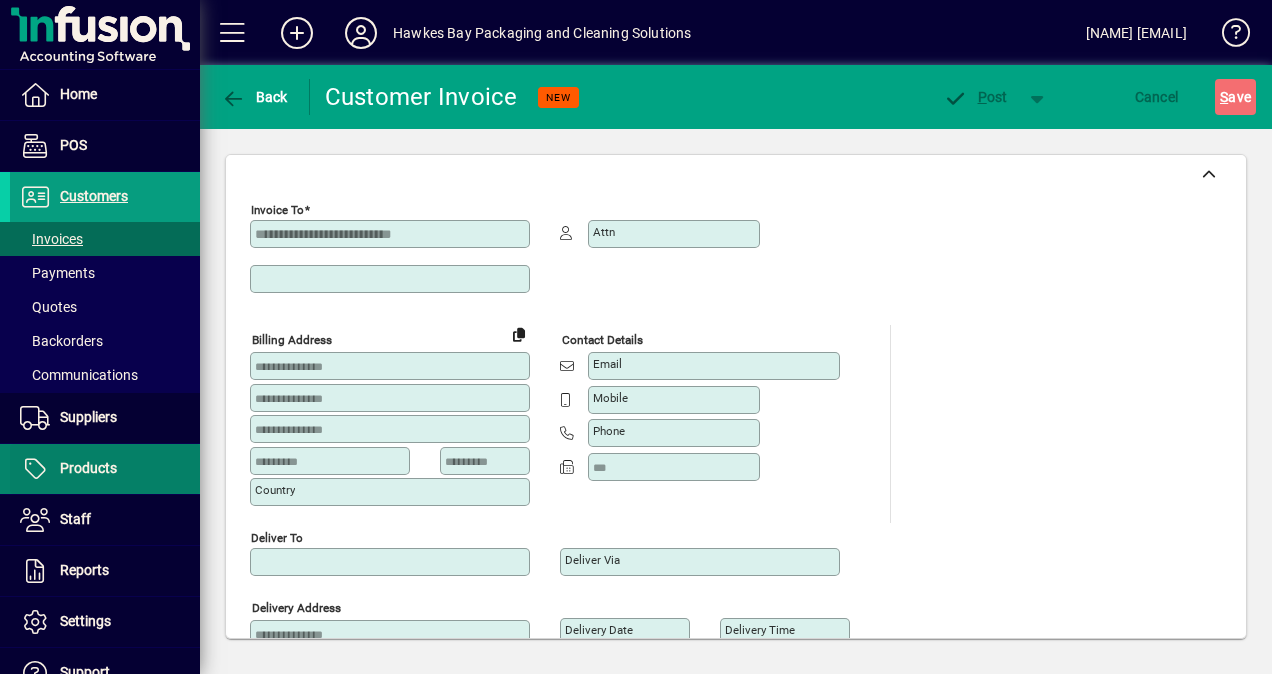 type on "***" 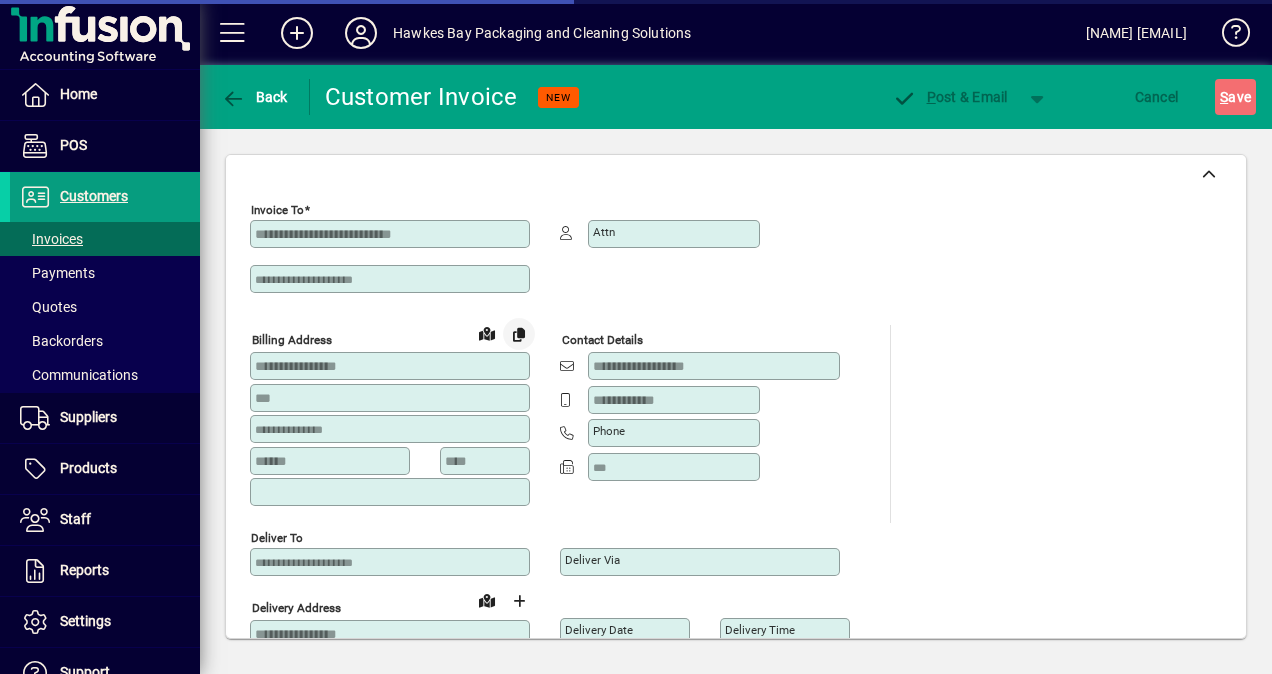 type on "**********" 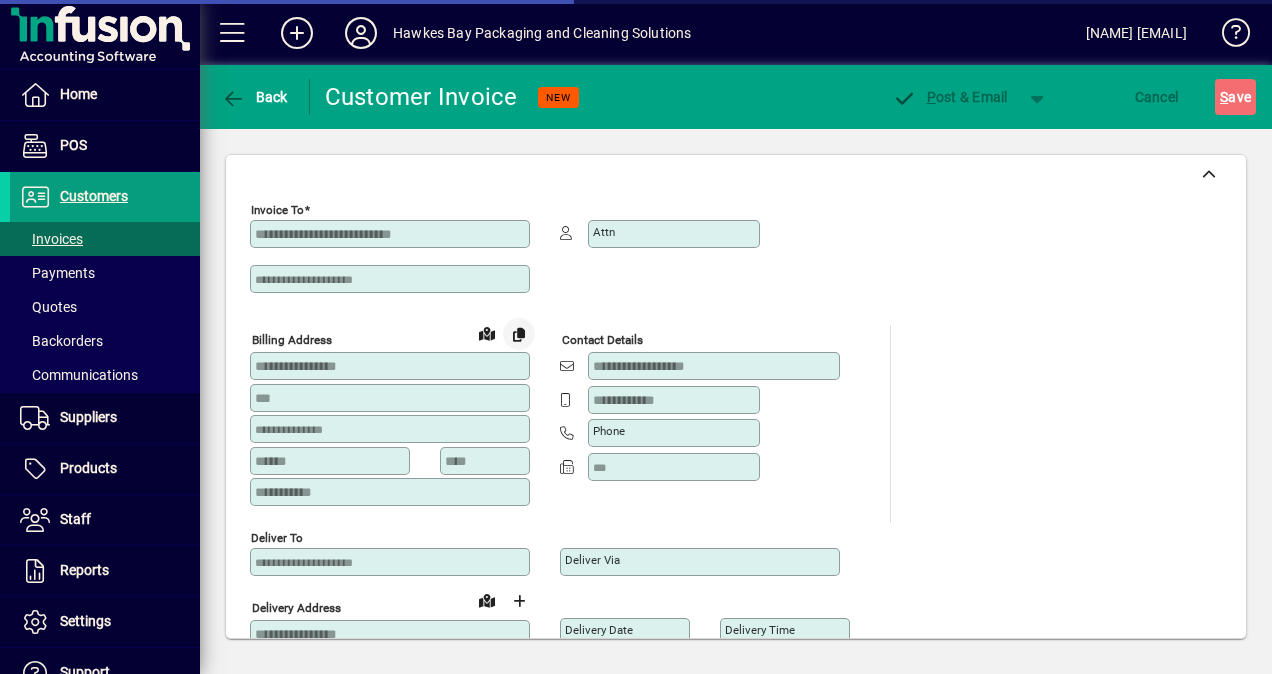type on "**********" 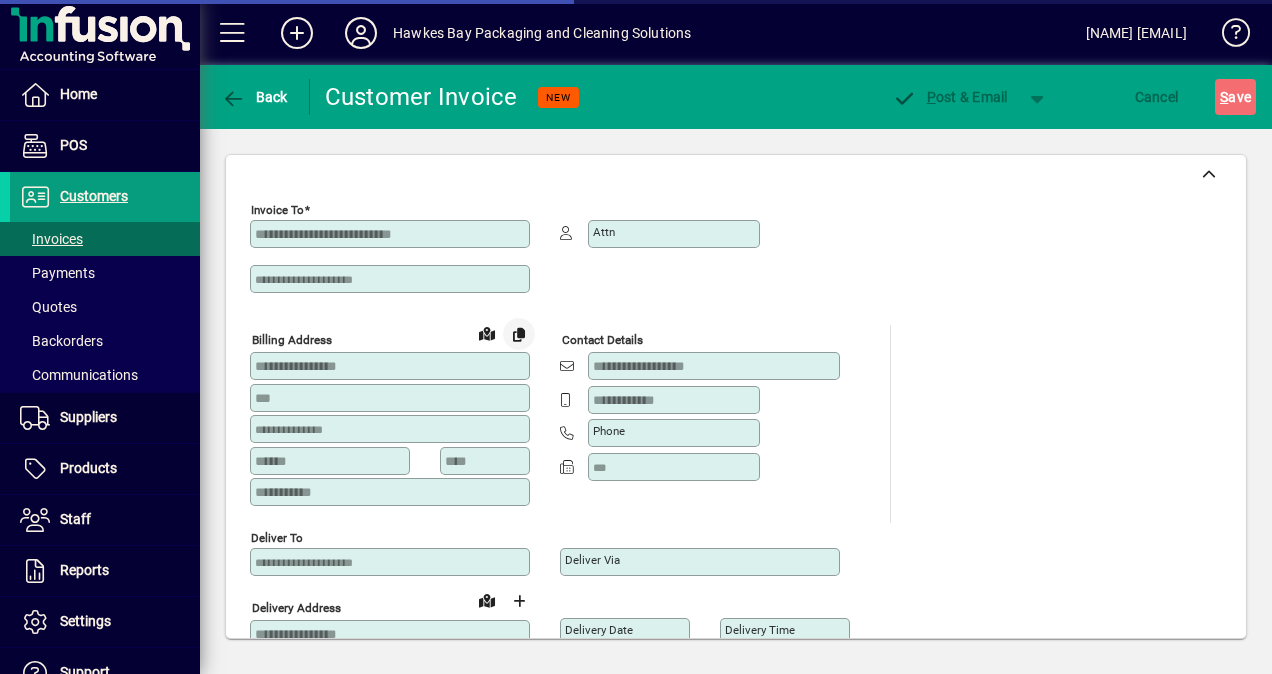 type on "**********" 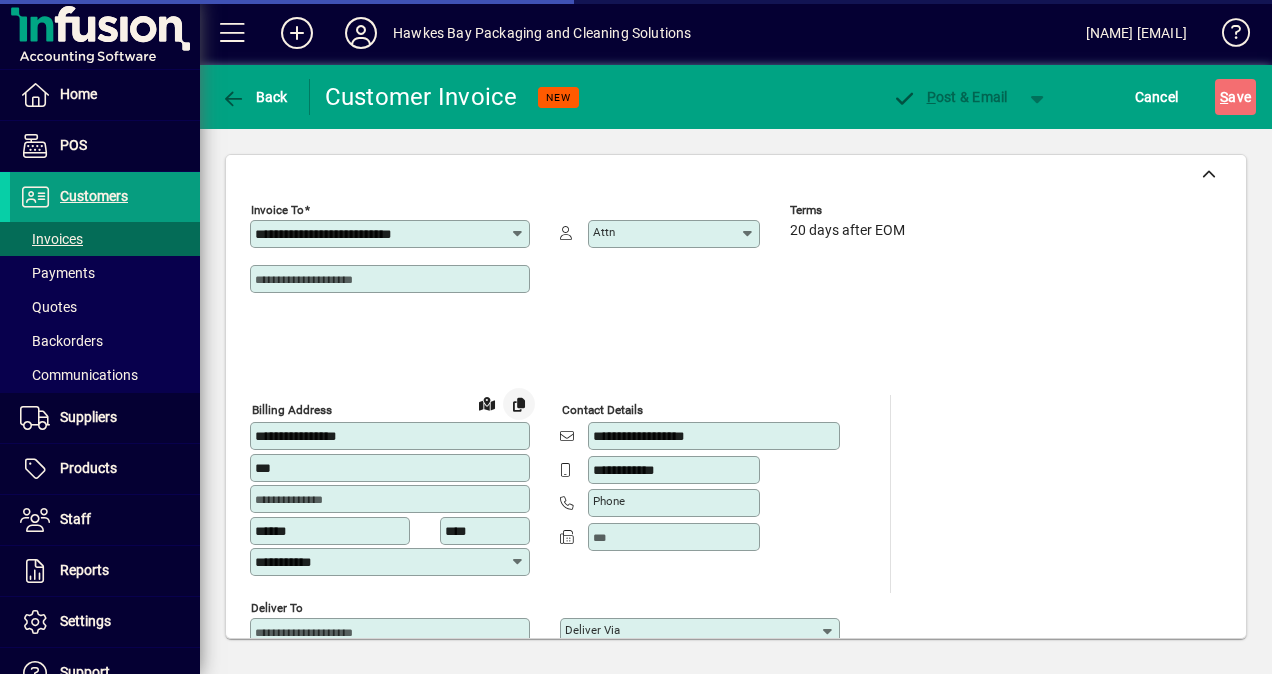 type on "*******" 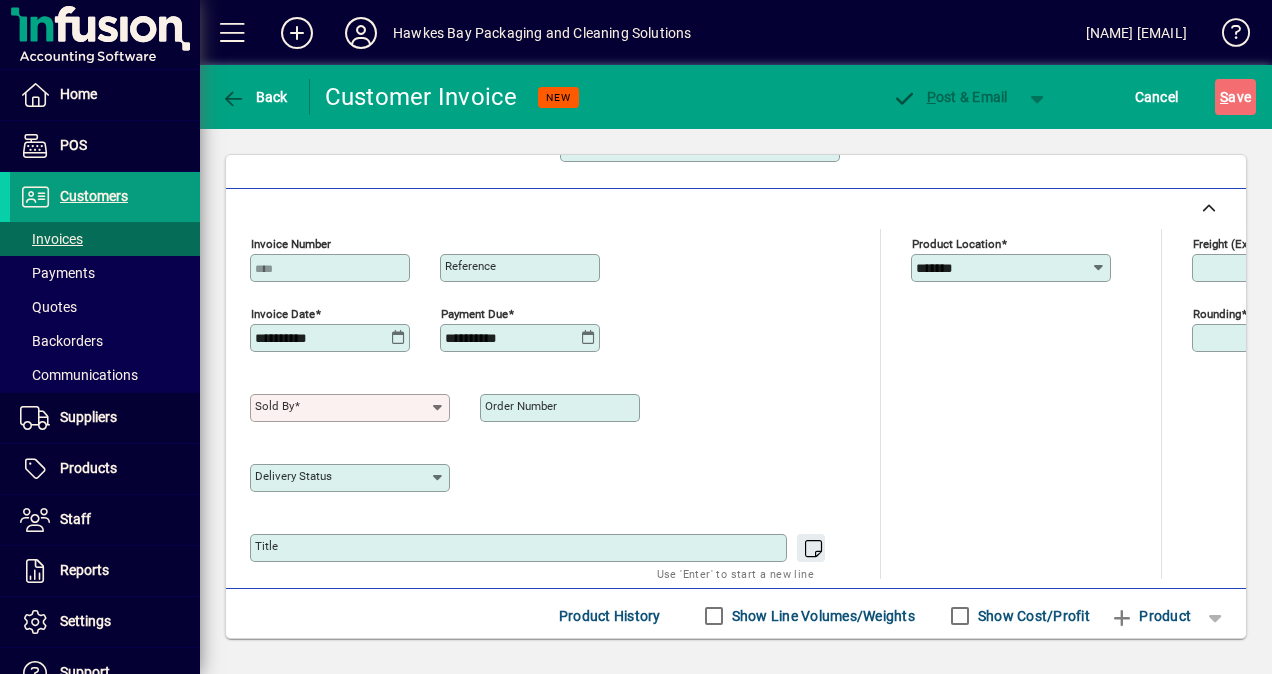 scroll, scrollTop: 800, scrollLeft: 0, axis: vertical 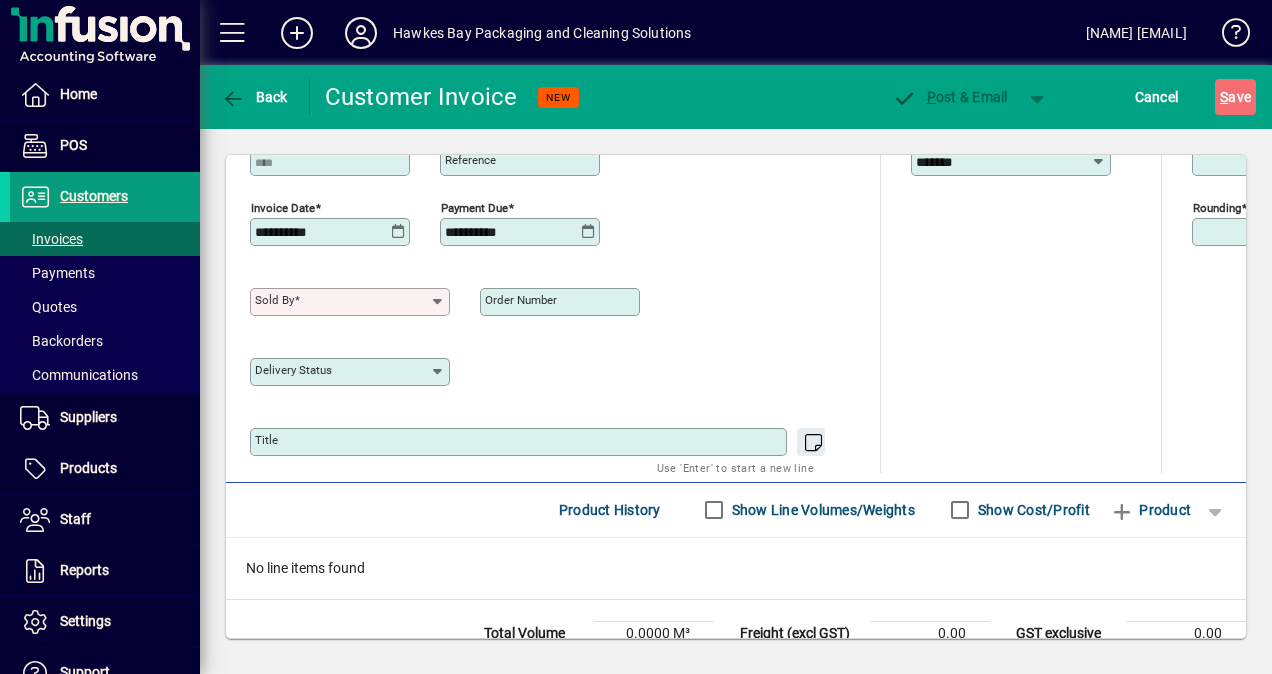 click on "Sold by" at bounding box center [342, 302] 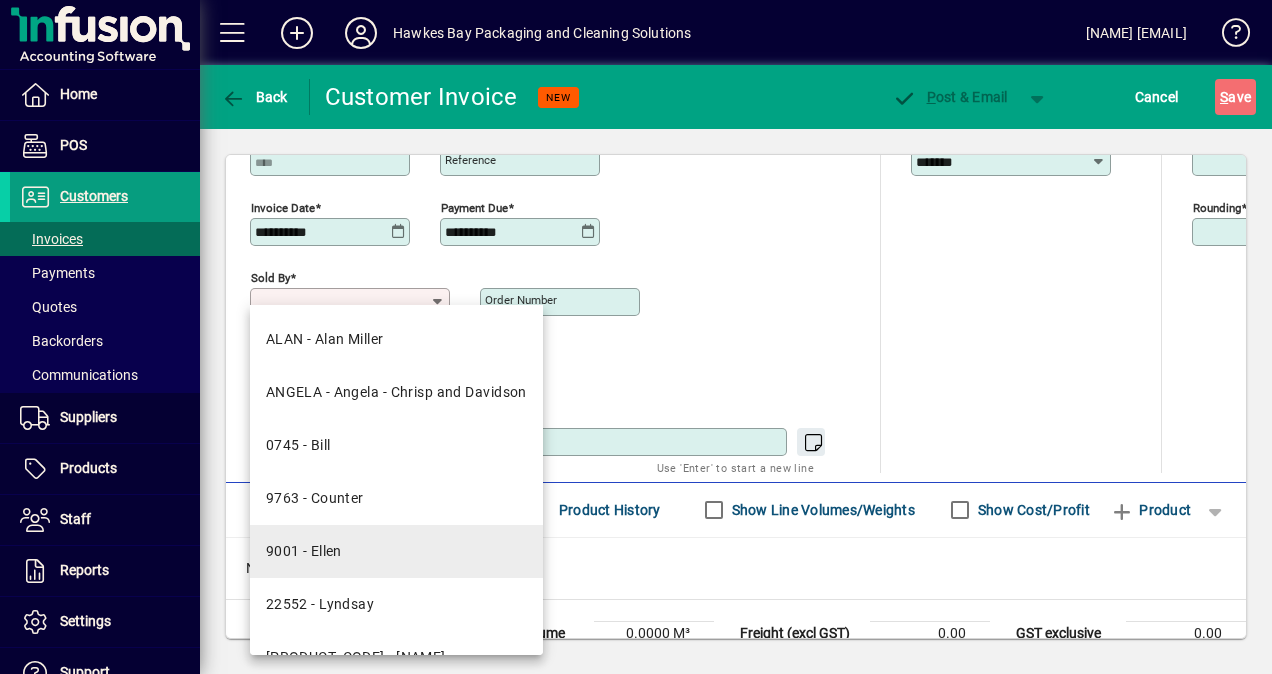 scroll, scrollTop: 196, scrollLeft: 0, axis: vertical 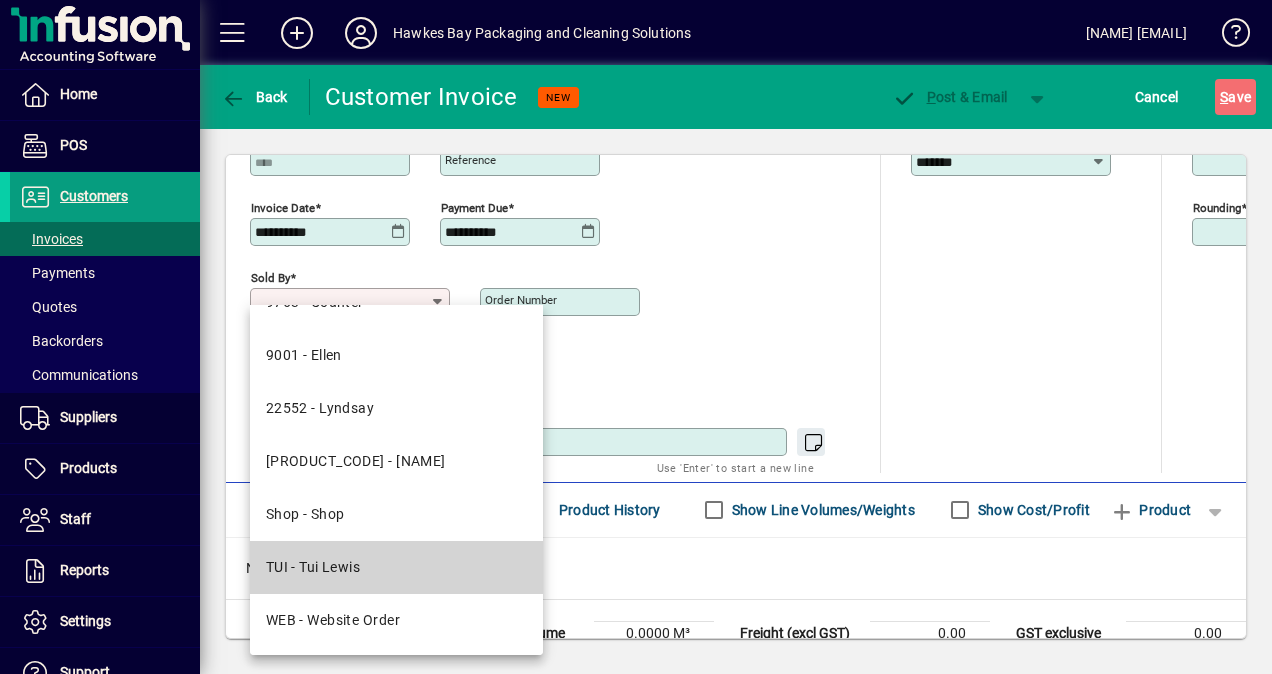 click on "TUI - Tui Lewis" at bounding box center (313, 567) 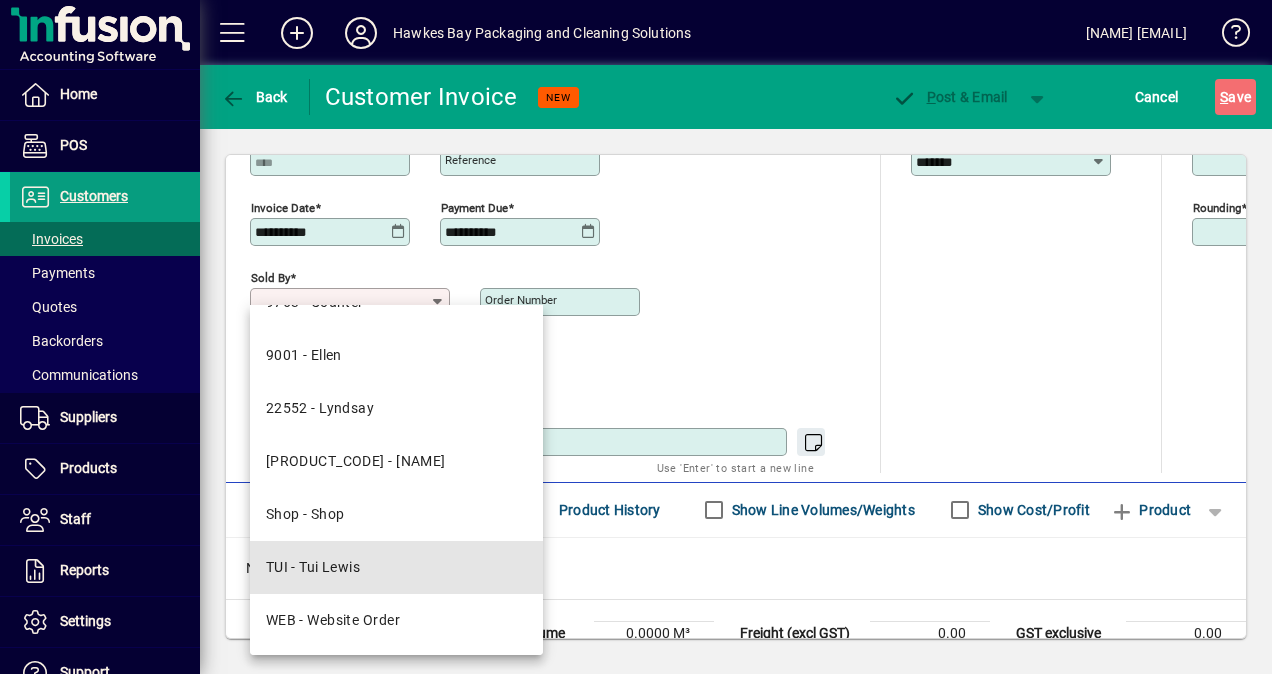 type on "**********" 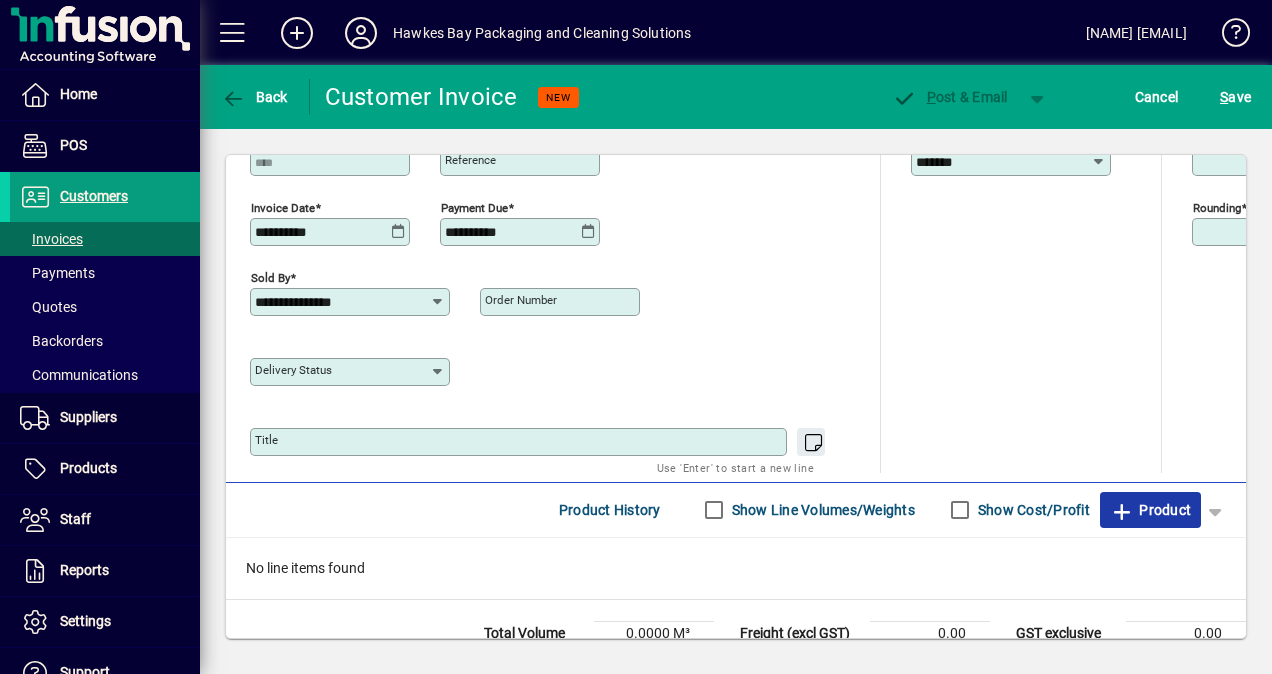 click on "Product" 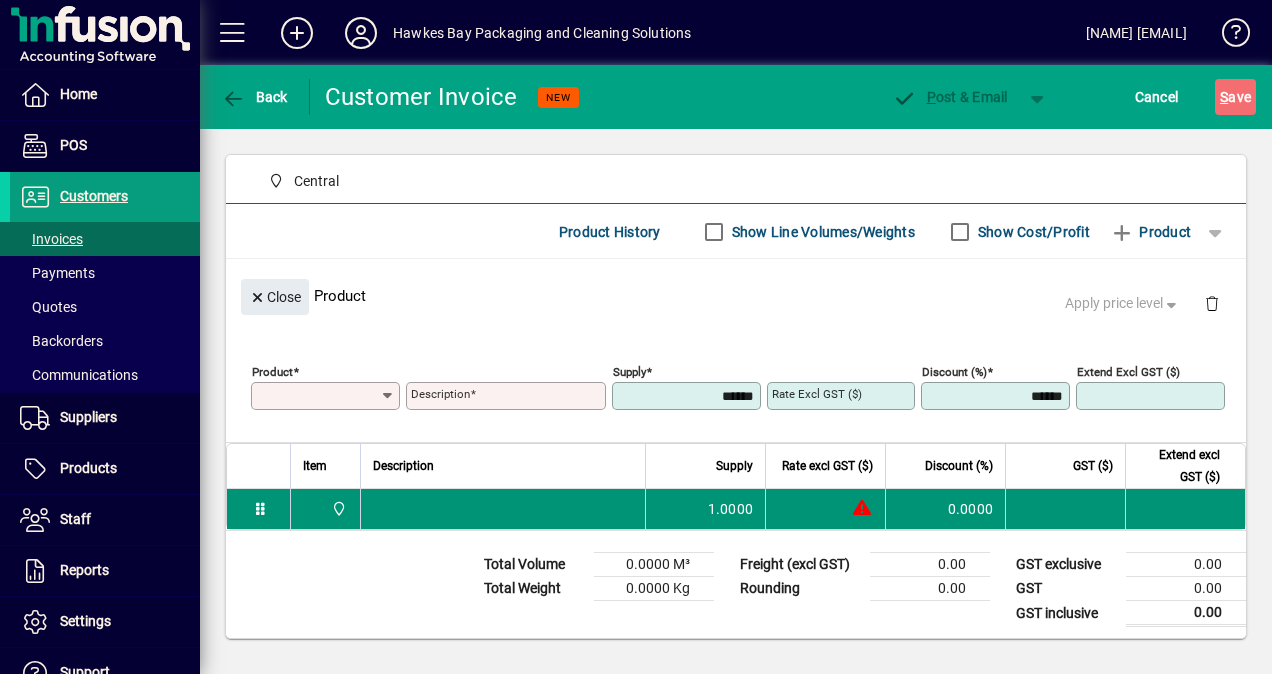 scroll, scrollTop: 207, scrollLeft: 0, axis: vertical 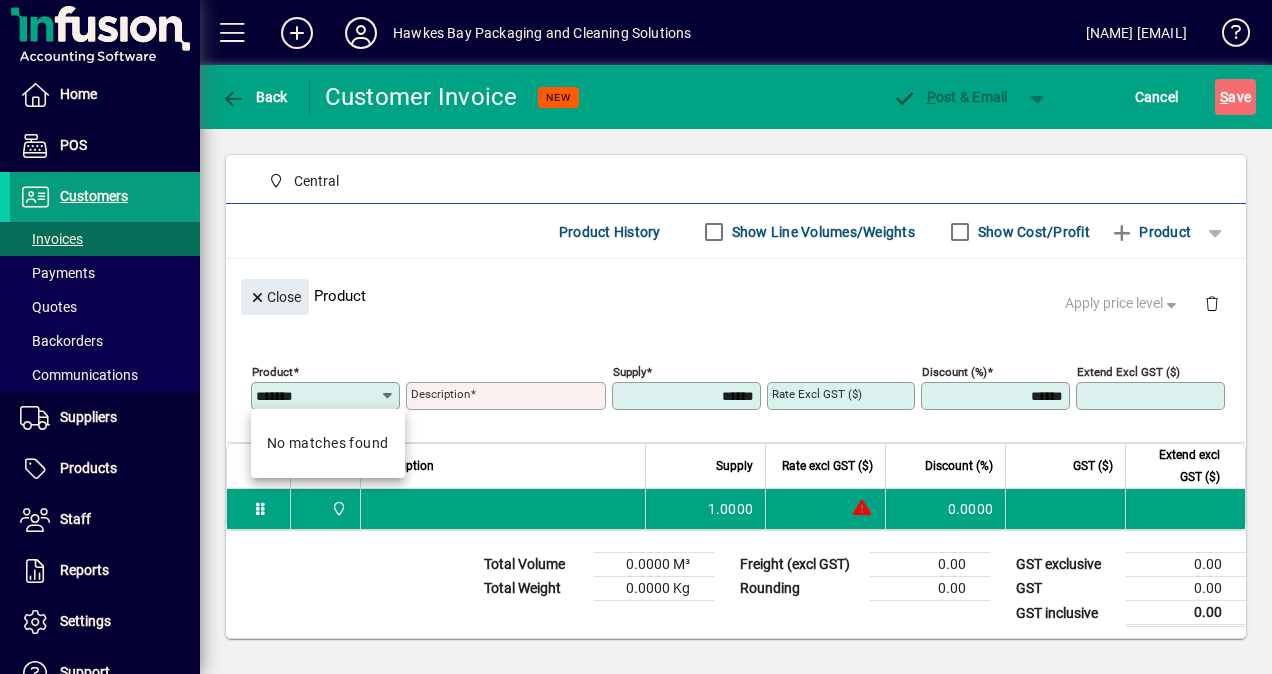 click on "*******" at bounding box center [318, 396] 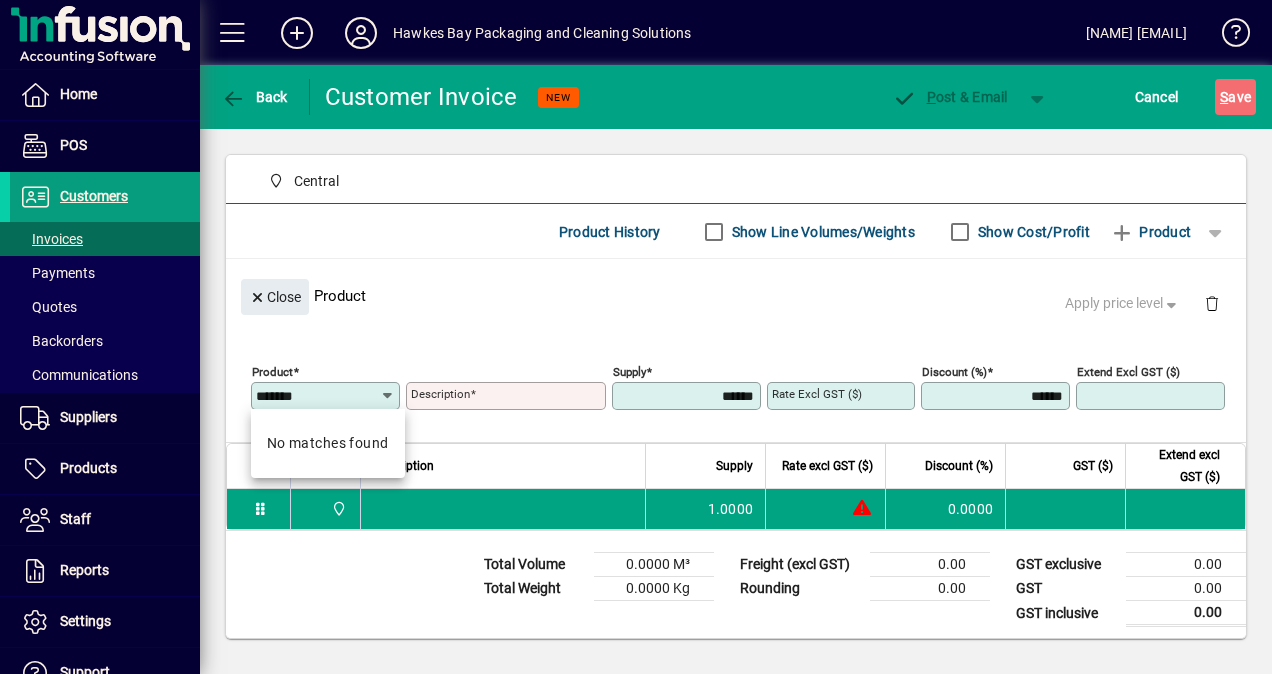 type on "*******" 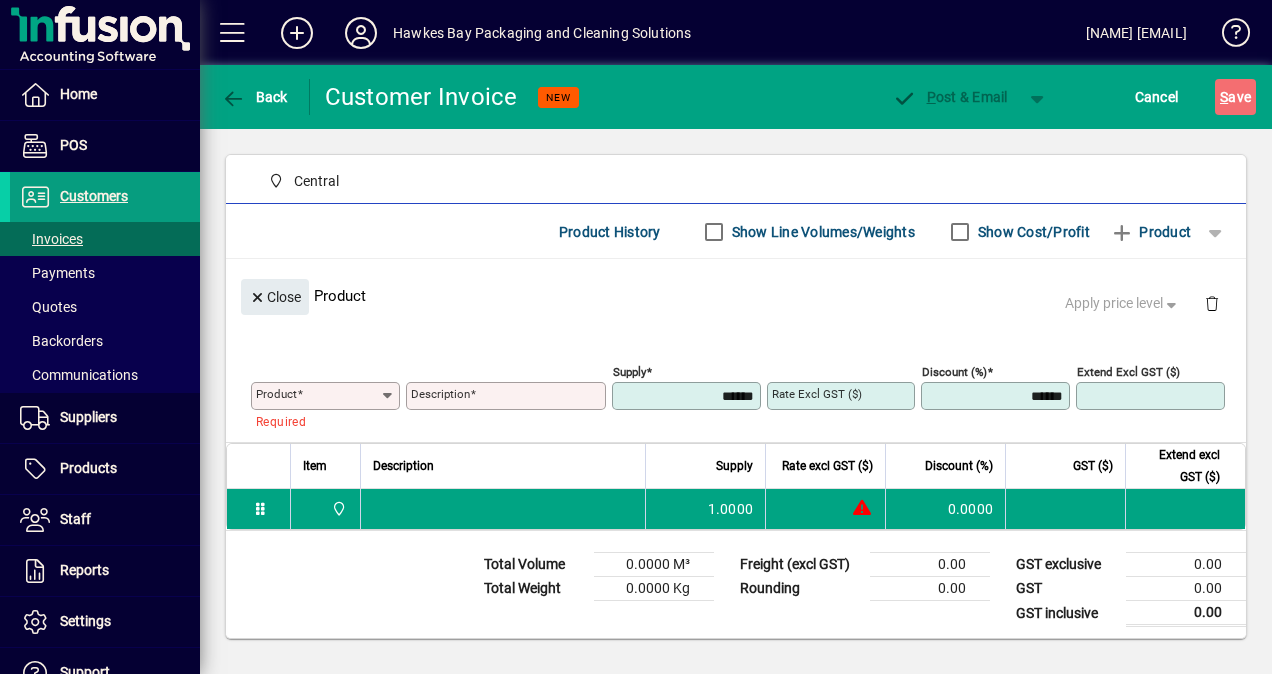 click on "Product" at bounding box center [318, 396] 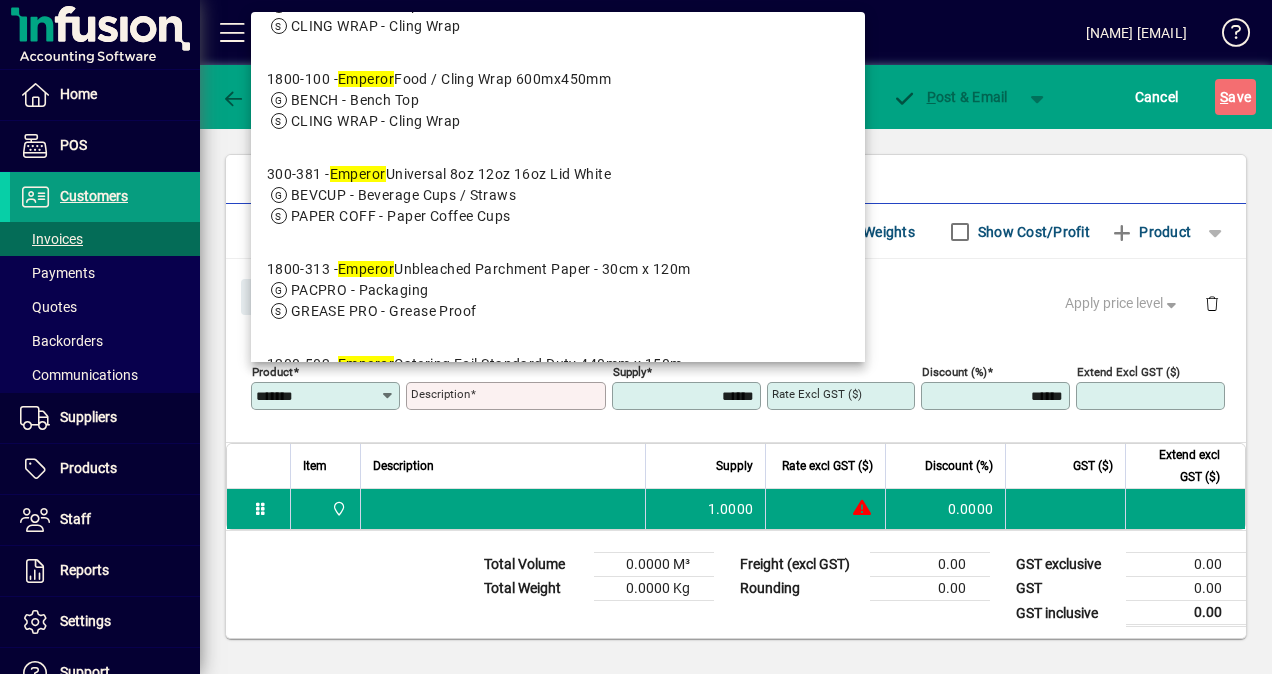 scroll, scrollTop: 700, scrollLeft: 0, axis: vertical 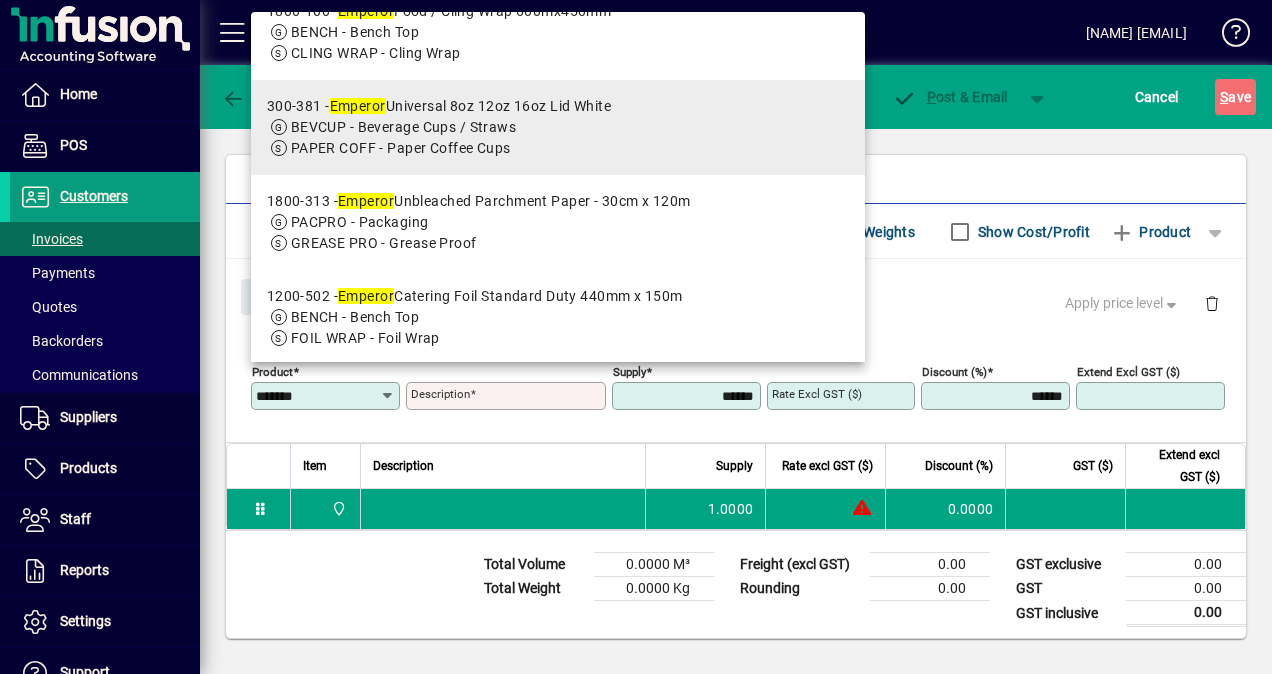 click on "300-381 -  Emperor  Universal 8oz 12oz 16oz Lid White" at bounding box center (439, 106) 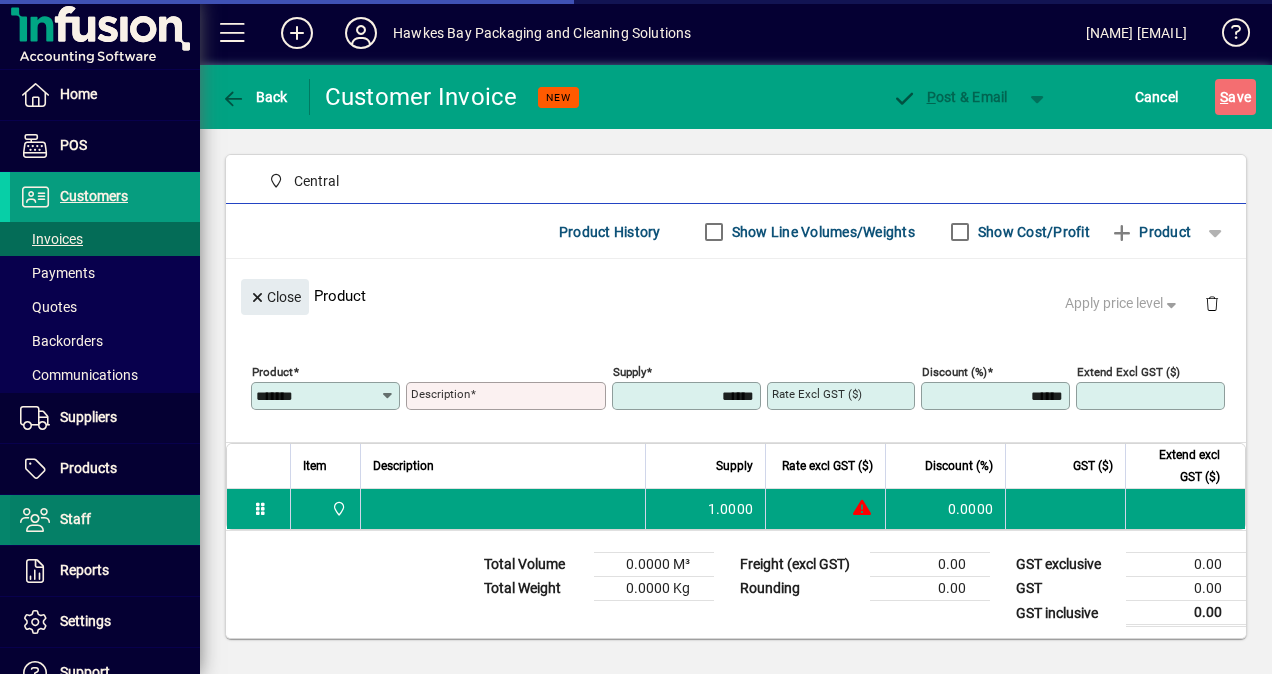 type on "**********" 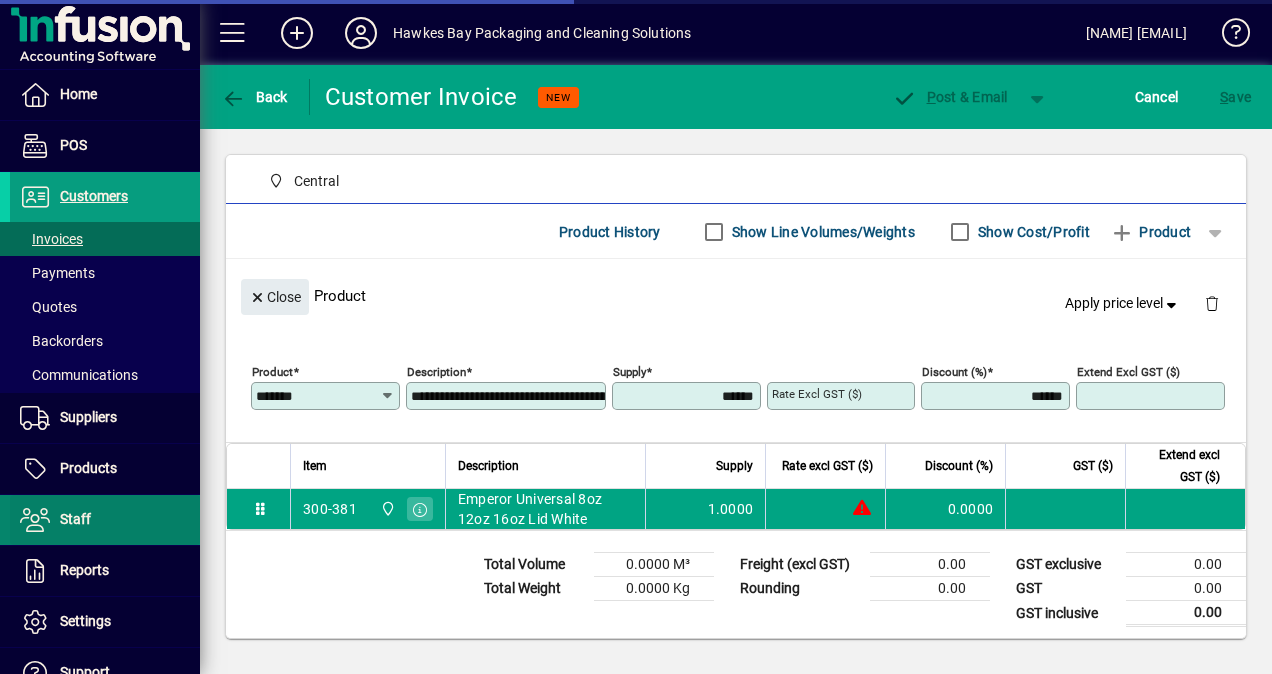 type on "******" 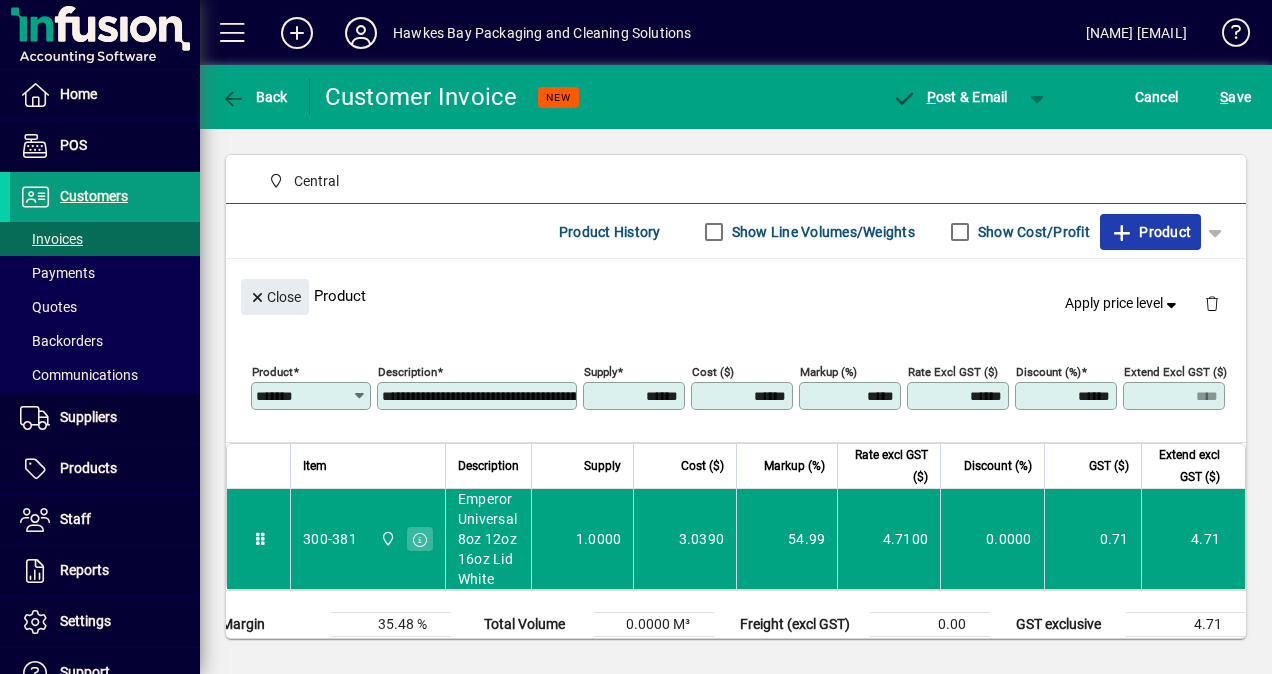 click 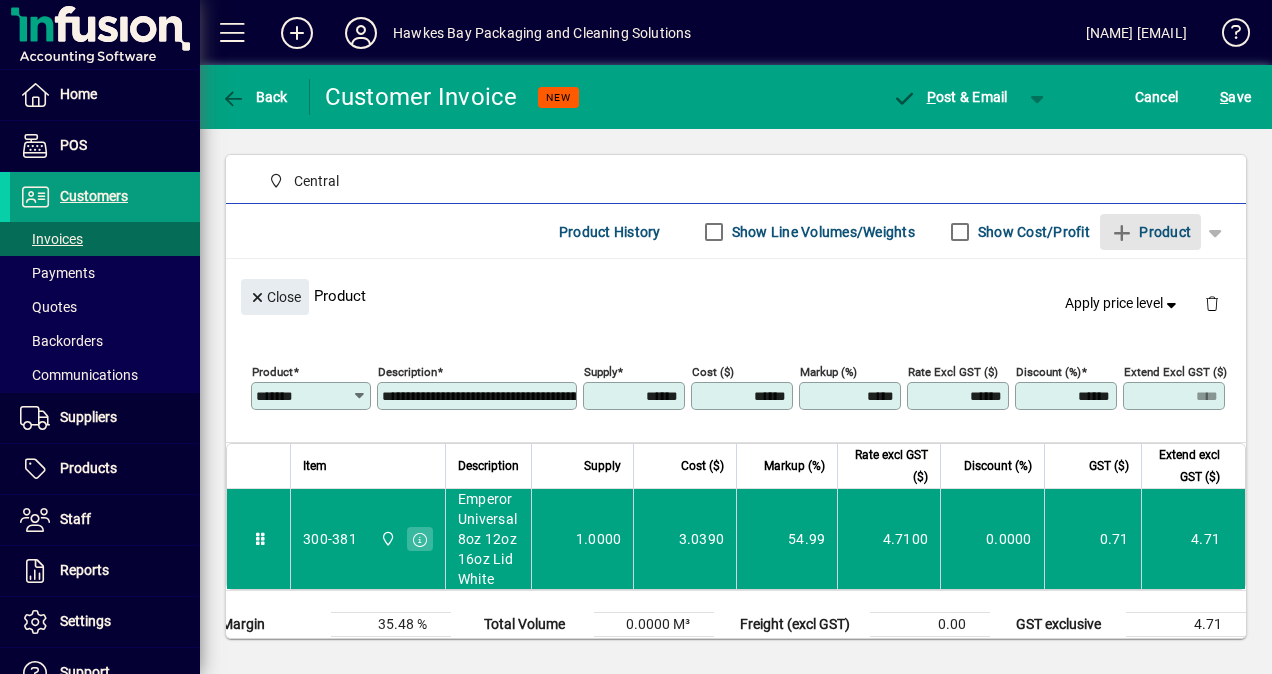 type 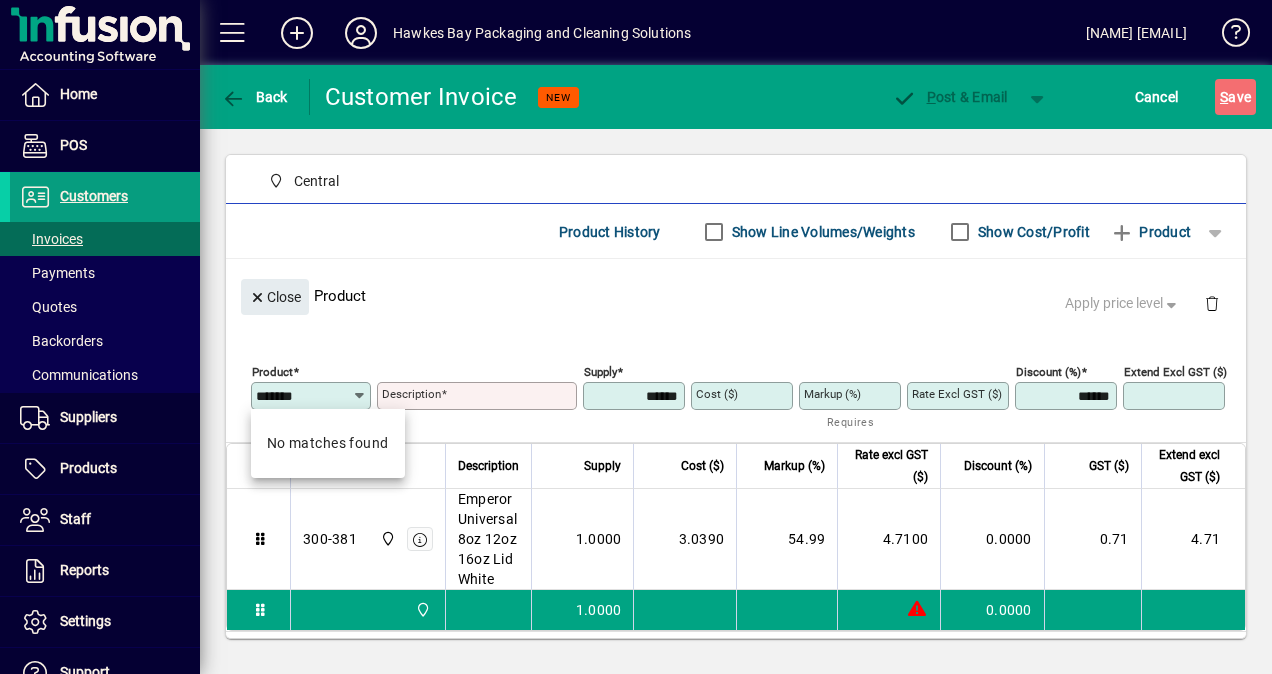 type on "*******" 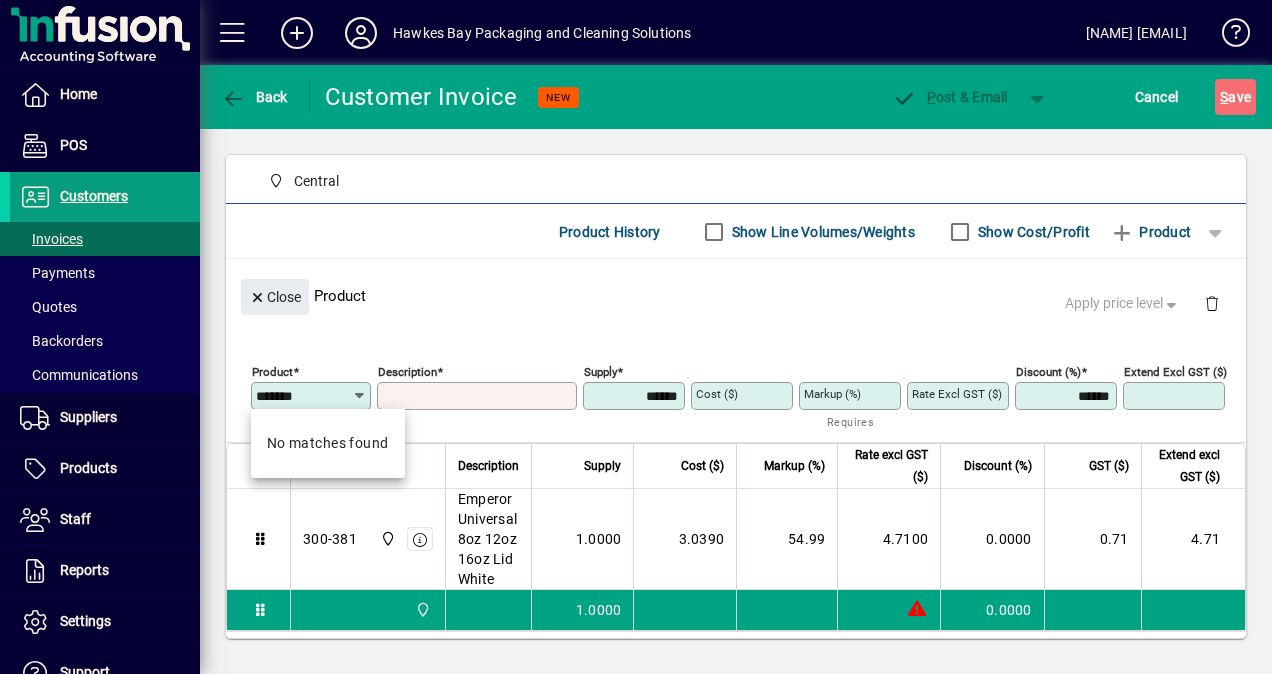 click on "Description" at bounding box center (479, 396) 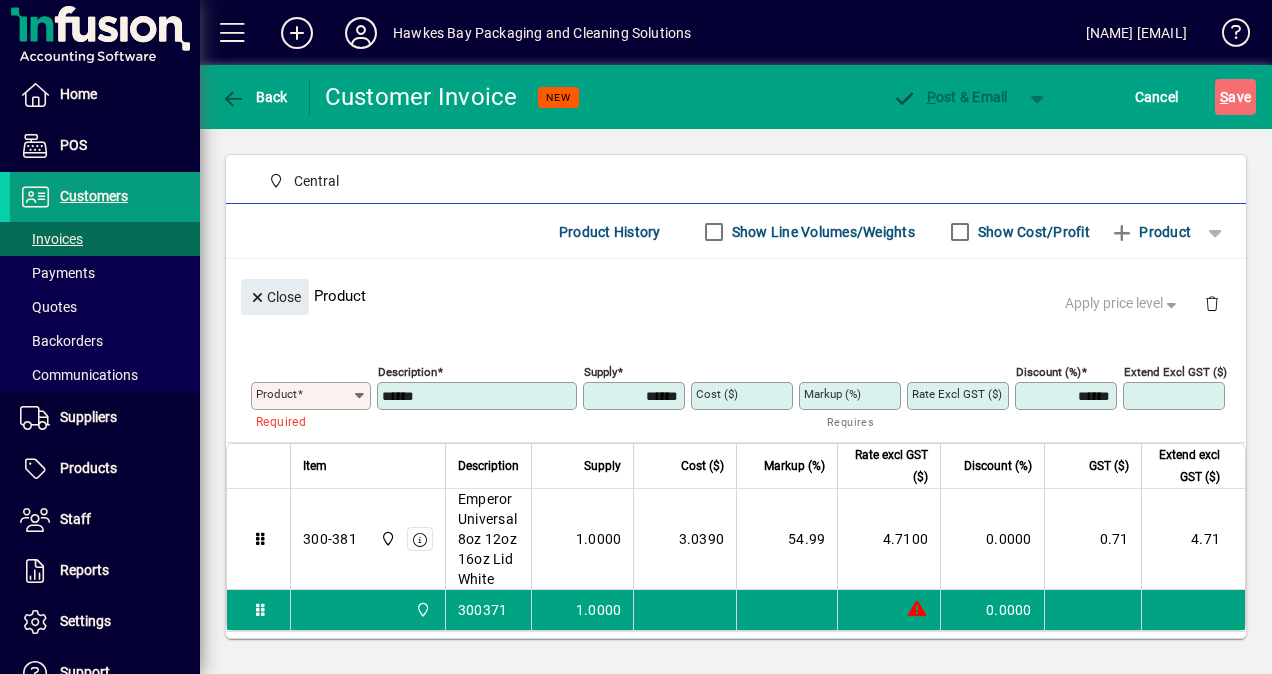 click on "******" at bounding box center (479, 396) 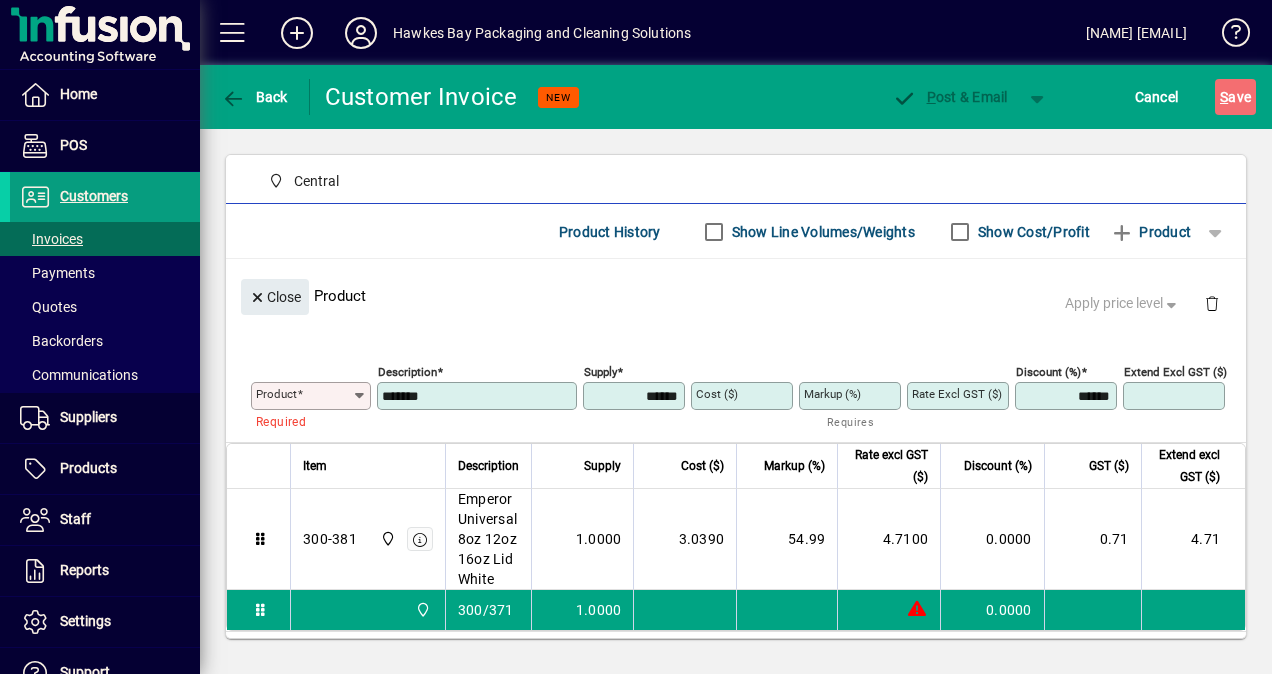 type on "*******" 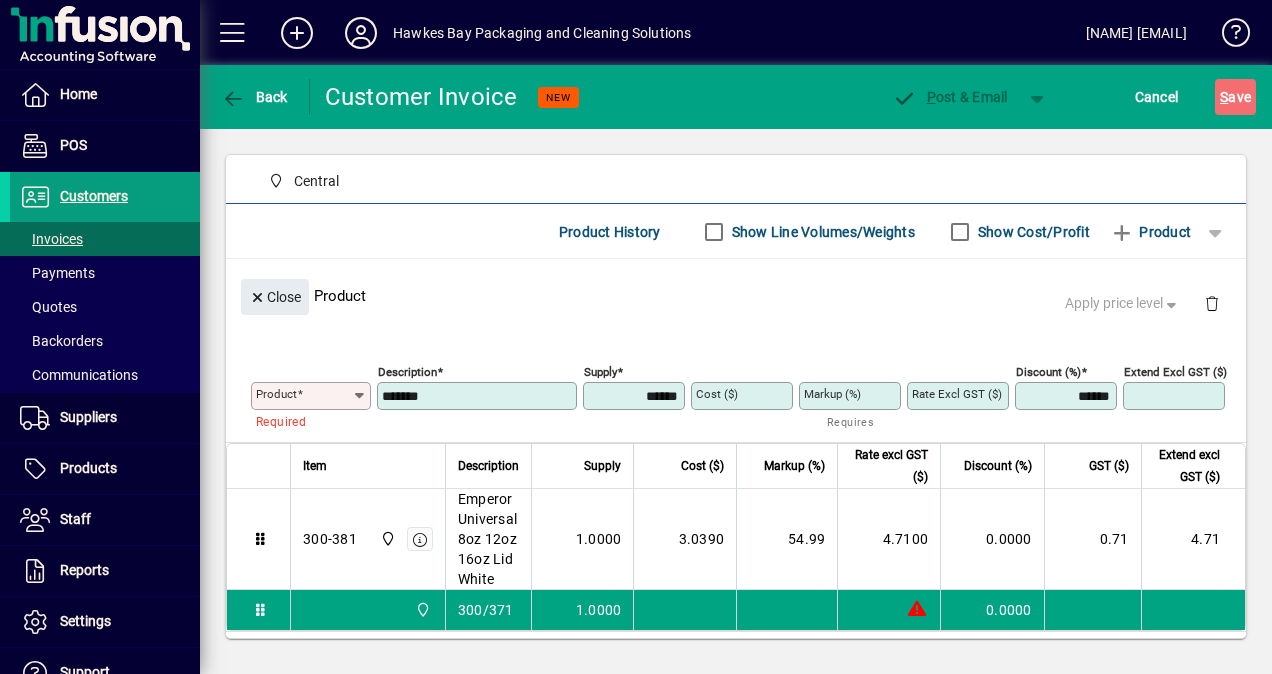 click on "Close  Product   Apply price level" 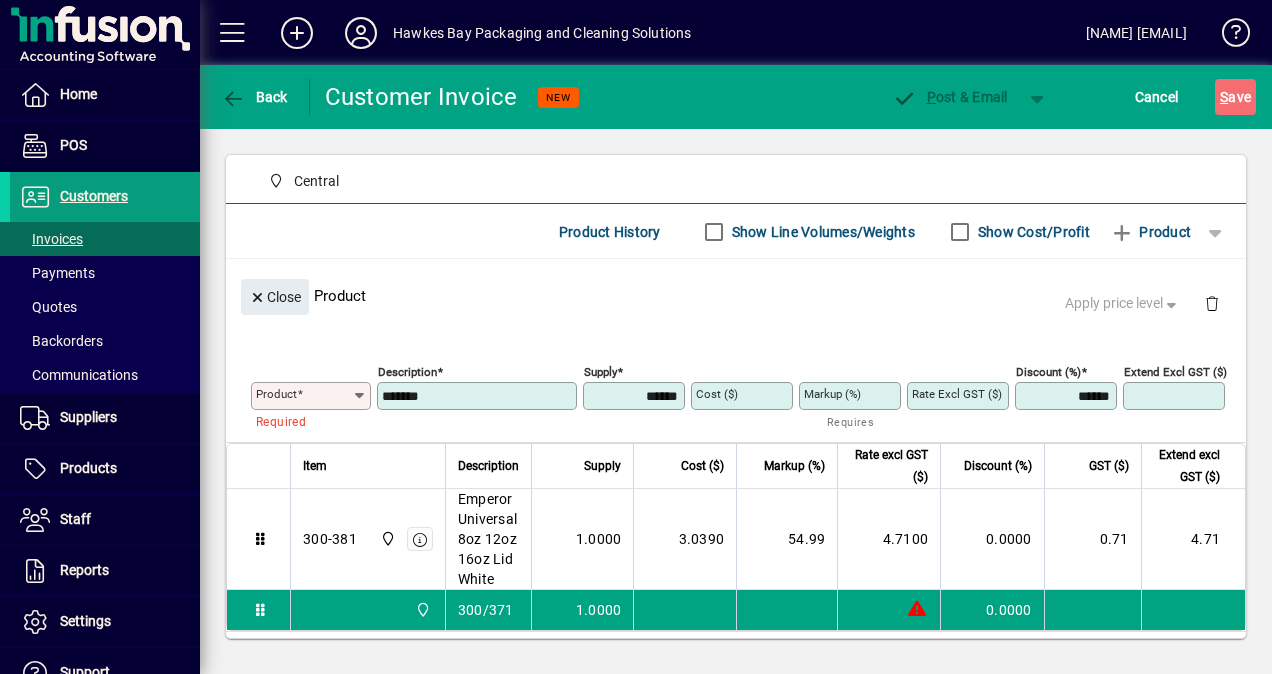 drag, startPoint x: 450, startPoint y: 399, endPoint x: 357, endPoint y: 399, distance: 93 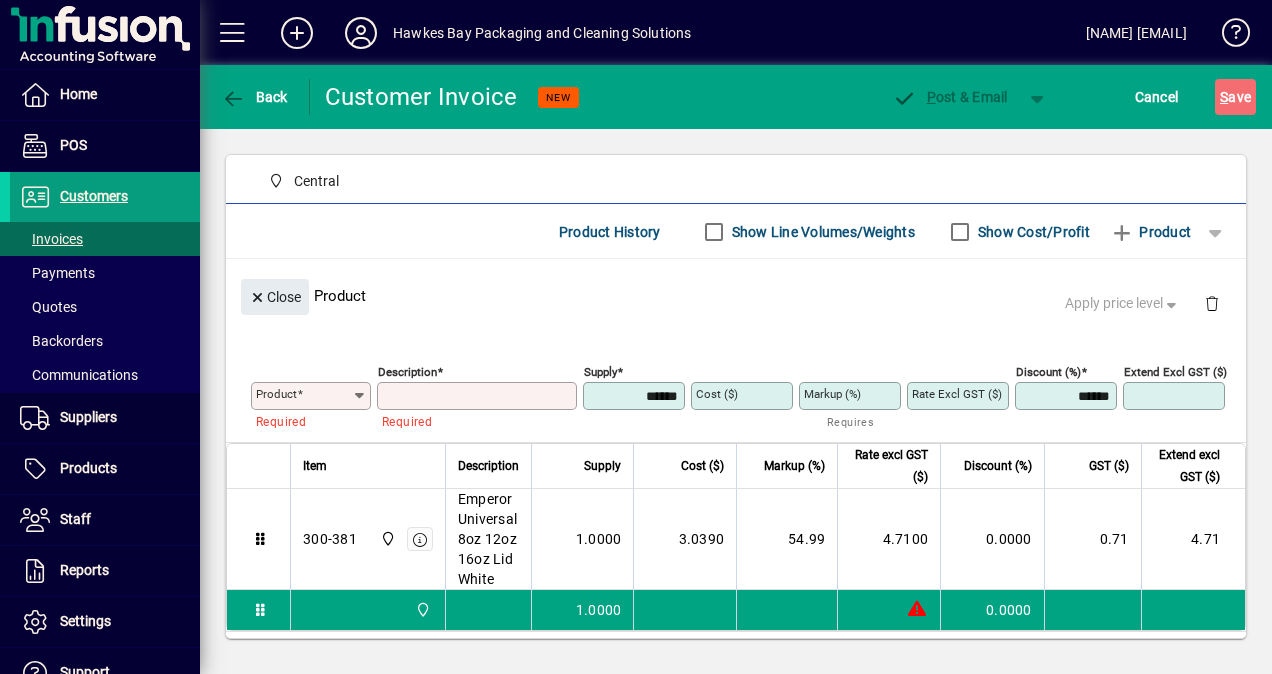 type 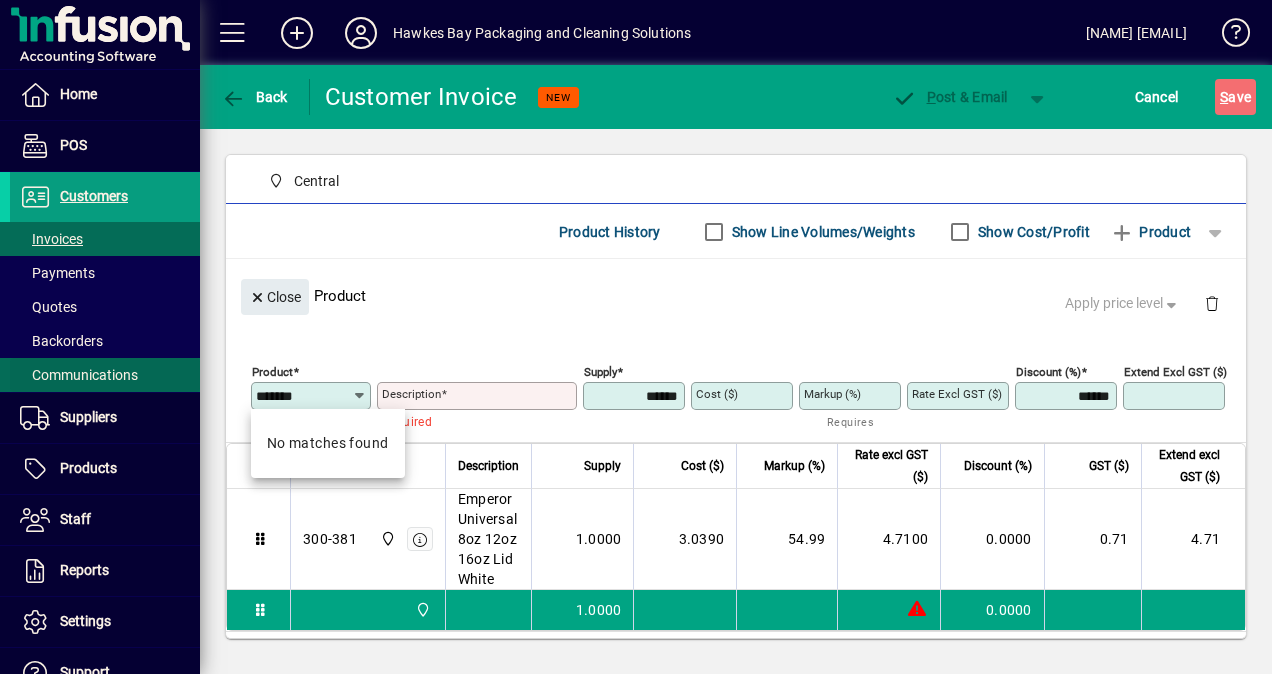 drag, startPoint x: 342, startPoint y: 388, endPoint x: 163, endPoint y: 390, distance: 179.01117 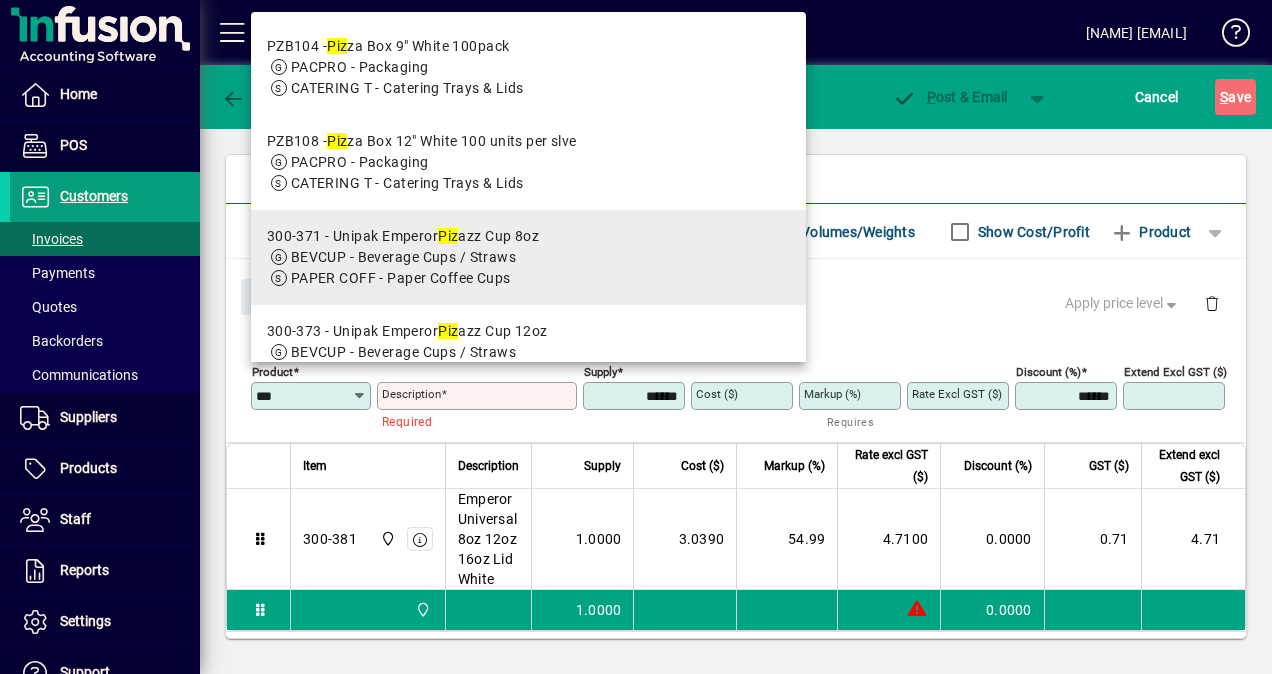 click on "300-371 - Unipak Emperor  Piz azz Cup 8oz" at bounding box center [403, 236] 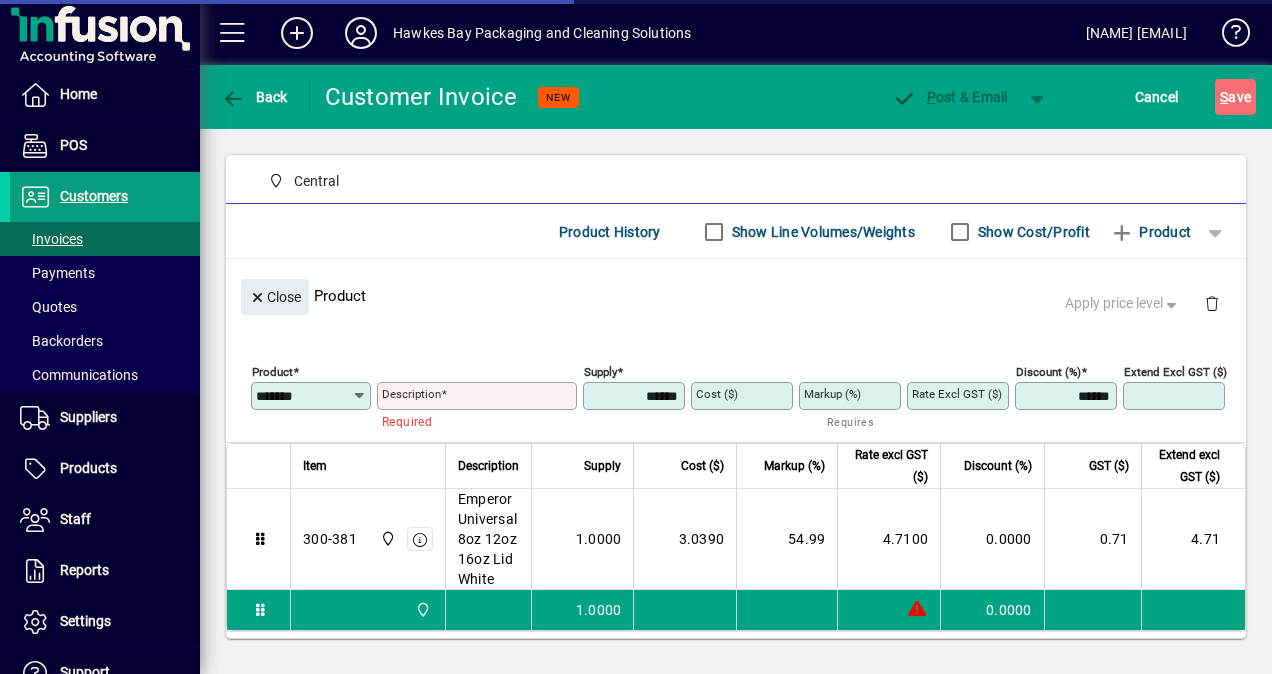 type on "**********" 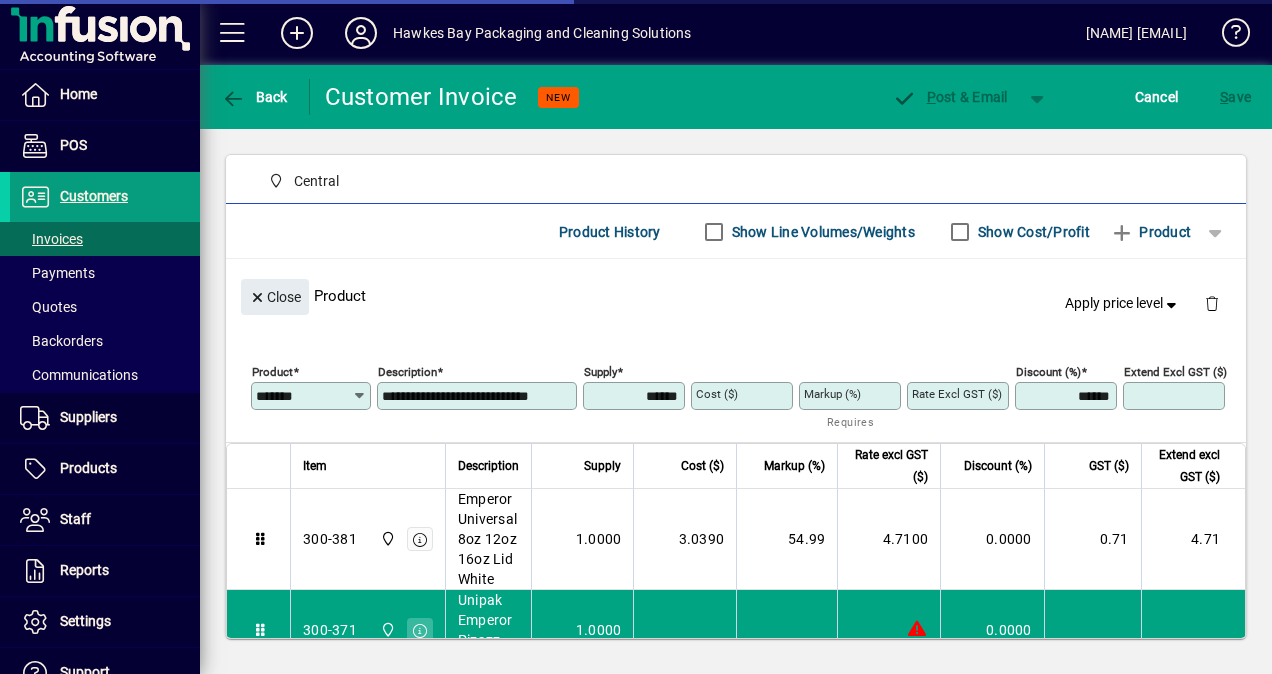 type on "******" 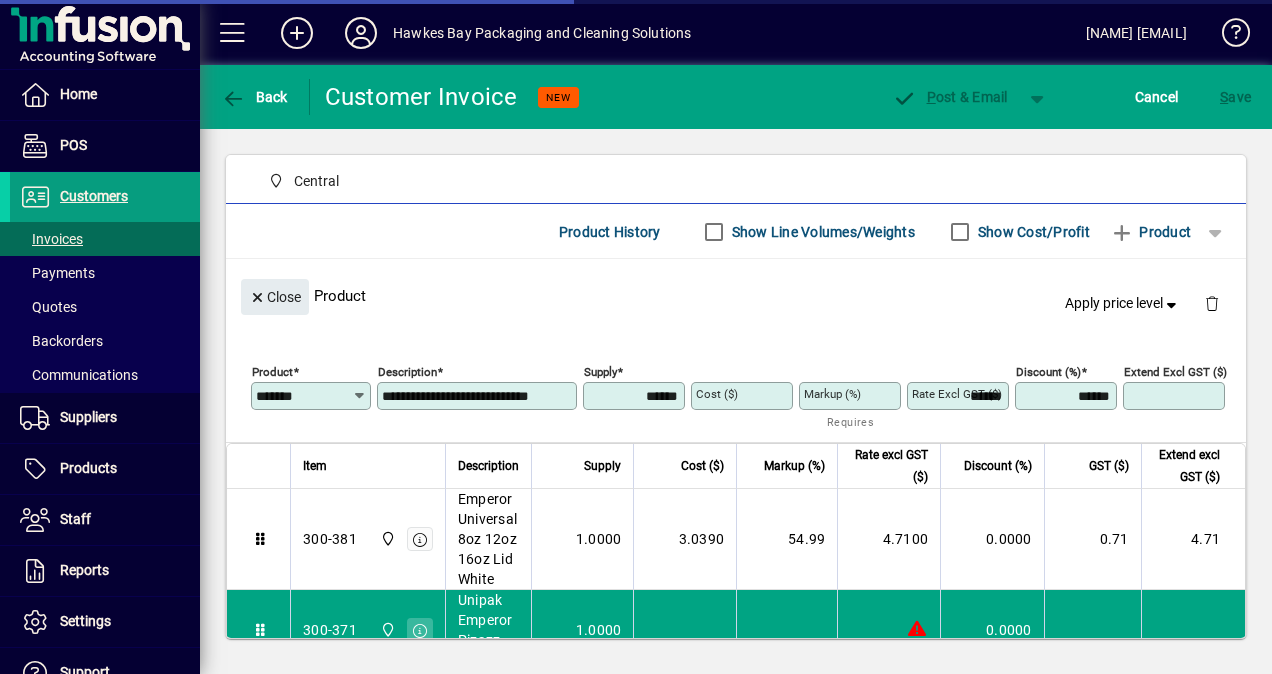 type on "****" 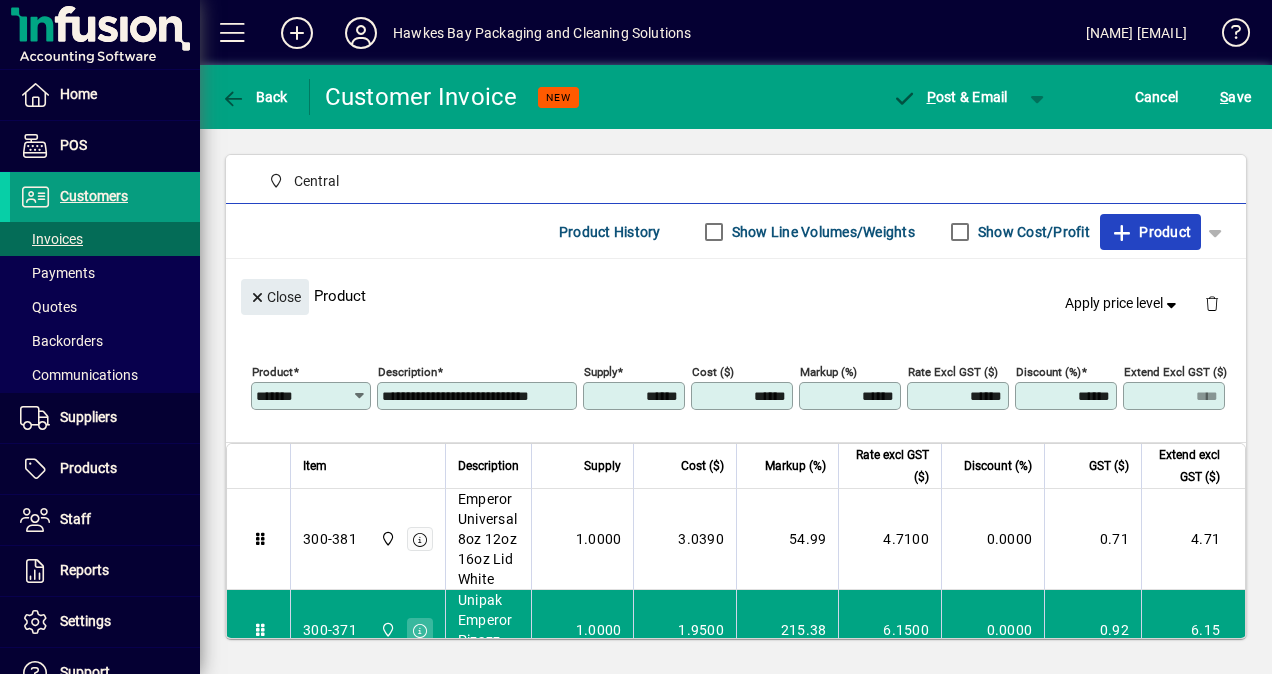 drag, startPoint x: 1129, startPoint y: 227, endPoint x: 443, endPoint y: 330, distance: 693.6894 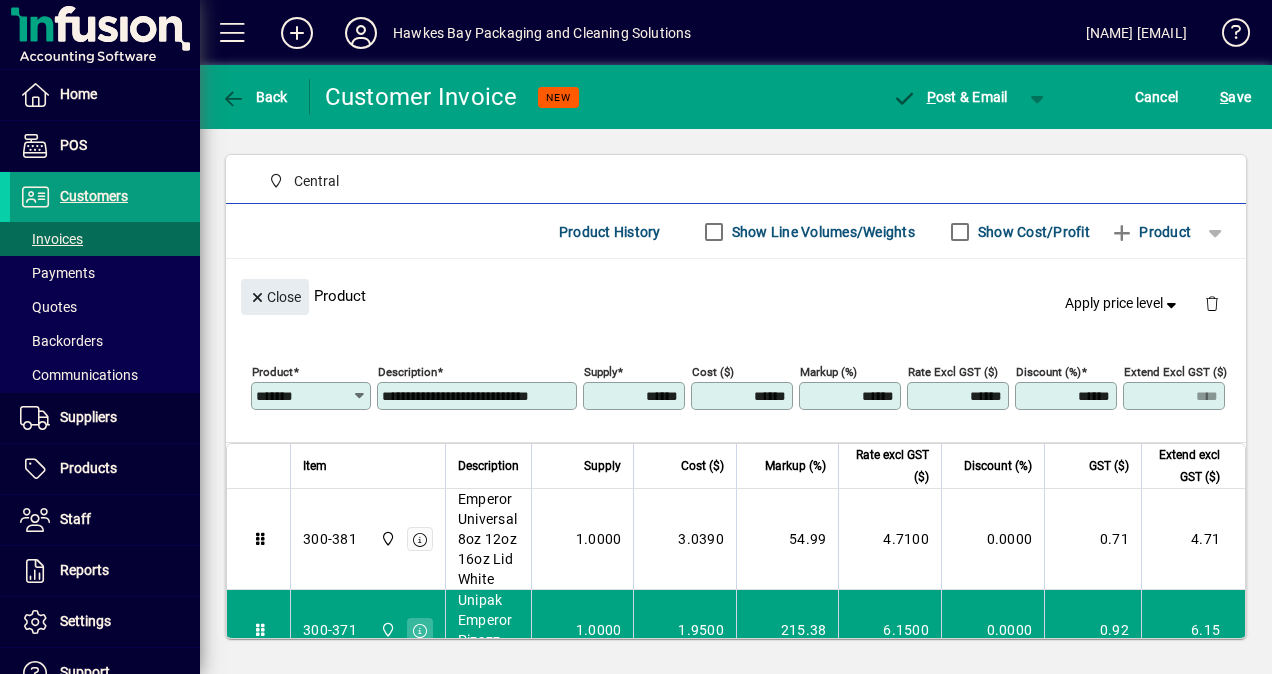 type 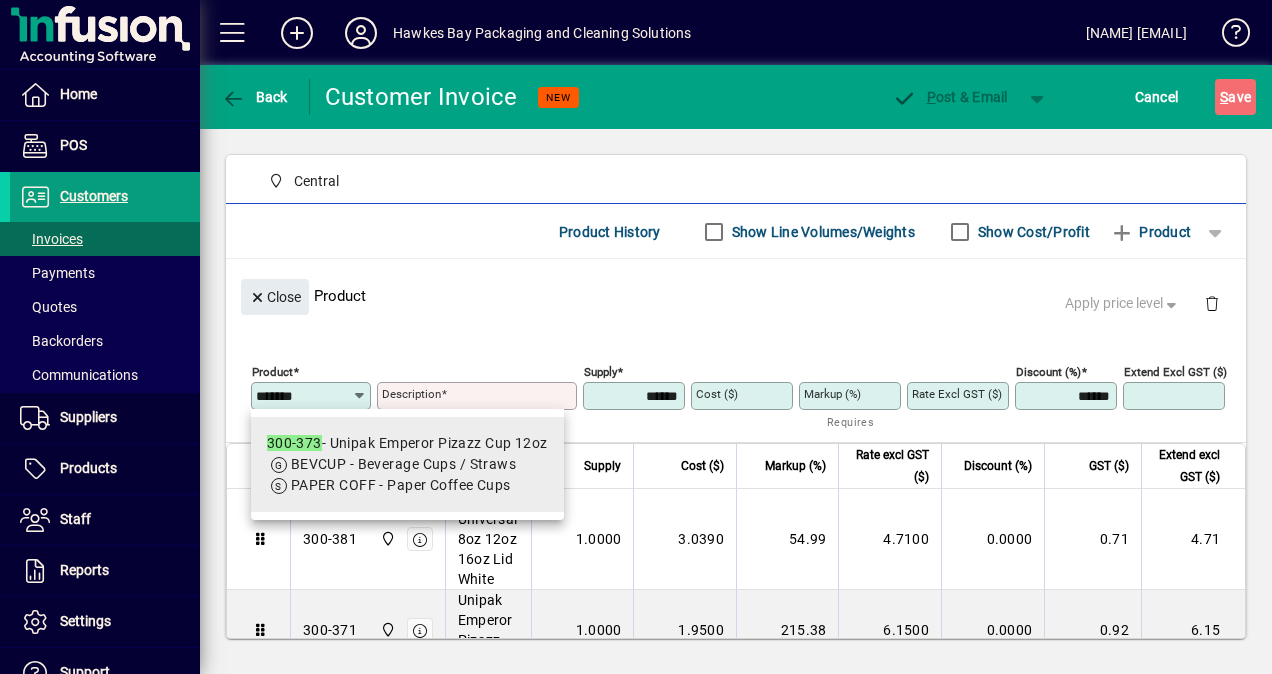 type on "*******" 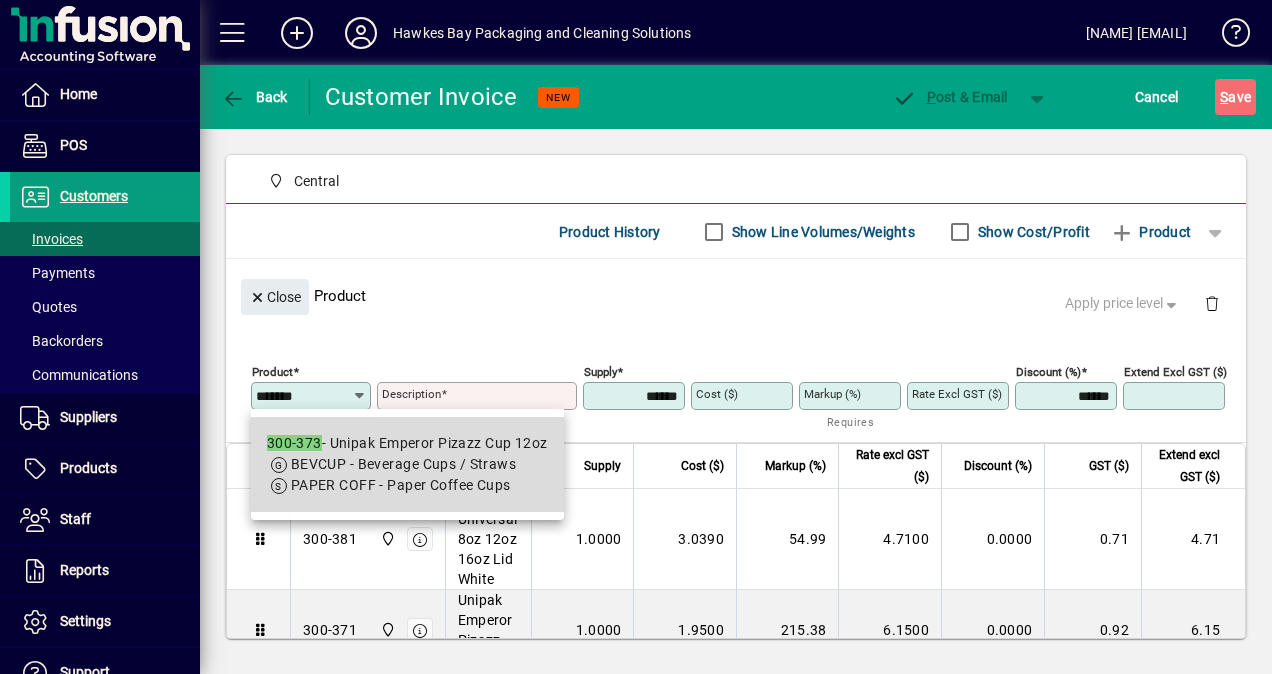 click on "BEVCUP - Beverage Cups / Straws" at bounding box center (404, 464) 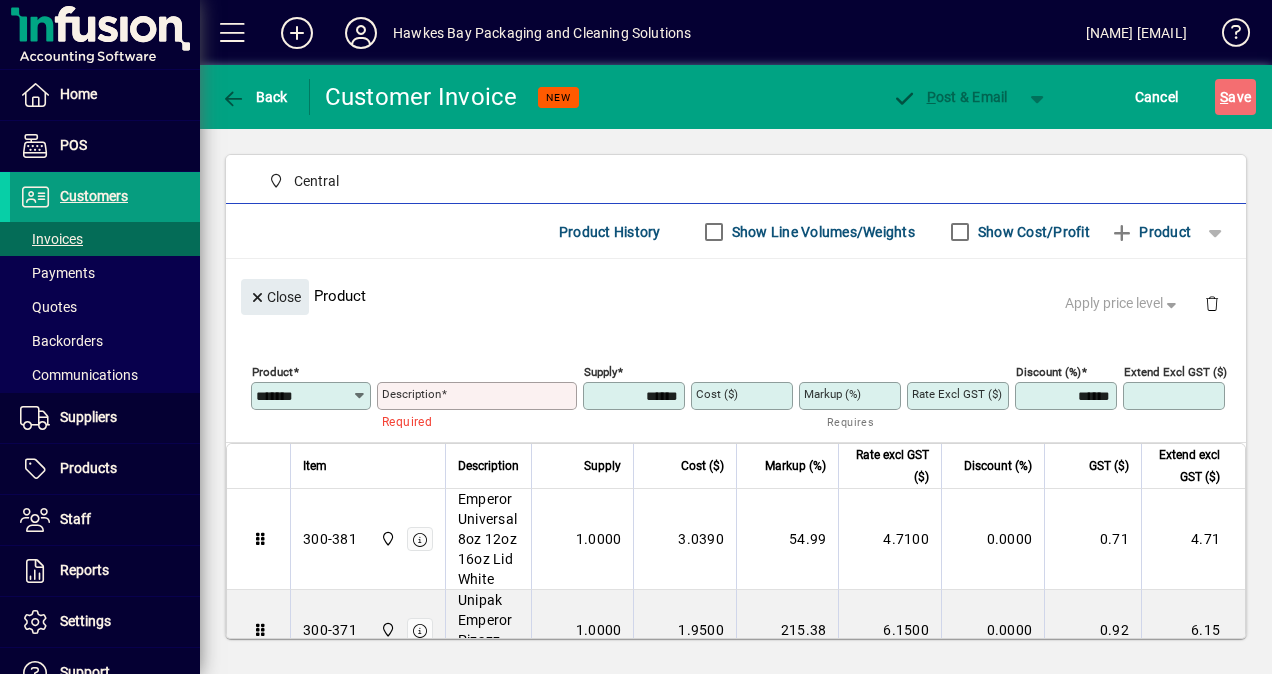 type on "**********" 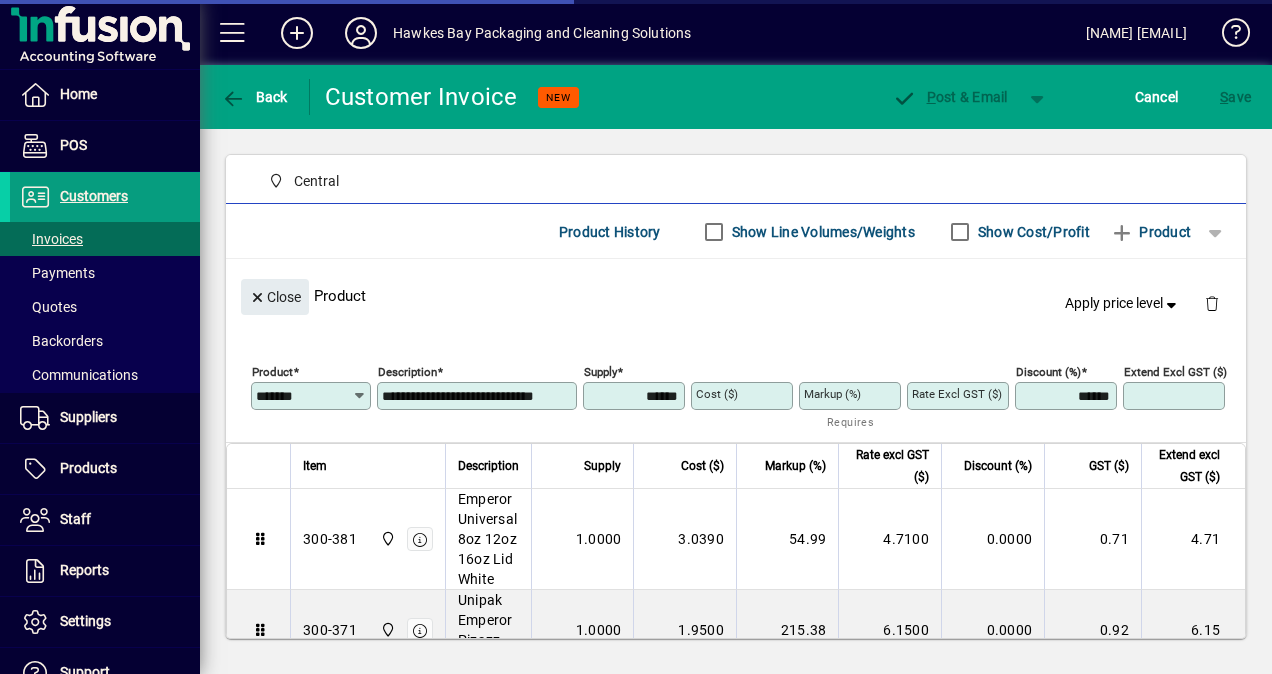 type on "******" 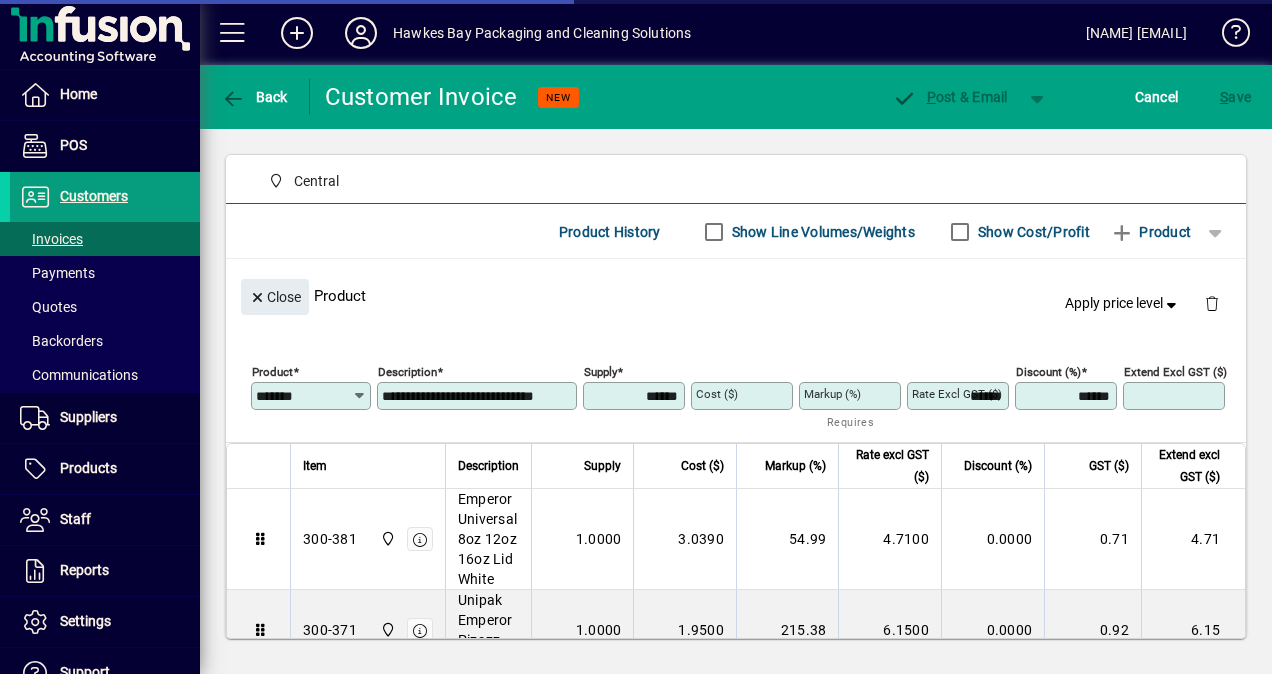 type on "****" 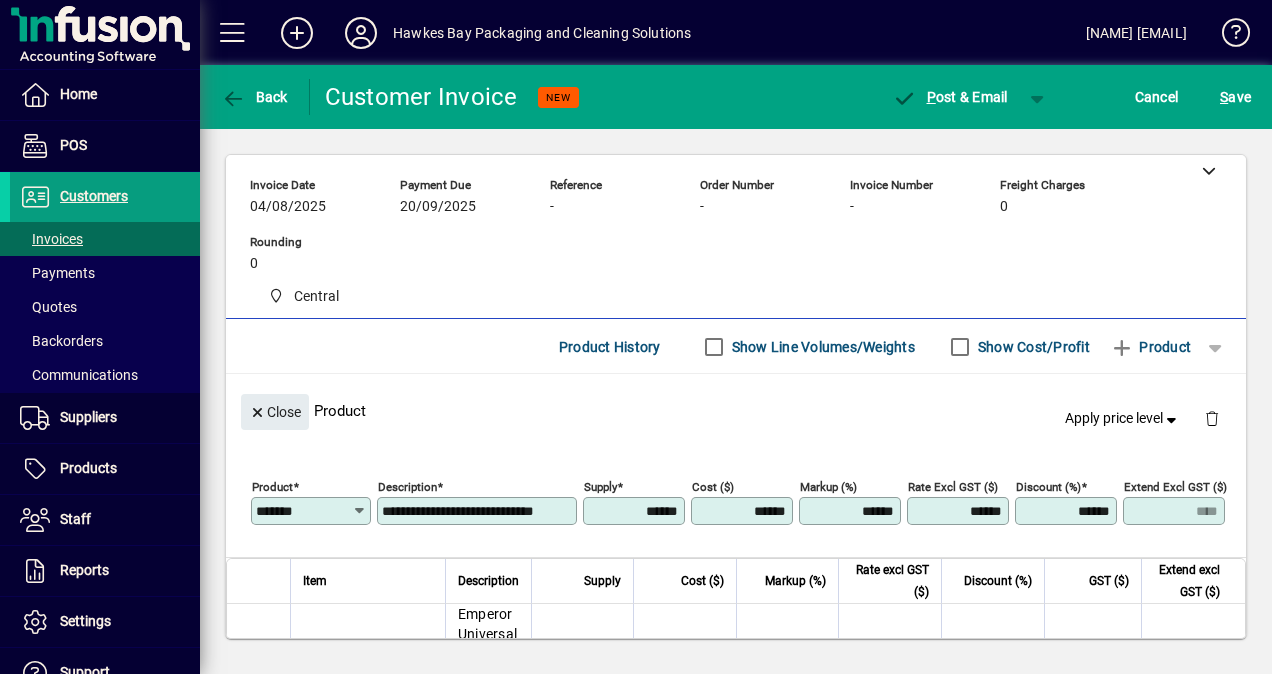 scroll, scrollTop: 107, scrollLeft: 0, axis: vertical 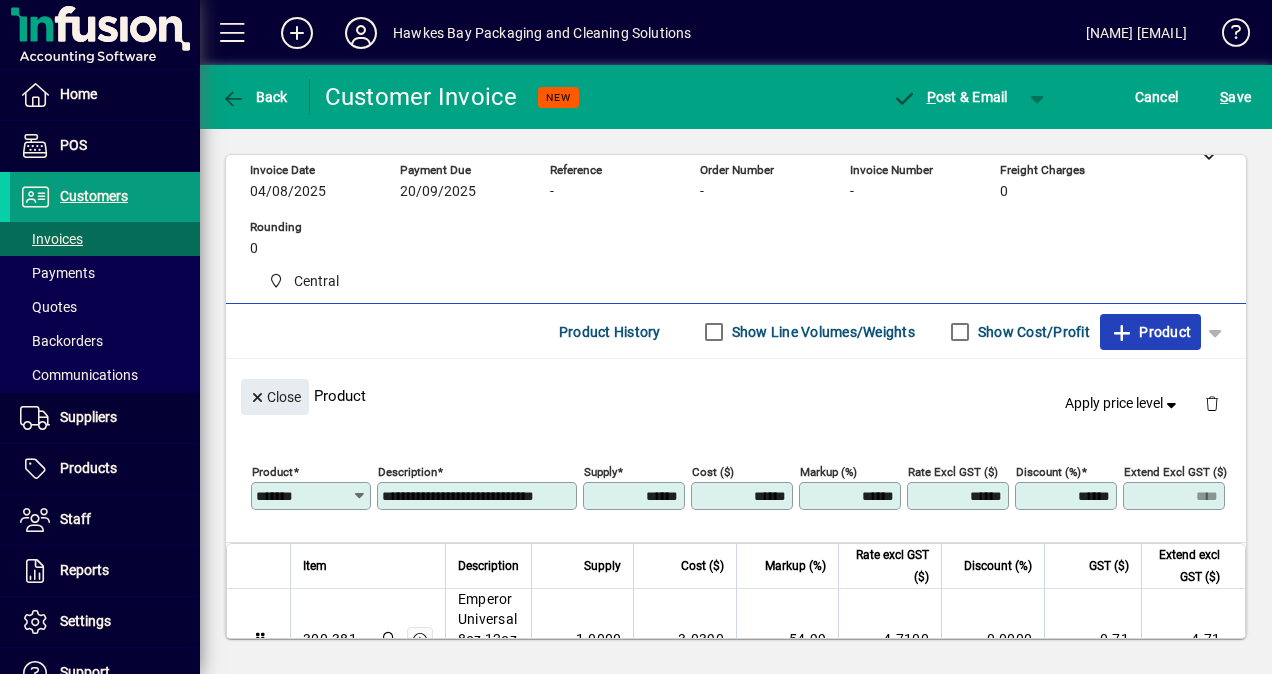 click 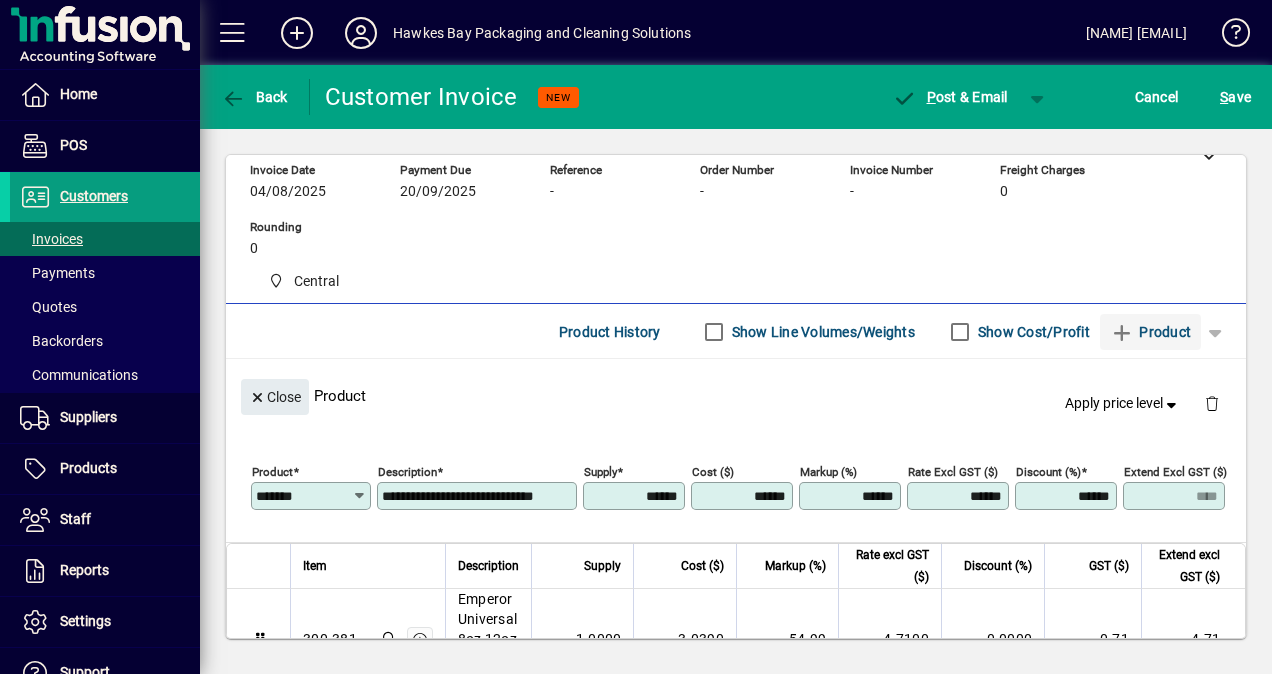 type 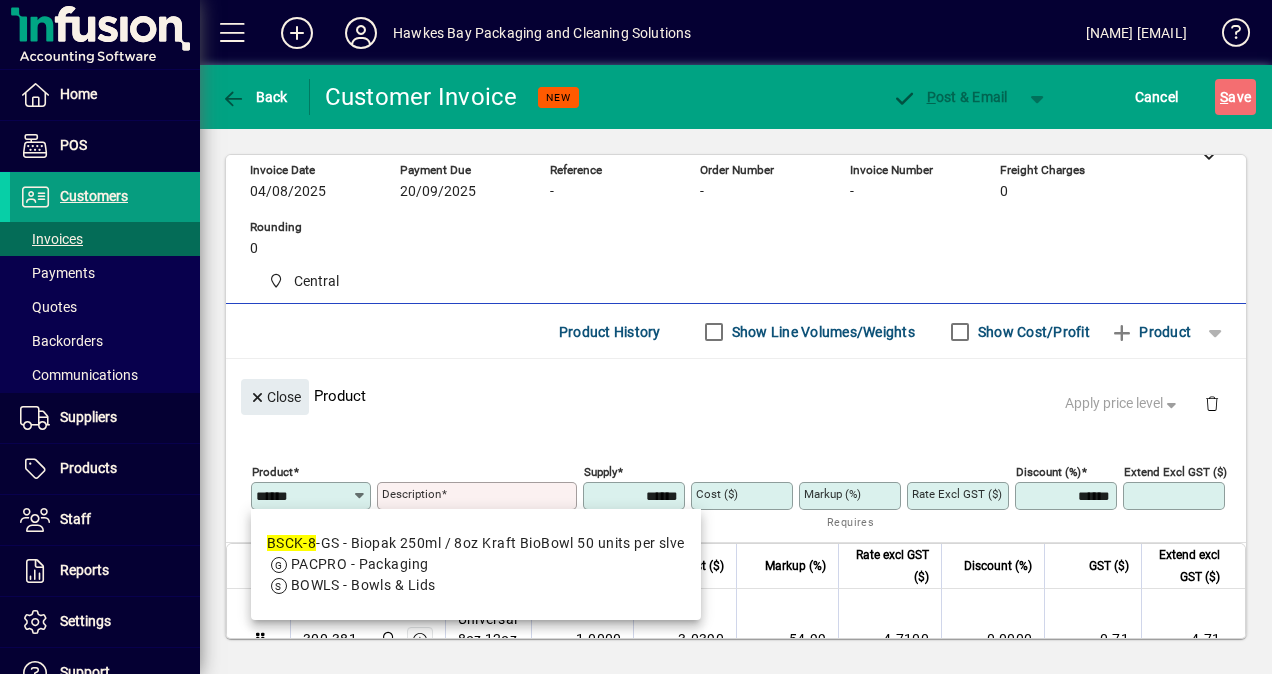 drag, startPoint x: 400, startPoint y: 547, endPoint x: 560, endPoint y: 587, distance: 164.92422 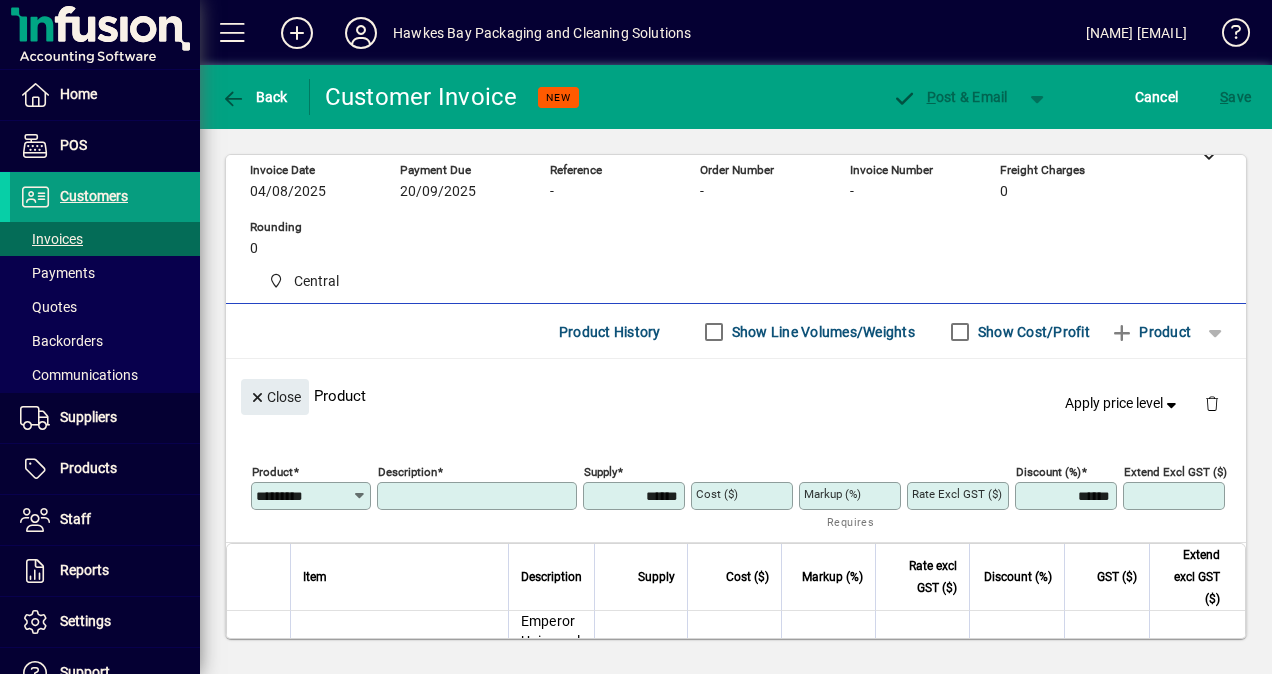 type on "**********" 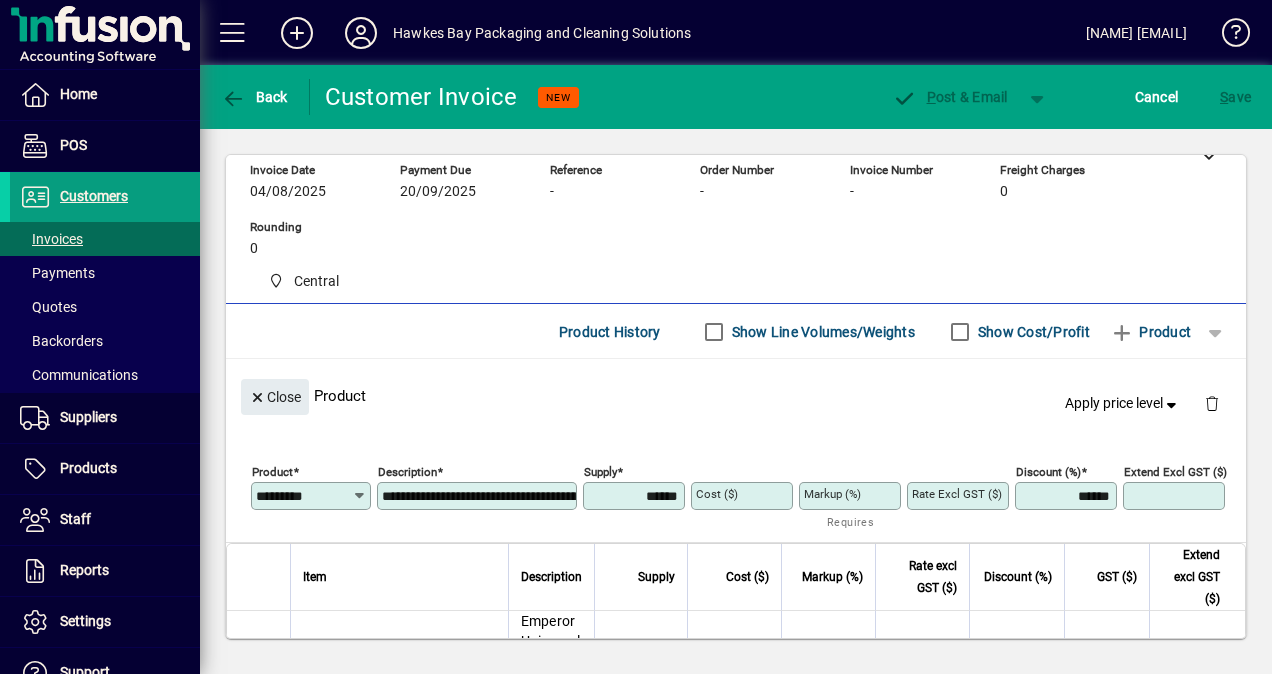 type on "******" 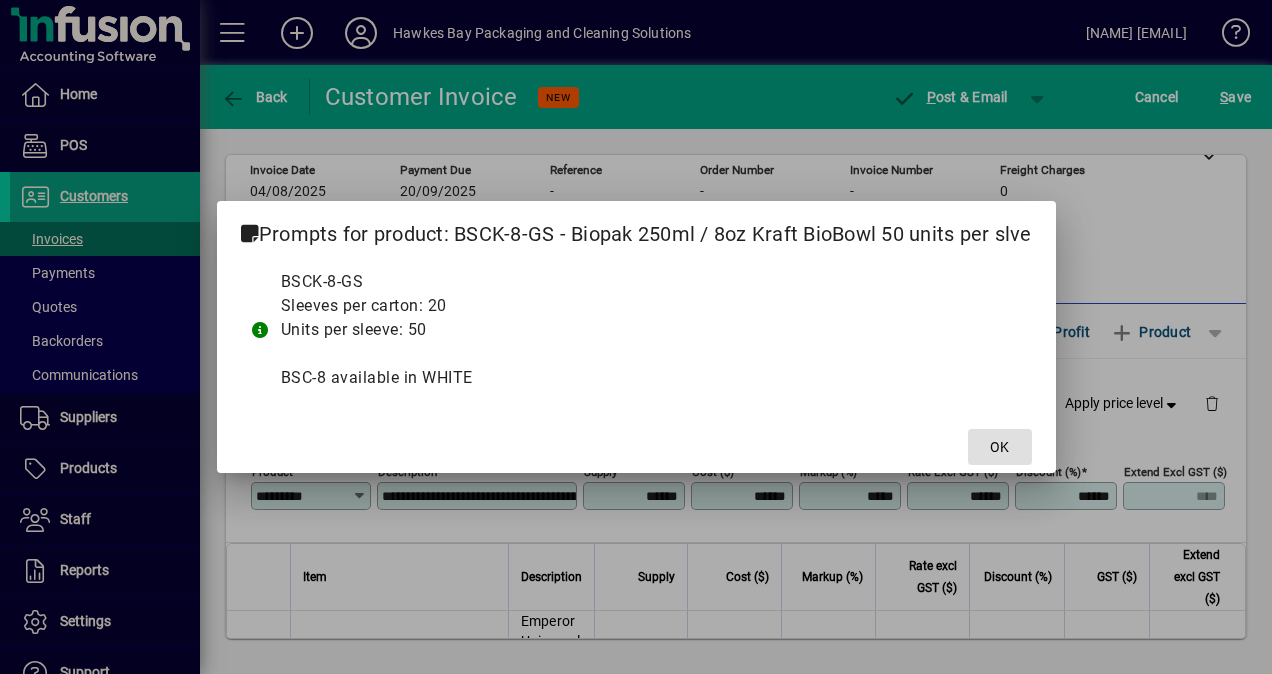 drag, startPoint x: 1009, startPoint y: 456, endPoint x: 1271, endPoint y: 538, distance: 274.53232 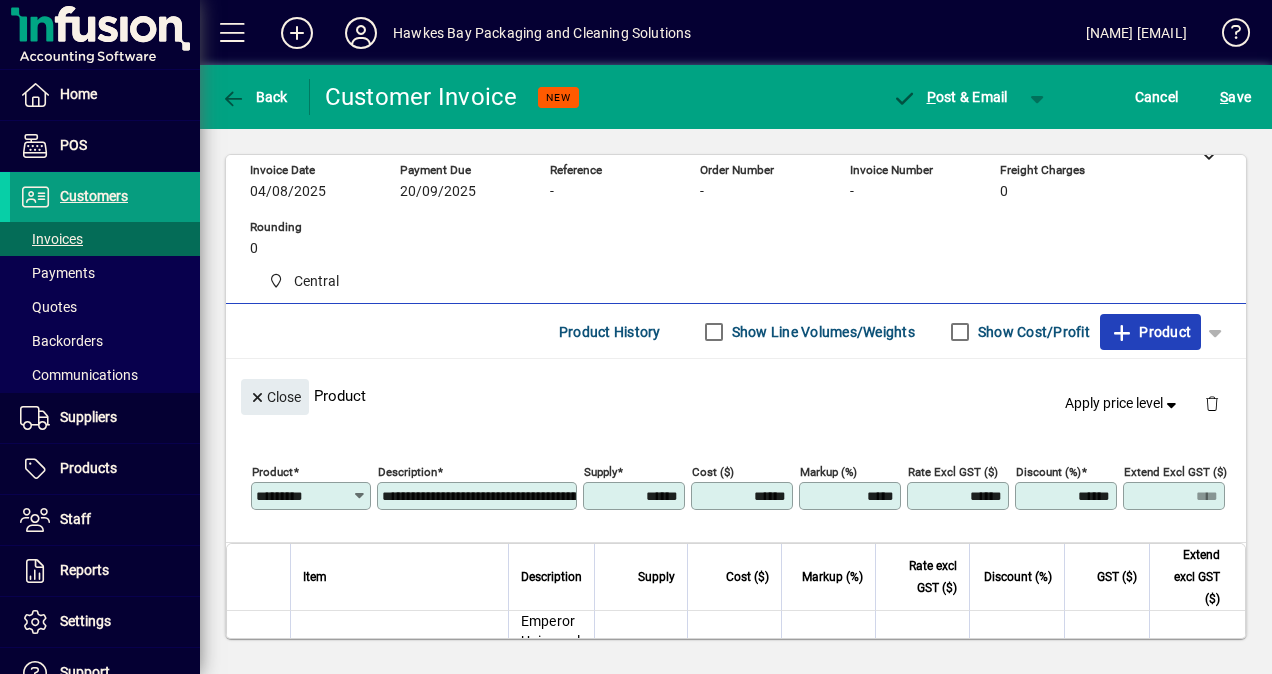 click on "Product" 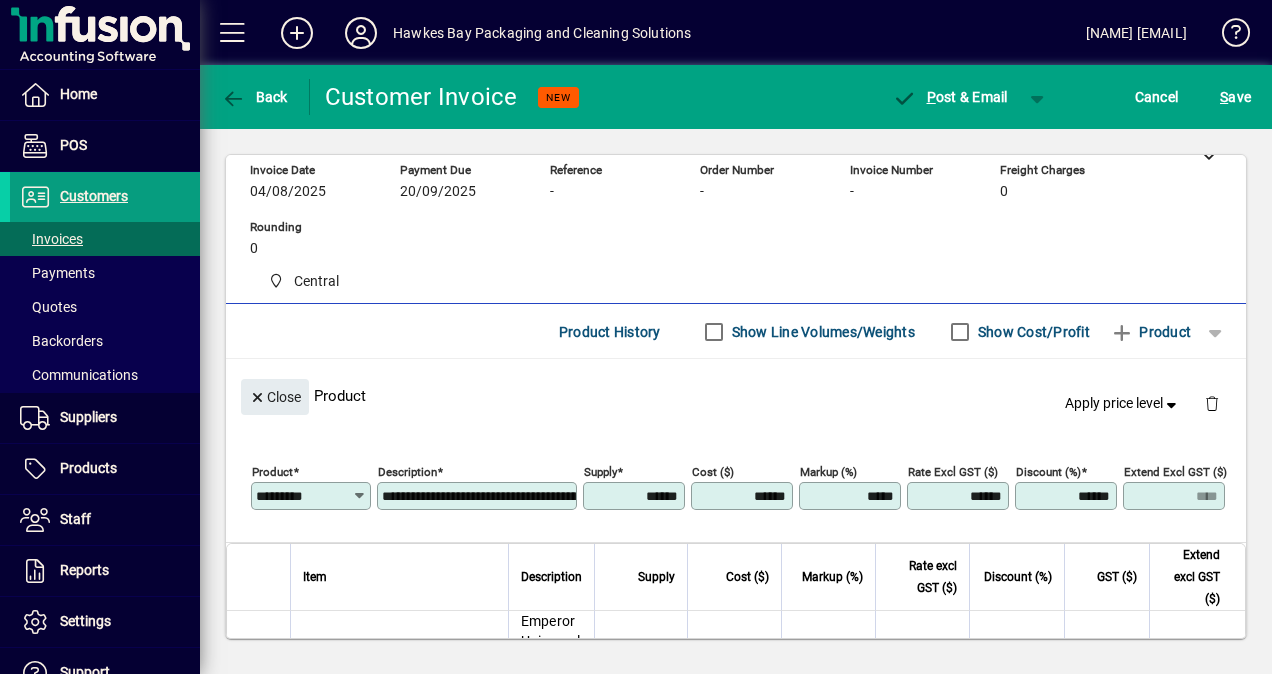 type 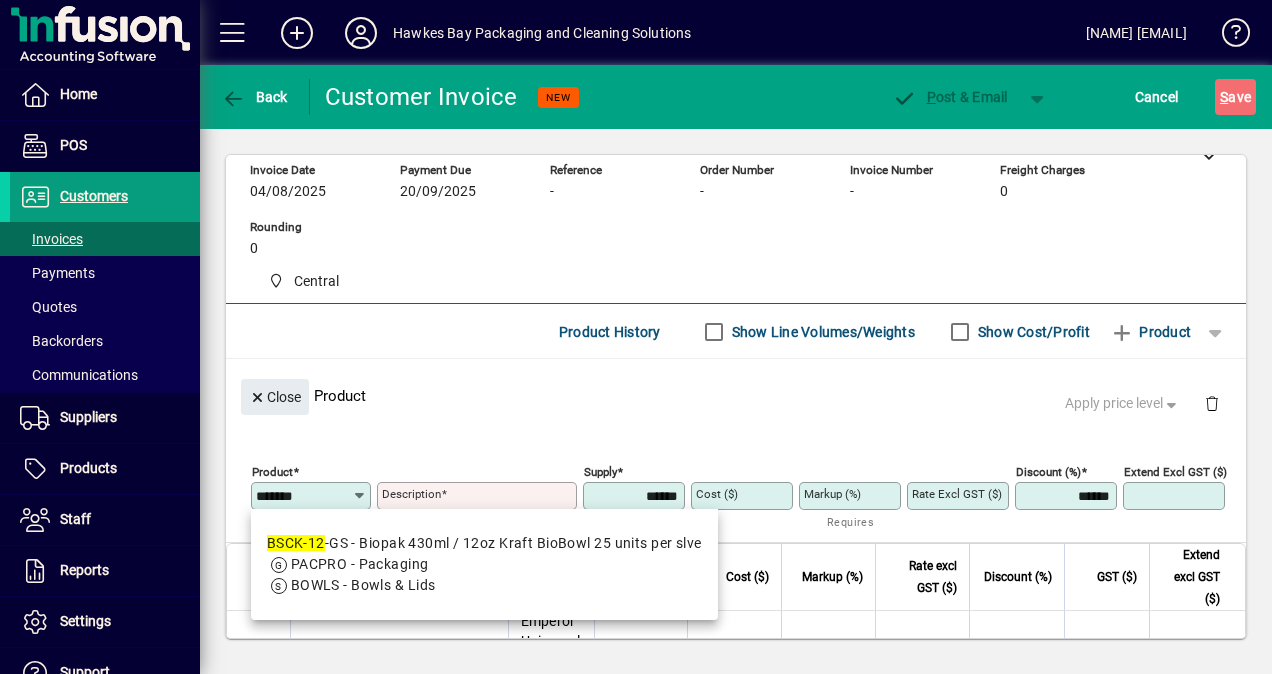 drag, startPoint x: 392, startPoint y: 542, endPoint x: 1271, endPoint y: 673, distance: 888.70807 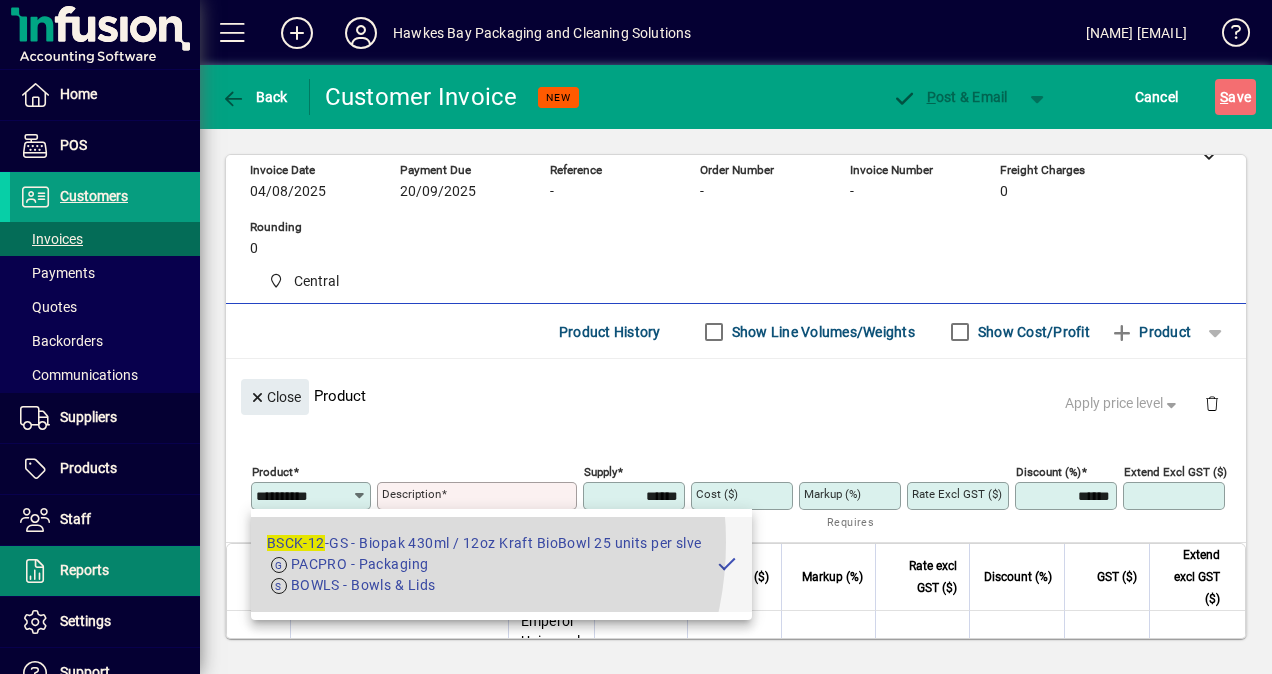 type on "**********" 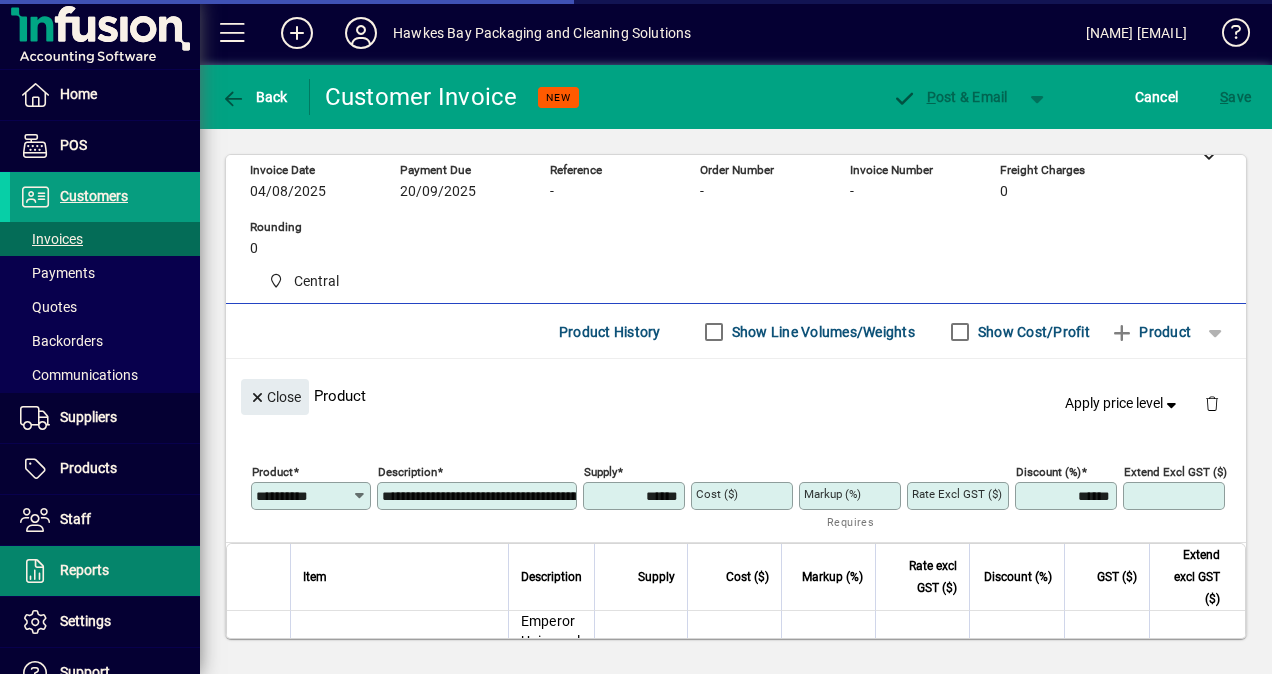 type on "******" 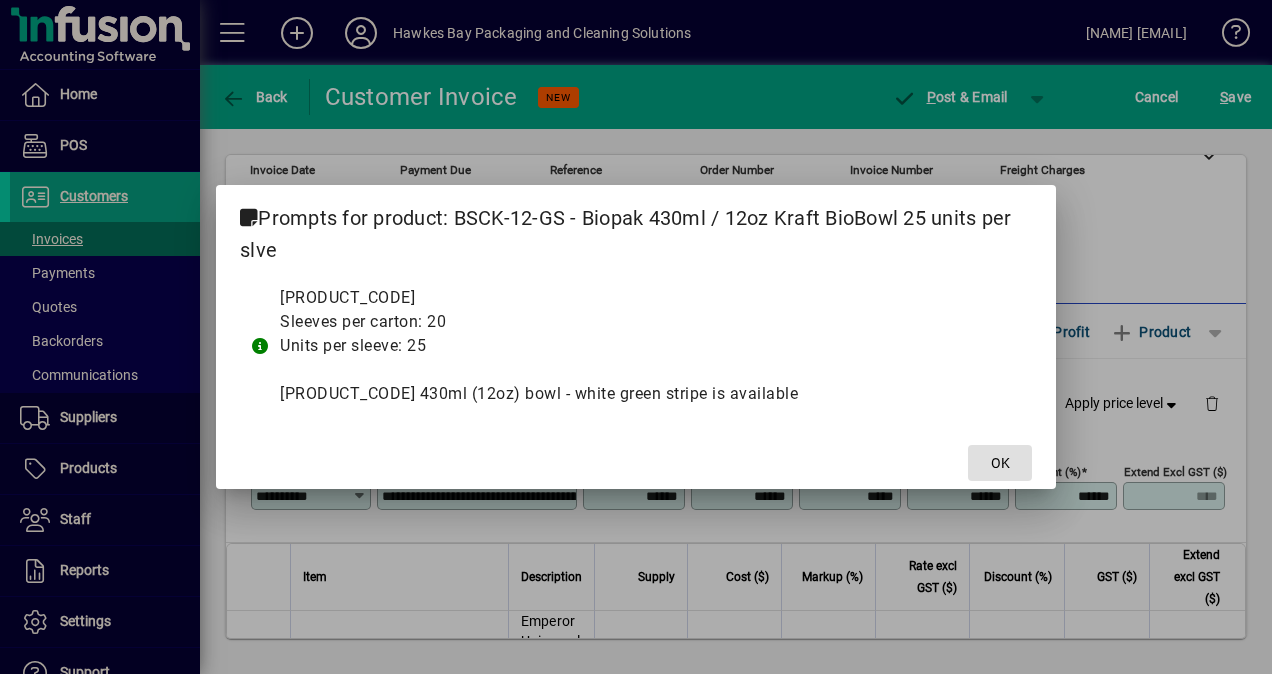 drag, startPoint x: 990, startPoint y: 458, endPoint x: 1271, endPoint y: 447, distance: 281.2152 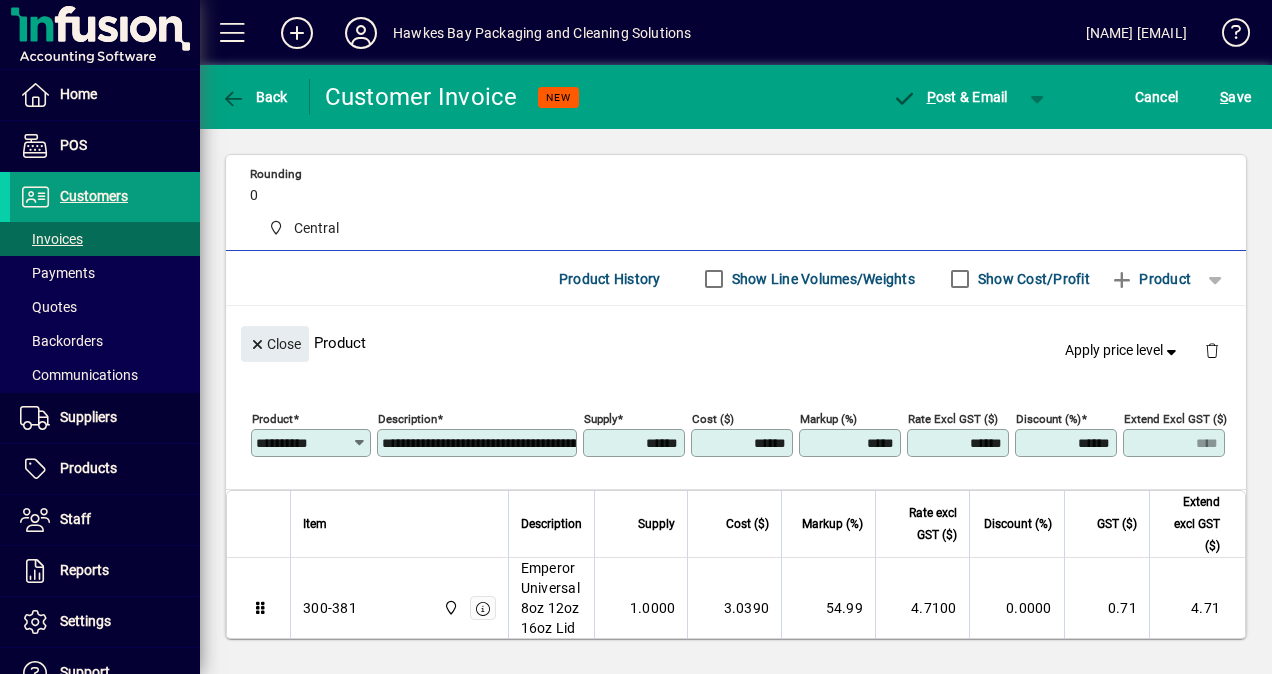 scroll, scrollTop: 200, scrollLeft: 0, axis: vertical 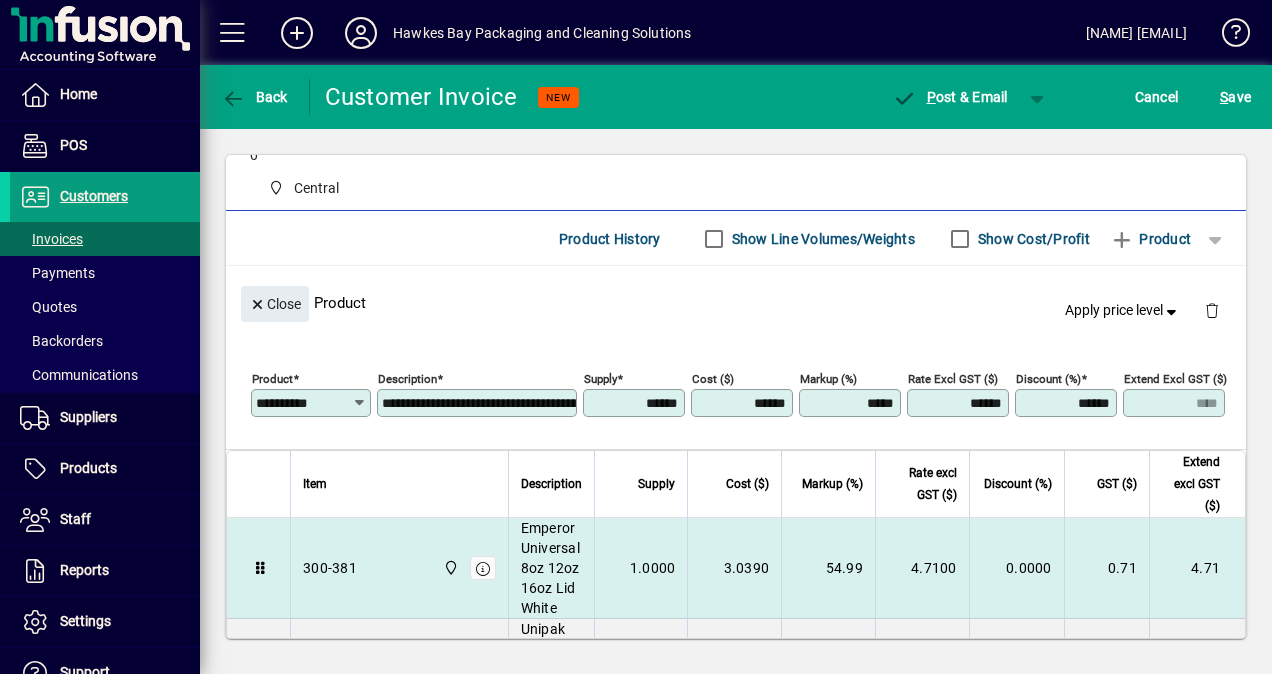 click on "Emperor Universal 8oz 12oz 16oz Lid White" at bounding box center (551, 568) 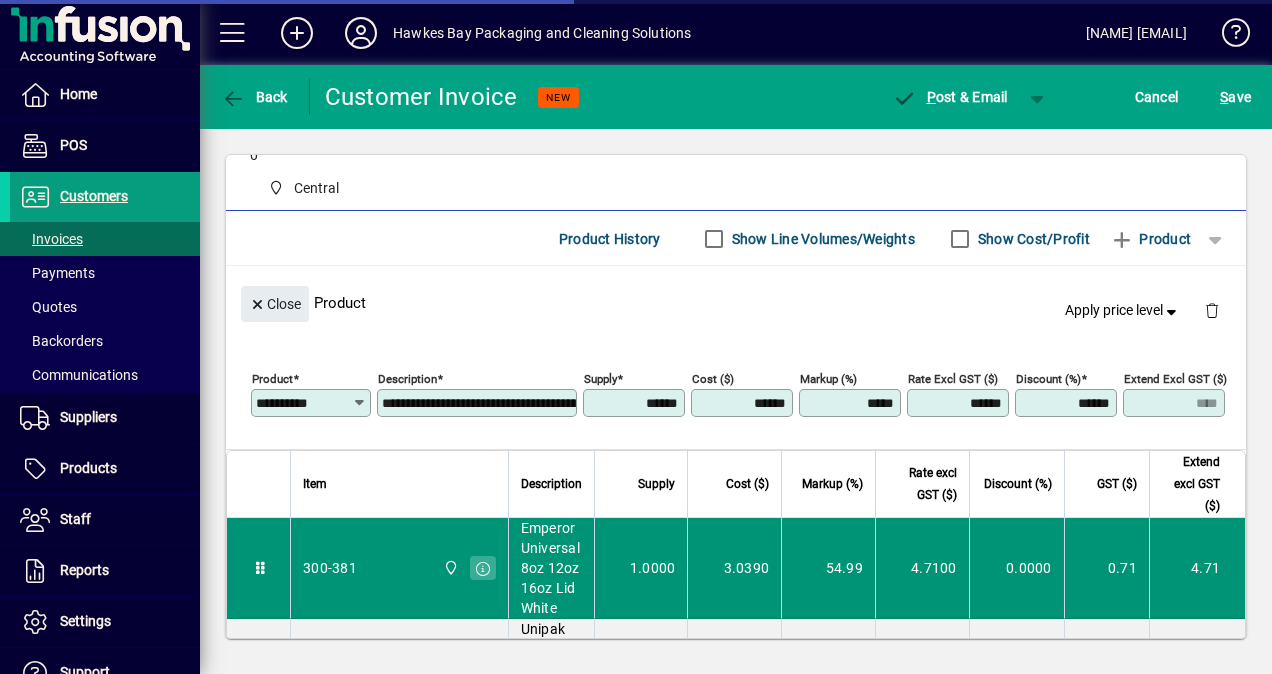 type on "*******" 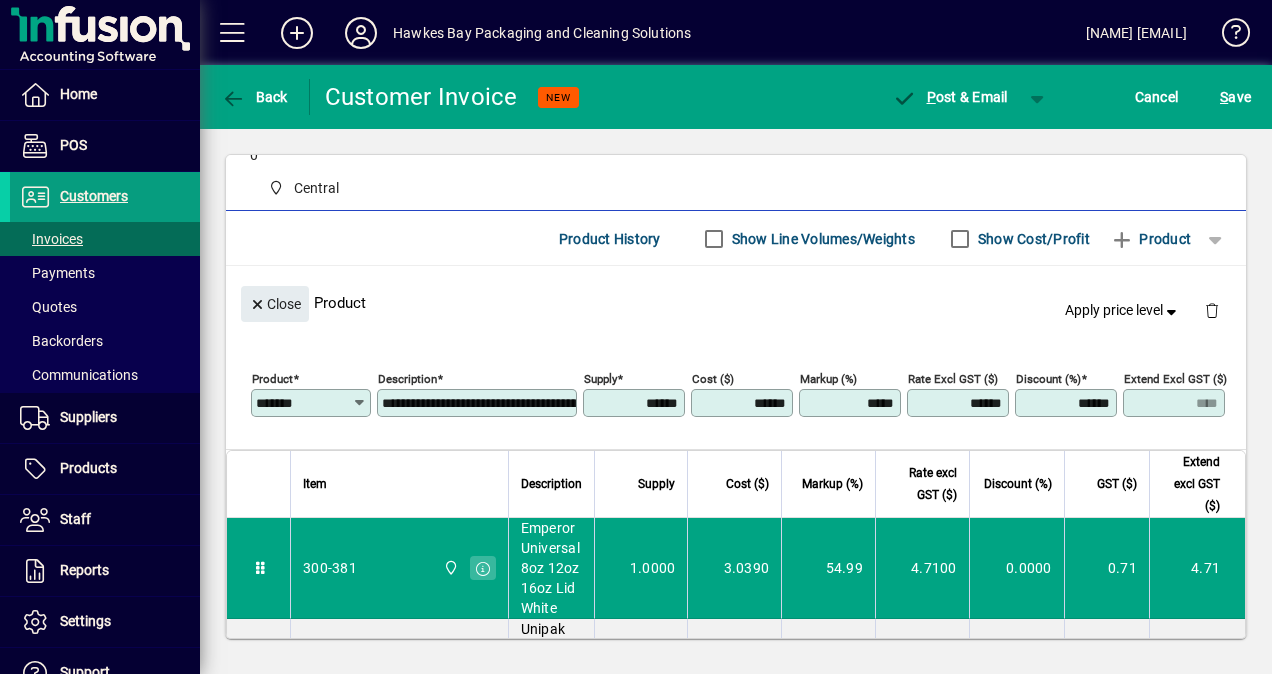 click on "******" at bounding box center [960, 403] 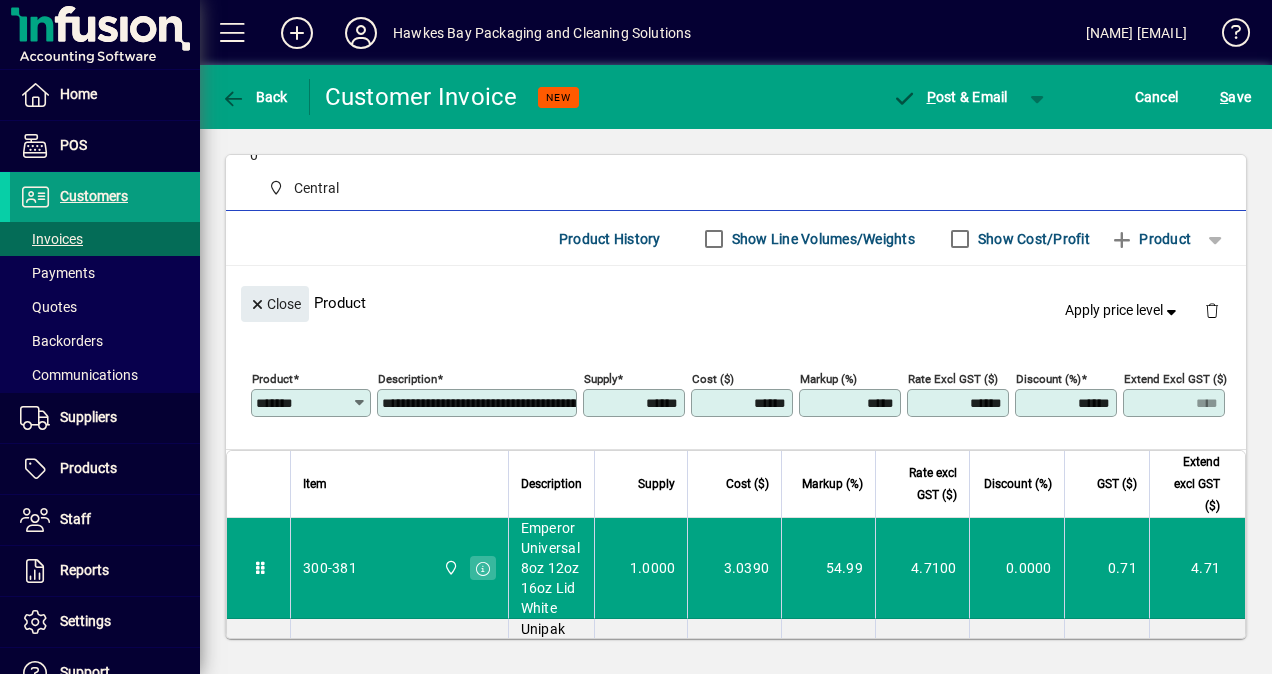 drag, startPoint x: 923, startPoint y: 400, endPoint x: 1275, endPoint y: 469, distance: 358.69904 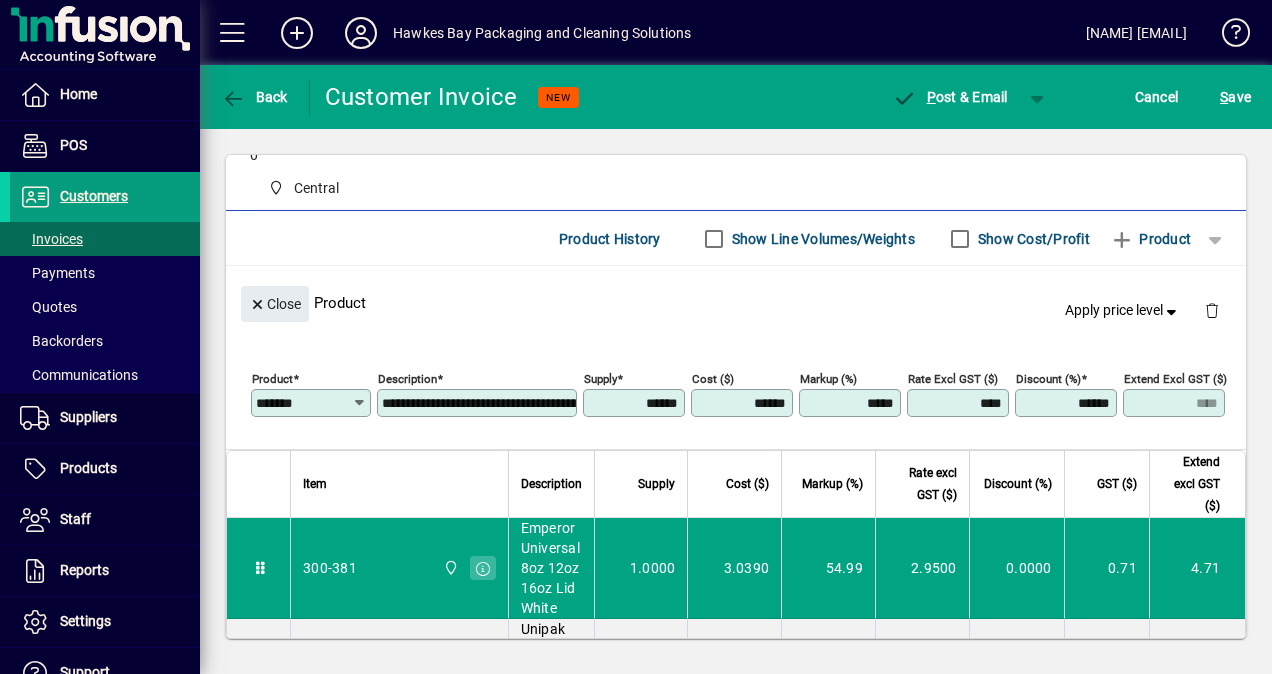type on "******" 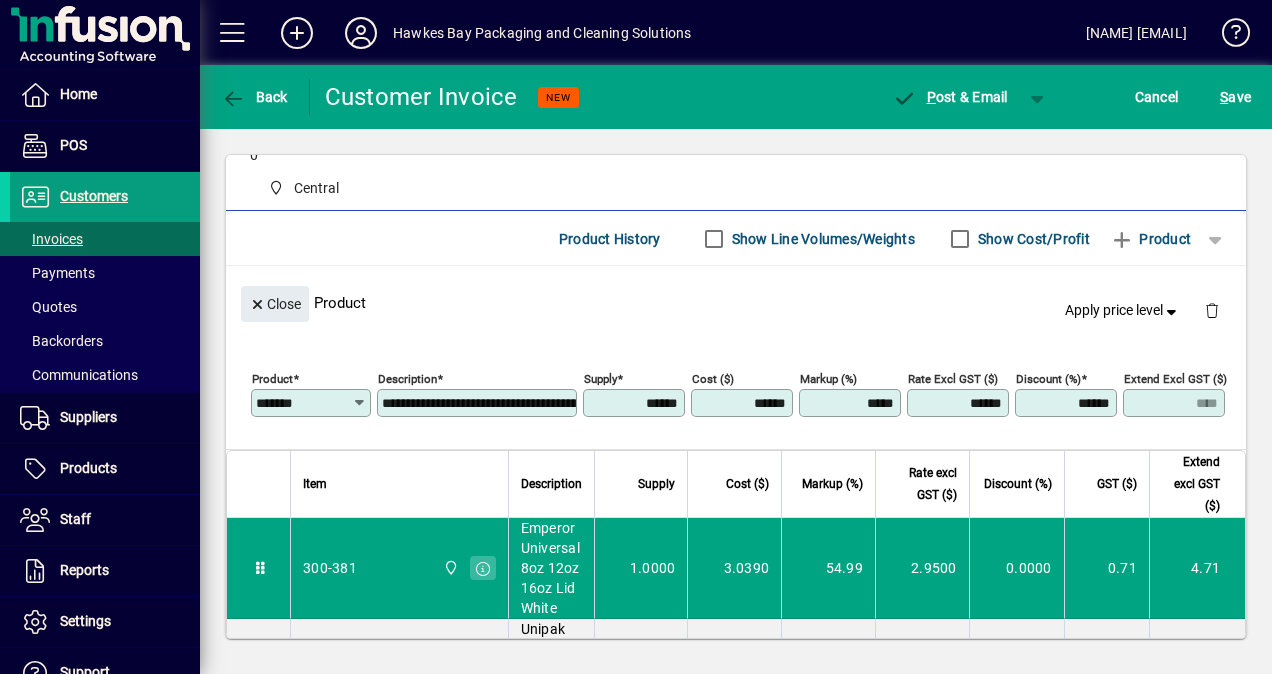 click 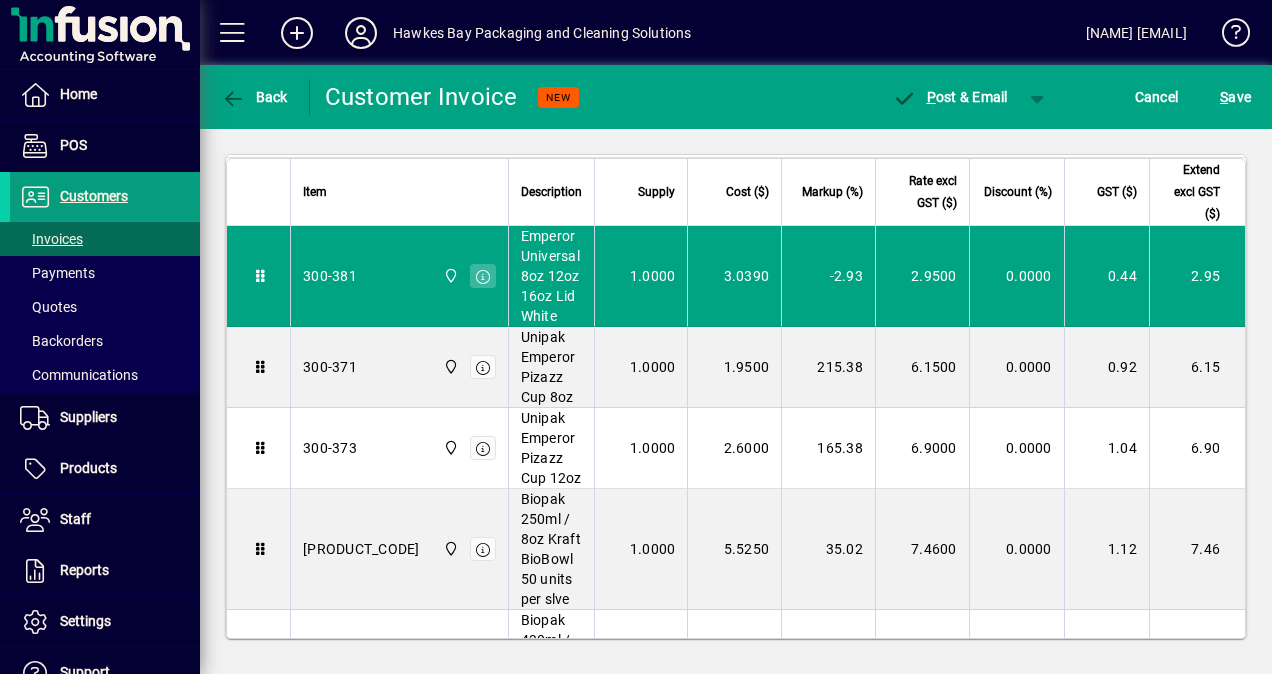 scroll, scrollTop: 500, scrollLeft: 0, axis: vertical 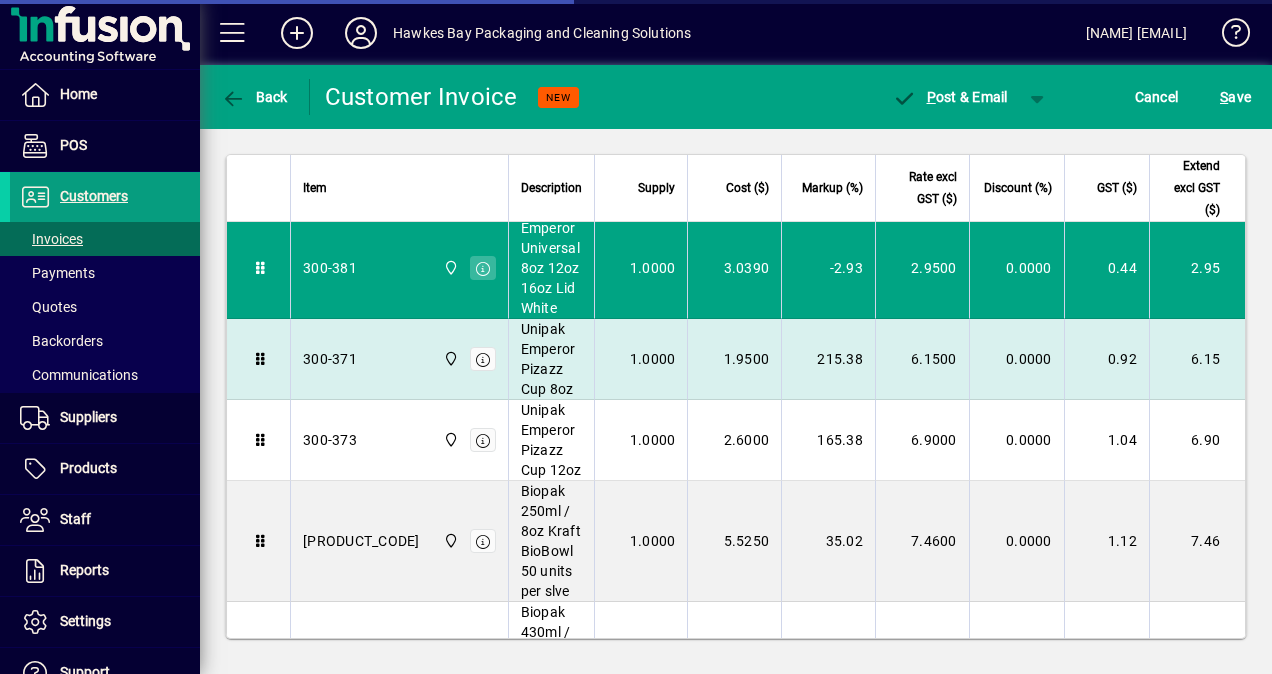 click on "Unipak Emperor Pizazz Cup 8oz" at bounding box center [551, 359] 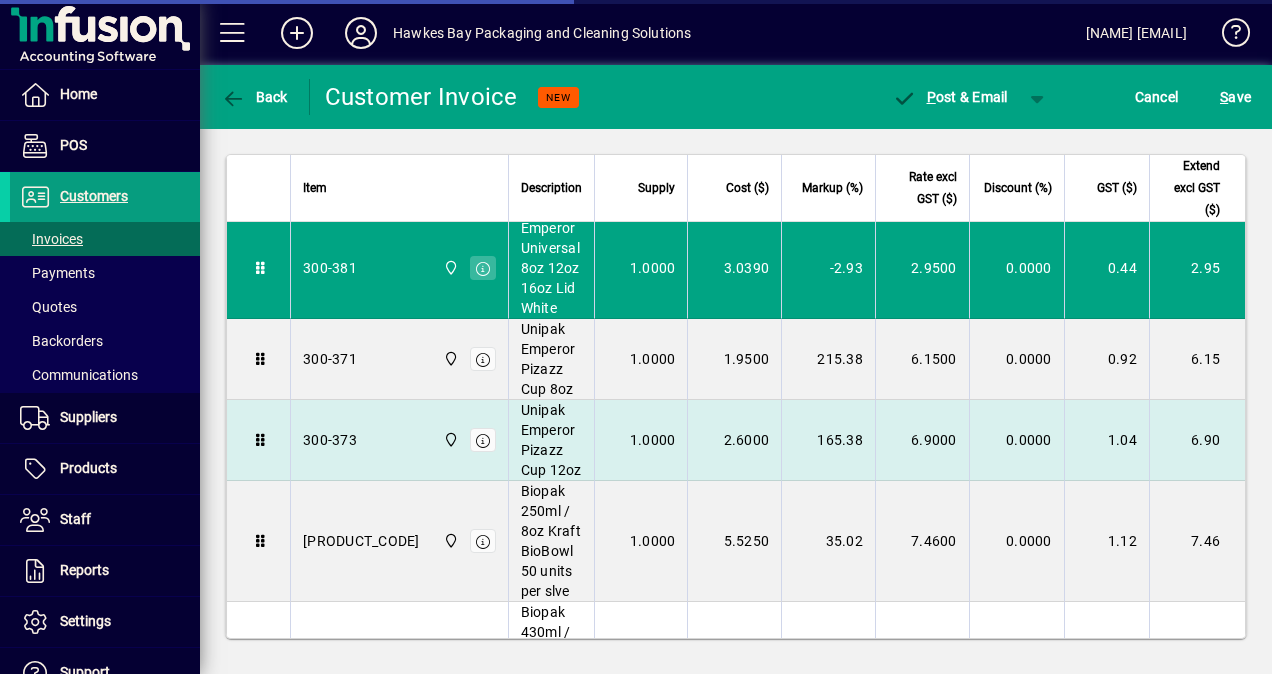 type on "**********" 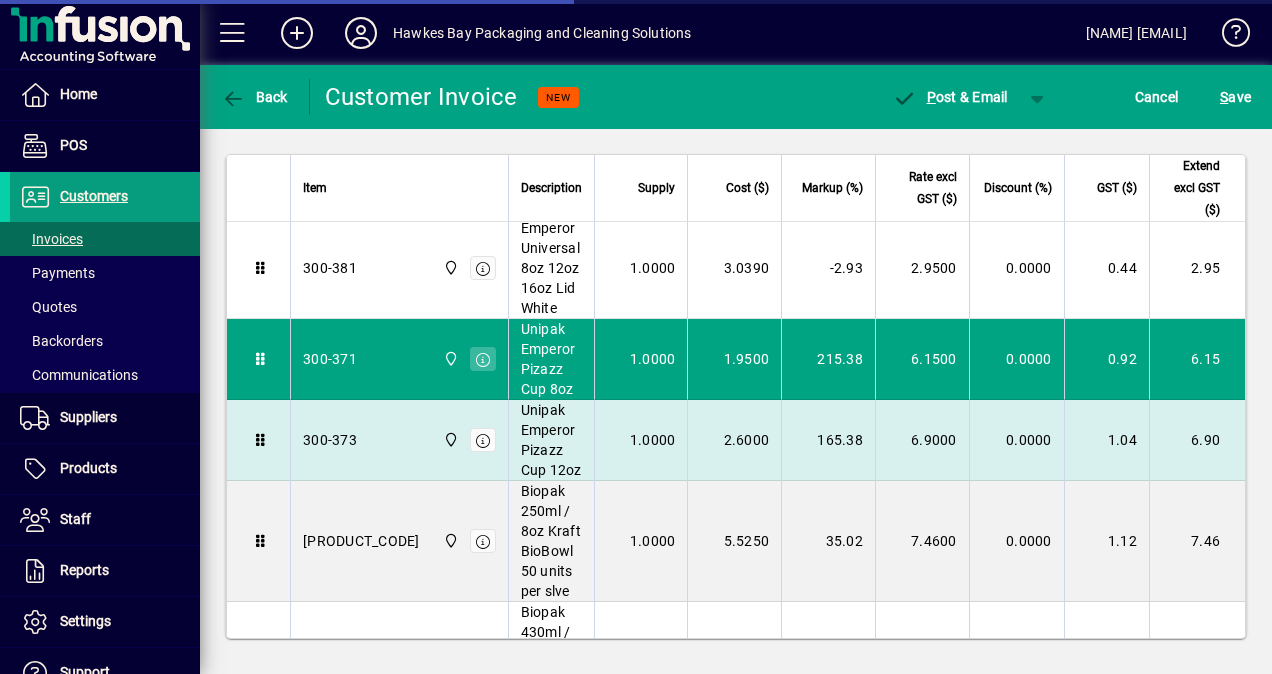 type on "*******" 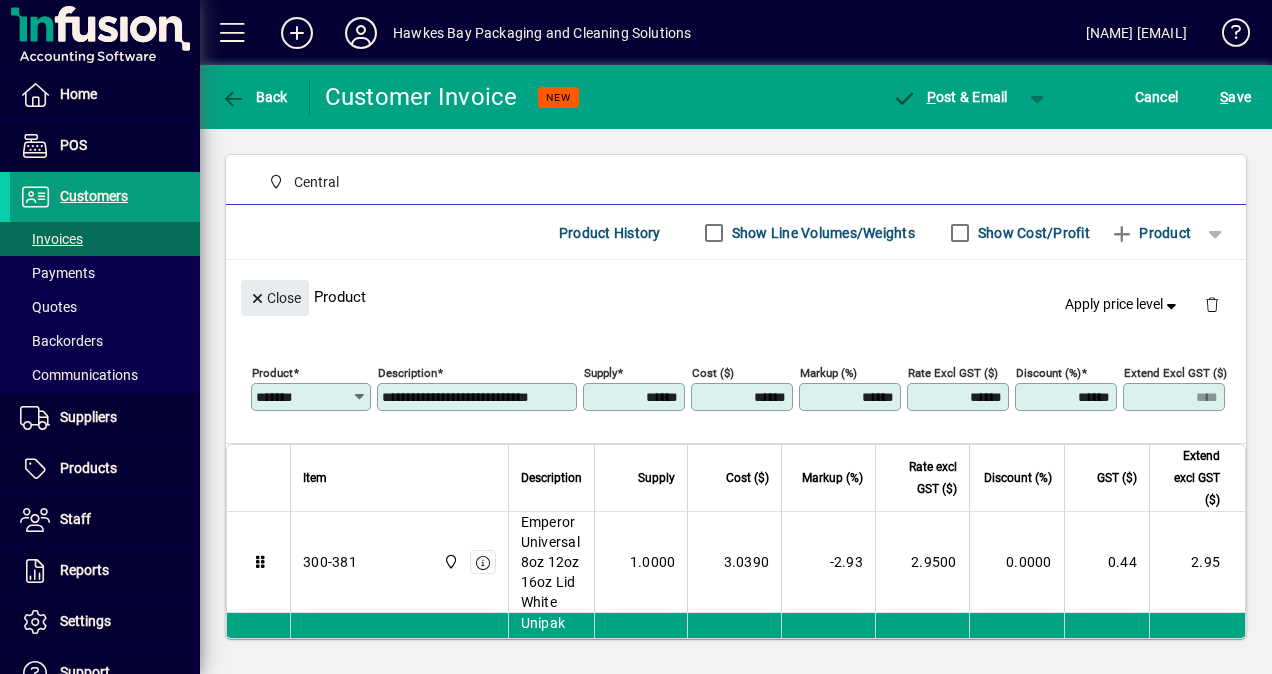 drag, startPoint x: 933, startPoint y: 395, endPoint x: 1263, endPoint y: 392, distance: 330.01364 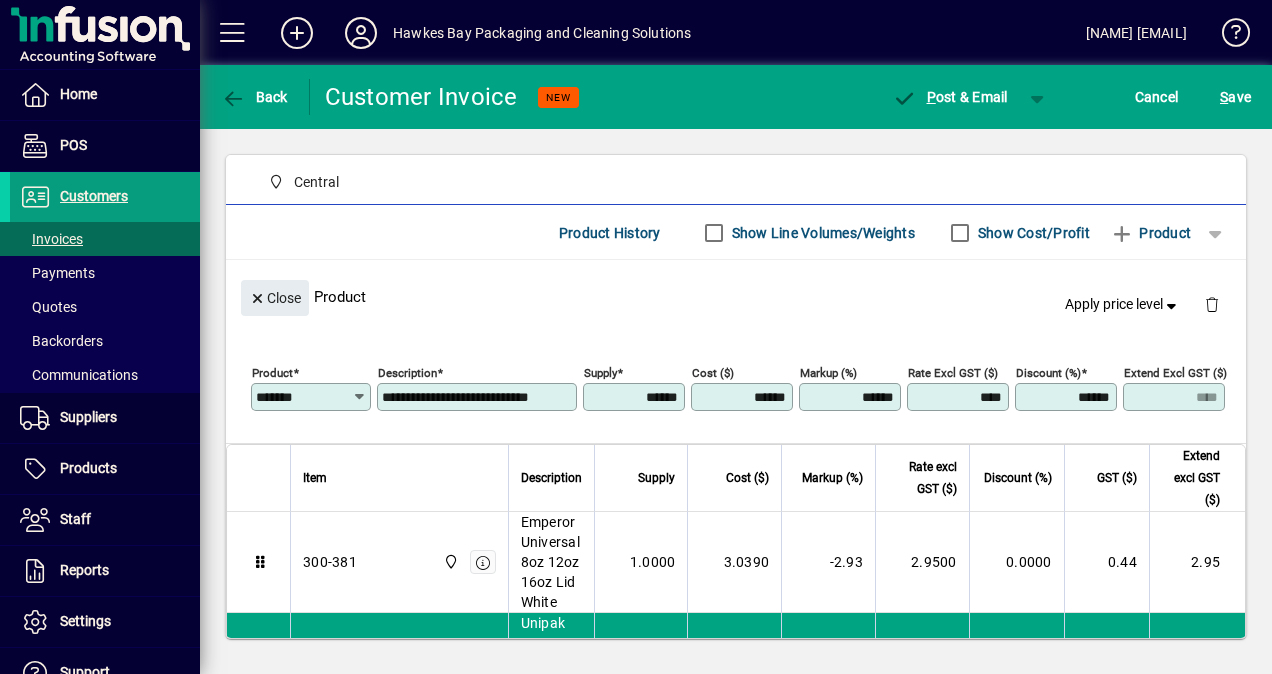 type on "******" 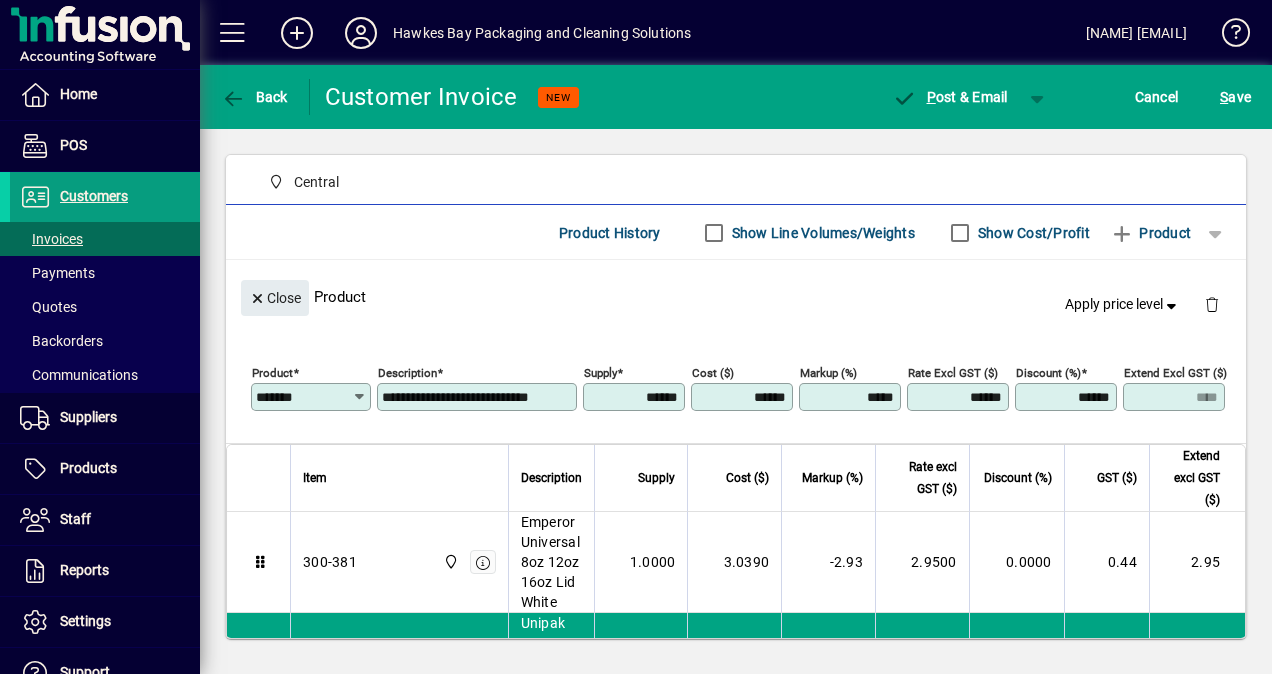 click on "**********" 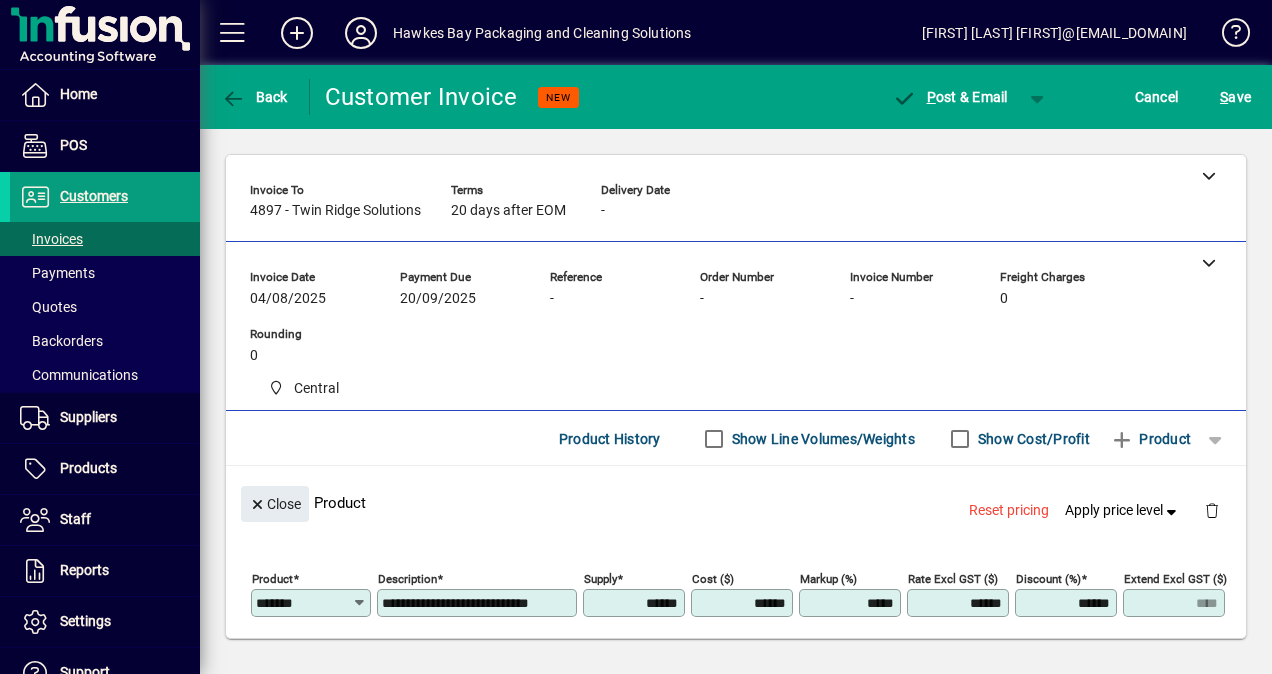 scroll, scrollTop: 0, scrollLeft: 0, axis: both 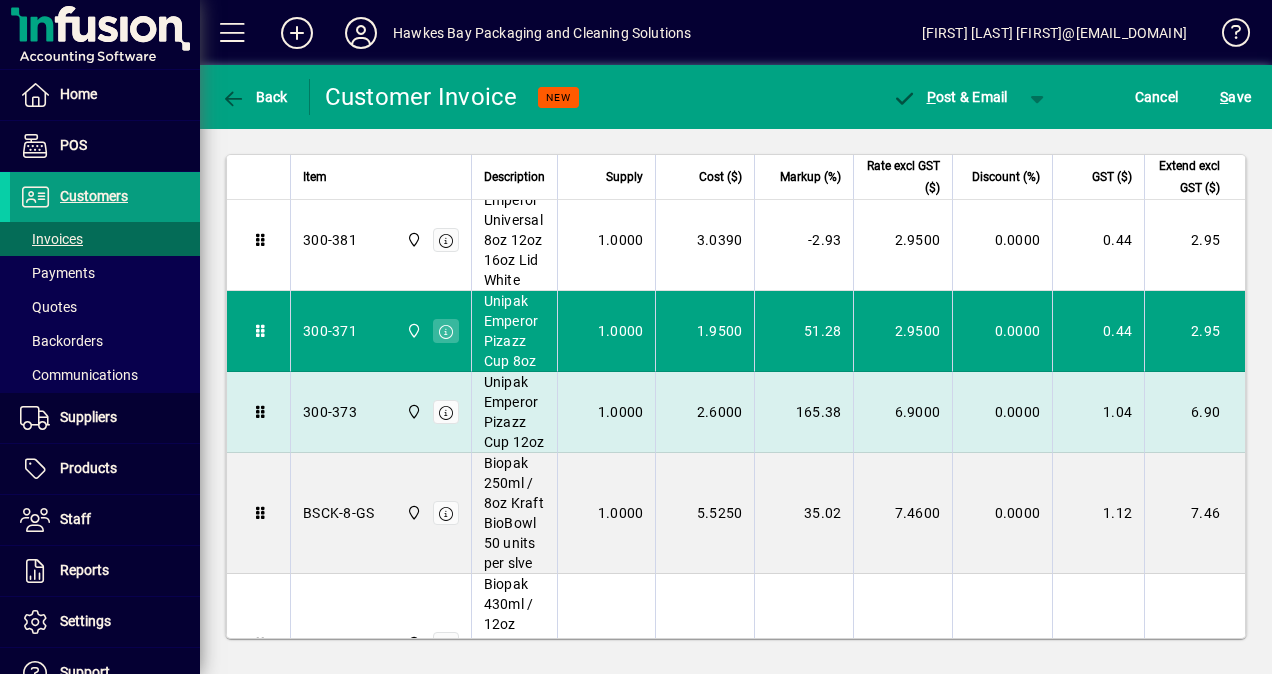 click on "1.0000" at bounding box center [606, 412] 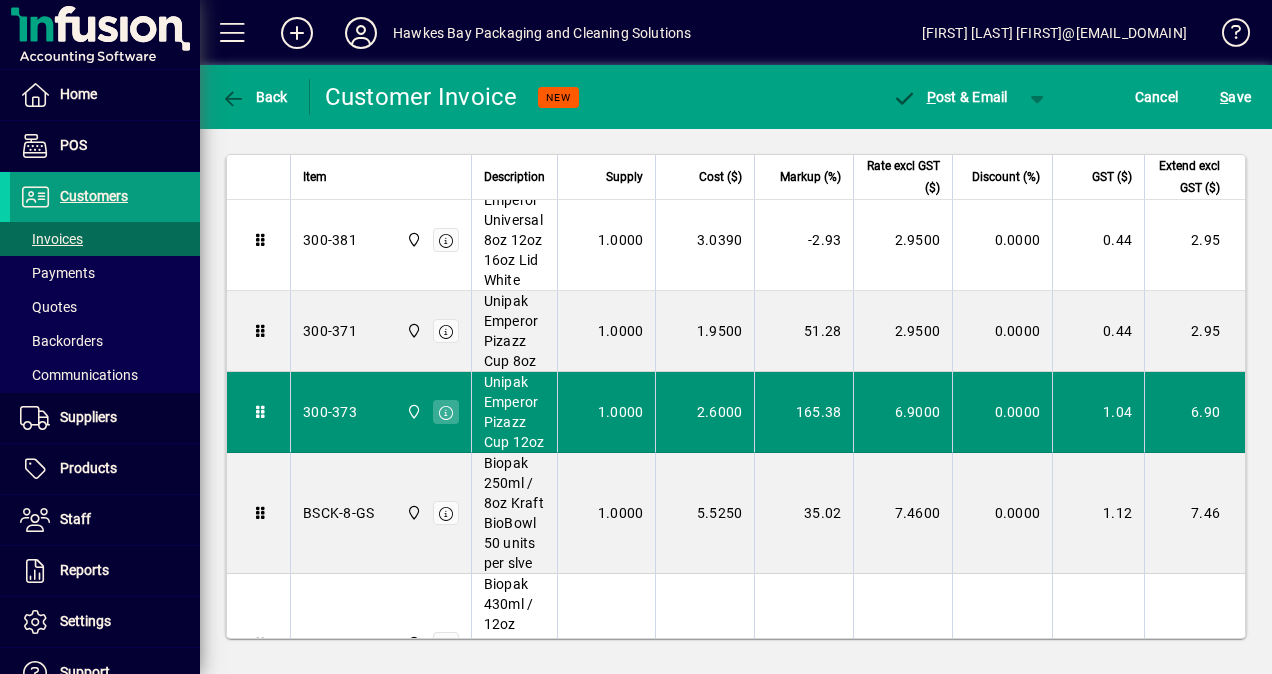 type on "*******" 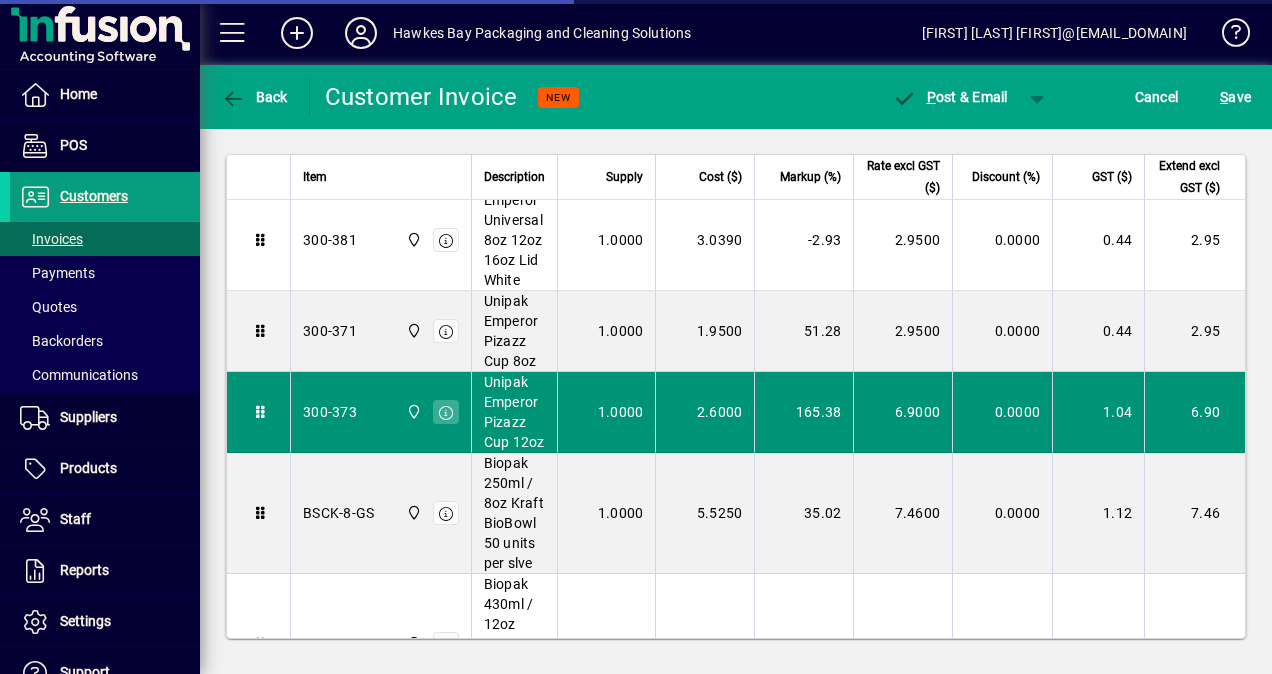 scroll, scrollTop: 206, scrollLeft: 0, axis: vertical 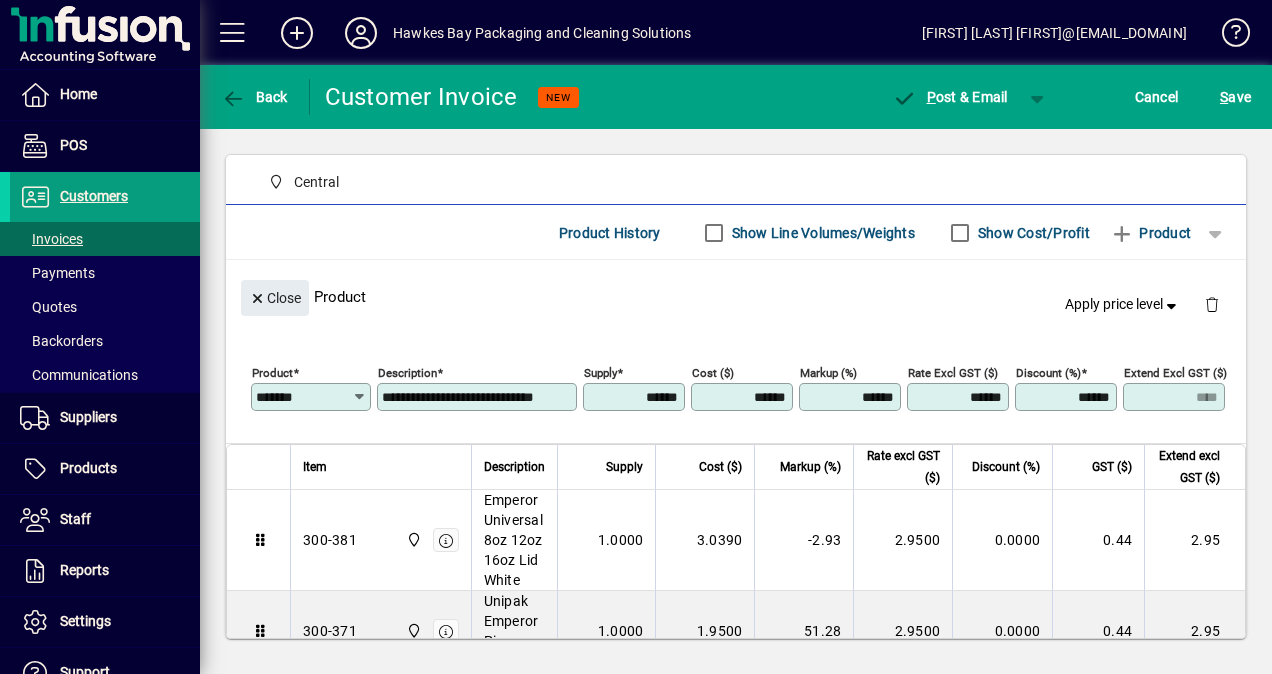 click on "**********" 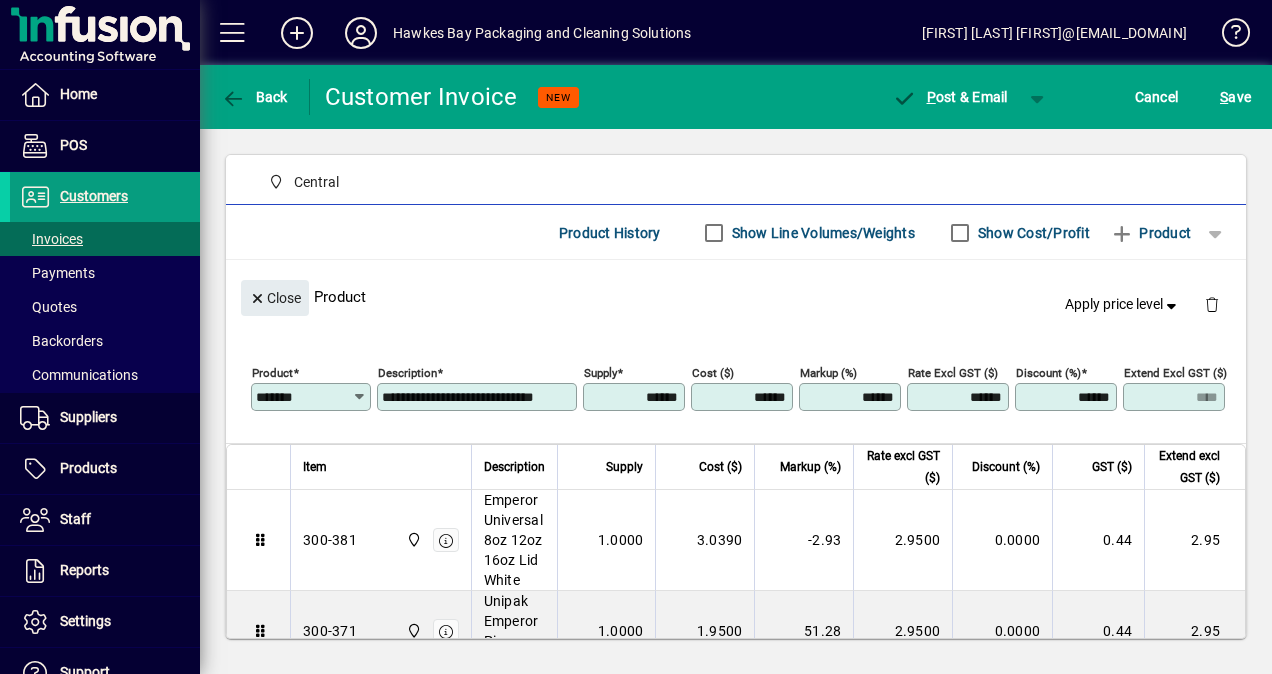 drag, startPoint x: 944, startPoint y: 395, endPoint x: 1100, endPoint y: 398, distance: 156.02884 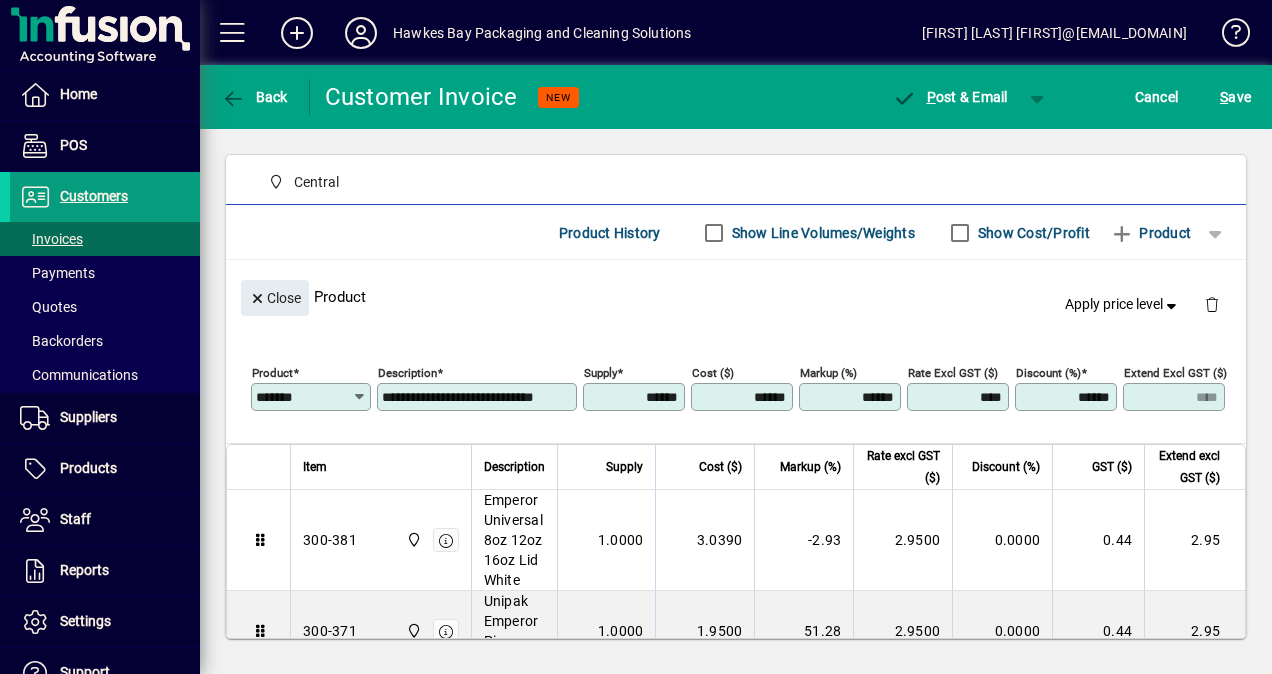 type on "****" 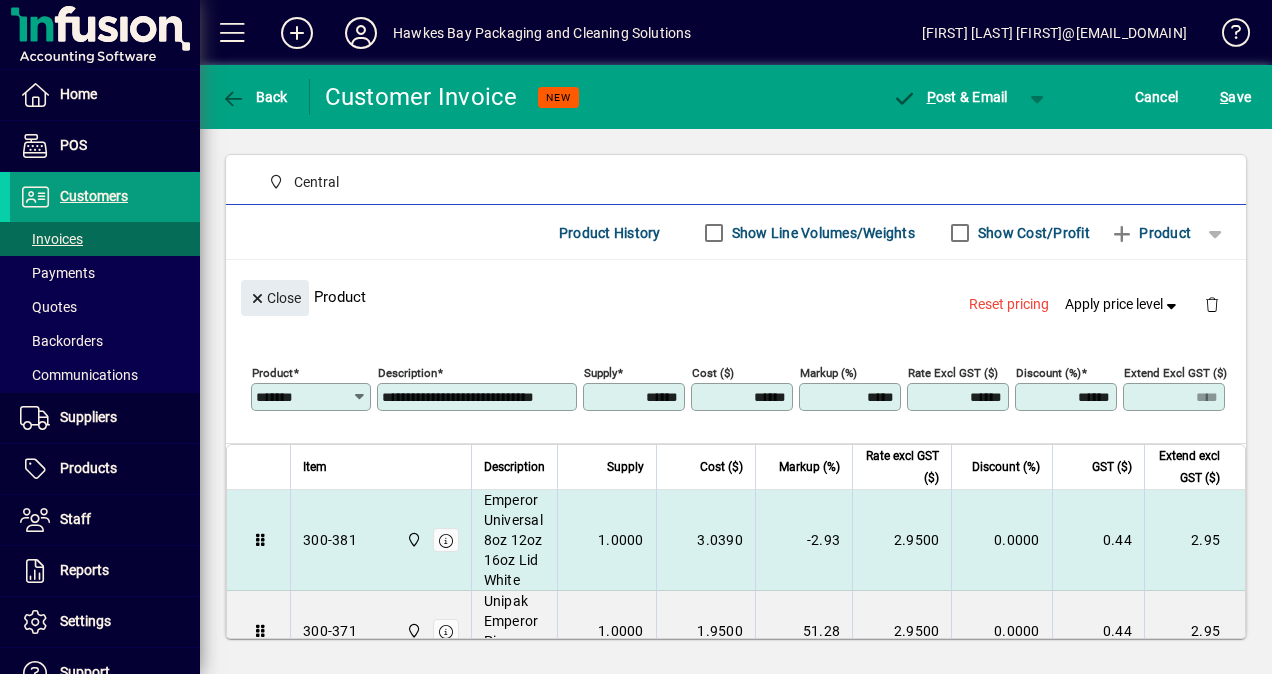 drag, startPoint x: 499, startPoint y: 504, endPoint x: 789, endPoint y: 494, distance: 290.17236 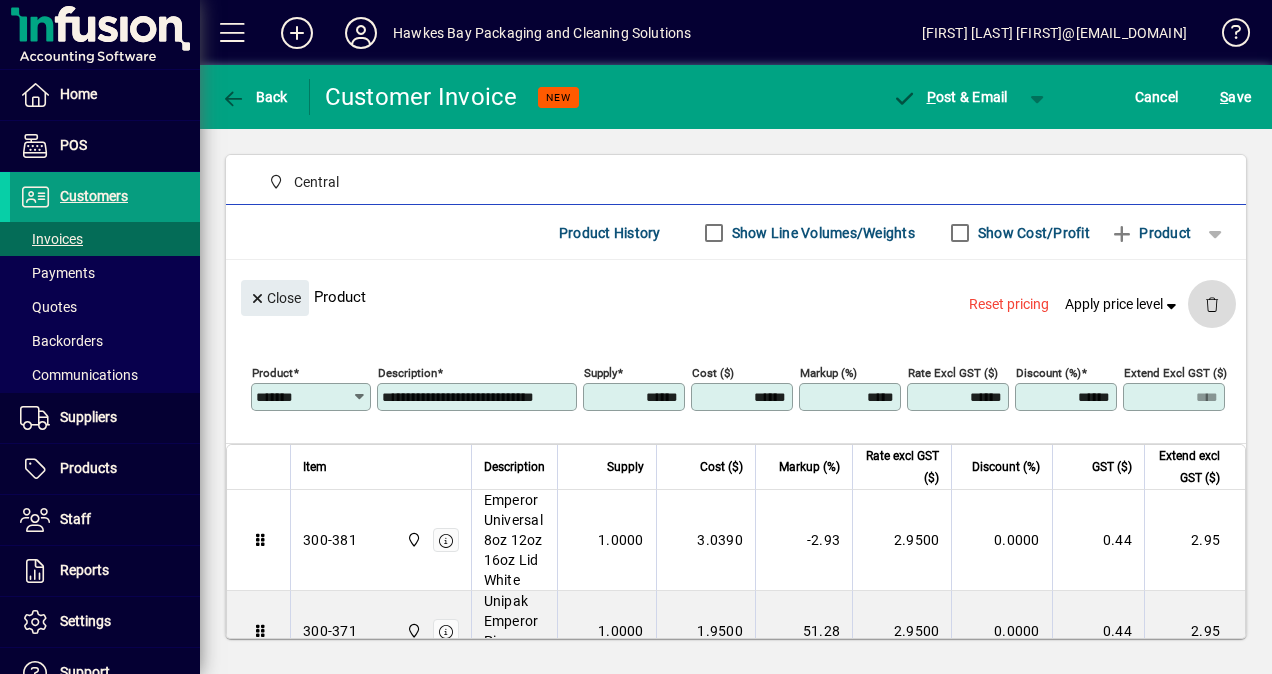 click 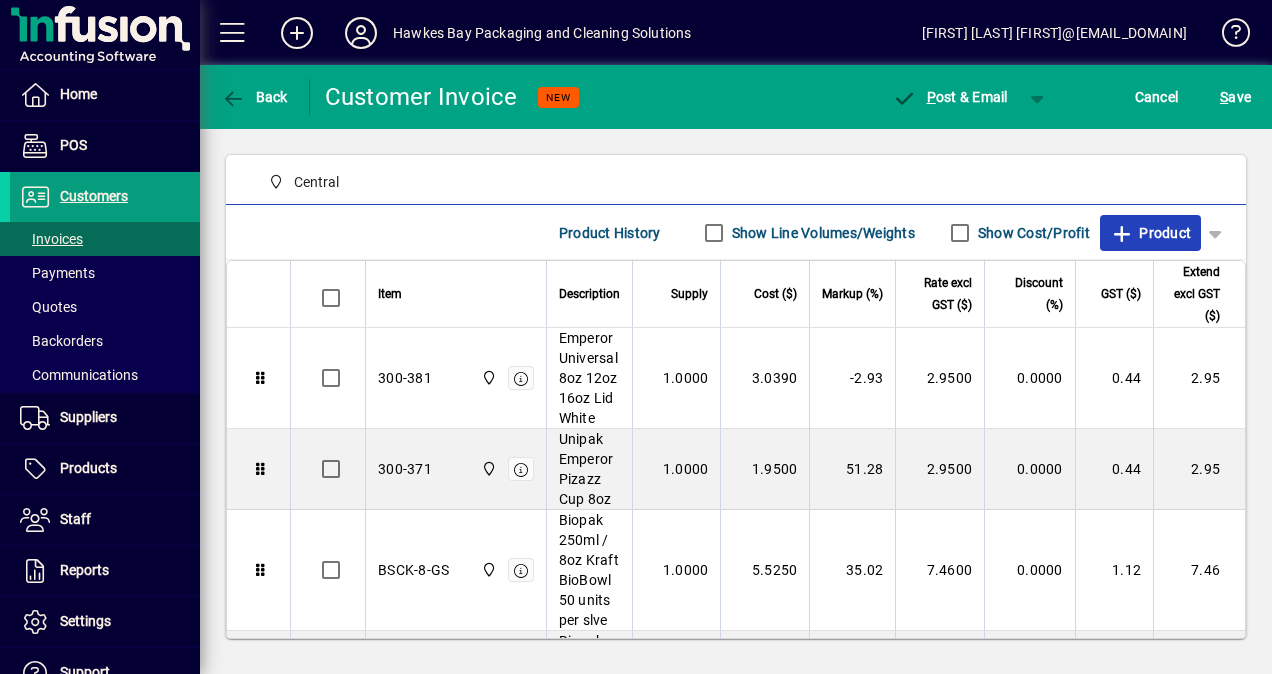 click on "Product" 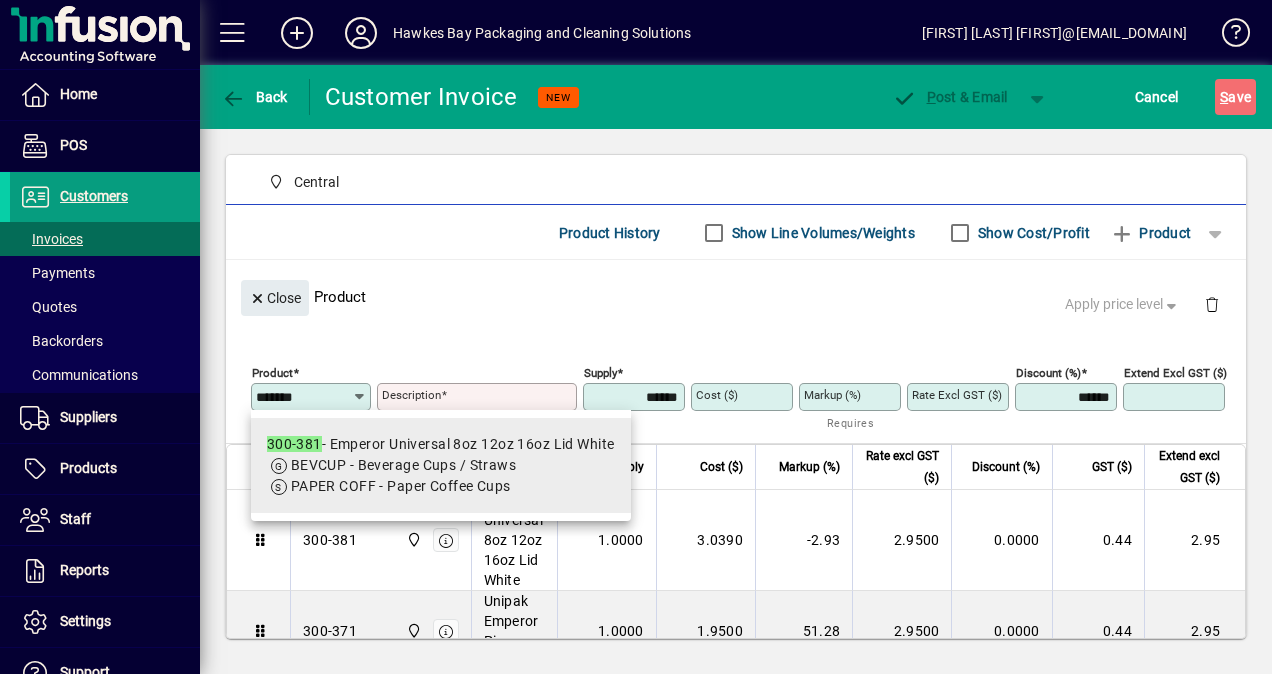 type on "*******" 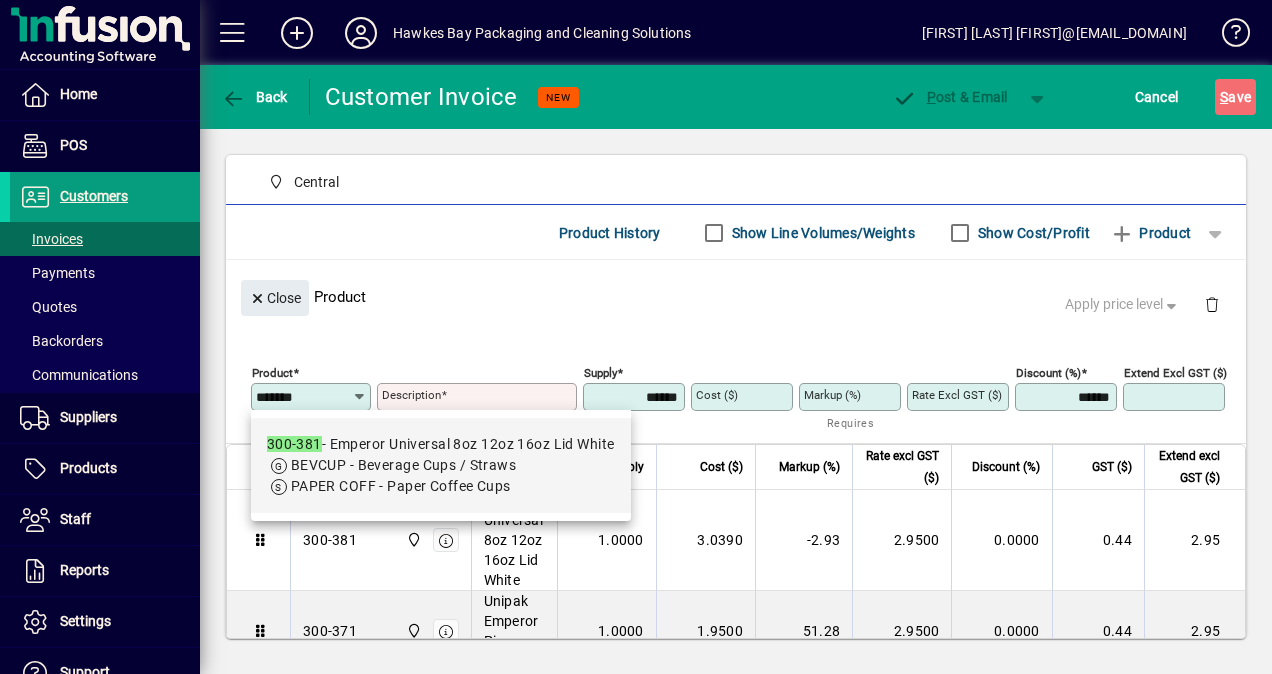 drag, startPoint x: 450, startPoint y: 450, endPoint x: 501, endPoint y: 475, distance: 56.797886 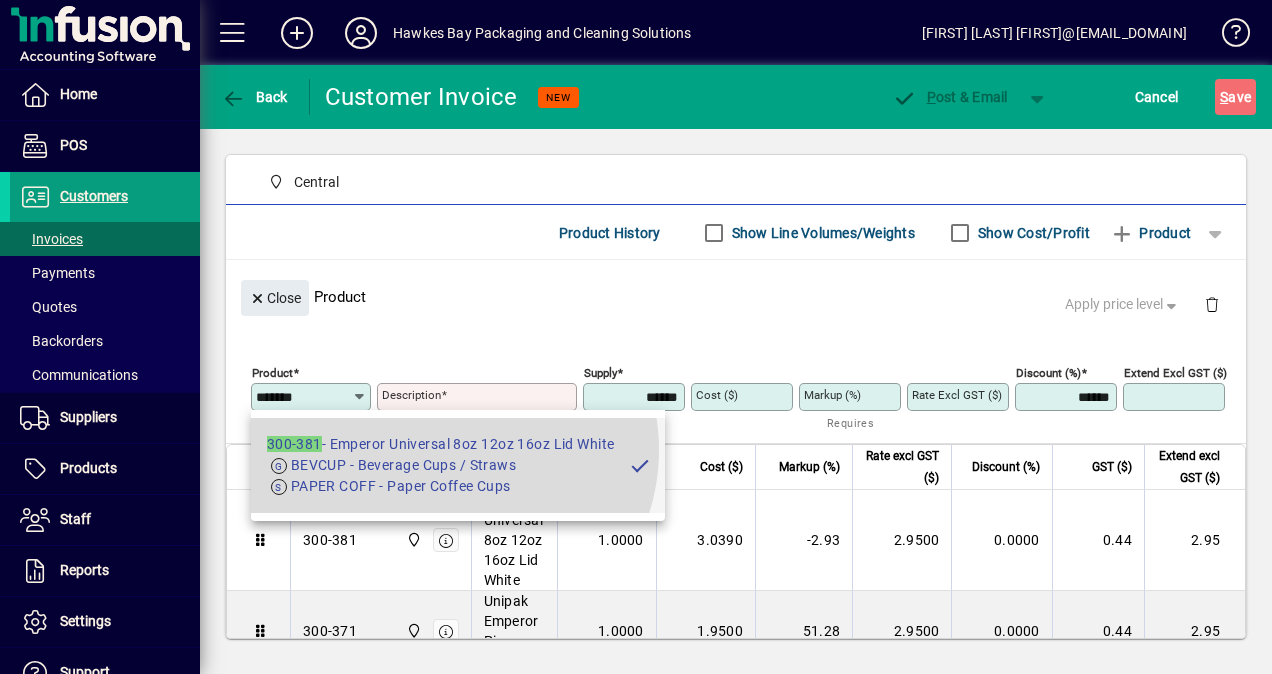 type on "**********" 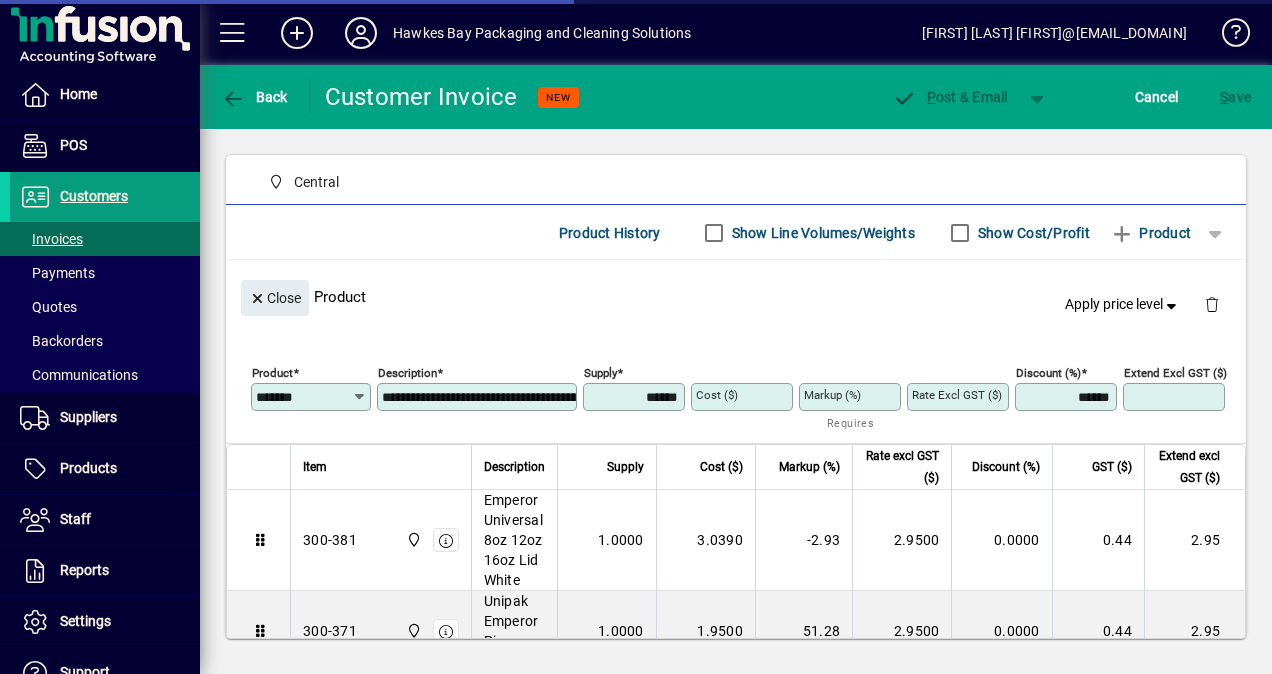 type on "******" 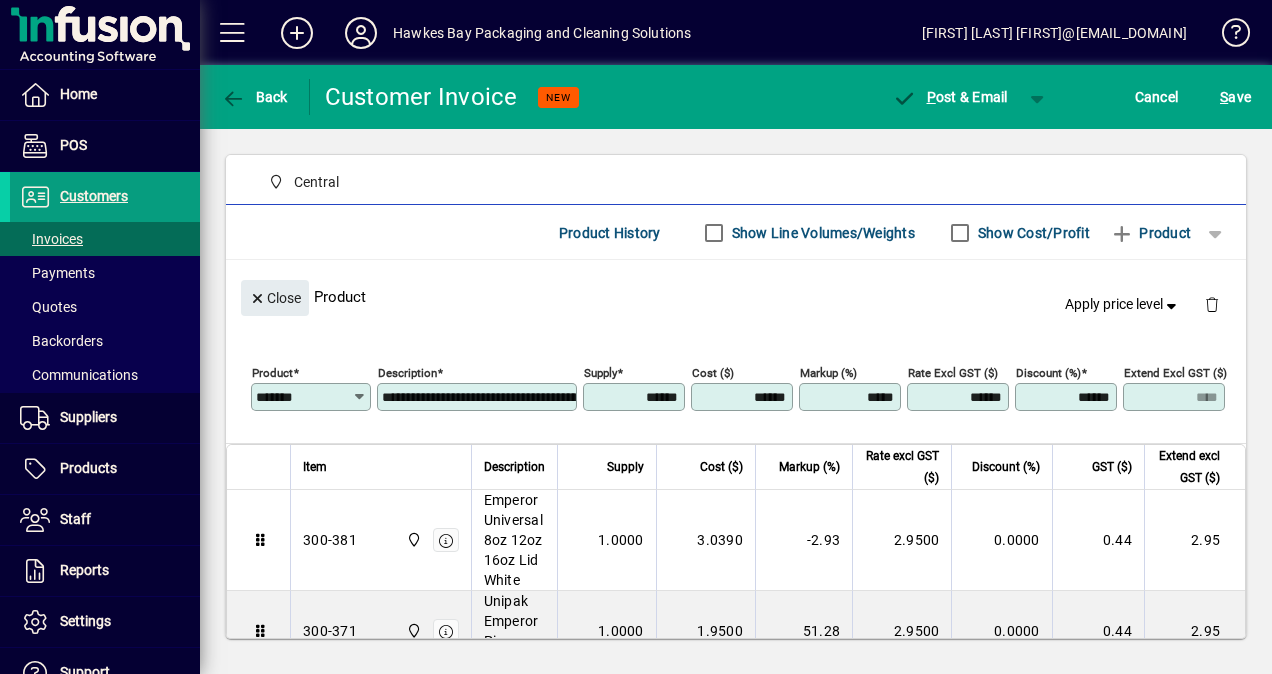 drag, startPoint x: 474, startPoint y: 313, endPoint x: 1220, endPoint y: 338, distance: 746.41876 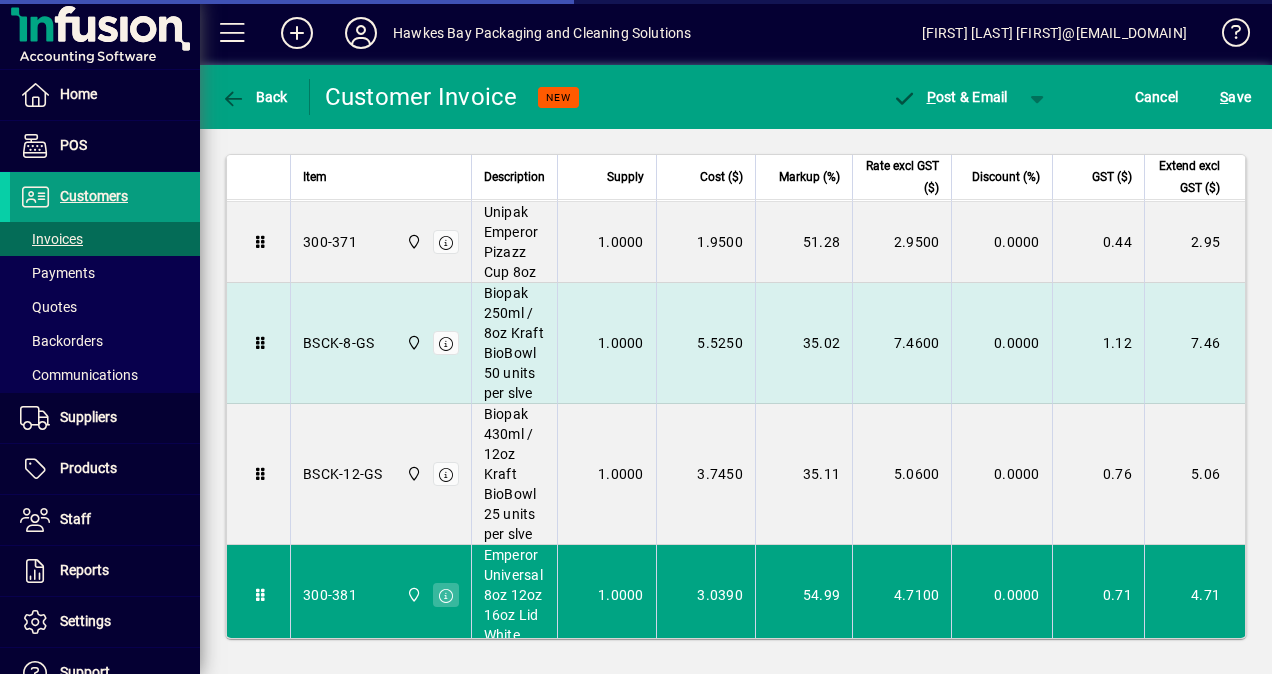 scroll, scrollTop: 0, scrollLeft: 0, axis: both 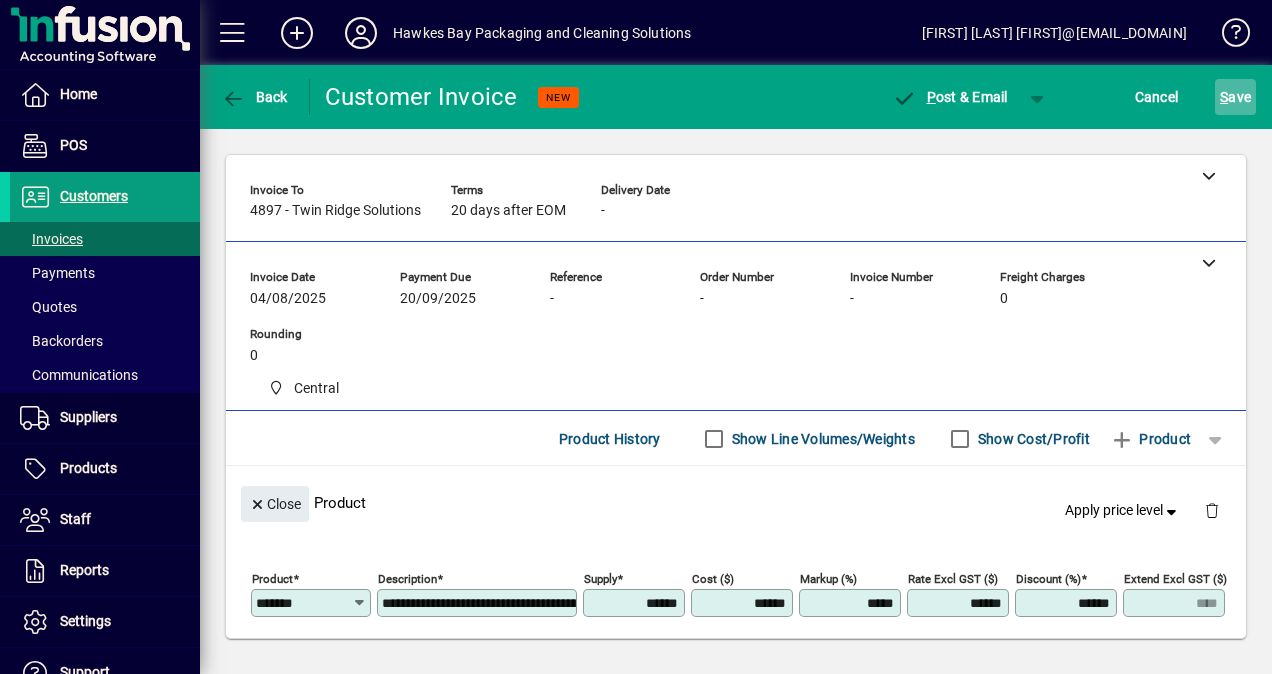 click on "S" 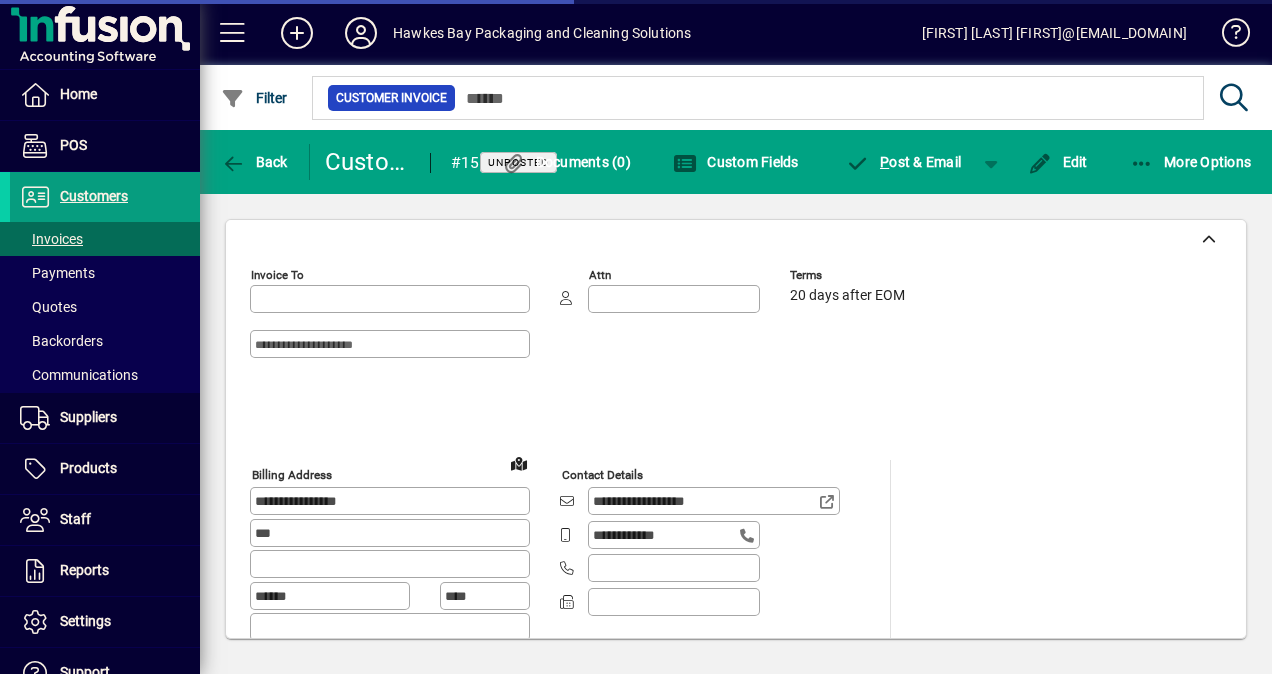 type on "**********" 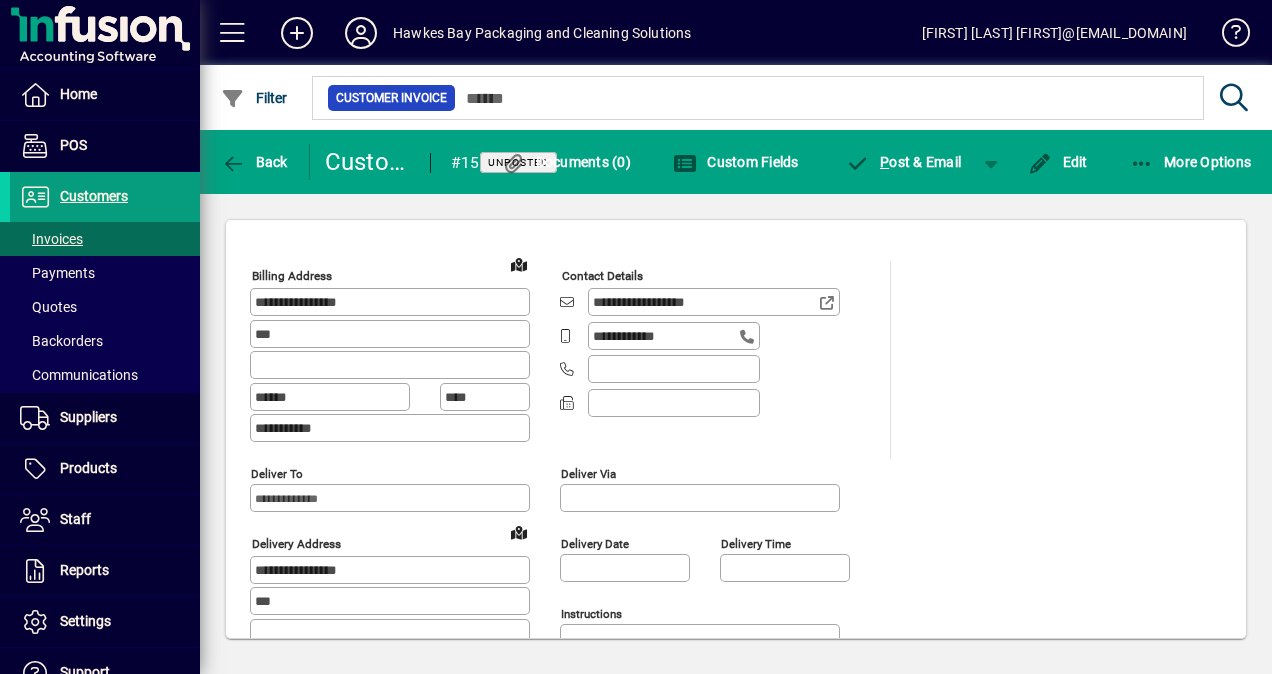 scroll, scrollTop: 200, scrollLeft: 0, axis: vertical 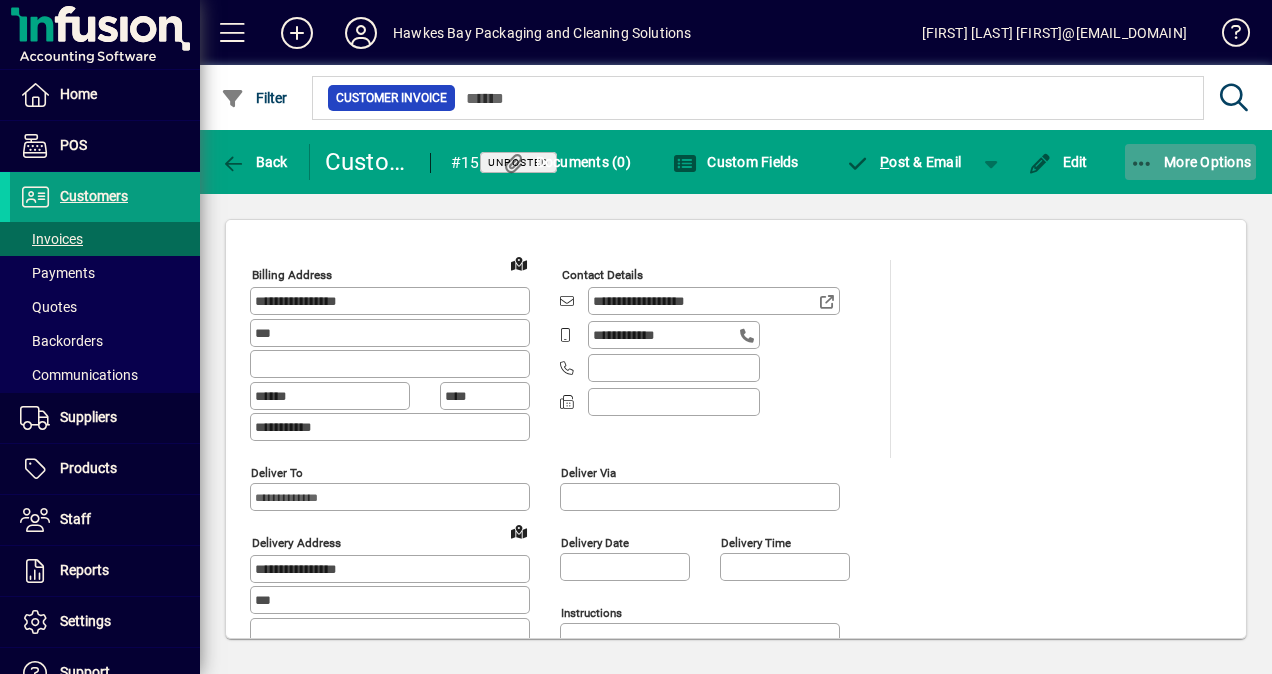 click 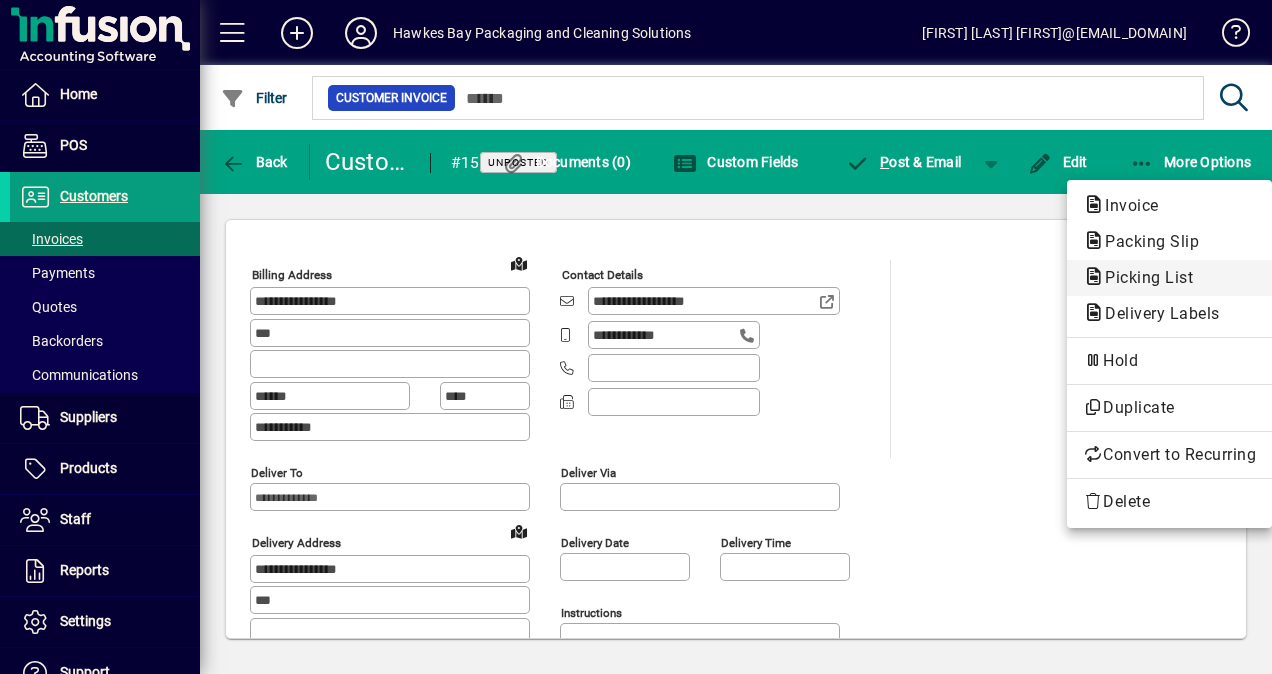 click on "Picking List" at bounding box center [1156, 313] 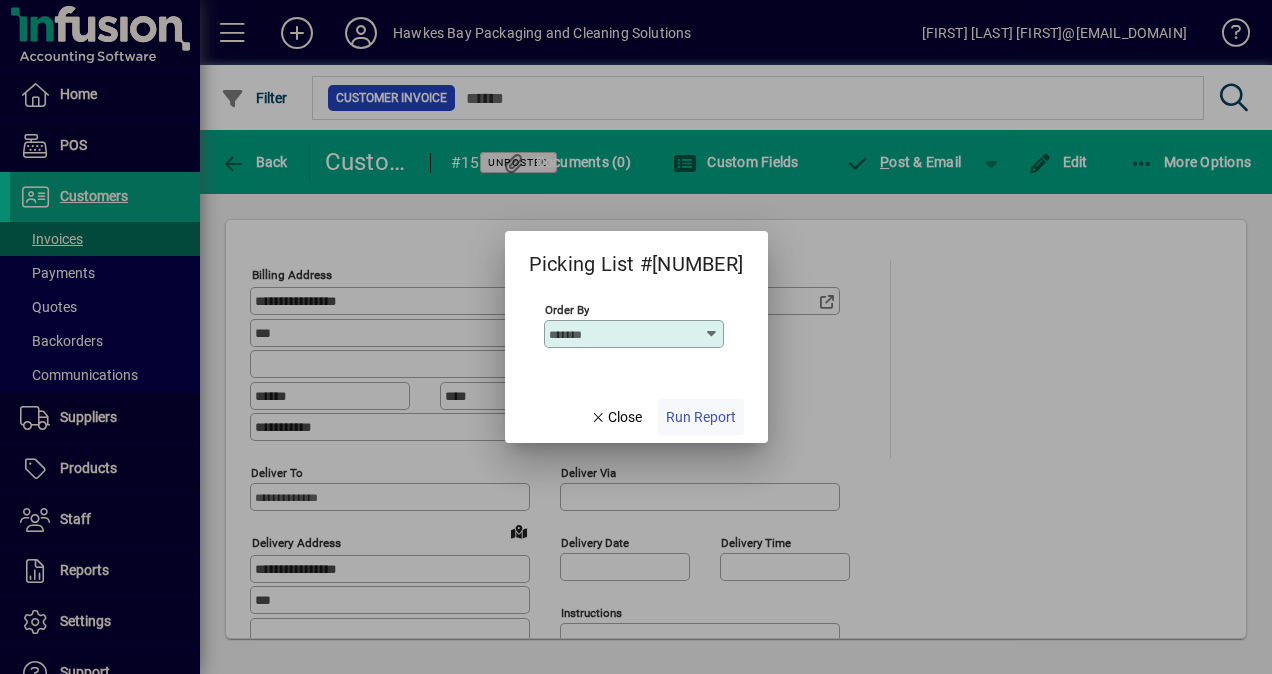 drag, startPoint x: 625, startPoint y: 413, endPoint x: 658, endPoint y: 403, distance: 34.48188 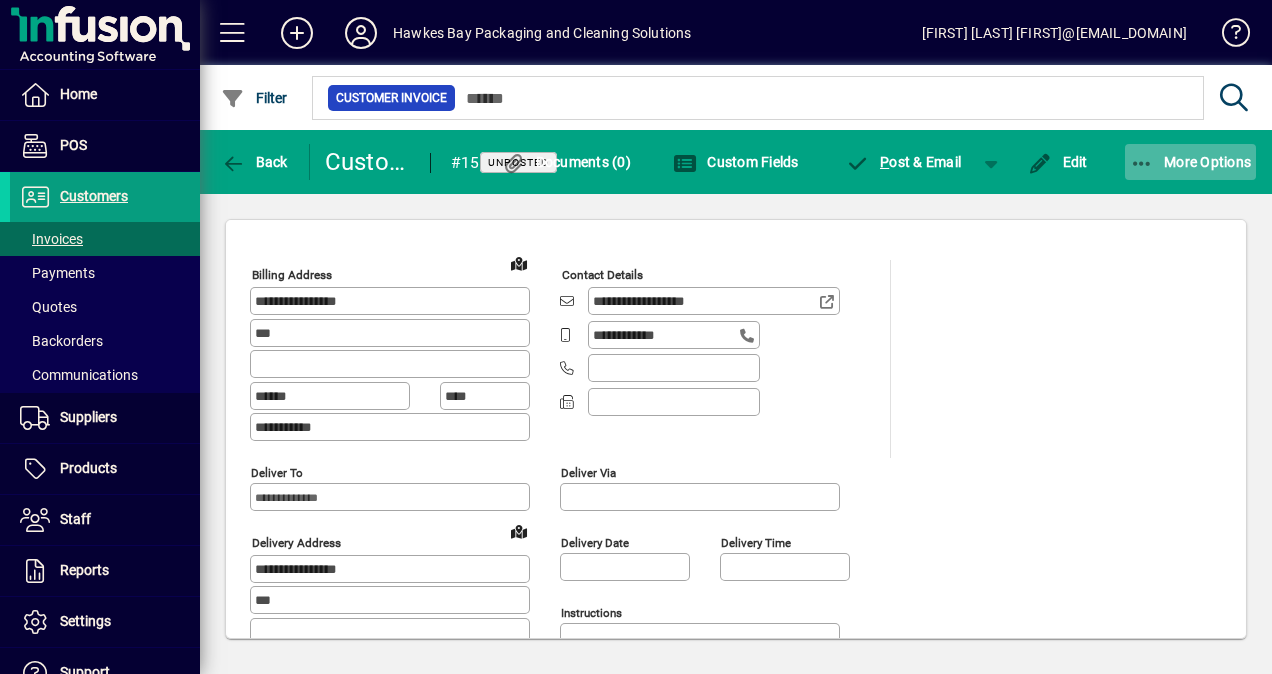 click 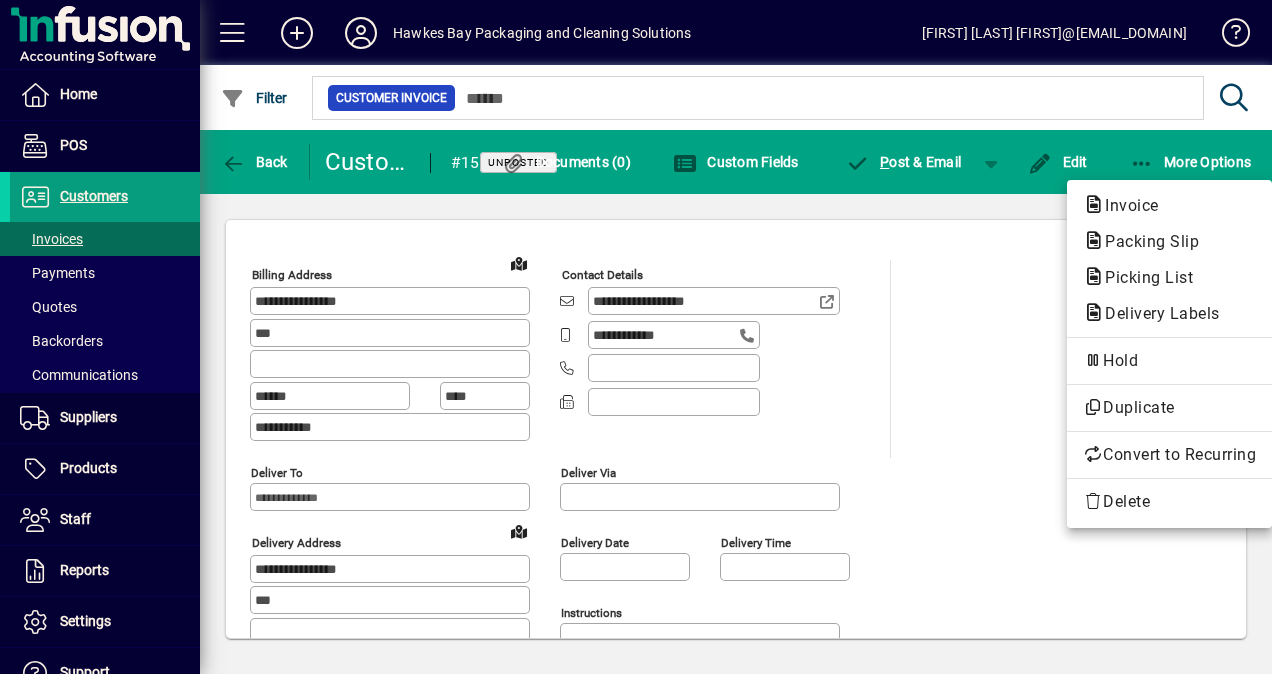 drag, startPoint x: 1141, startPoint y: 242, endPoint x: 1186, endPoint y: 254, distance: 46.572525 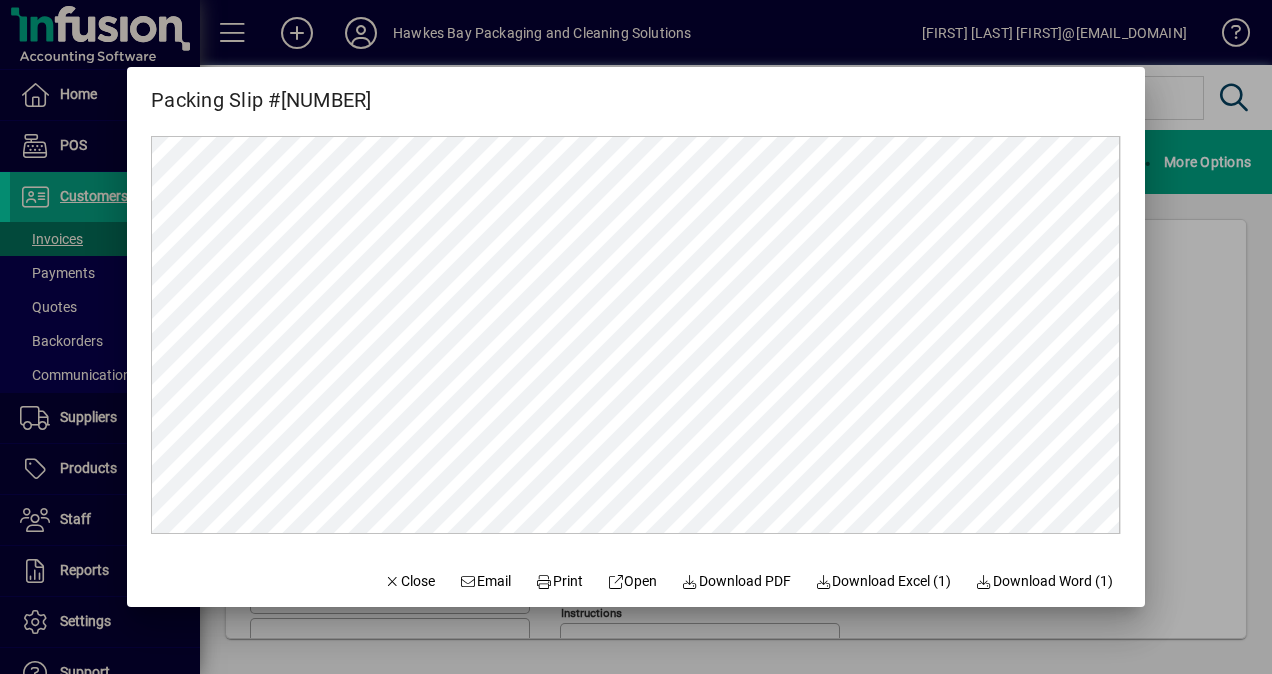 scroll, scrollTop: 0, scrollLeft: 0, axis: both 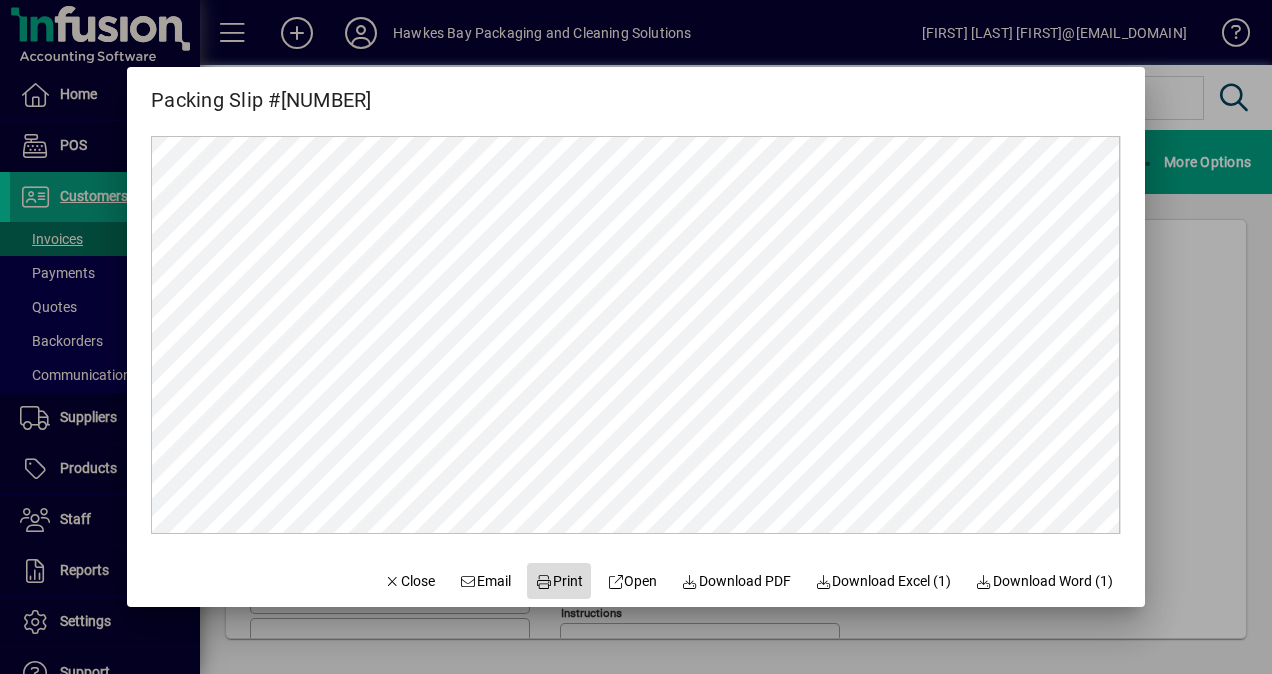 click on "Print" 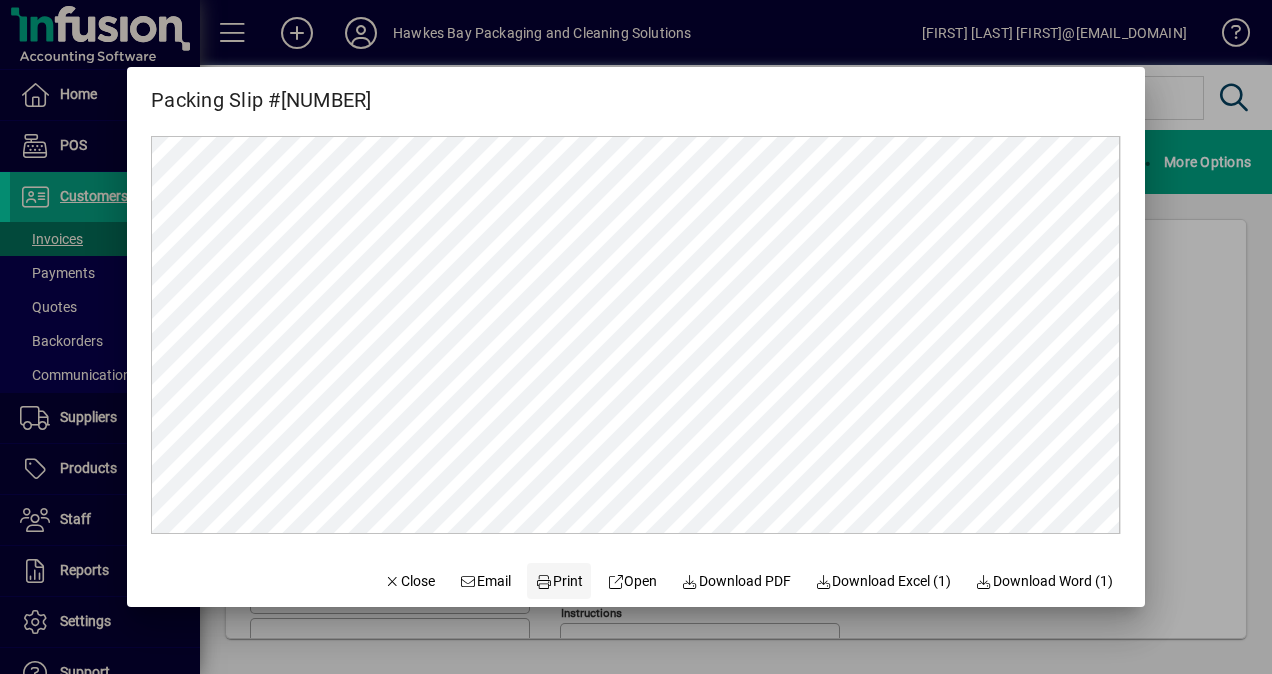 click on "Print" 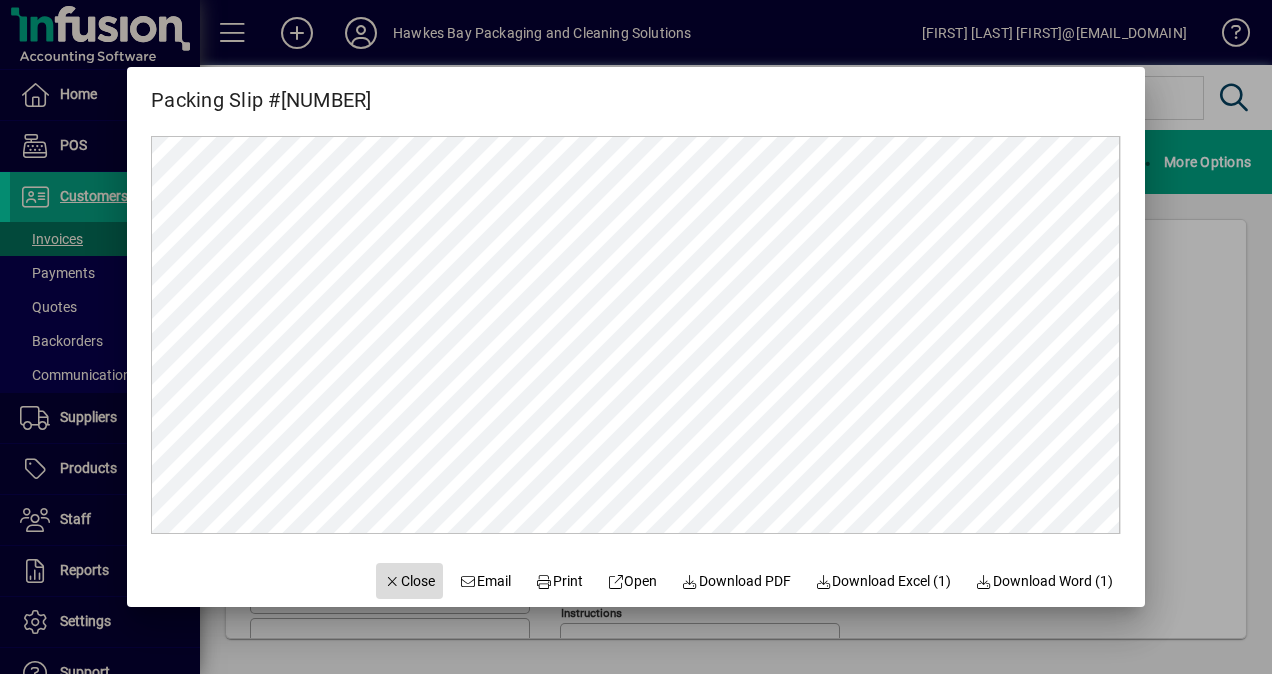 click on "Close" 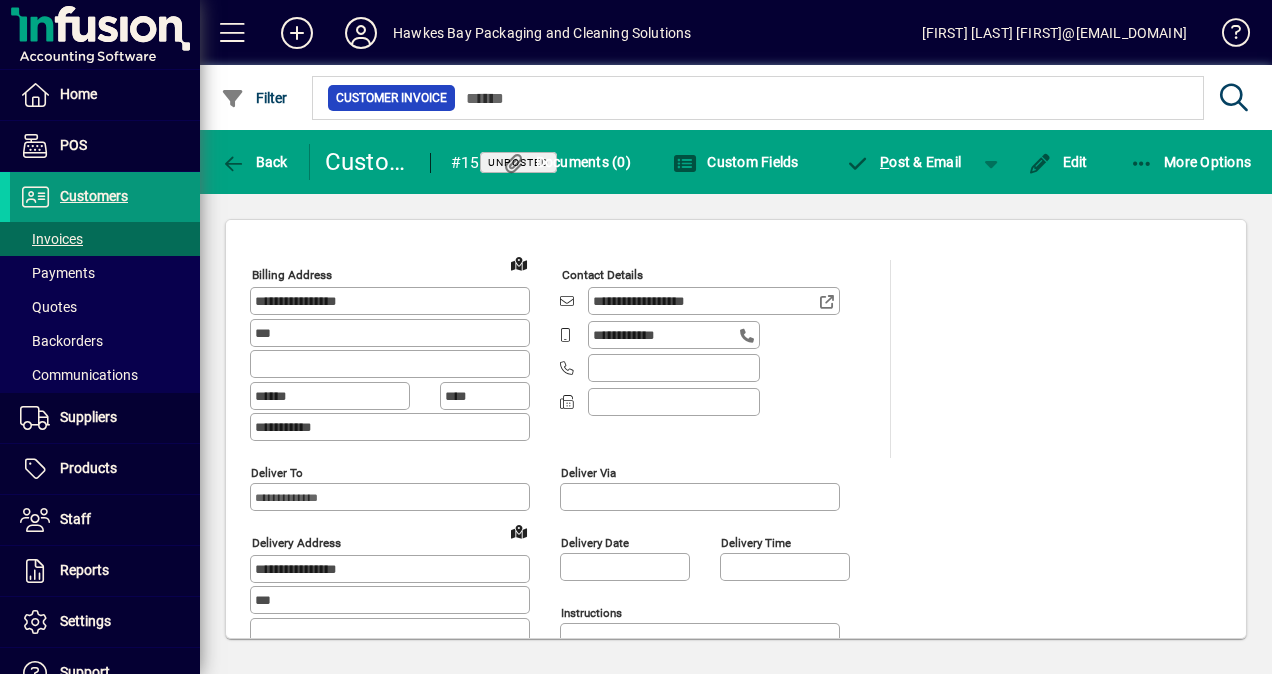 drag, startPoint x: 85, startPoint y: 193, endPoint x: 183, endPoint y: 204, distance: 98.61542 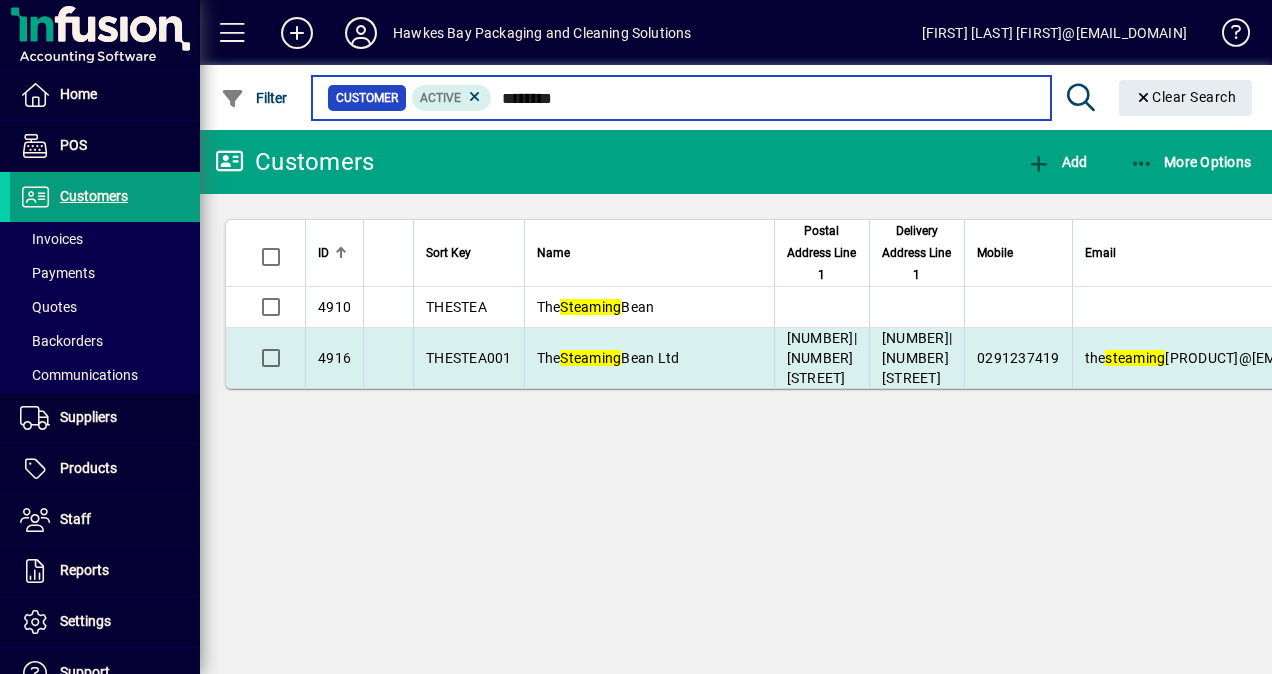 type on "********" 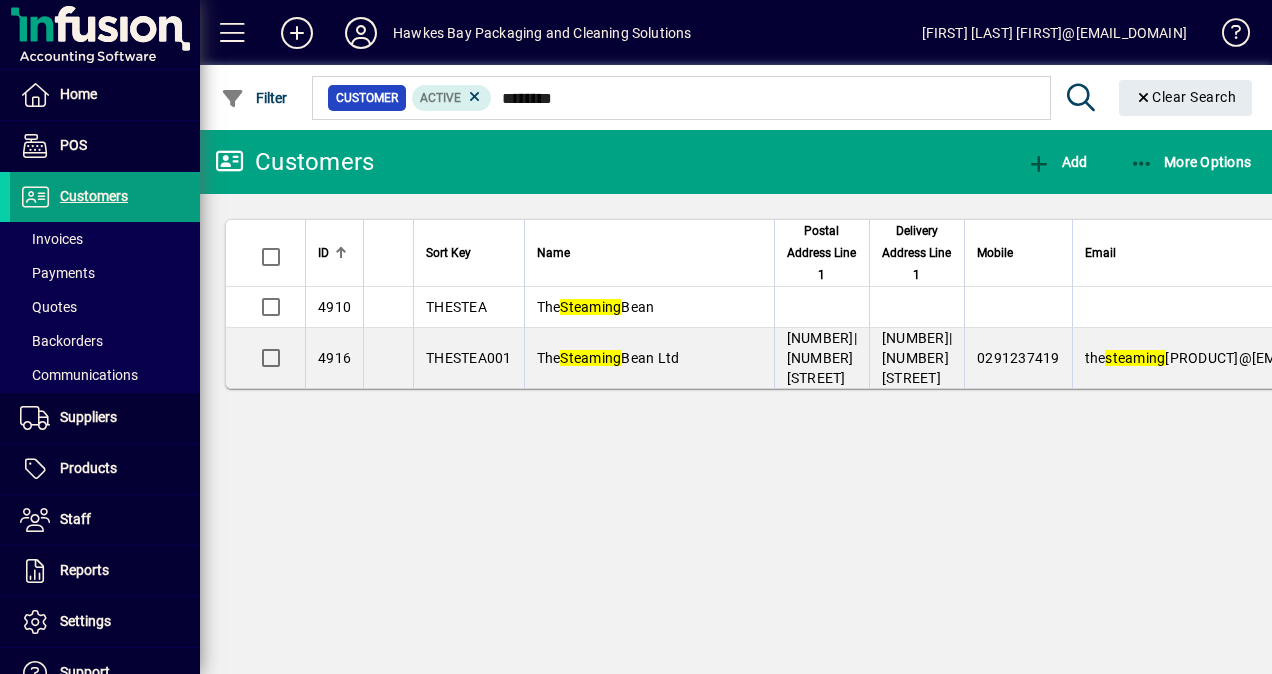 drag, startPoint x: 601, startPoint y: 366, endPoint x: 660, endPoint y: 372, distance: 59.3043 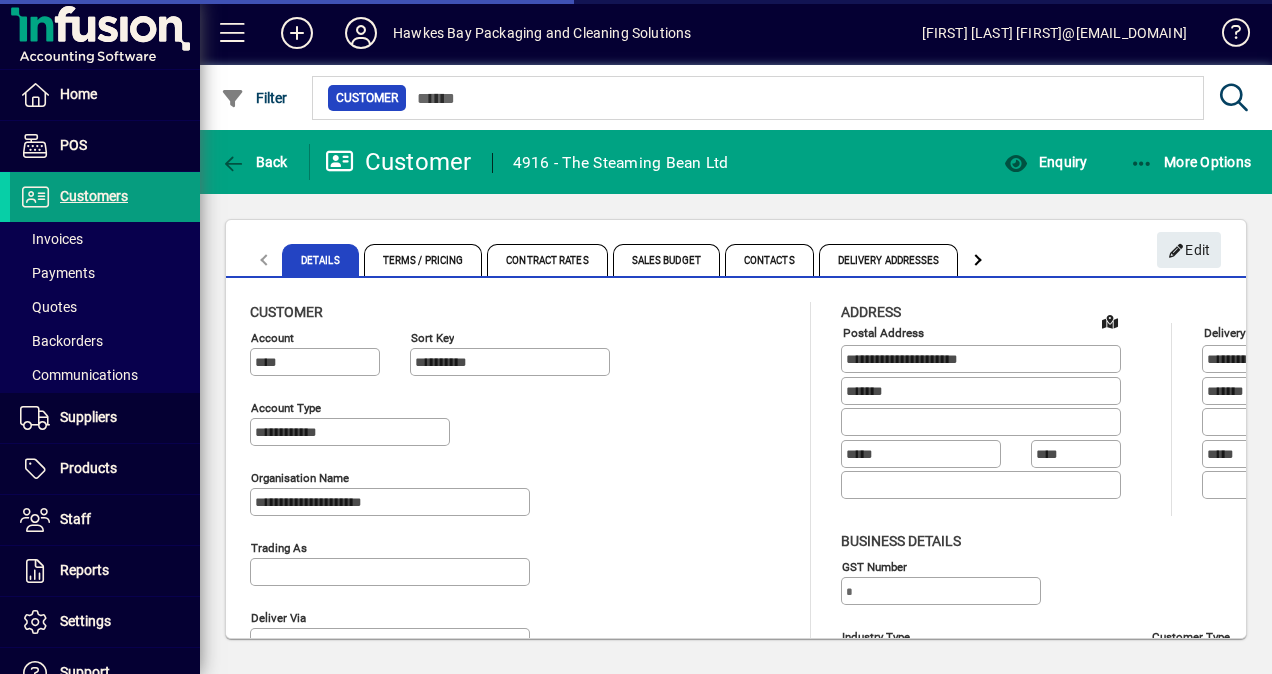 type on "*******" 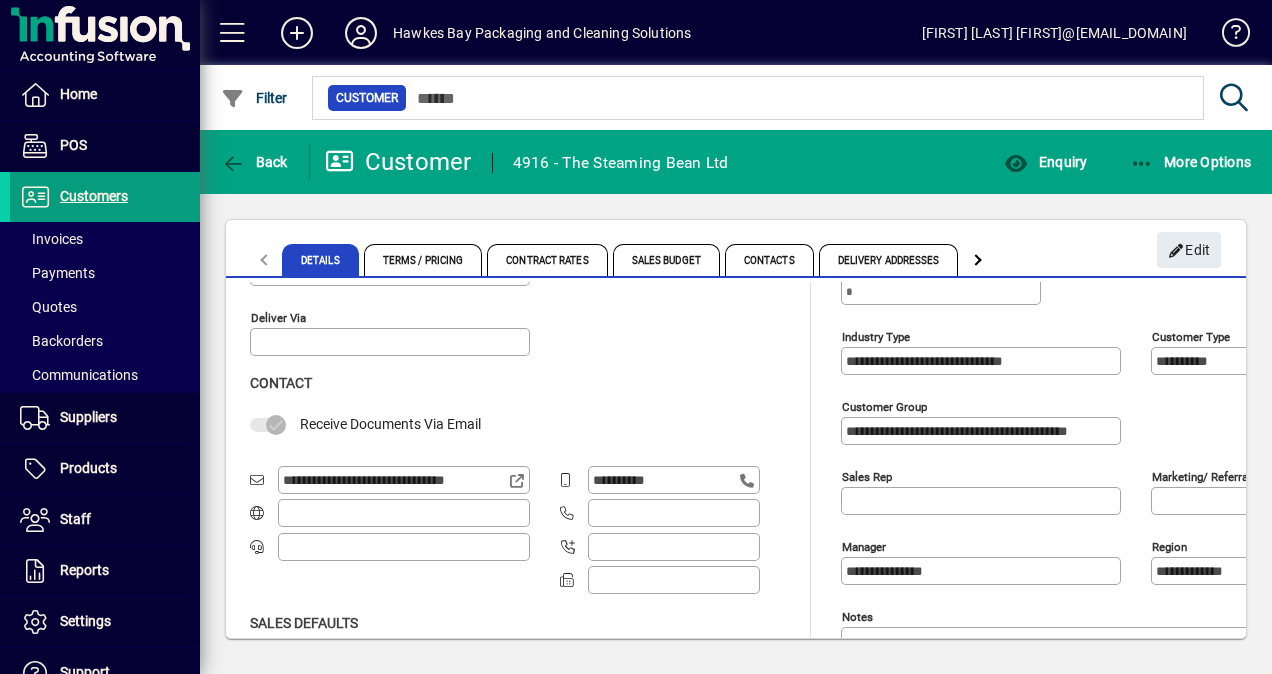 scroll, scrollTop: 370, scrollLeft: 0, axis: vertical 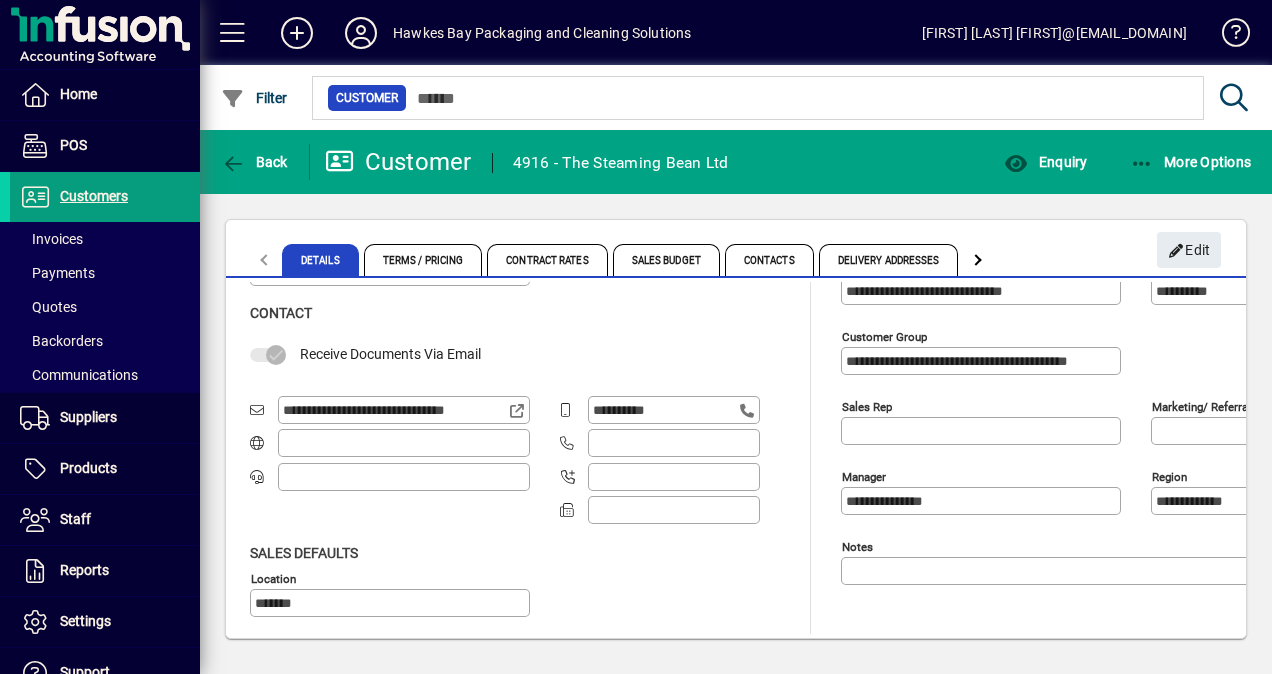 click 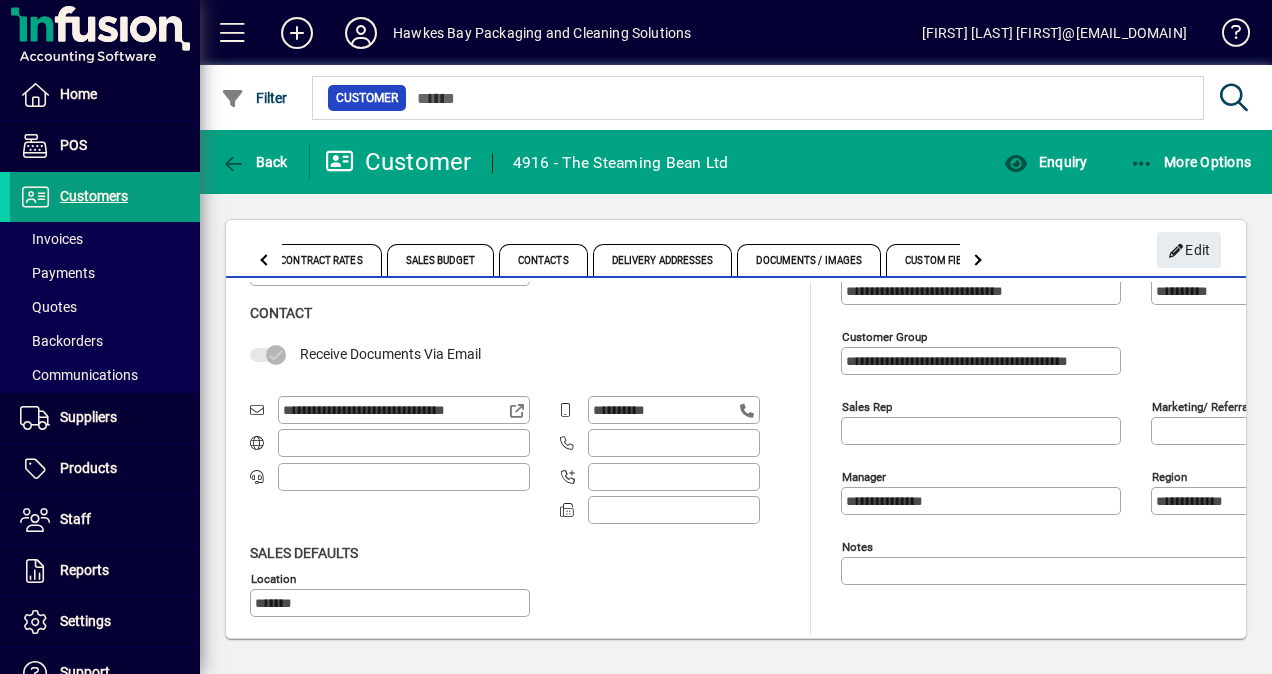scroll, scrollTop: 0, scrollLeft: 0, axis: both 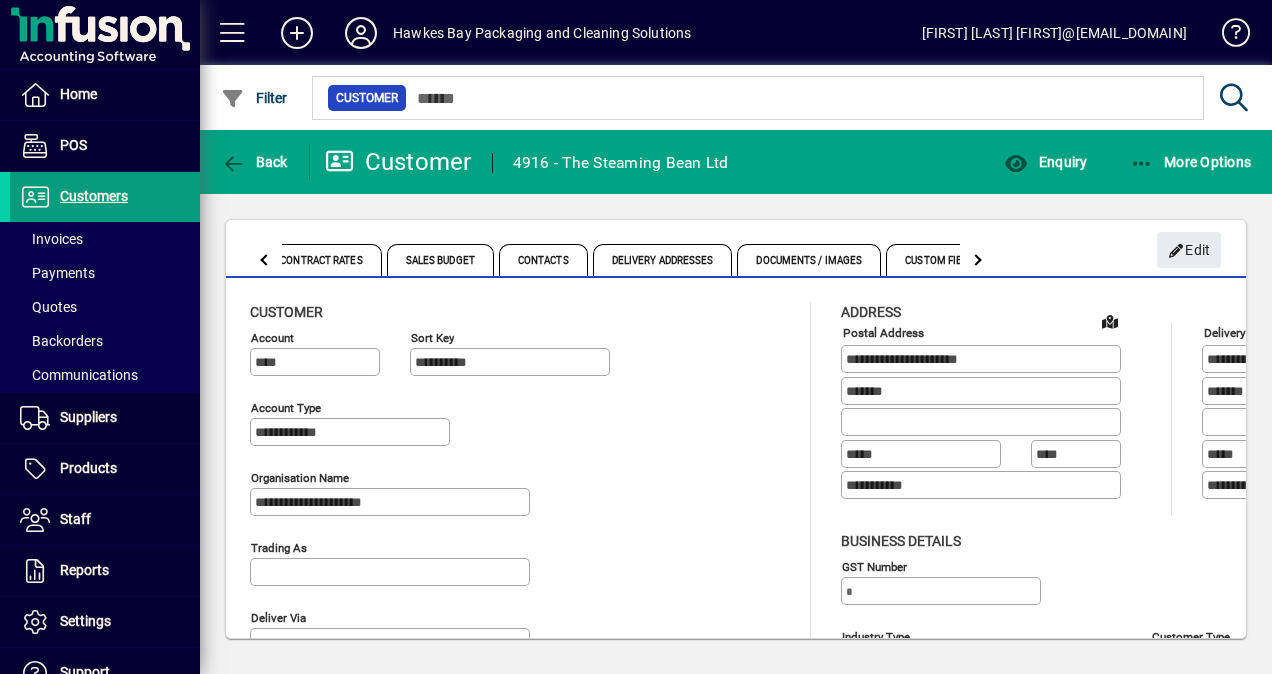 click 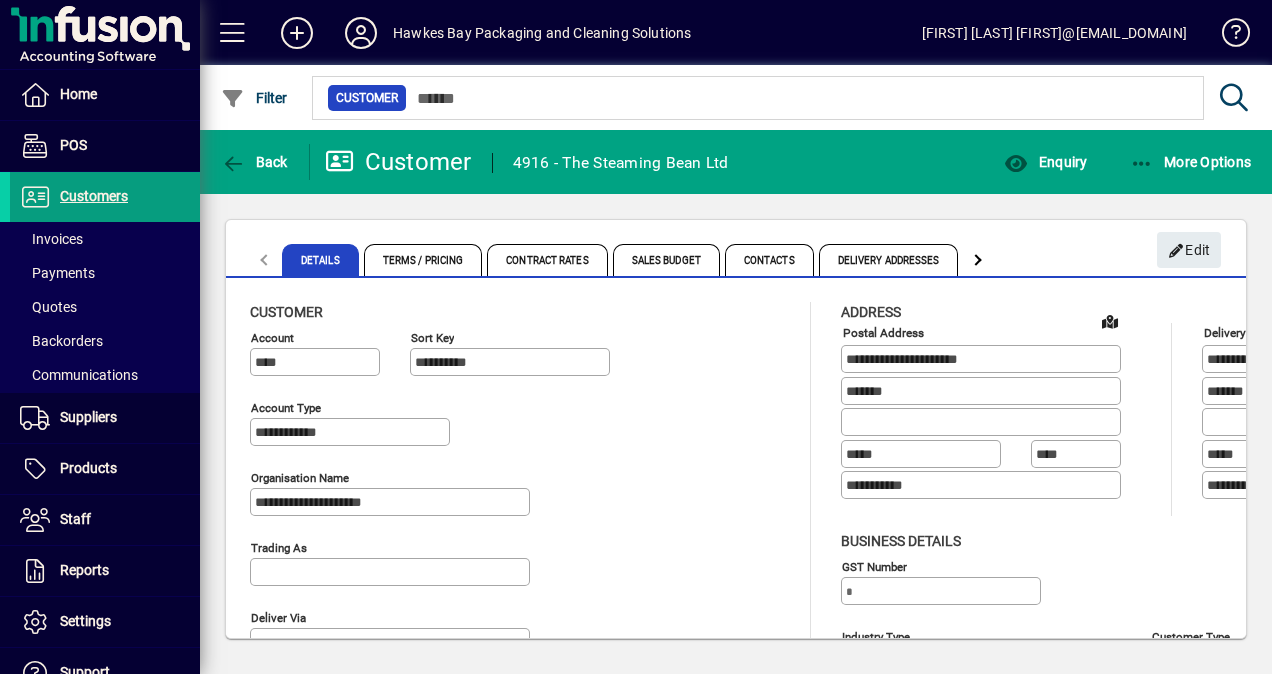 scroll, scrollTop: 370, scrollLeft: 0, axis: vertical 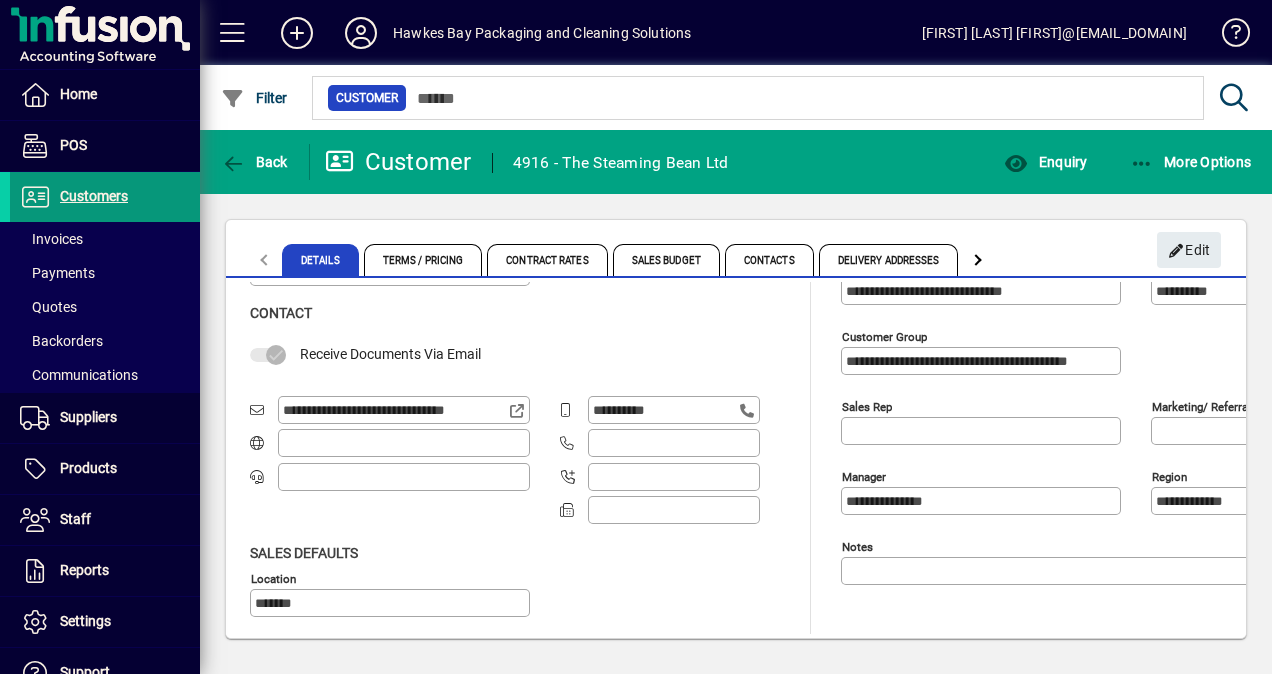 click on "Customers" at bounding box center (94, 196) 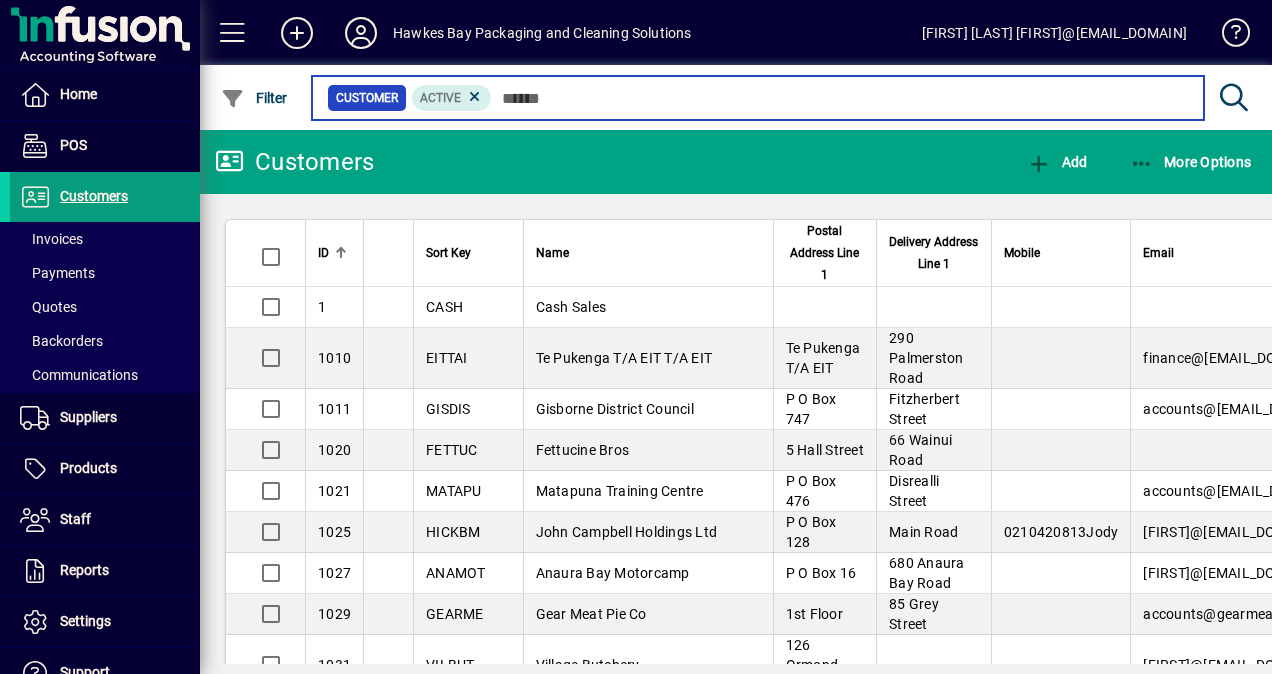 click at bounding box center [840, 98] 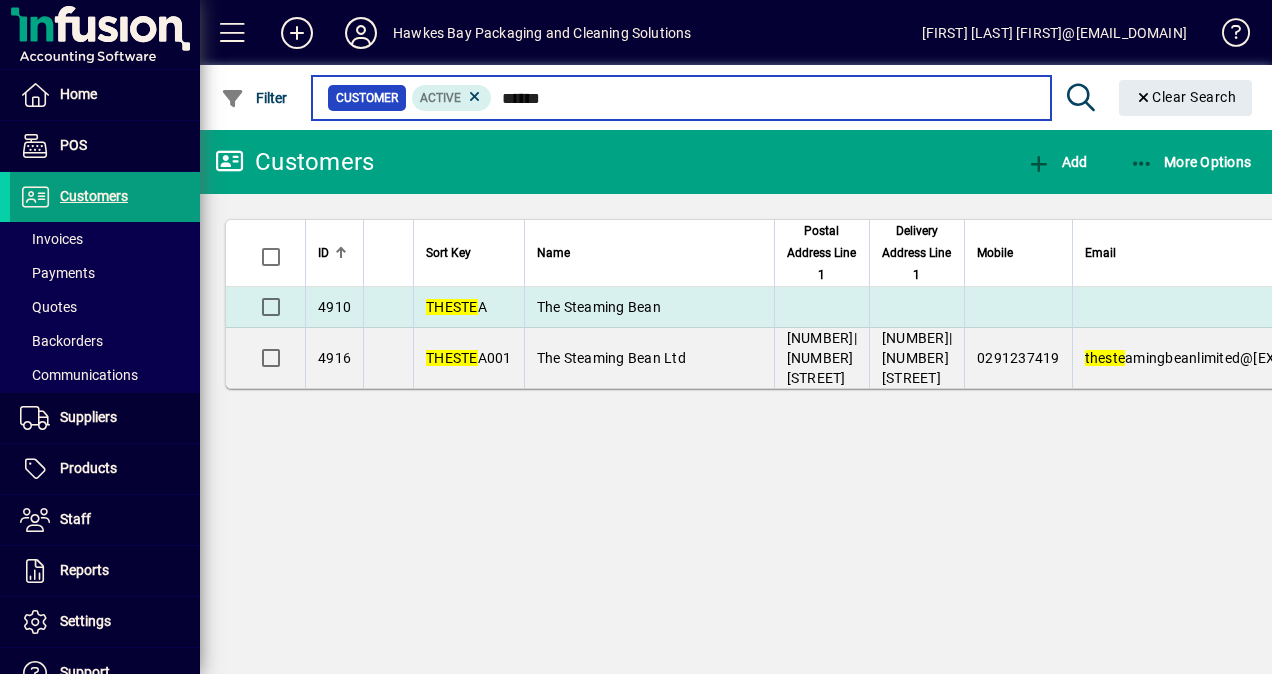 type on "******" 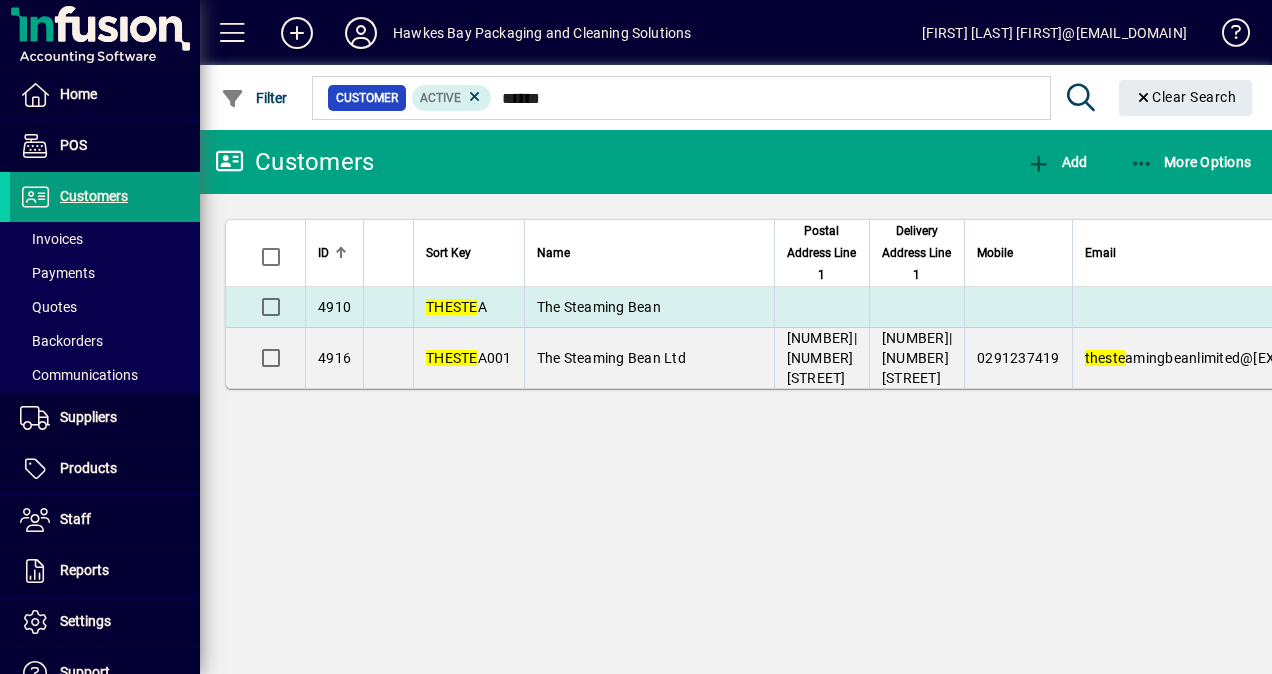 click on "The Steaming Bean" at bounding box center [599, 307] 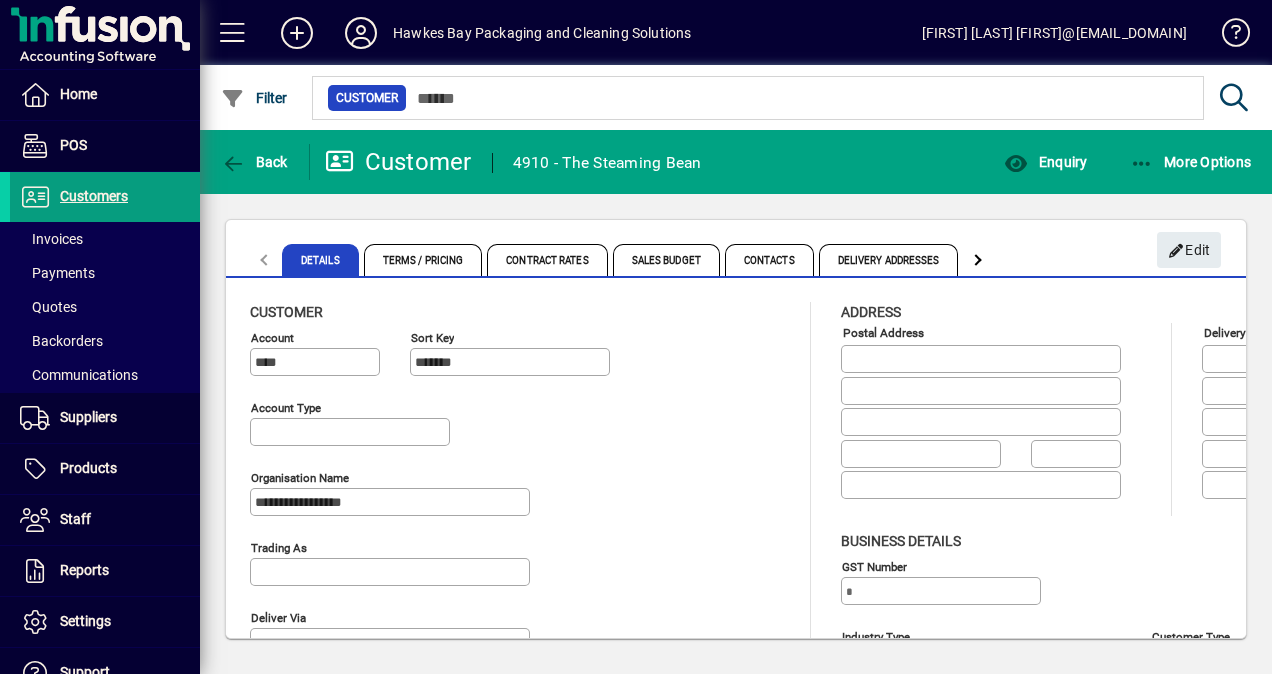 type on "**********" 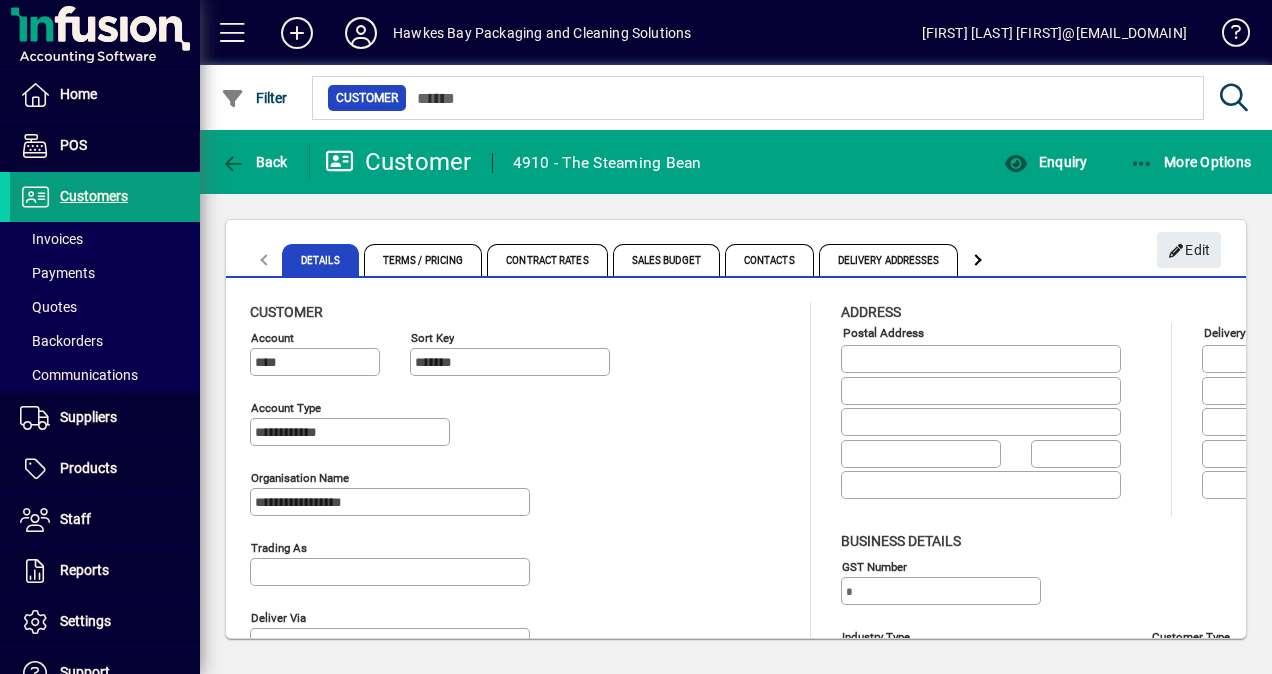 type on "**********" 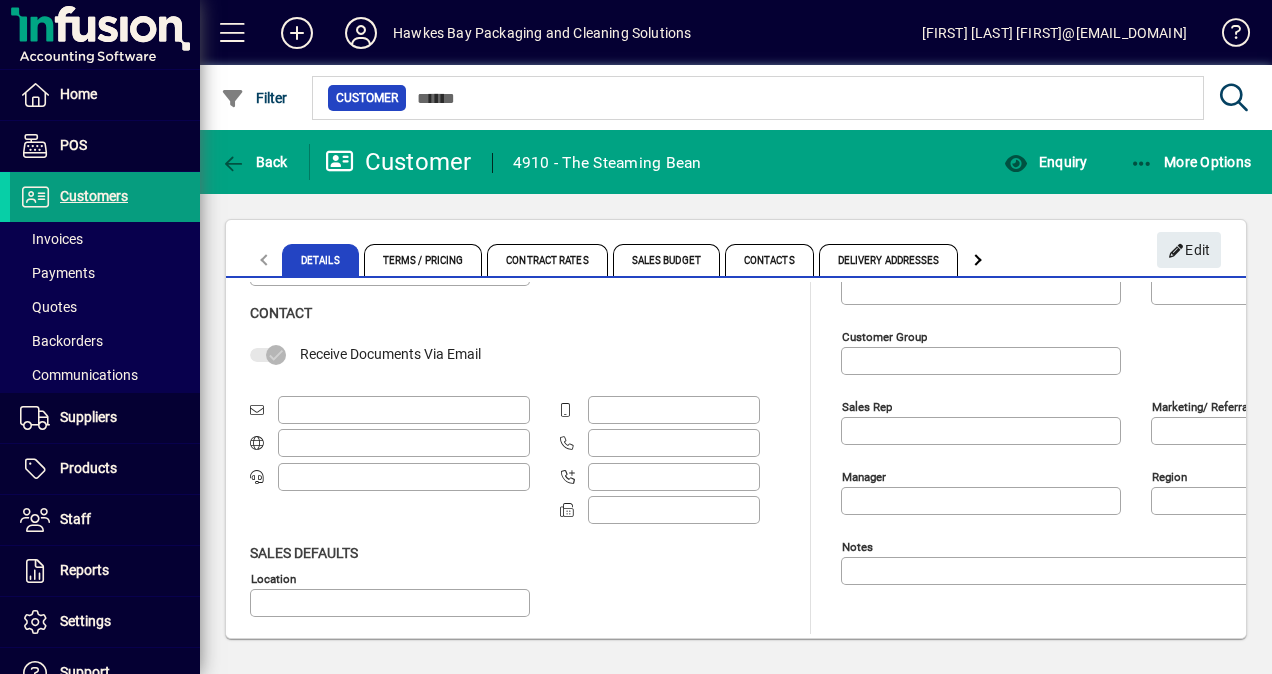 scroll, scrollTop: 0, scrollLeft: 0, axis: both 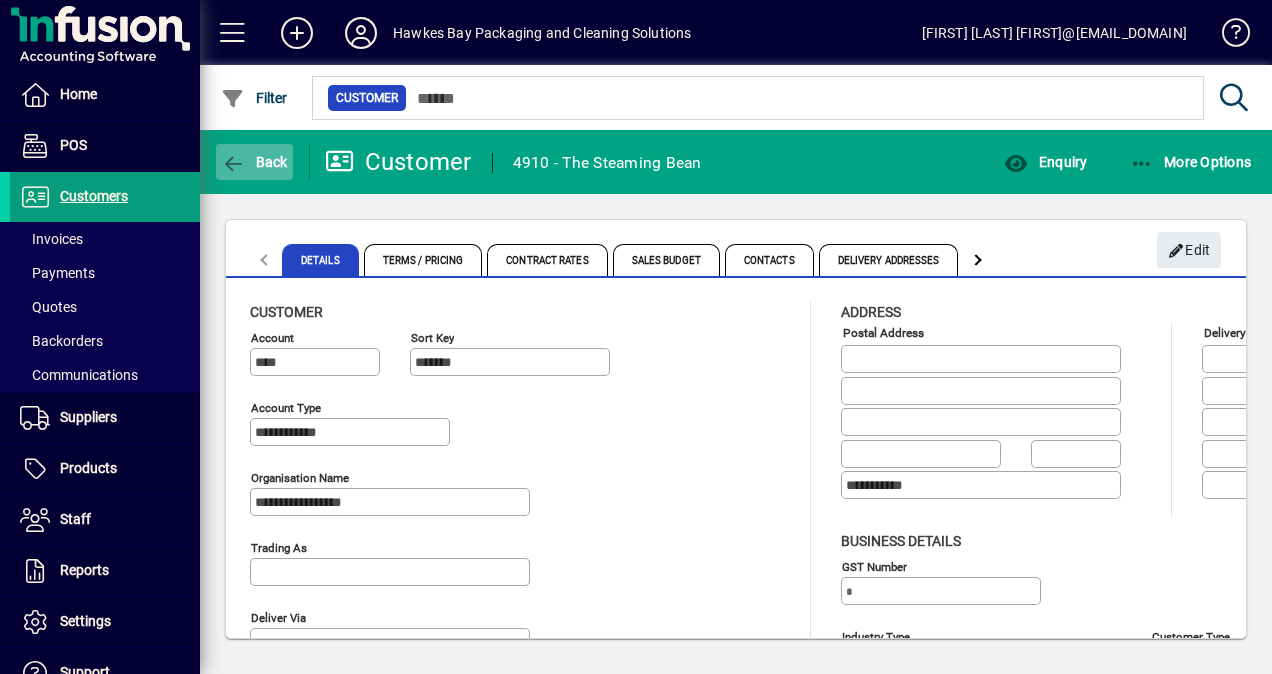 click 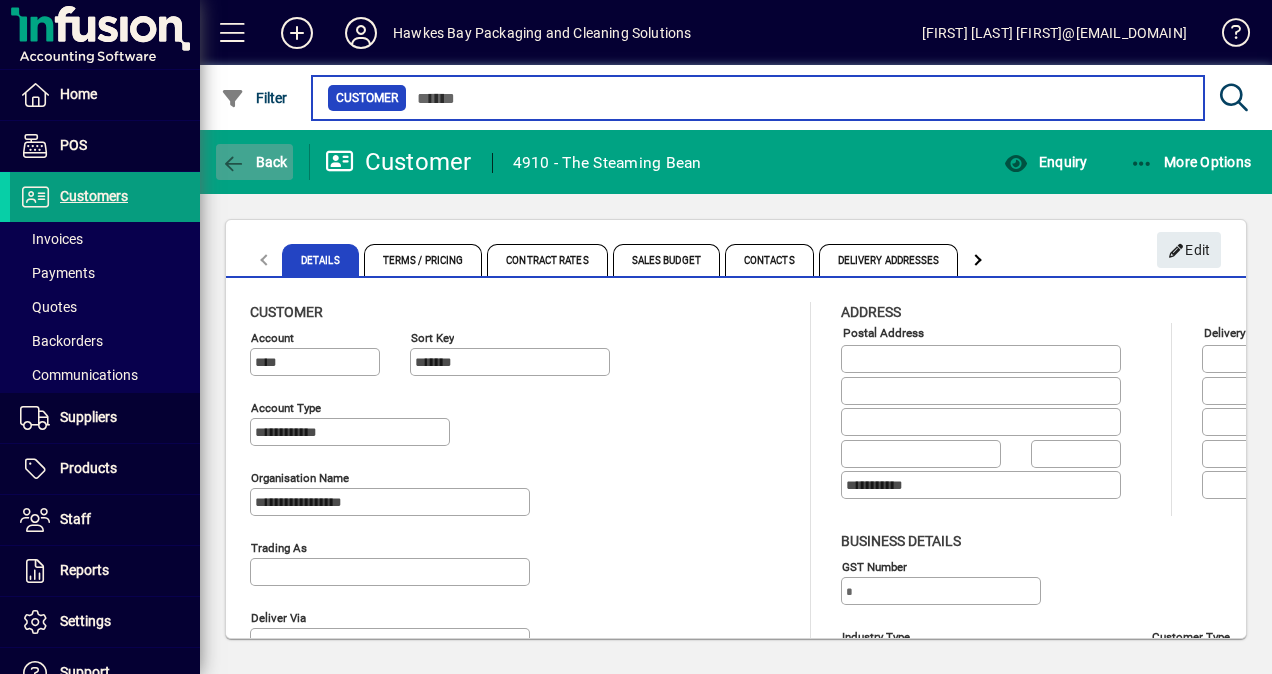 type on "******" 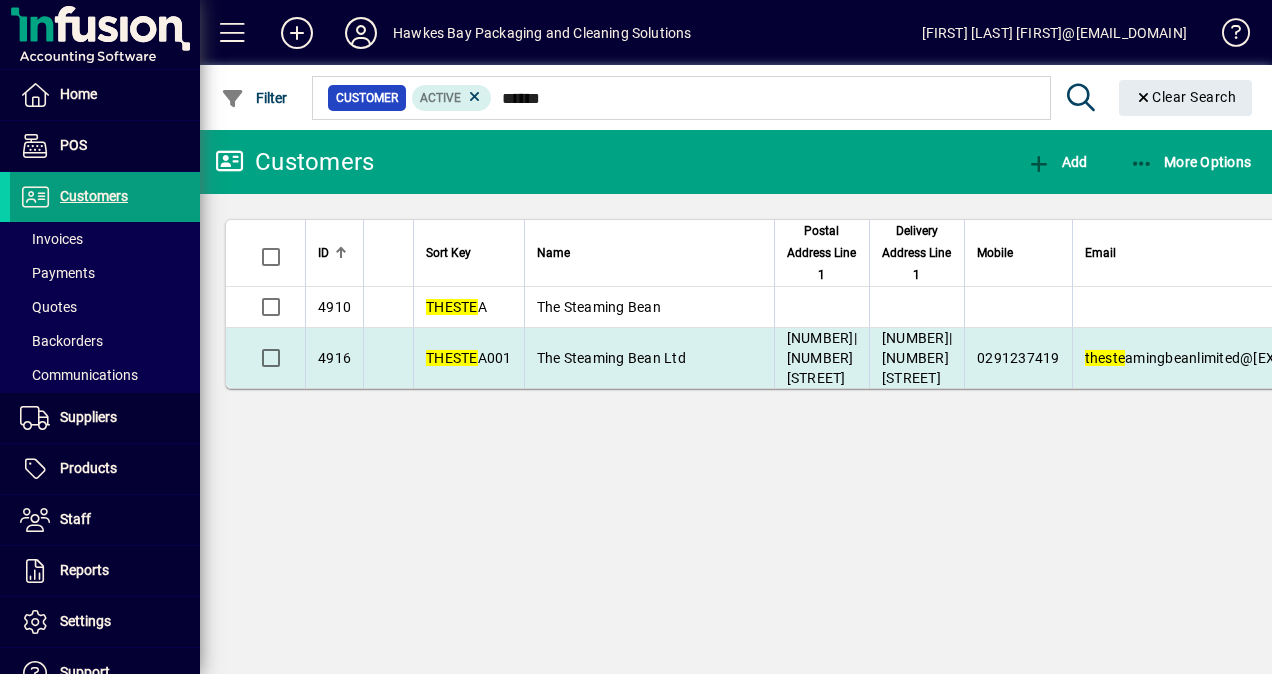 click on "The Steaming Bean Ltd" at bounding box center (611, 358) 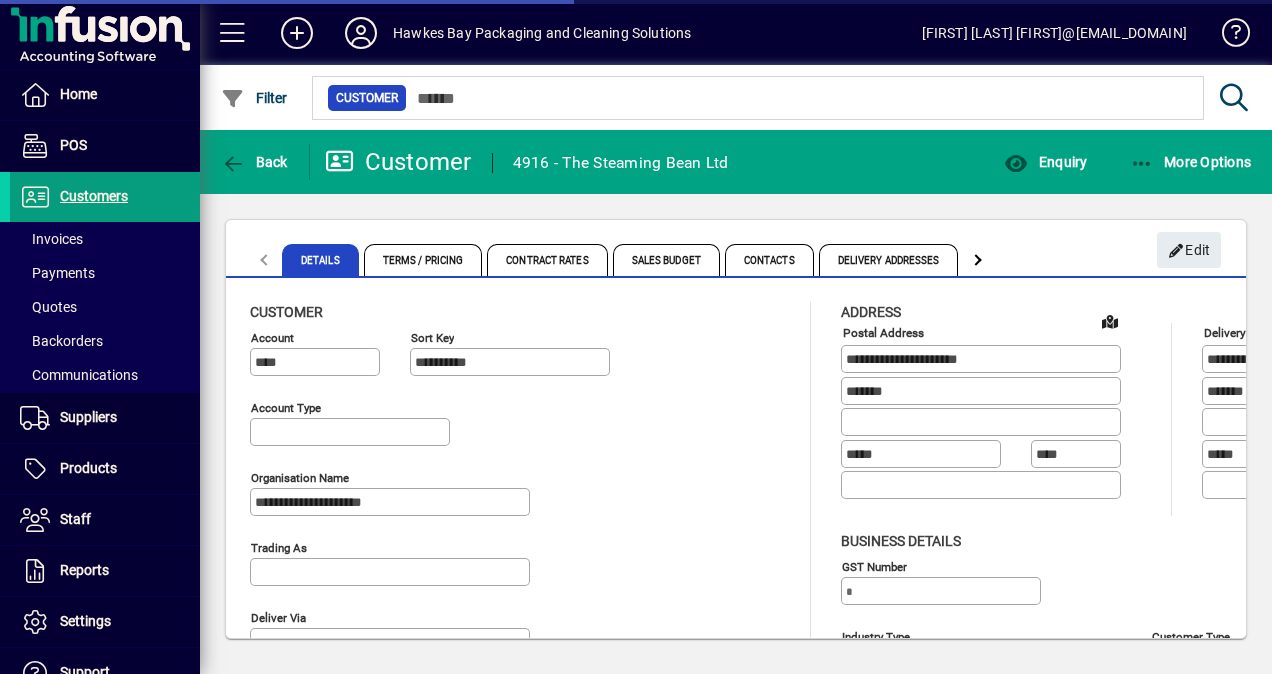 type on "**********" 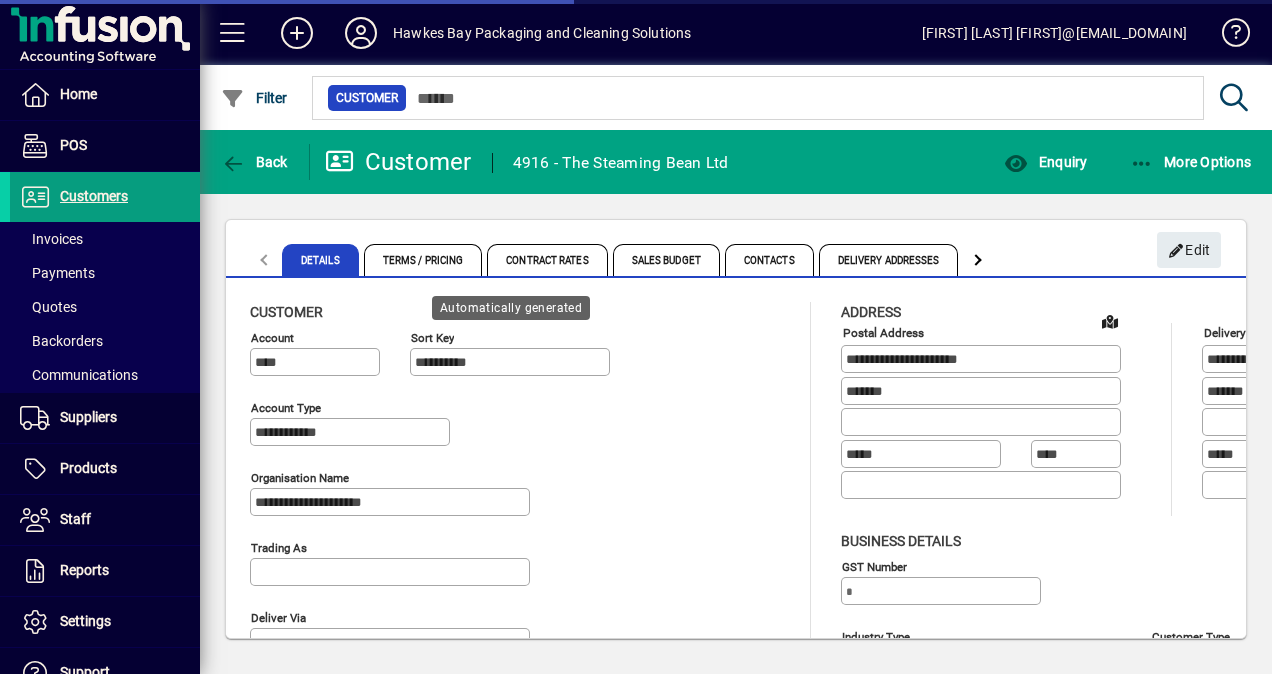 type on "**********" 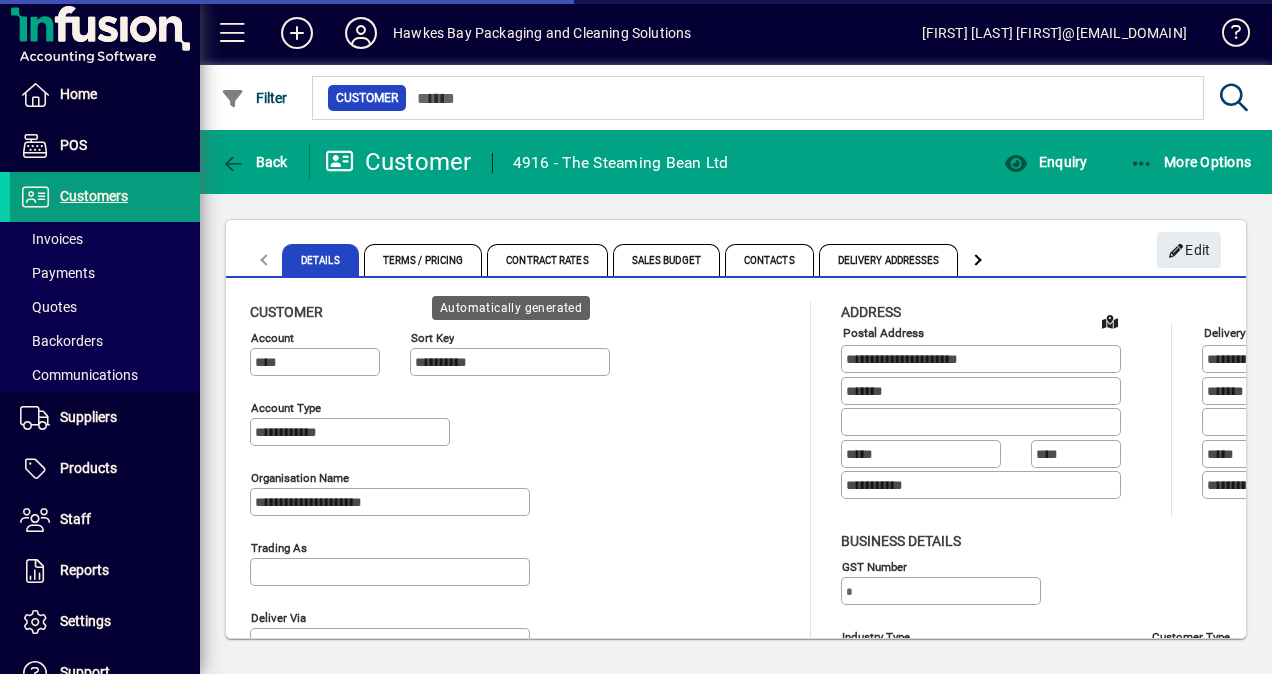 type on "**********" 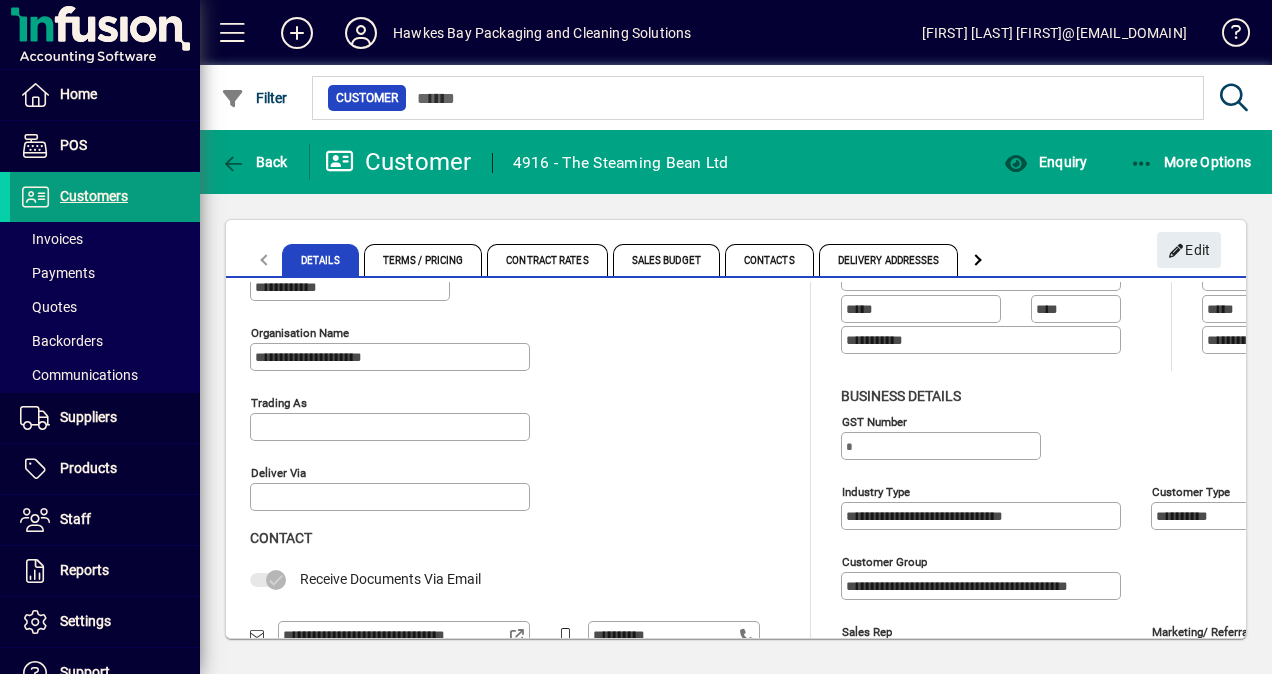 scroll, scrollTop: 300, scrollLeft: 0, axis: vertical 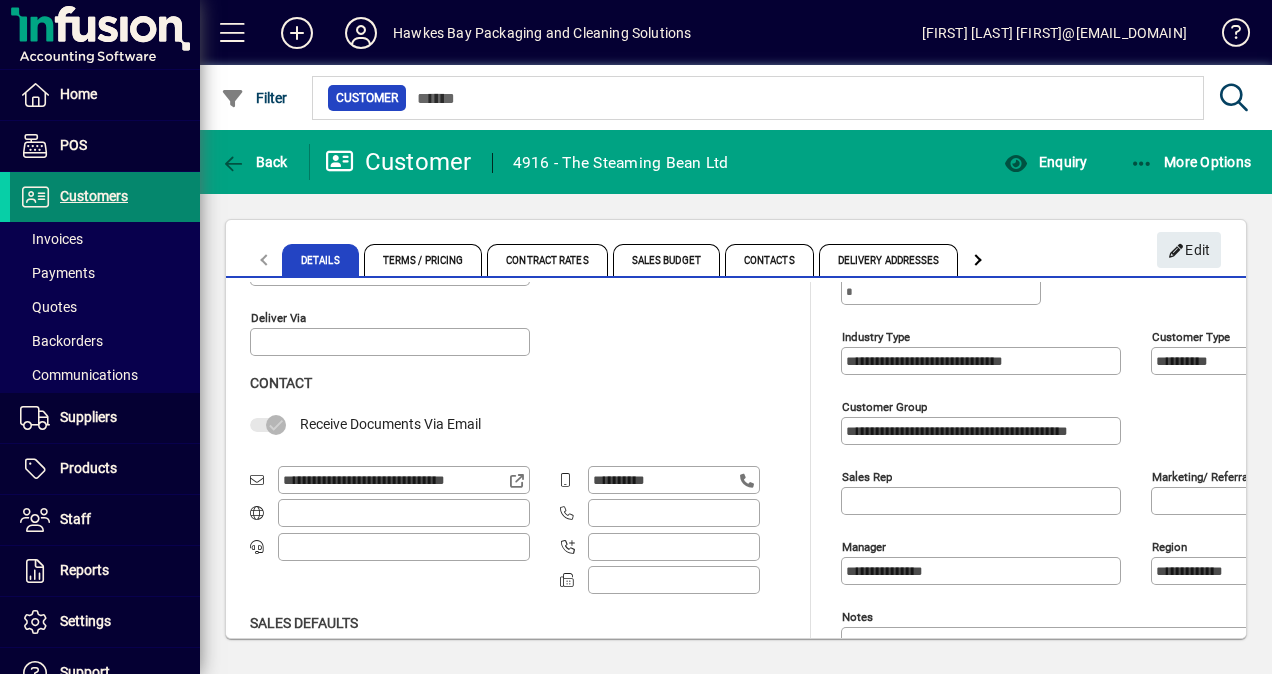 click on "Customers" at bounding box center (94, 196) 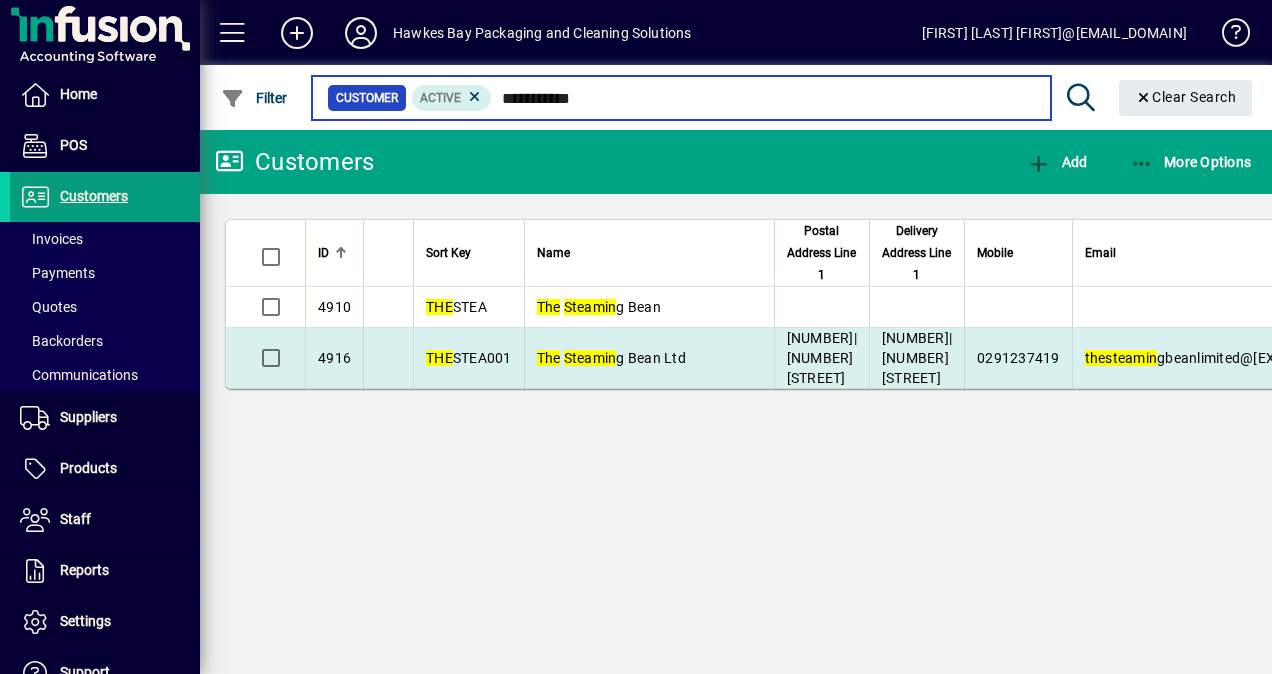 type on "**********" 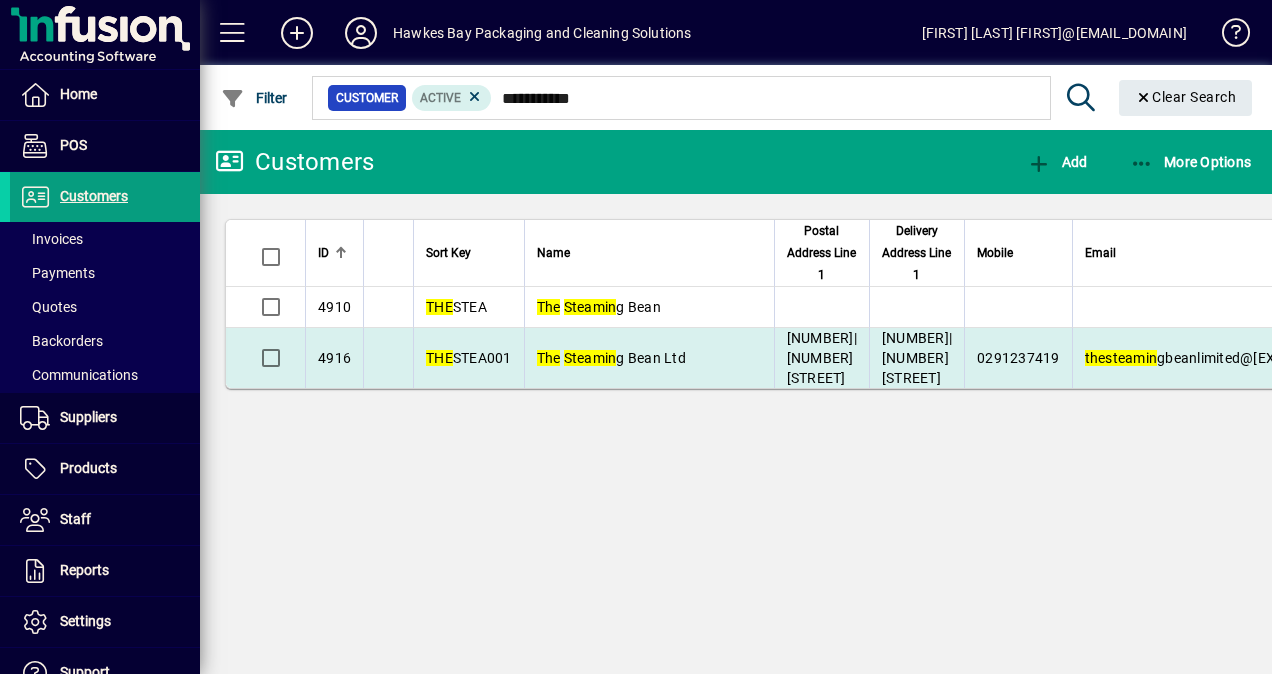 click on "The   Steamin g Bean Ltd" at bounding box center (611, 358) 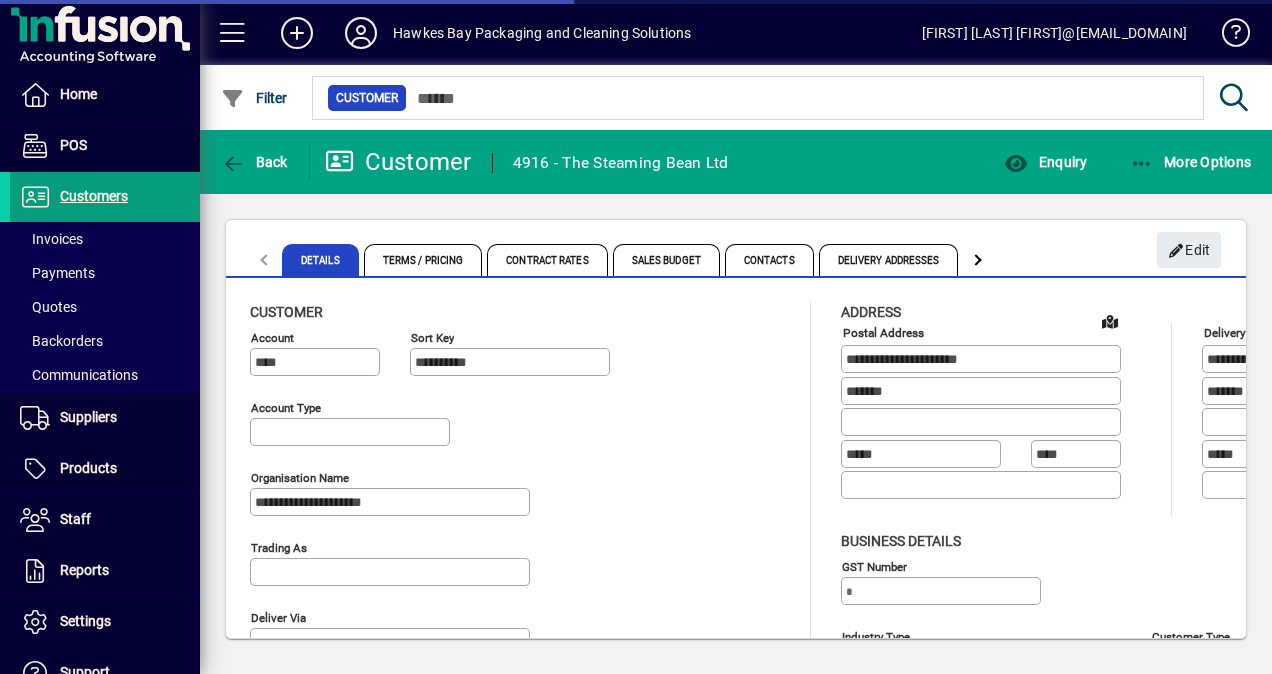 type on "**********" 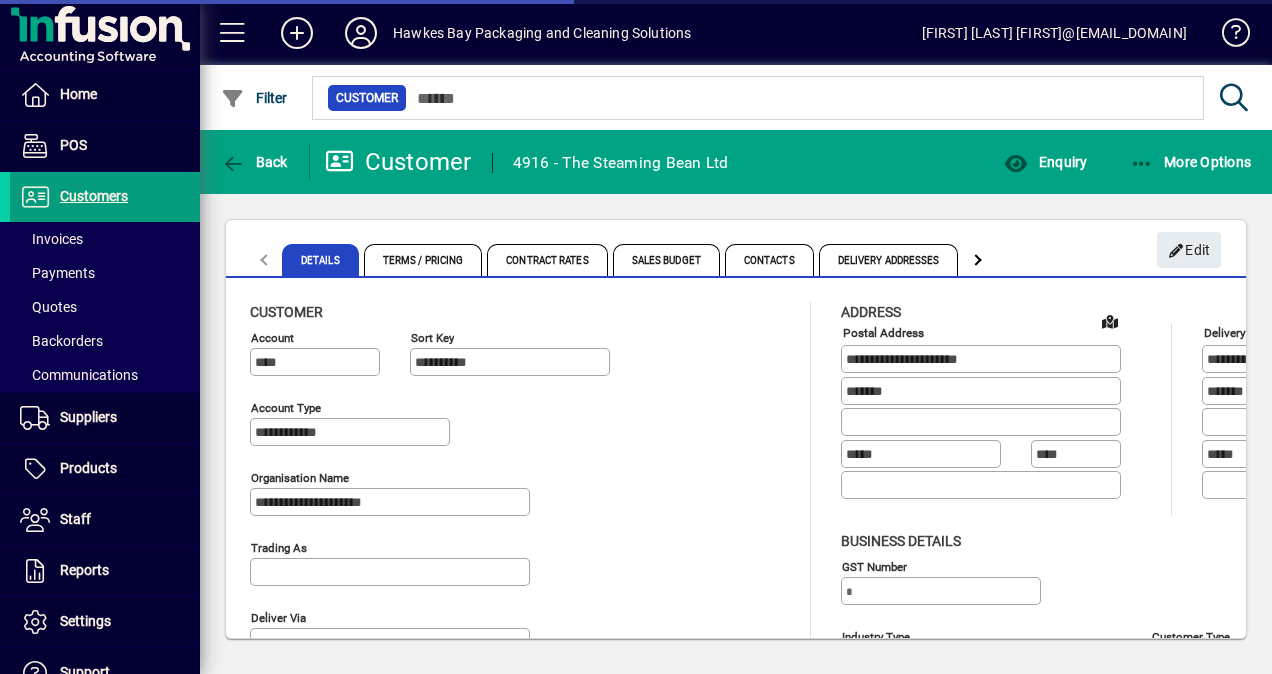 type on "**********" 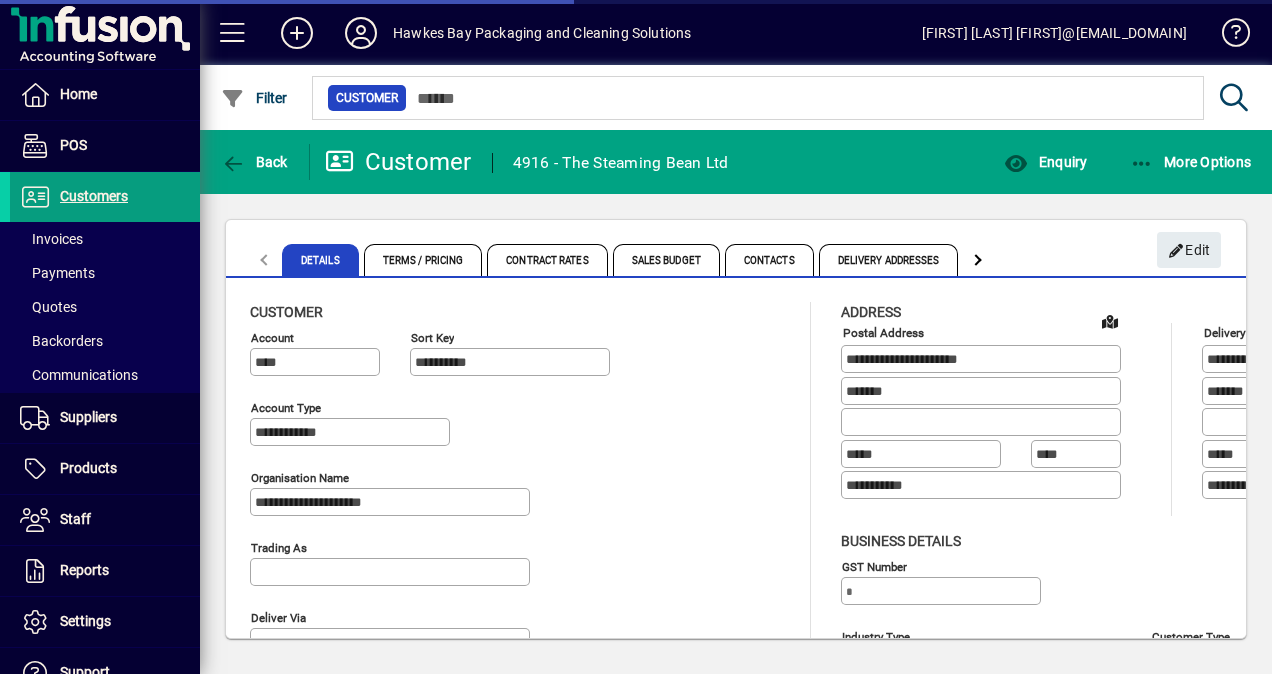 type on "**********" 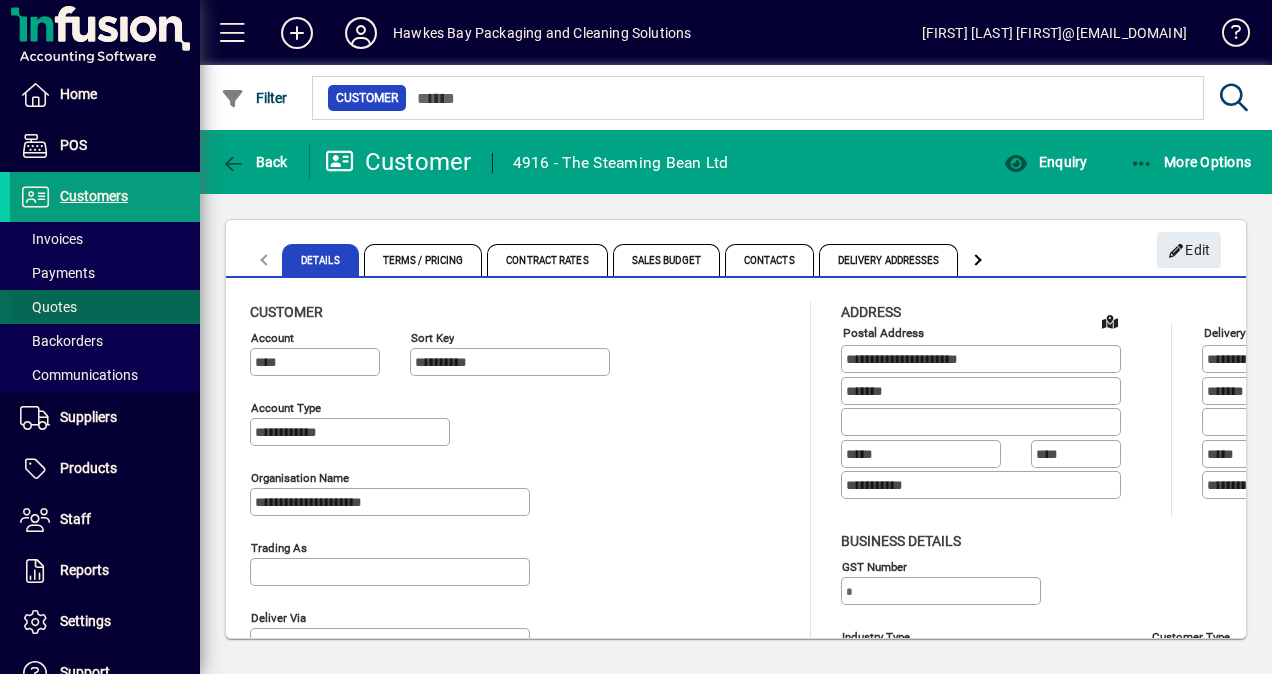 click on "Quotes" at bounding box center [48, 307] 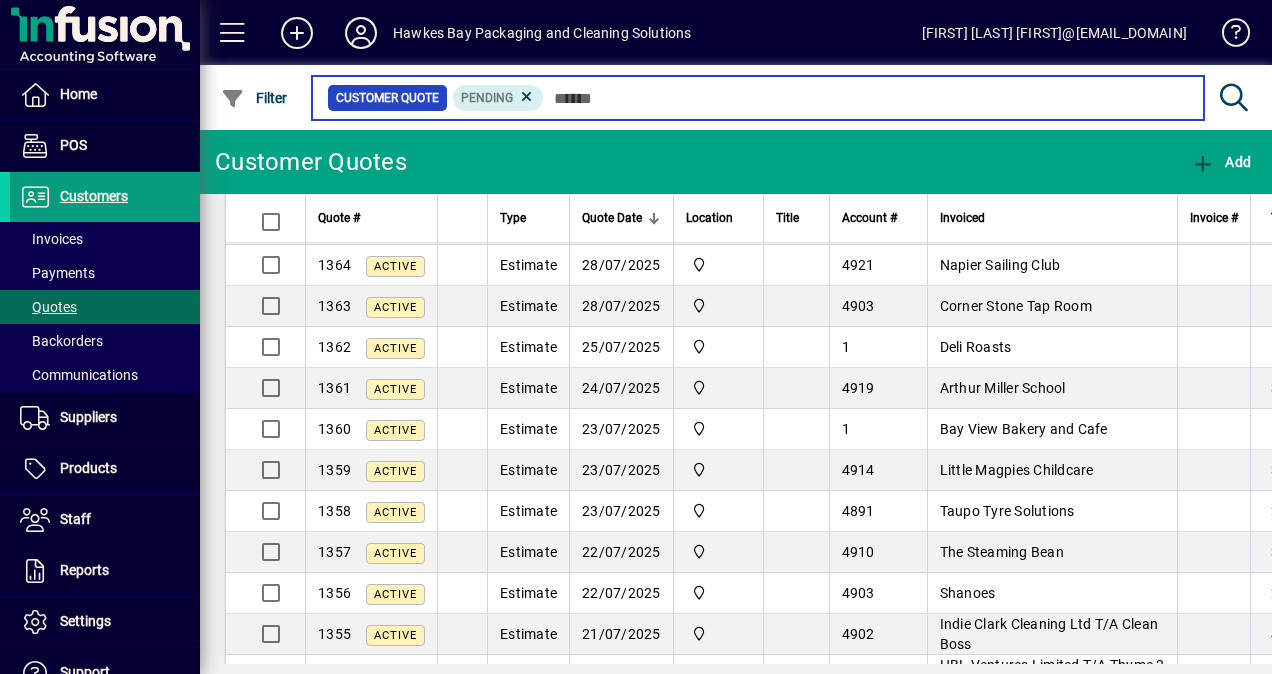 scroll, scrollTop: 300, scrollLeft: 0, axis: vertical 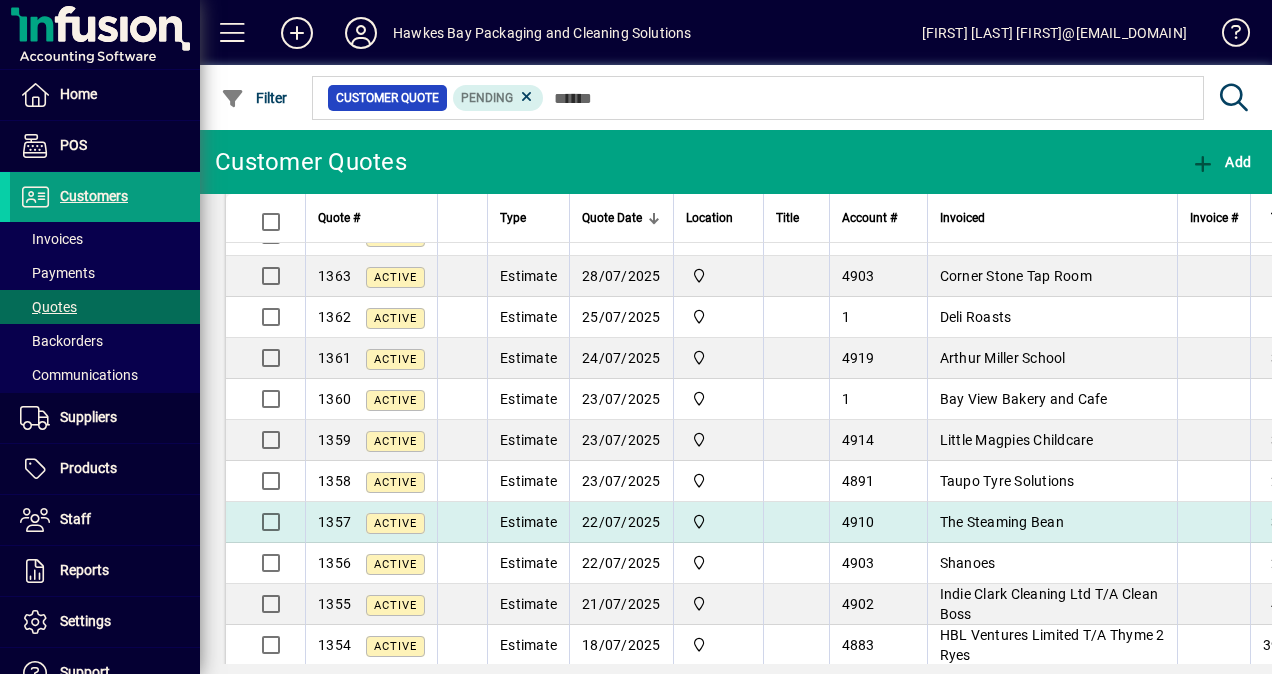 click on "The Steaming Bean" at bounding box center [1002, 522] 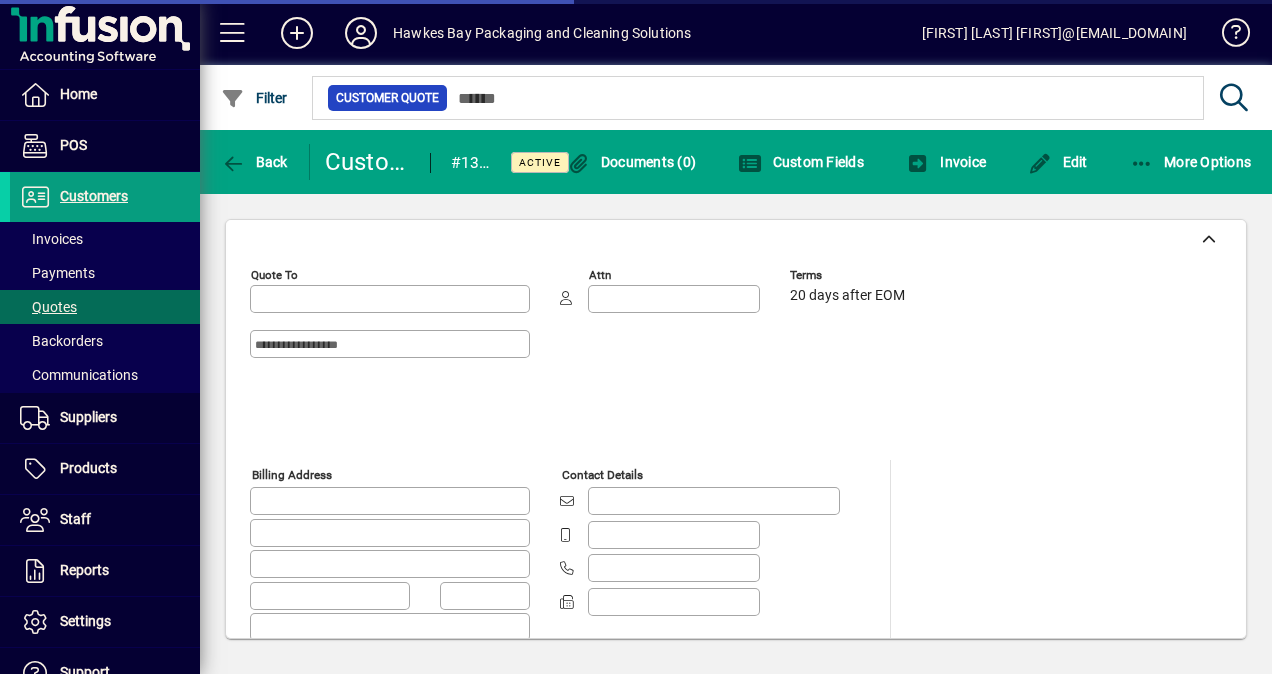 type on "**********" 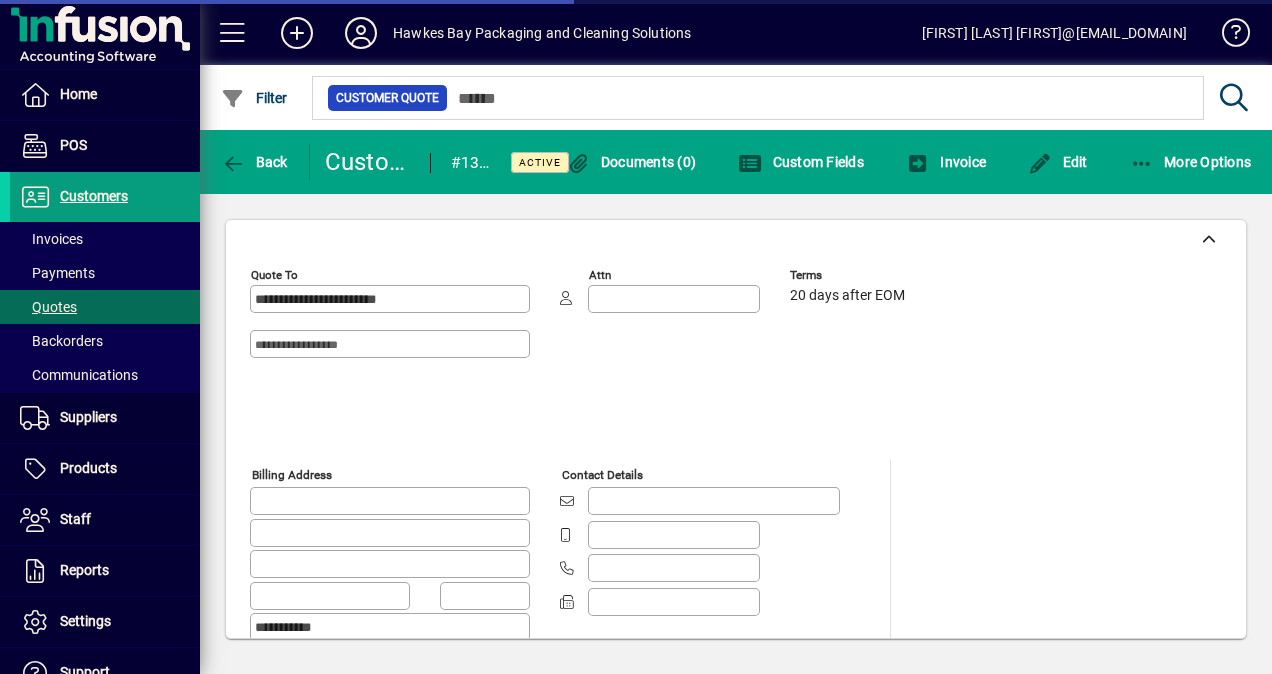 type on "**********" 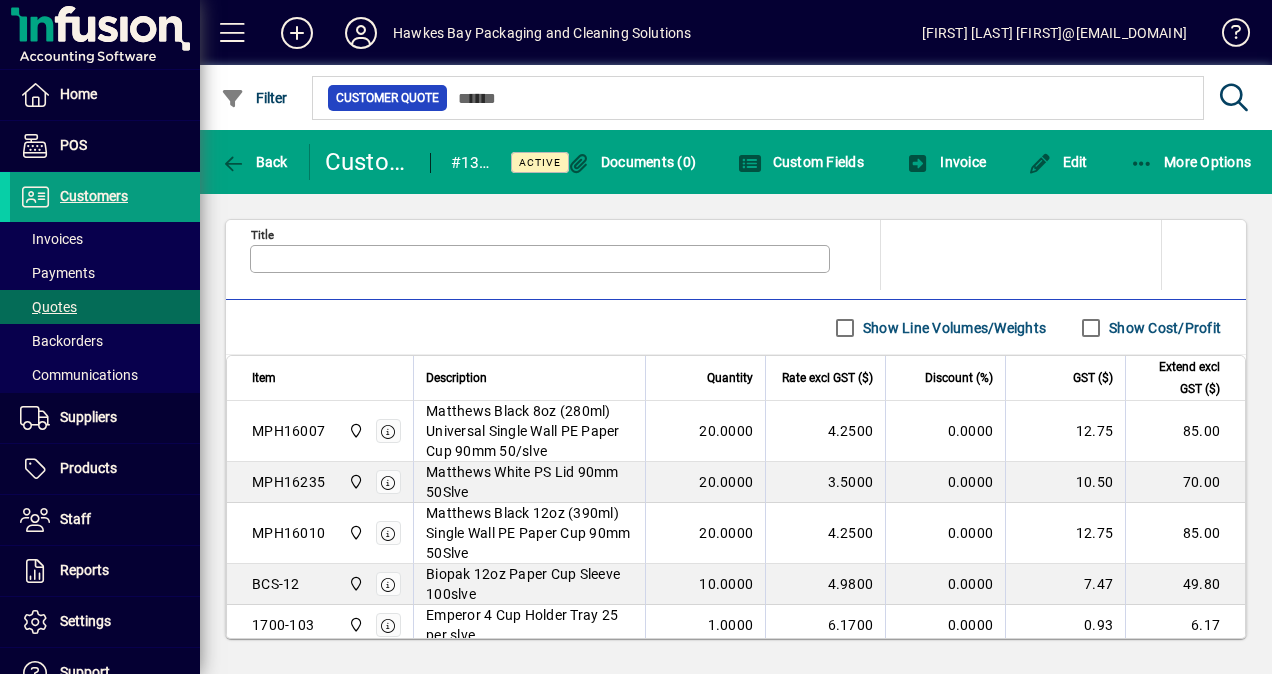 scroll, scrollTop: 938, scrollLeft: 0, axis: vertical 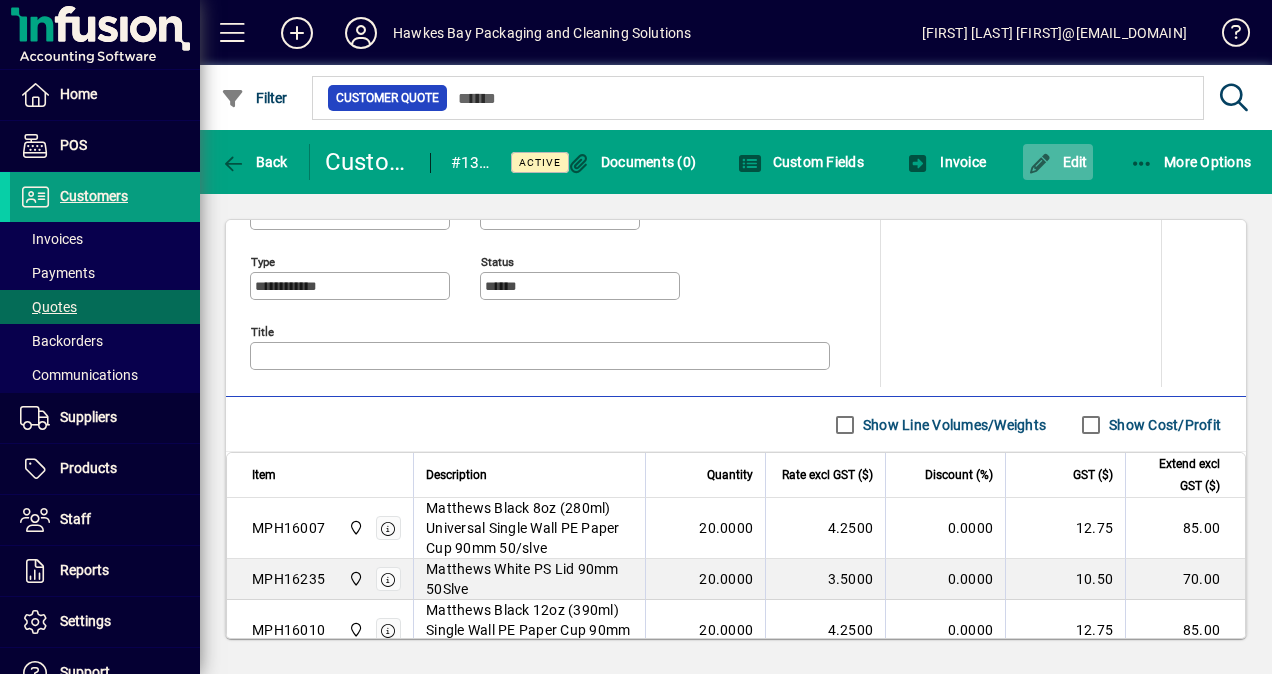 click on "Edit" 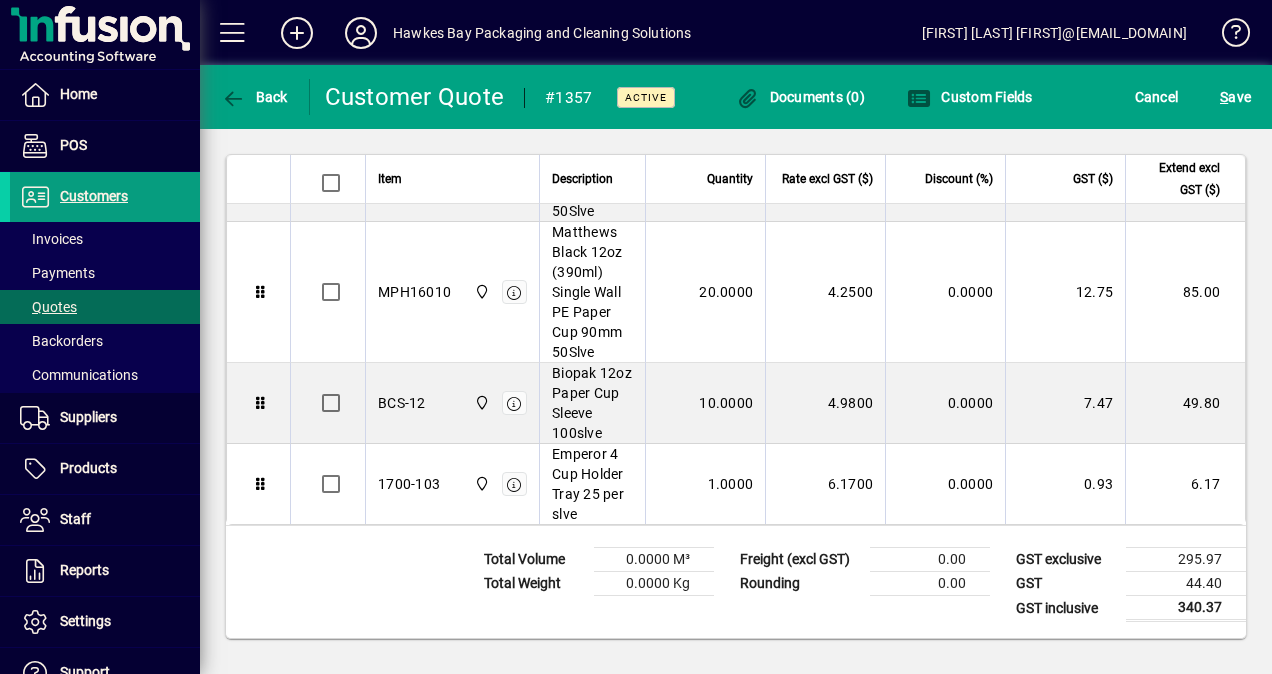 scroll, scrollTop: 1476, scrollLeft: 0, axis: vertical 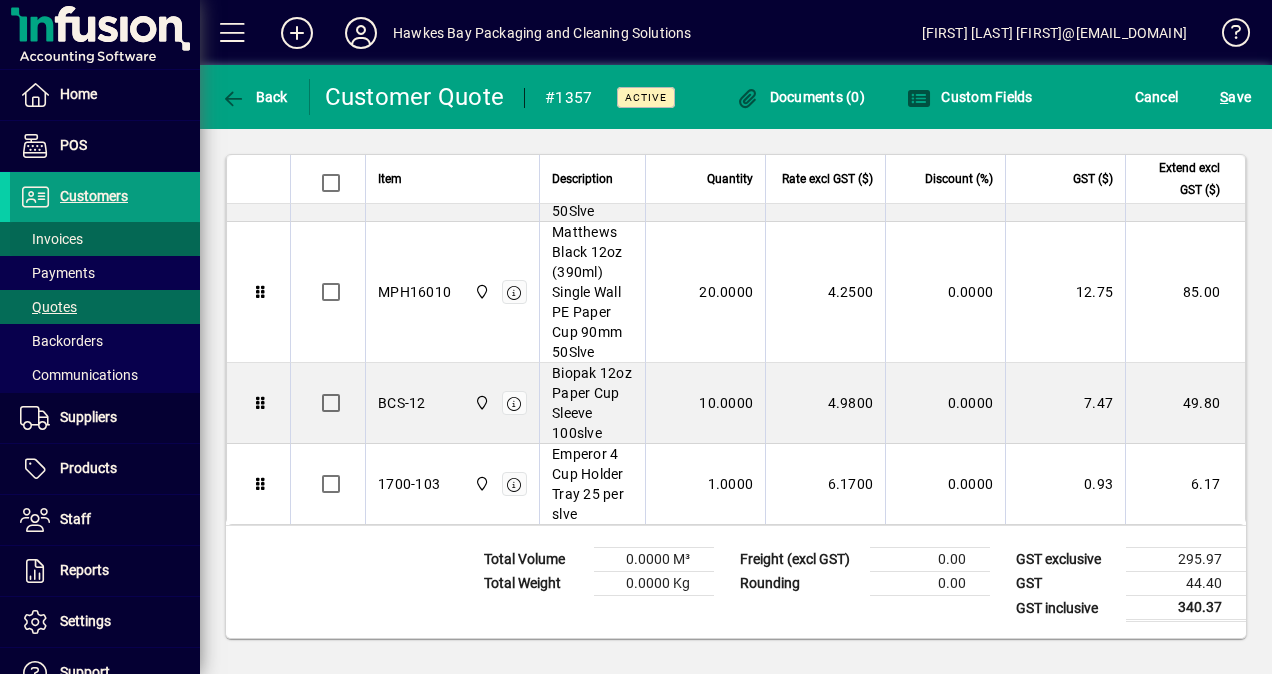 click on "Invoices" at bounding box center (51, 239) 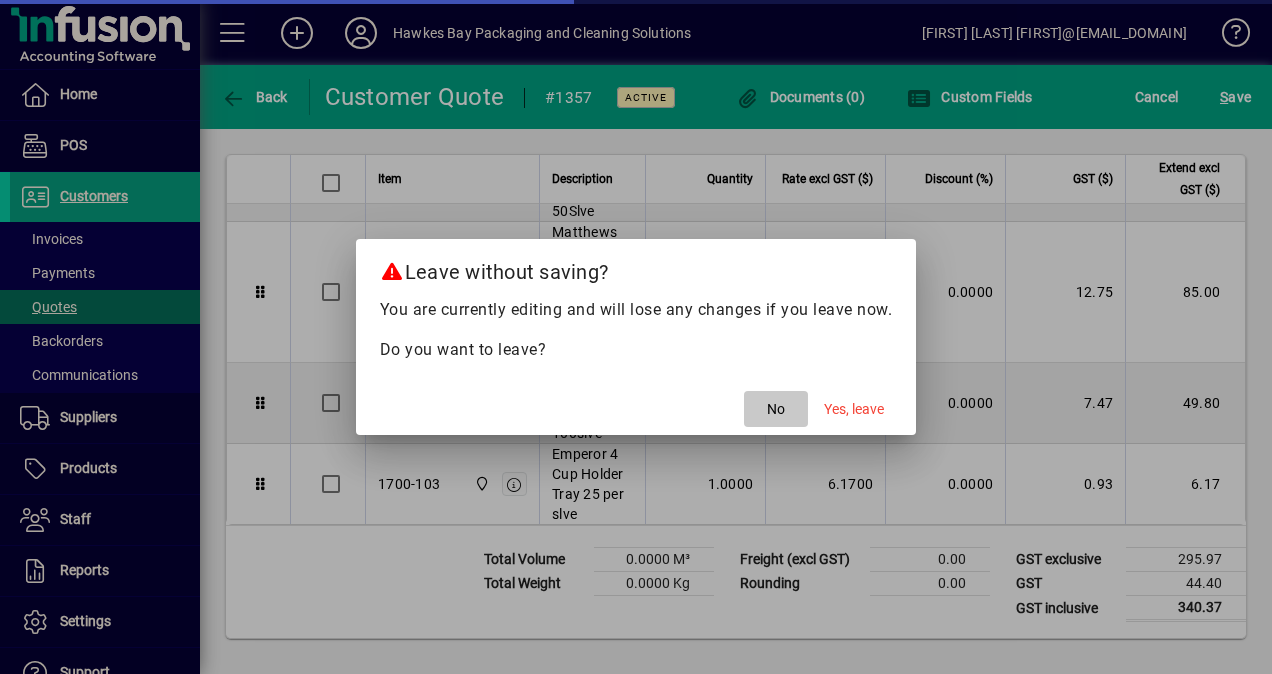 drag, startPoint x: 791, startPoint y: 402, endPoint x: 916, endPoint y: 343, distance: 138.22446 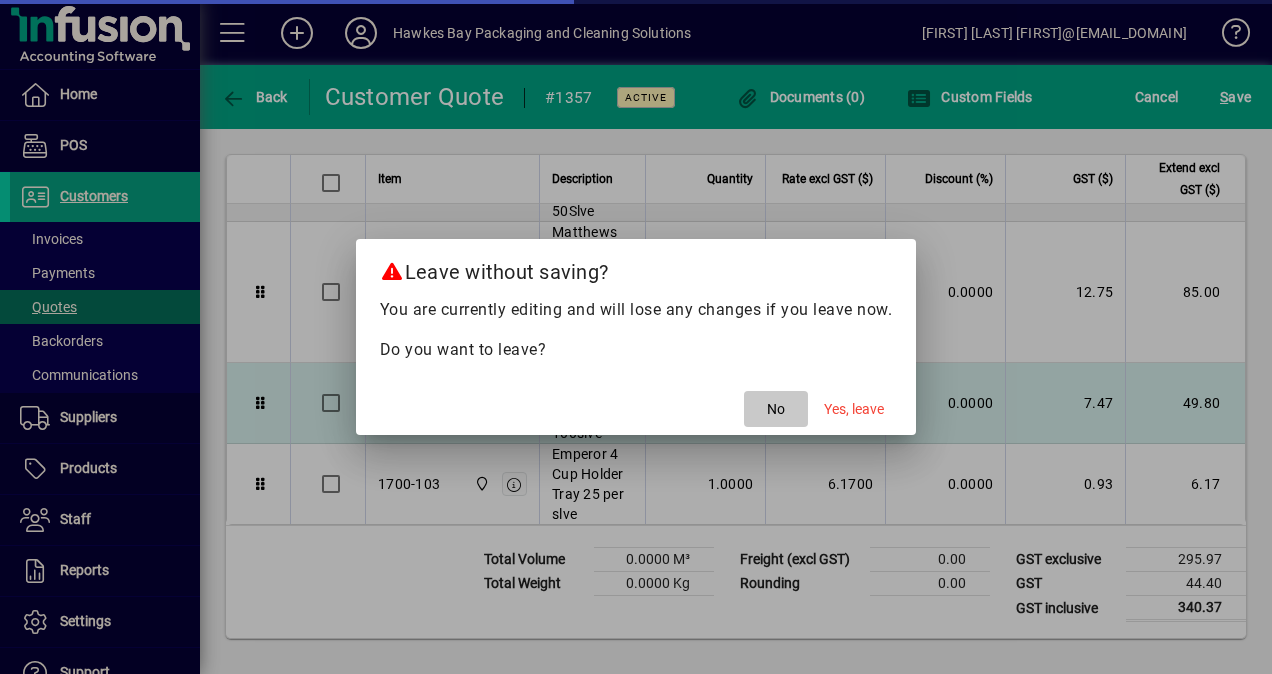 drag, startPoint x: 754, startPoint y: 412, endPoint x: 777, endPoint y: 411, distance: 23.021729 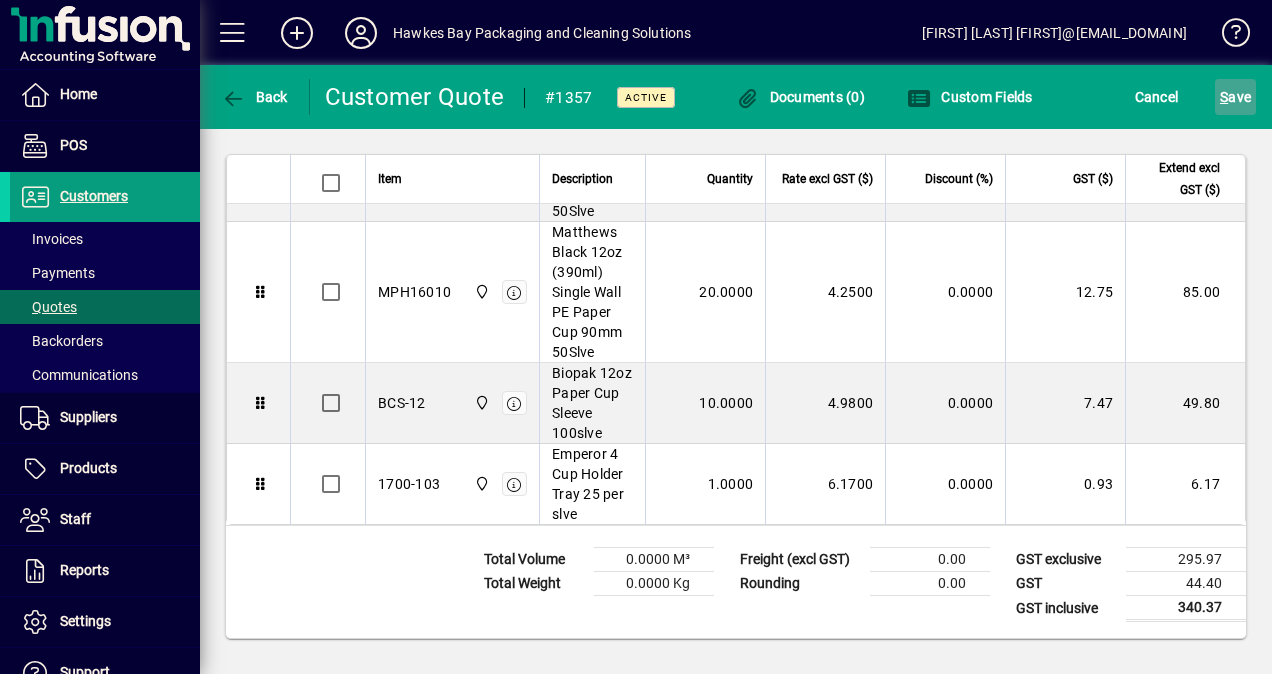 click on "S ave" 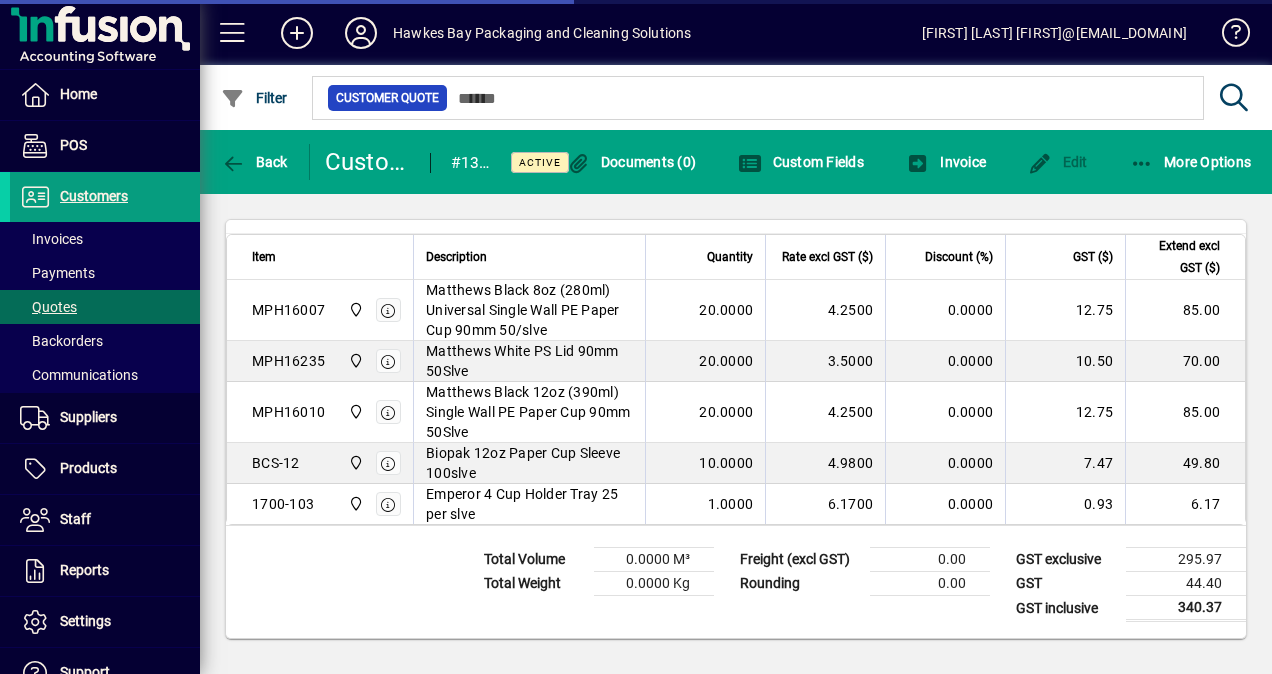 scroll, scrollTop: 820, scrollLeft: 0, axis: vertical 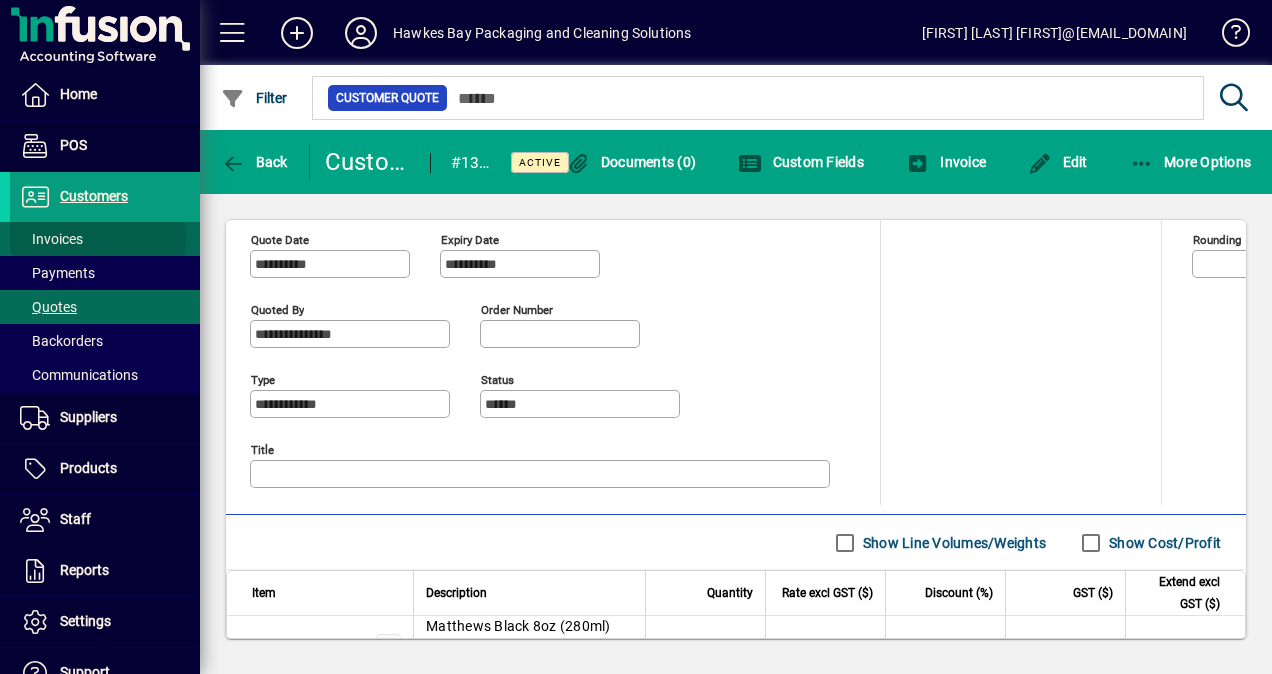 click on "Invoices" at bounding box center (51, 239) 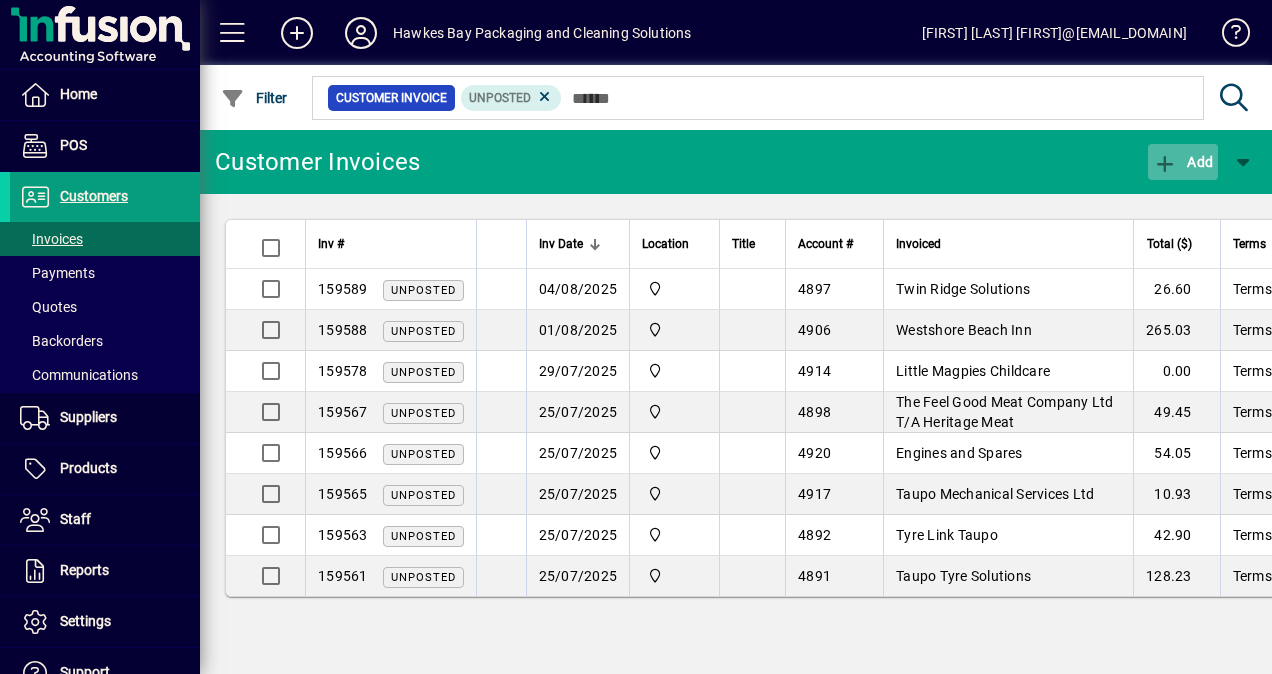 click on "Add" 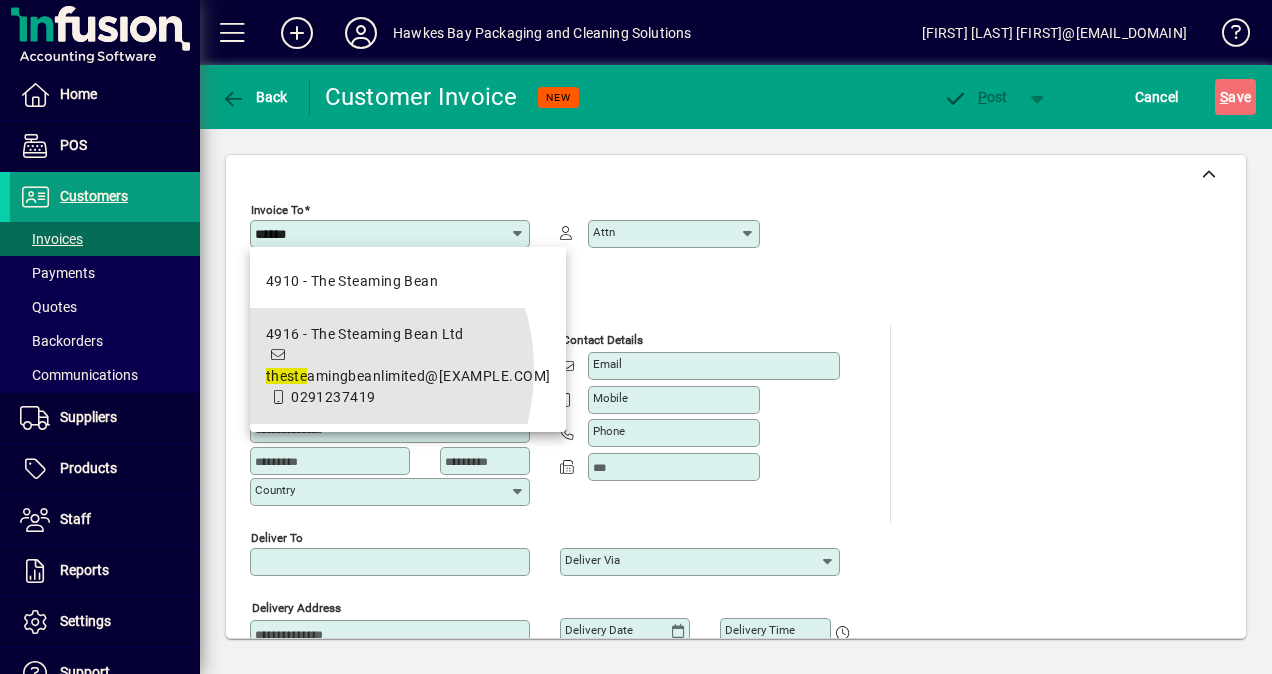 drag, startPoint x: 315, startPoint y: 370, endPoint x: 649, endPoint y: 407, distance: 336.04315 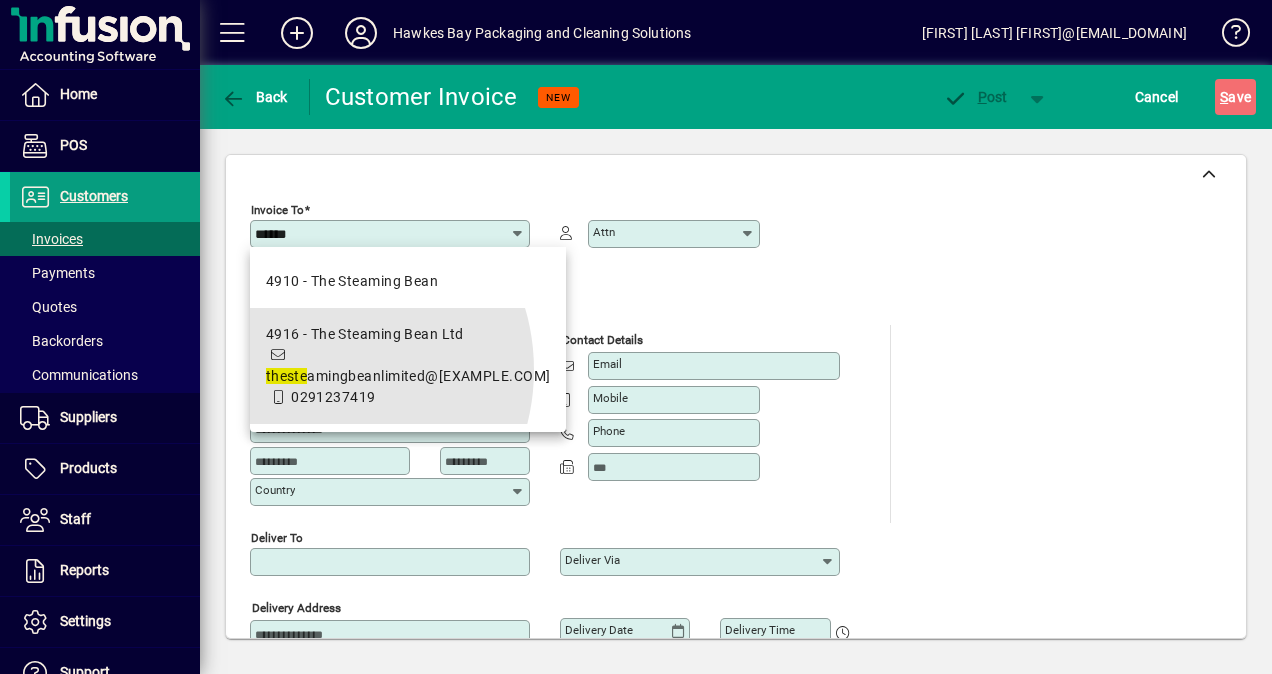 click on "theste amingbeanlimited@[EXAMPLE.COM]" at bounding box center [408, 376] 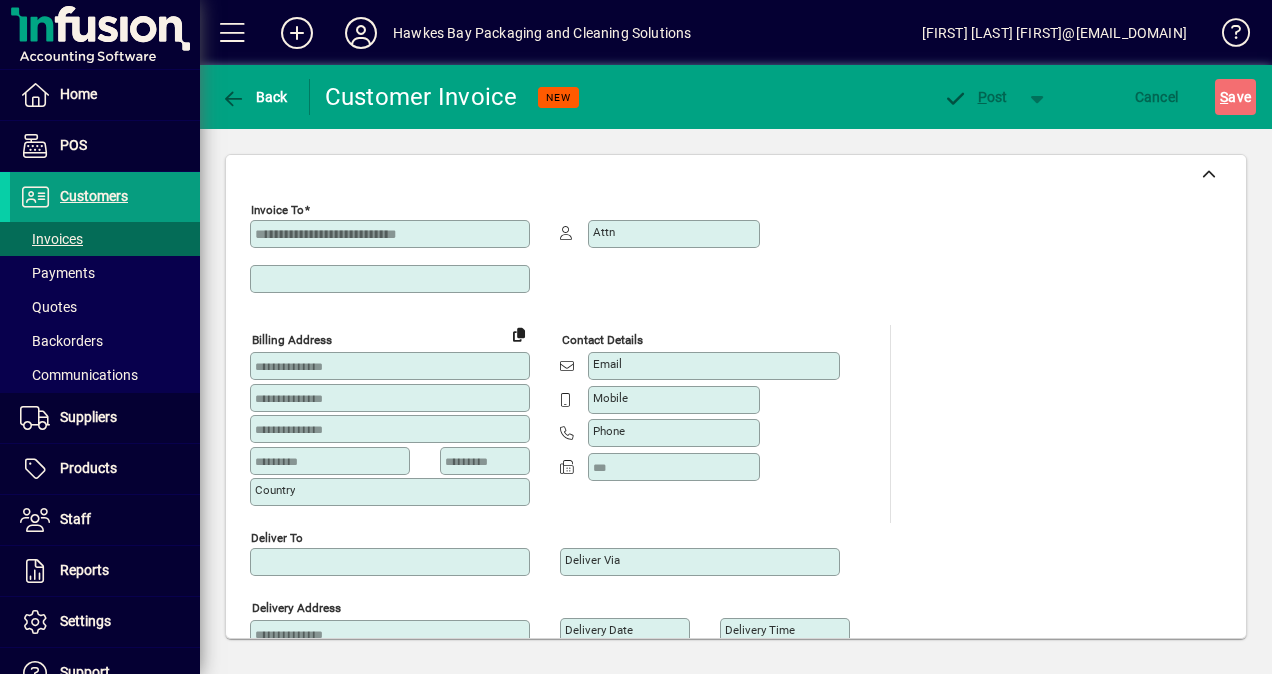 type on "**********" 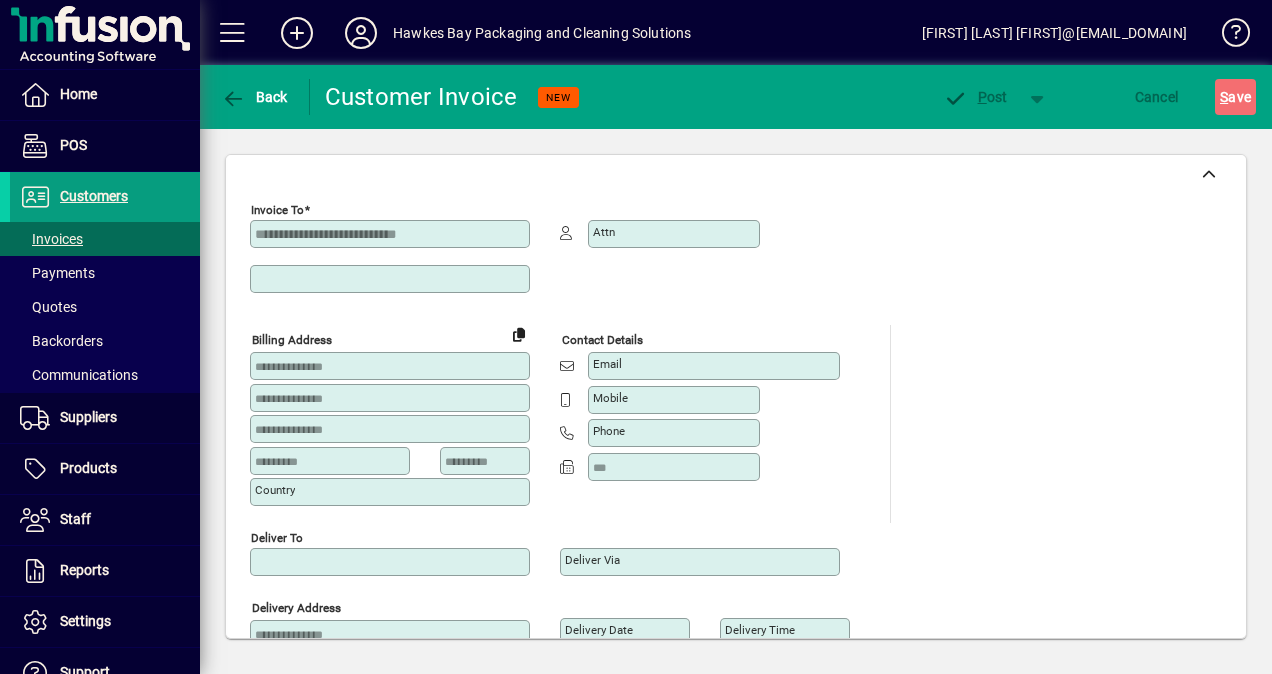 type on "*******" 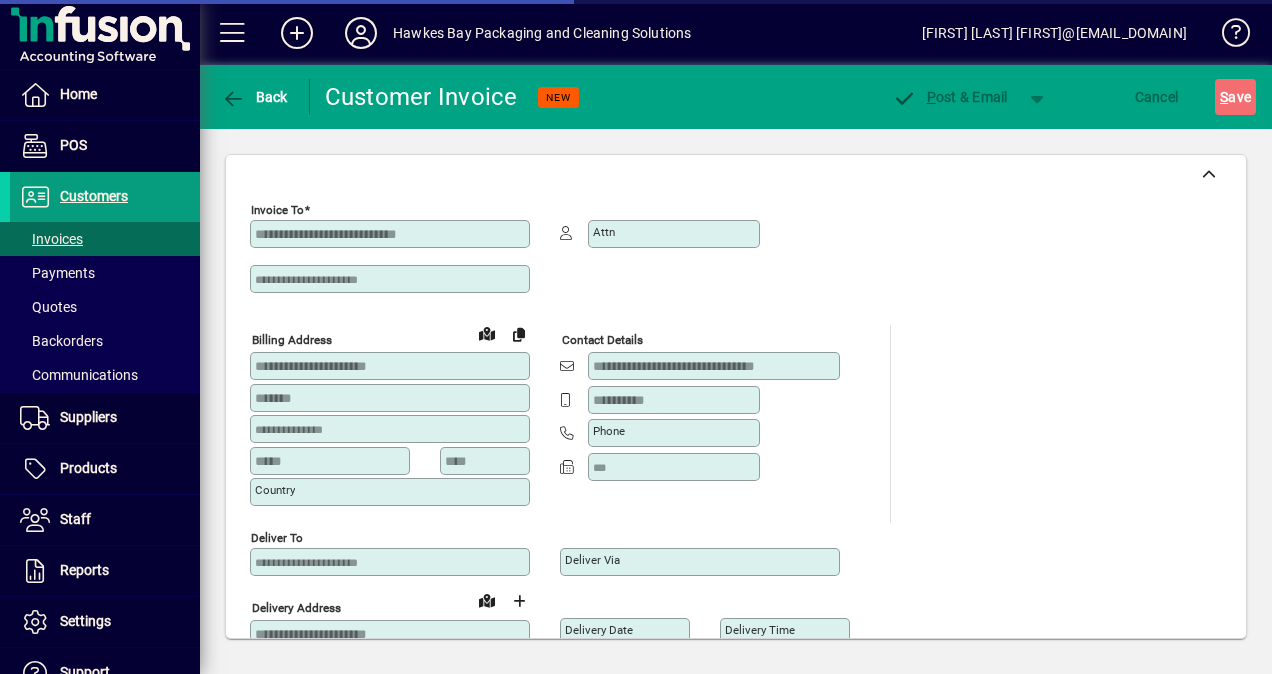 type on "**********" 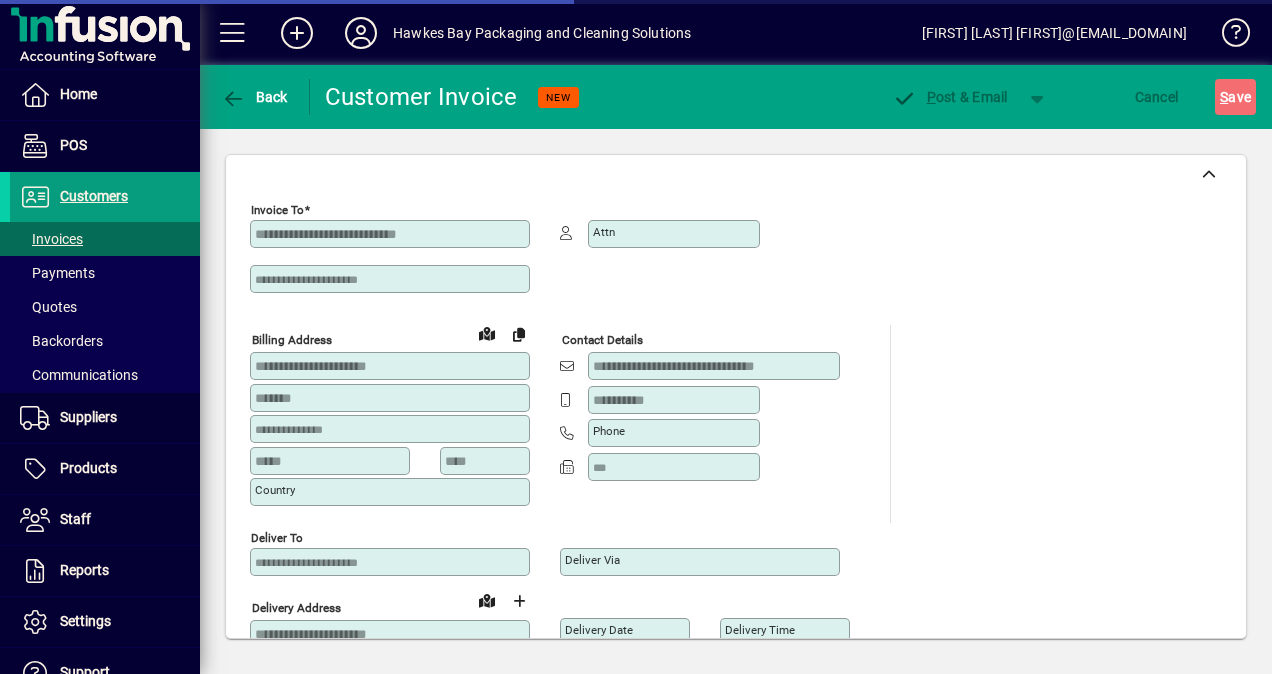type on "**********" 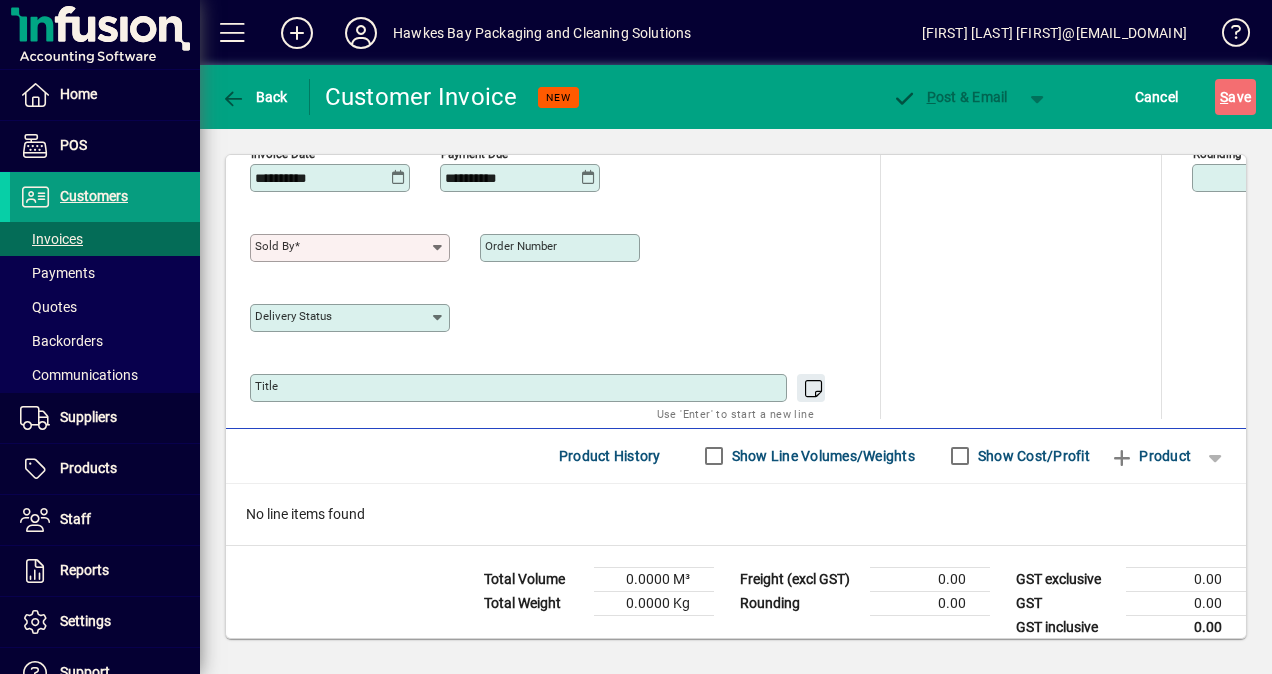 scroll, scrollTop: 858, scrollLeft: 0, axis: vertical 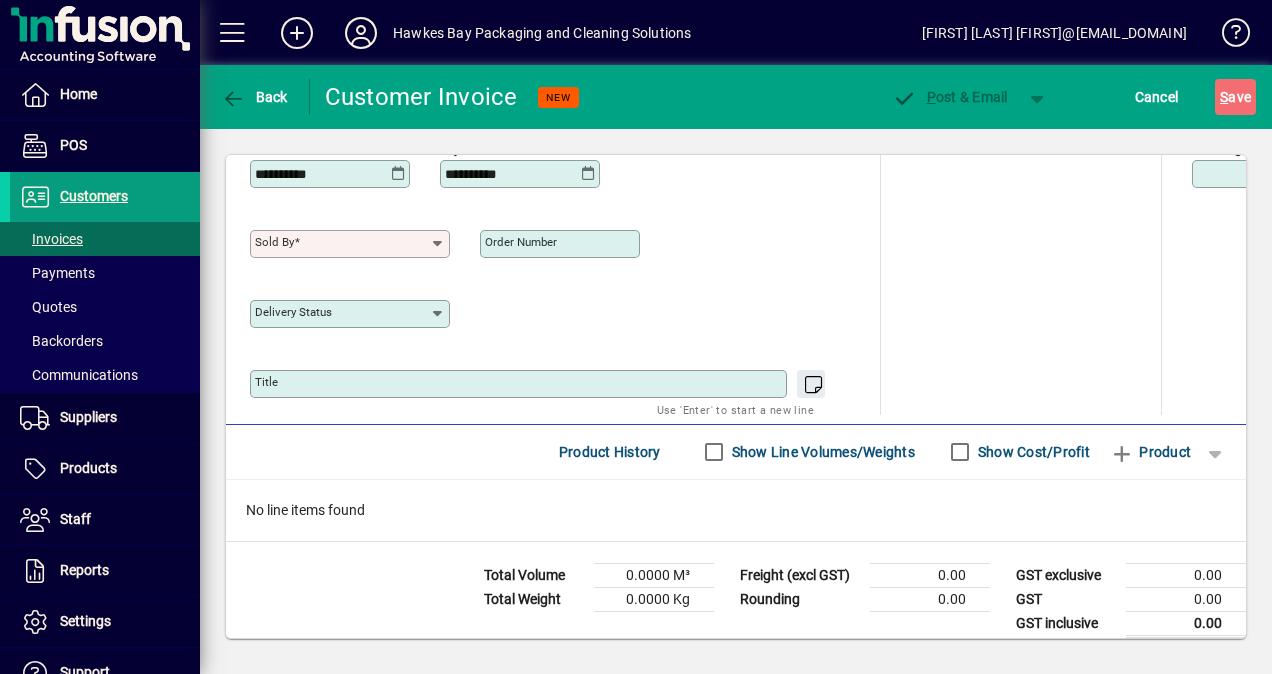 click on "Sold by" at bounding box center [342, 244] 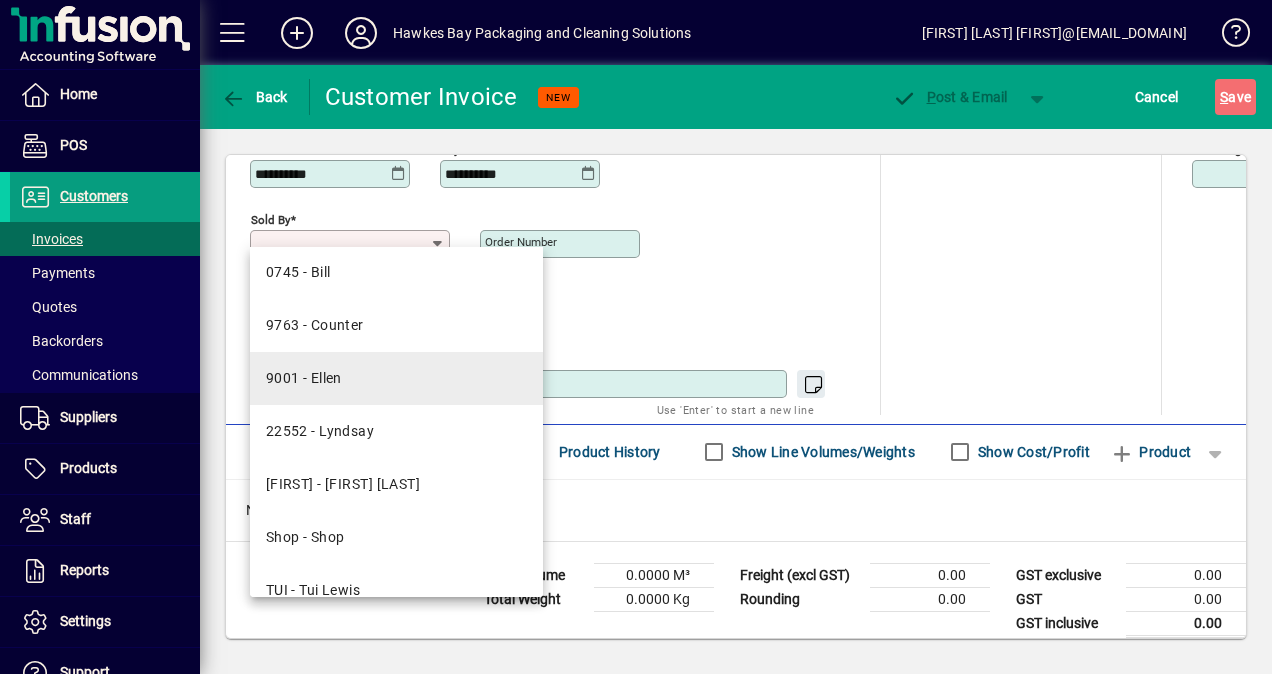 scroll, scrollTop: 196, scrollLeft: 0, axis: vertical 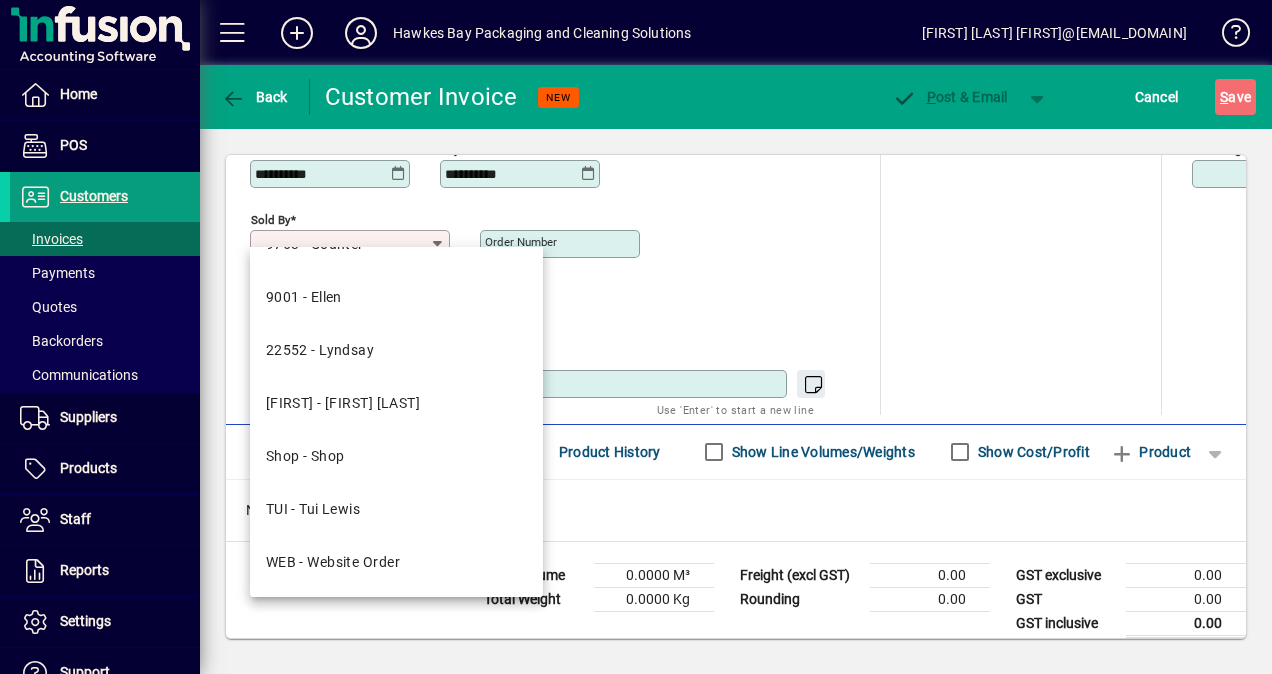 drag, startPoint x: 364, startPoint y: 494, endPoint x: 994, endPoint y: 362, distance: 643.68005 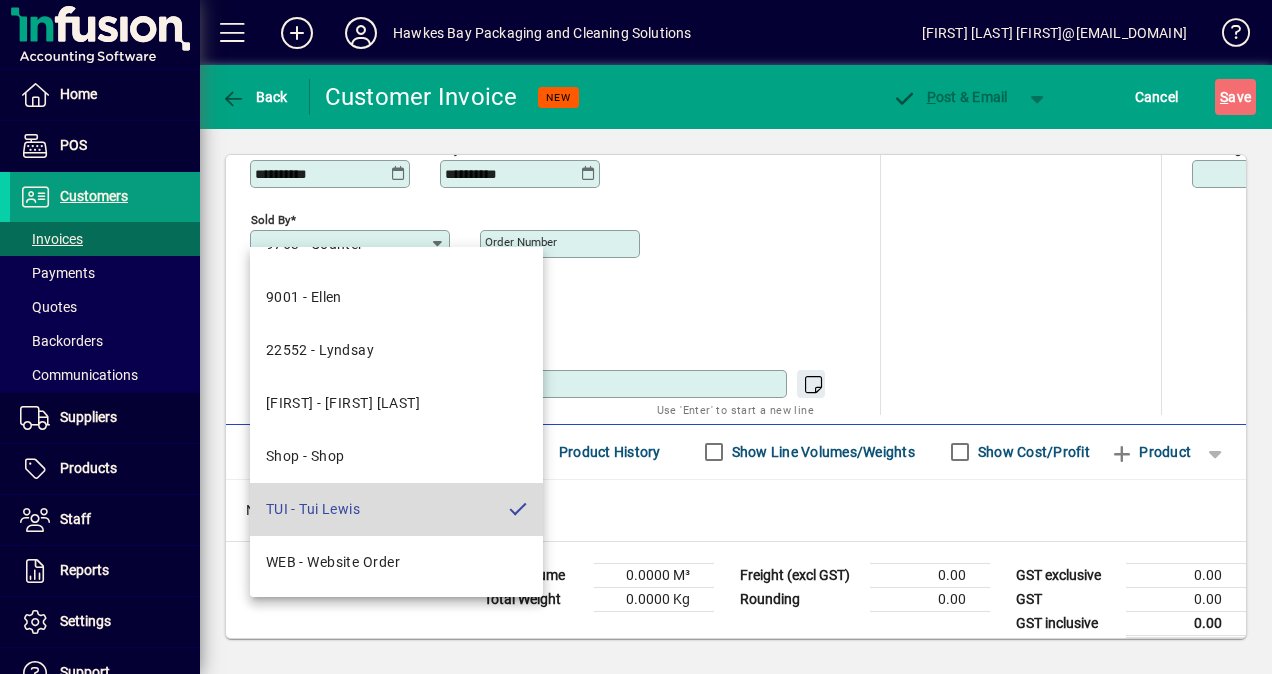 type on "**********" 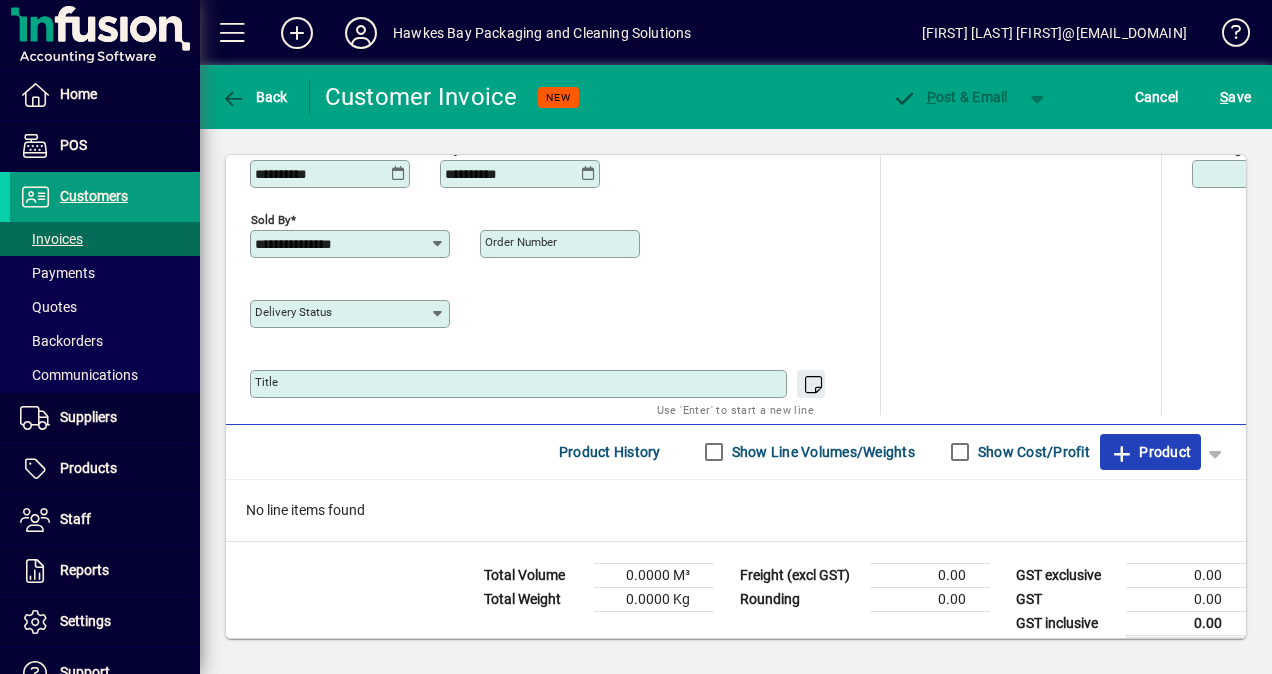 click 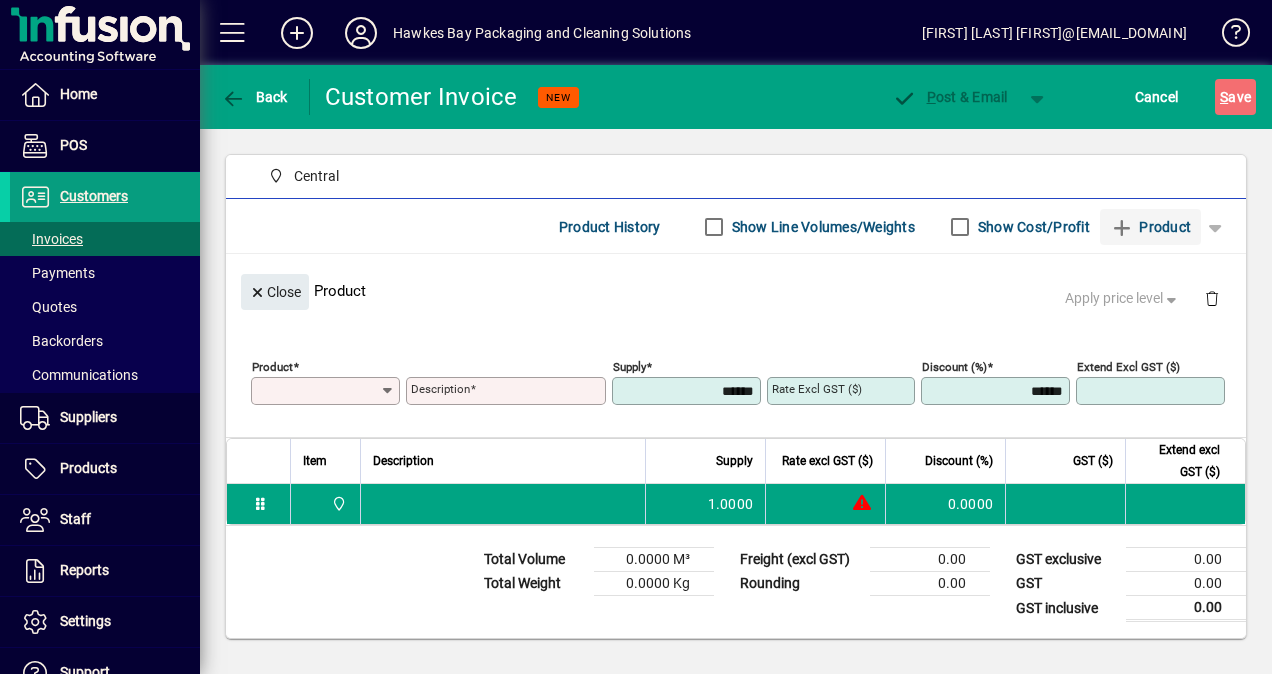 scroll, scrollTop: 207, scrollLeft: 0, axis: vertical 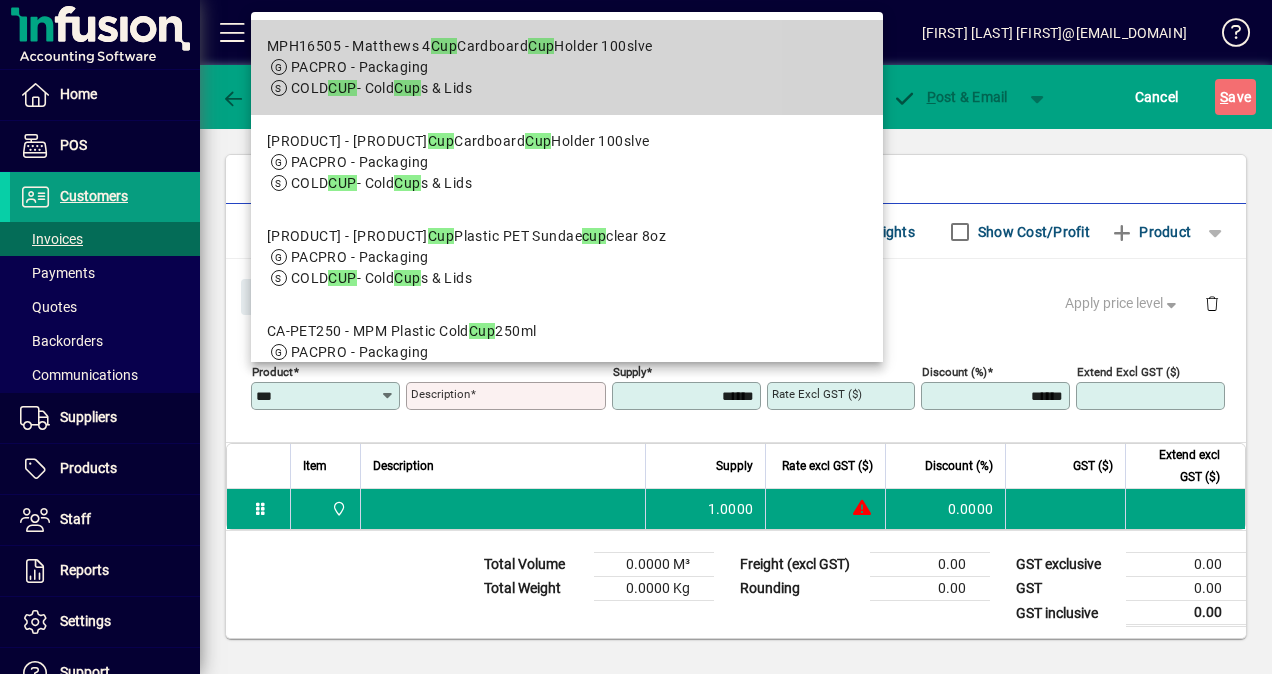 click on "PACPRO - Packaging" at bounding box center (360, 67) 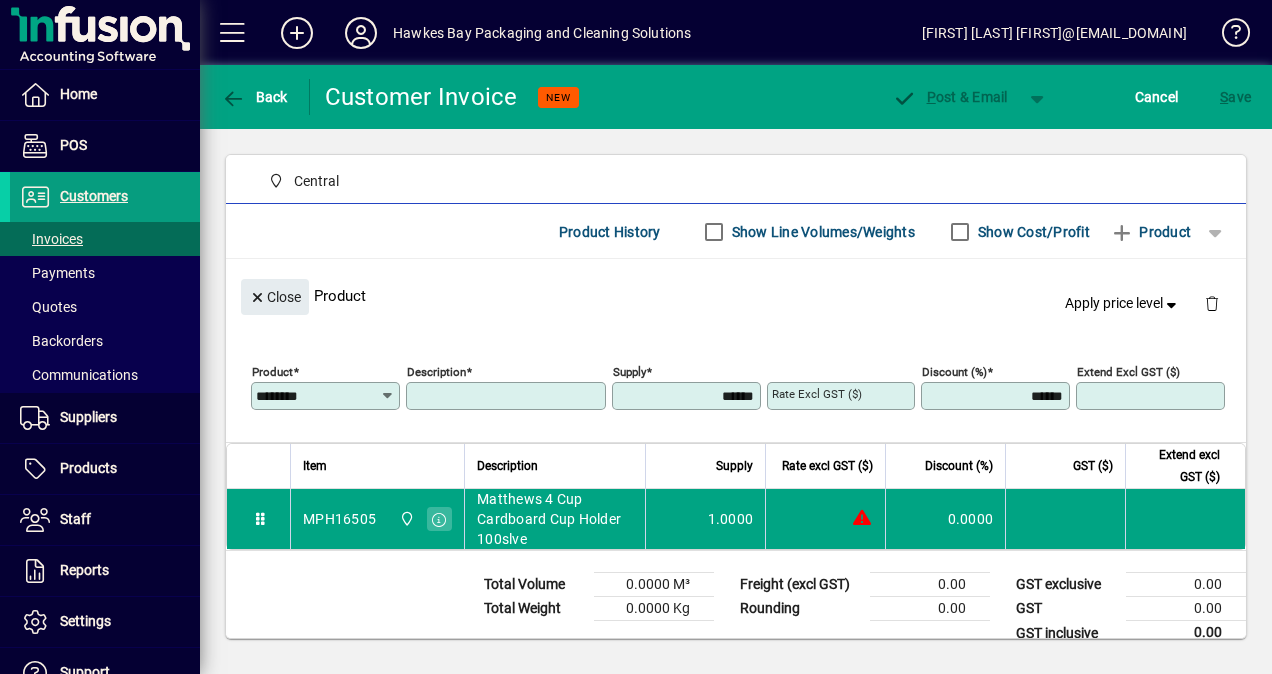 type on "**********" 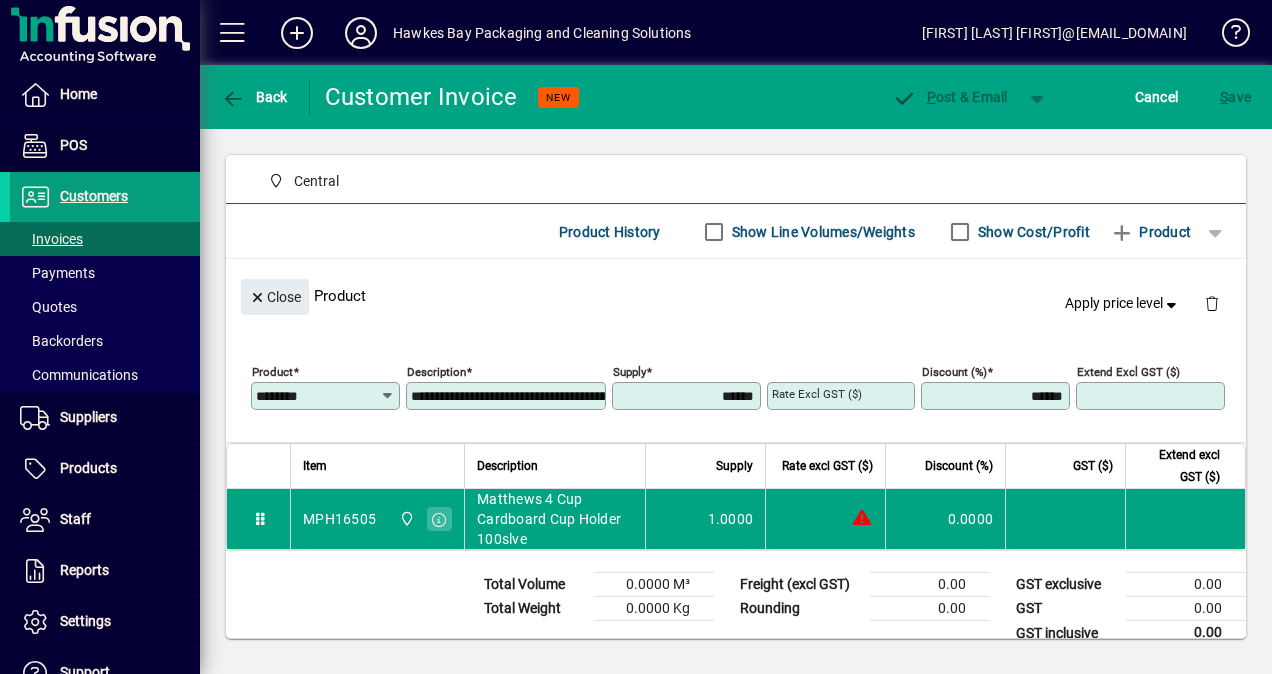 type on "*******" 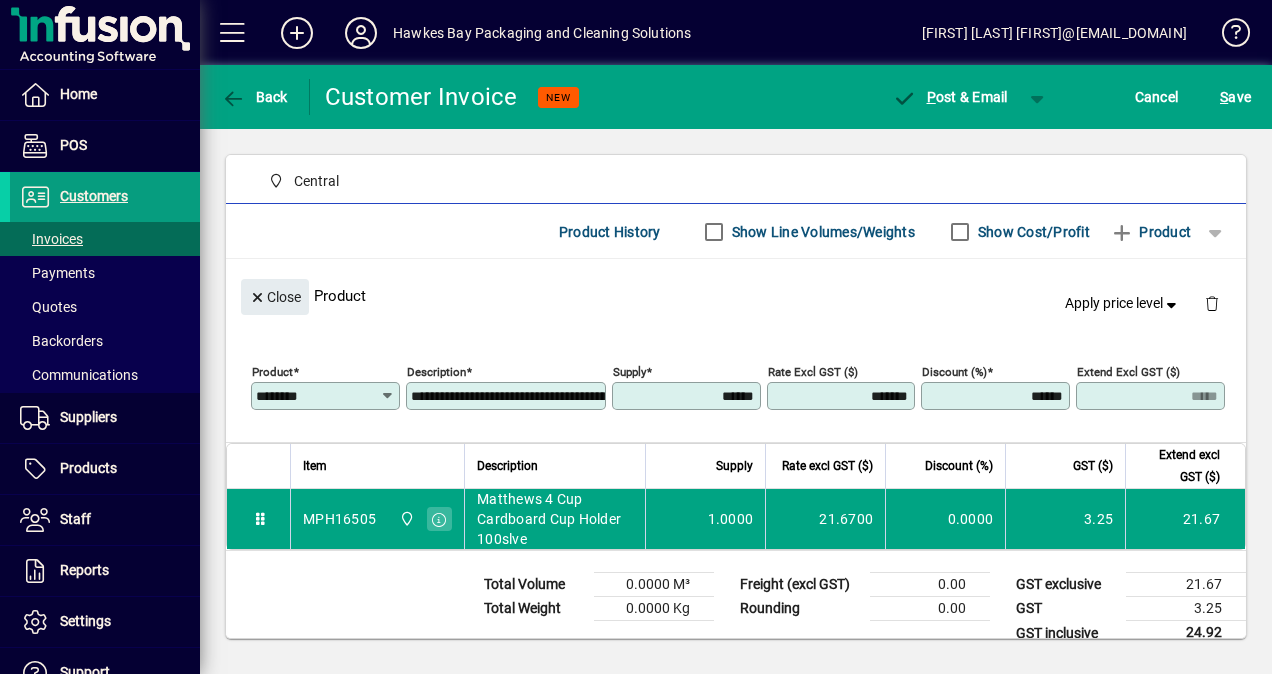 drag, startPoint x: 755, startPoint y: 392, endPoint x: 795, endPoint y: 386, distance: 40.4475 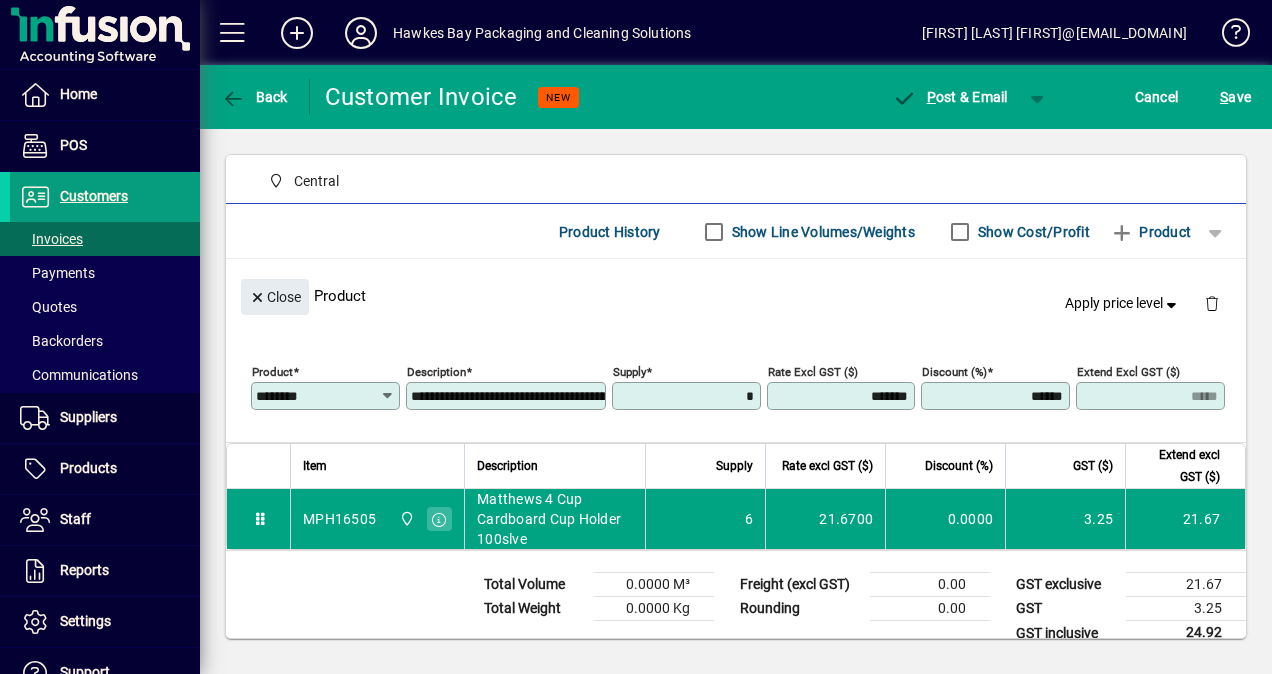 drag, startPoint x: 680, startPoint y: 292, endPoint x: 783, endPoint y: 302, distance: 103.4843 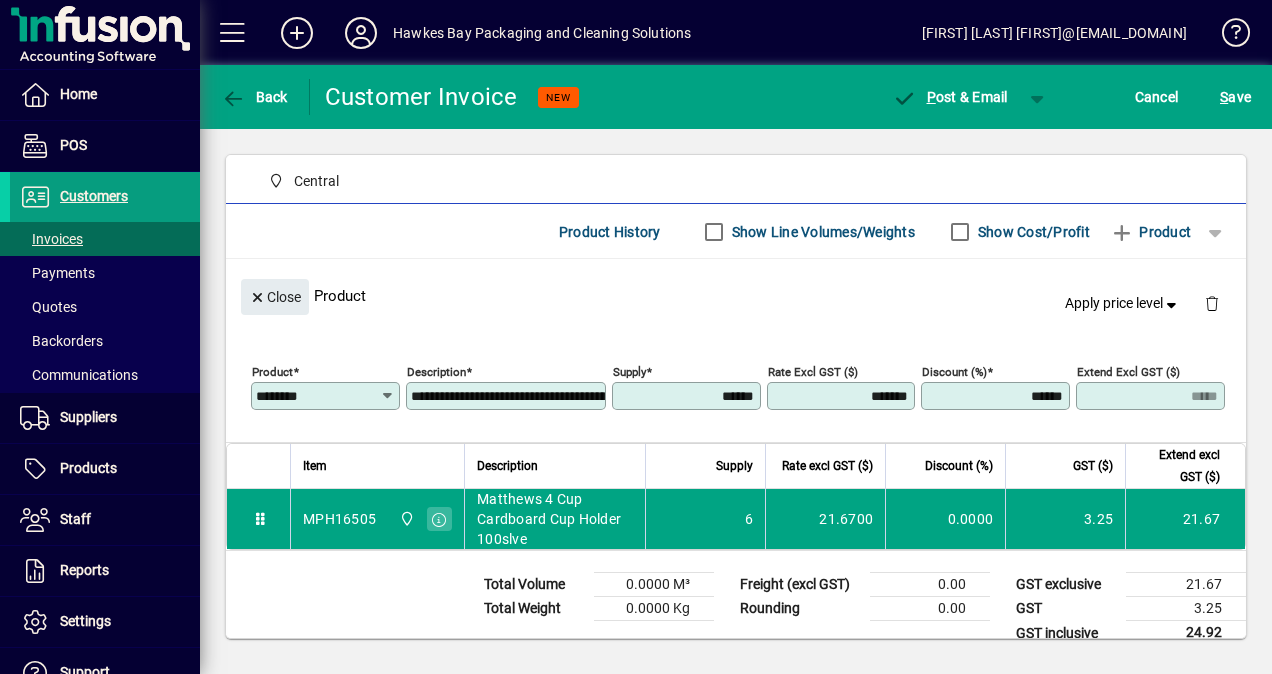 type on "******" 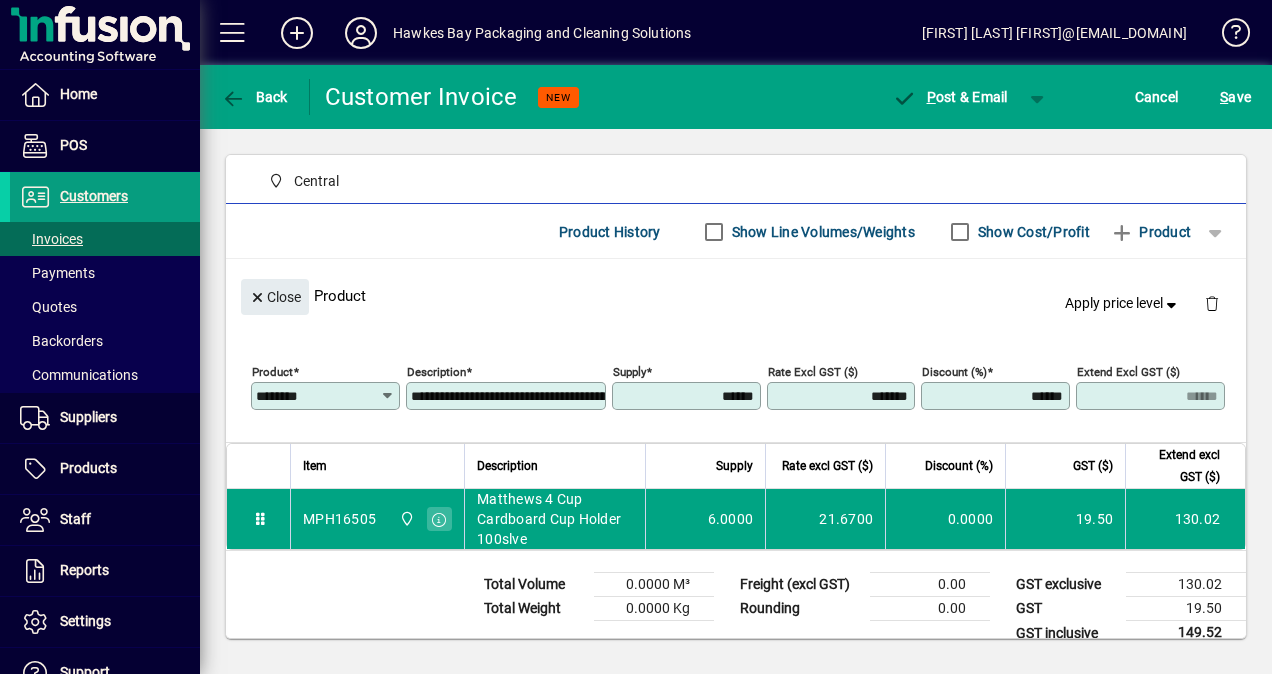 drag, startPoint x: 690, startPoint y: 391, endPoint x: 796, endPoint y: 398, distance: 106.23088 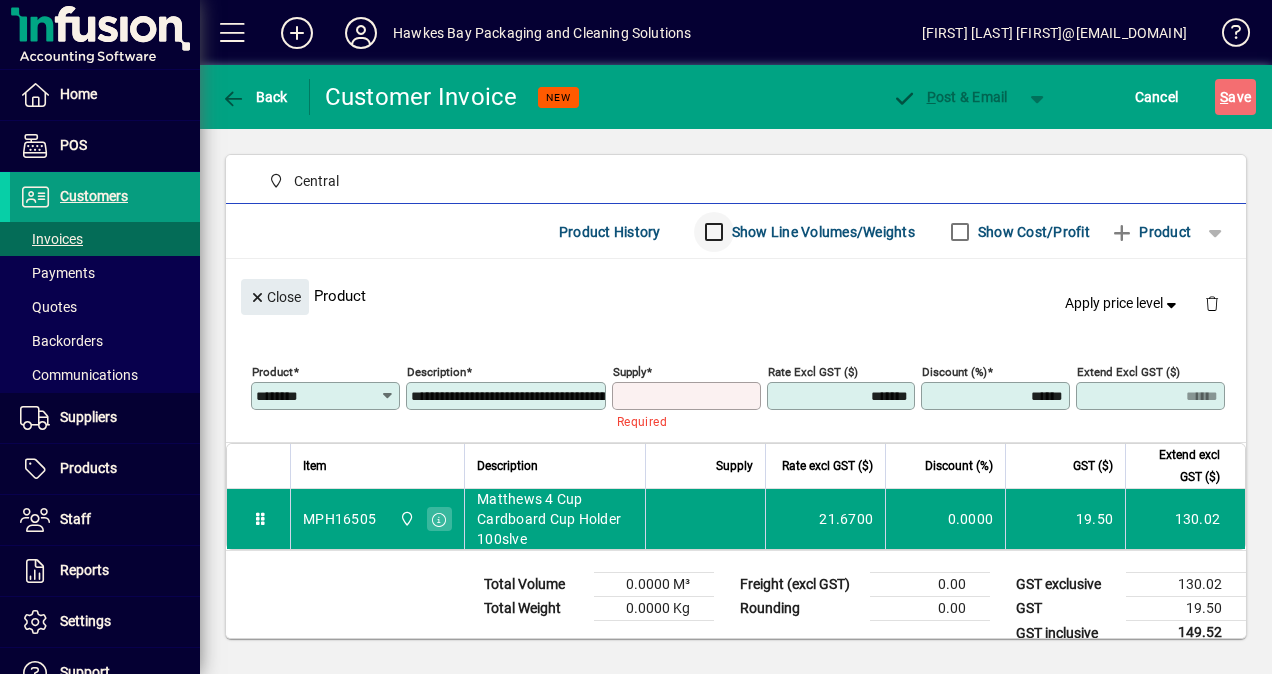type 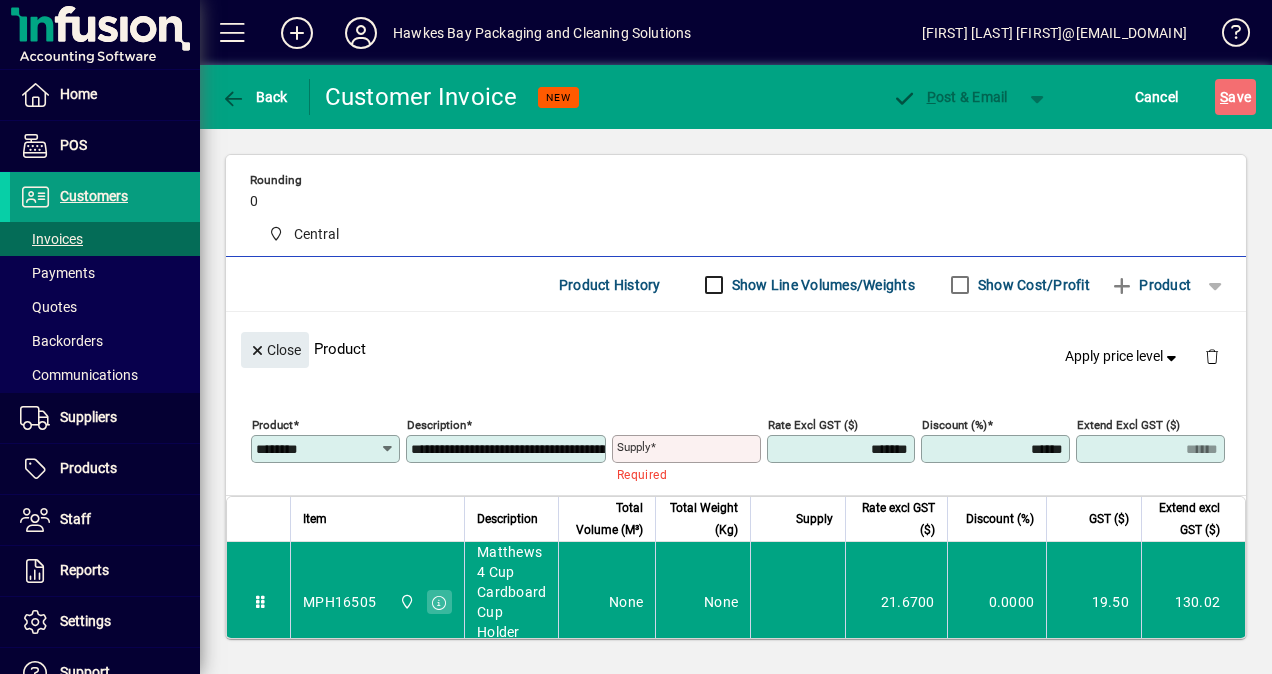 scroll, scrollTop: 287, scrollLeft: 0, axis: vertical 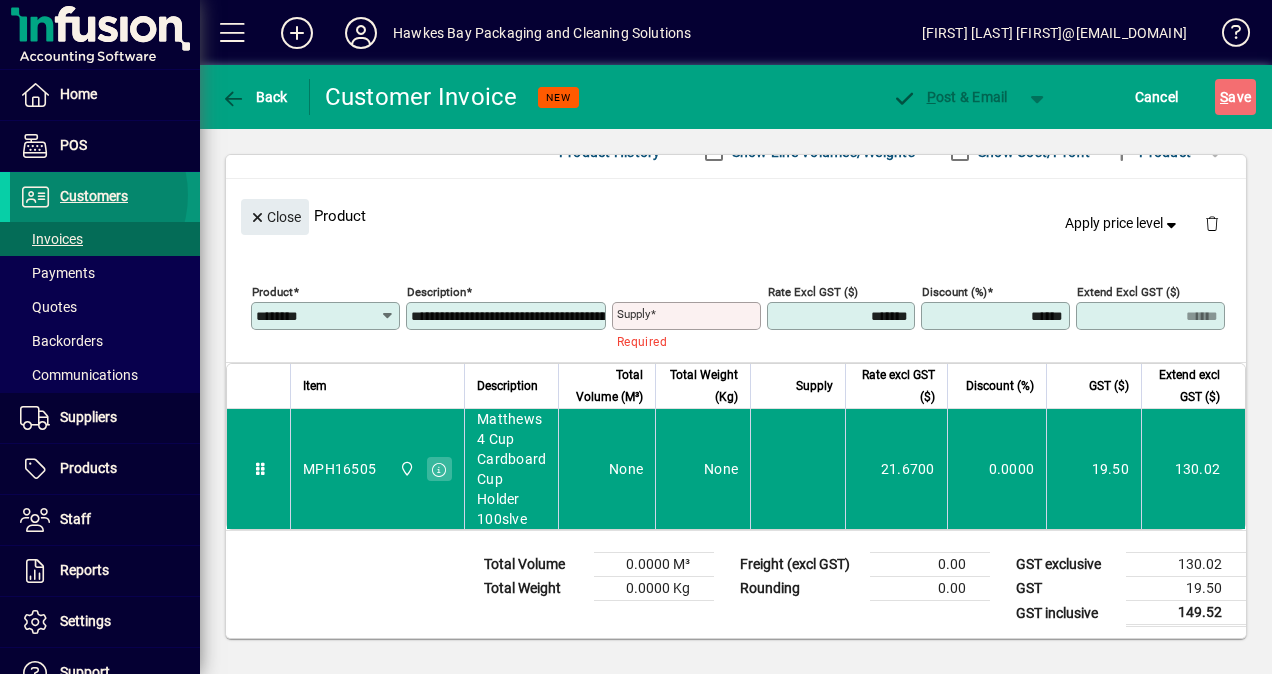 click on "Customers" at bounding box center (94, 196) 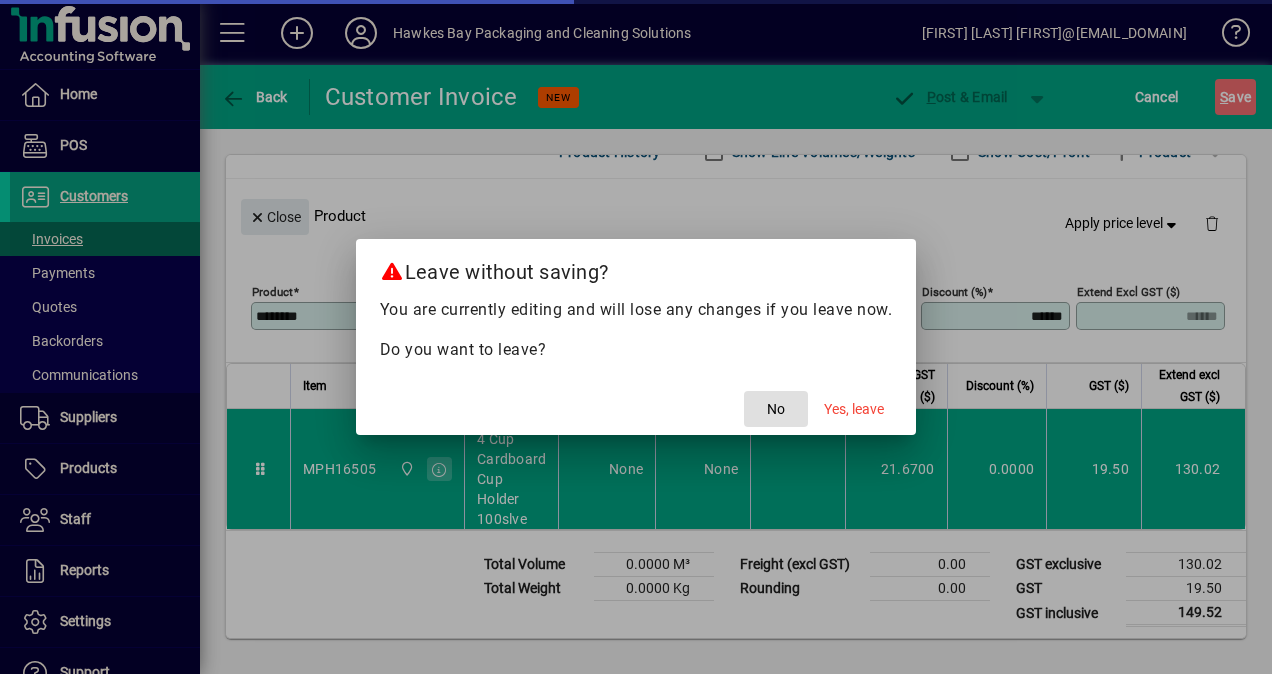 drag, startPoint x: 837, startPoint y: 406, endPoint x: 13, endPoint y: 228, distance: 843.00653 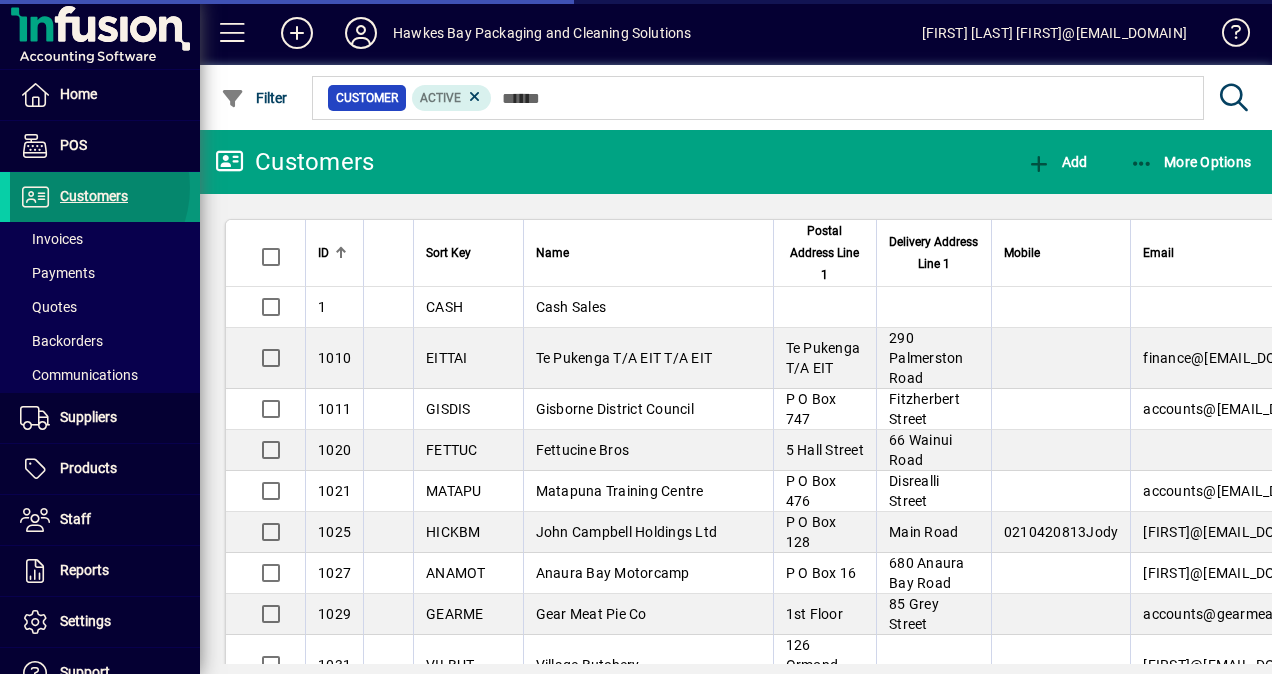 click on "Customers" at bounding box center [94, 196] 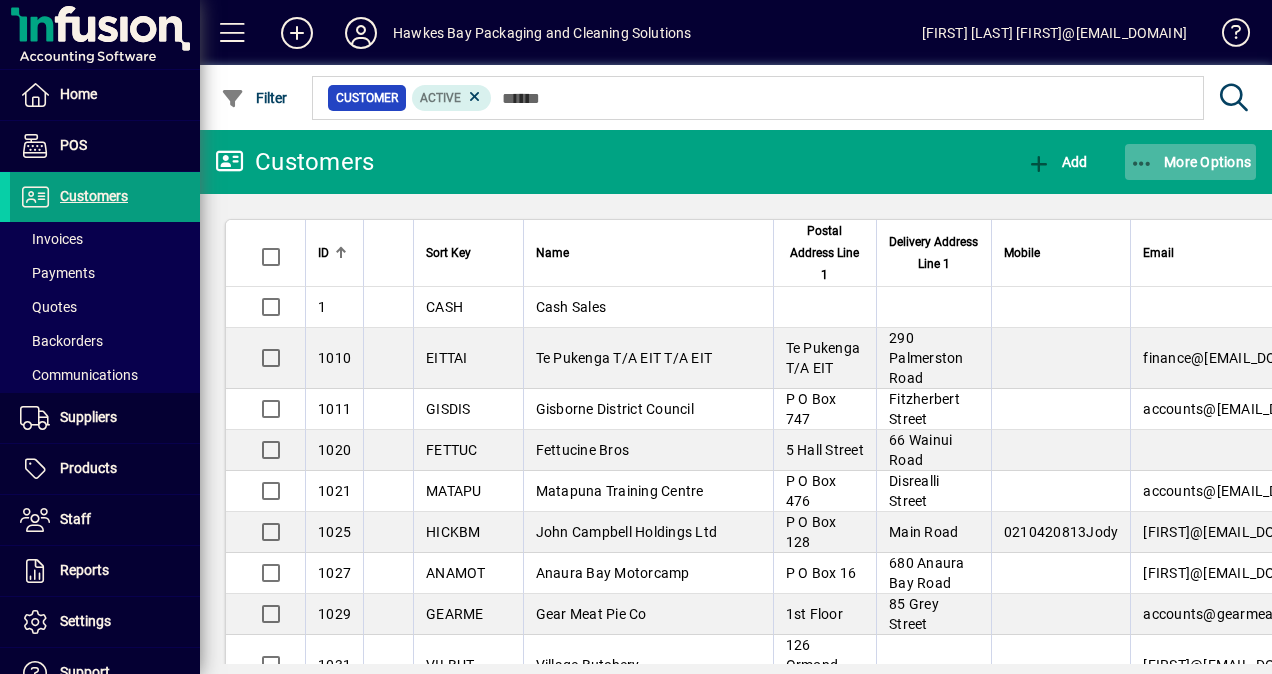 click 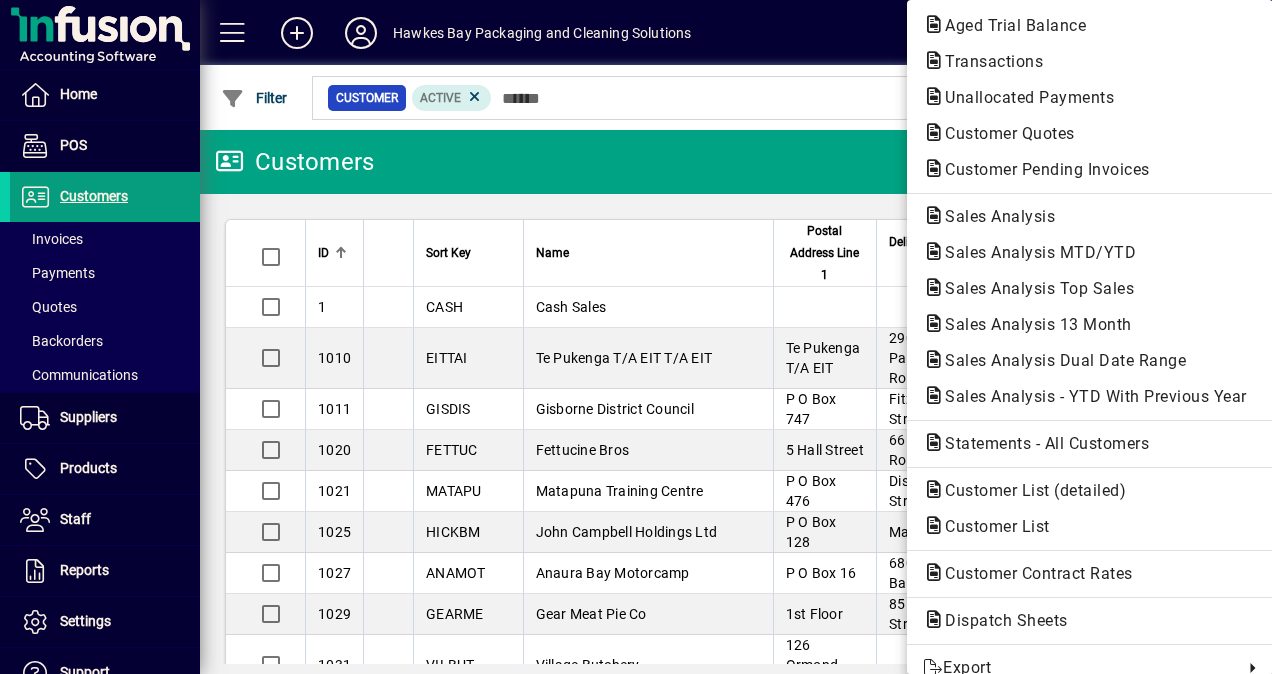 click at bounding box center [636, 337] 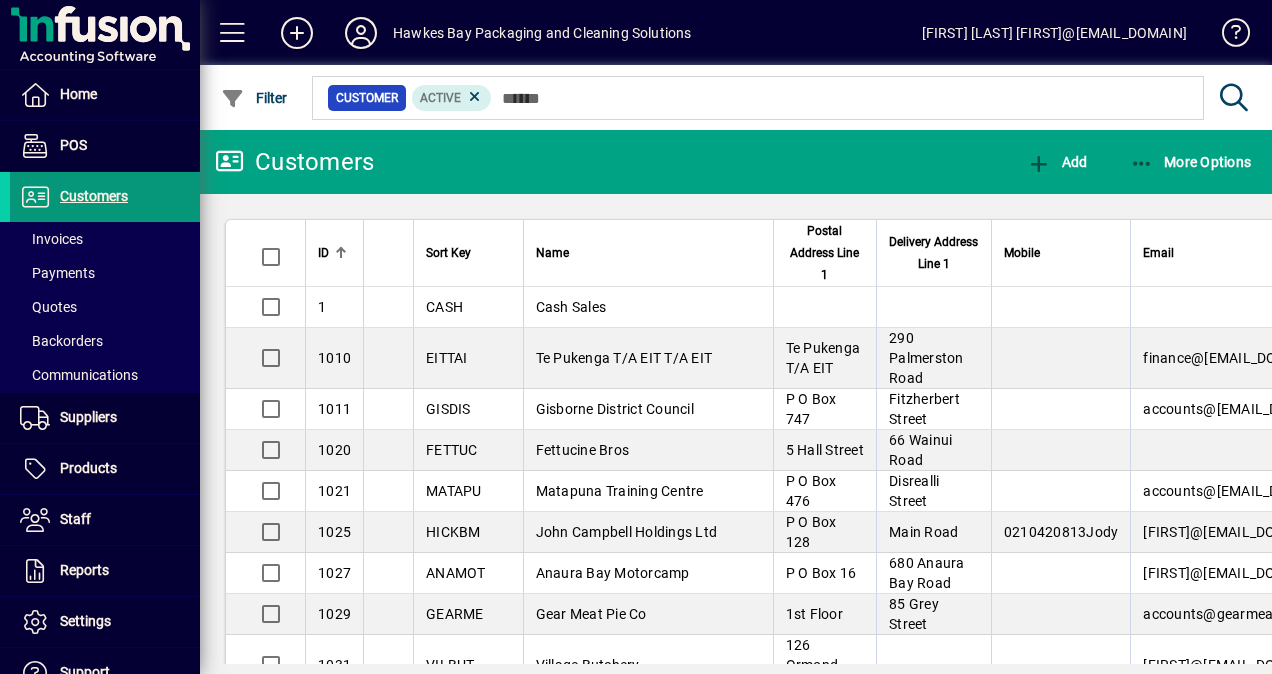 click on "Customers" at bounding box center (69, 197) 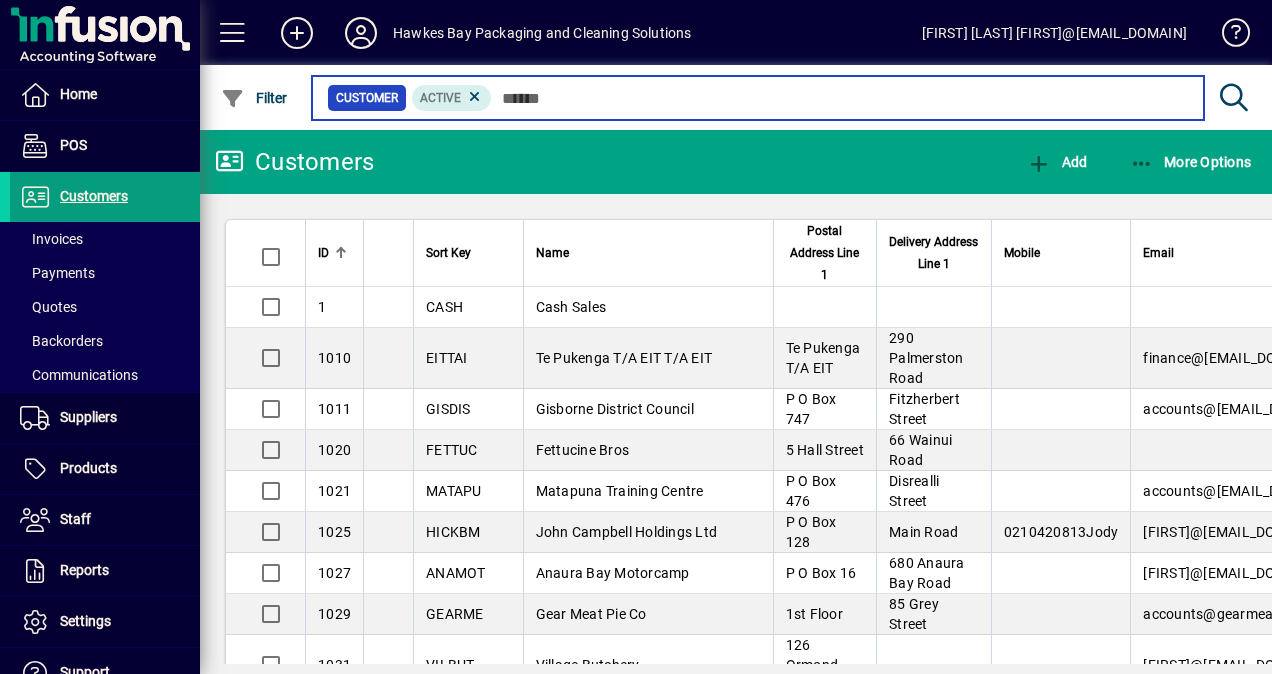 click at bounding box center [840, 98] 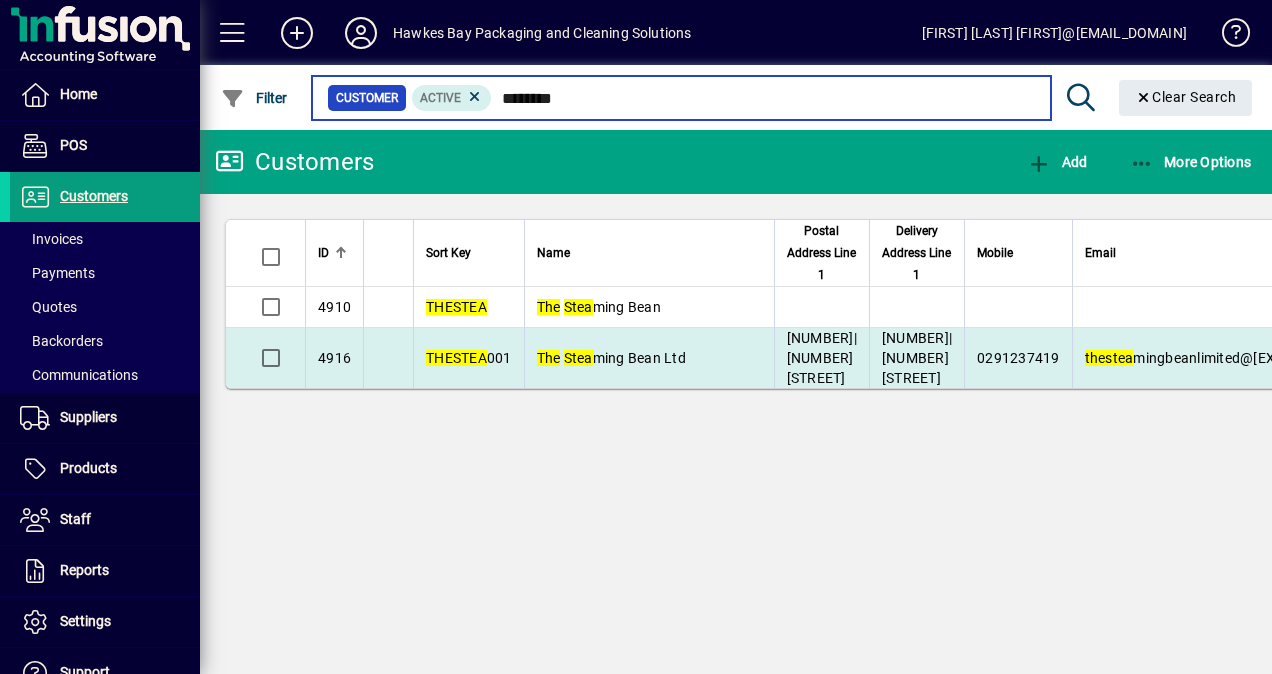 type on "********" 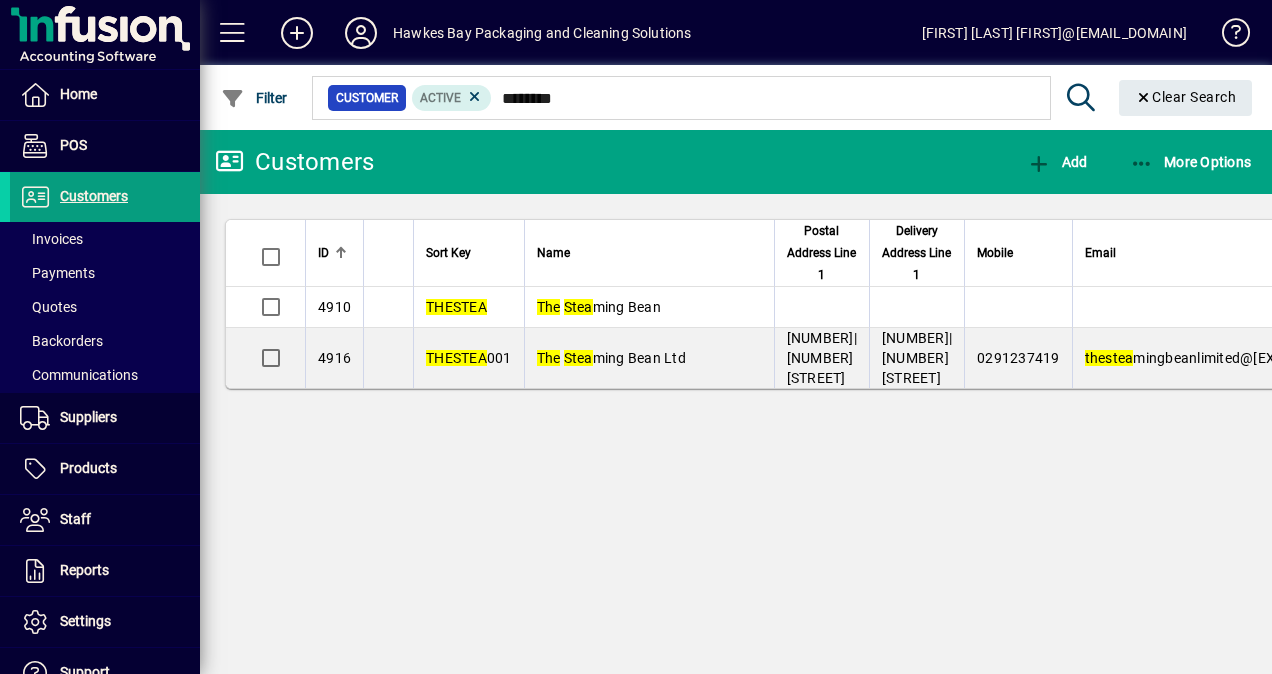 click on "The   Stea ming Bean Ltd" at bounding box center (611, 358) 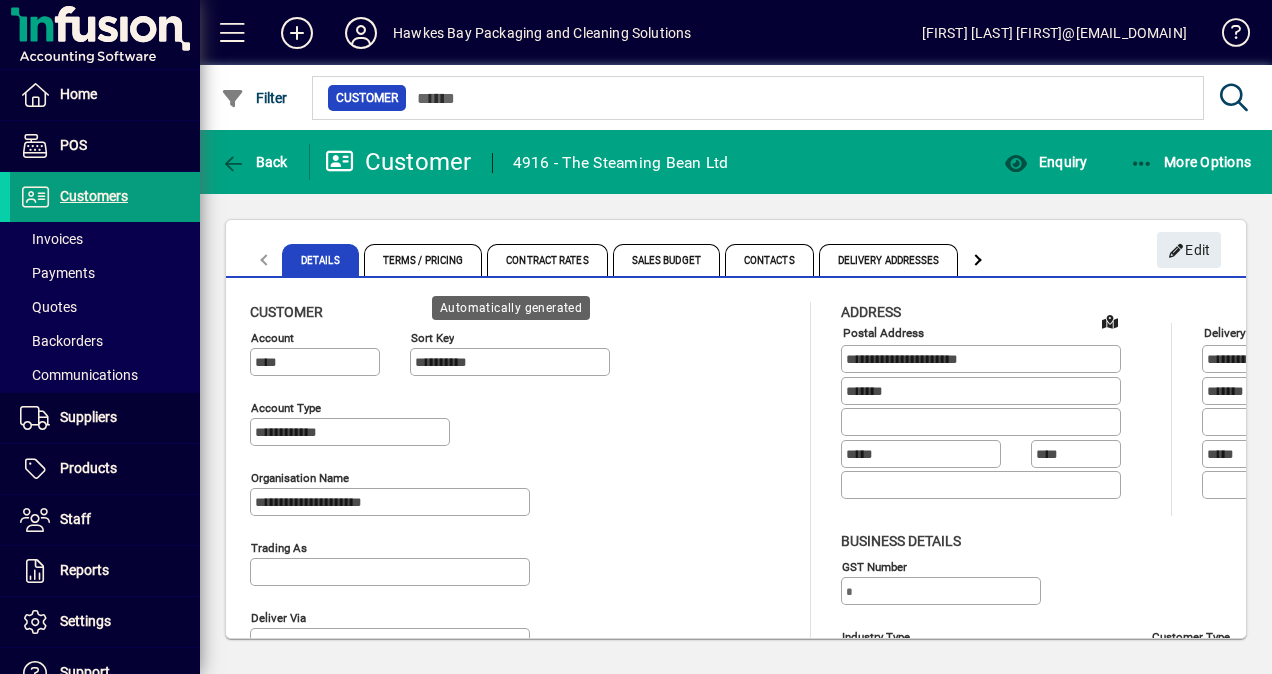 type on "**********" 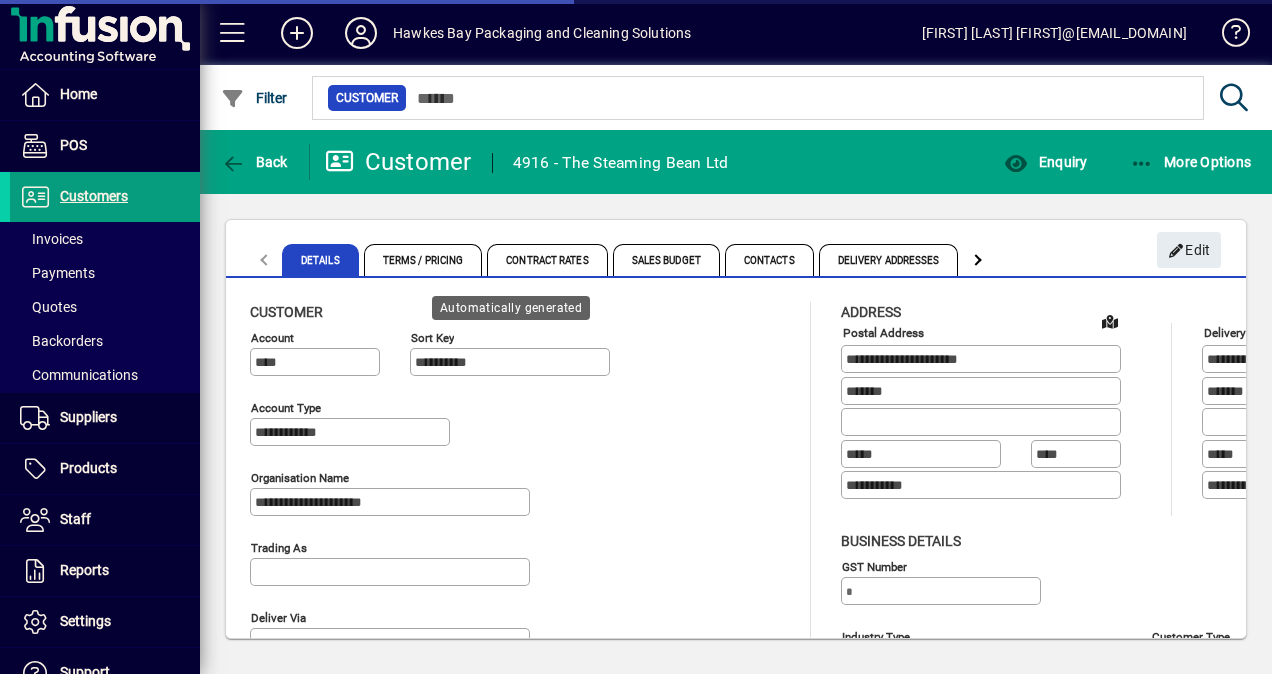 type on "**********" 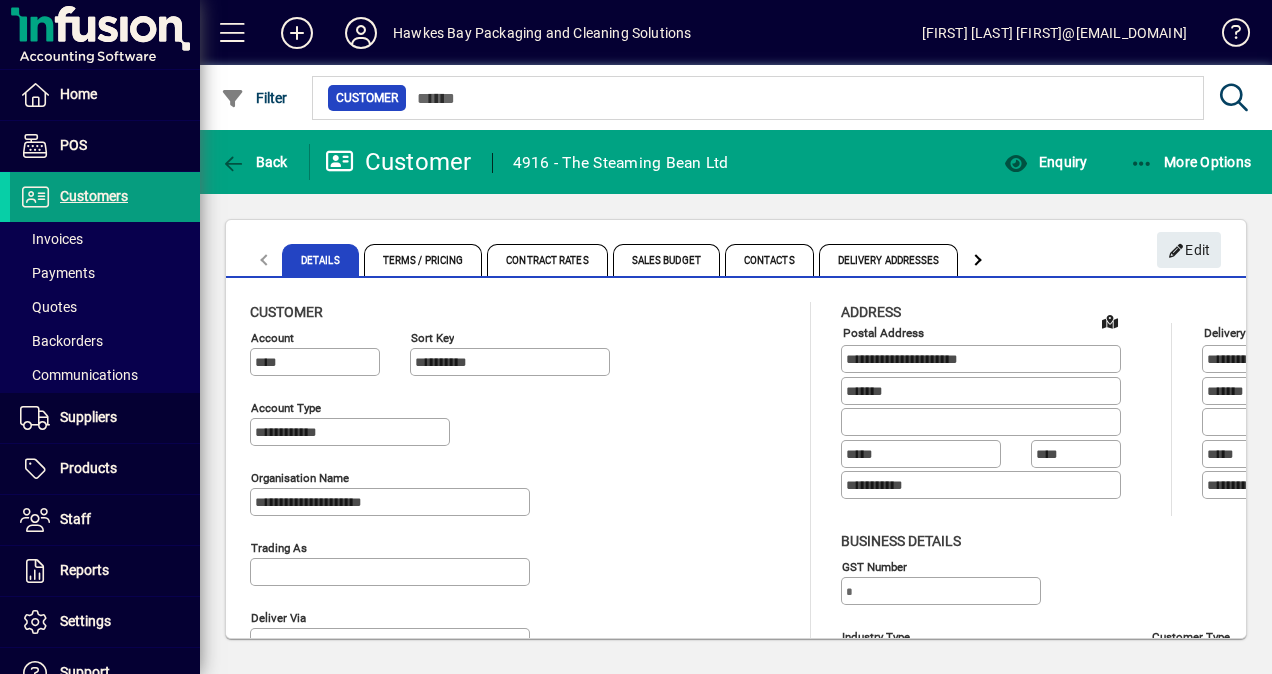 click 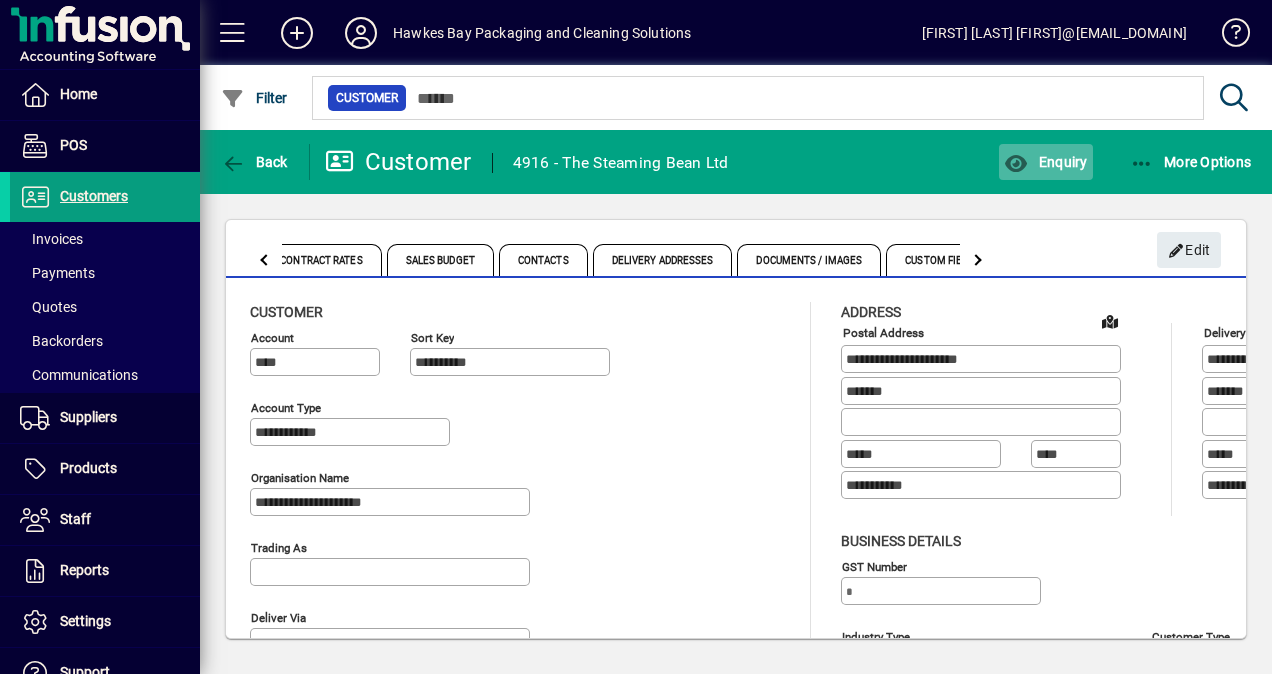 click on "Enquiry" 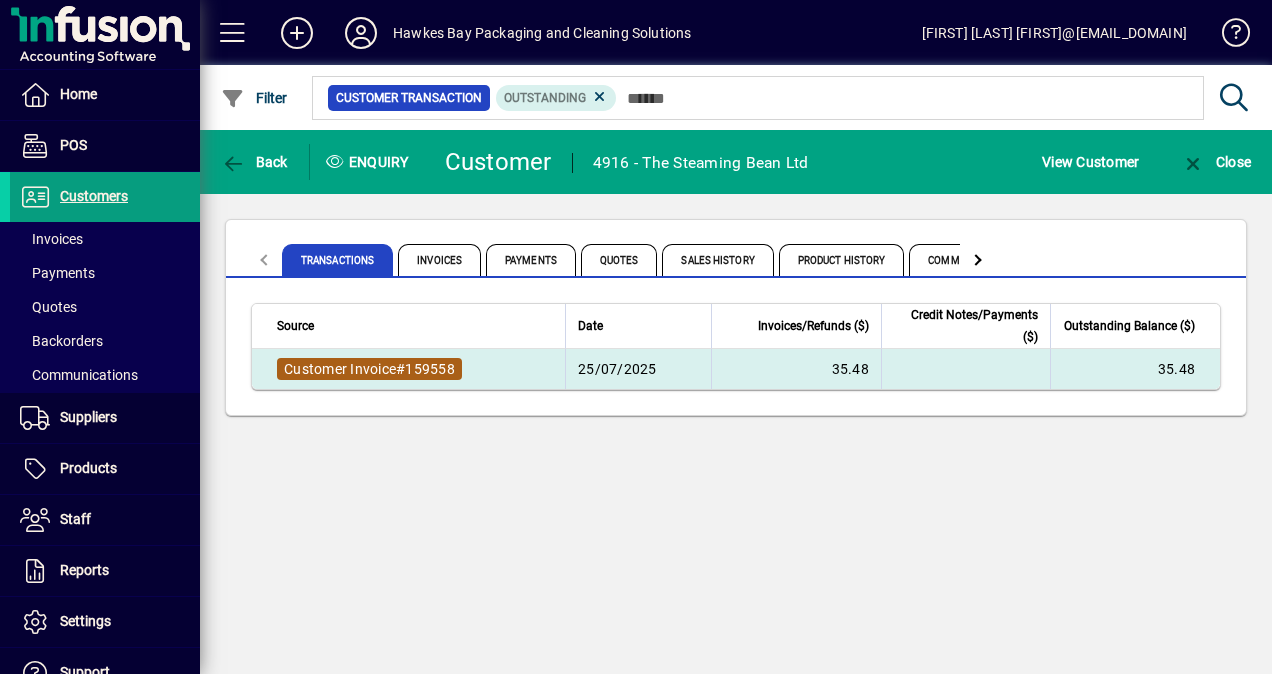 click on "Customer Invoice  # 159558" at bounding box center [369, 369] 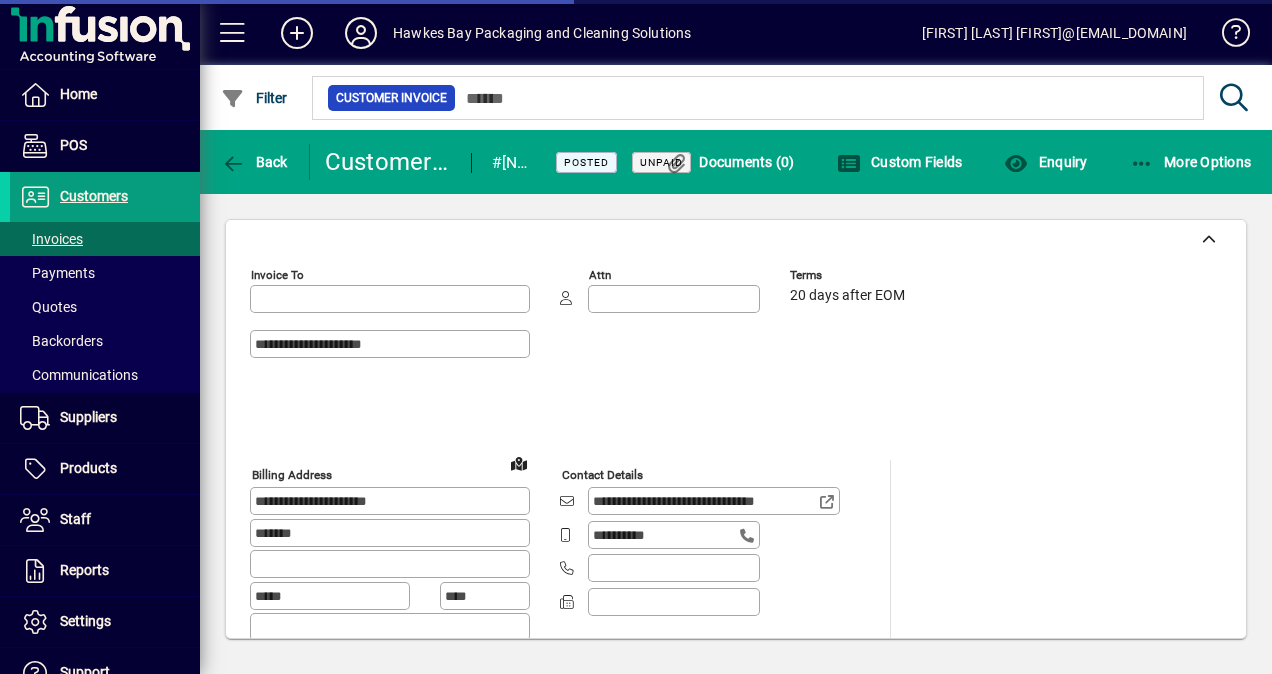 type on "**********" 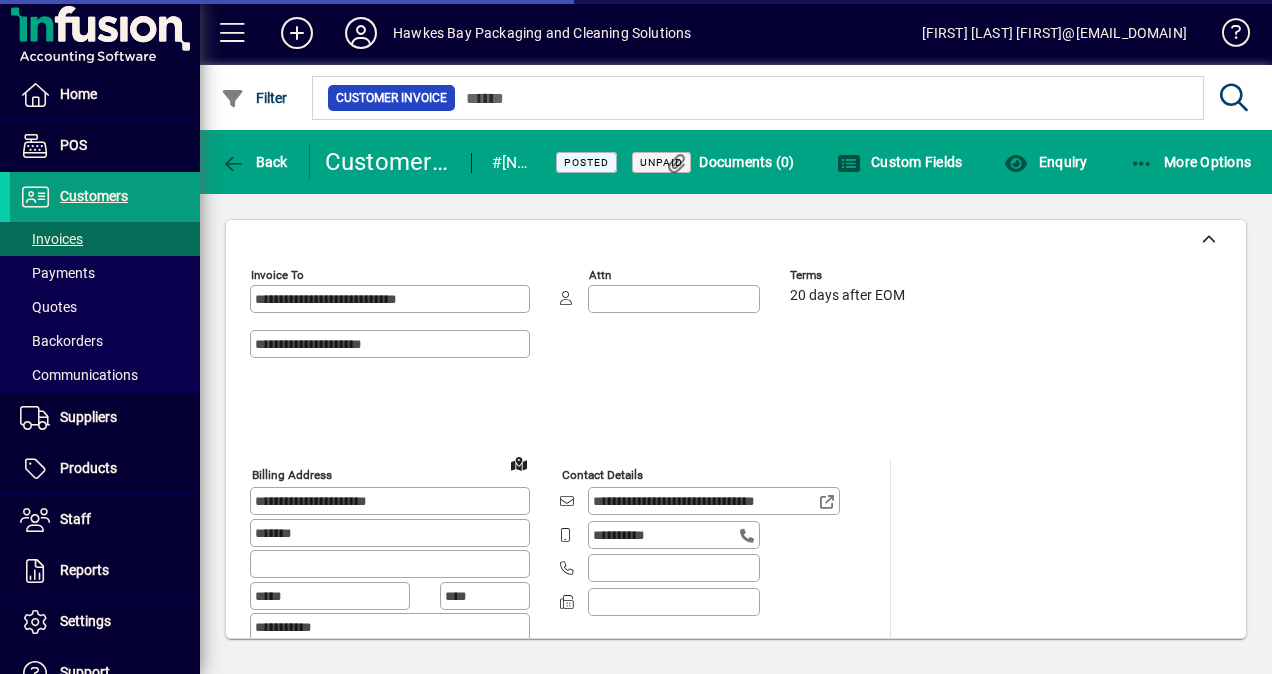 type on "**********" 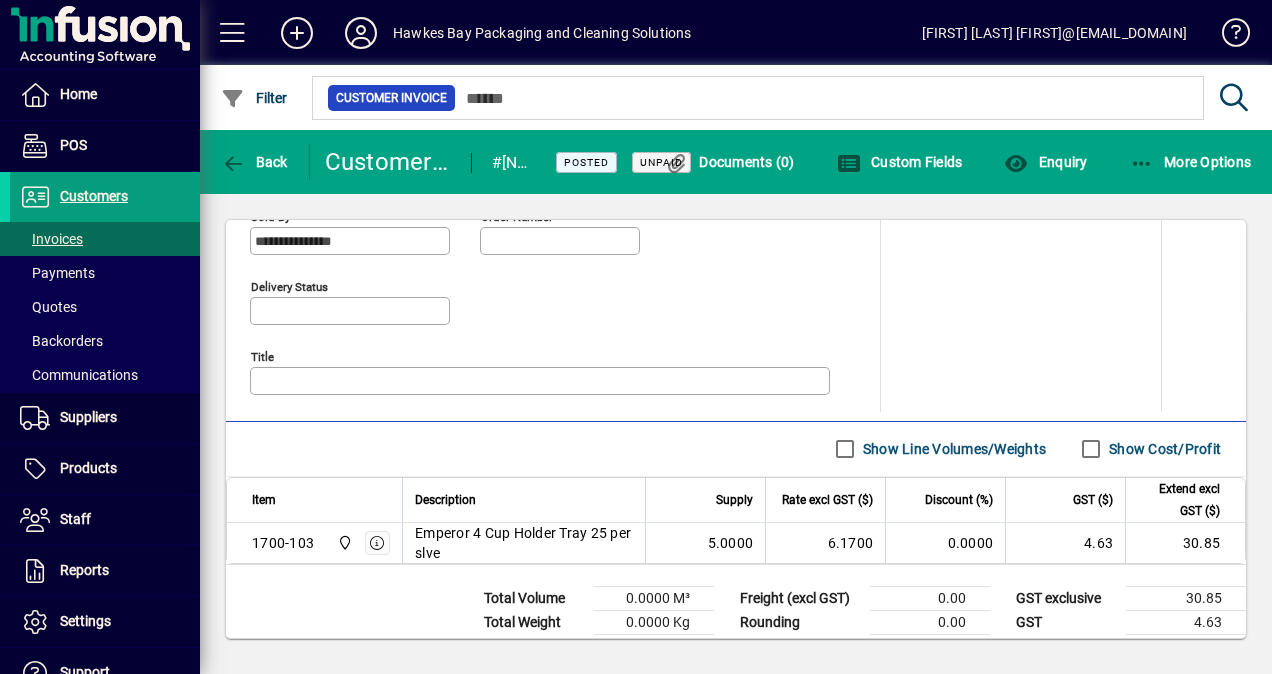 scroll, scrollTop: 949, scrollLeft: 0, axis: vertical 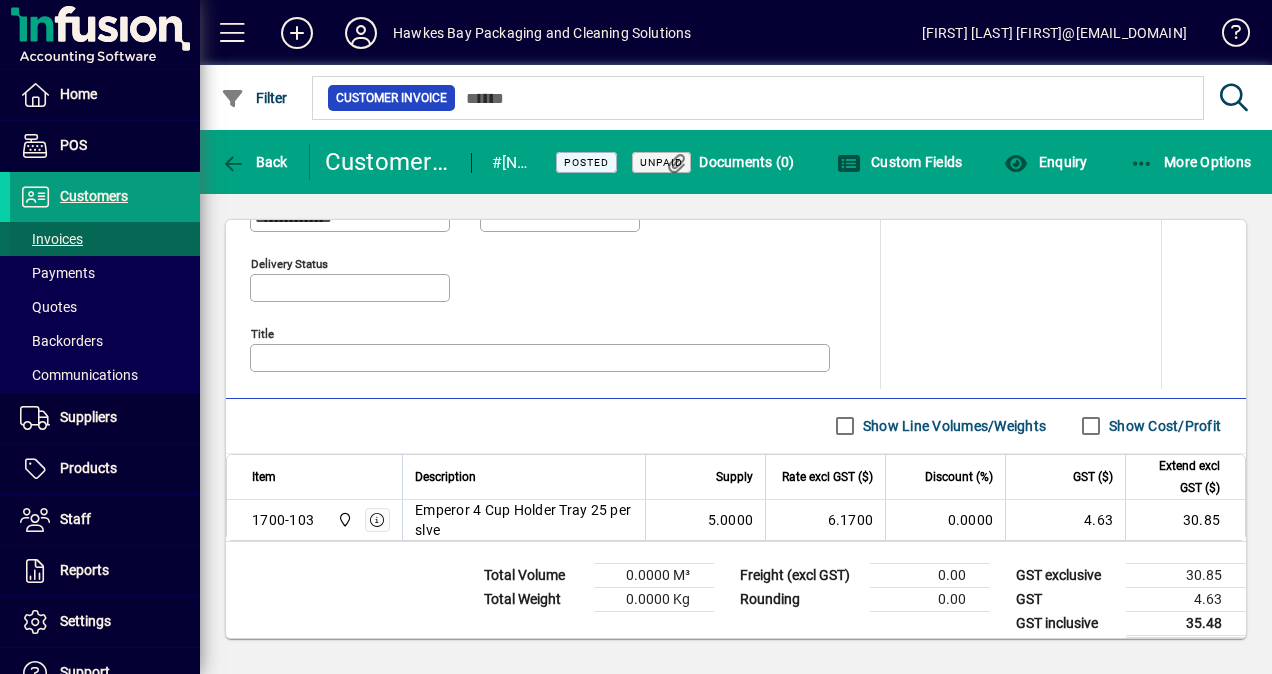 click on "Invoices" at bounding box center [51, 239] 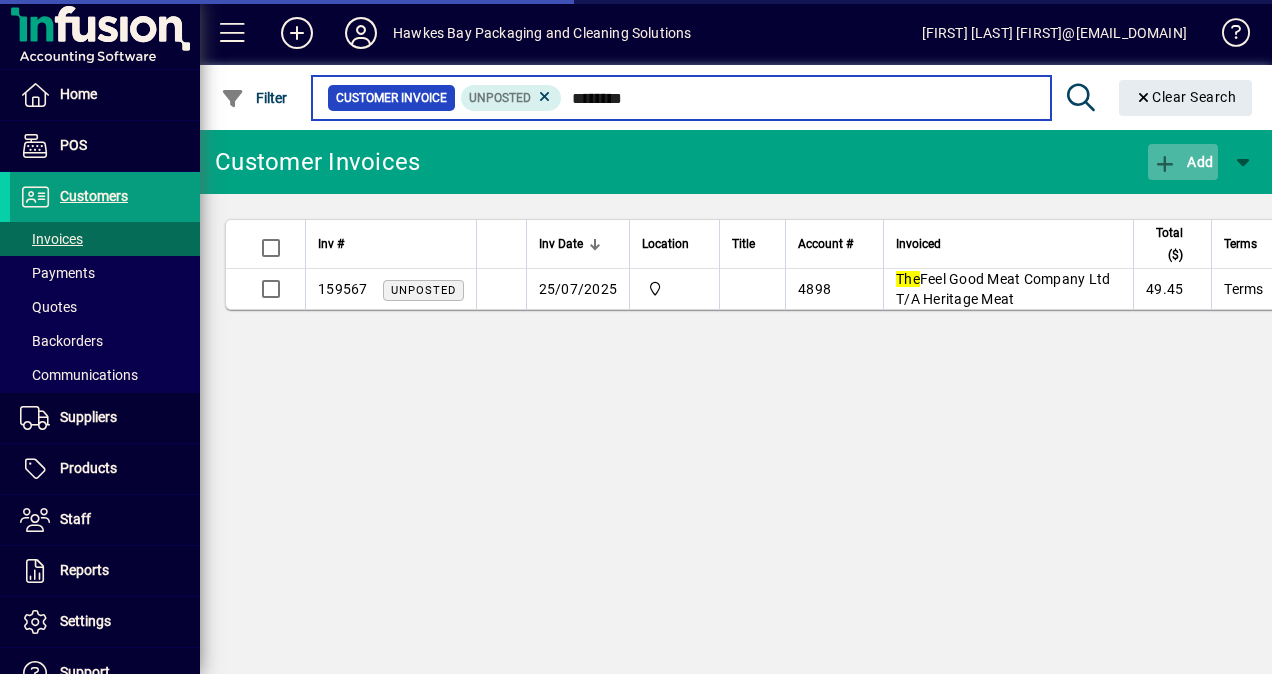 type on "********" 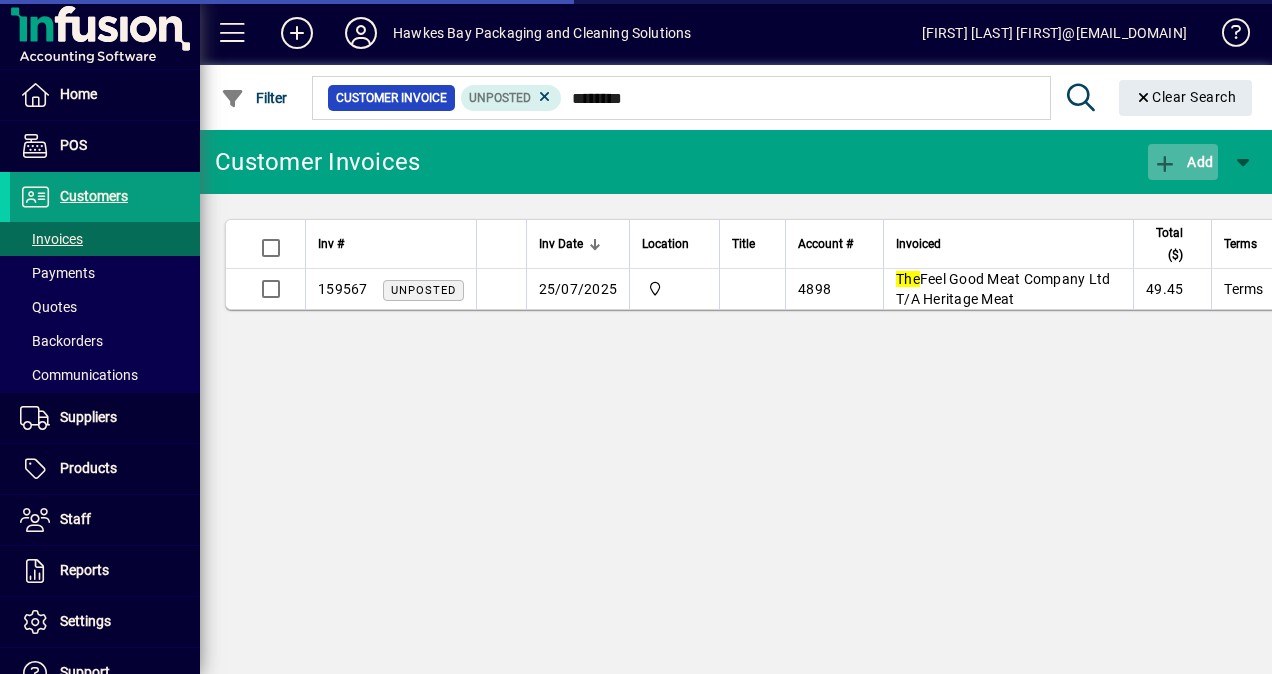 drag, startPoint x: 1166, startPoint y: 163, endPoint x: 1178, endPoint y: 159, distance: 12.649111 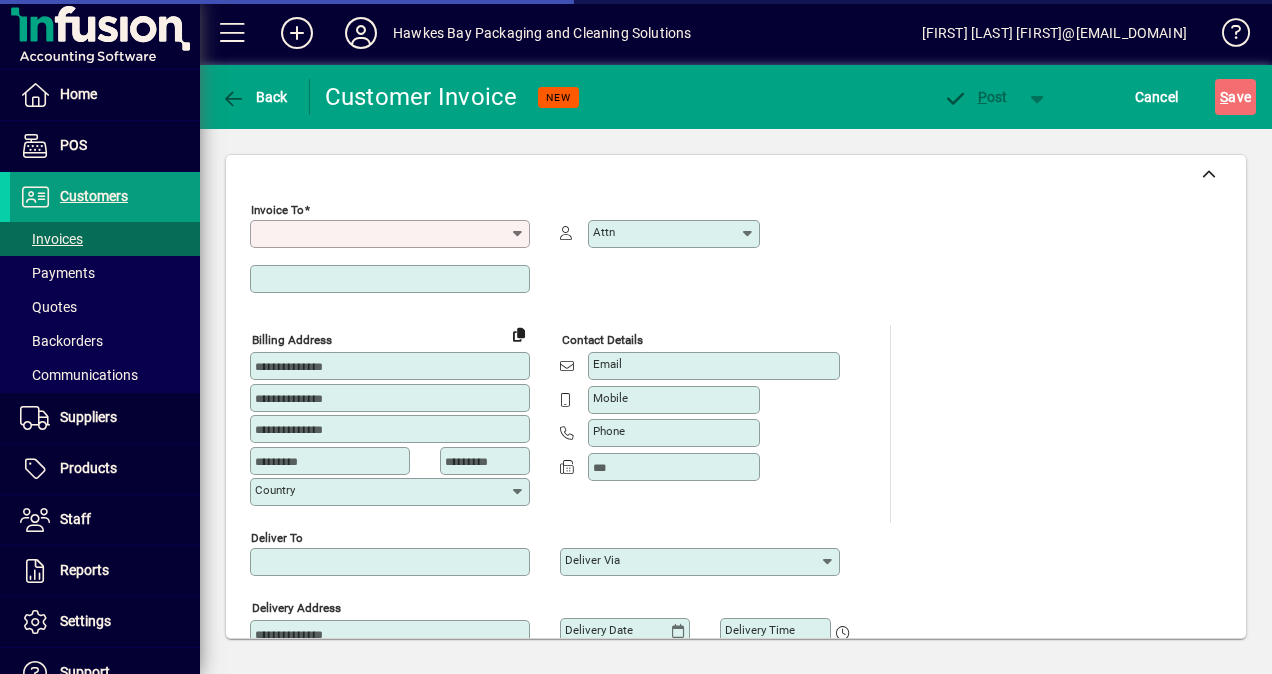click on "Invoice To" 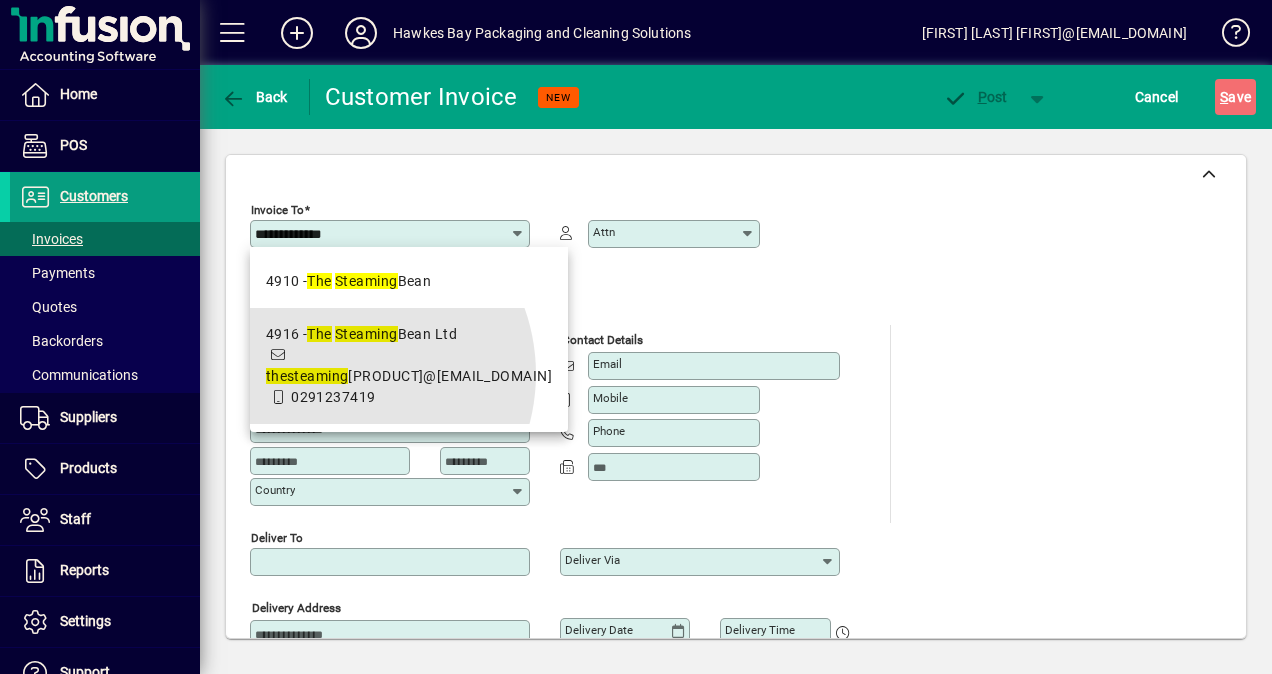 drag, startPoint x: 340, startPoint y: 374, endPoint x: 920, endPoint y: 379, distance: 580.02155 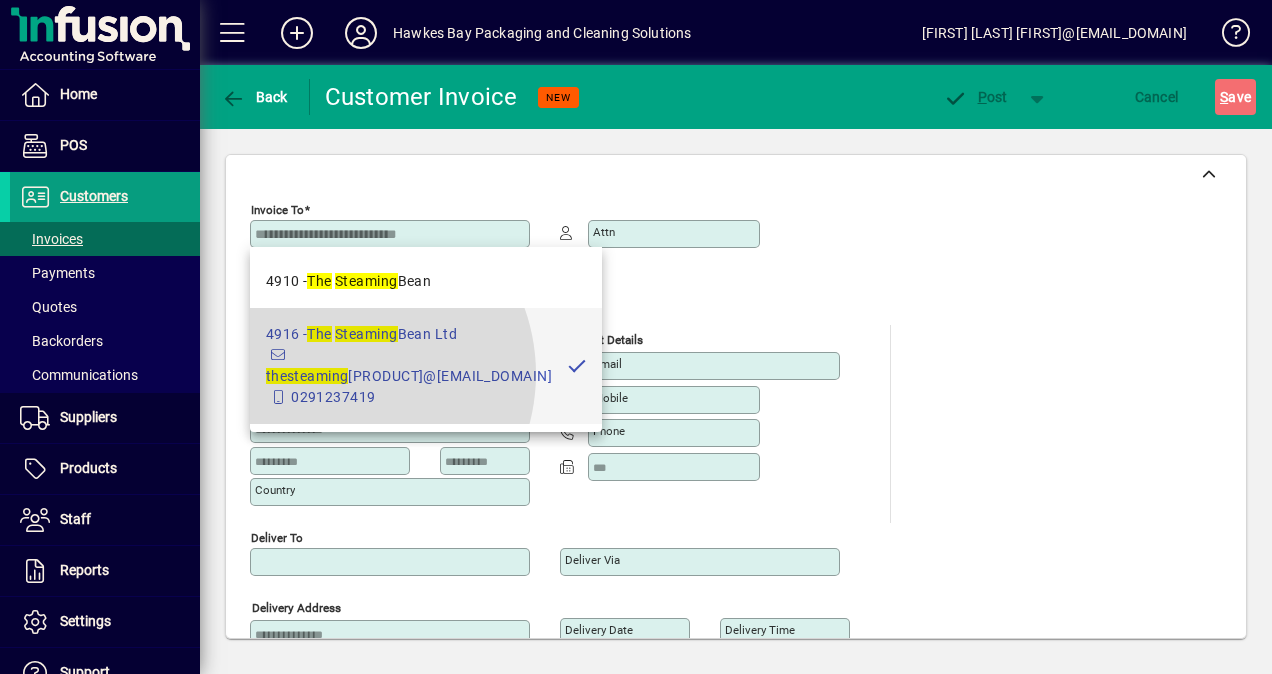 type on "**********" 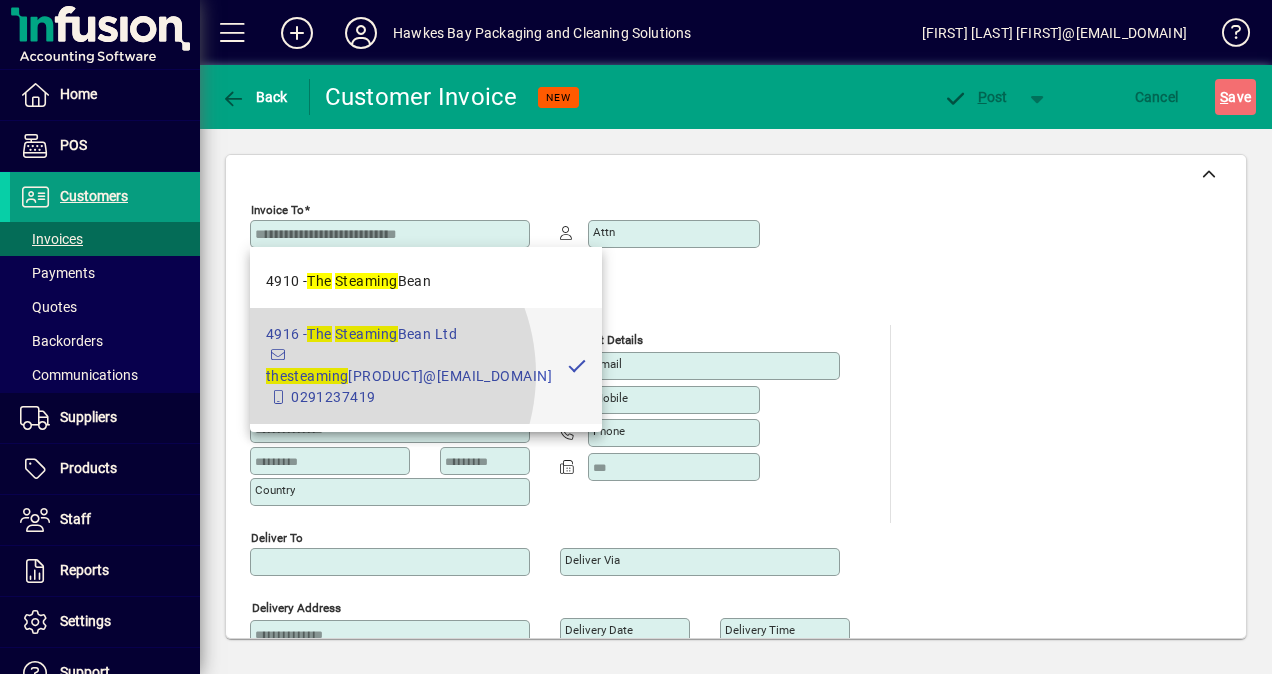 type on "*****" 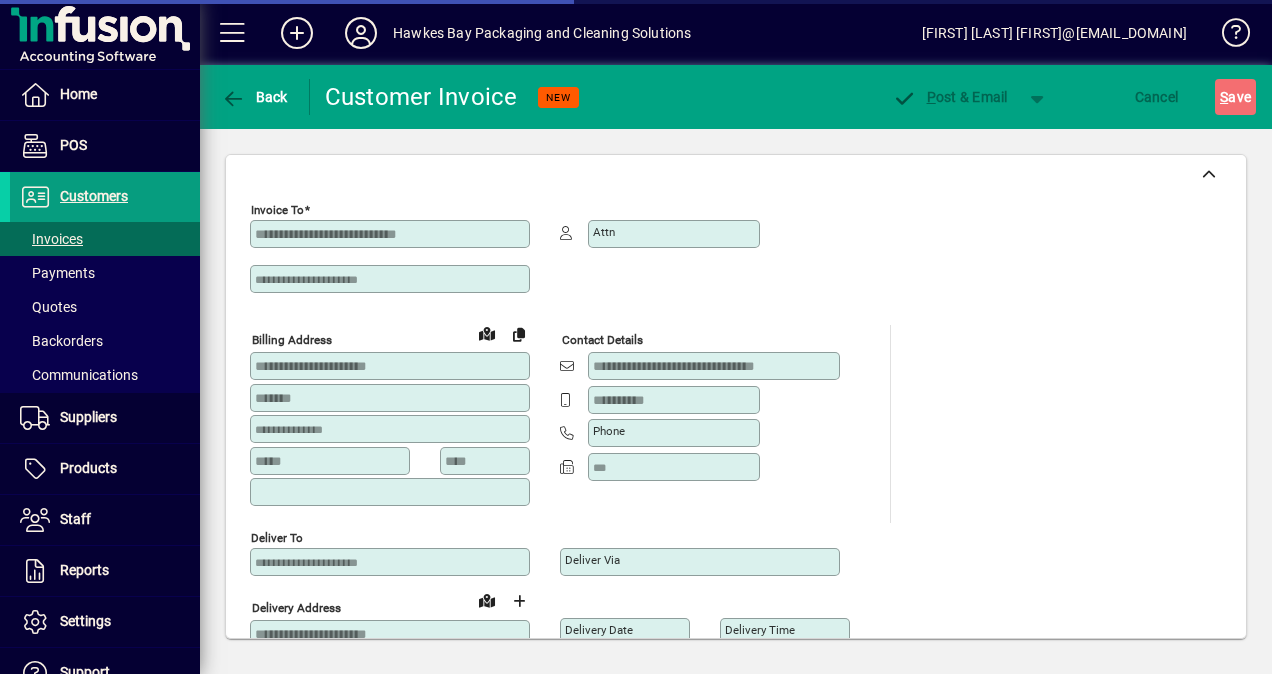 type on "**********" 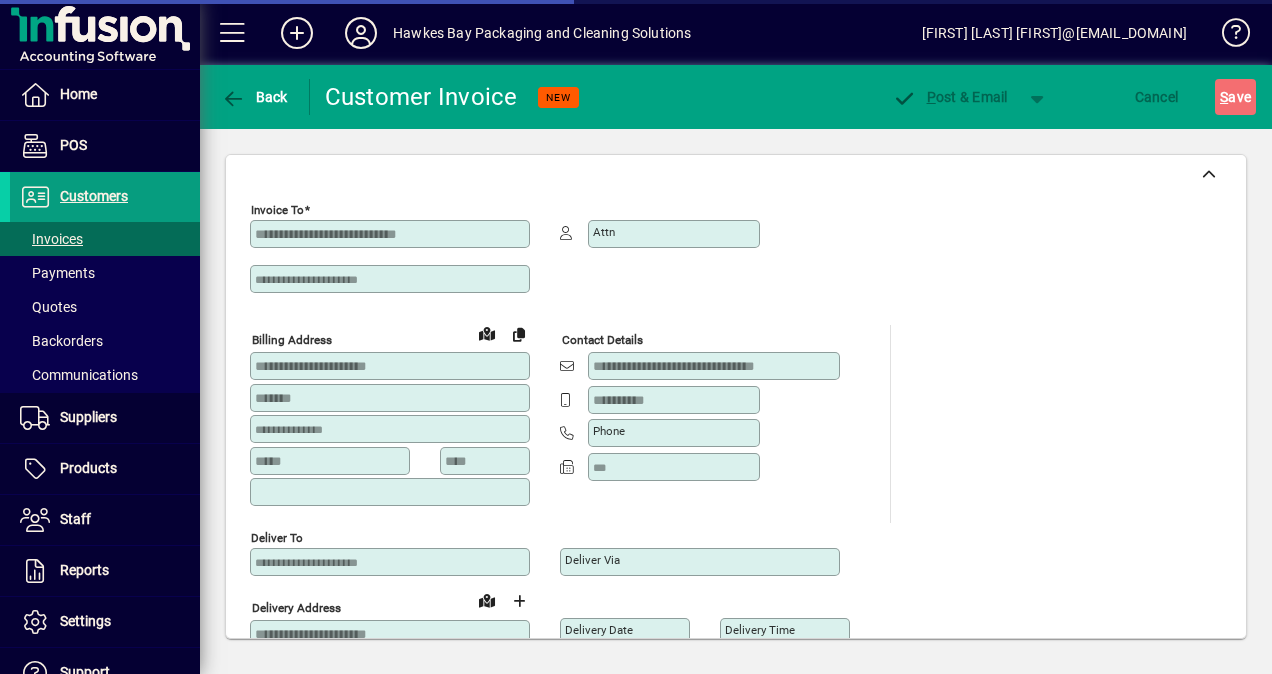 type on "**********" 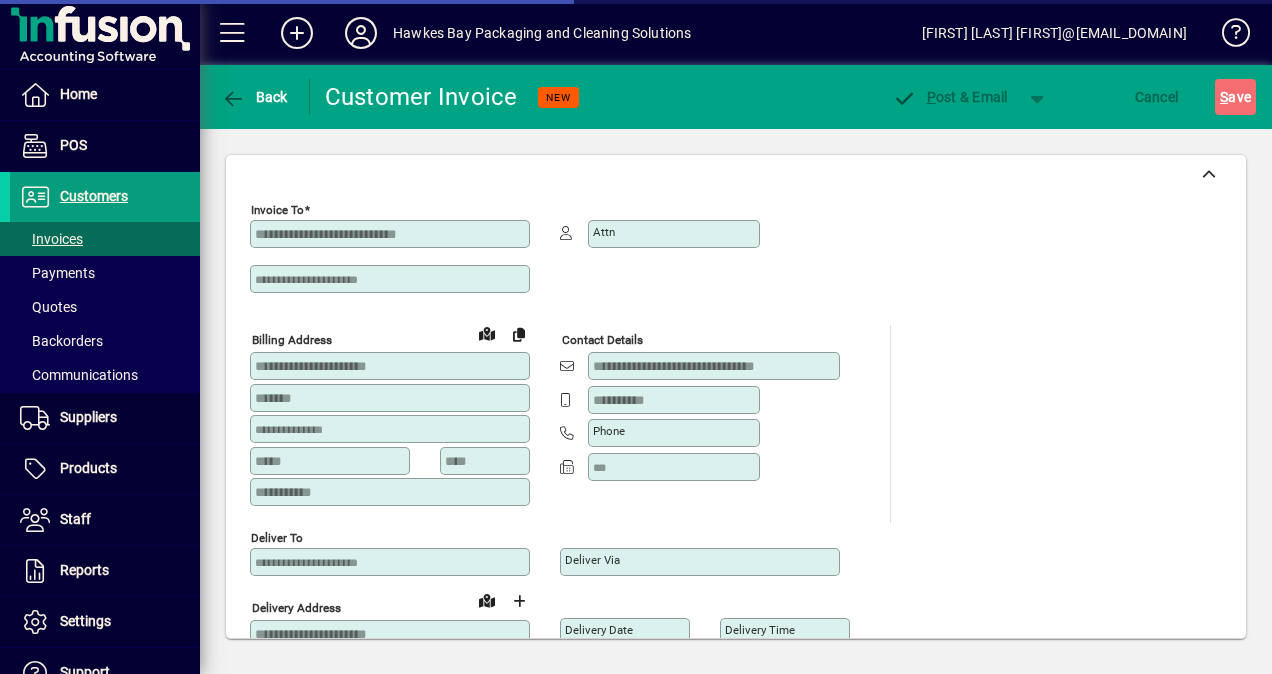 type on "*******" 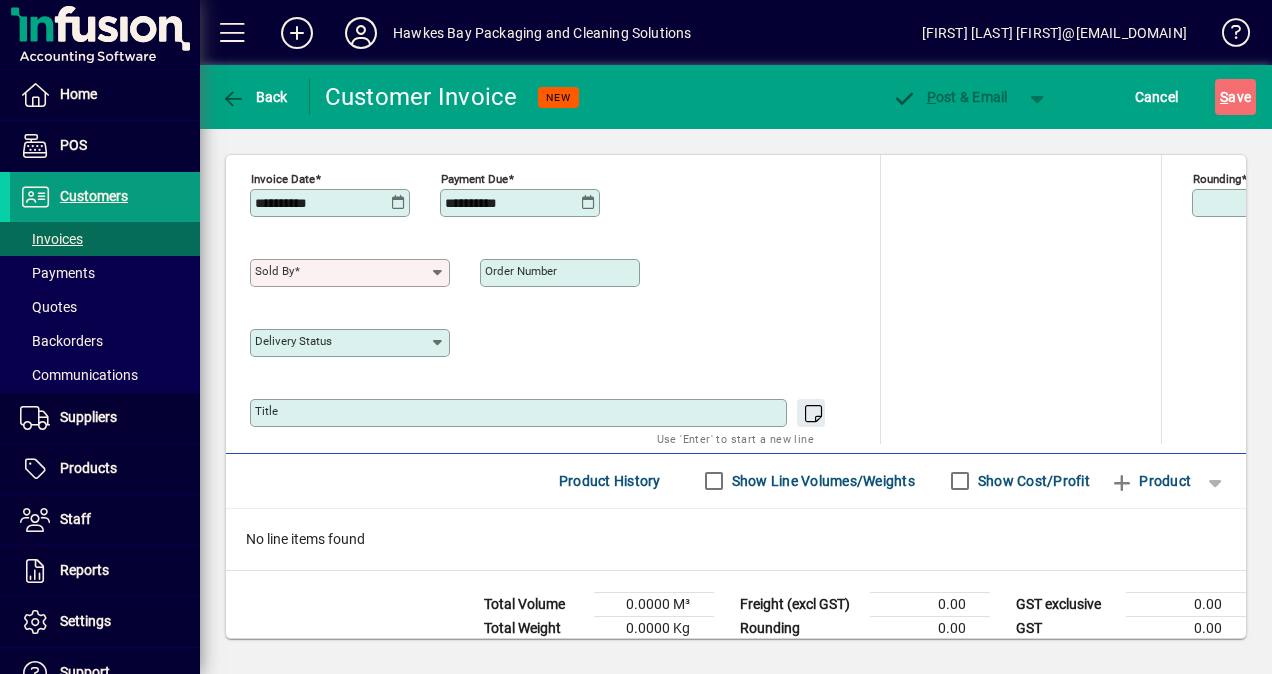 scroll, scrollTop: 858, scrollLeft: 0, axis: vertical 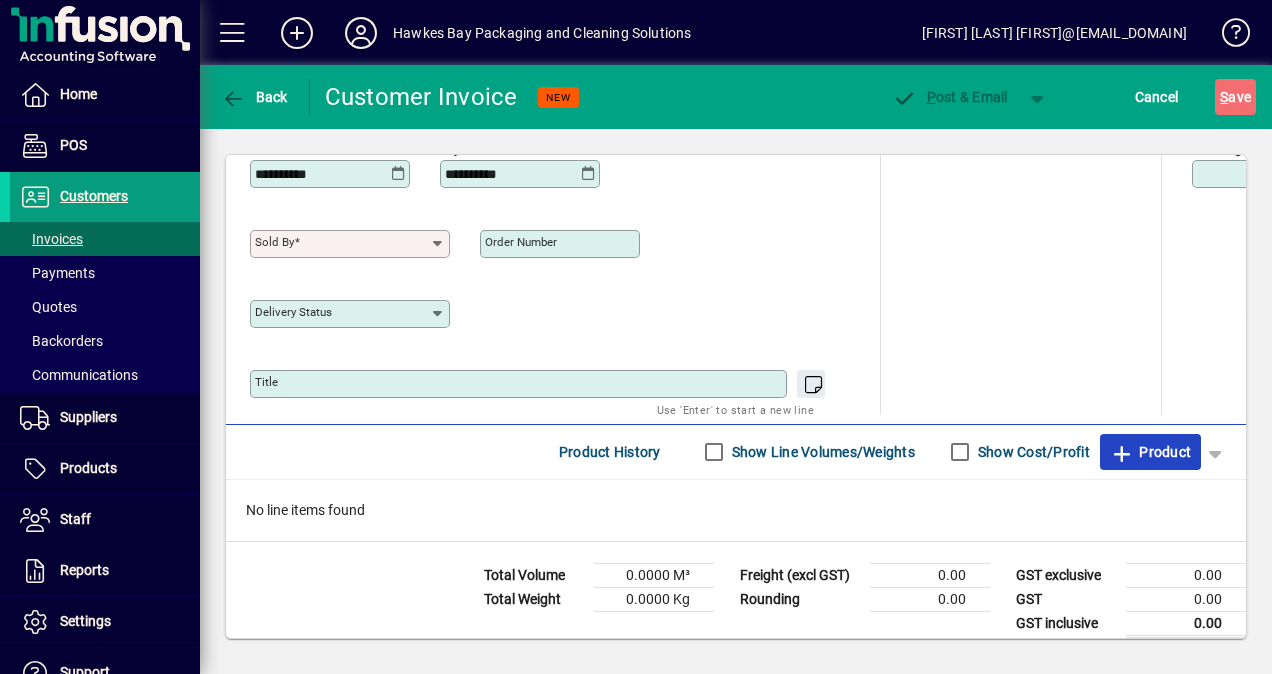 drag, startPoint x: 1104, startPoint y: 427, endPoint x: 666, endPoint y: 559, distance: 457.4582 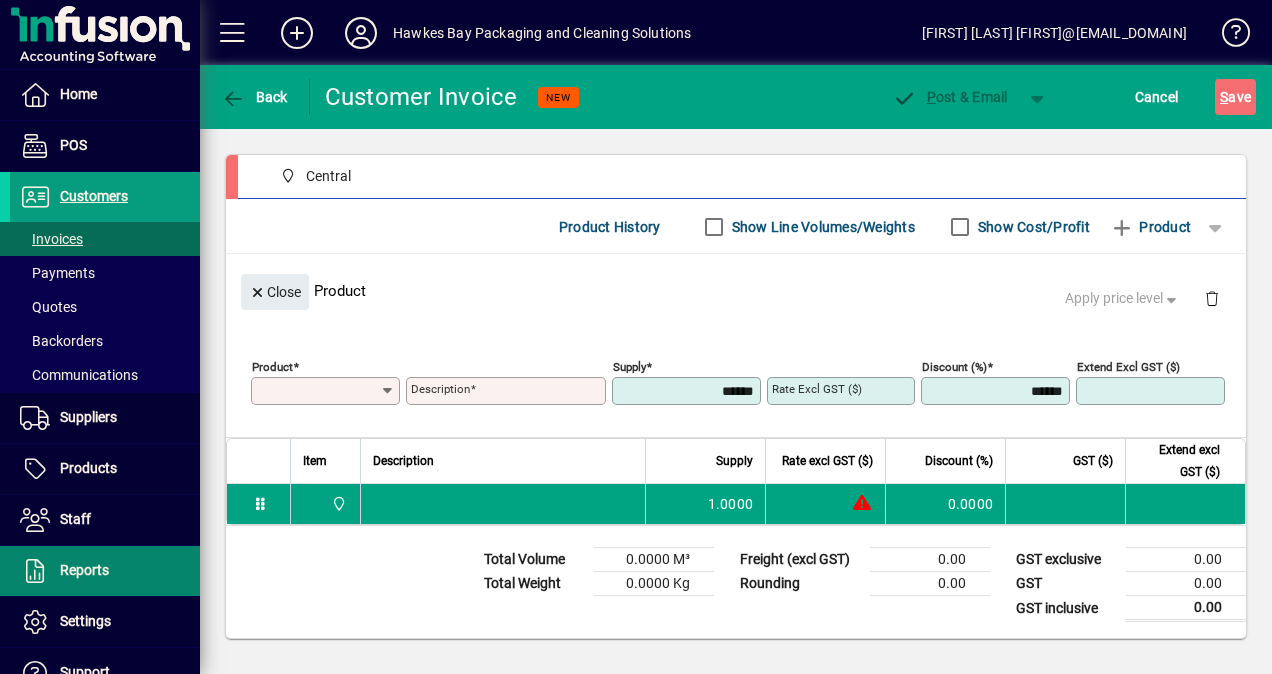 scroll, scrollTop: 207, scrollLeft: 0, axis: vertical 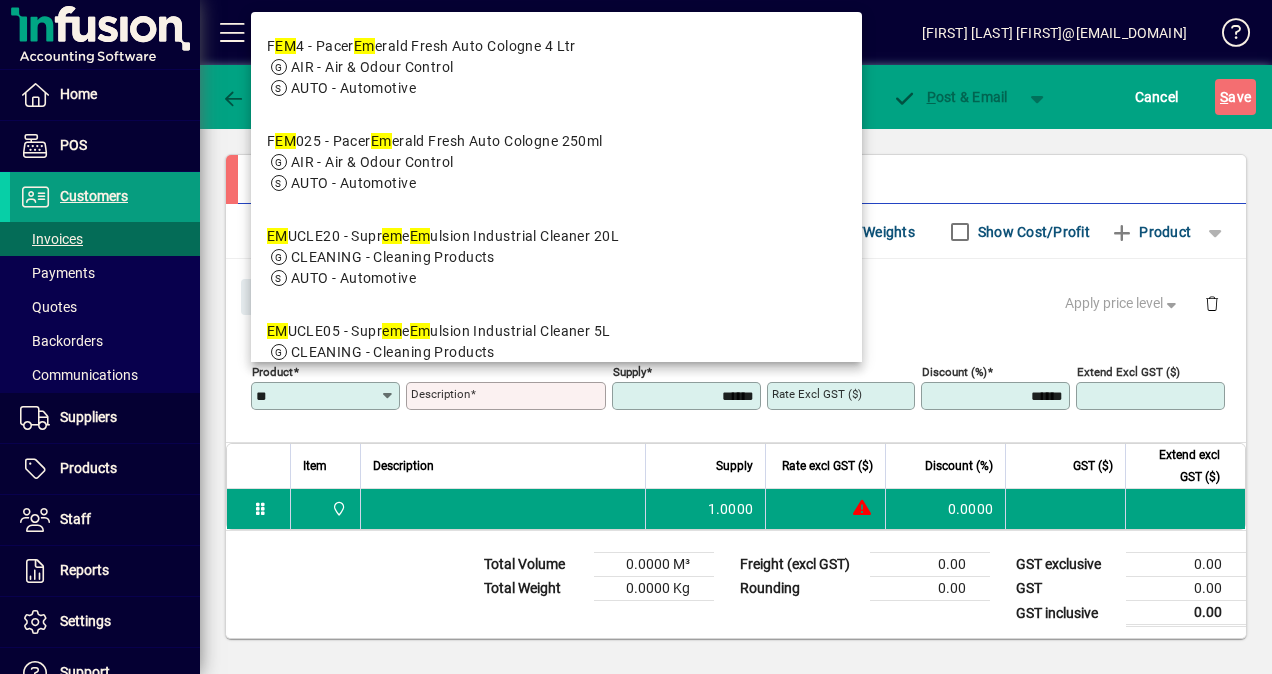 type on "**" 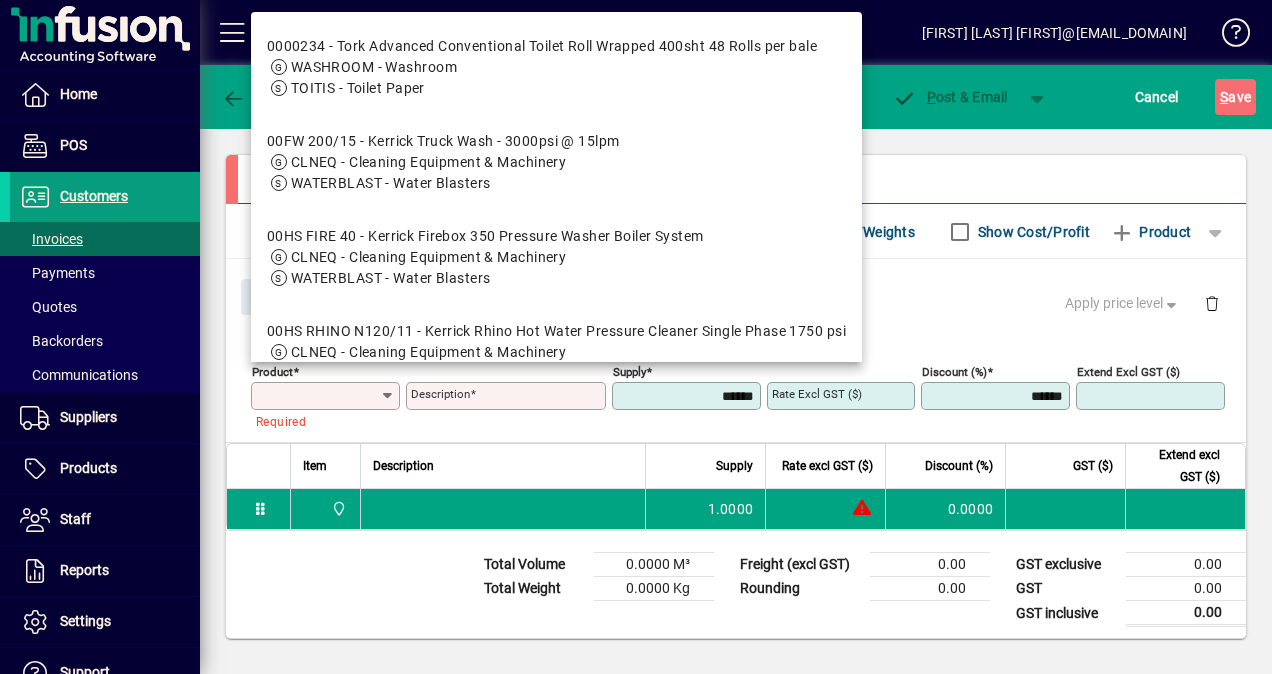 click on "Product" at bounding box center [318, 396] 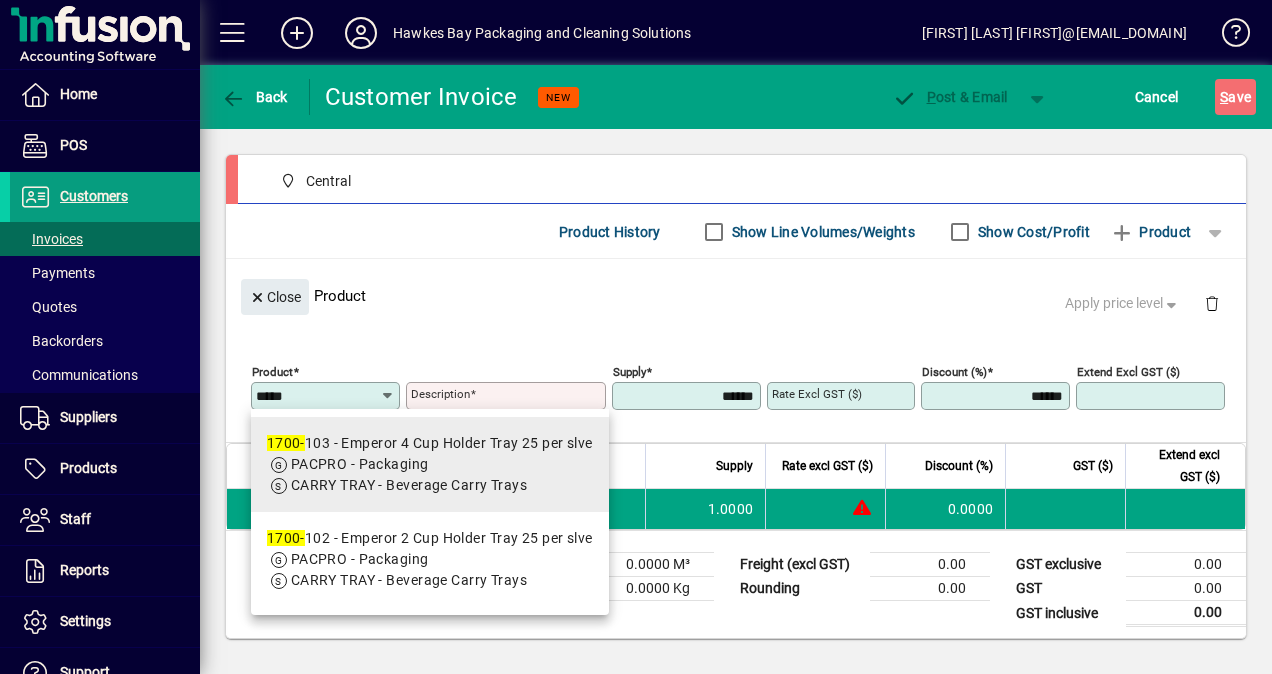 click on "PACPRO - Packaging" at bounding box center [360, 464] 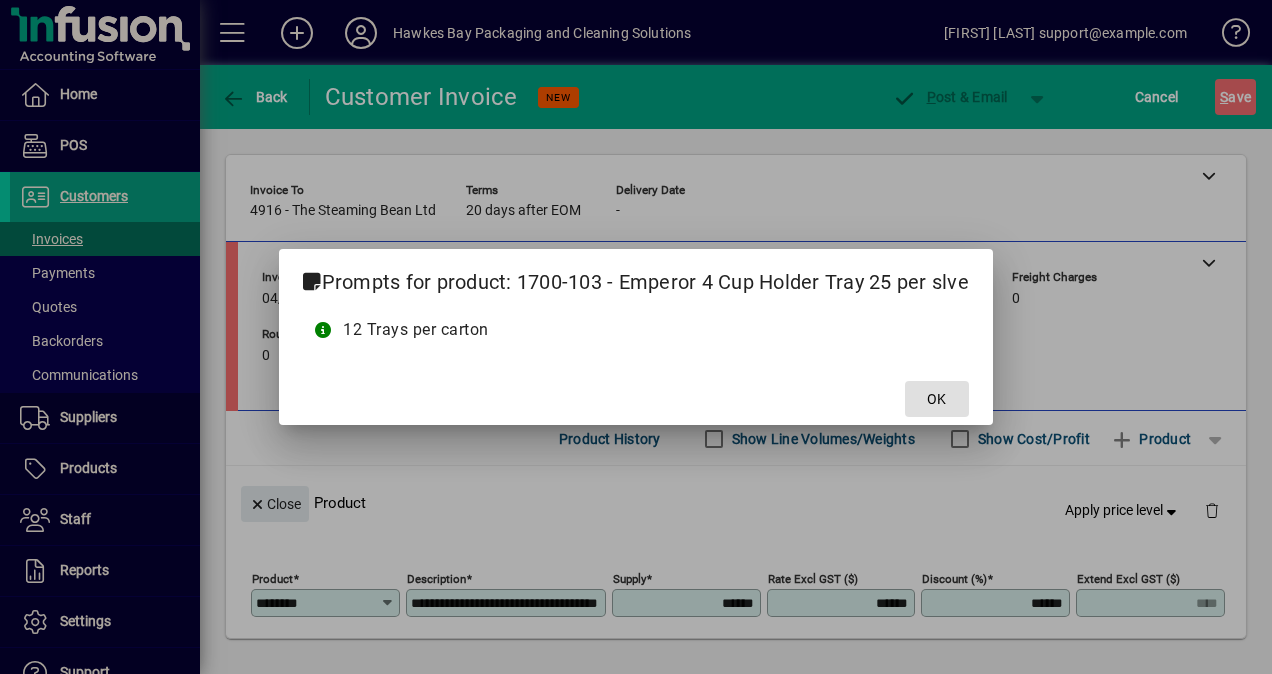 scroll, scrollTop: 0, scrollLeft: 0, axis: both 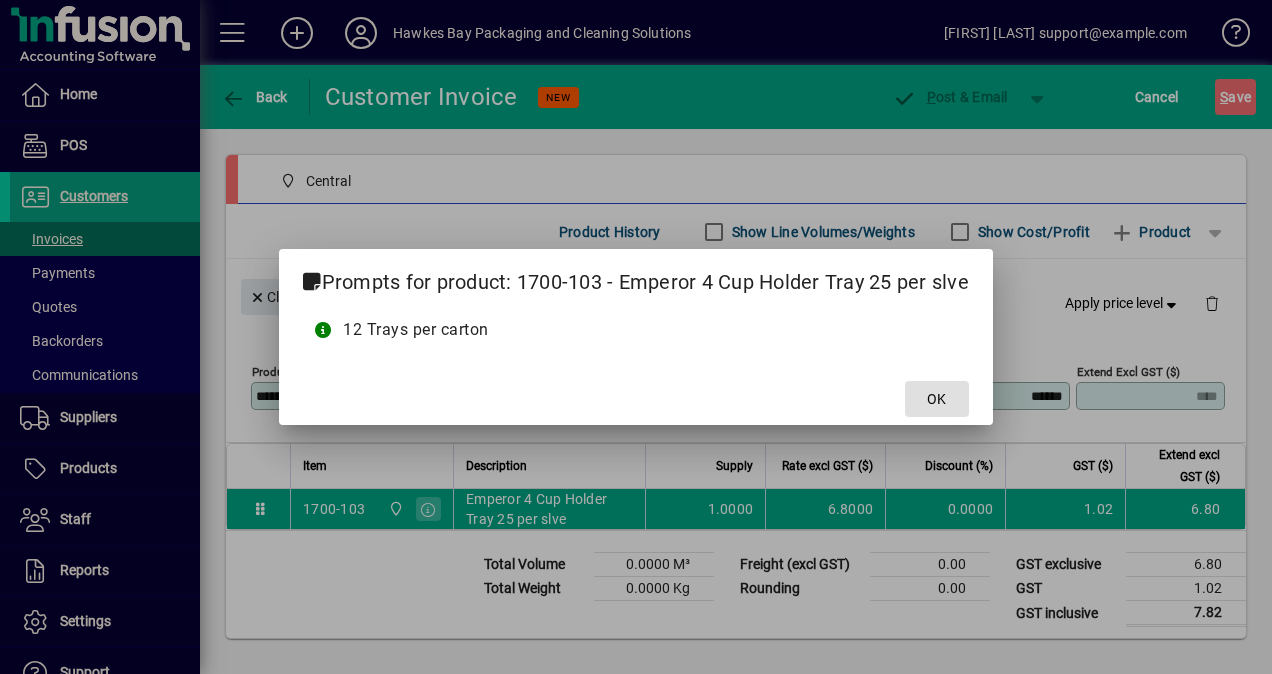 click on "OK" 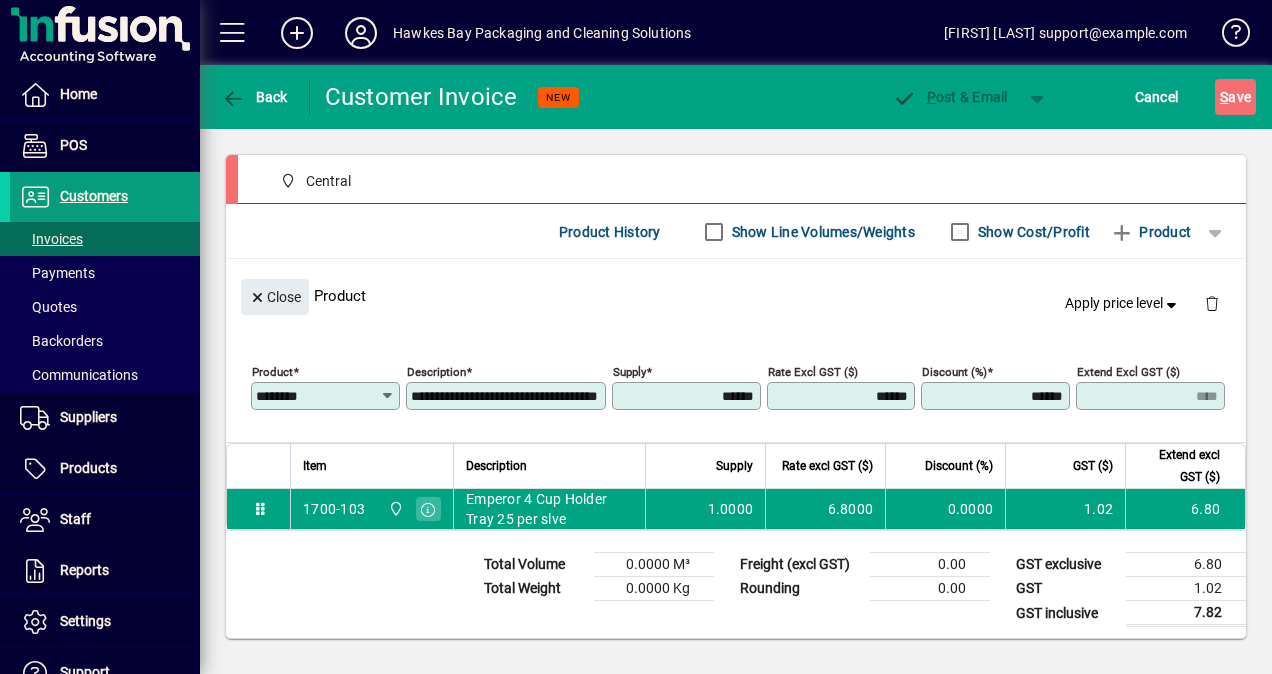 click on "**********" 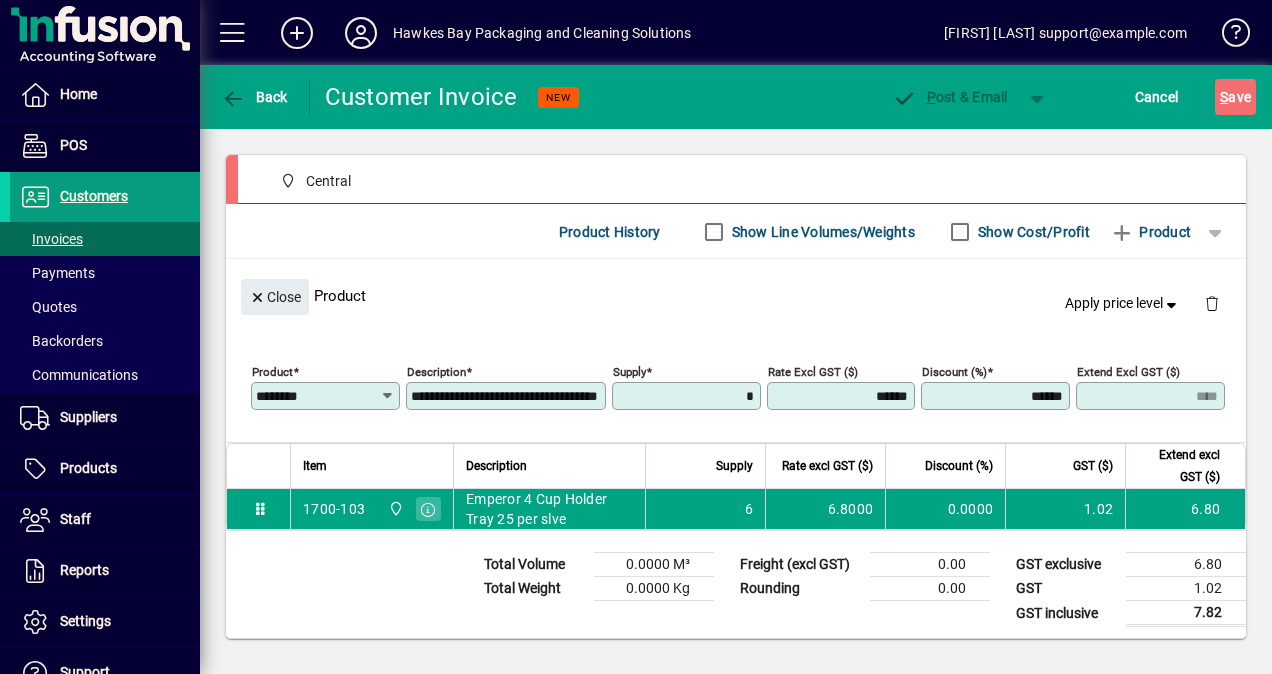 type on "******" 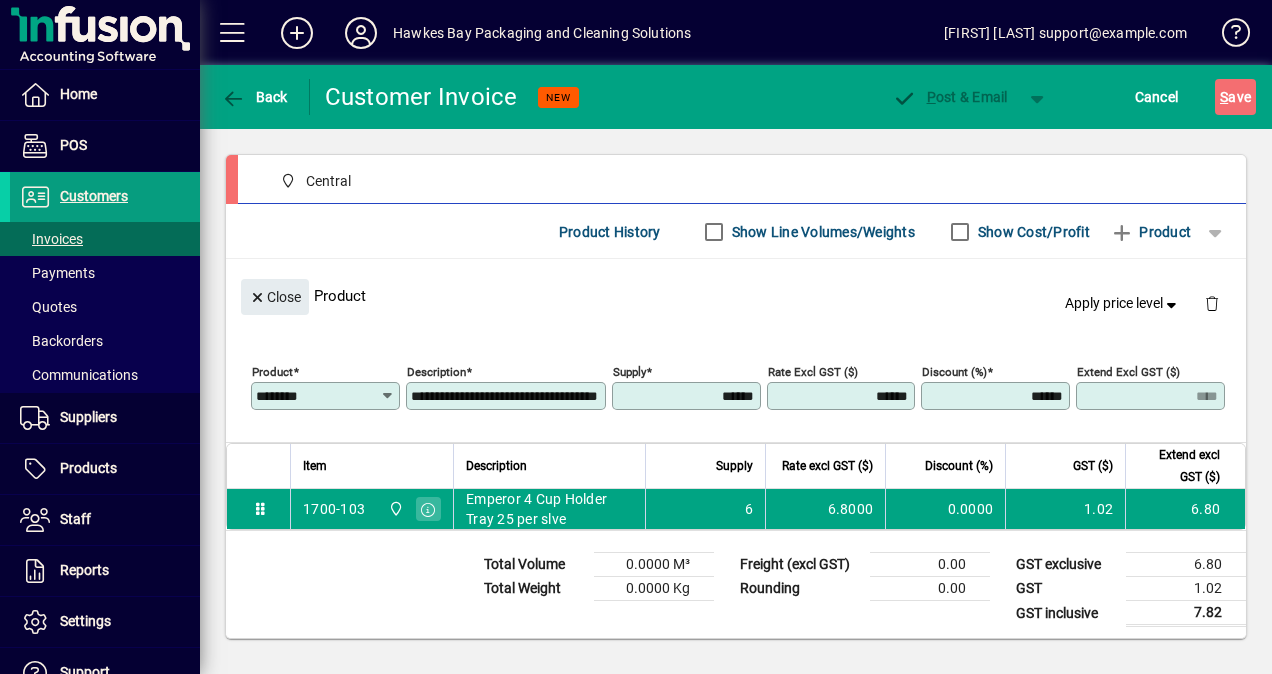 click on "Close  Product   Apply price level" 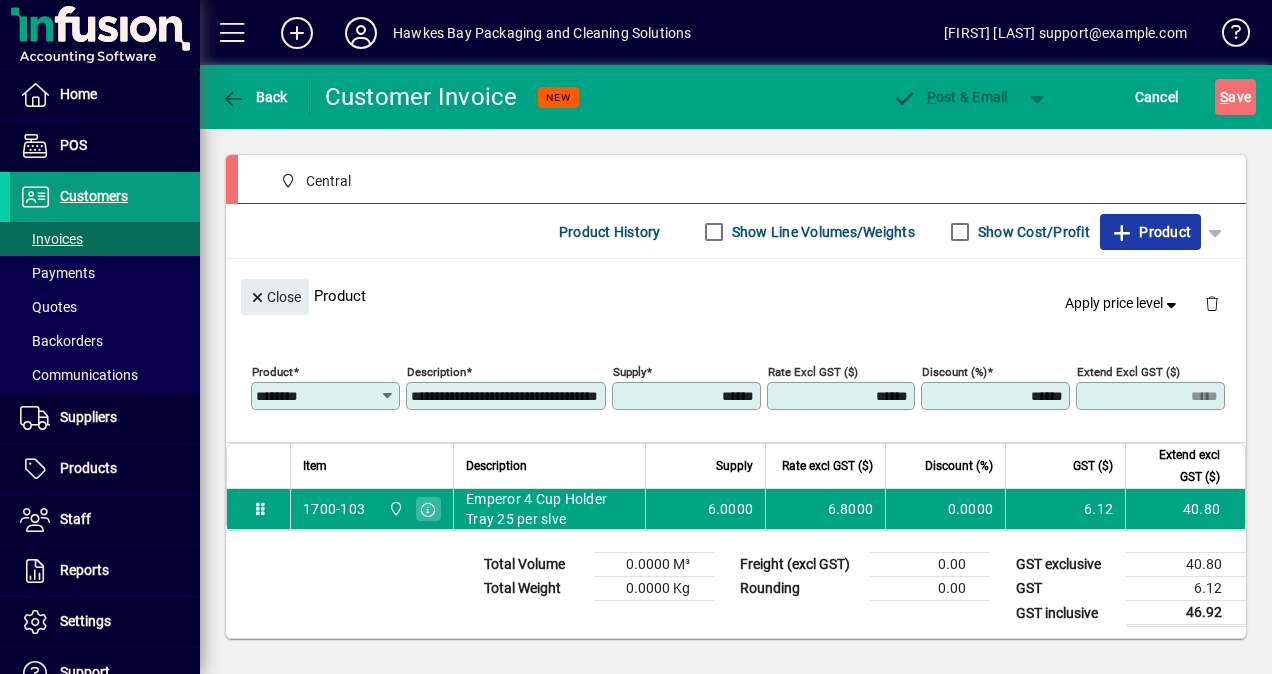 click on "Product" 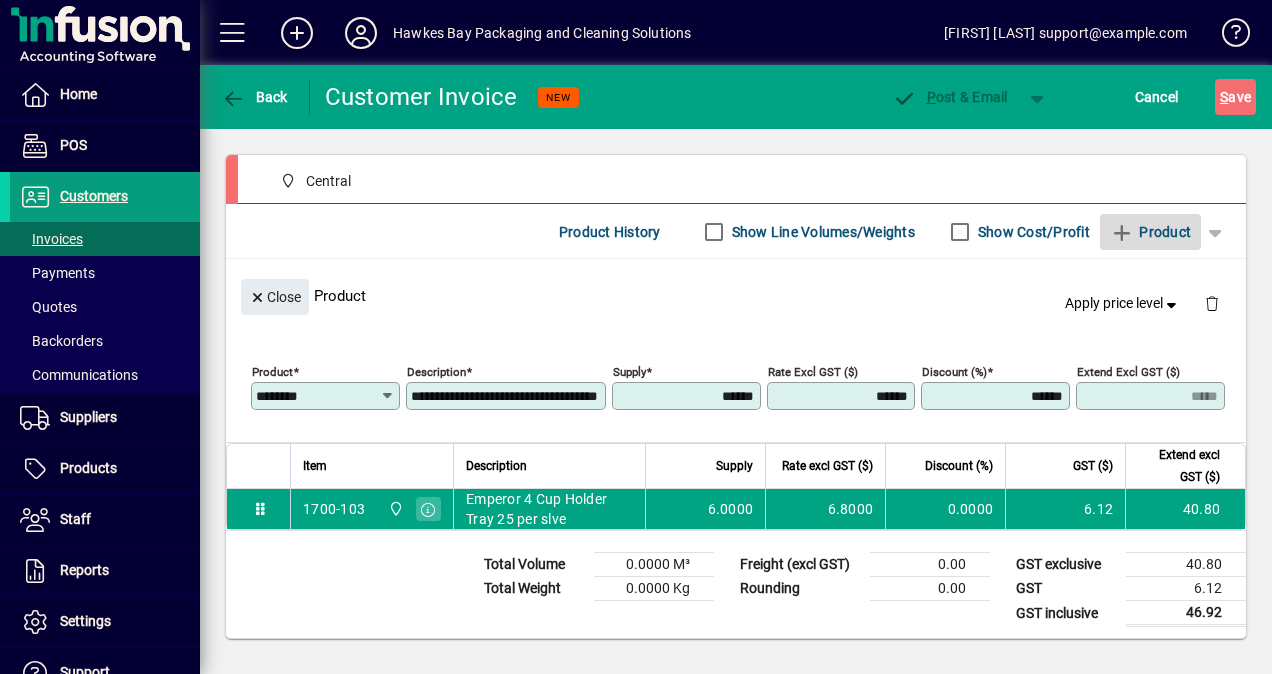 type 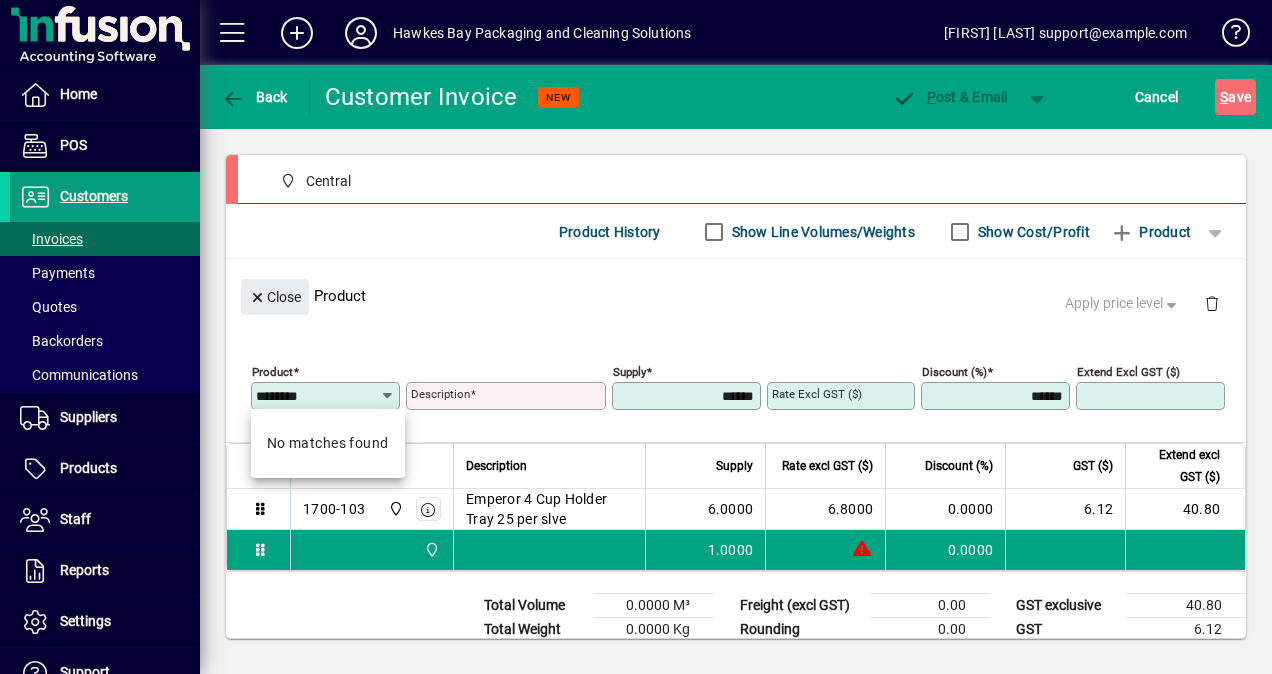 click on "********" at bounding box center [318, 396] 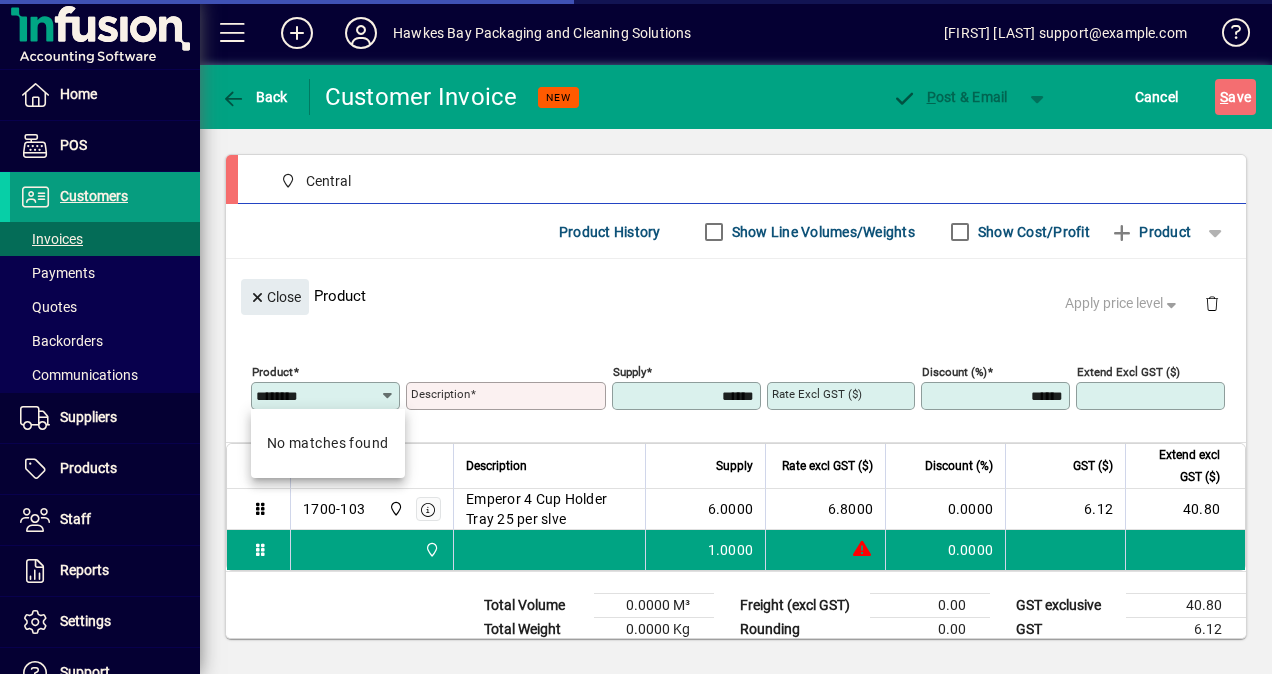 click on "Product ********" 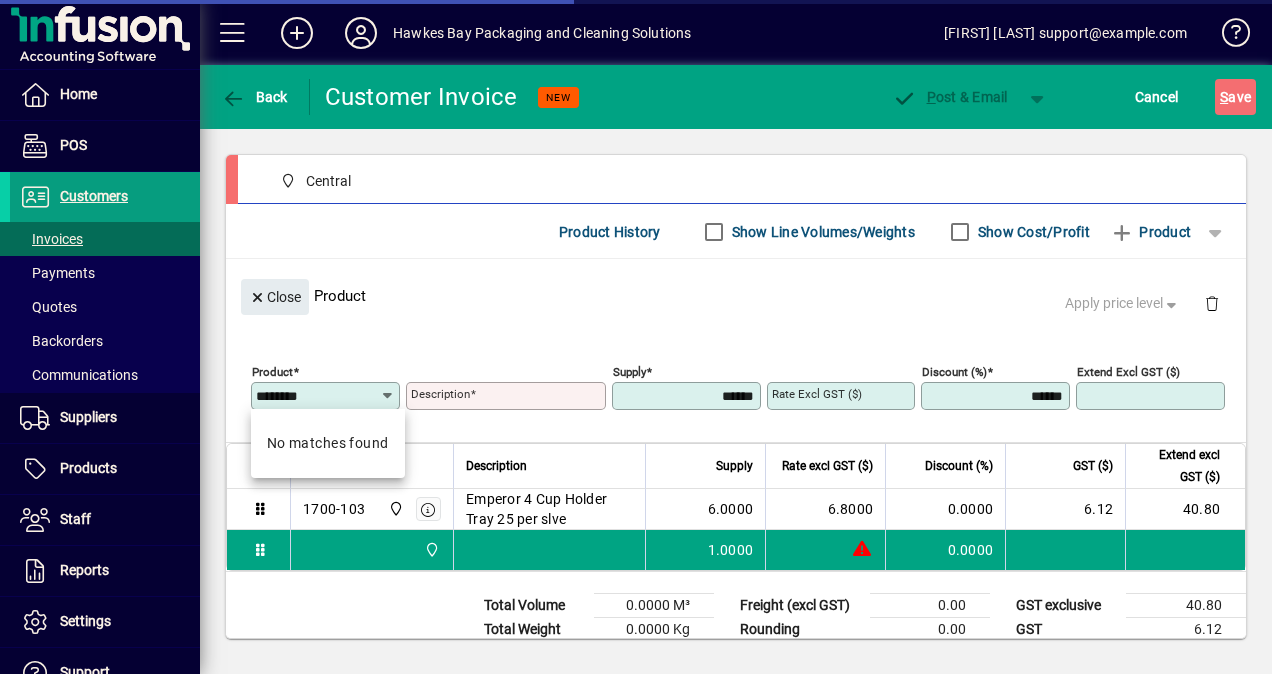drag, startPoint x: 316, startPoint y: 392, endPoint x: 264, endPoint y: 392, distance: 52 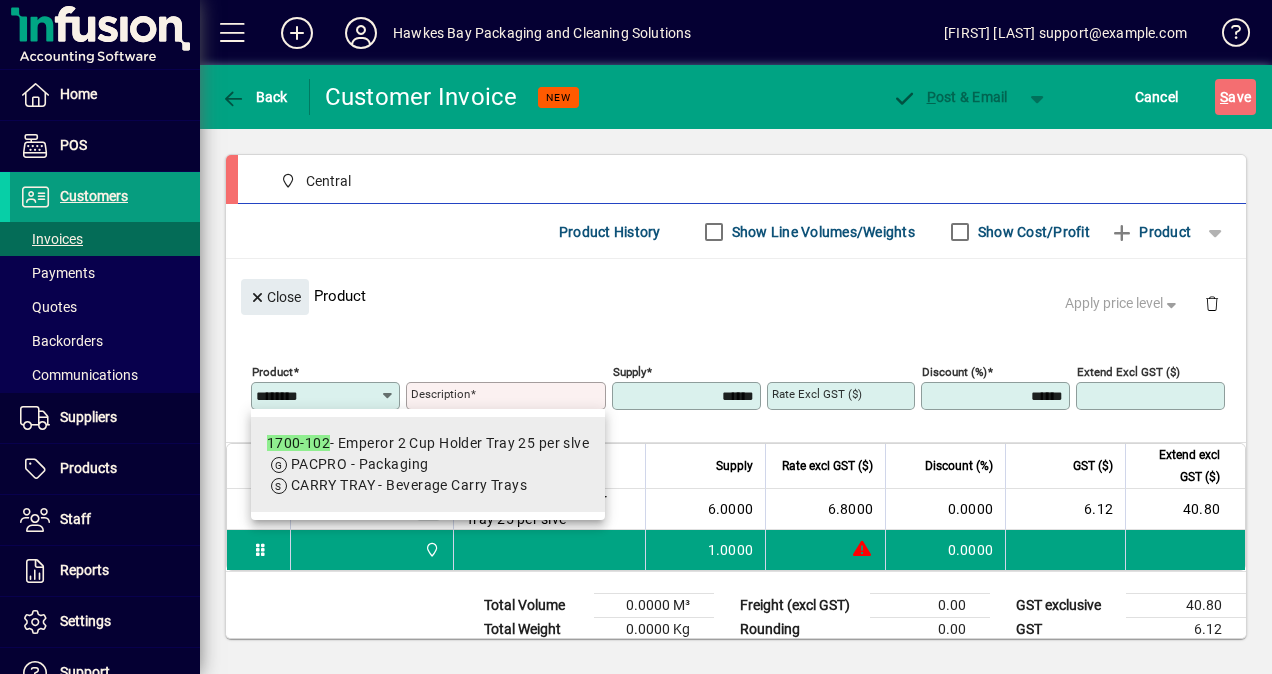 type on "********" 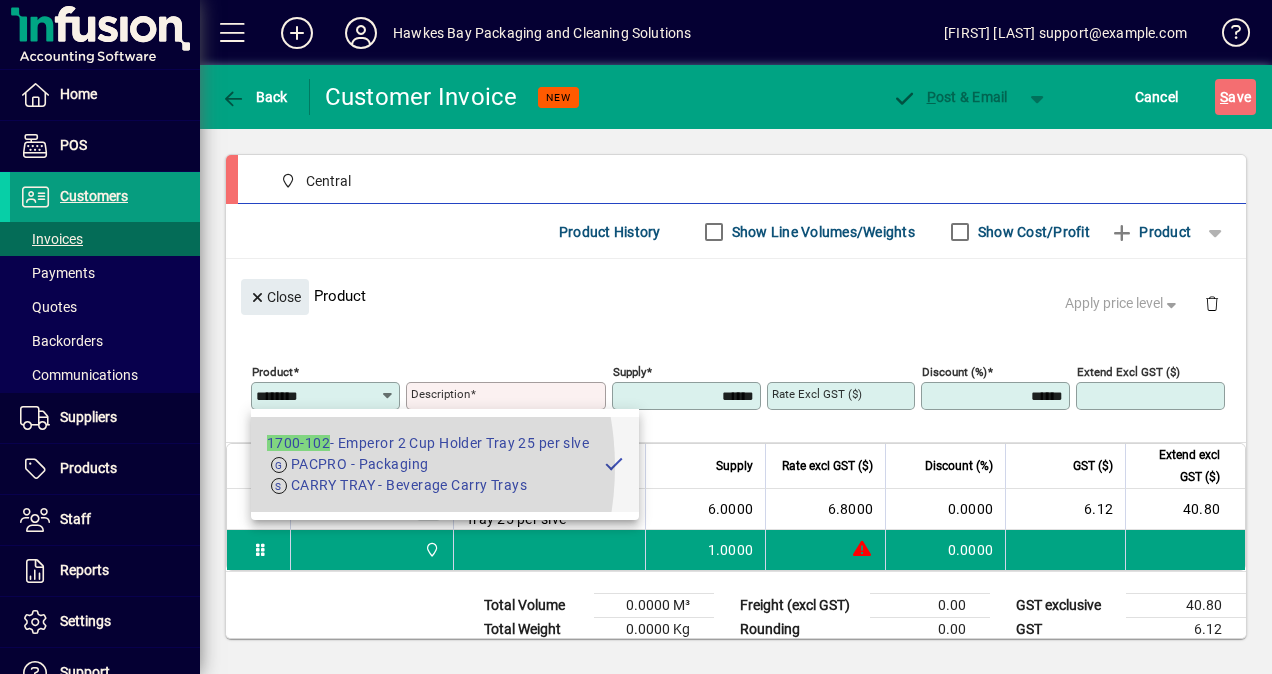 type on "**********" 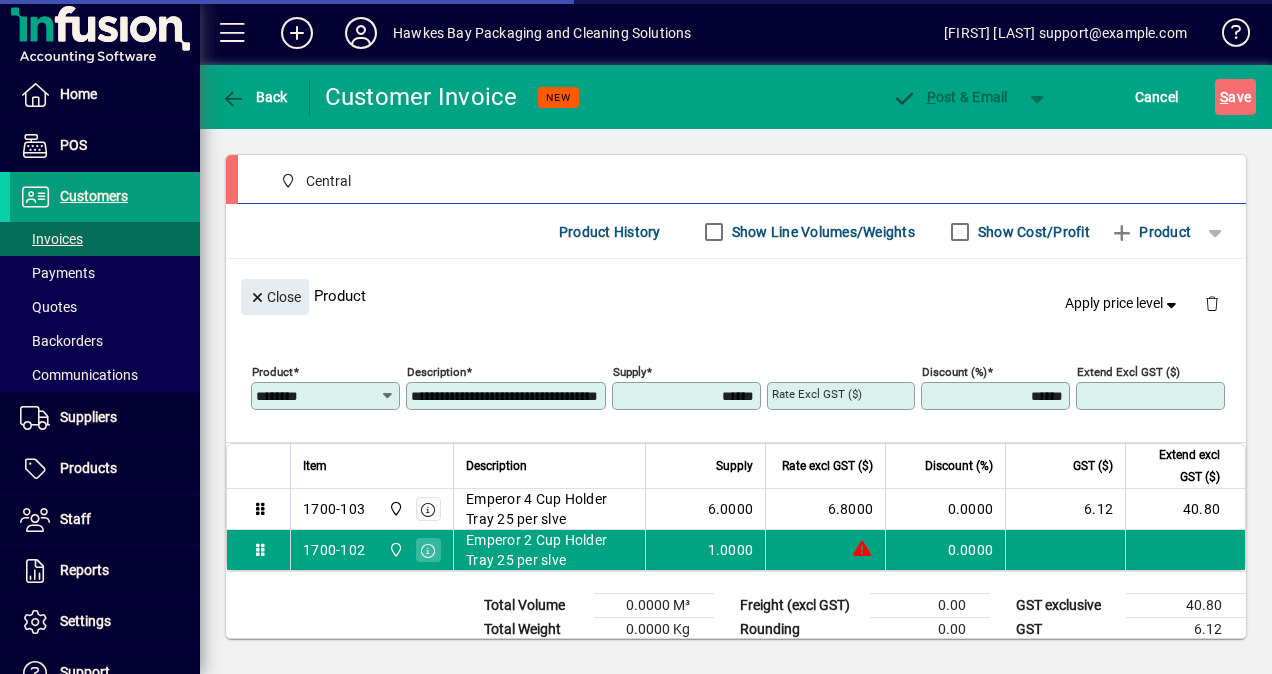 type on "******" 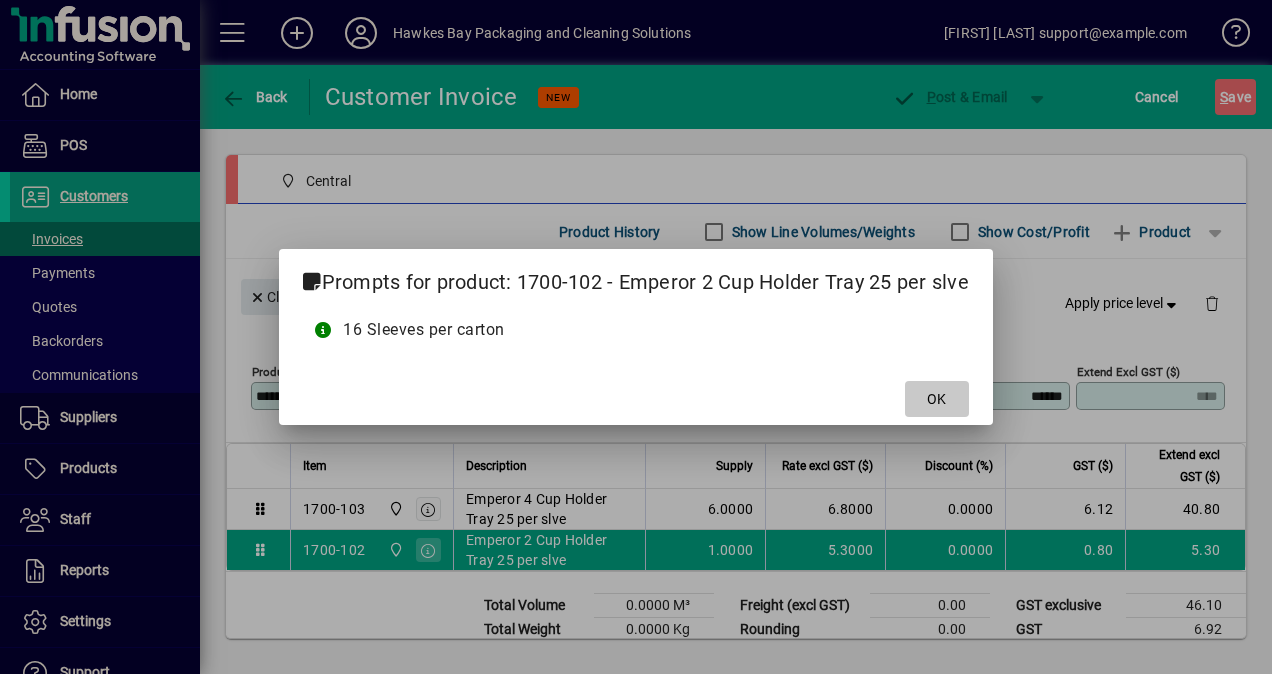 click on "OK" 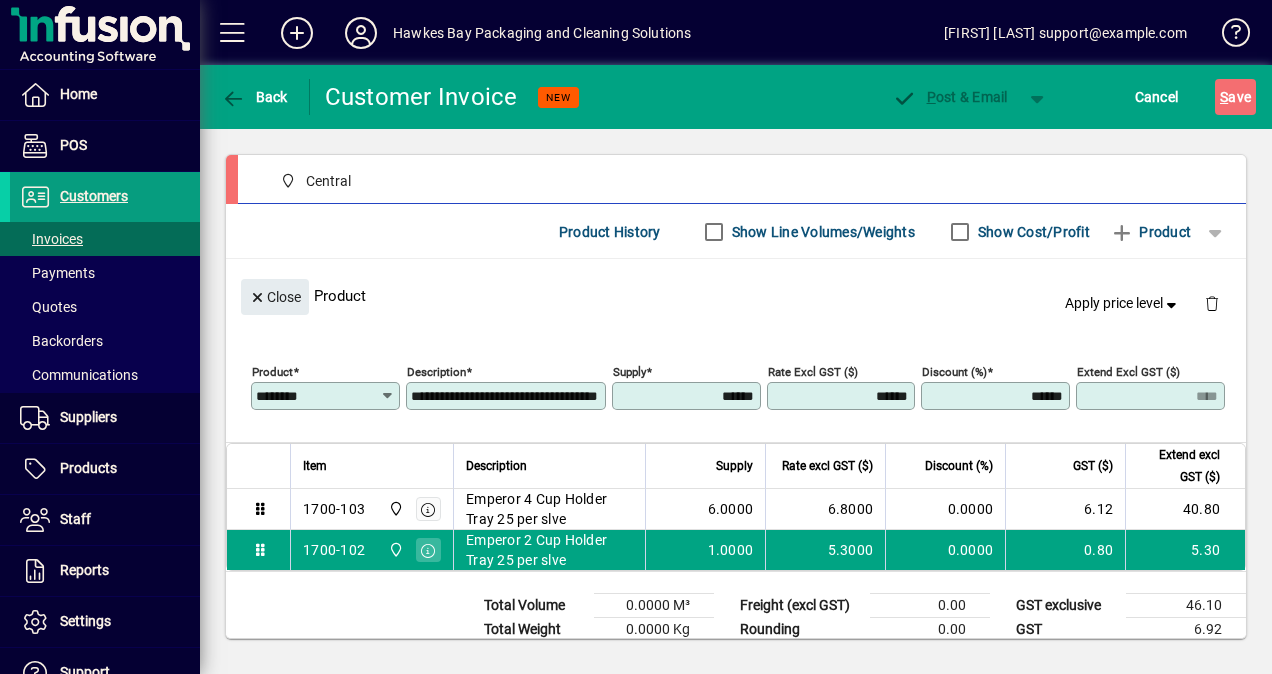 drag, startPoint x: 697, startPoint y: 396, endPoint x: 714, endPoint y: 402, distance: 18.027756 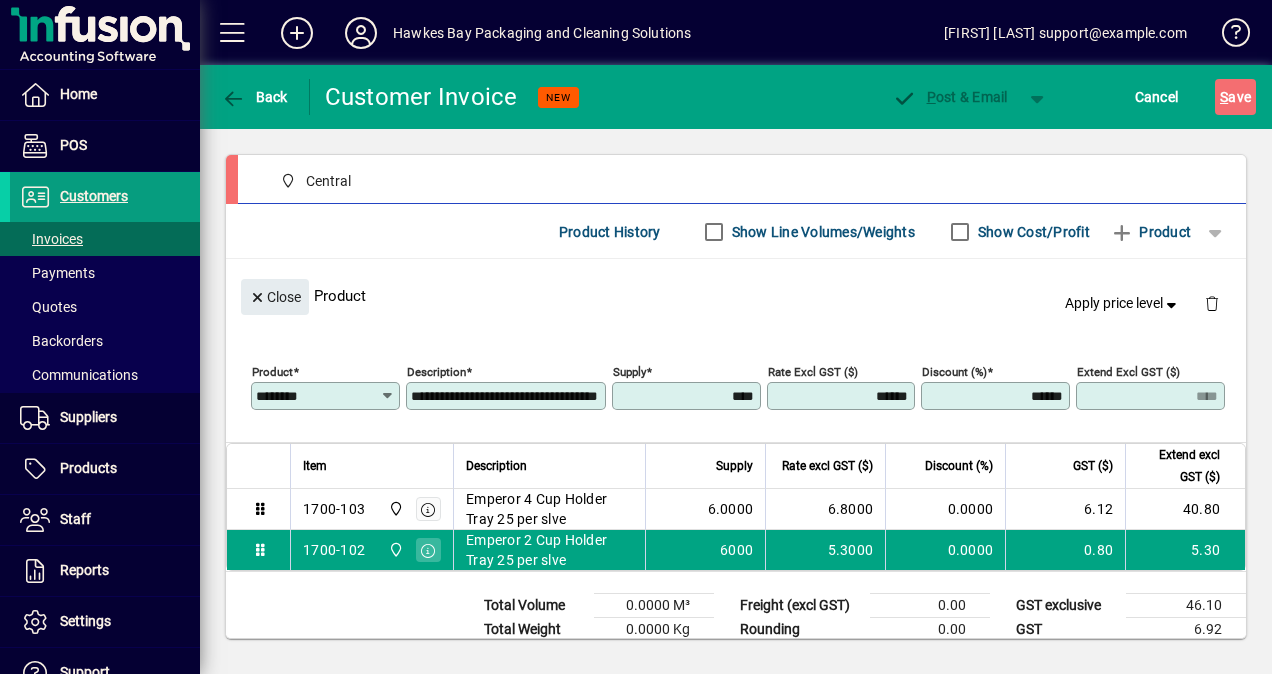 type on "*********" 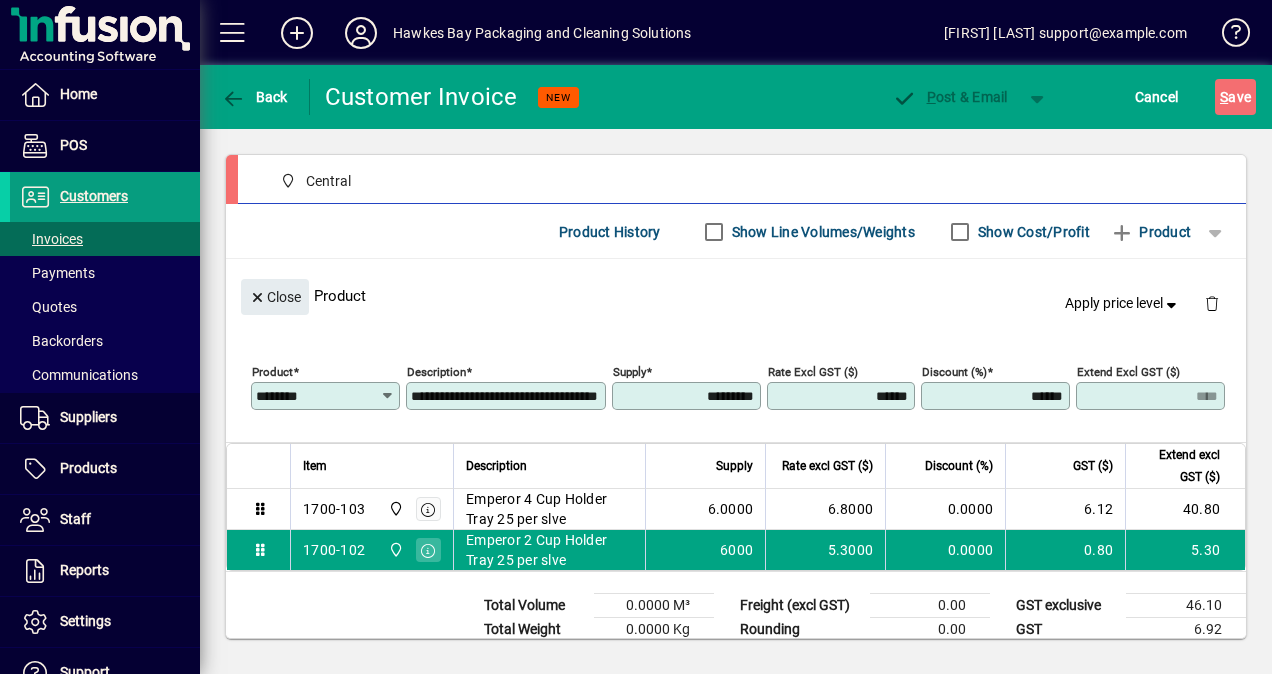 click on "Close  Product   Apply price level" 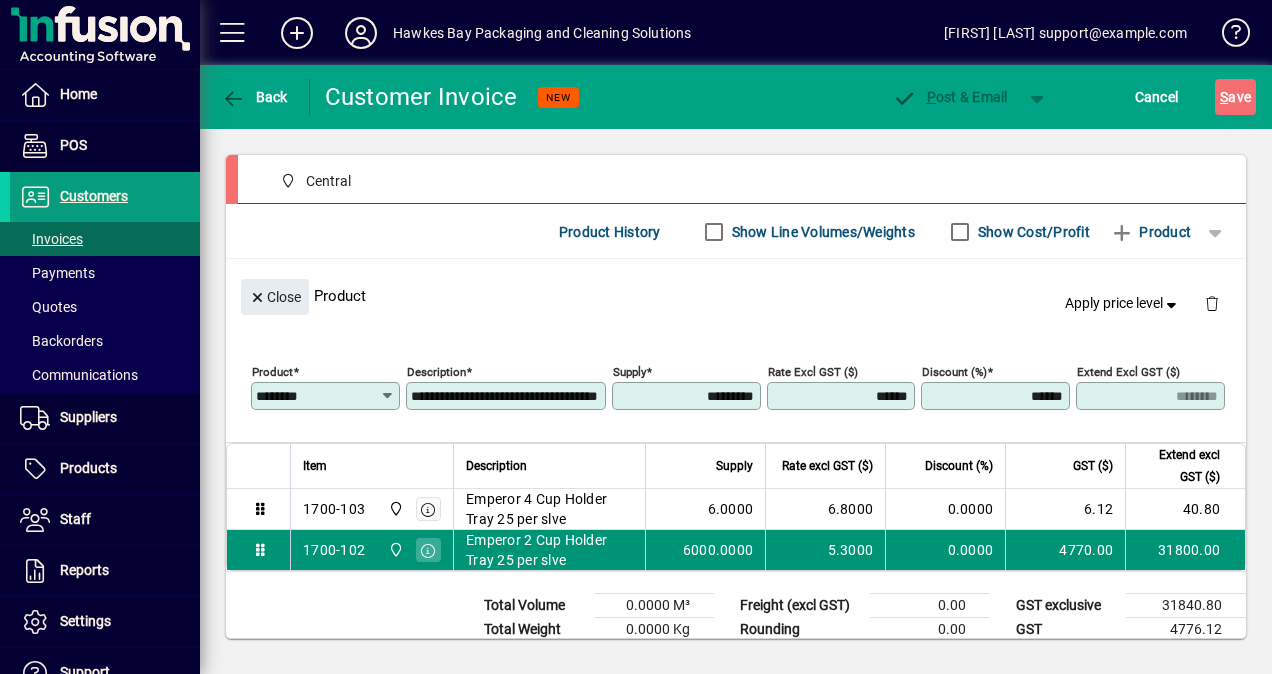 click on "6000.0000" at bounding box center [718, 550] 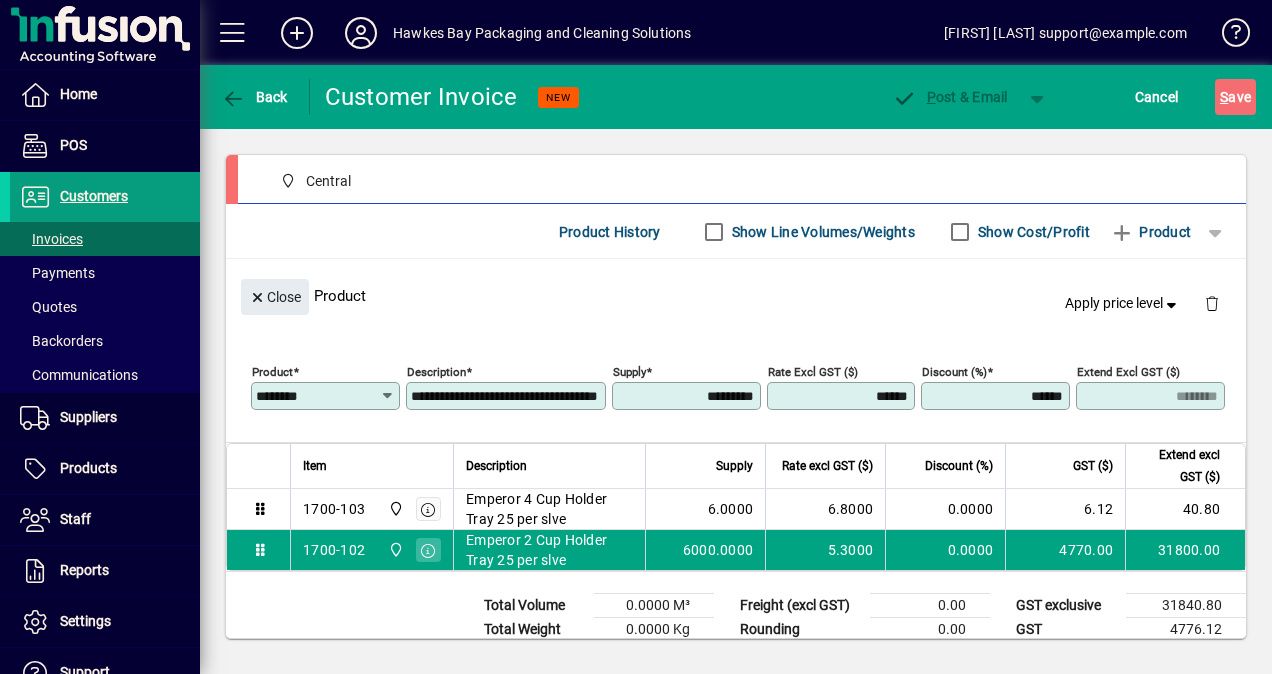 drag, startPoint x: 667, startPoint y: 394, endPoint x: 707, endPoint y: 402, distance: 40.792156 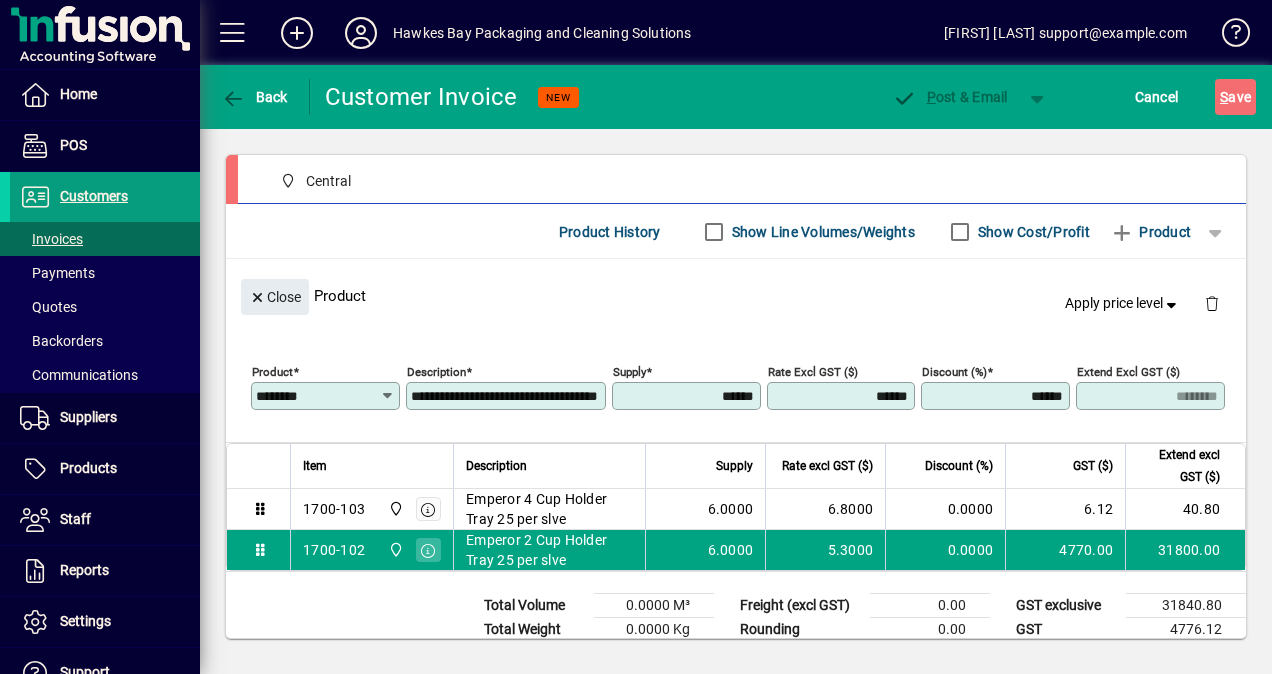 type on "******" 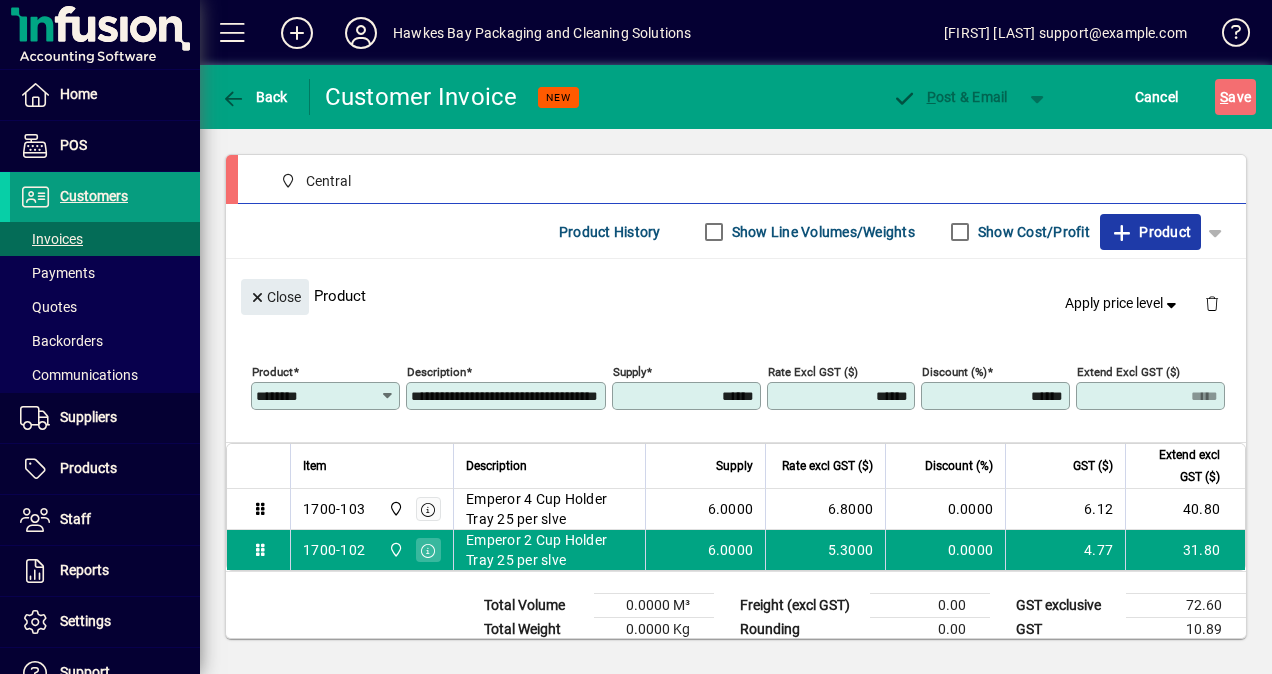 drag, startPoint x: 1121, startPoint y: 224, endPoint x: 1122, endPoint y: 212, distance: 12.0415945 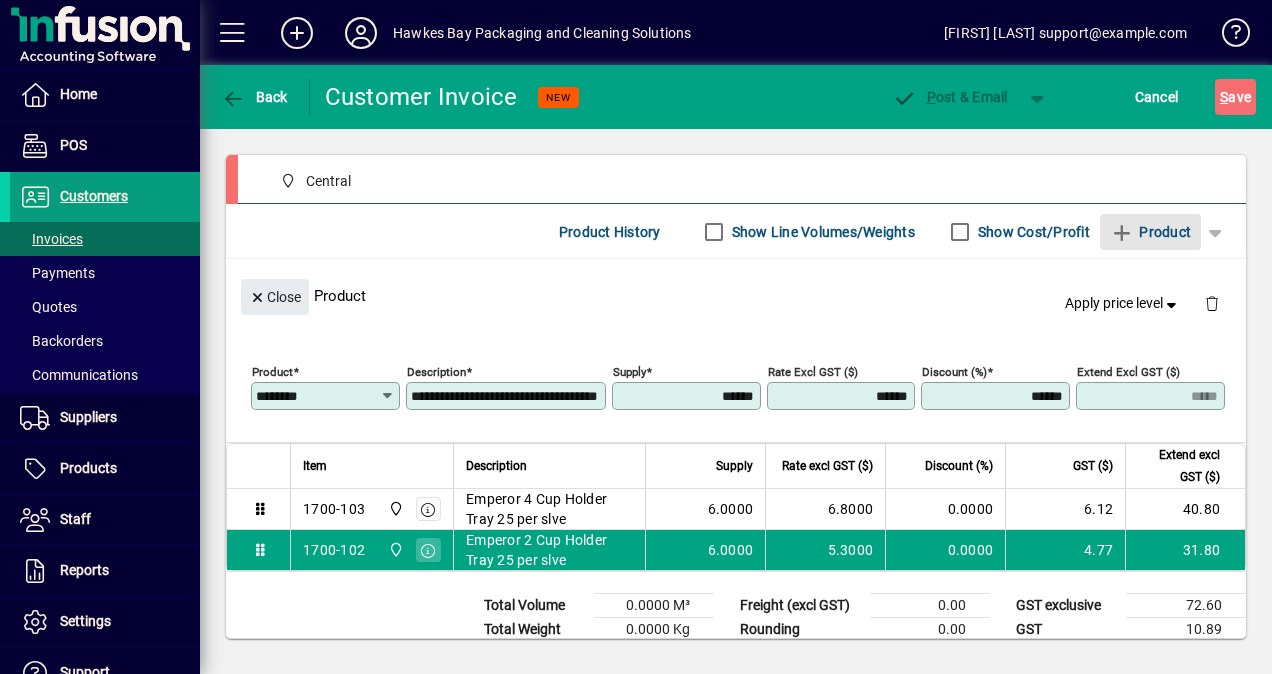 type 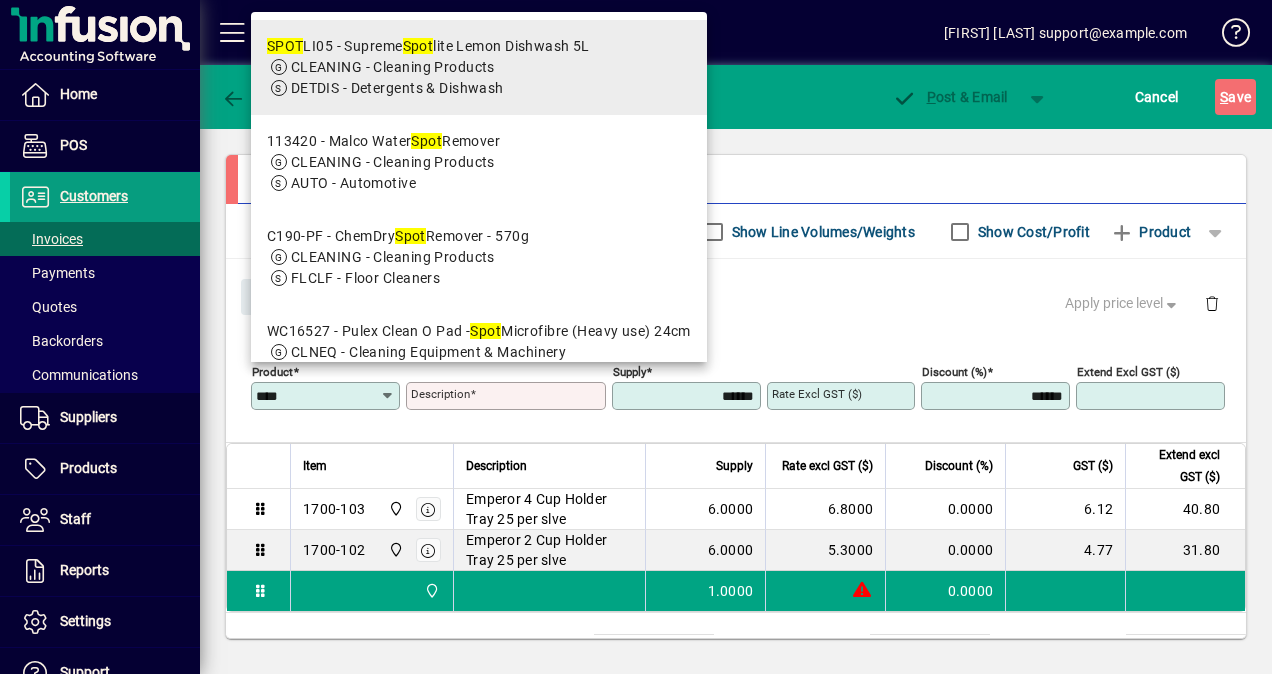 click on "CLEANING - Cleaning Products" at bounding box center (393, 67) 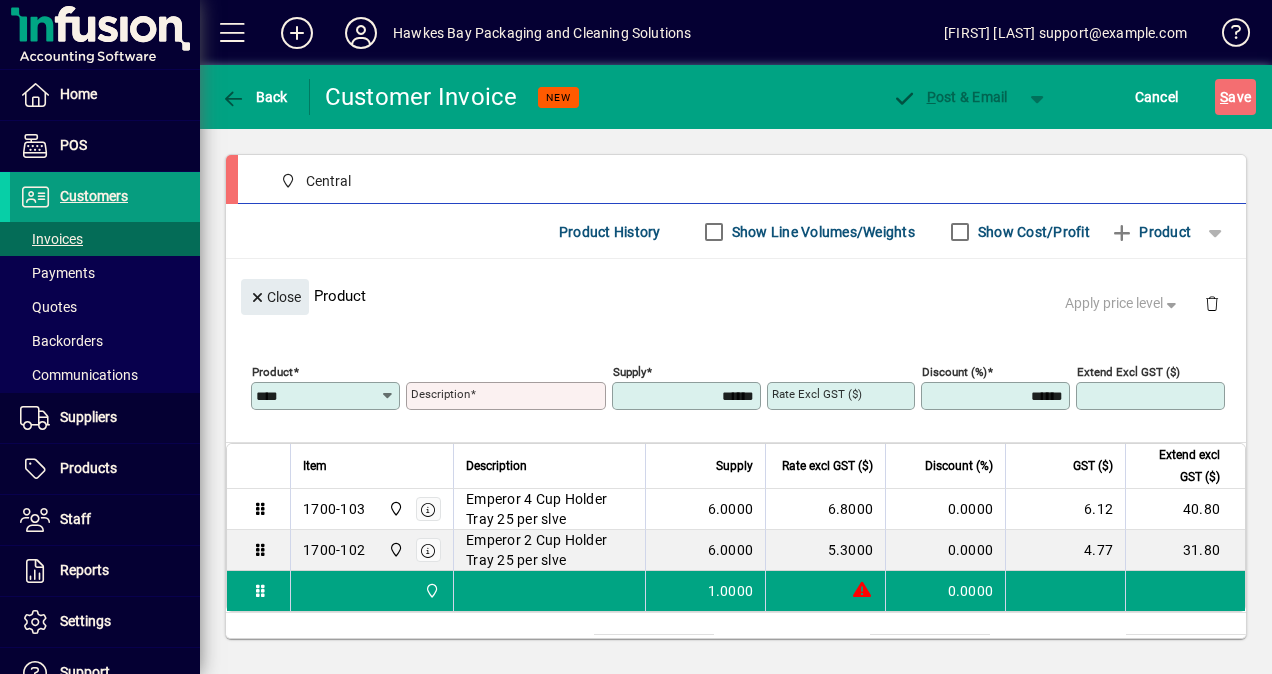 type on "********" 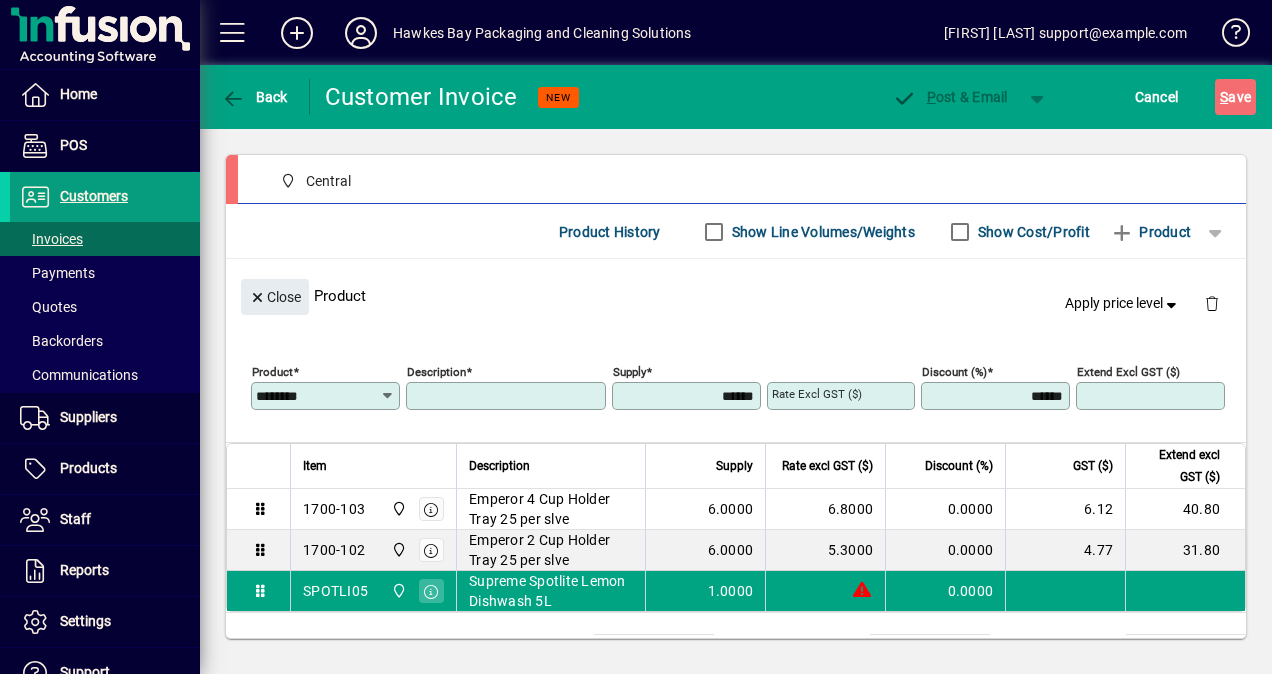 type on "**********" 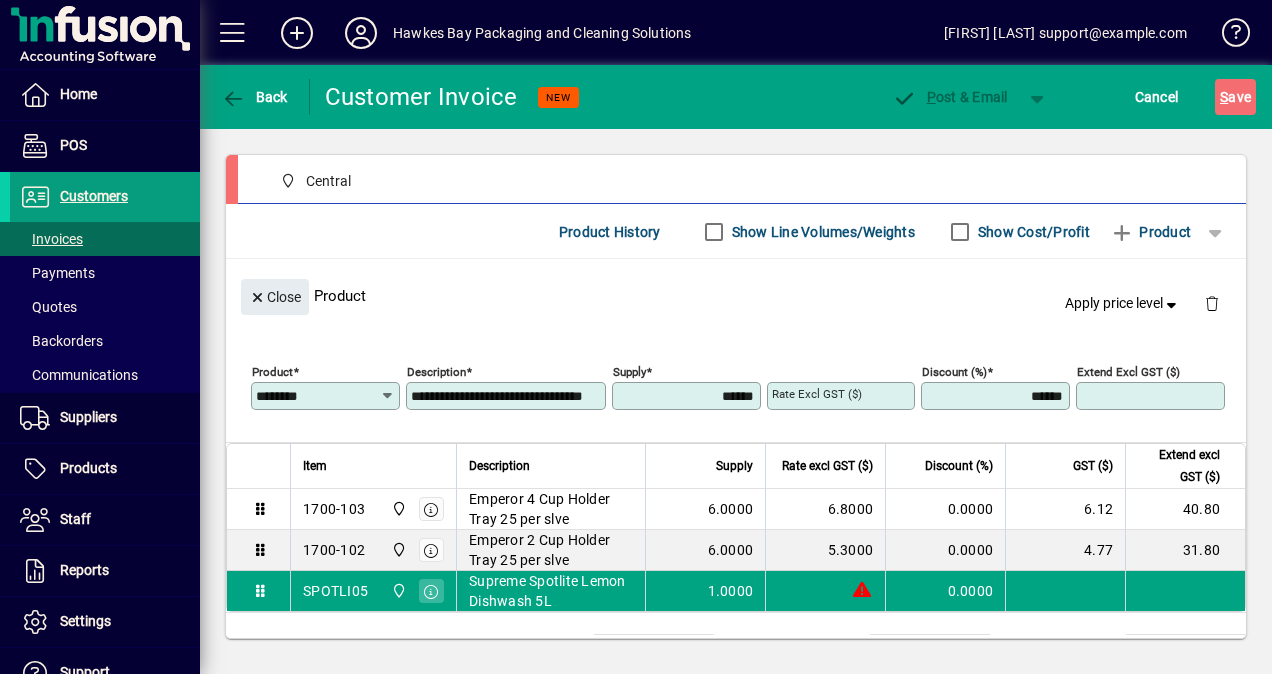 type on "*******" 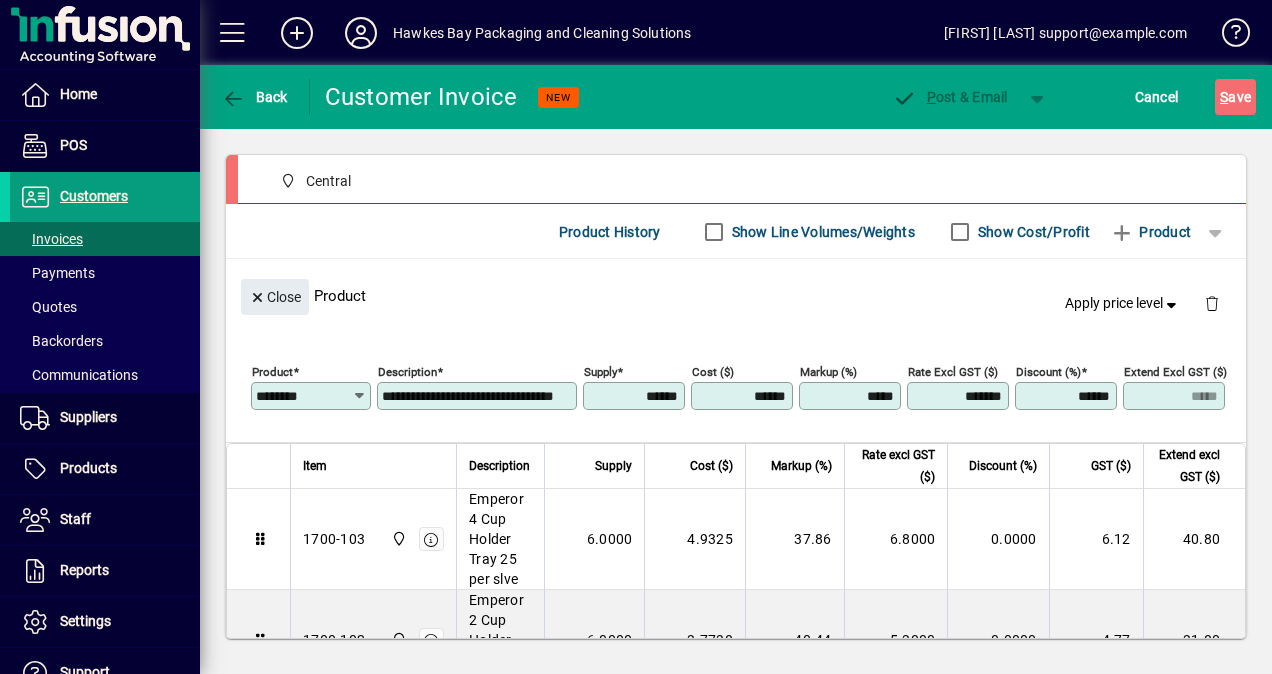 drag, startPoint x: 850, startPoint y: 388, endPoint x: 926, endPoint y: 392, distance: 76.105194 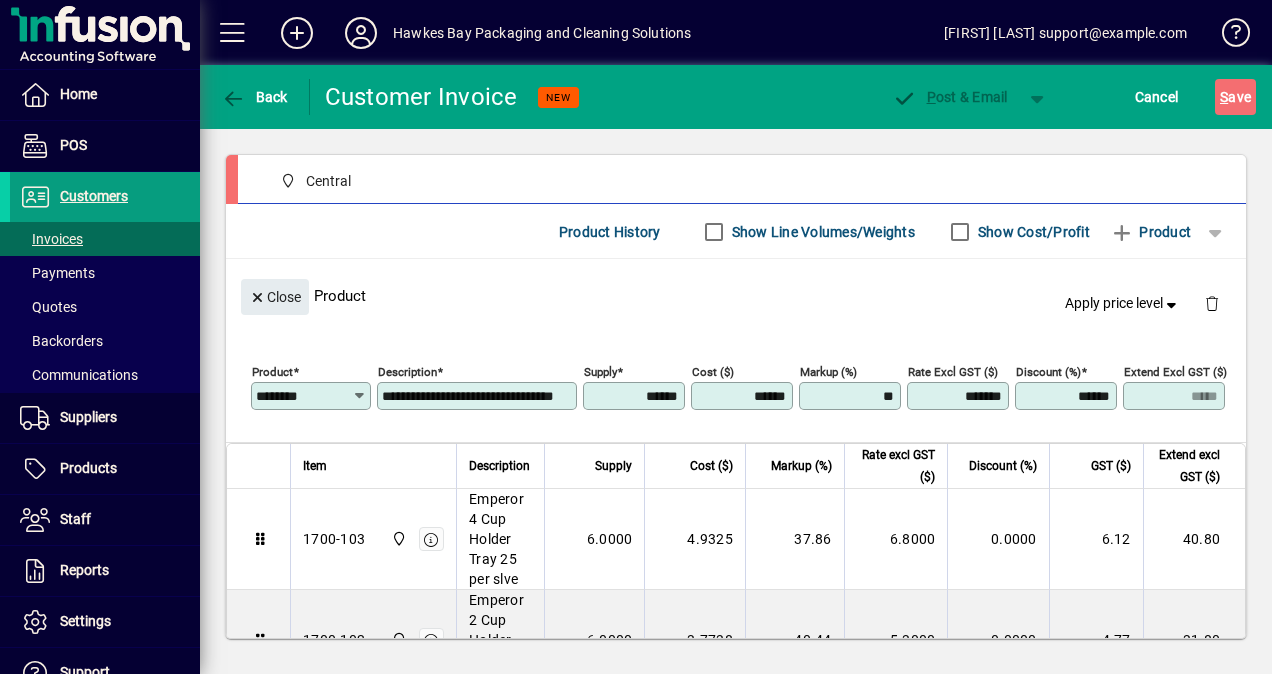 type on "**" 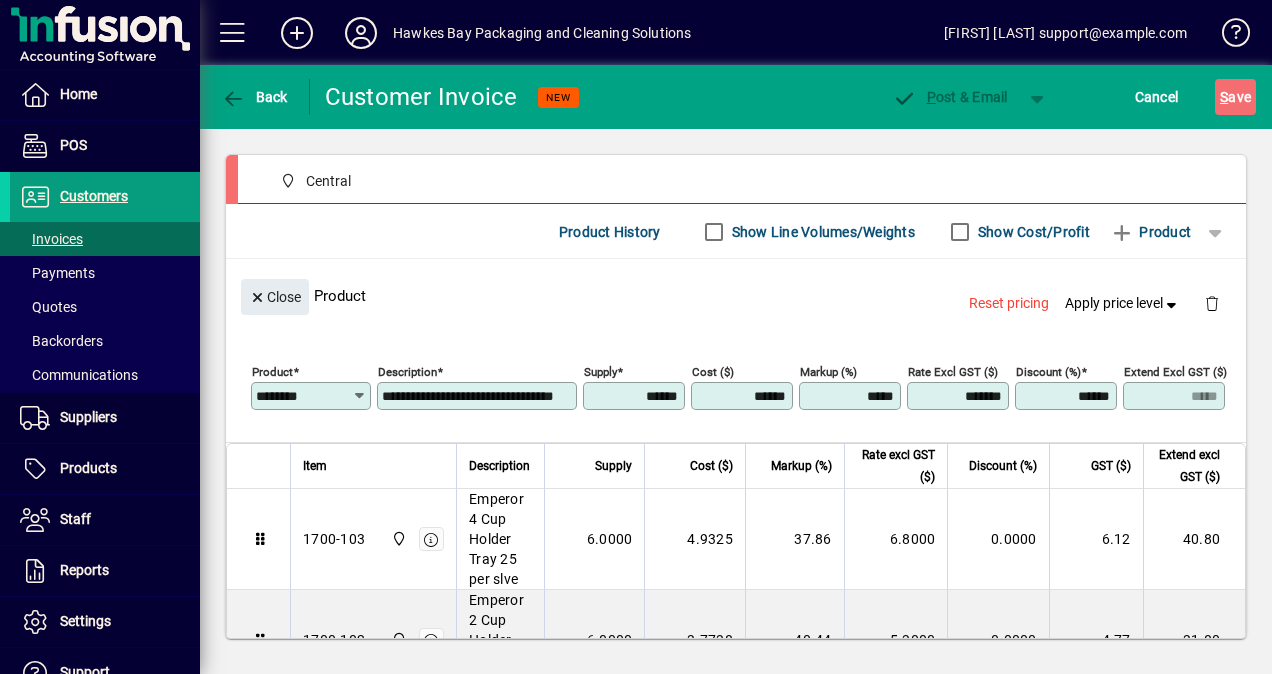 click on "**********" 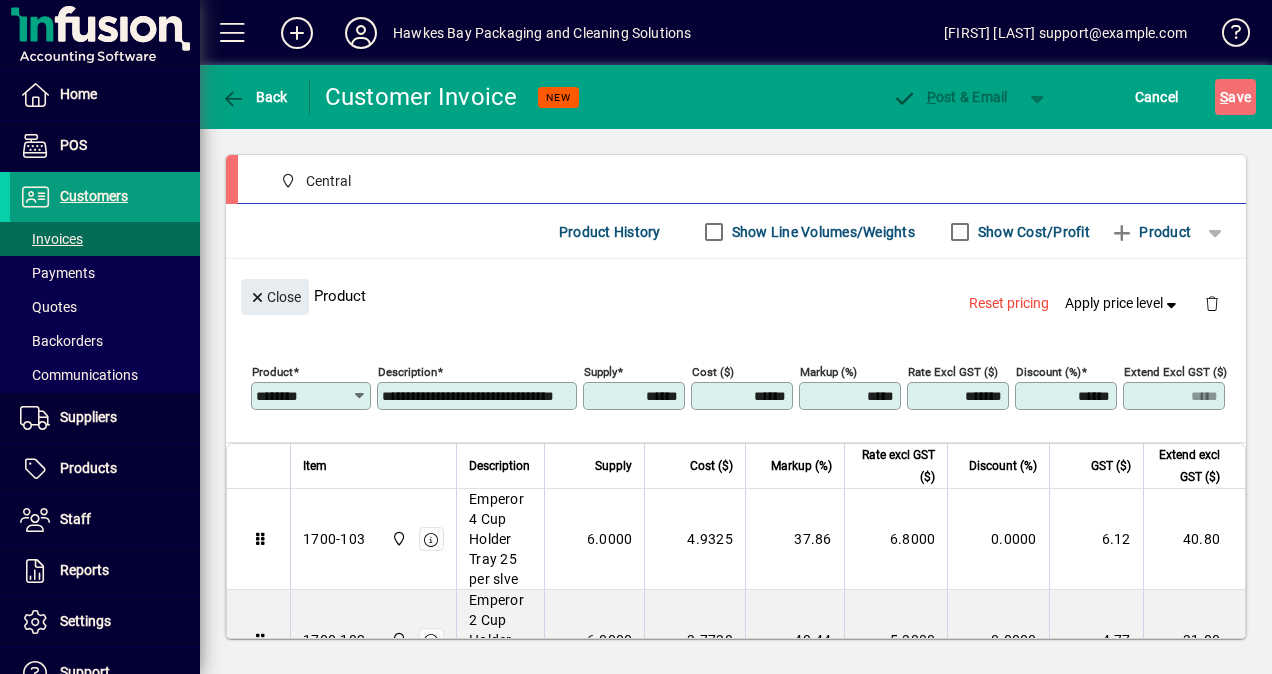 click on "*****" at bounding box center (852, 396) 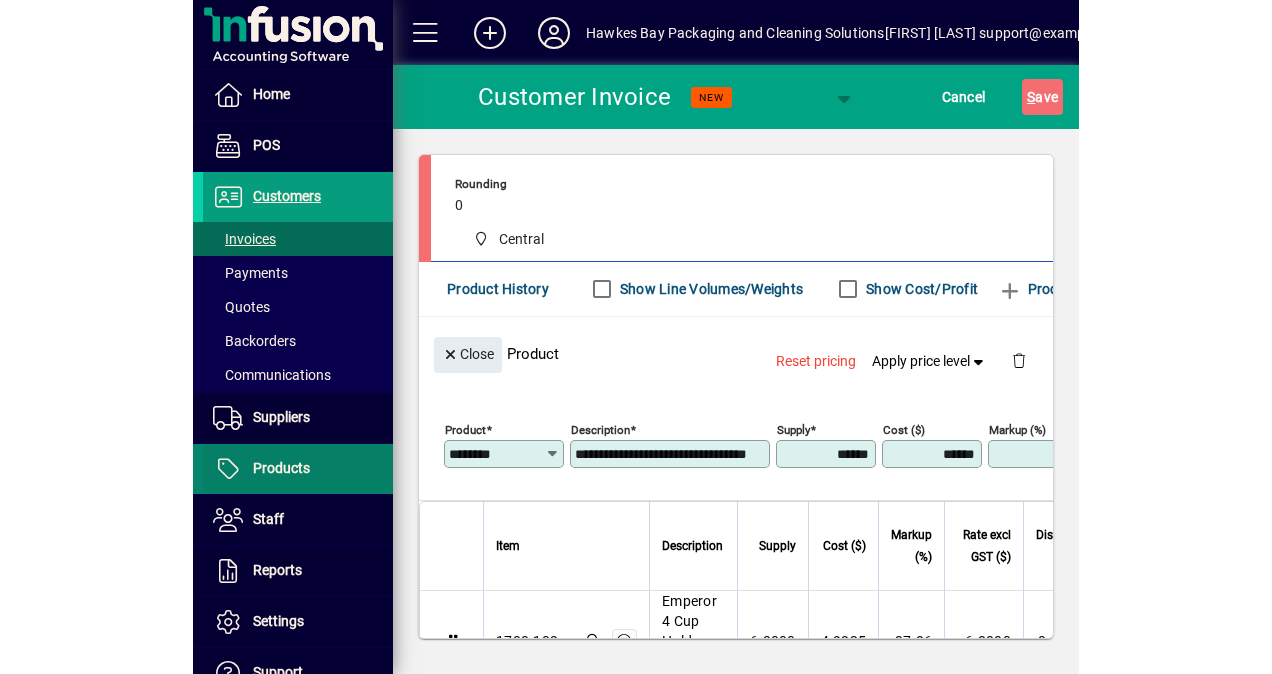 scroll, scrollTop: 264, scrollLeft: 0, axis: vertical 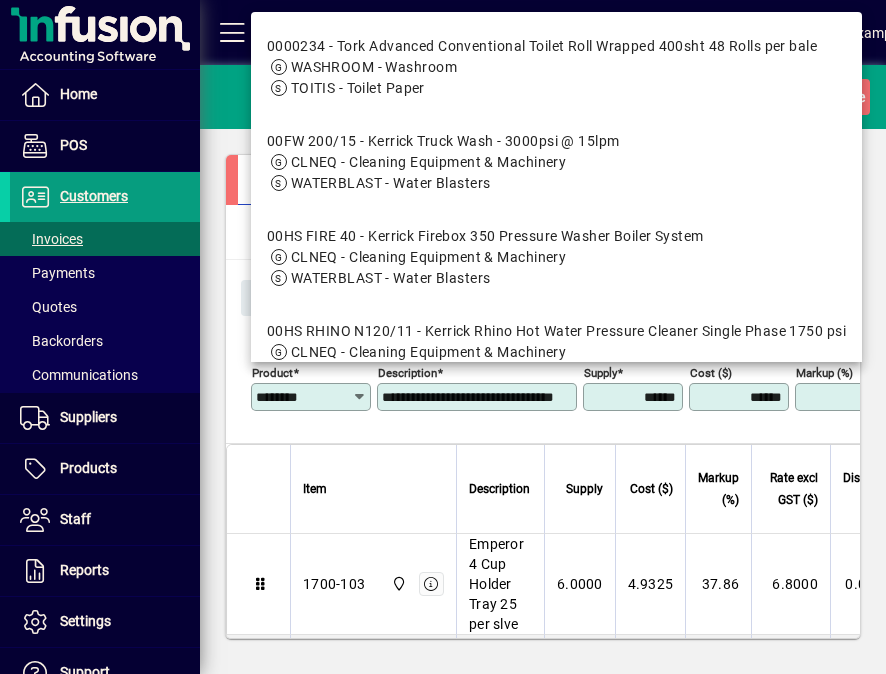 drag, startPoint x: 322, startPoint y: 392, endPoint x: -4, endPoint y: 388, distance: 326.02454 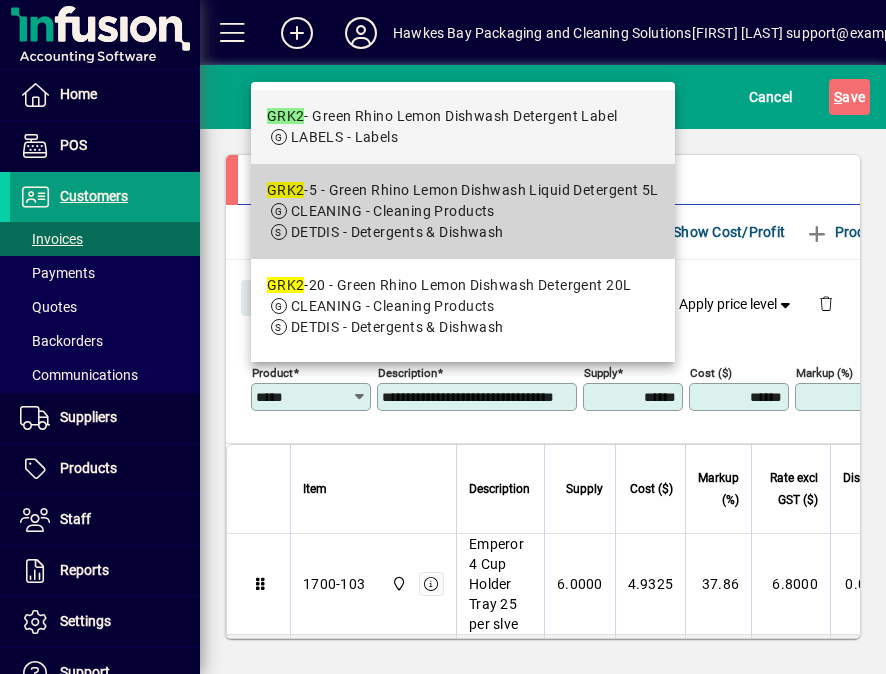 click on "GRK2 -5 - Green Rhino Lemon Dishwash Liquid Detergent 5L" at bounding box center (463, 190) 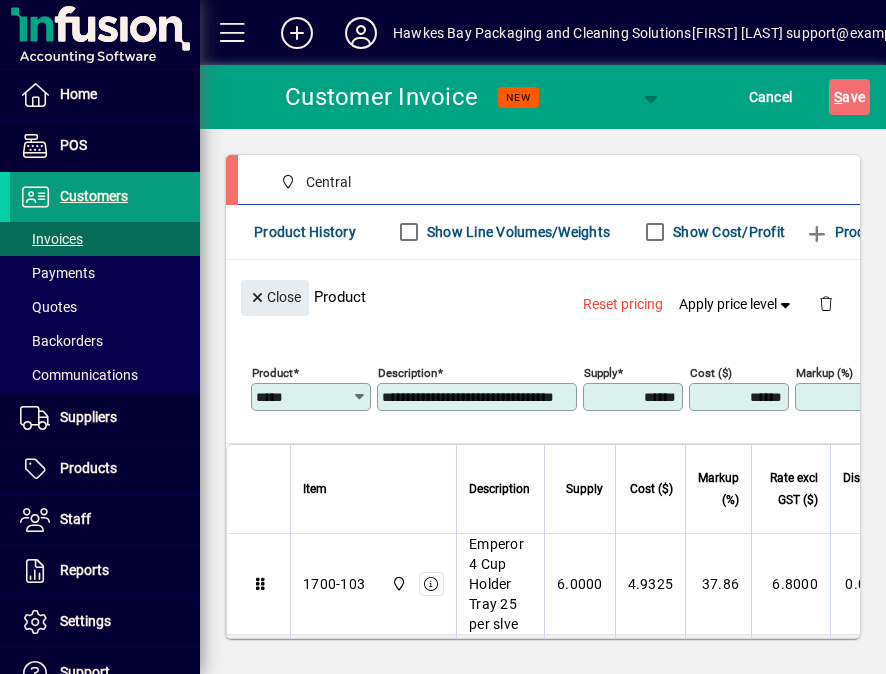 type on "******" 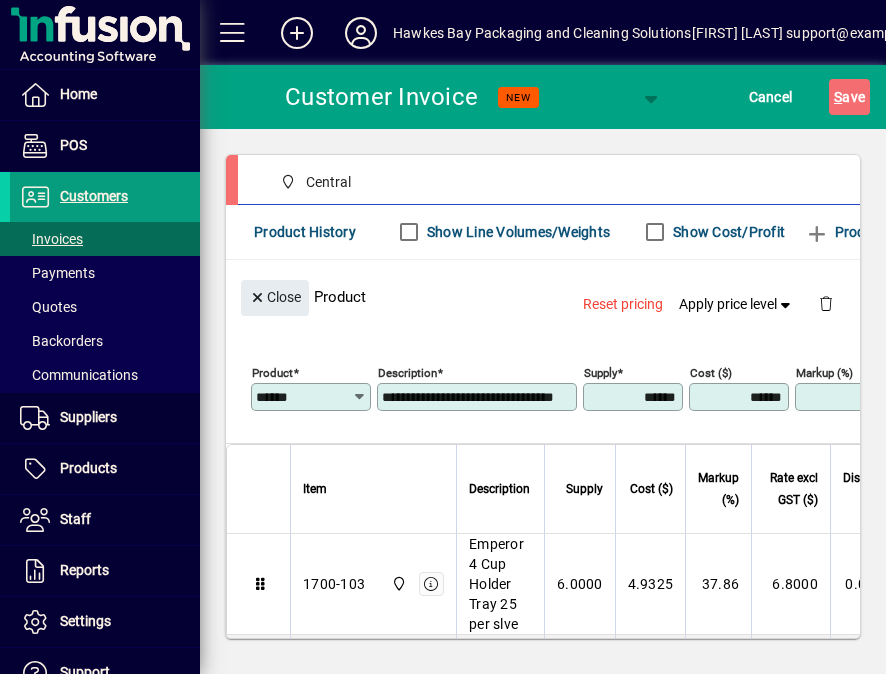 type on "**********" 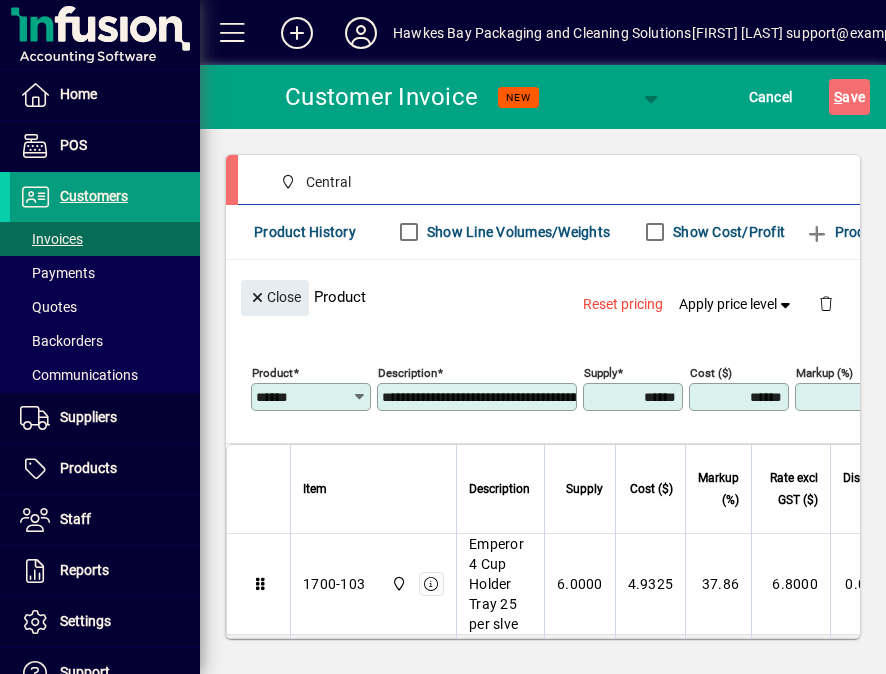 type on "*******" 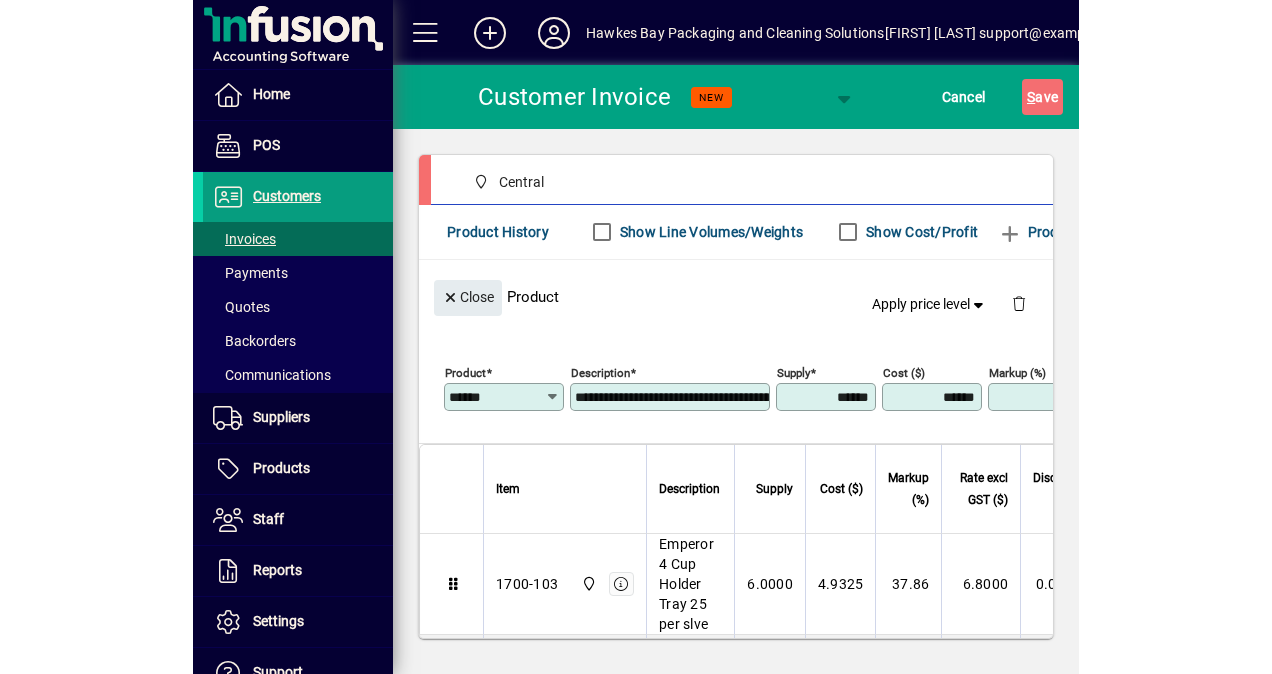 scroll, scrollTop: 207, scrollLeft: 0, axis: vertical 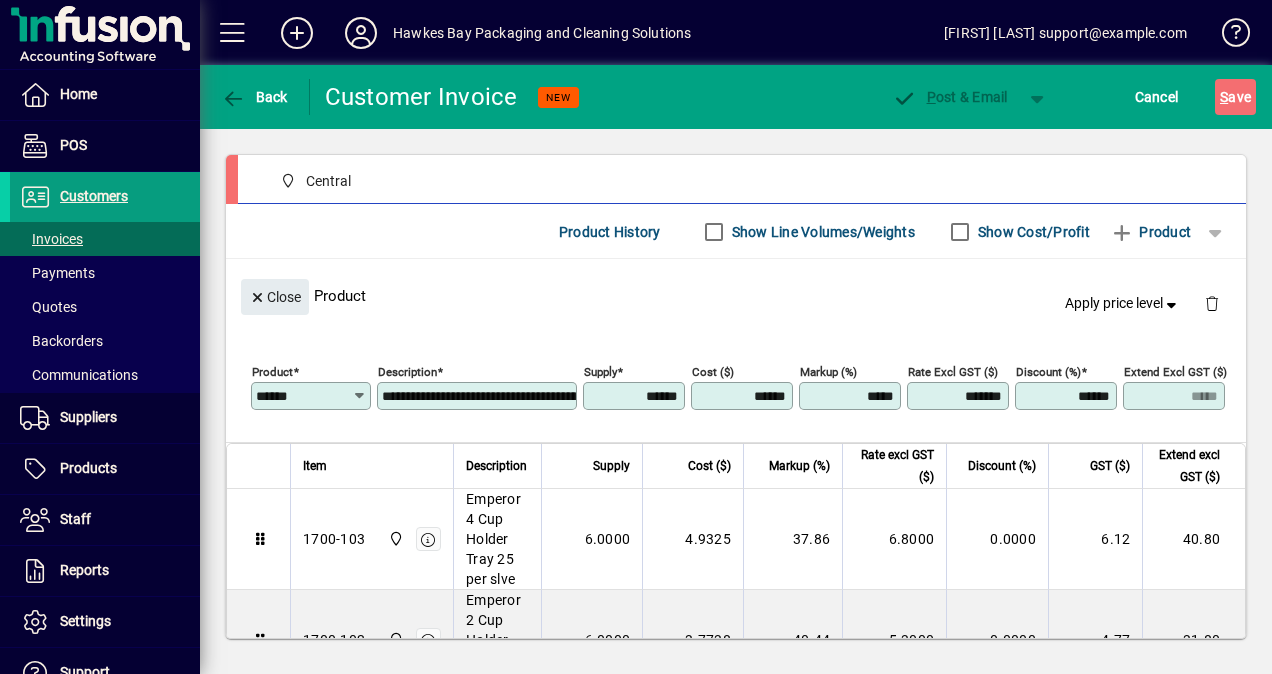 drag, startPoint x: 825, startPoint y: 395, endPoint x: 928, endPoint y: 393, distance: 103.01942 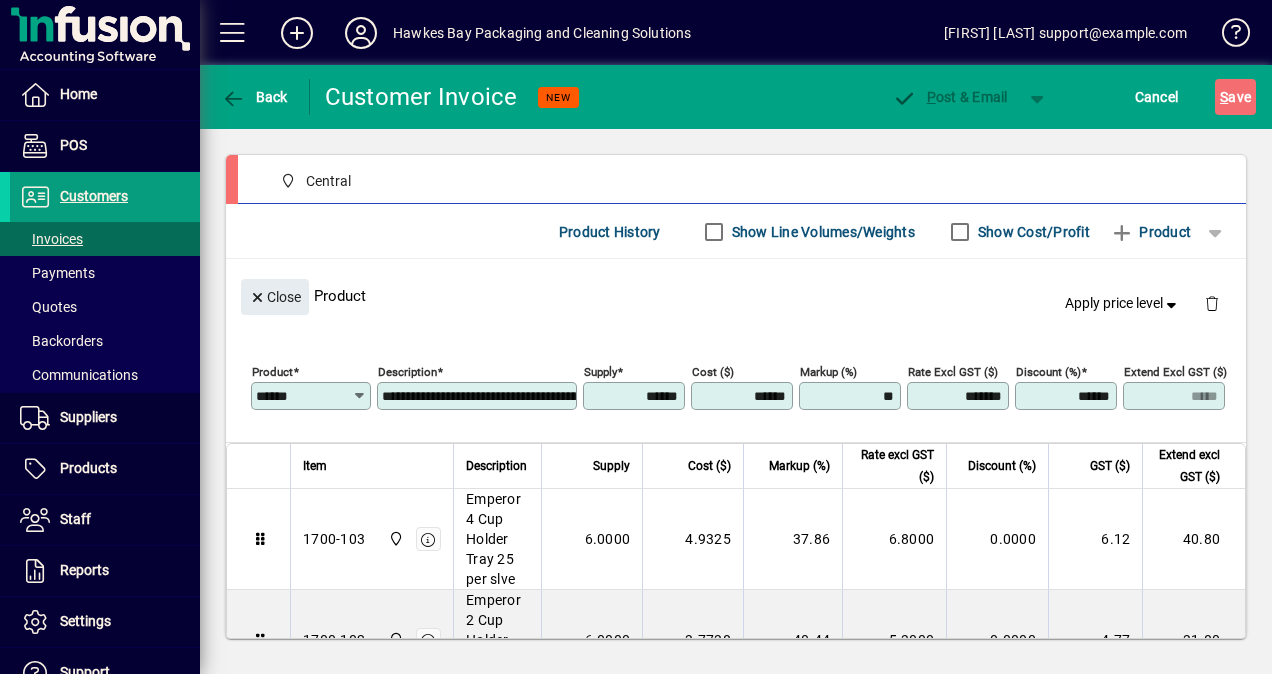 type on "**" 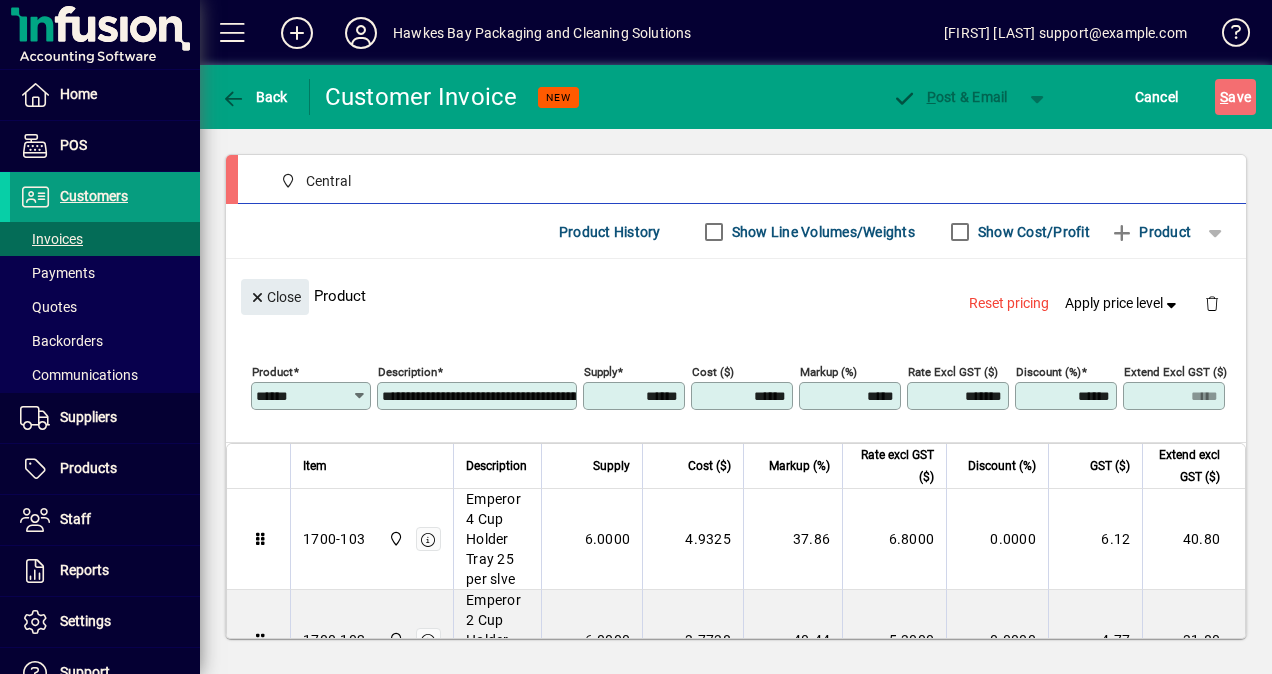 click on "Close  Product  Reset pricing   Apply price level" 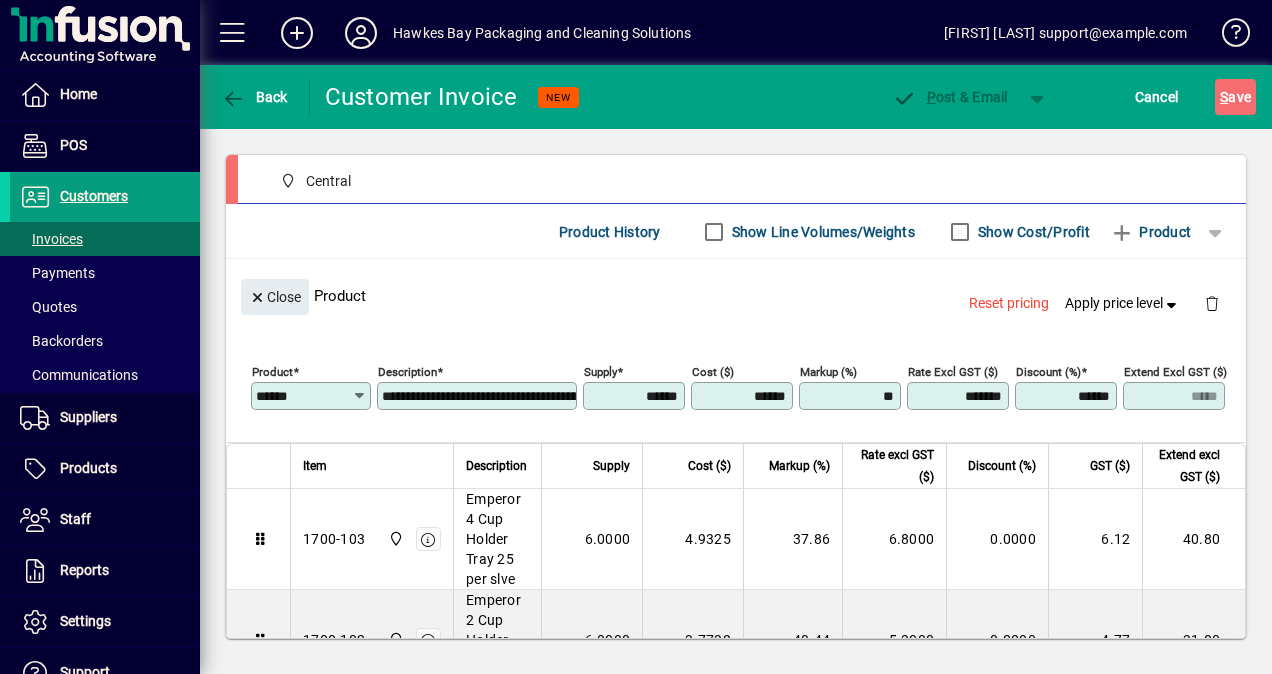 type on "**" 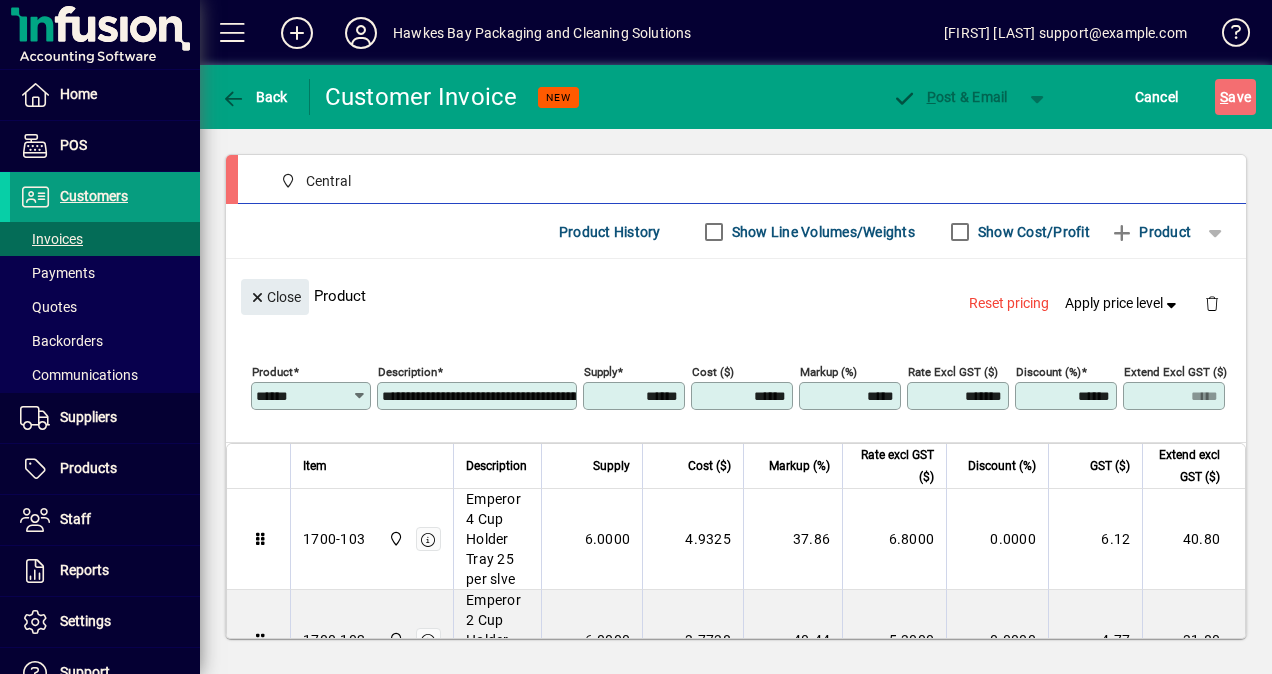 click on "**********" 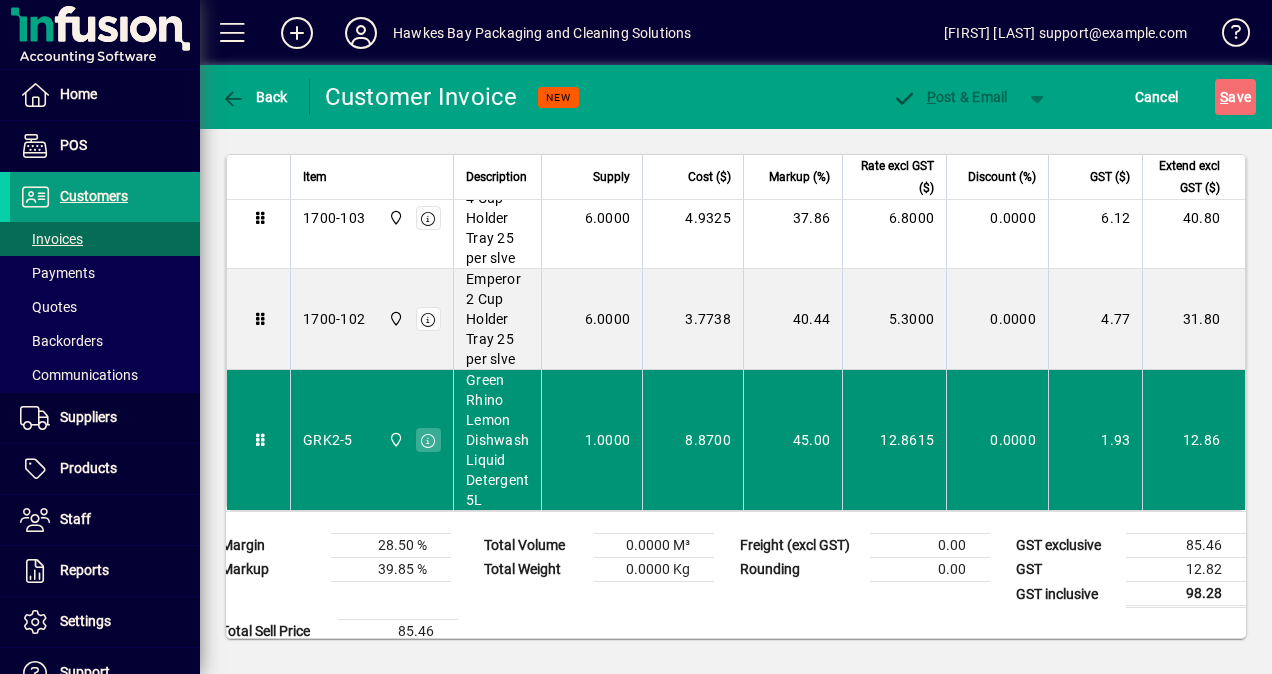 scroll, scrollTop: 0, scrollLeft: 0, axis: both 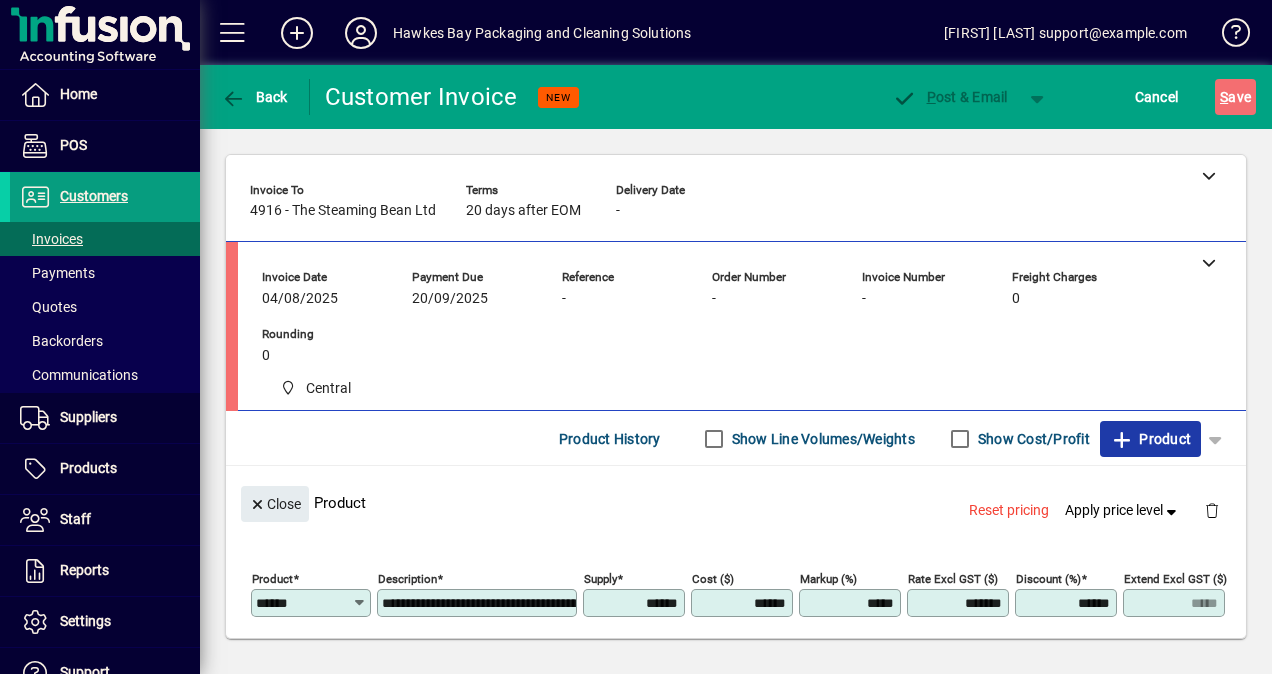click on "Product" 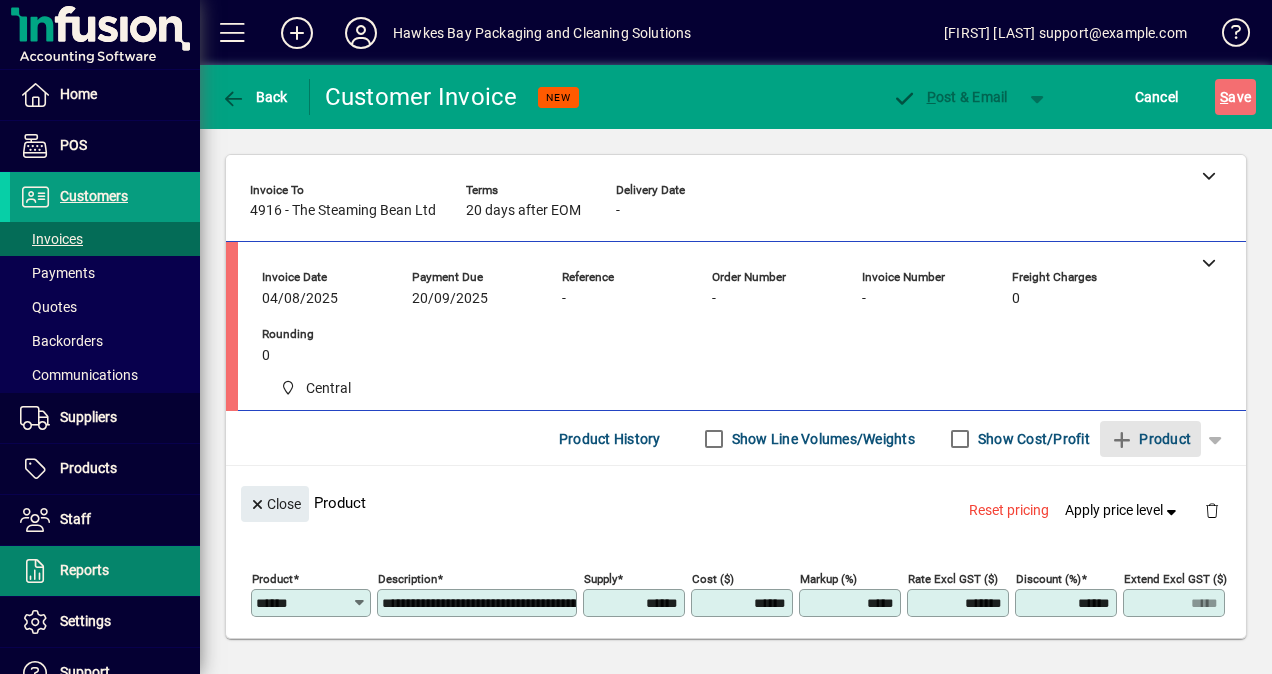 type 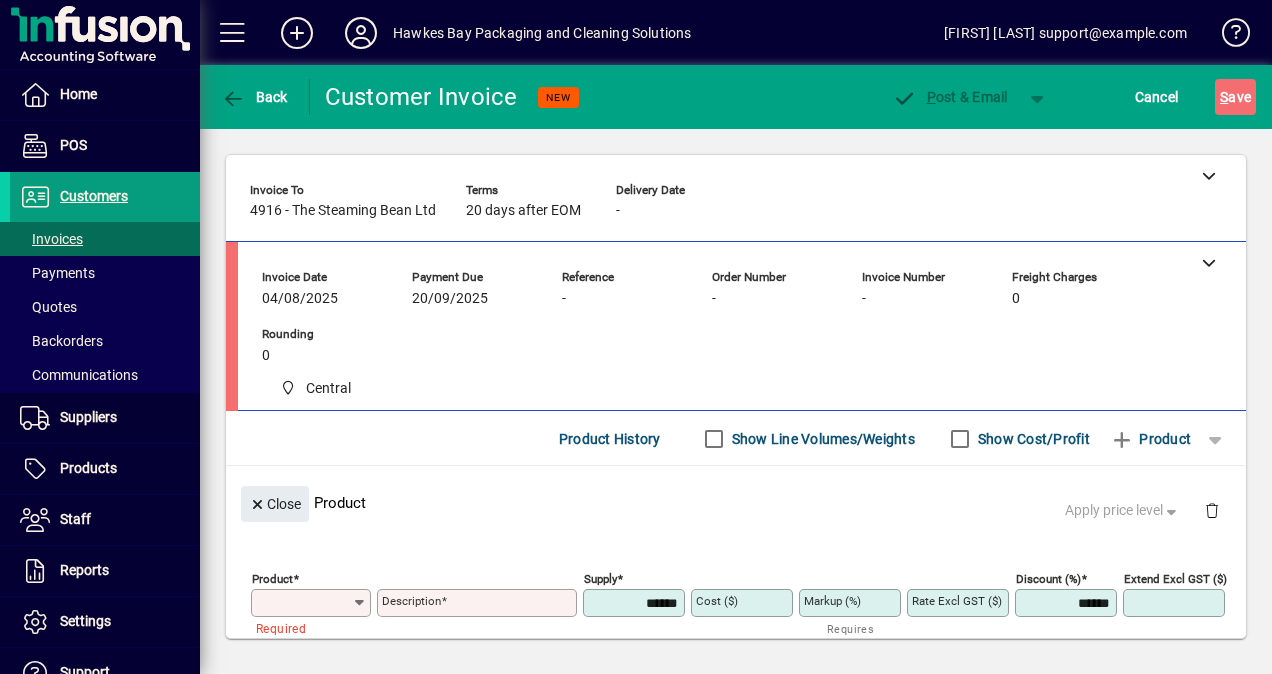 paste on "********" 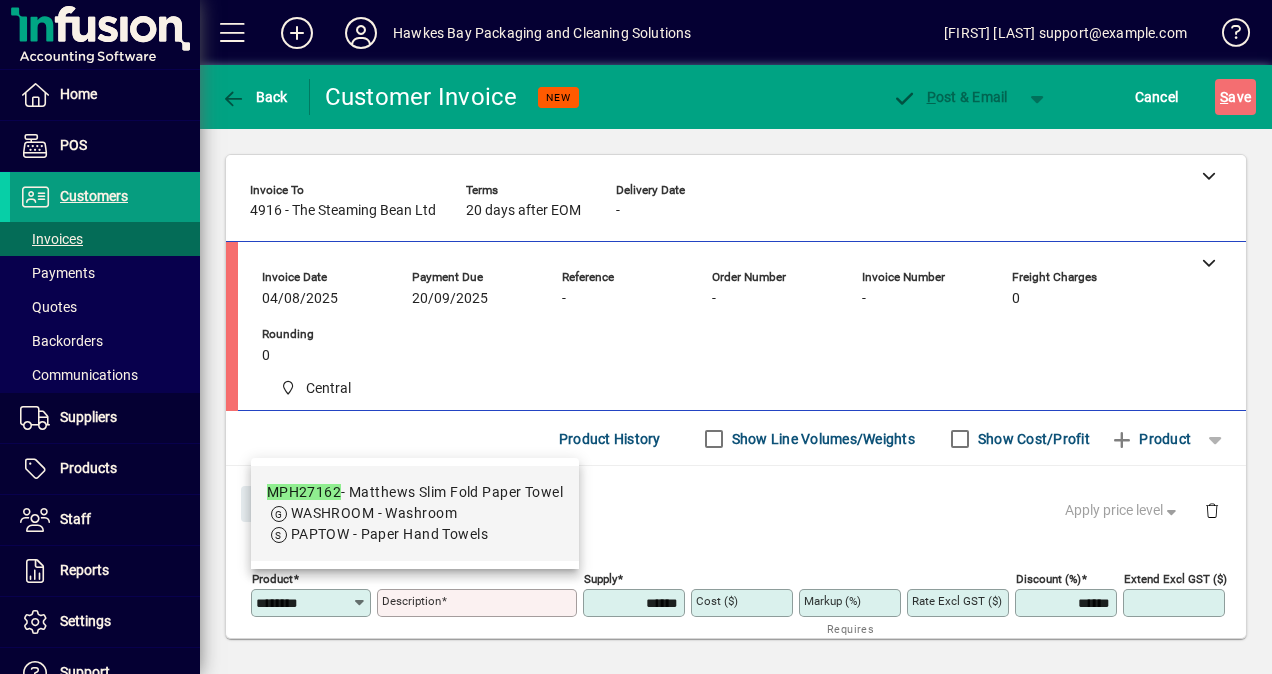 type on "********" 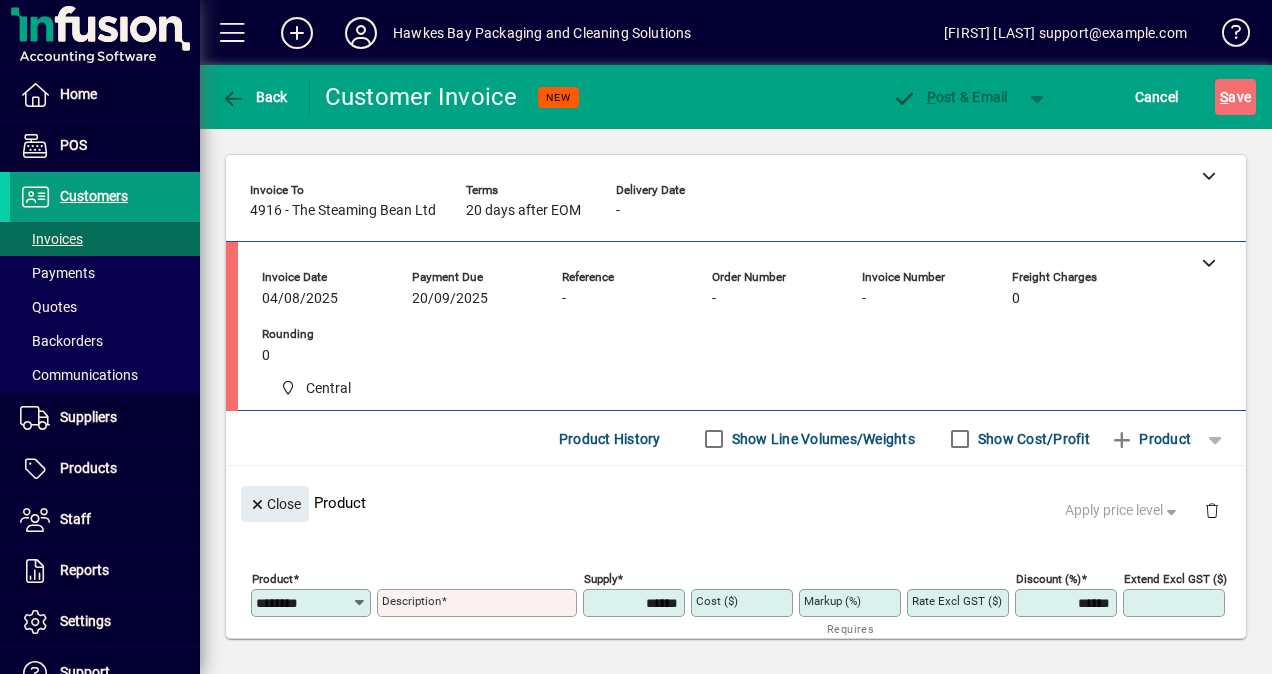 type on "**********" 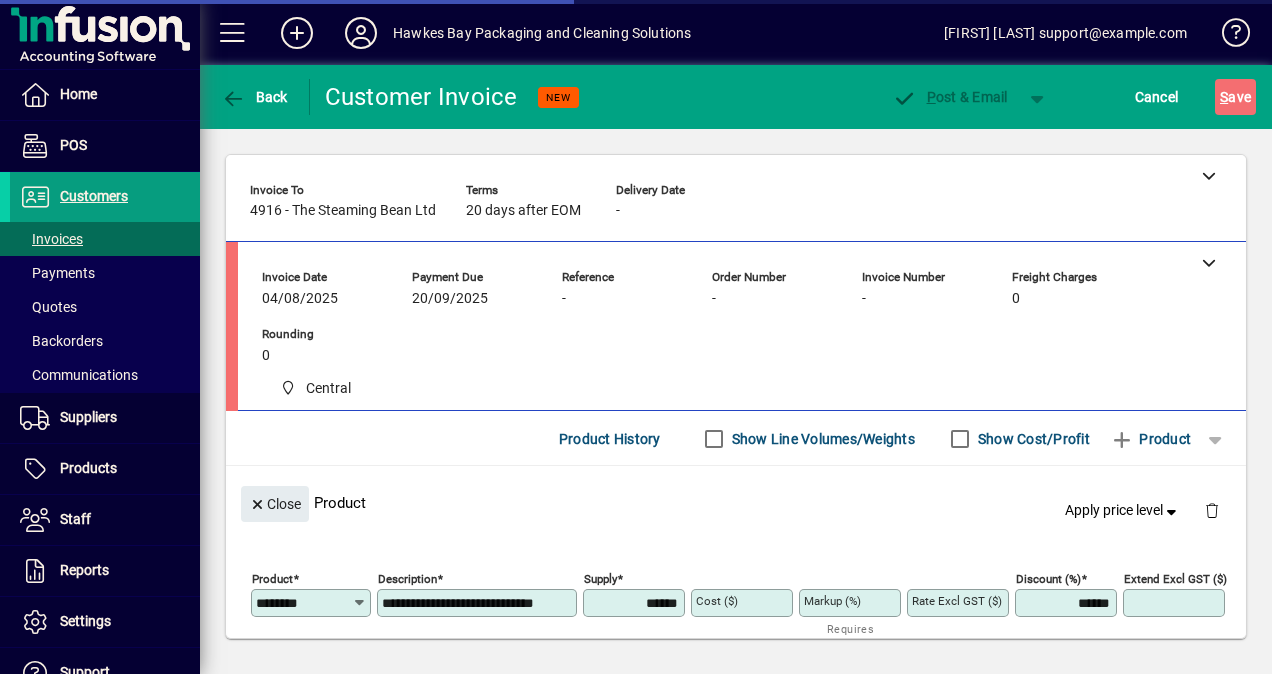 type on "*******" 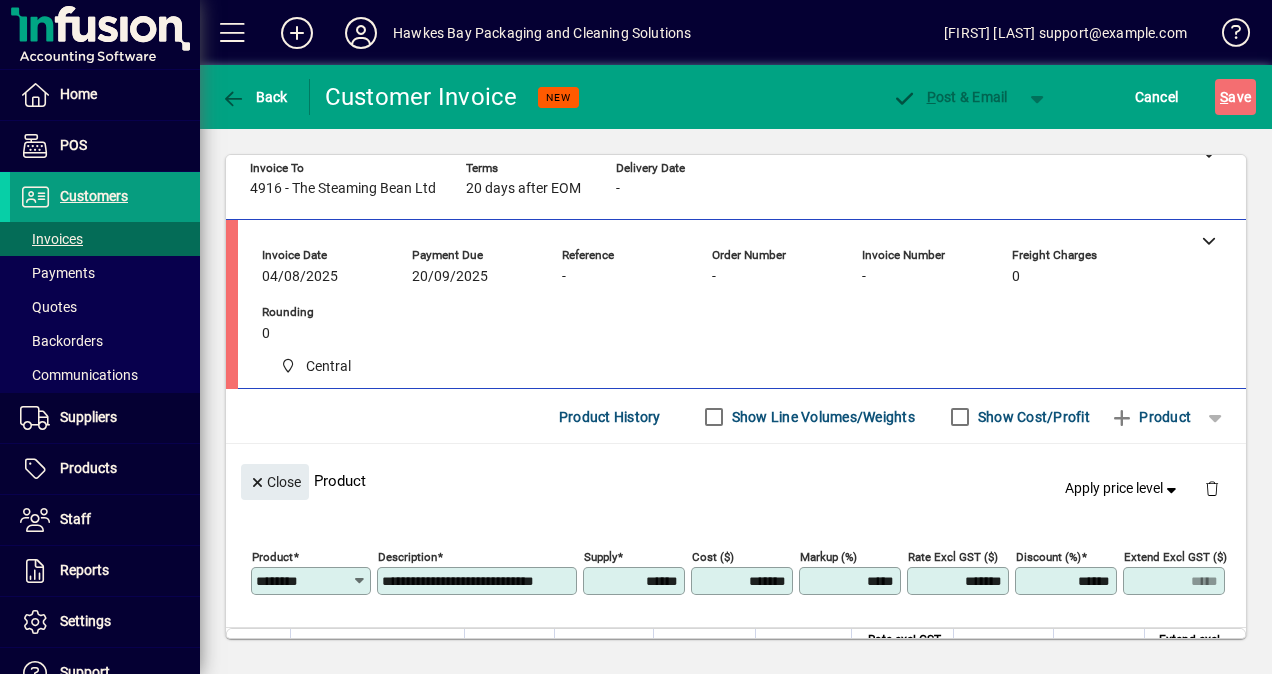 scroll, scrollTop: 0, scrollLeft: 0, axis: both 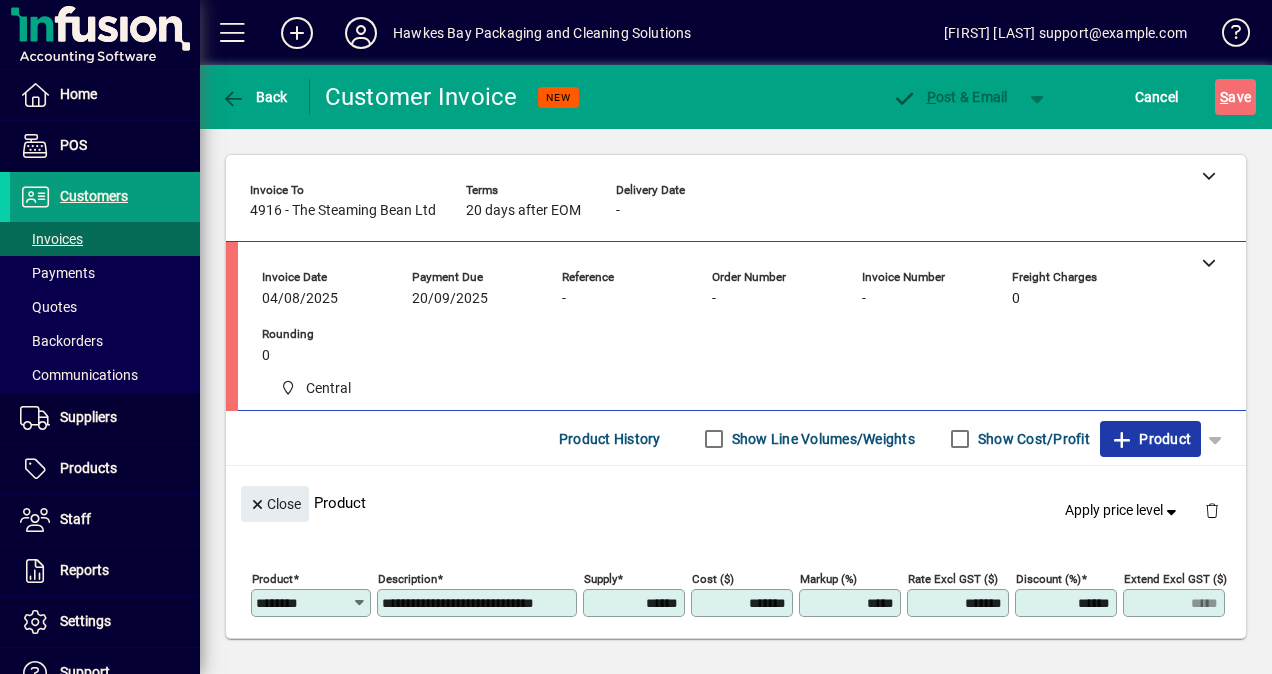 click on "Product" 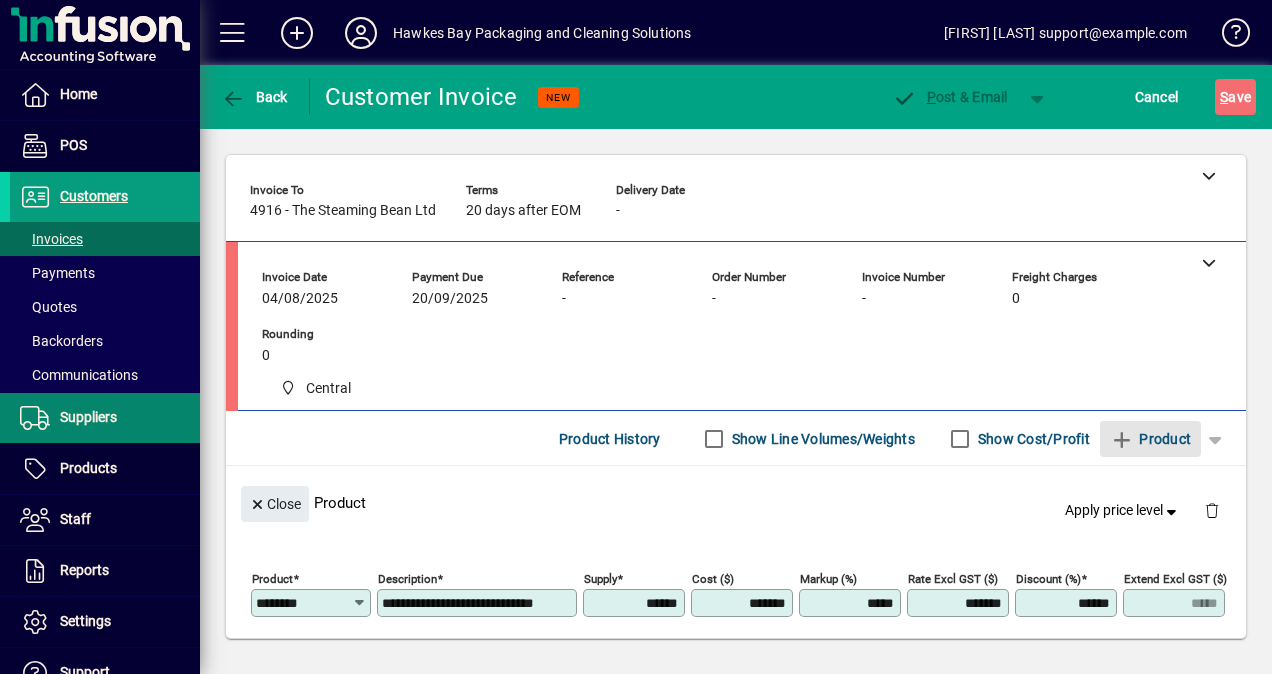 type 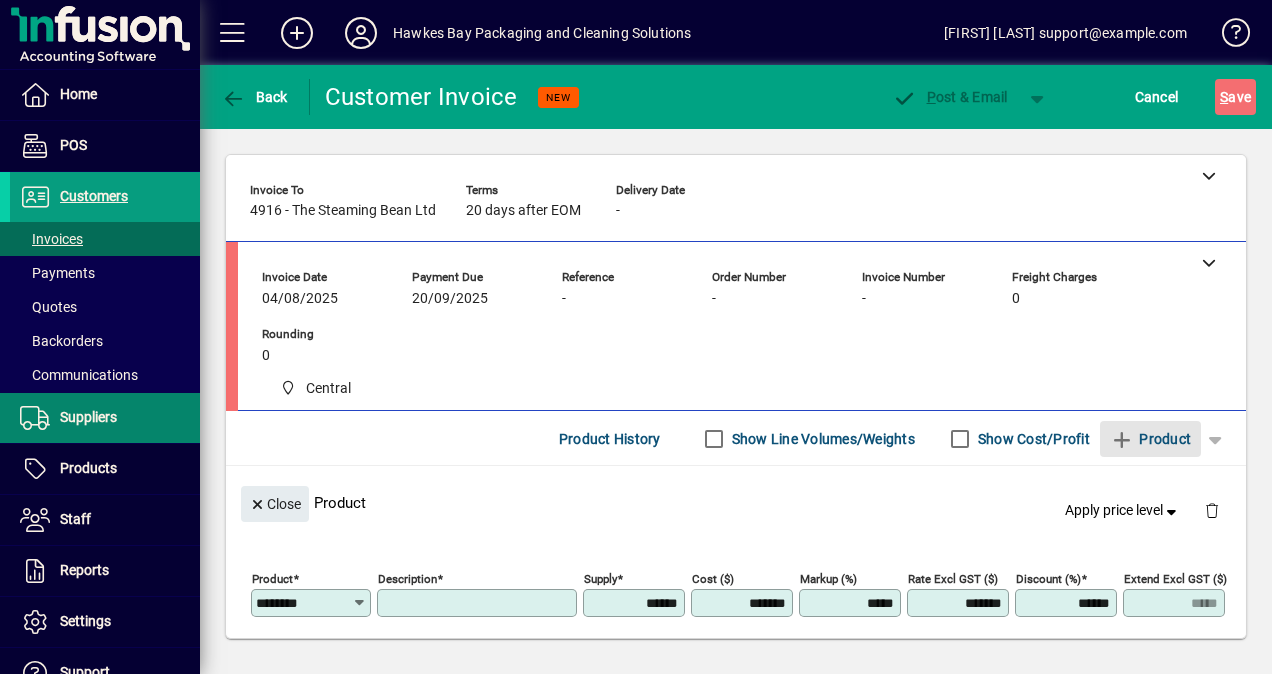 type 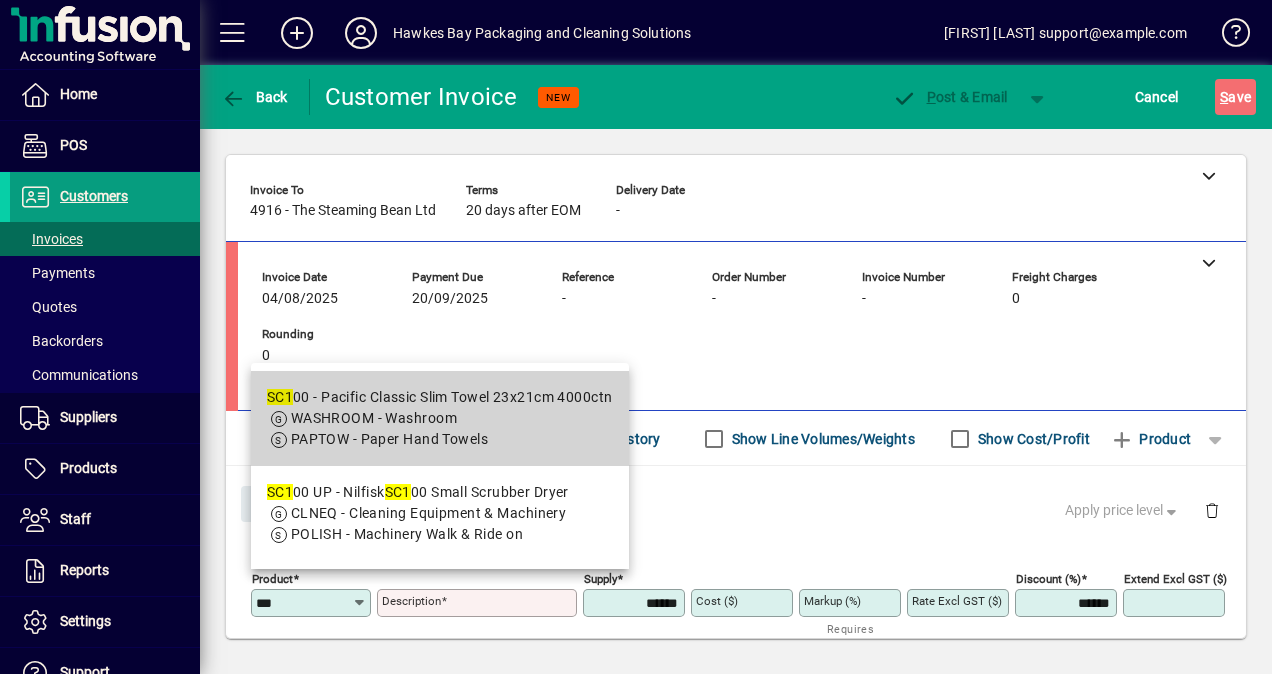 click on "SC1 00 - Pacific Classic Slim Towel 23x21cm 4000ctn" at bounding box center (440, 397) 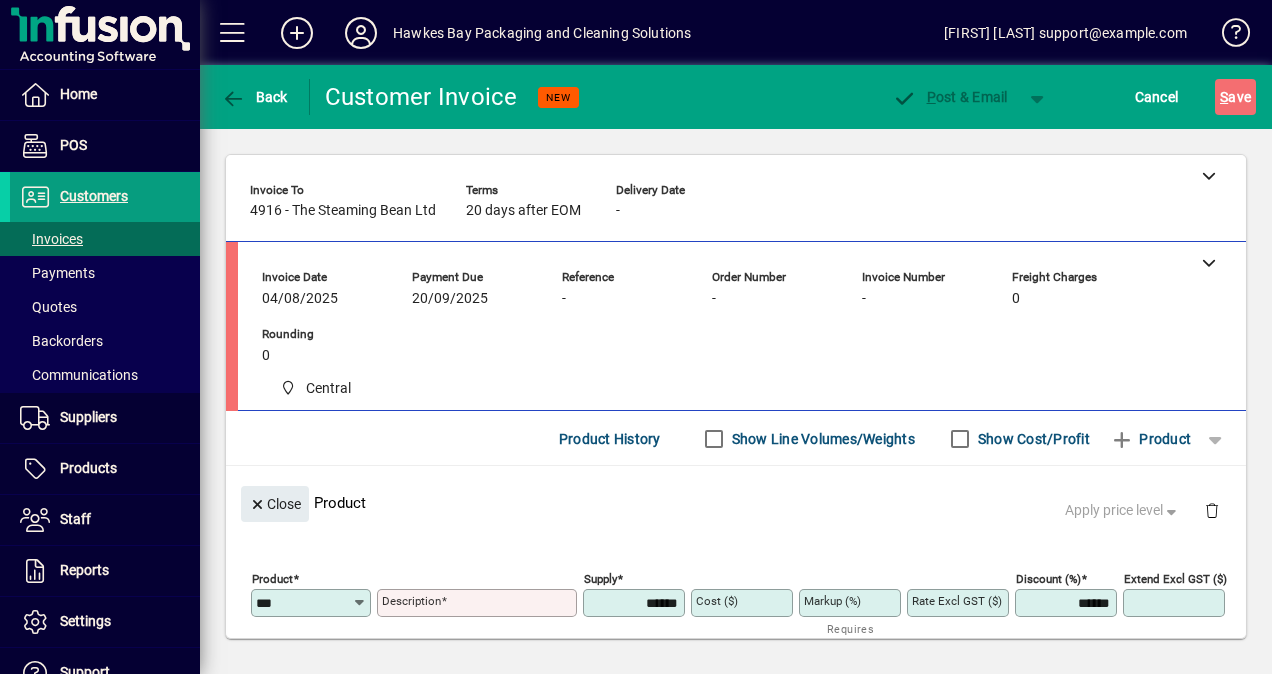 type on "*****" 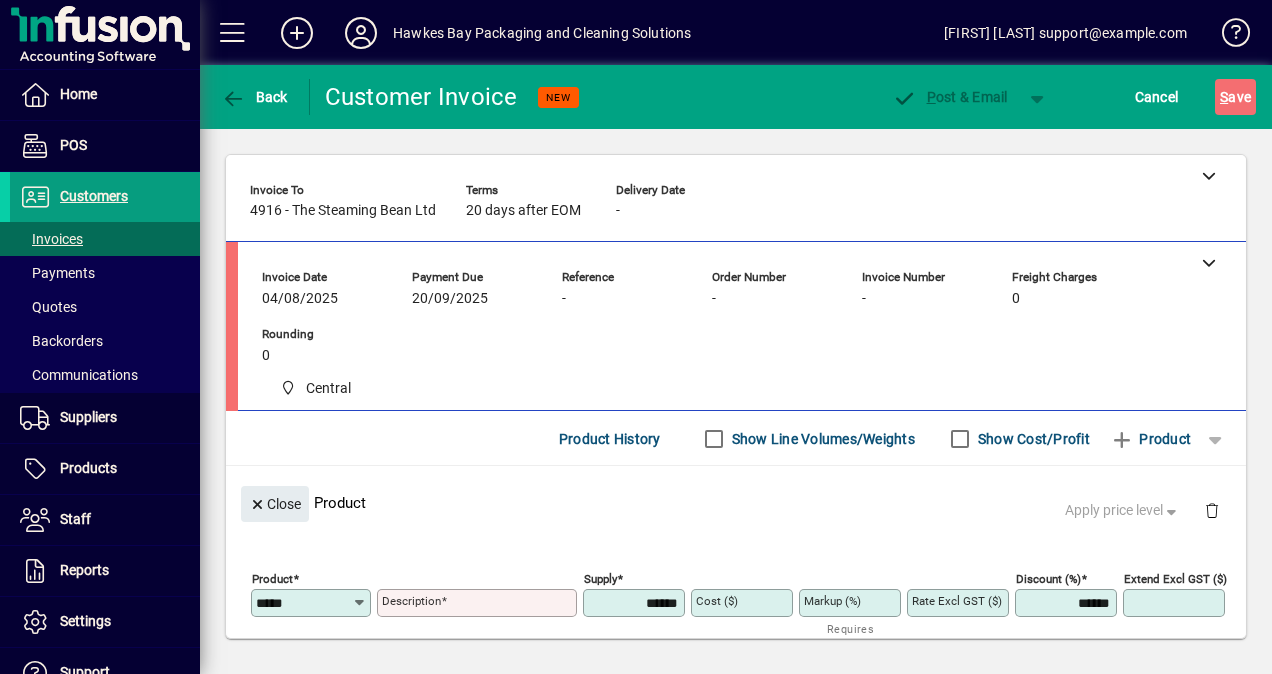 type on "**********" 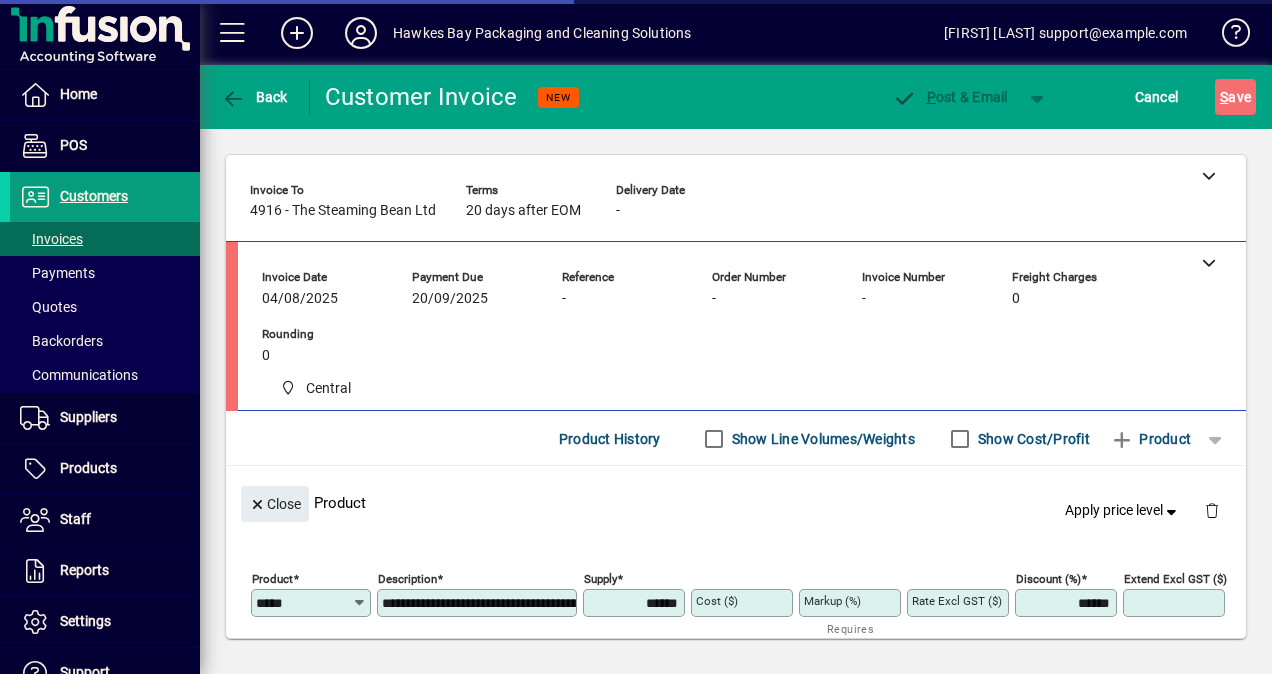 type on "*******" 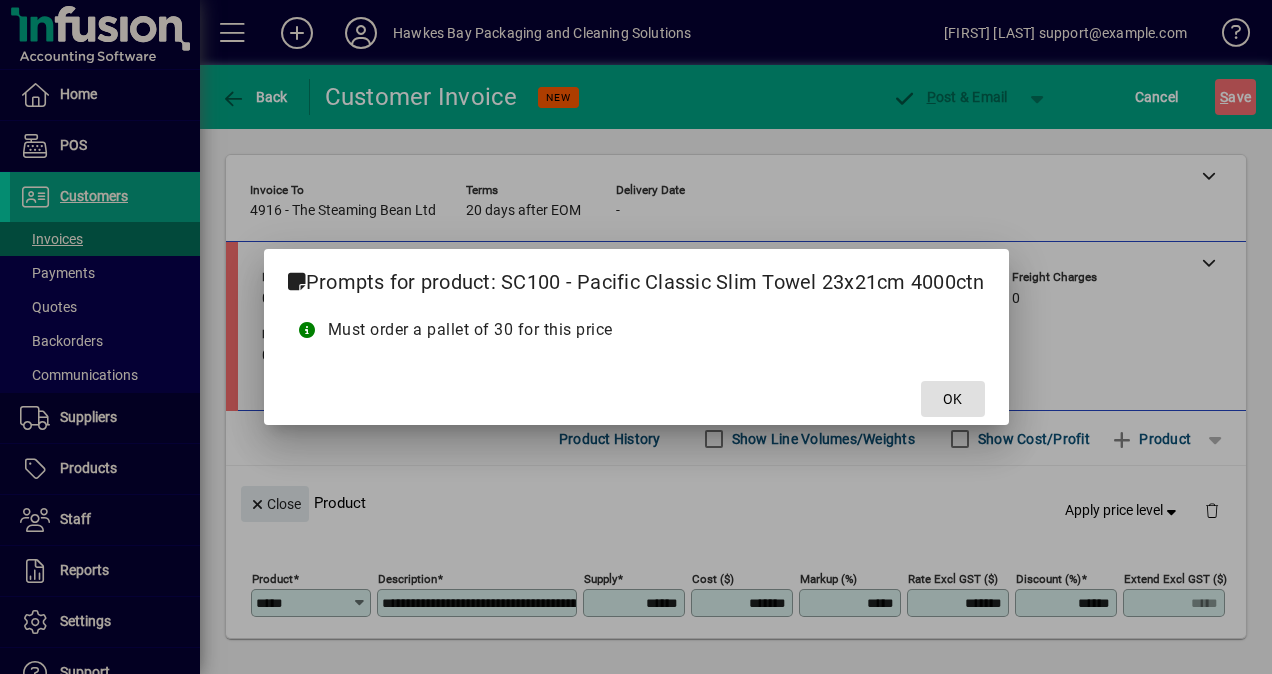 drag, startPoint x: 962, startPoint y: 400, endPoint x: 904, endPoint y: 418, distance: 60.728905 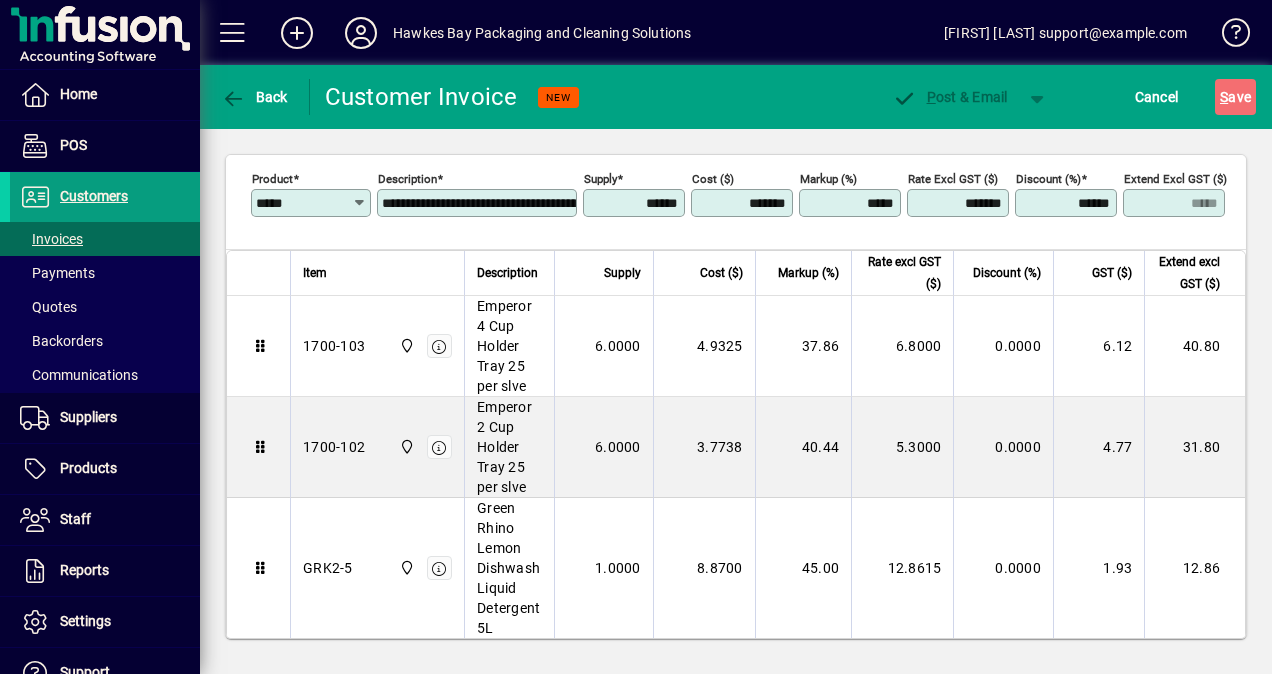 scroll, scrollTop: 700, scrollLeft: 0, axis: vertical 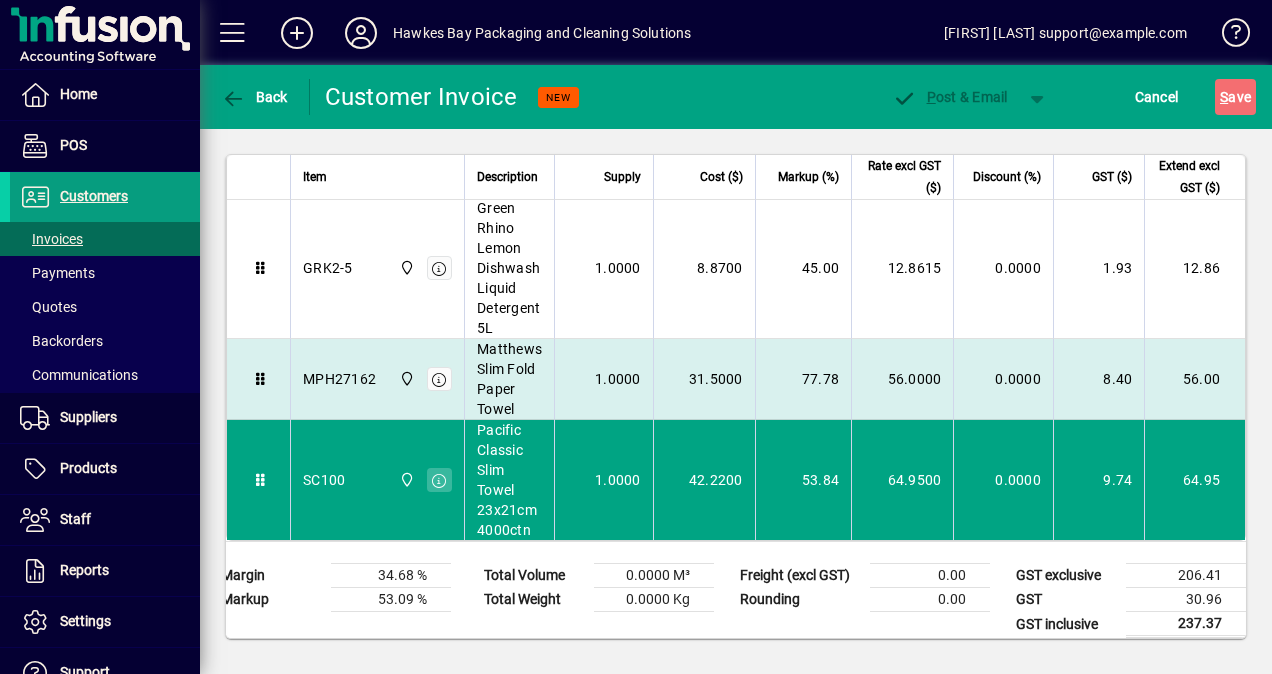 click on "Matthews Slim Fold Paper Towel" at bounding box center (509, 379) 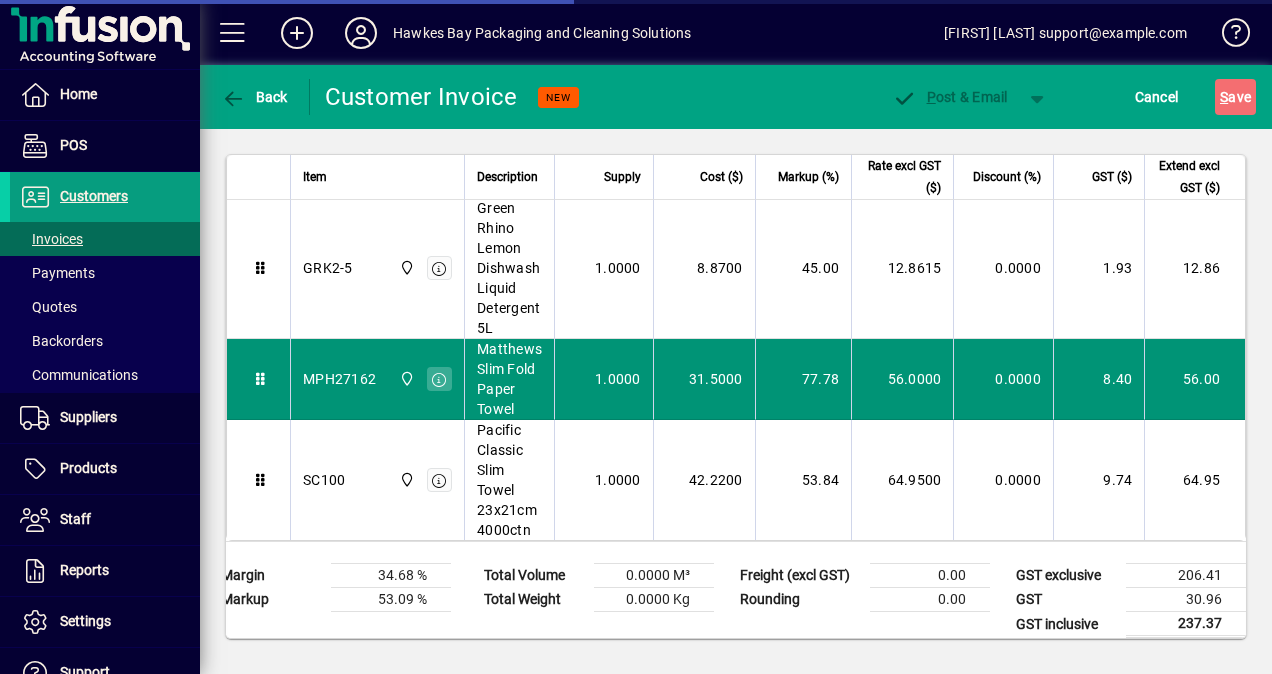 type on "********" 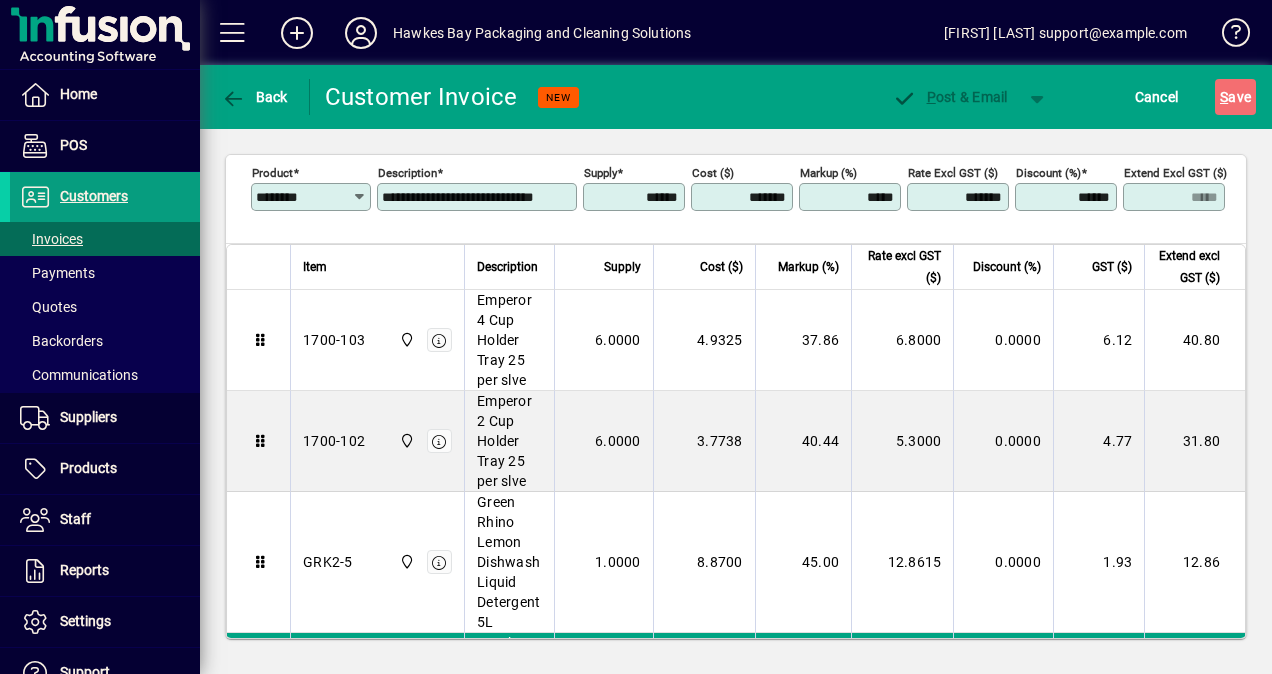 scroll, scrollTop: 795, scrollLeft: 0, axis: vertical 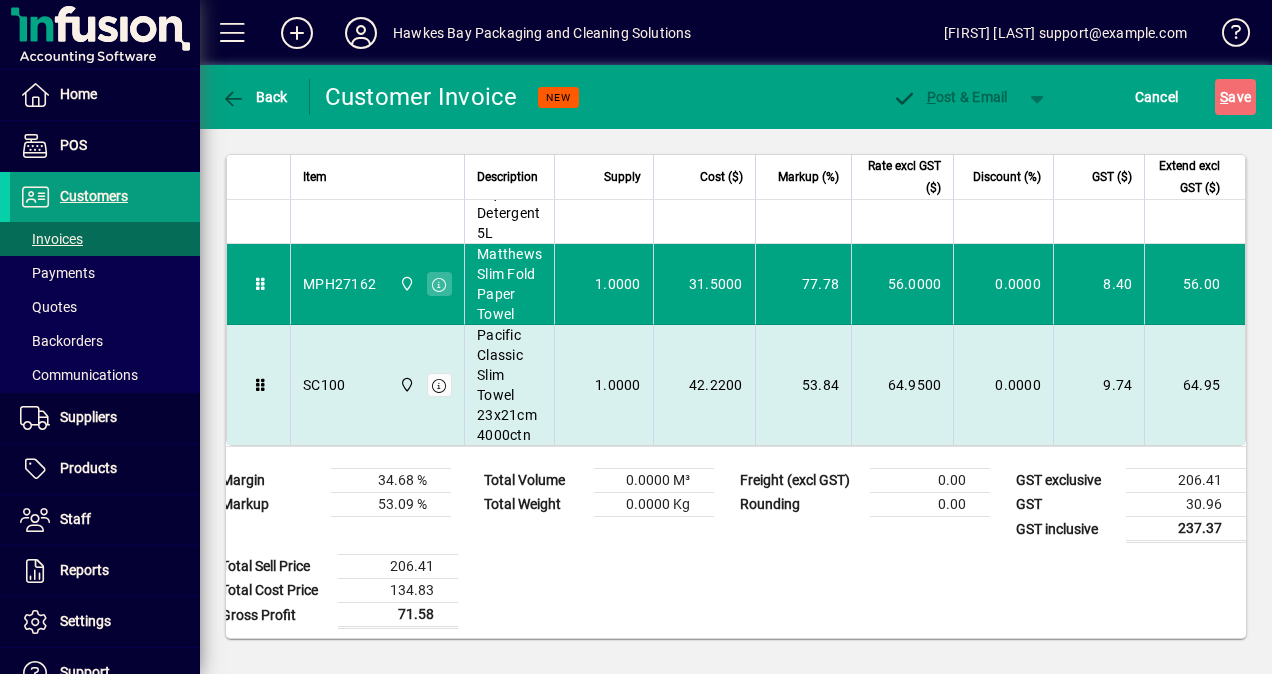 click on "Pacific Classic Slim Towel 23x21cm 4000ctn" at bounding box center [509, 385] 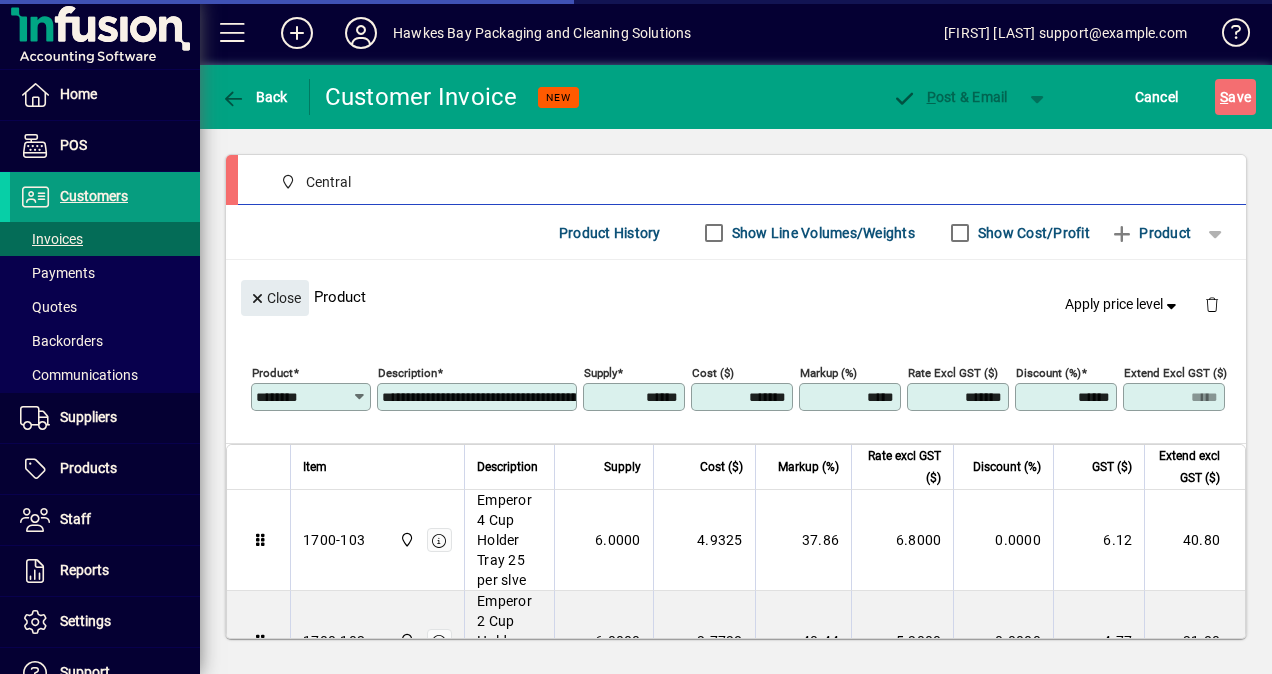 type on "*****" 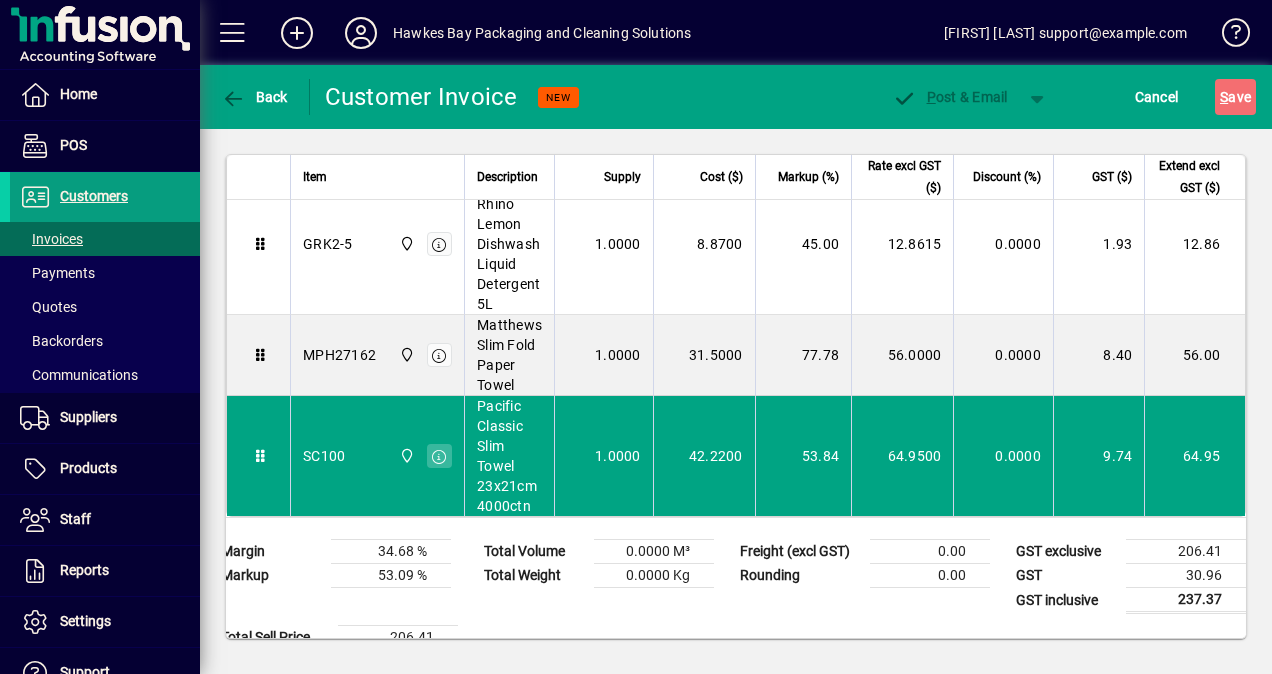 scroll, scrollTop: 795, scrollLeft: 0, axis: vertical 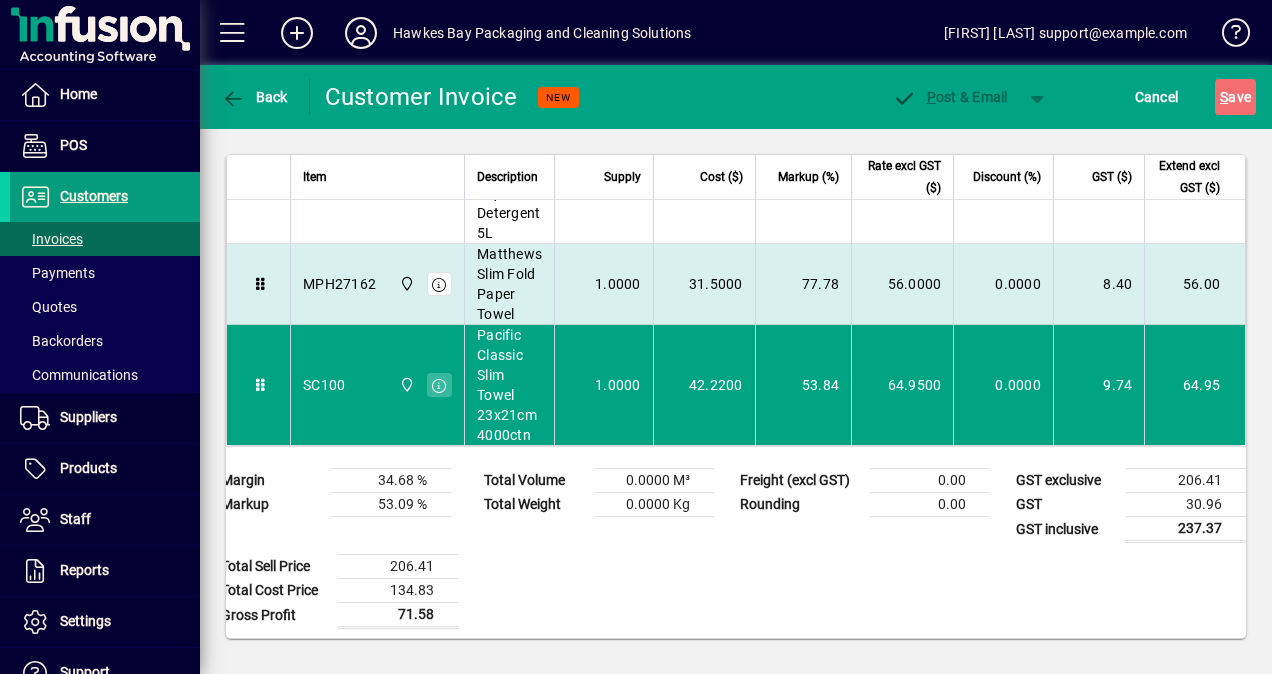 click on "Matthews Slim Fold Paper Towel" at bounding box center (509, 284) 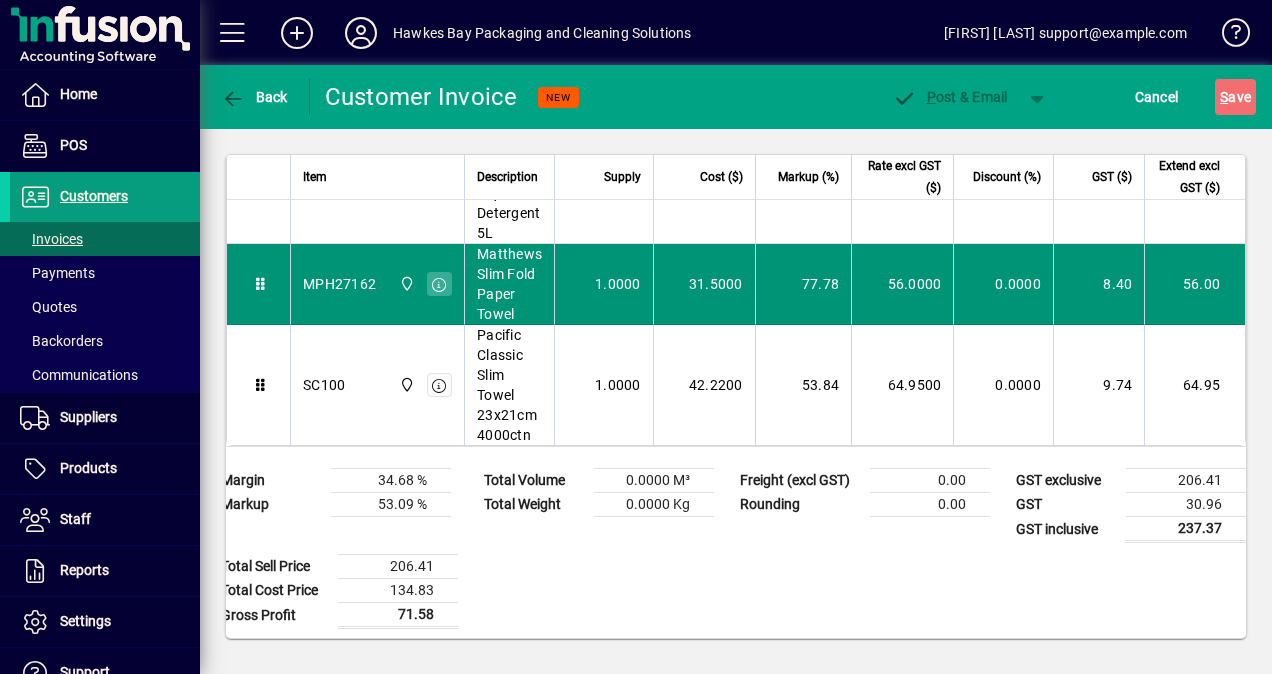type on "********" 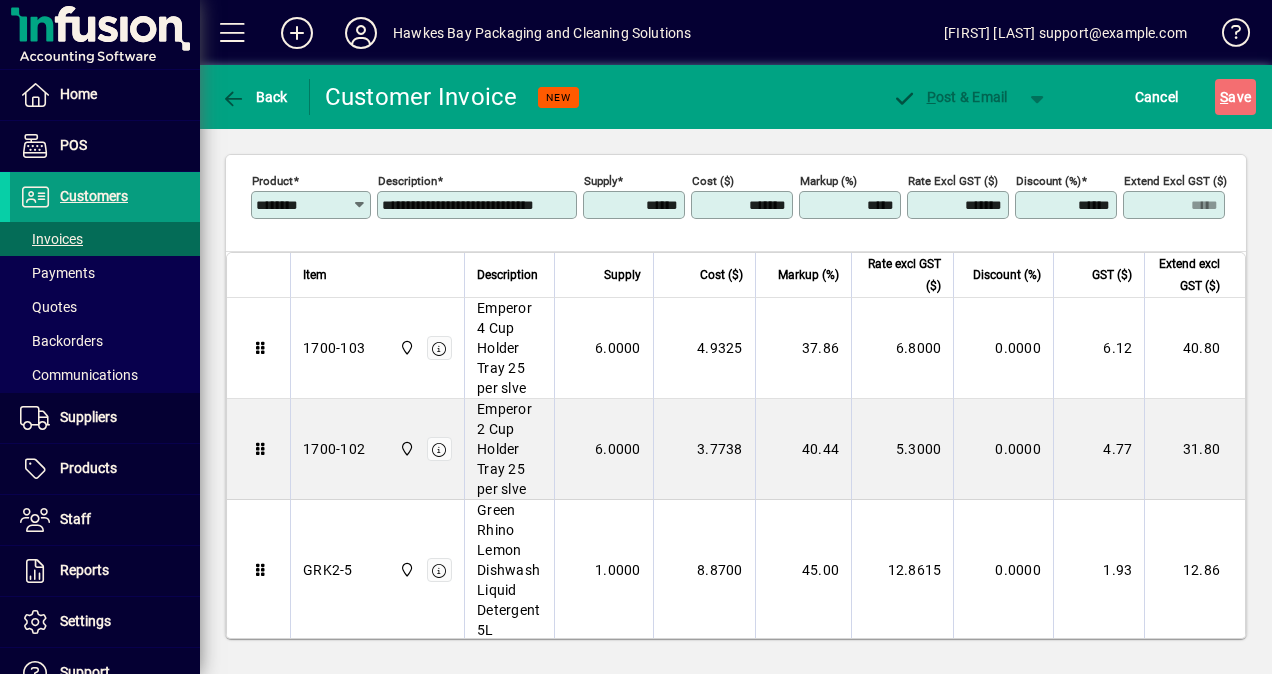scroll, scrollTop: 606, scrollLeft: 0, axis: vertical 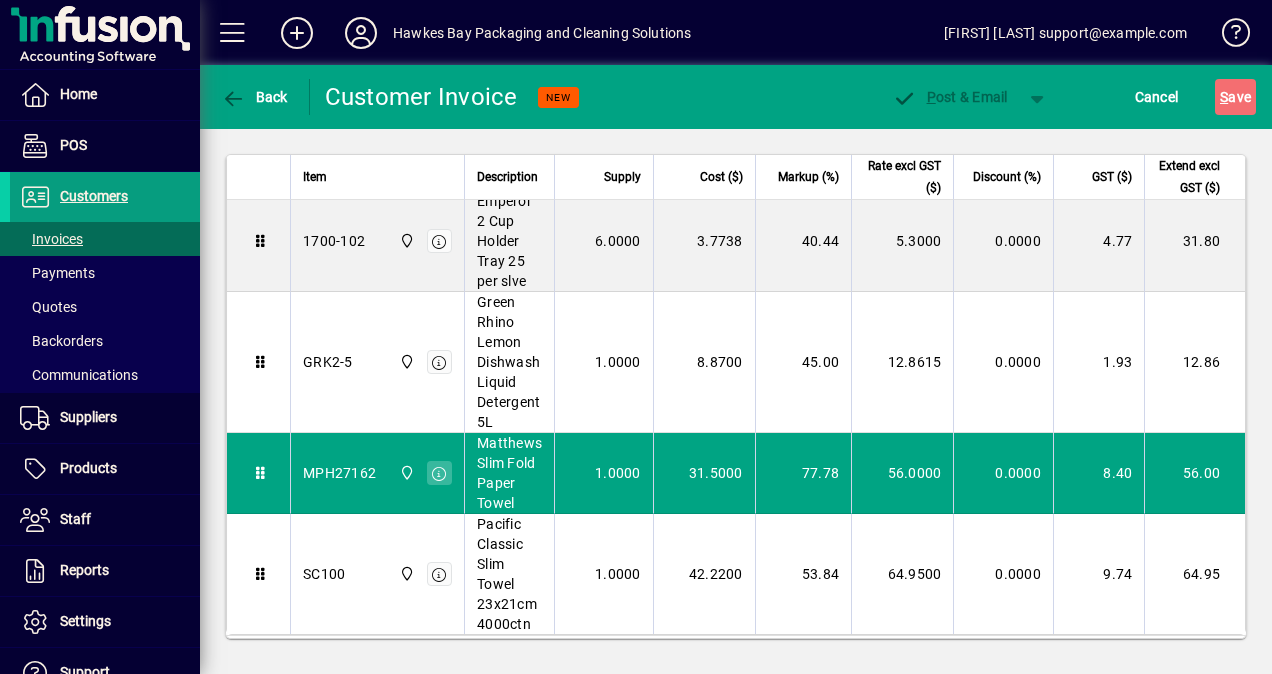 drag, startPoint x: 386, startPoint y: 561, endPoint x: 1271, endPoint y: 246, distance: 939.3881 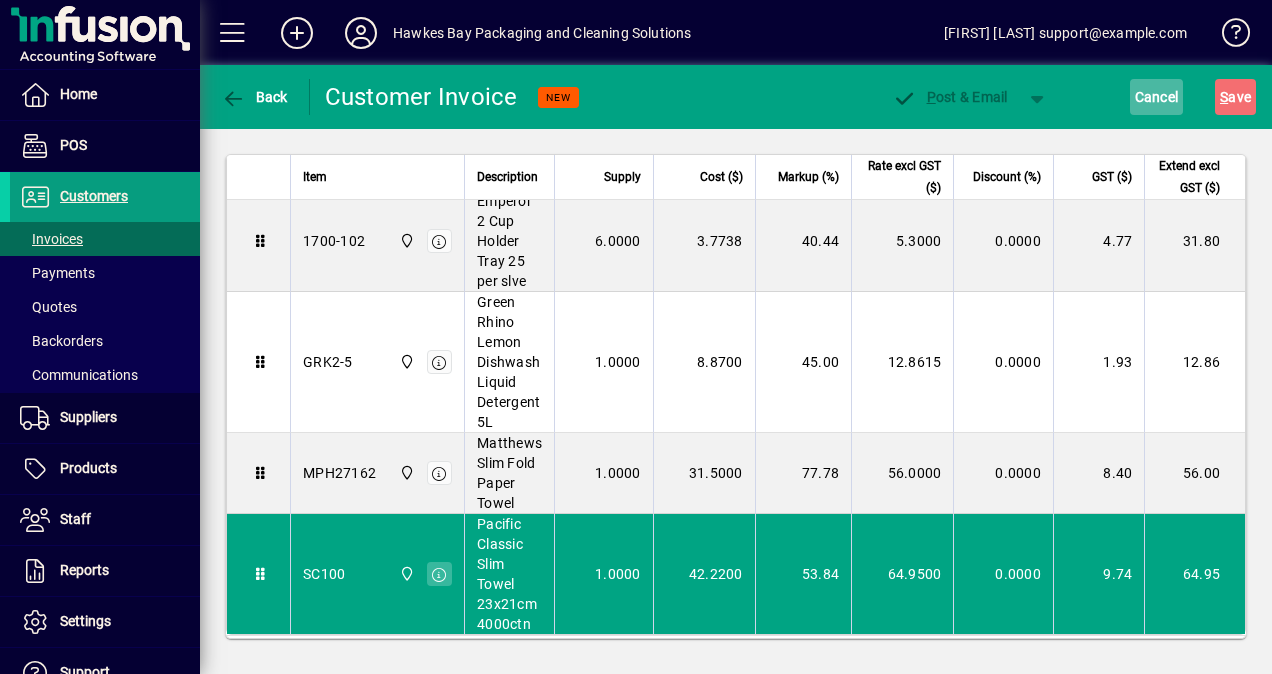 type on "*****" 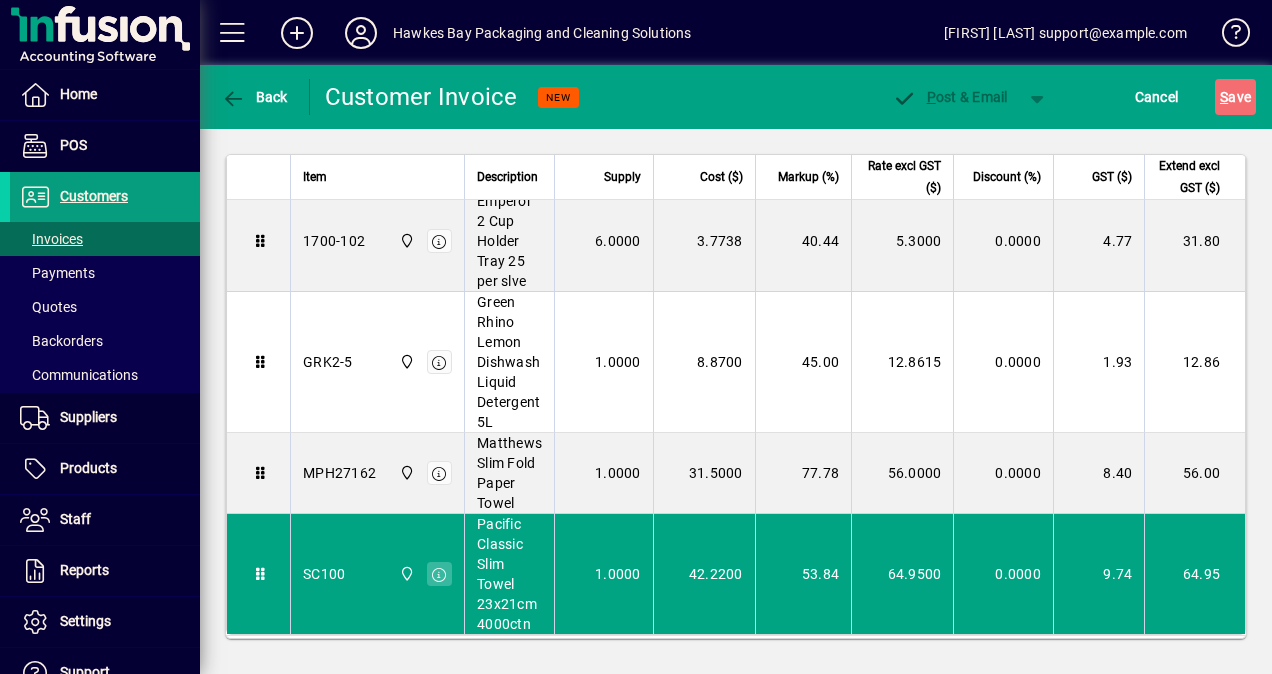 scroll, scrollTop: 206, scrollLeft: 0, axis: vertical 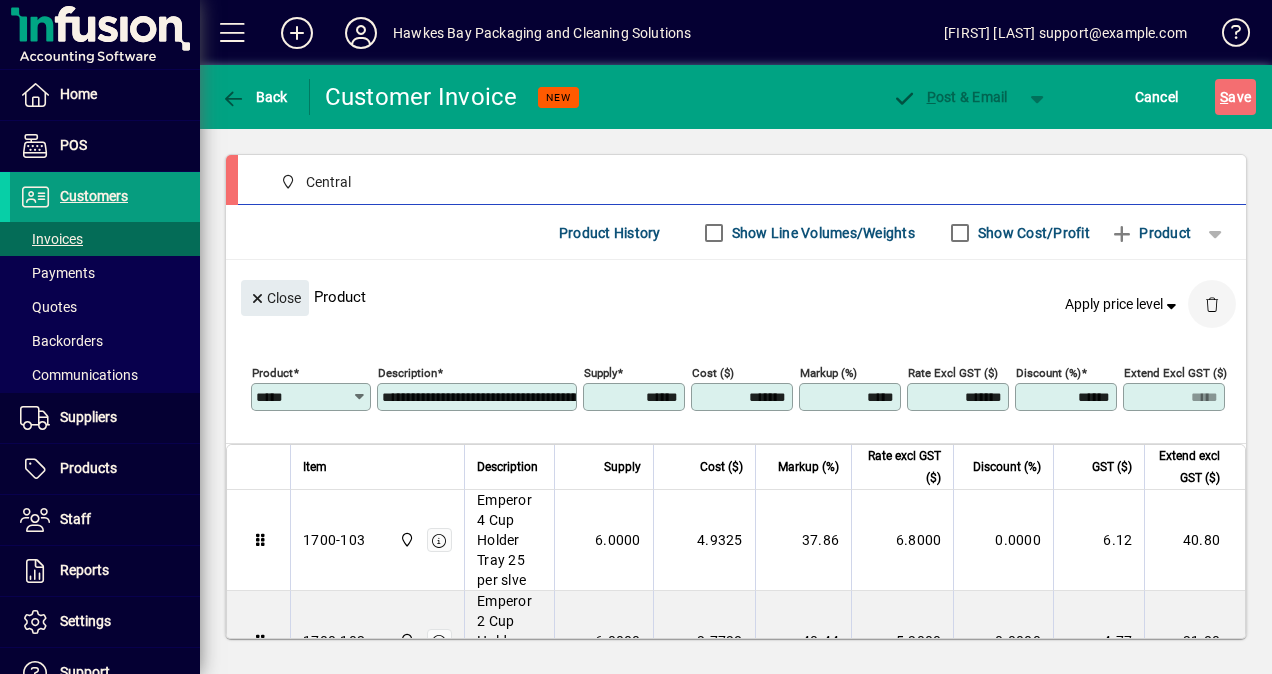 click 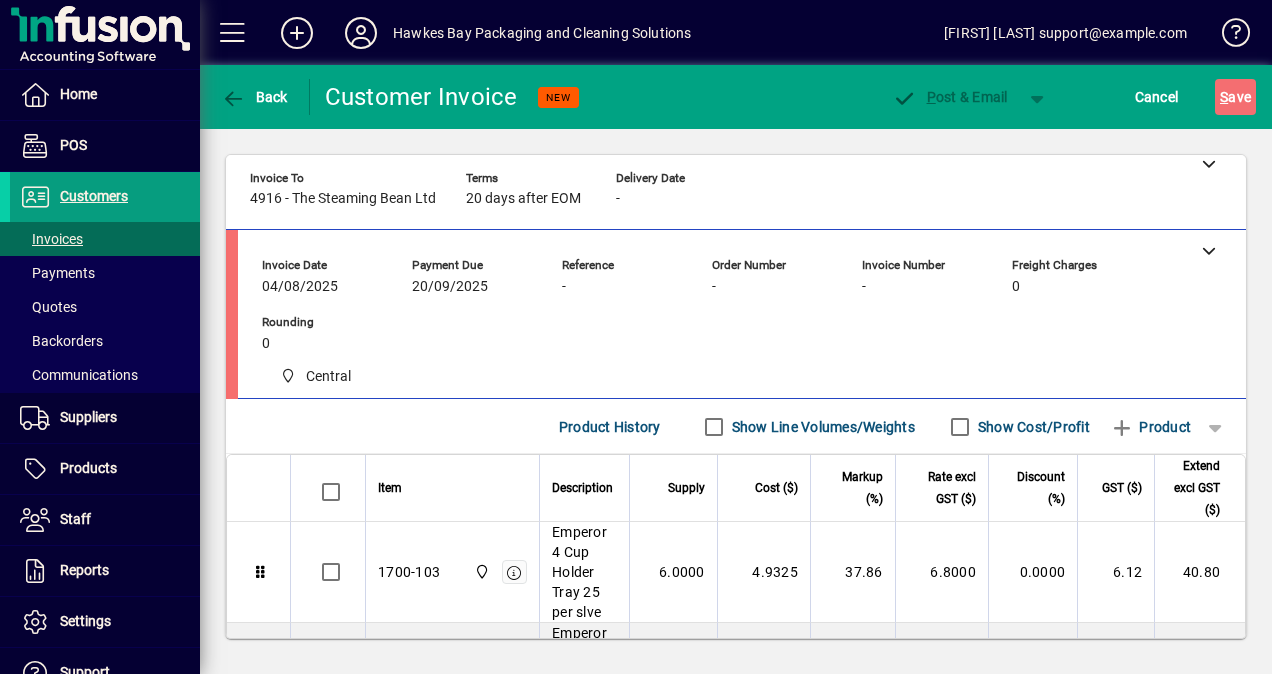 scroll, scrollTop: 0, scrollLeft: 0, axis: both 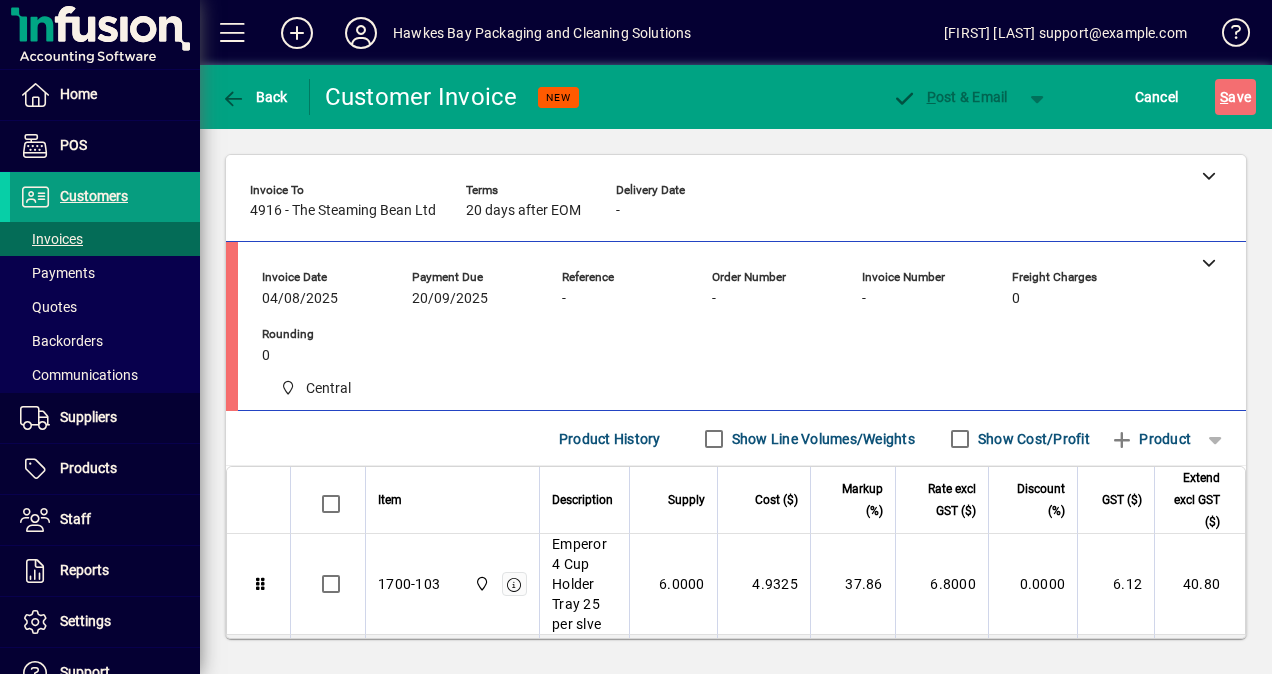 click on "4916 - The Steaming Bean Ltd" 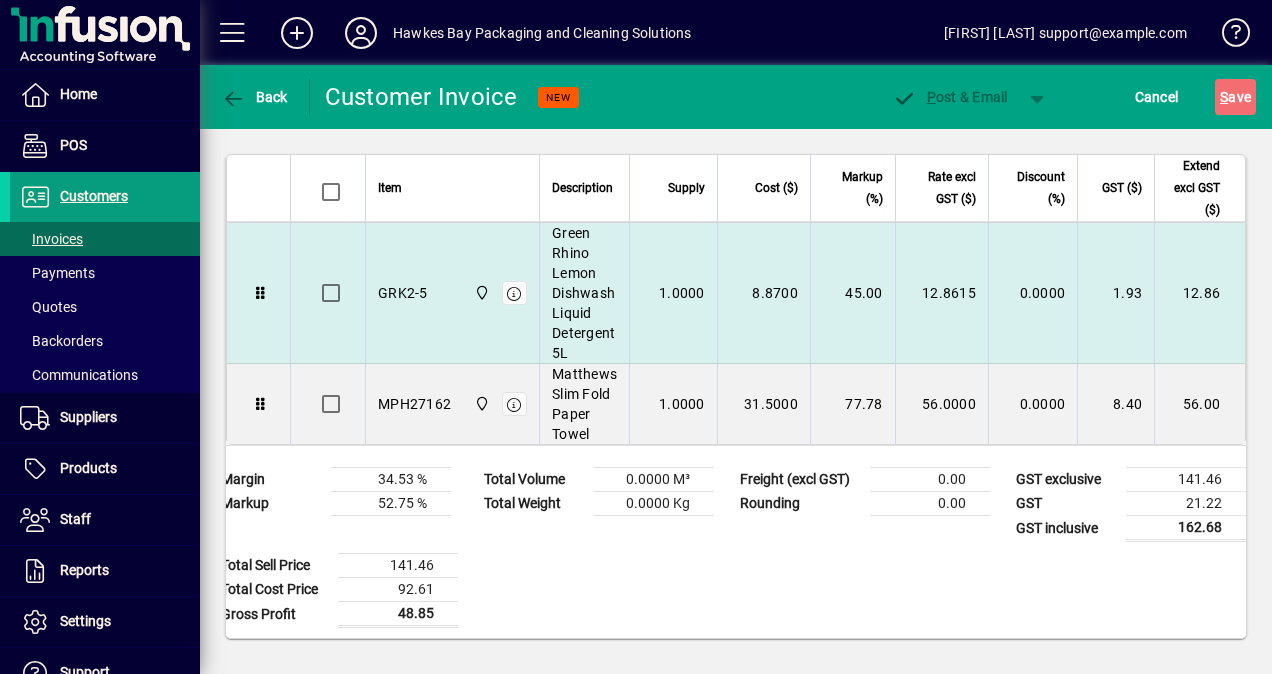 scroll, scrollTop: 0, scrollLeft: 0, axis: both 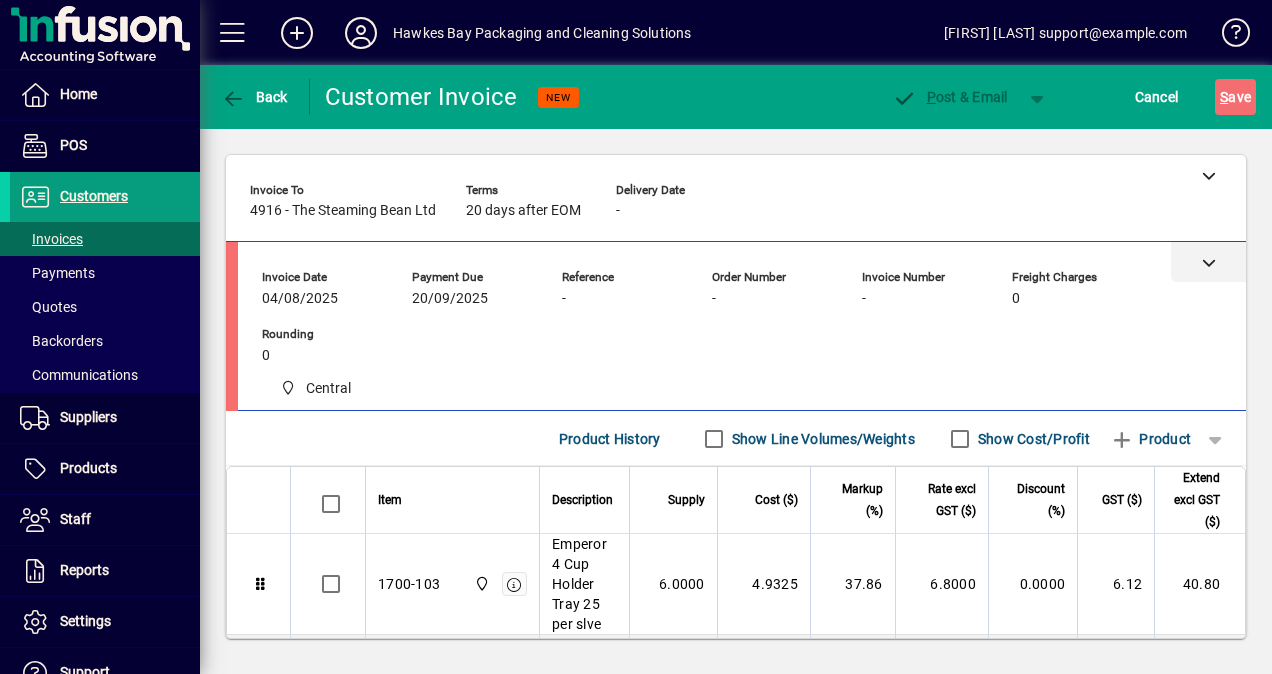 click 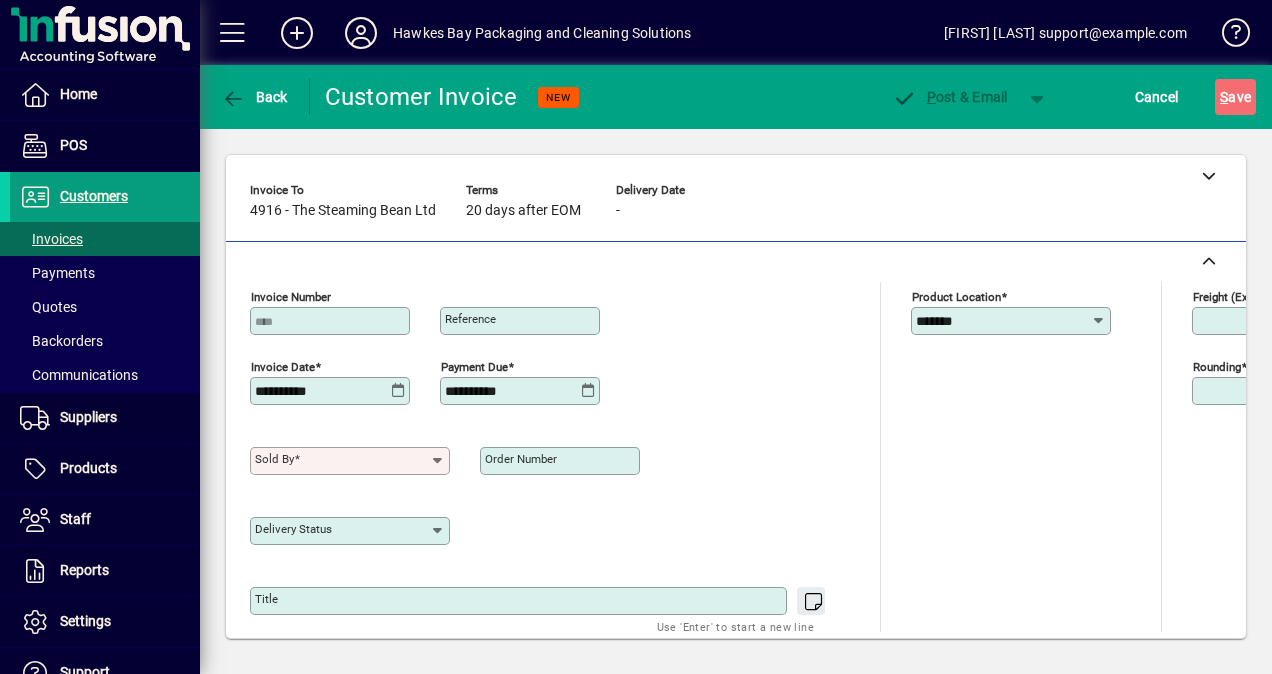 click on "Sold by" at bounding box center (274, 459) 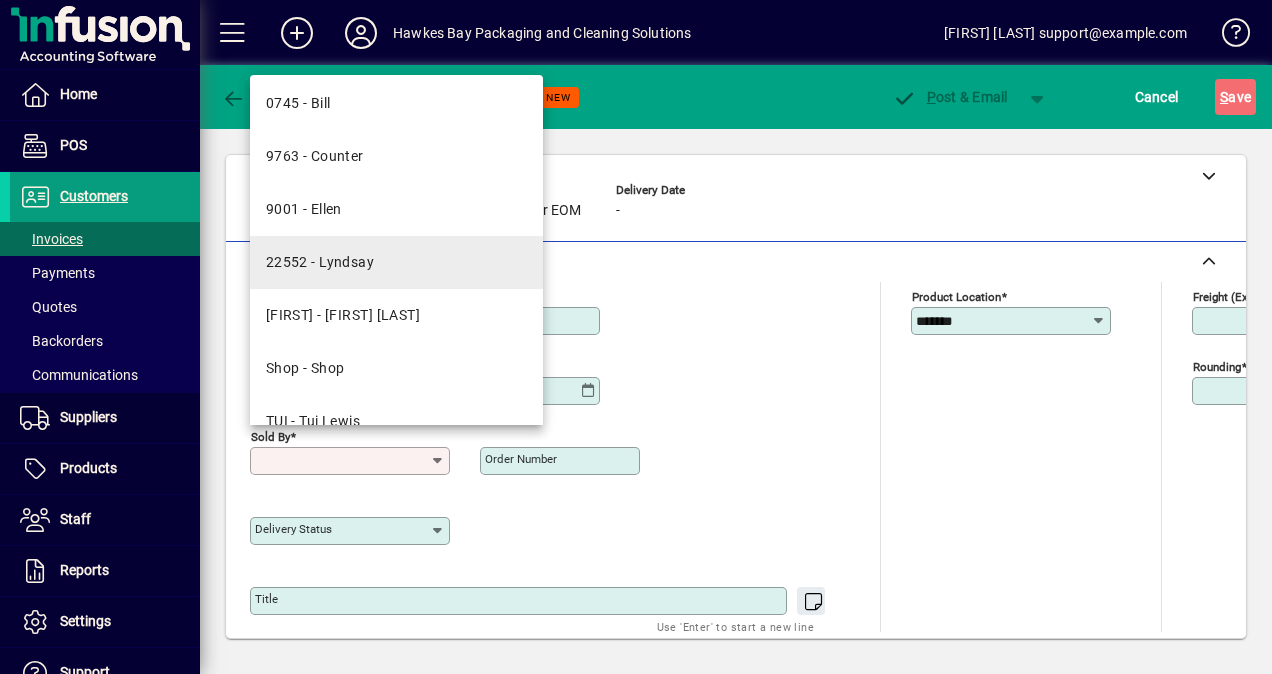 scroll, scrollTop: 196, scrollLeft: 0, axis: vertical 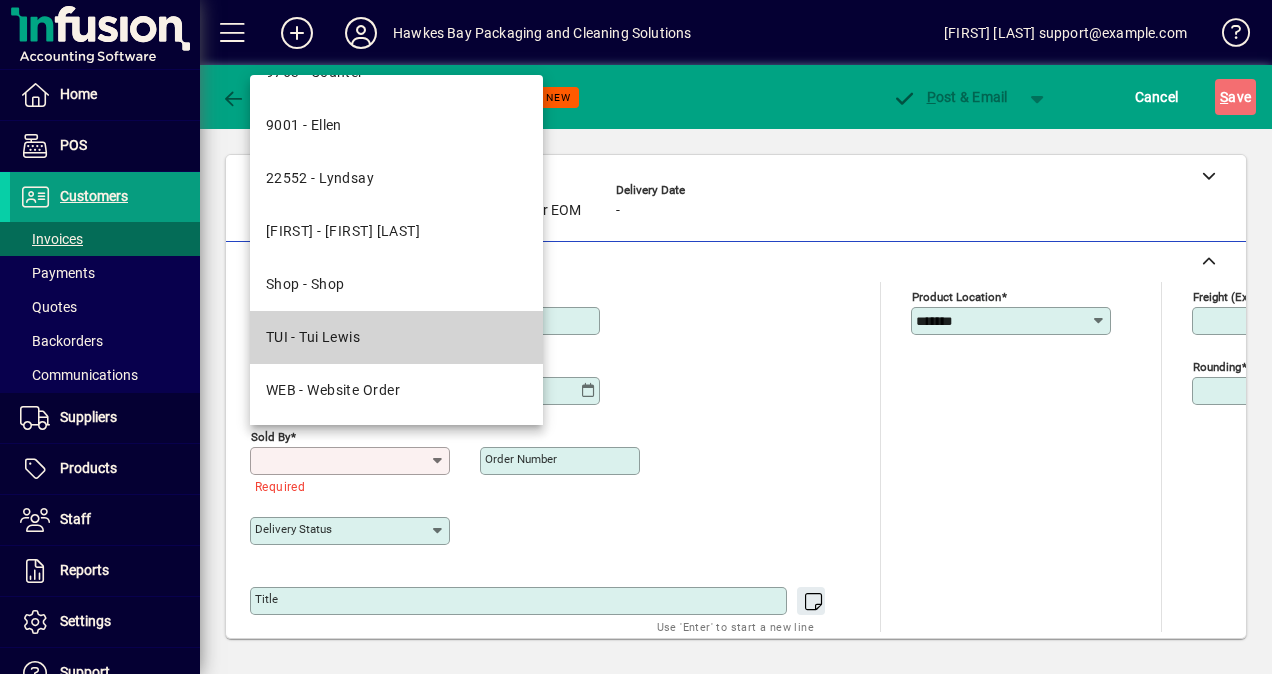 click on "TUI - Tui Lewis" at bounding box center (396, 337) 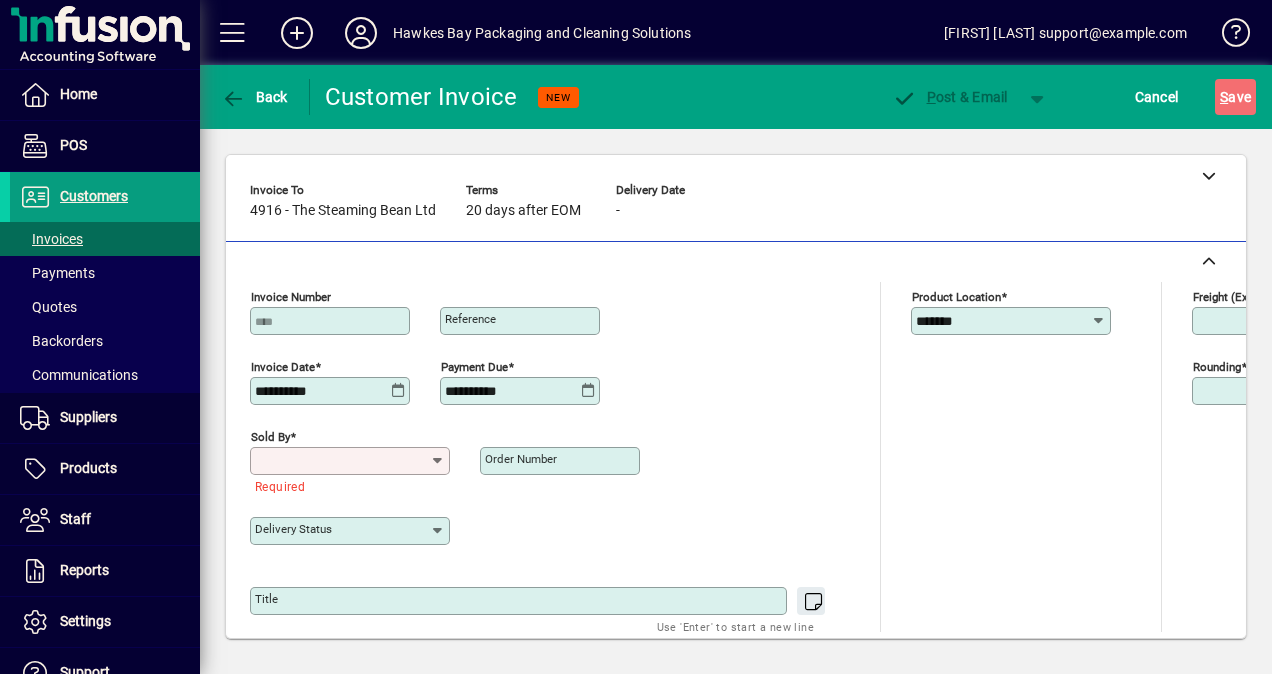 type on "**********" 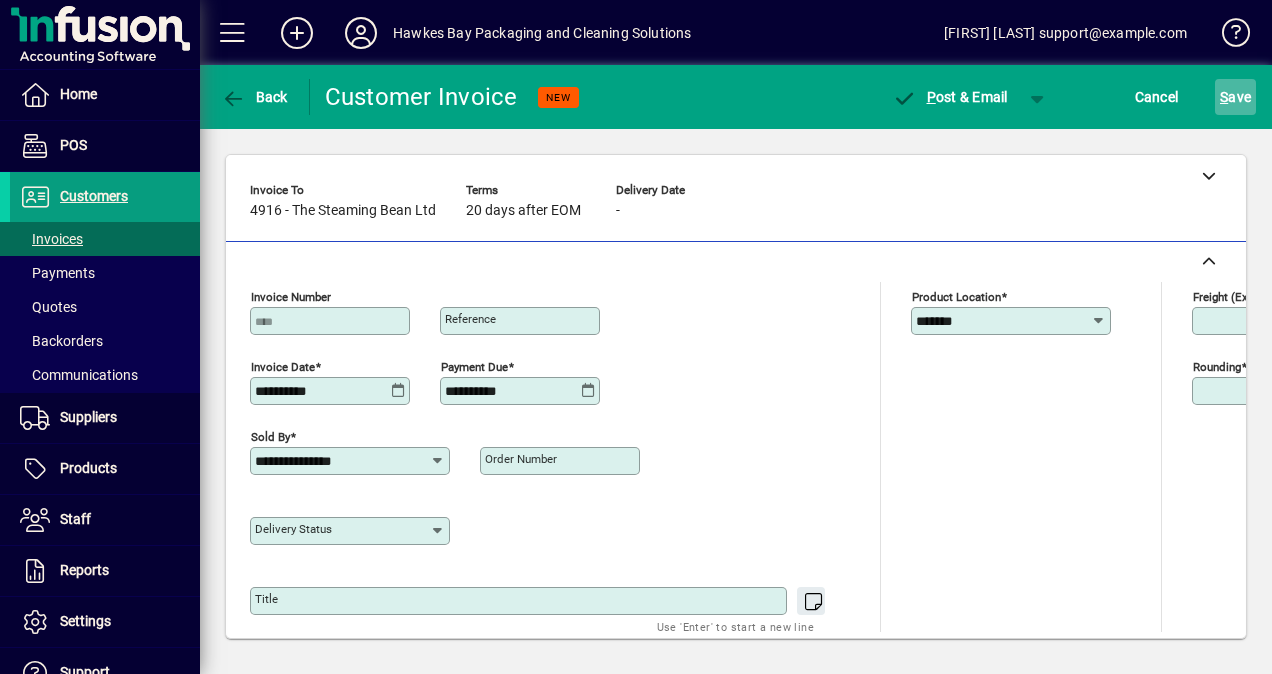 drag, startPoint x: 1237, startPoint y: 95, endPoint x: 1230, endPoint y: 114, distance: 20.248457 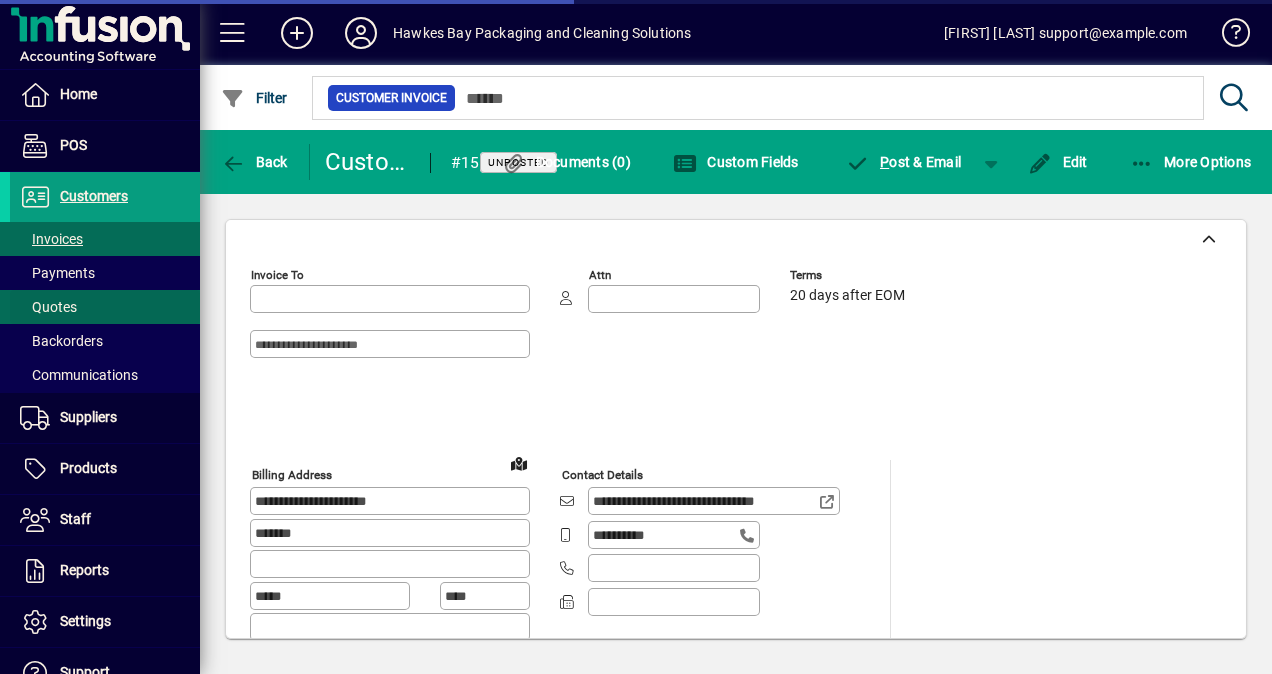 click on "Quotes" at bounding box center (48, 307) 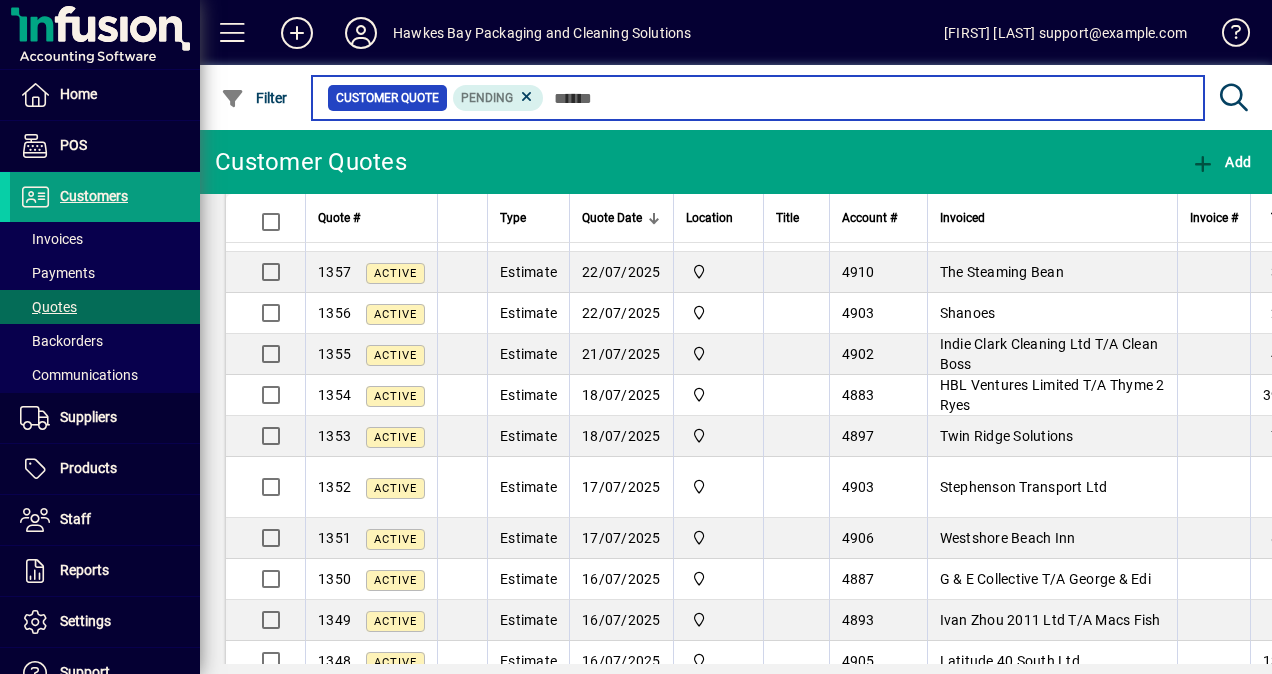 scroll, scrollTop: 512, scrollLeft: 0, axis: vertical 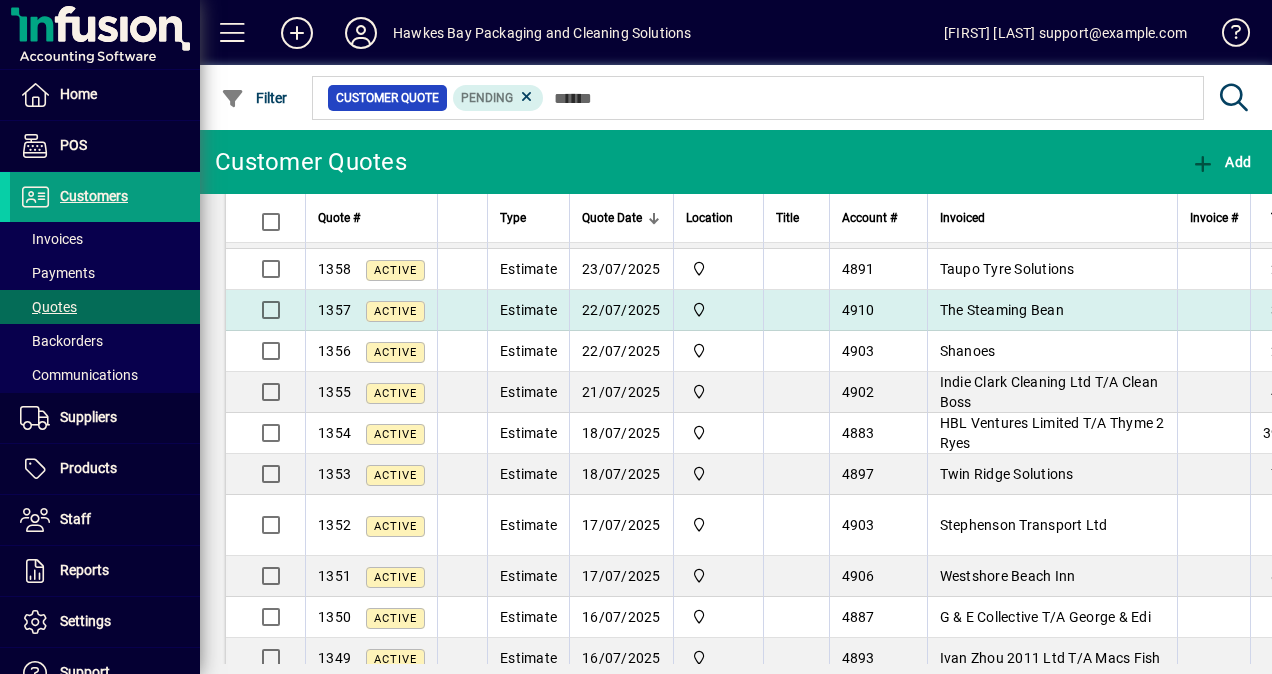click on "The Steaming Bean" at bounding box center (1002, 310) 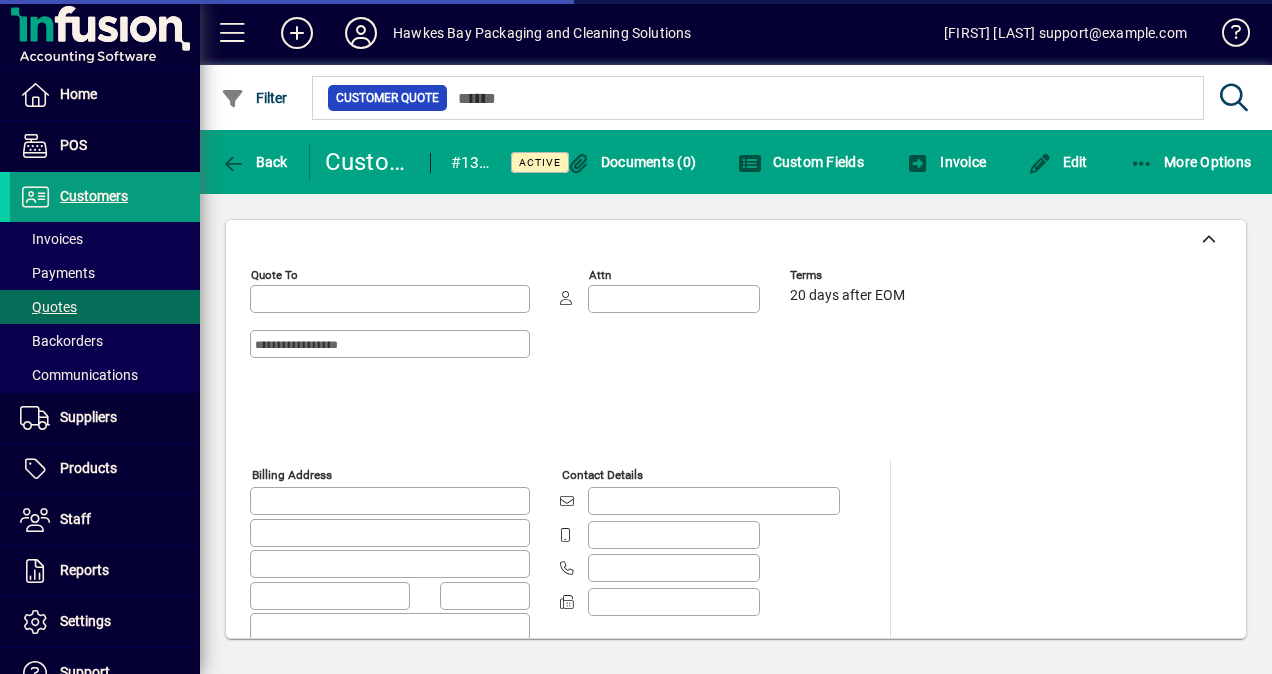 type on "**********" 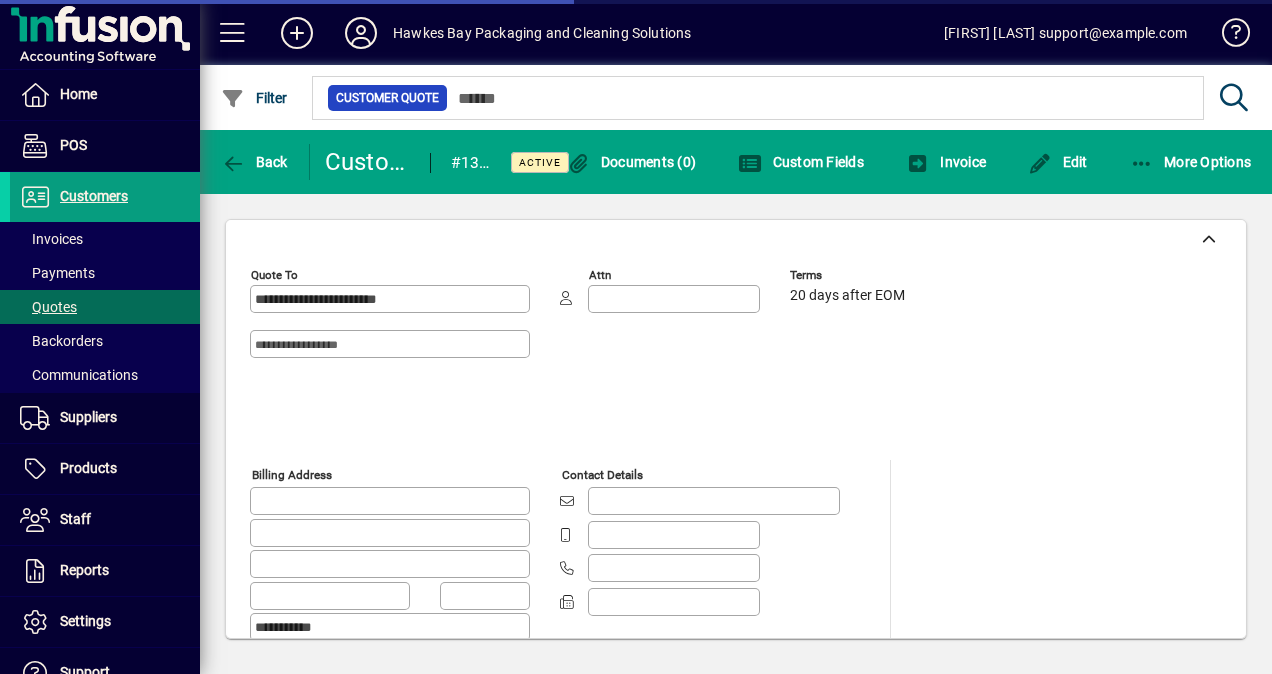 type on "**********" 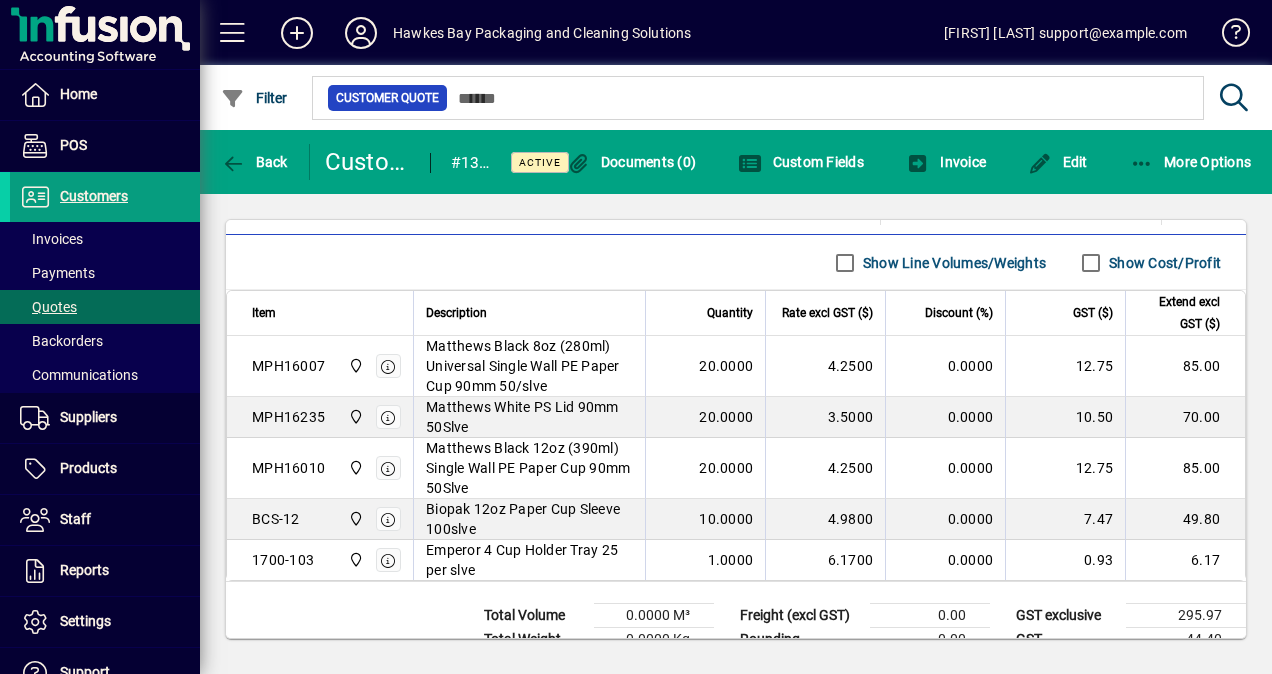 scroll, scrollTop: 1138, scrollLeft: 0, axis: vertical 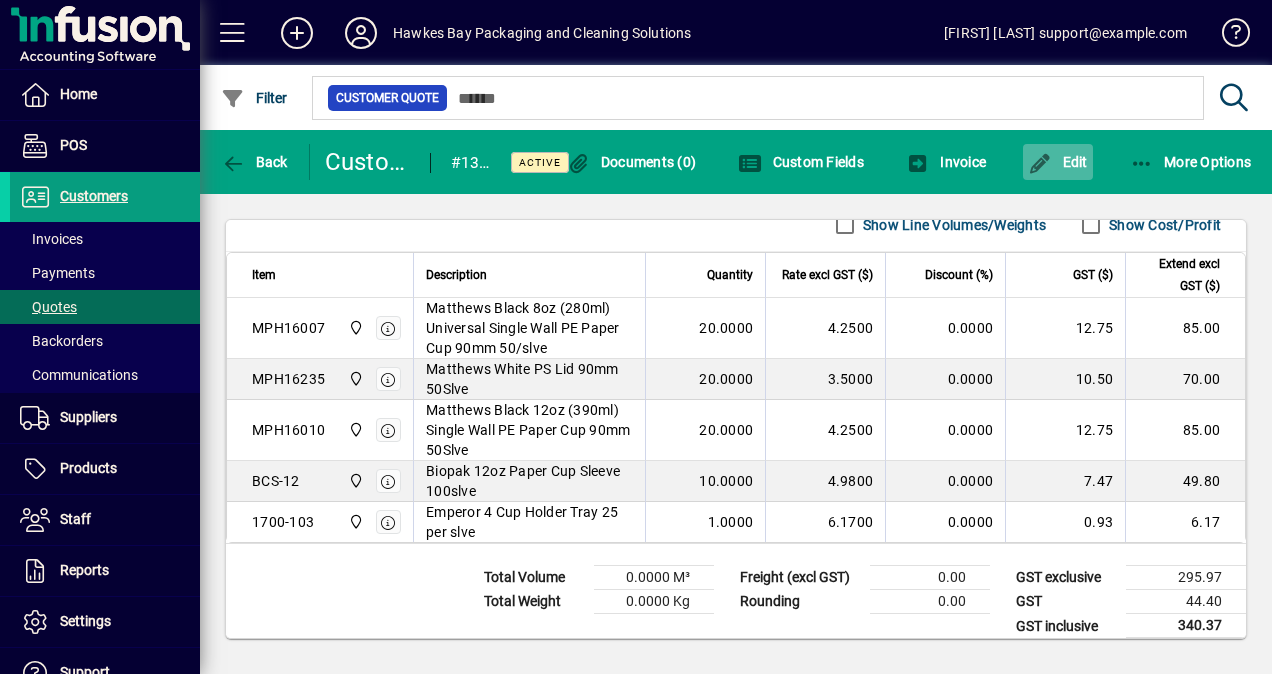 click on "Edit" 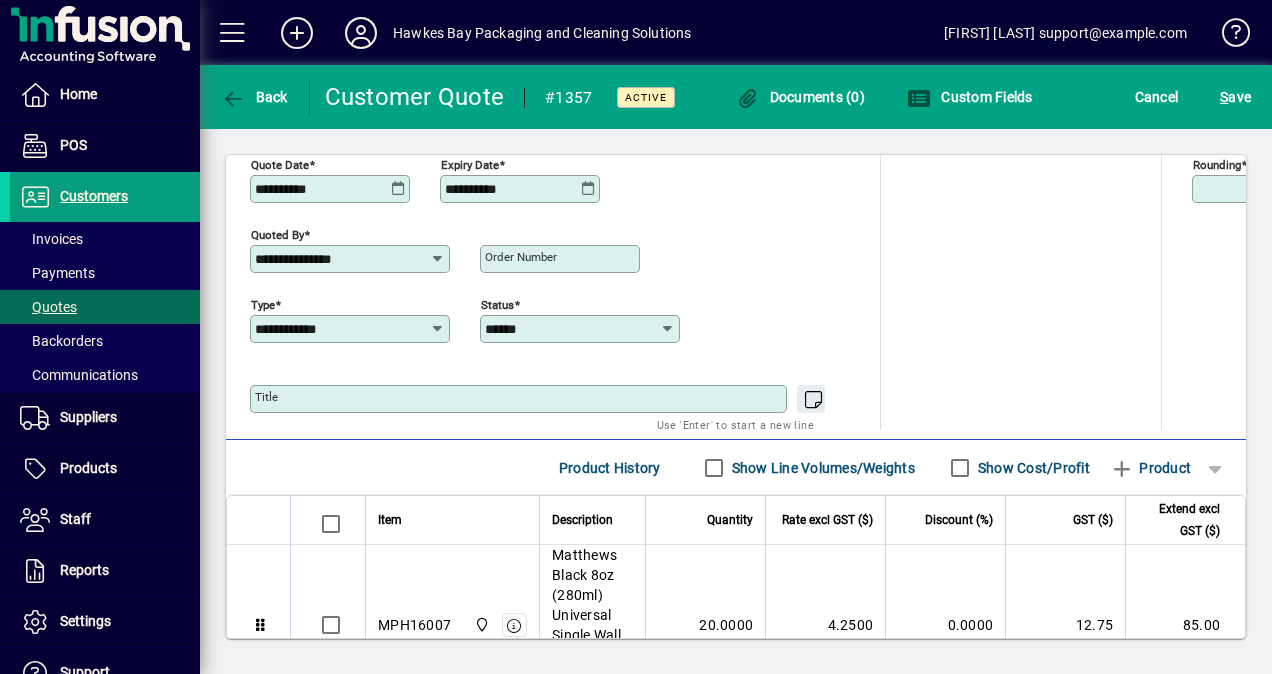 scroll, scrollTop: 838, scrollLeft: 0, axis: vertical 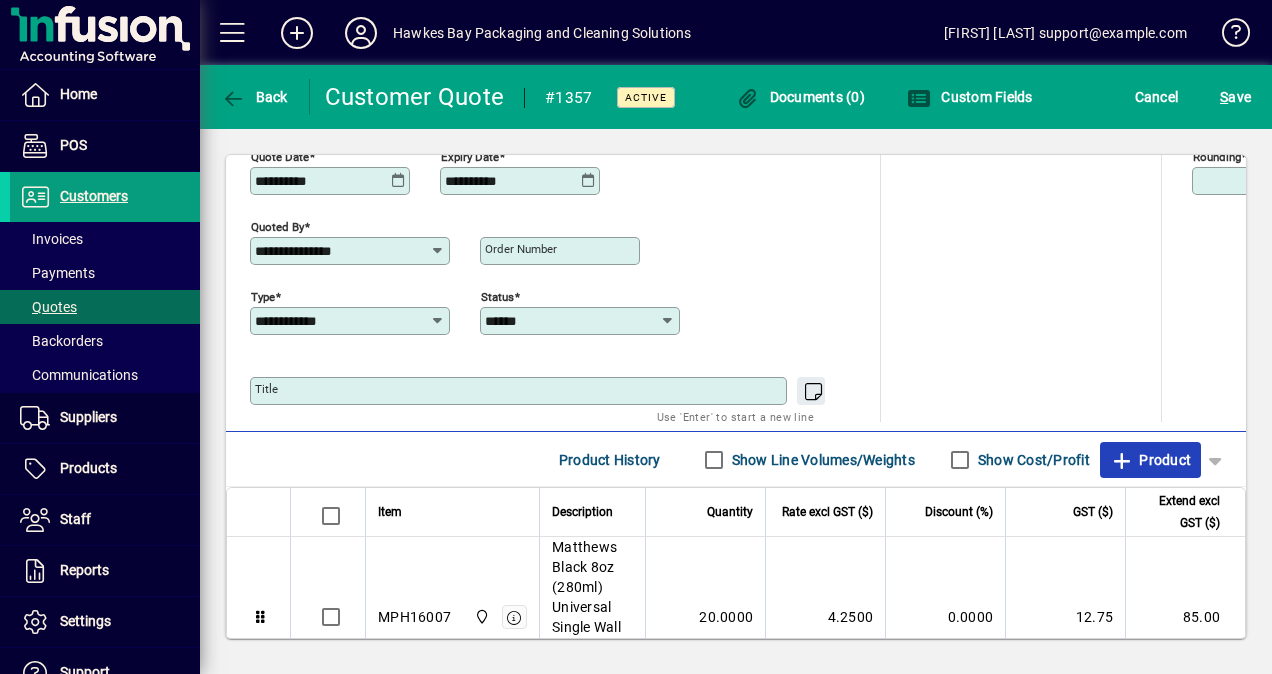 click on "Product" 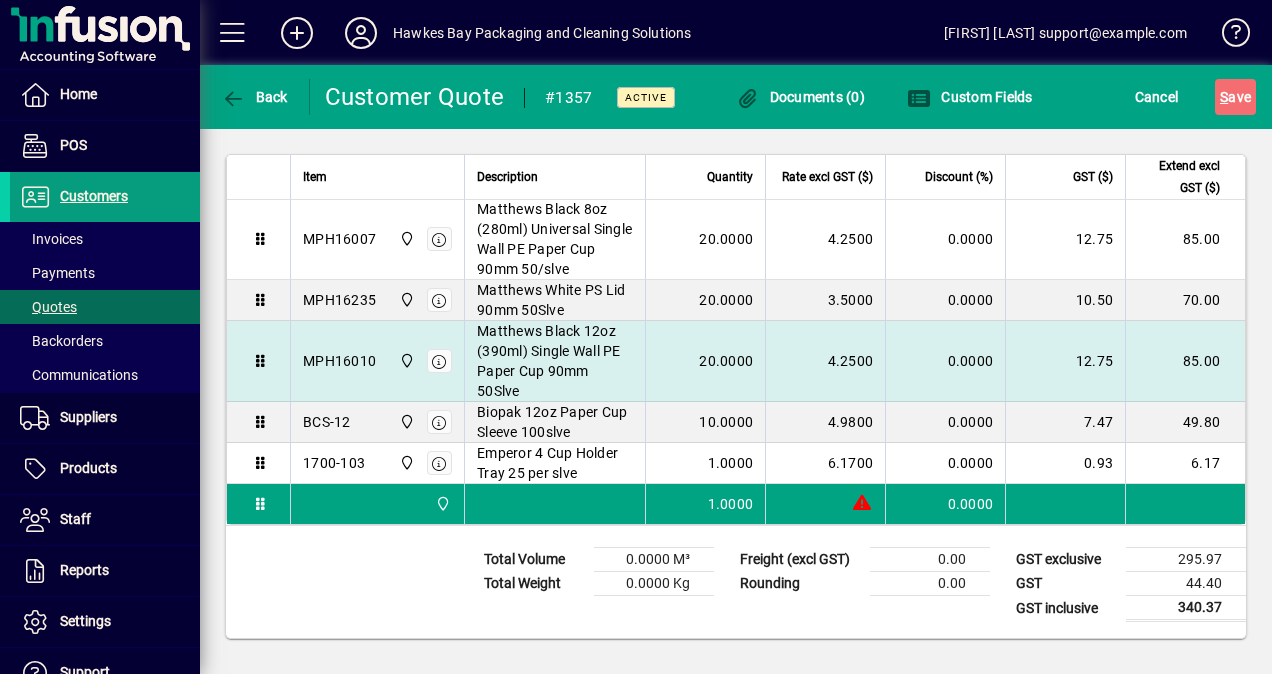 scroll, scrollTop: 327, scrollLeft: 0, axis: vertical 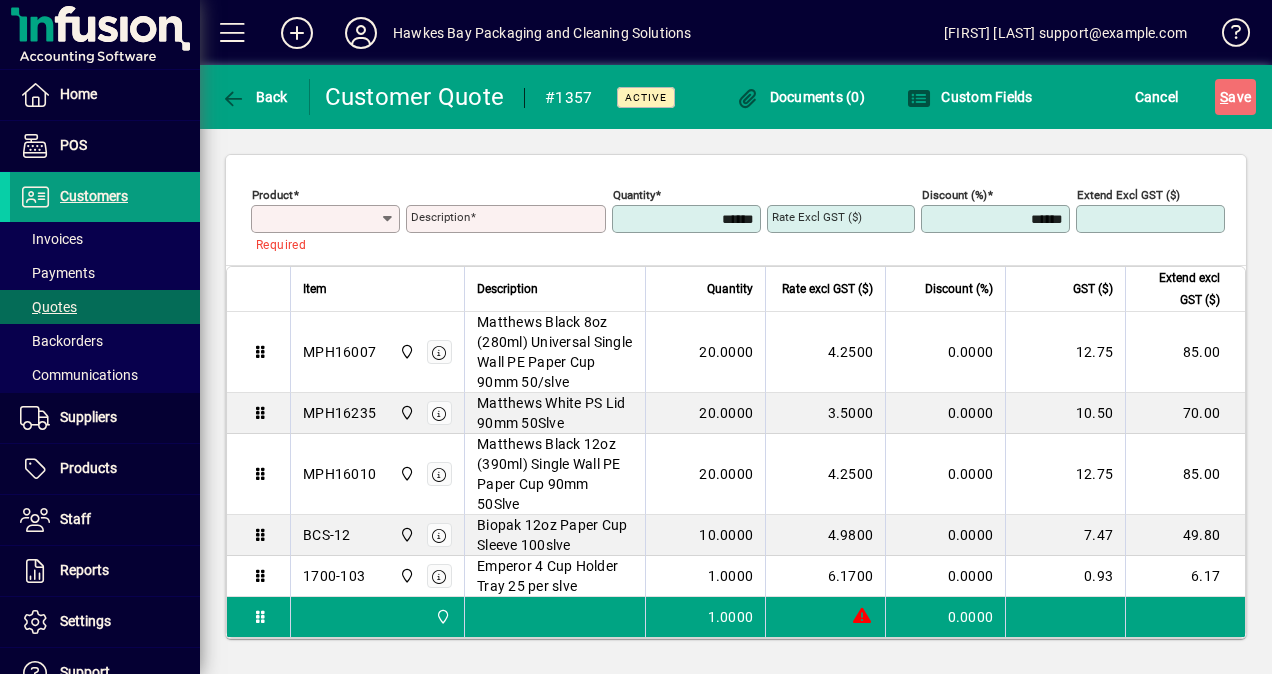 click on "Product" at bounding box center (318, 219) 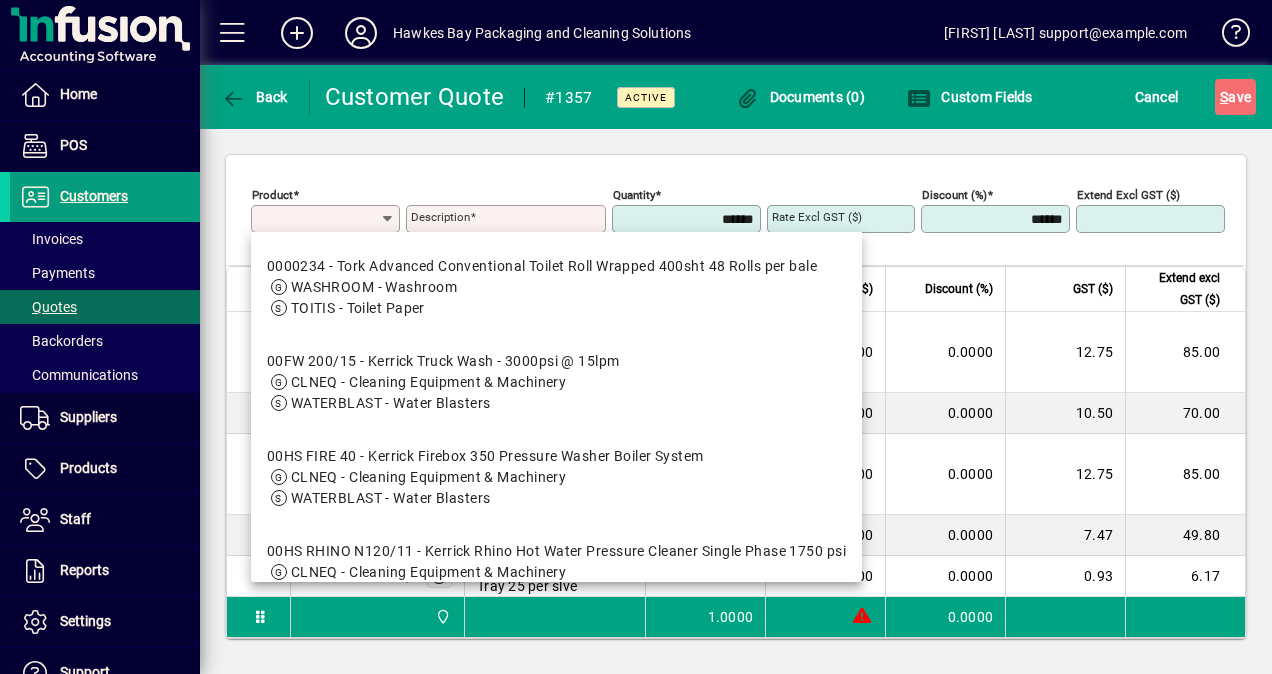paste on "**********" 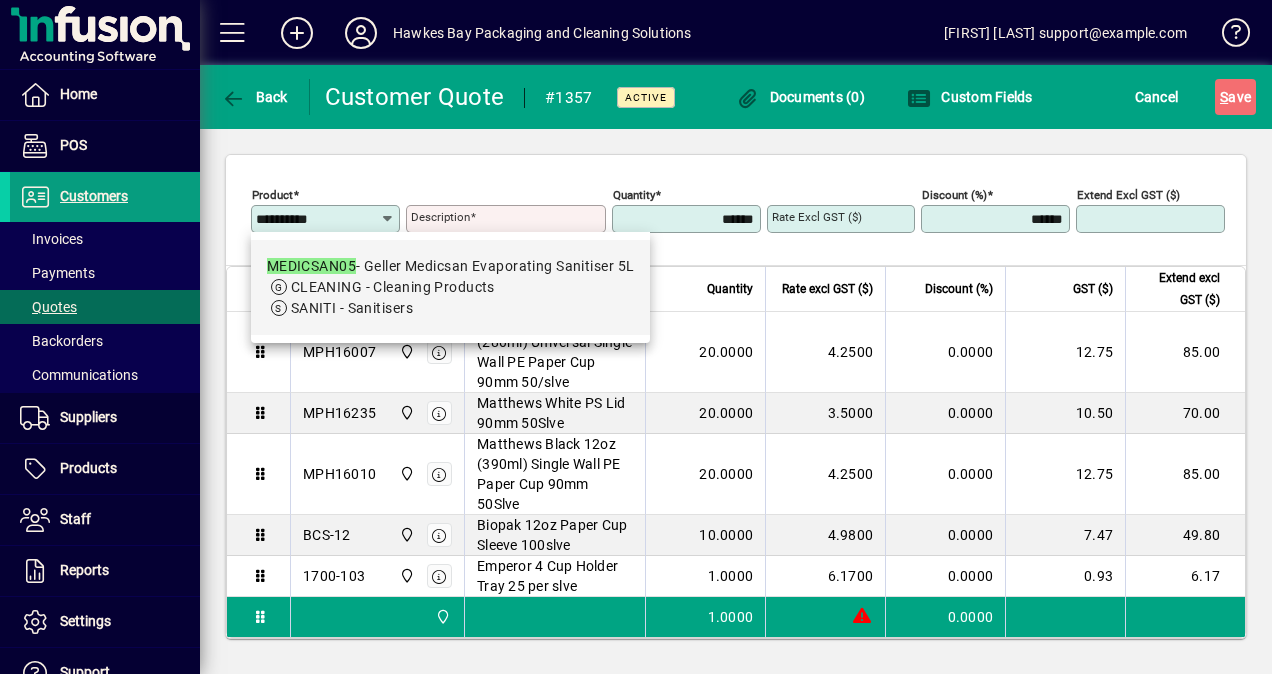 type on "**********" 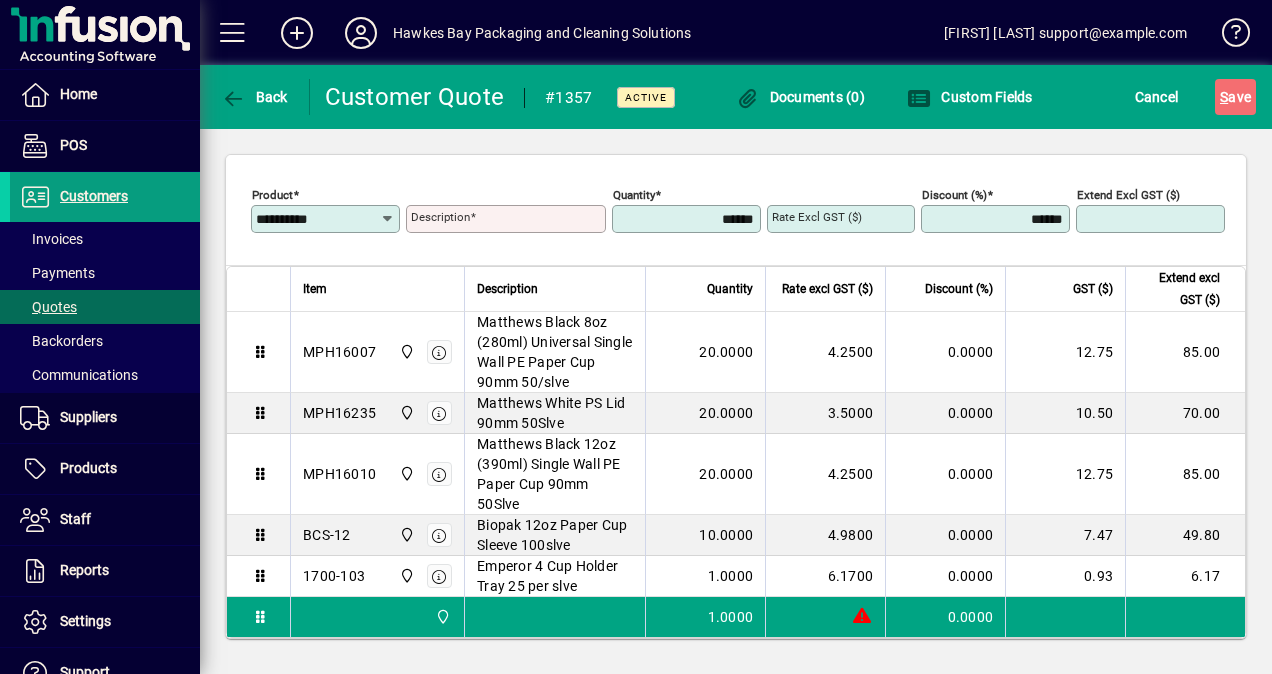 type on "**********" 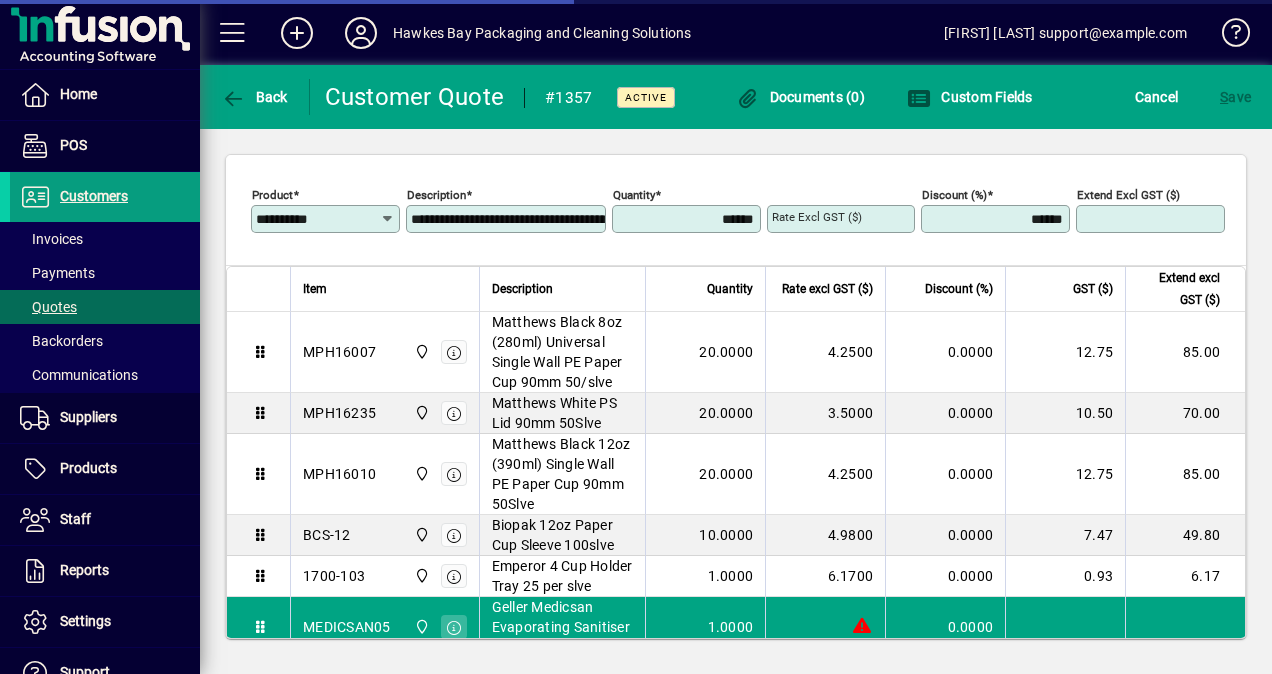 type on "*******" 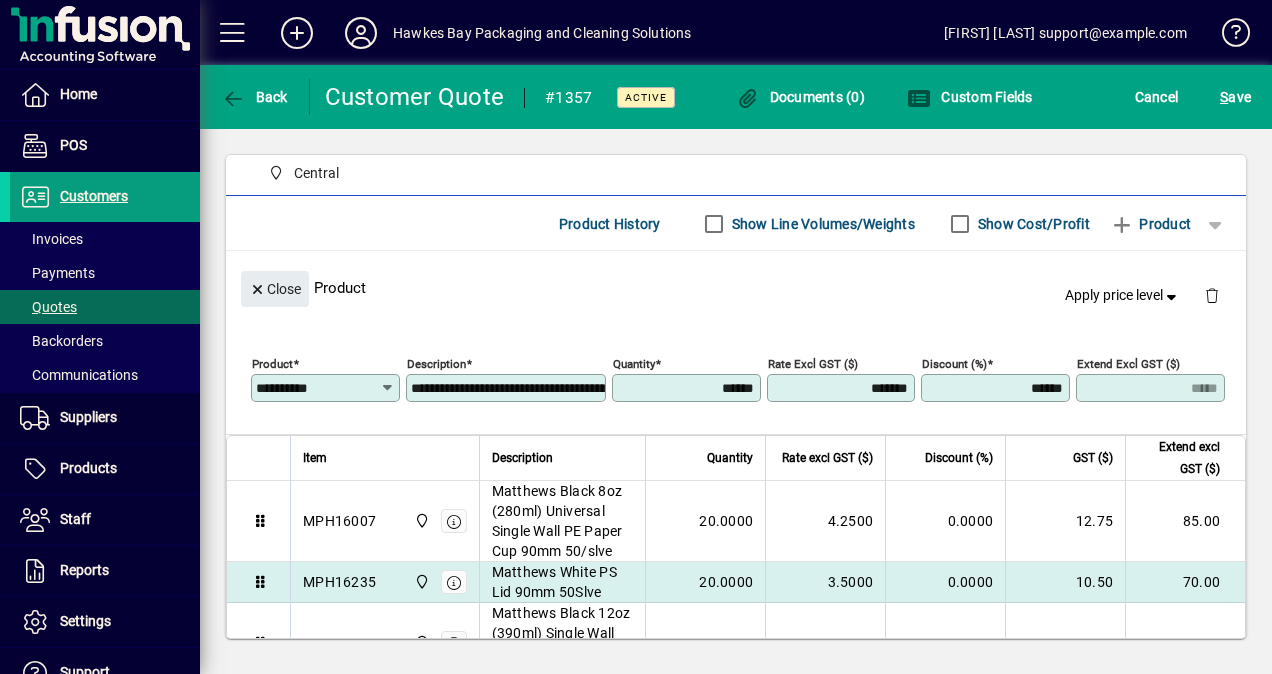 scroll, scrollTop: 13, scrollLeft: 0, axis: vertical 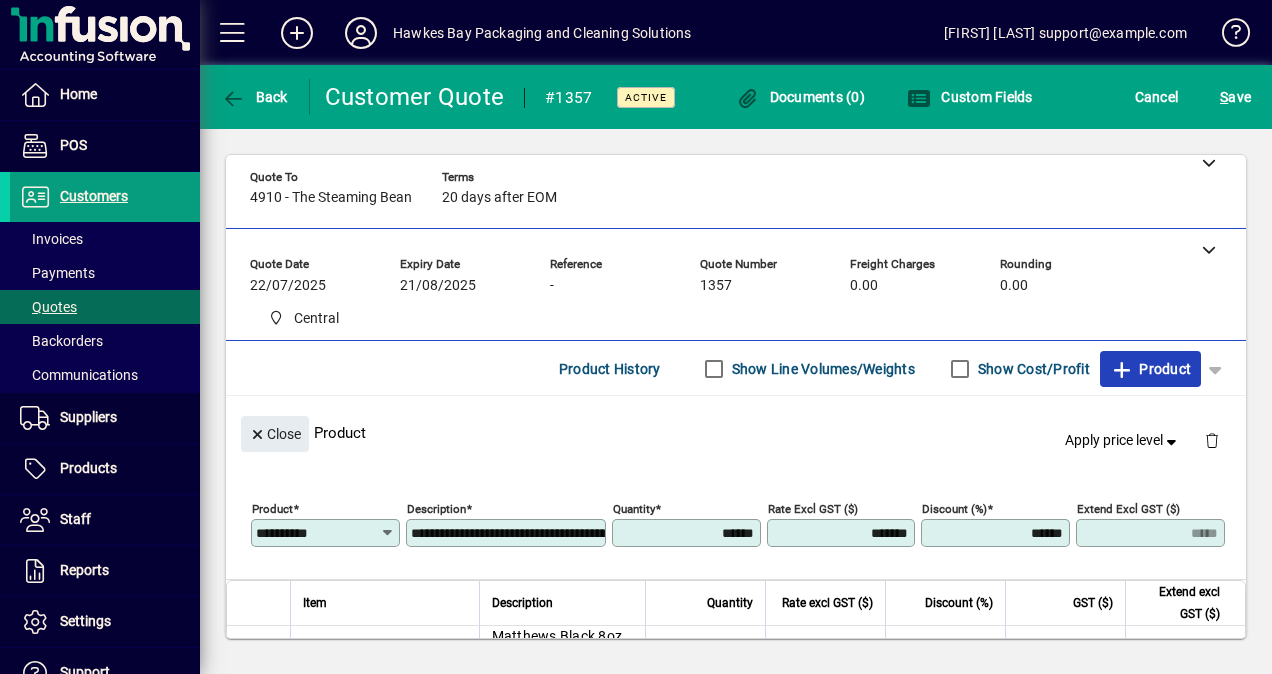 click on "Product" 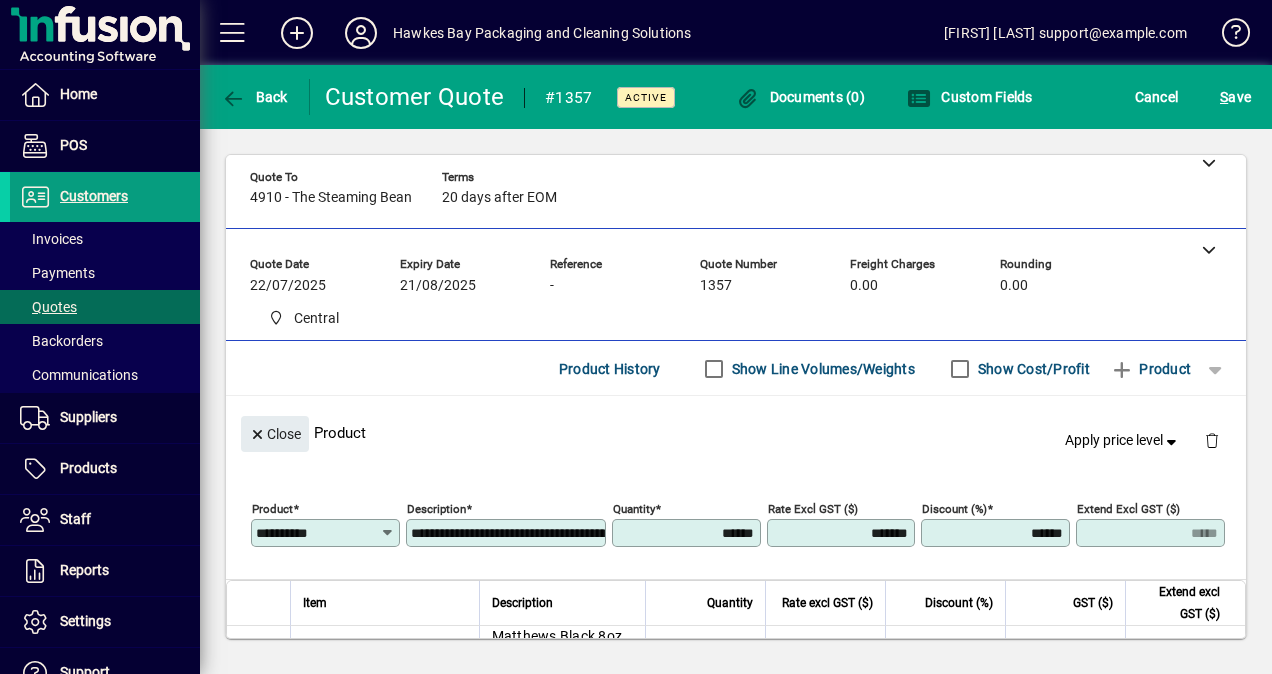 type 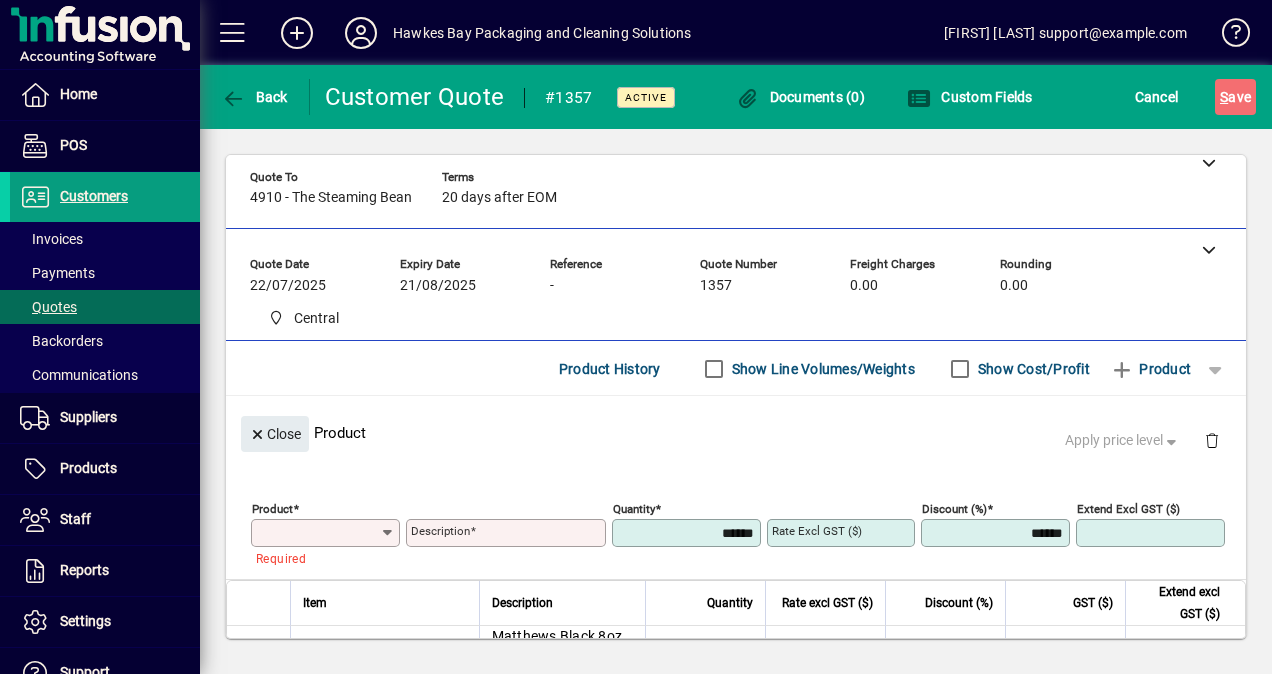 click on "Product" at bounding box center (318, 533) 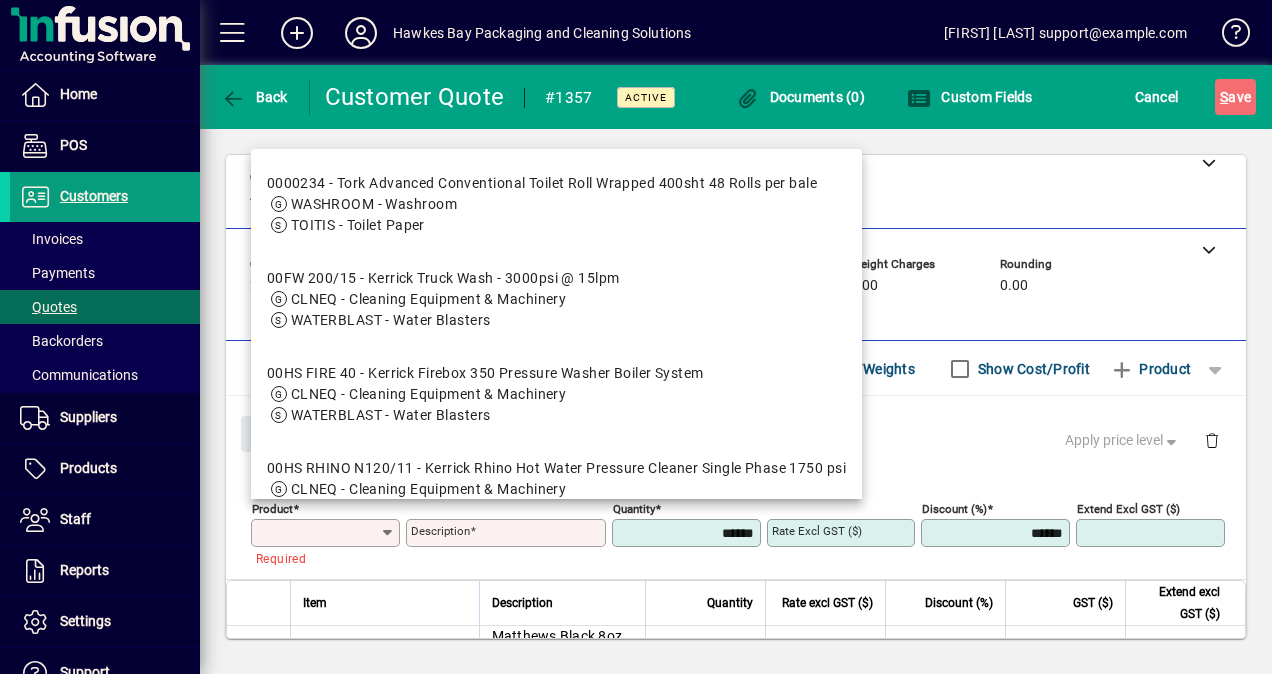 paste on "******" 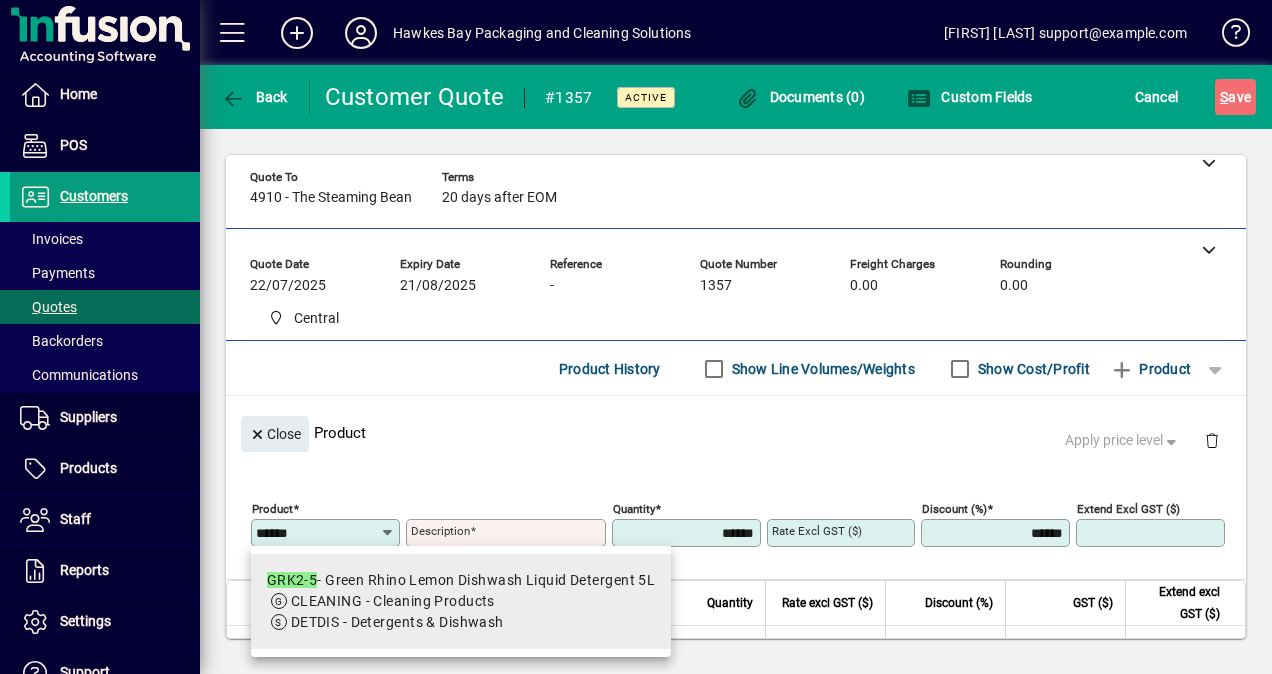 type on "******" 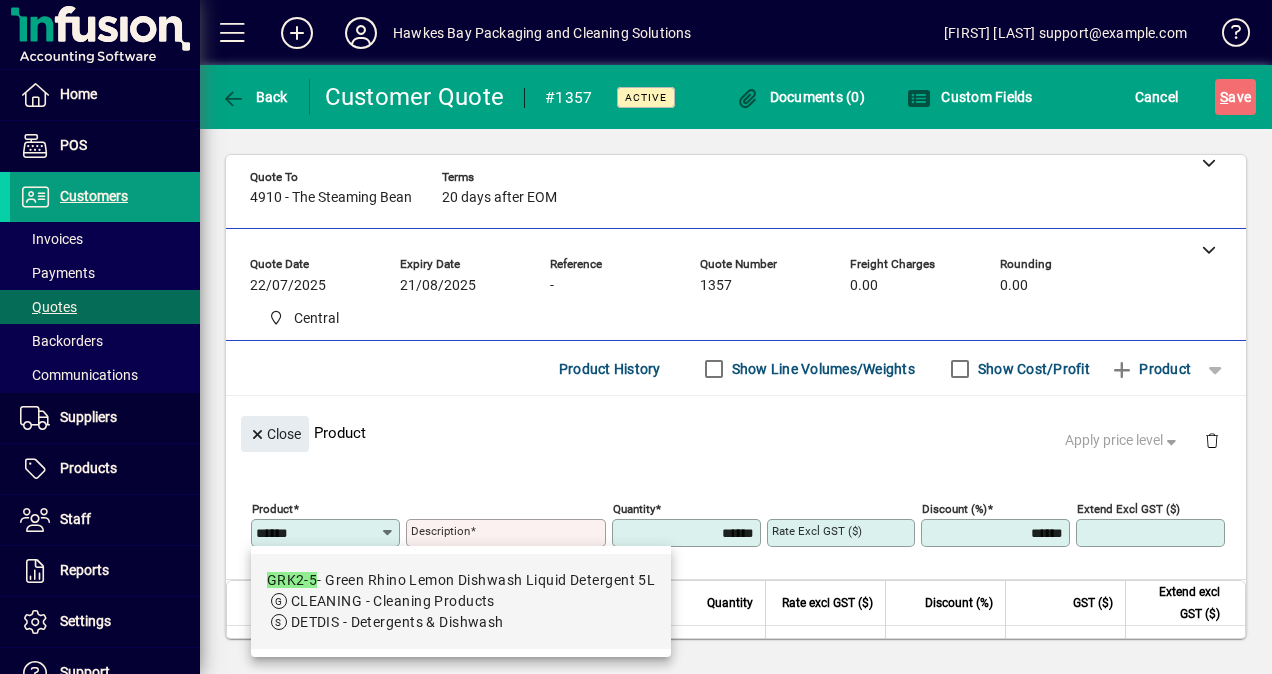 click on "GRK2-5  - Green Rhino Lemon Dishwash Liquid Detergent 5L" at bounding box center [461, 580] 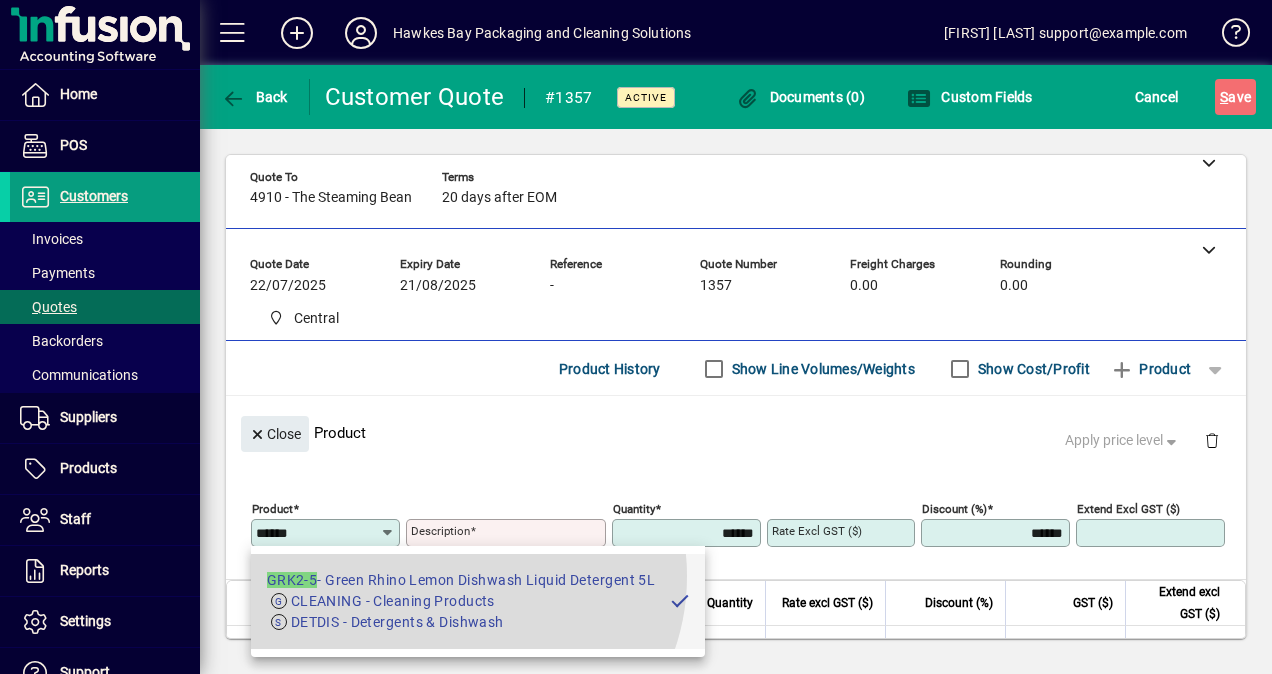 type on "**********" 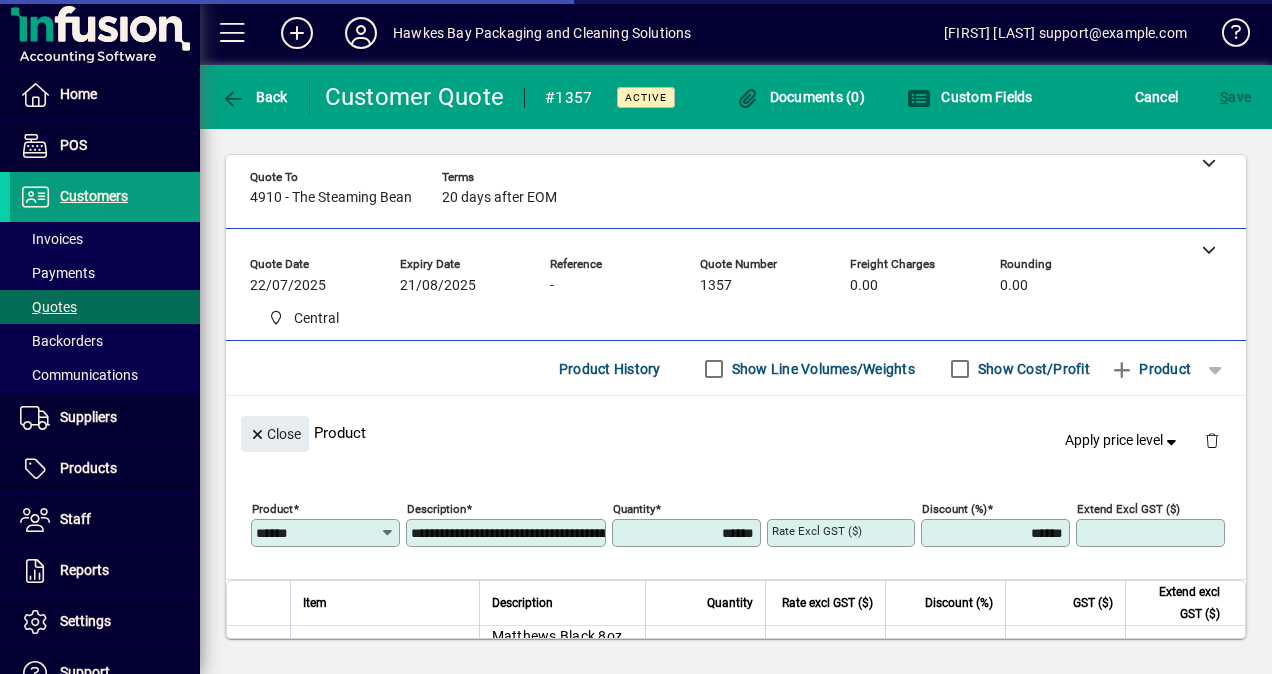 type on "*******" 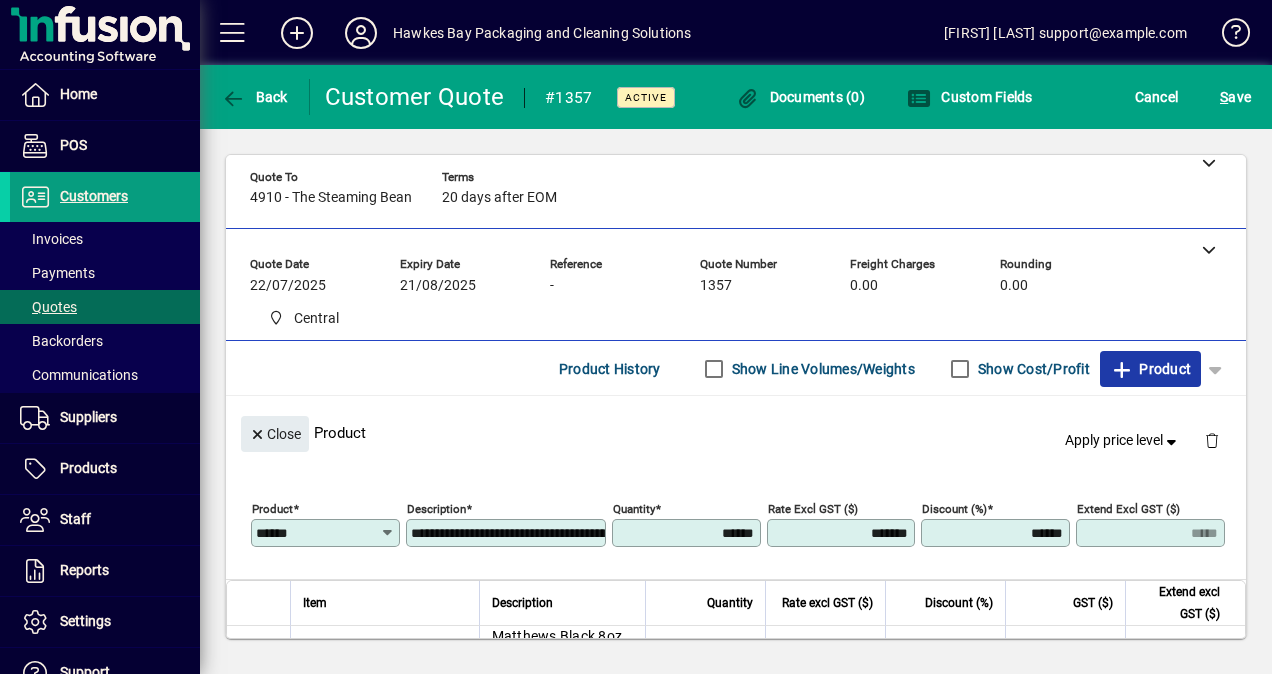 click on "Product" 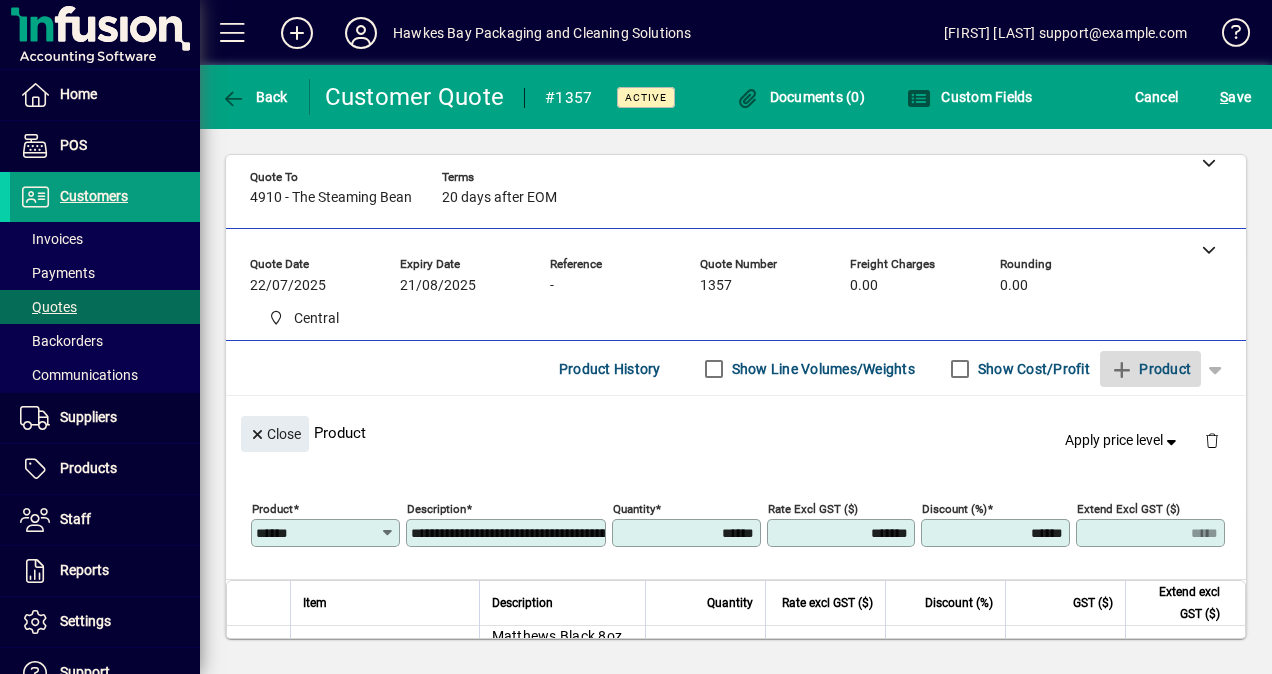 type 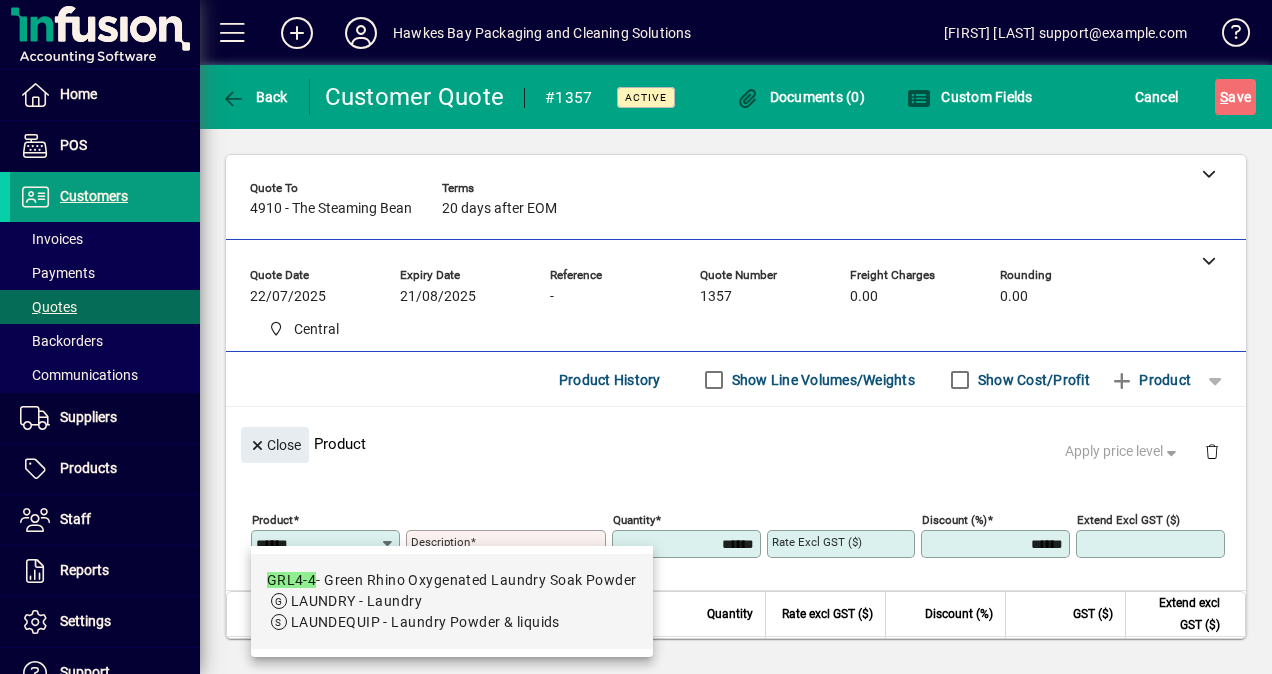 scroll, scrollTop: 0, scrollLeft: 0, axis: both 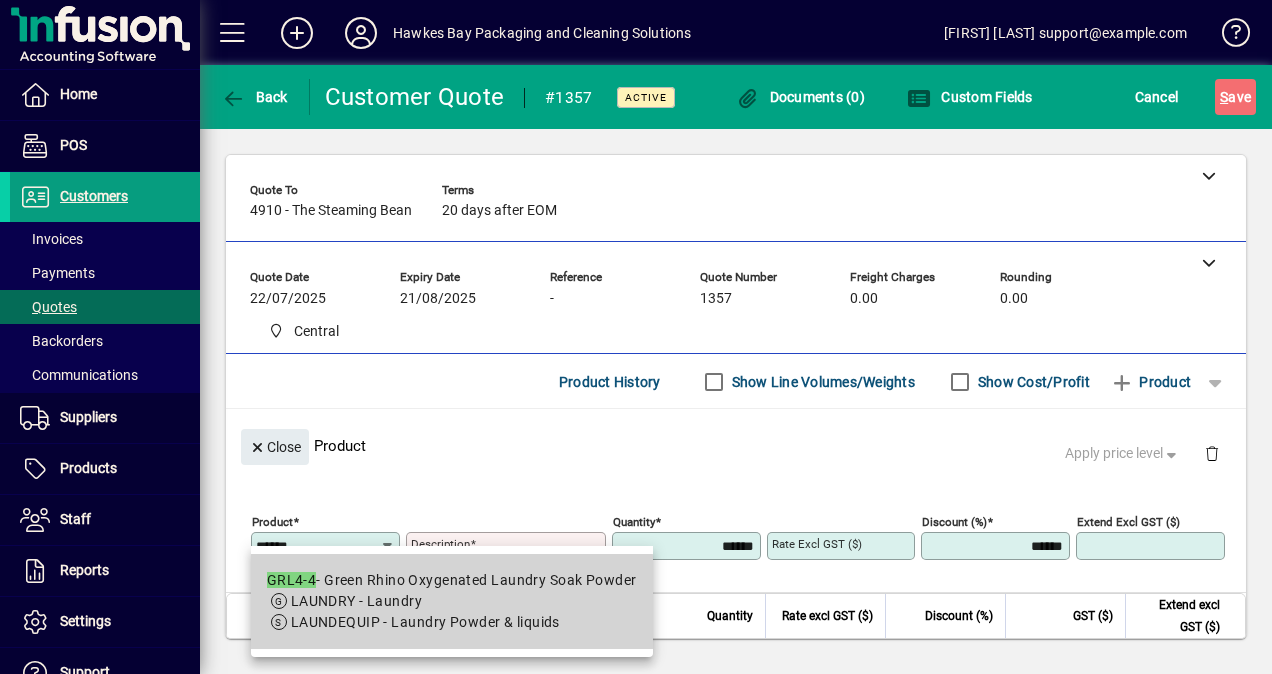 click on "LAUNDRY - Laundry" at bounding box center [356, 601] 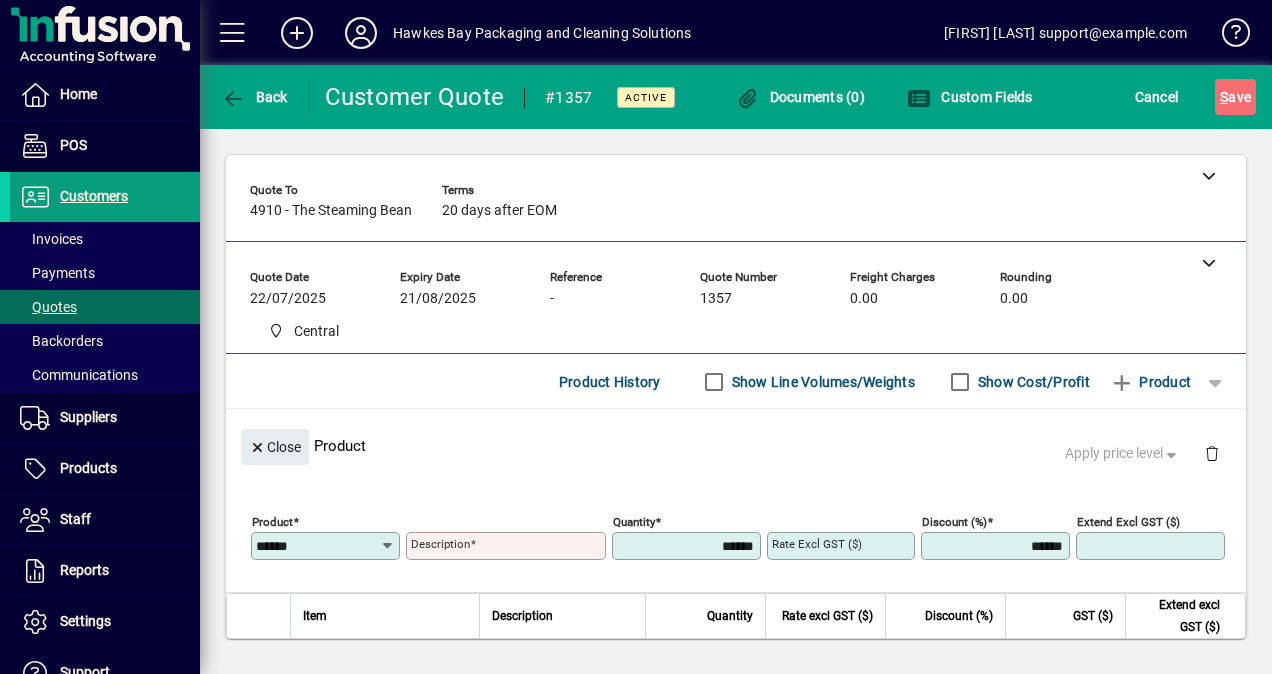 type on "******" 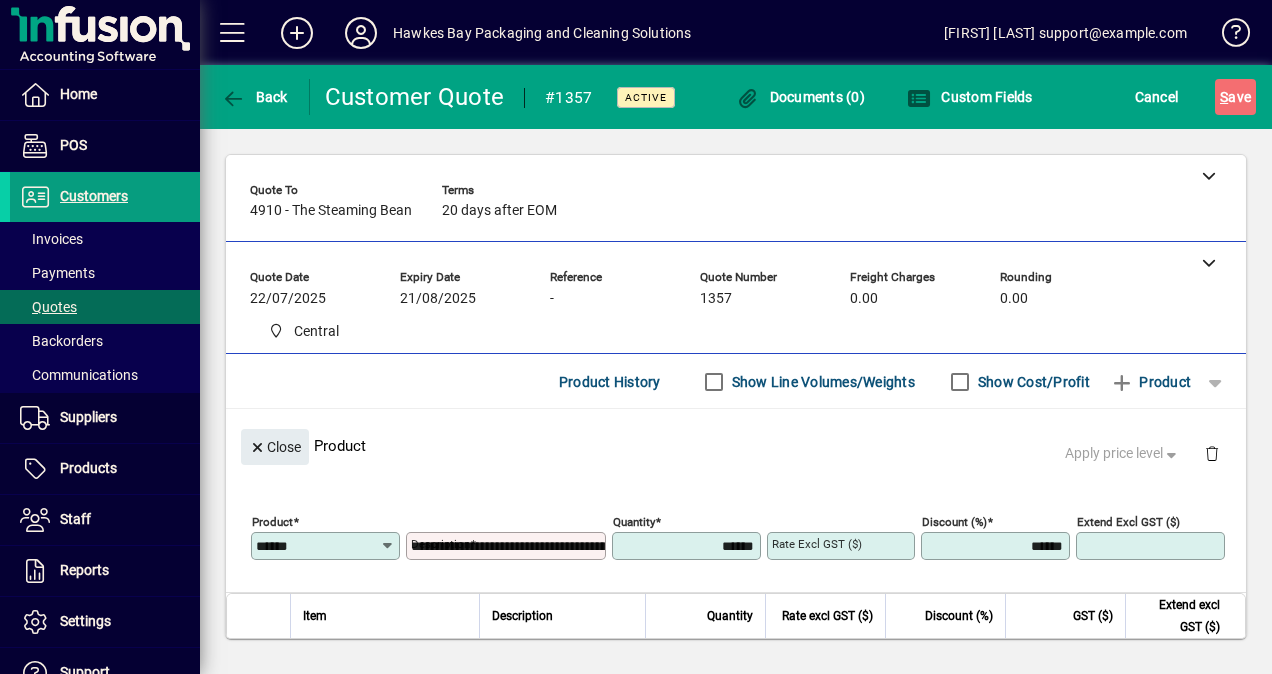 type on "*******" 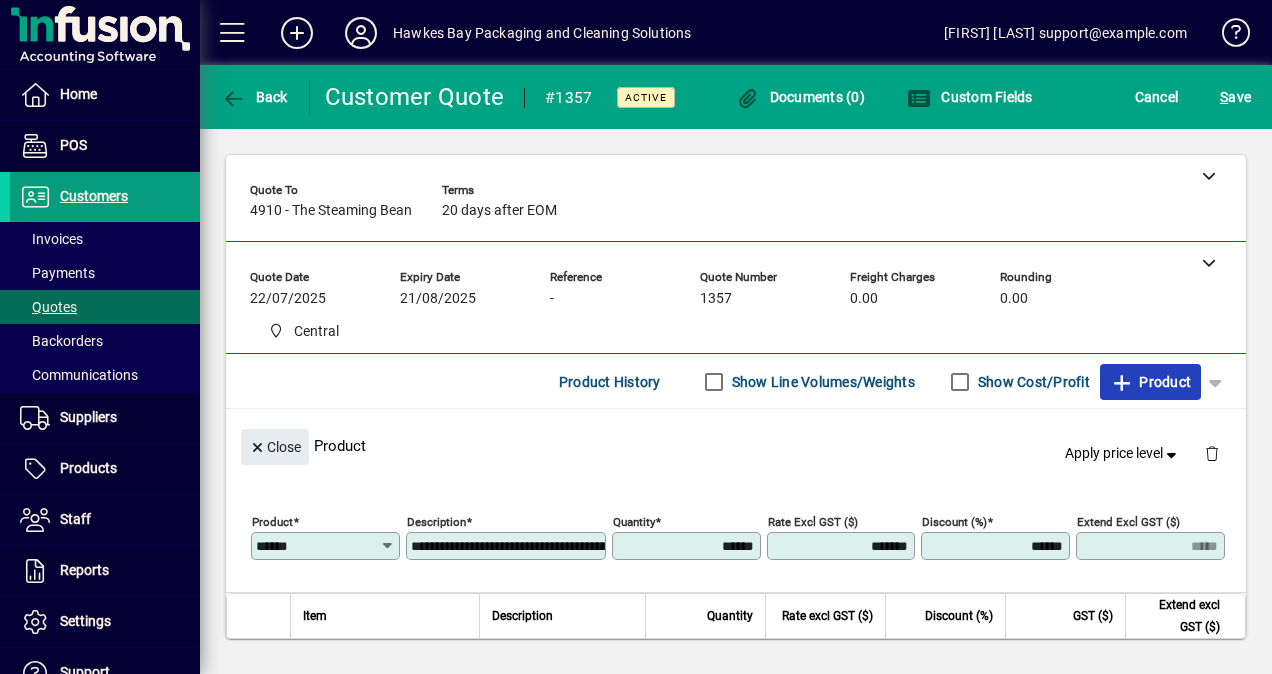 click on "Product" 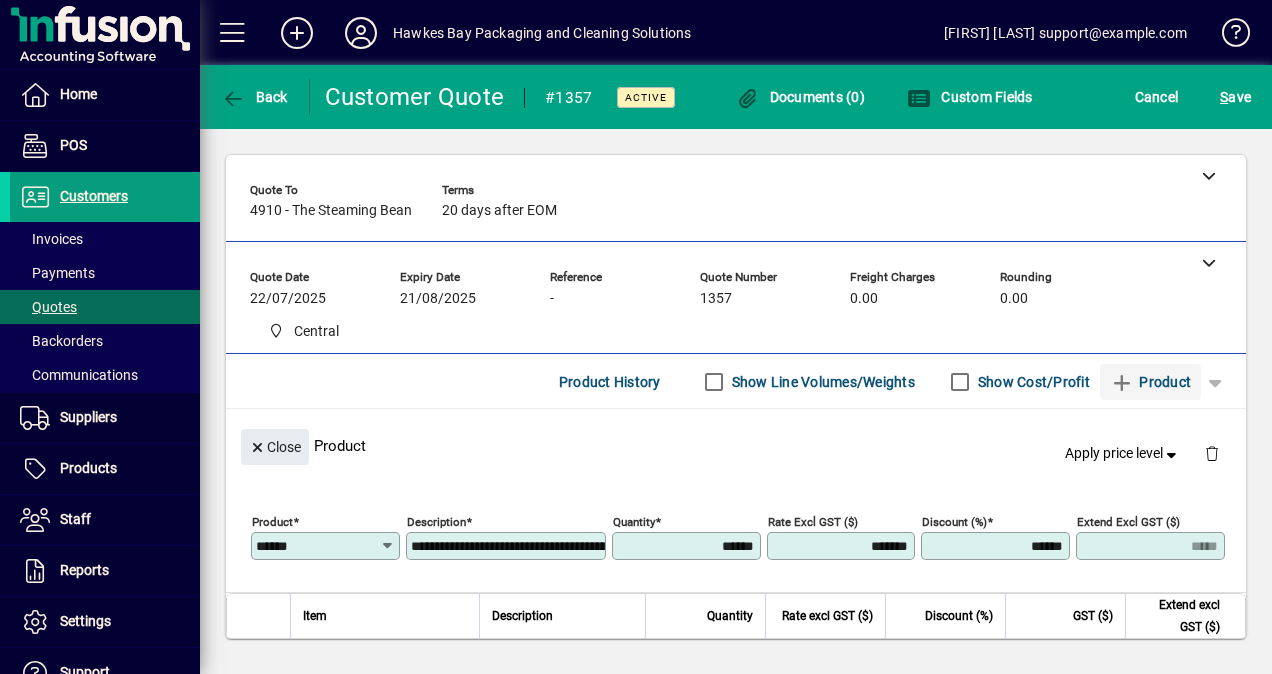 type 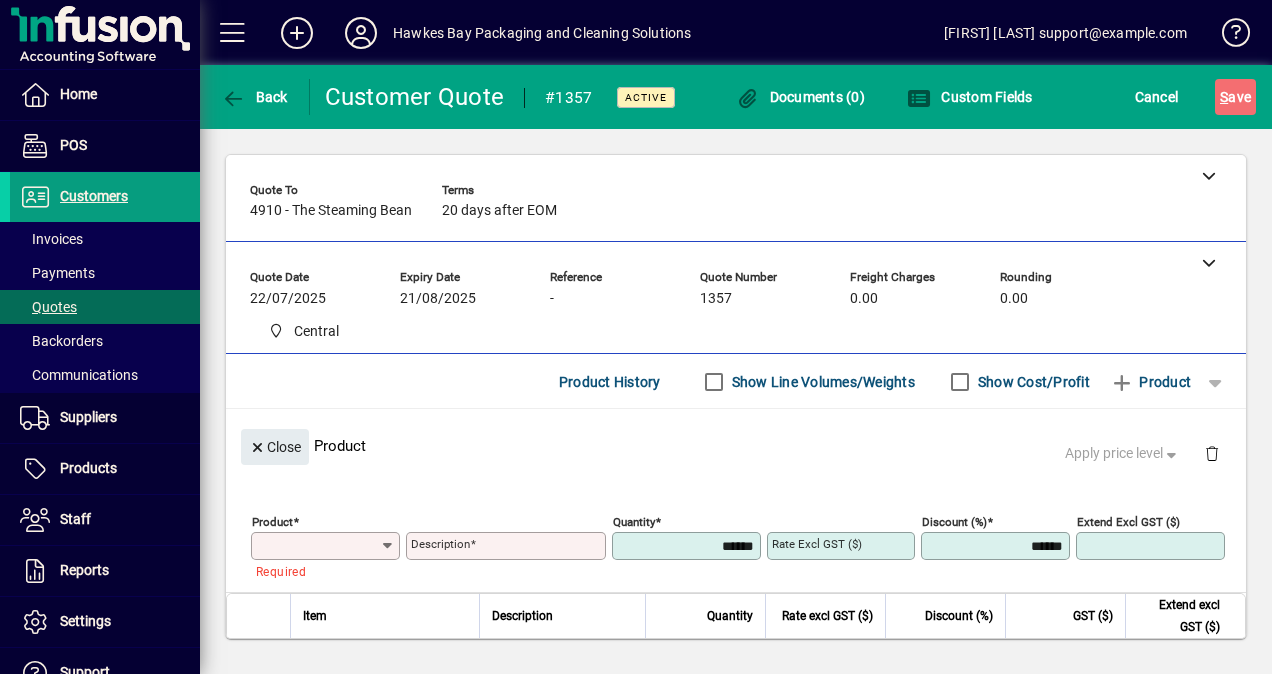 click on "Product" at bounding box center (318, 546) 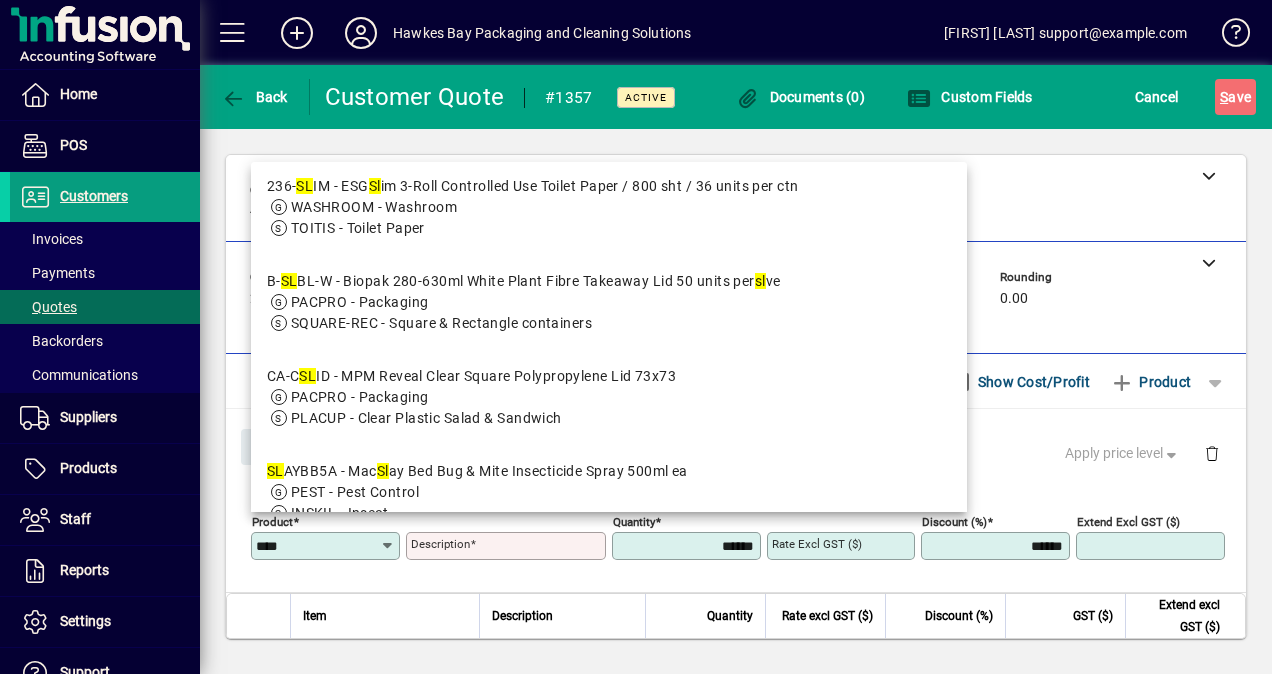 scroll, scrollTop: 0, scrollLeft: 0, axis: both 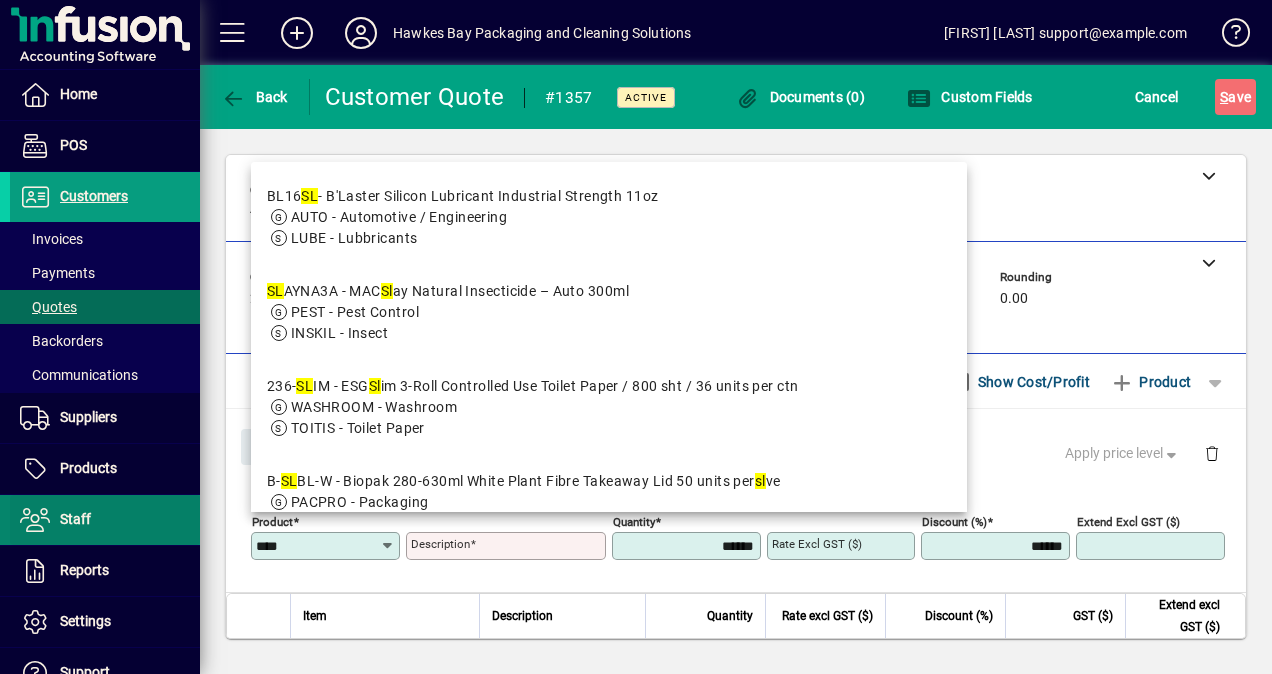 drag, startPoint x: 312, startPoint y: 547, endPoint x: 173, endPoint y: 526, distance: 140.57738 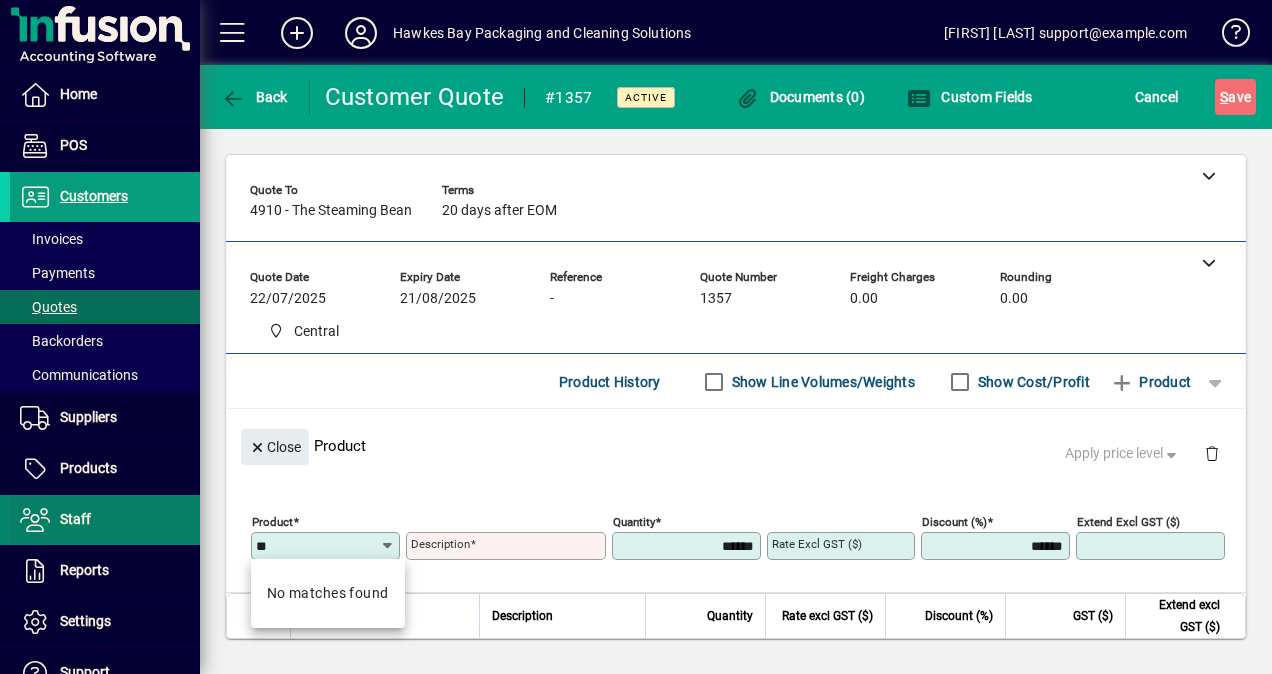 type on "*" 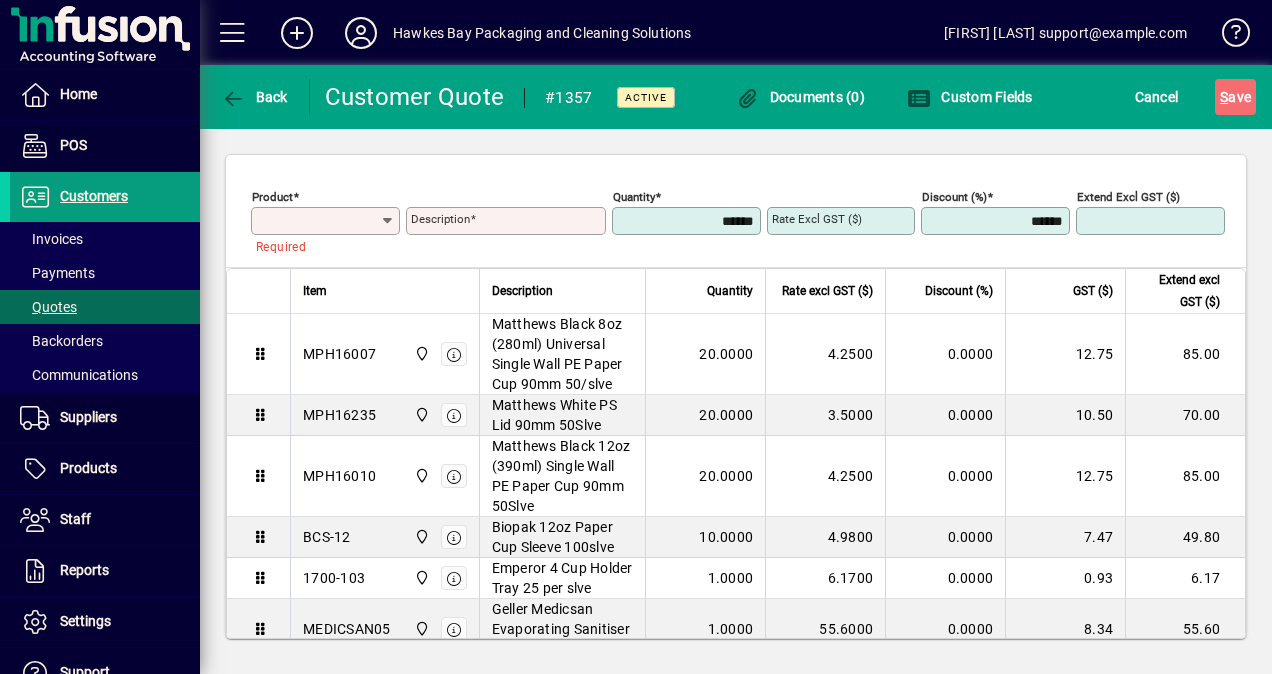 scroll, scrollTop: 0, scrollLeft: 0, axis: both 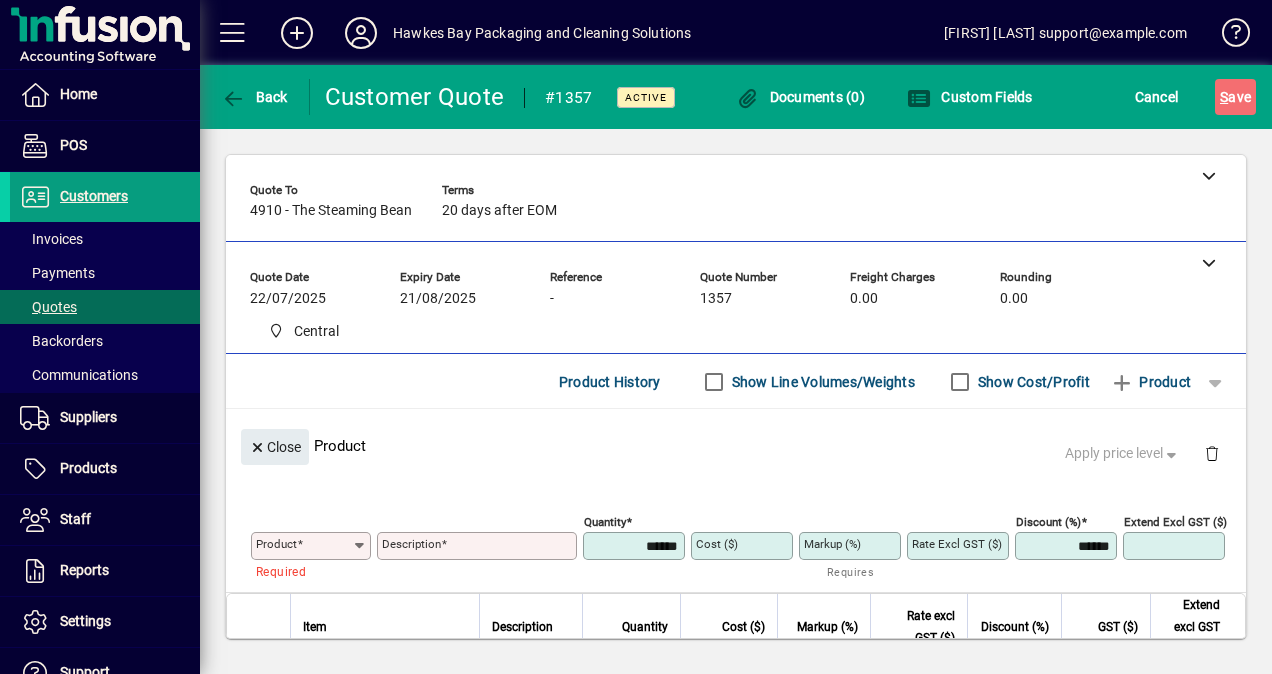 click on "Product" at bounding box center (304, 546) 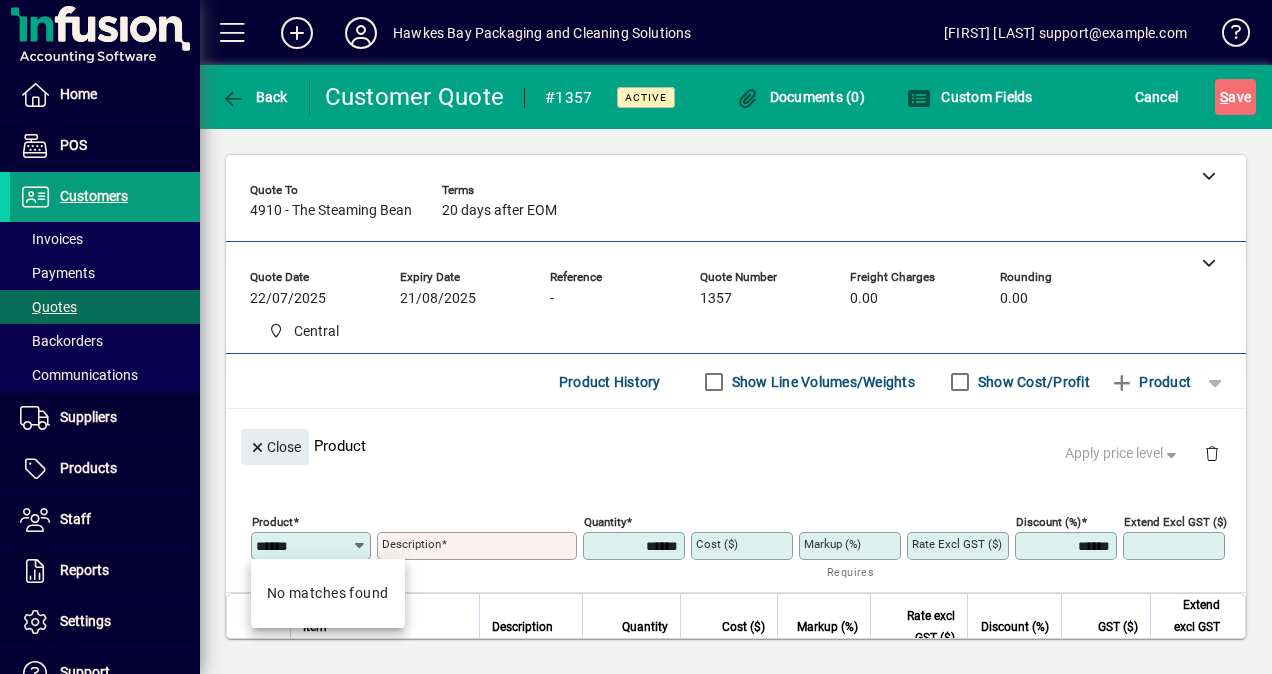 type on "******" 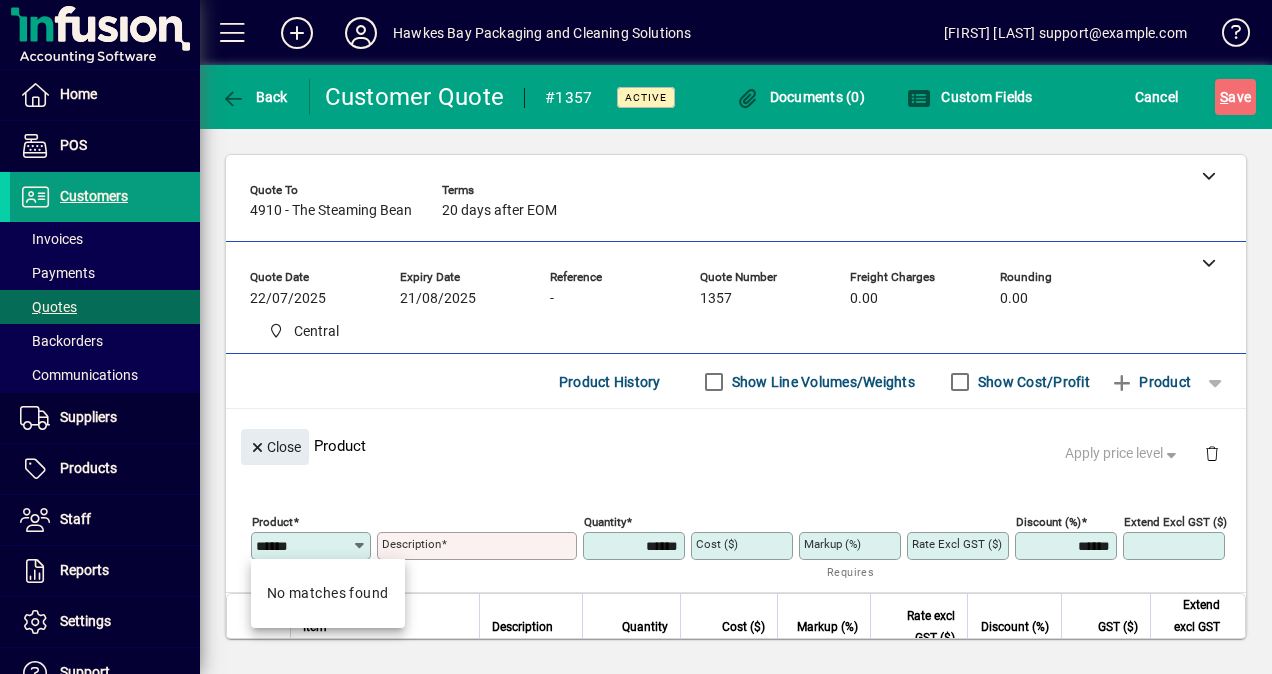 drag, startPoint x: 299, startPoint y: 548, endPoint x: 252, endPoint y: 556, distance: 47.67599 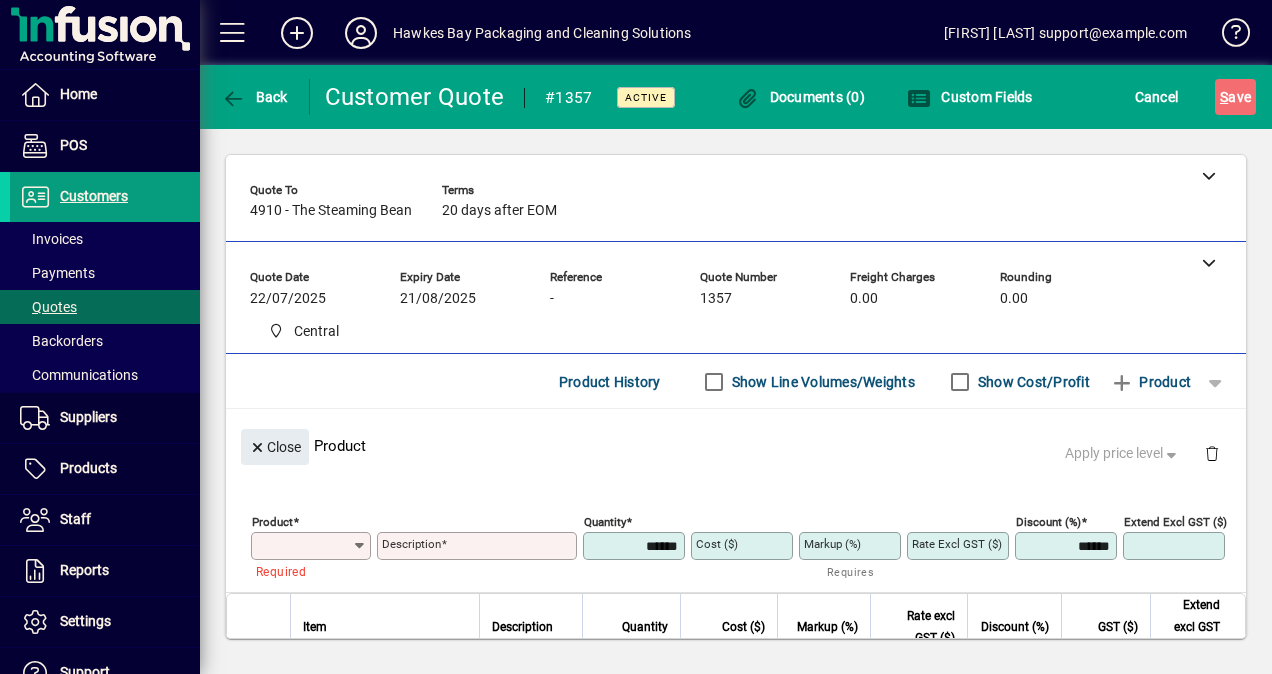 paste on "********" 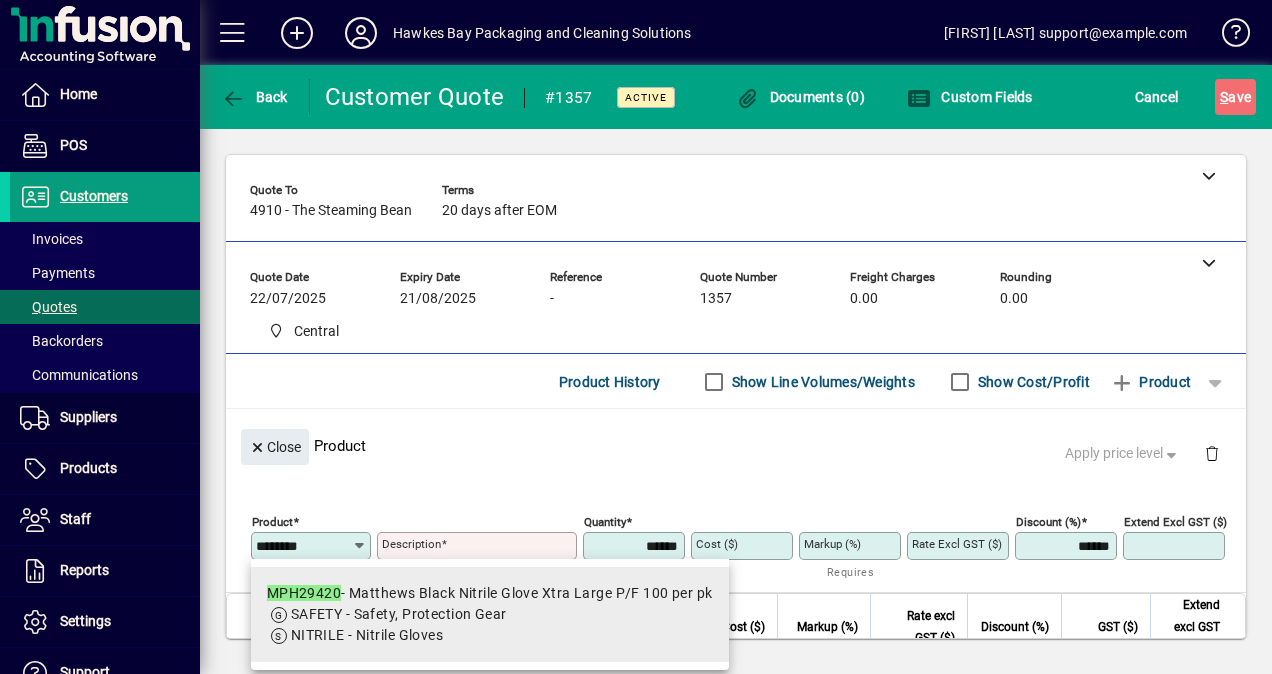 type on "********" 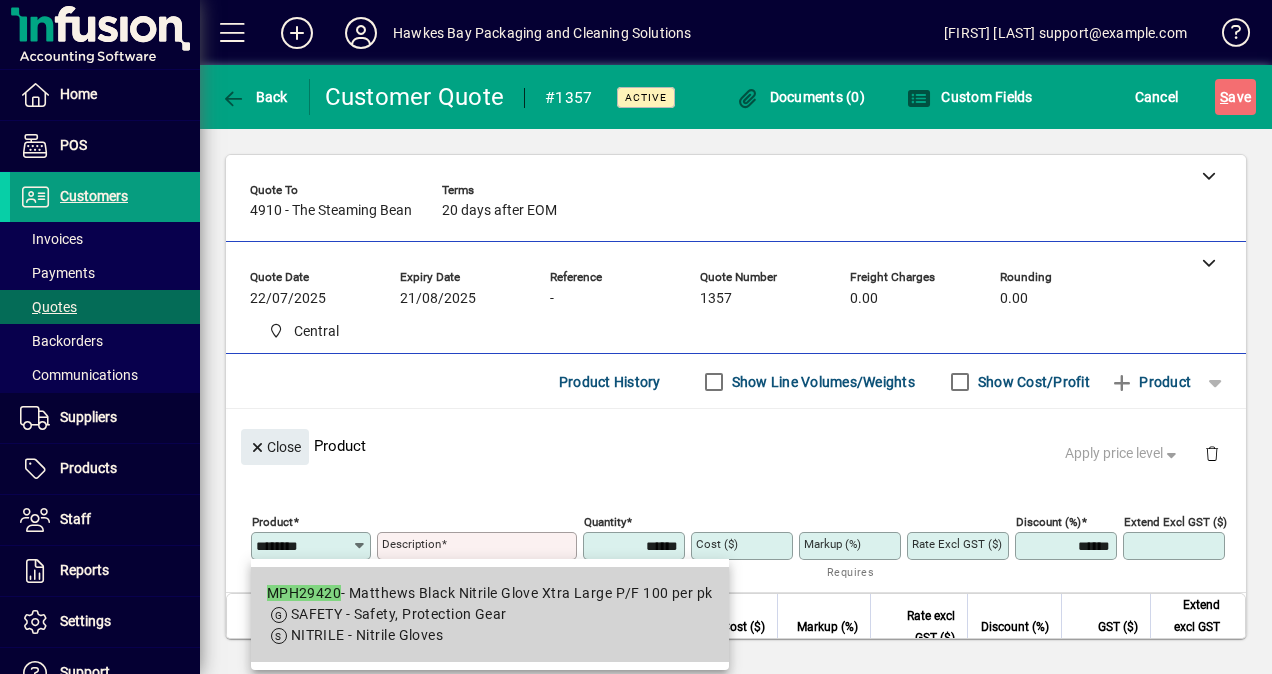 click on "MPH29420  - Matthews Black Nitrile Glove Xtra Large P/F 100 per pk" at bounding box center (490, 593) 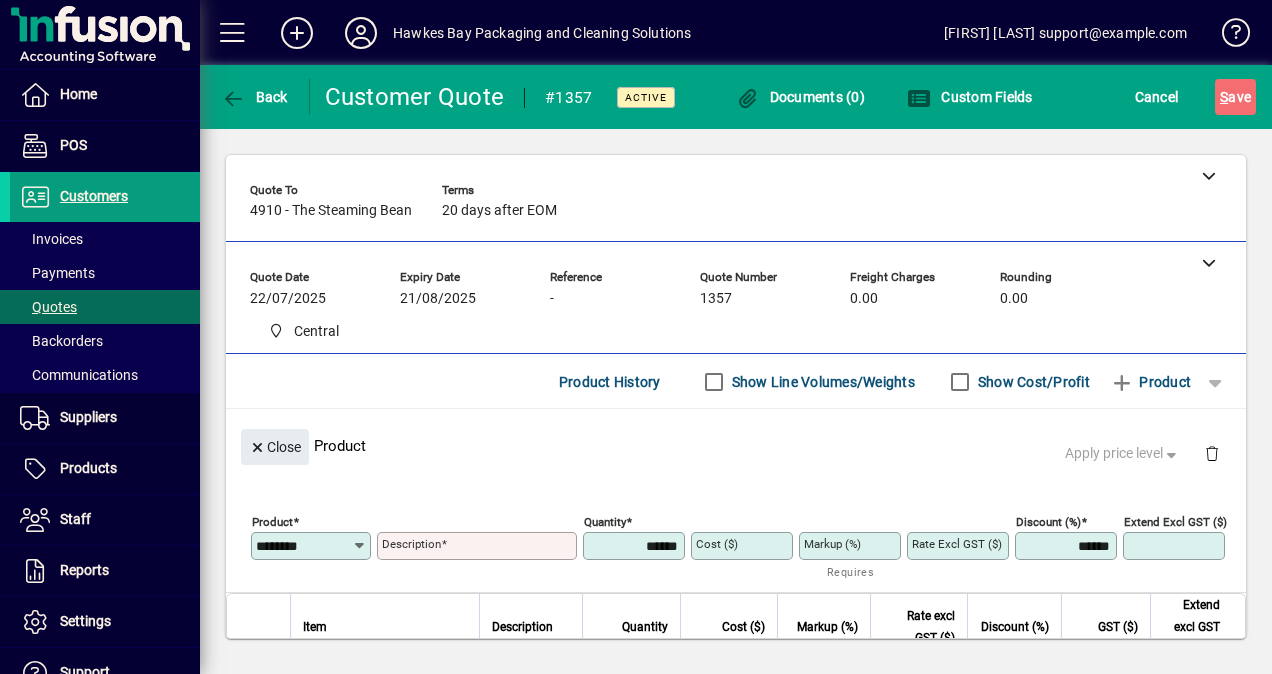 type on "**********" 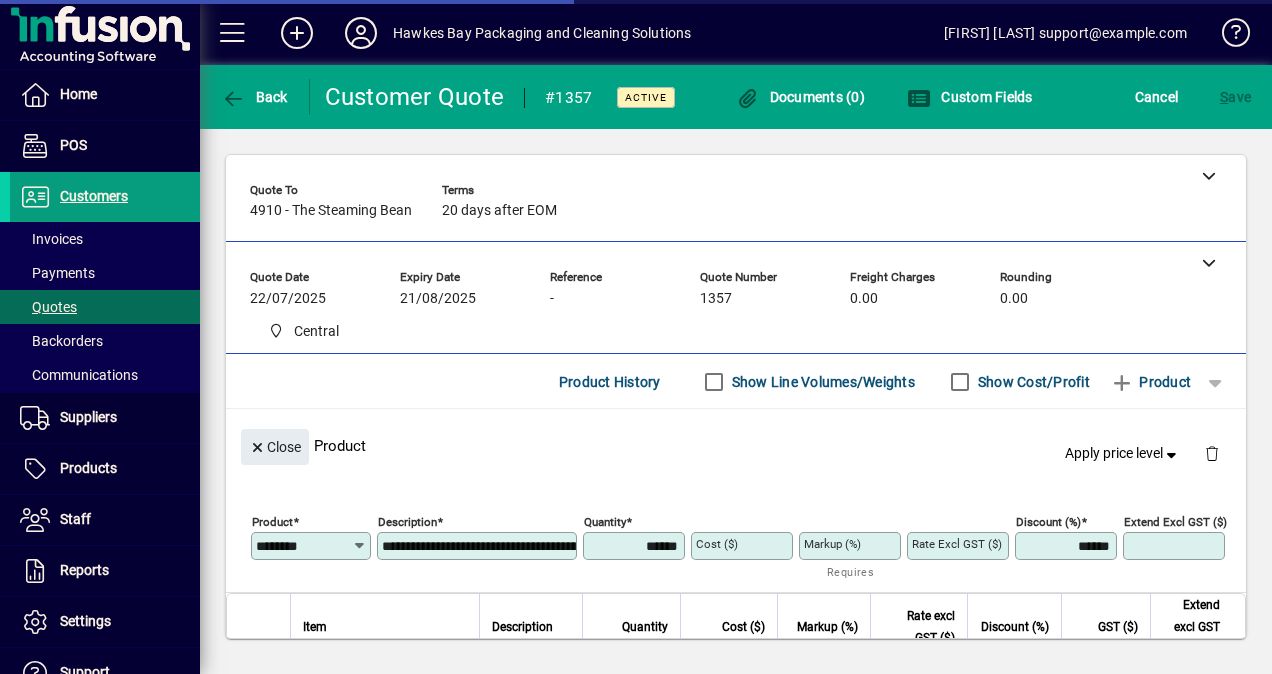 type on "******" 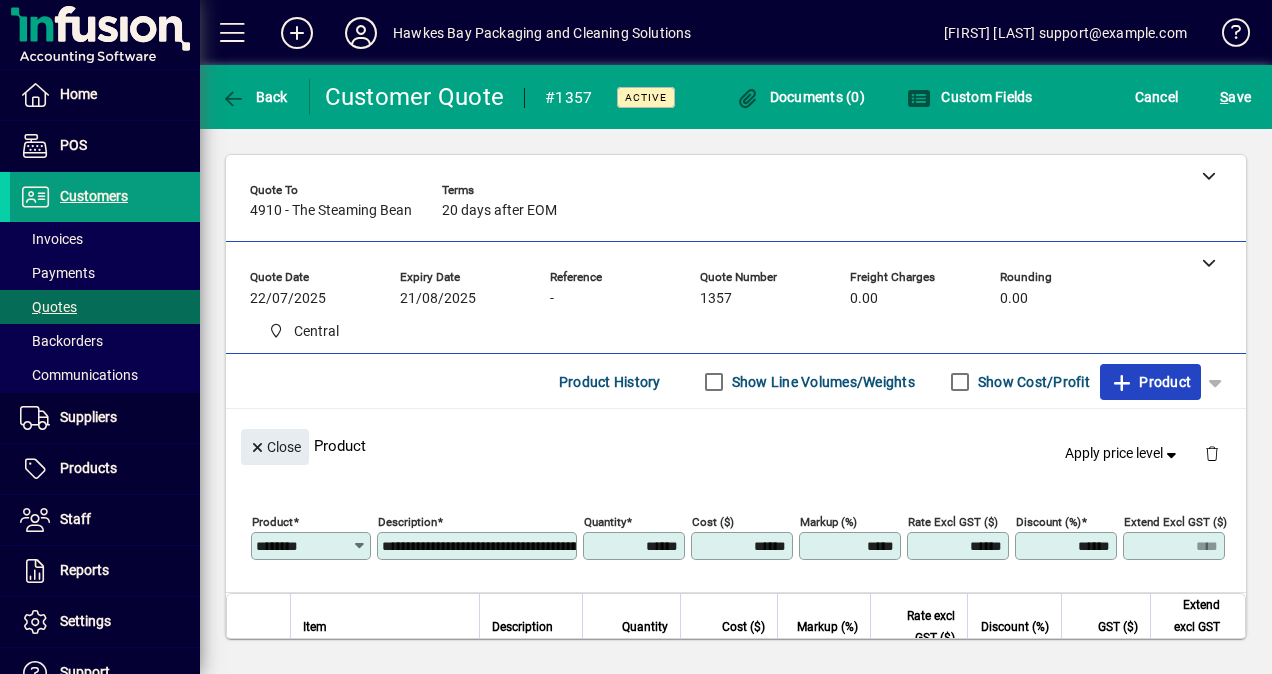 drag, startPoint x: 1147, startPoint y: 382, endPoint x: 197, endPoint y: 498, distance: 957.0559 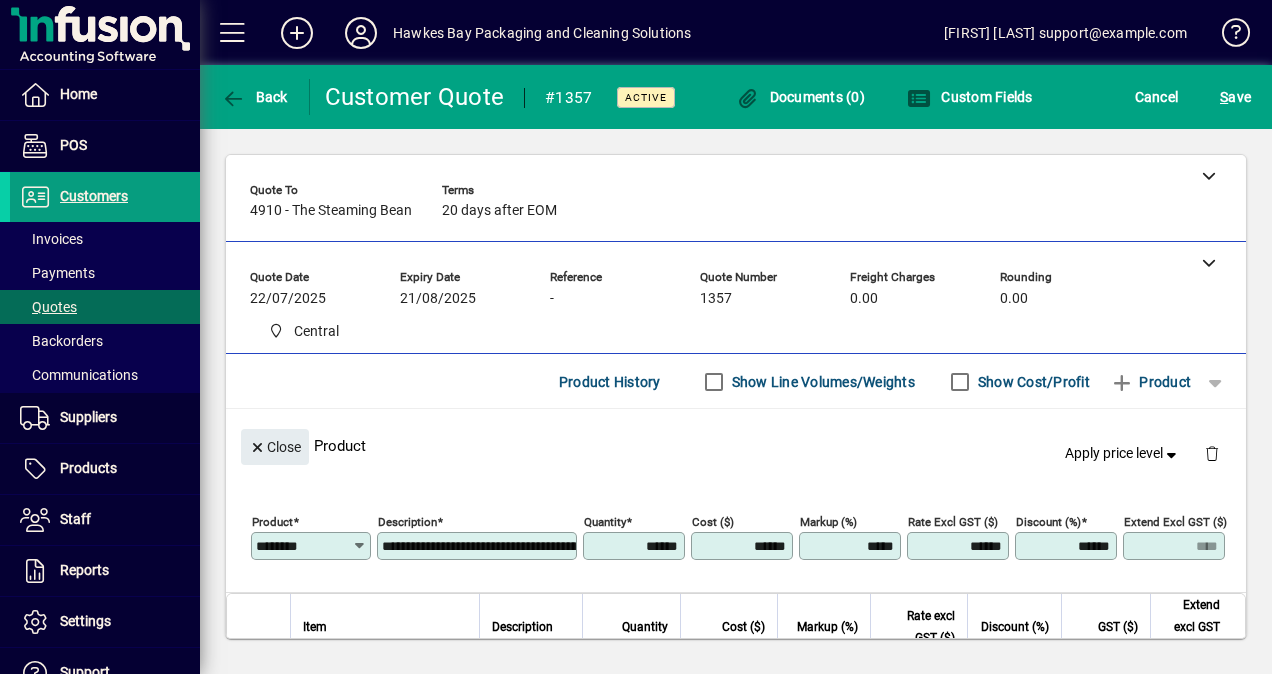 type 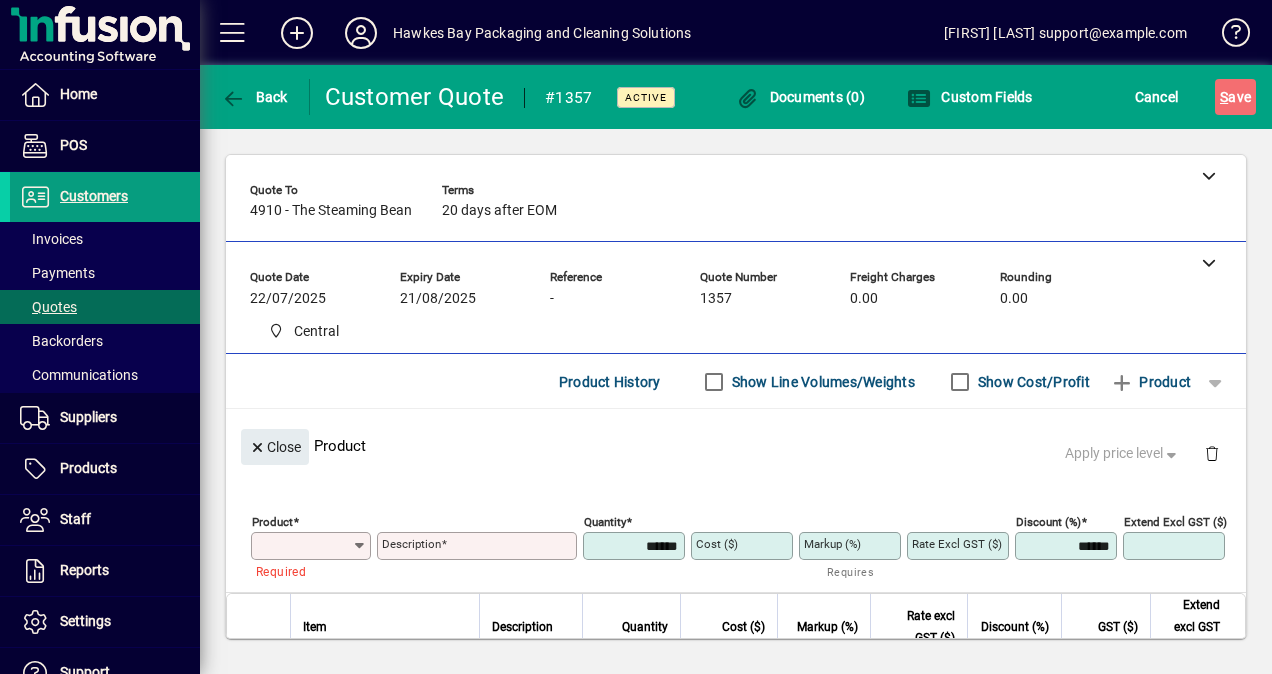 click on "Product" at bounding box center [304, 546] 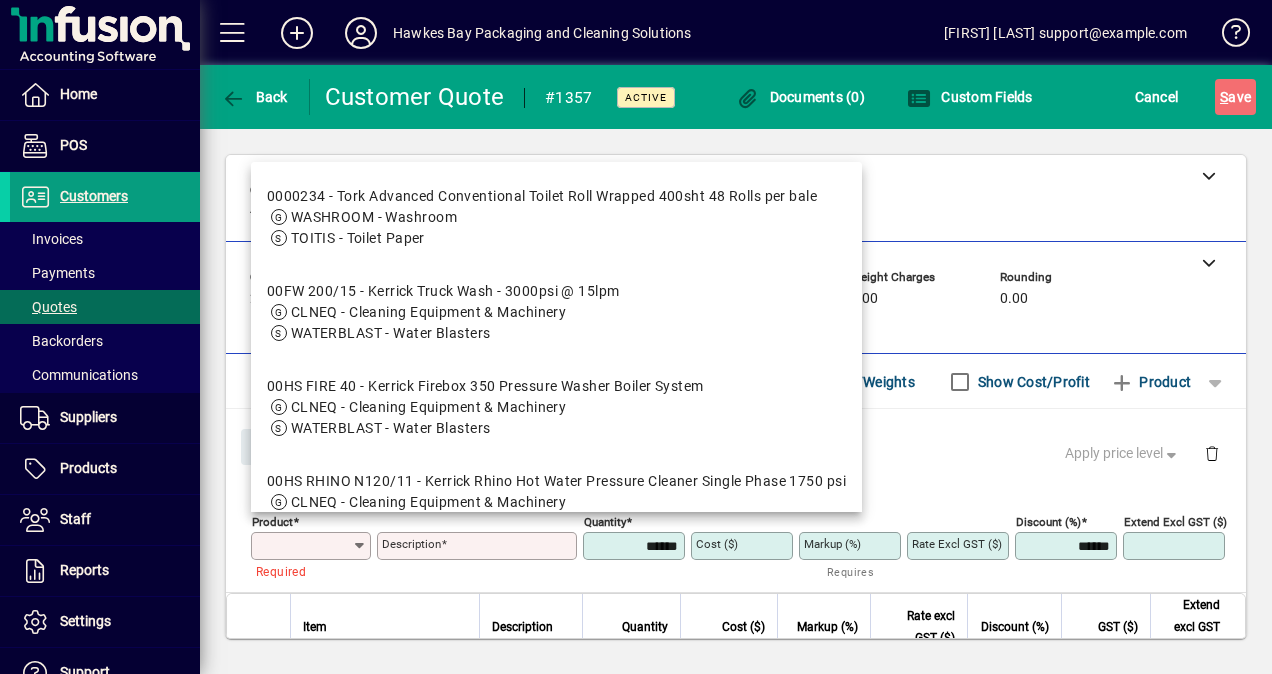 paste on "*******" 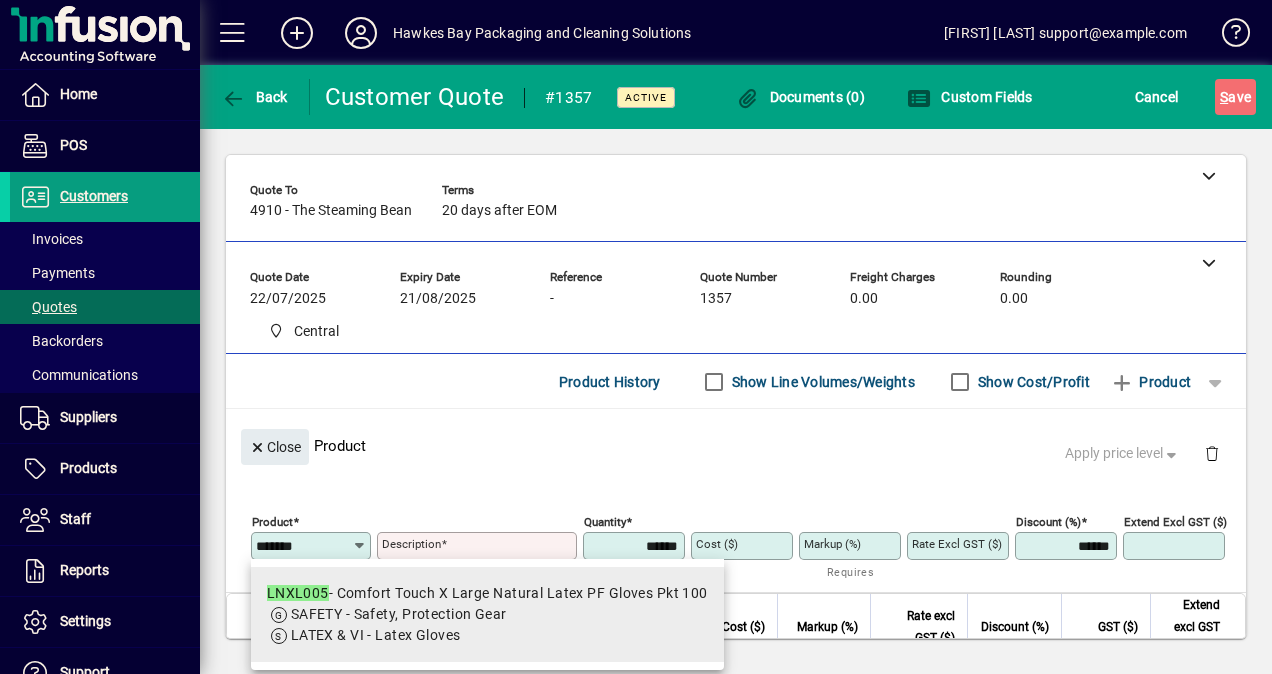 type on "*******" 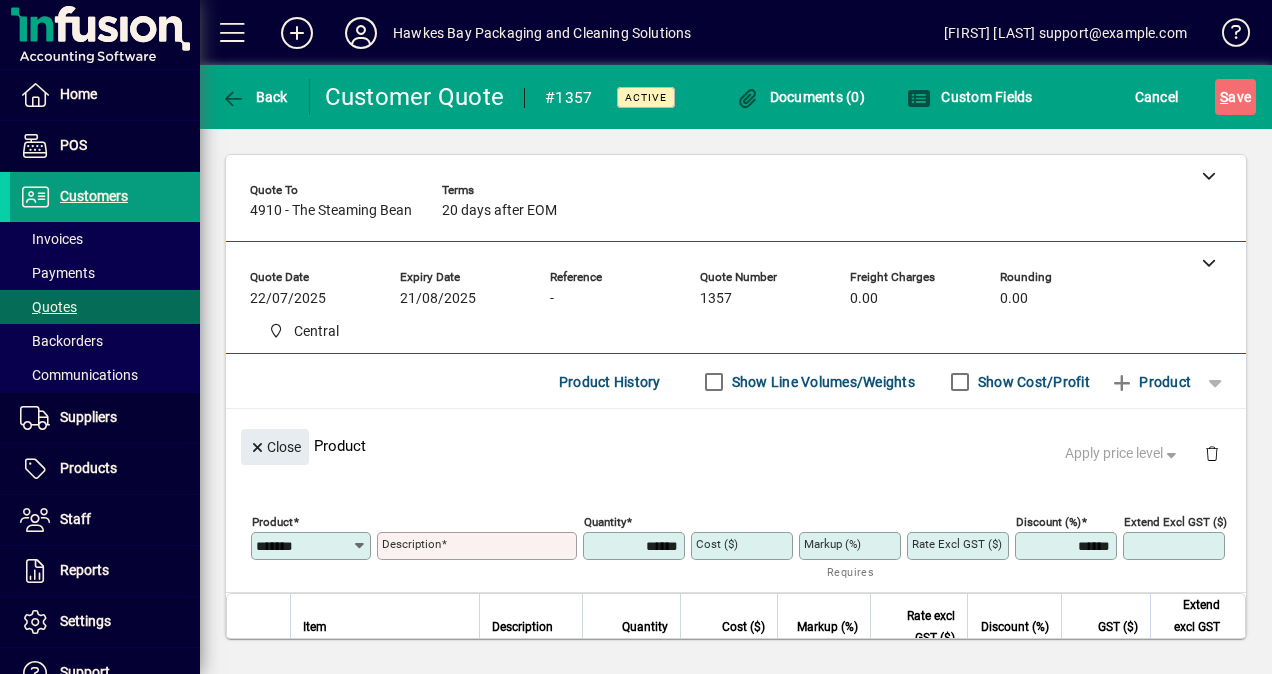 type on "**********" 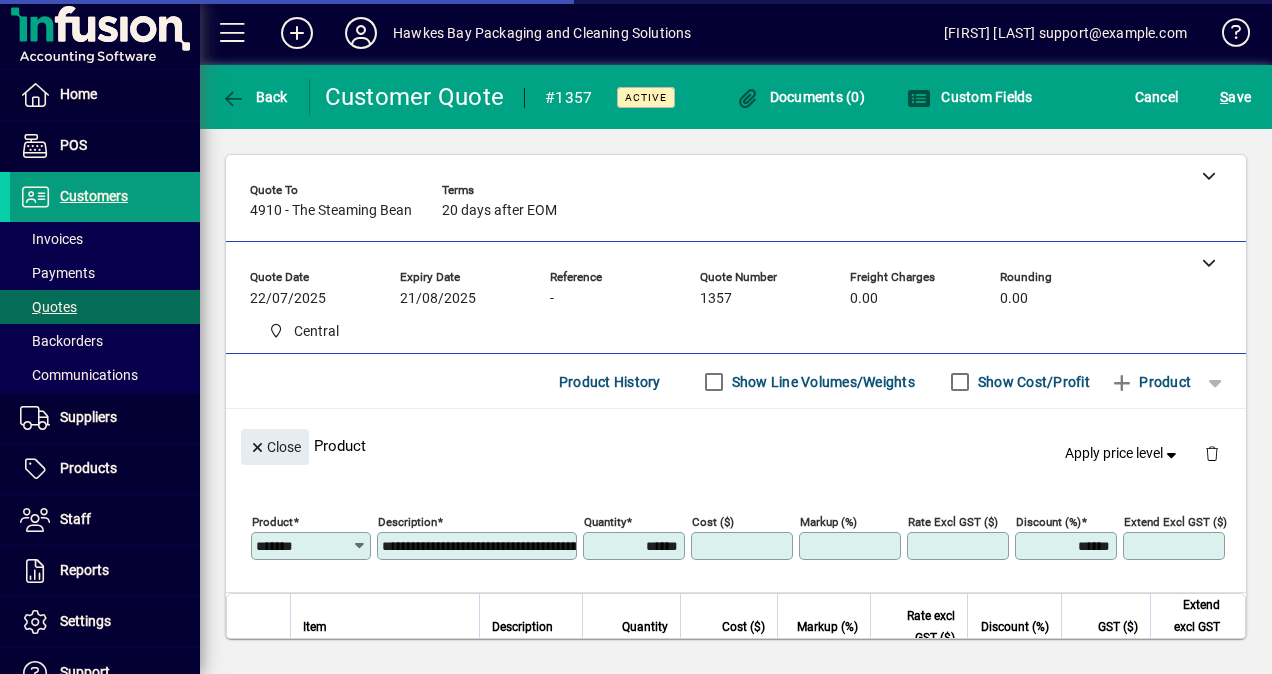 type on "******" 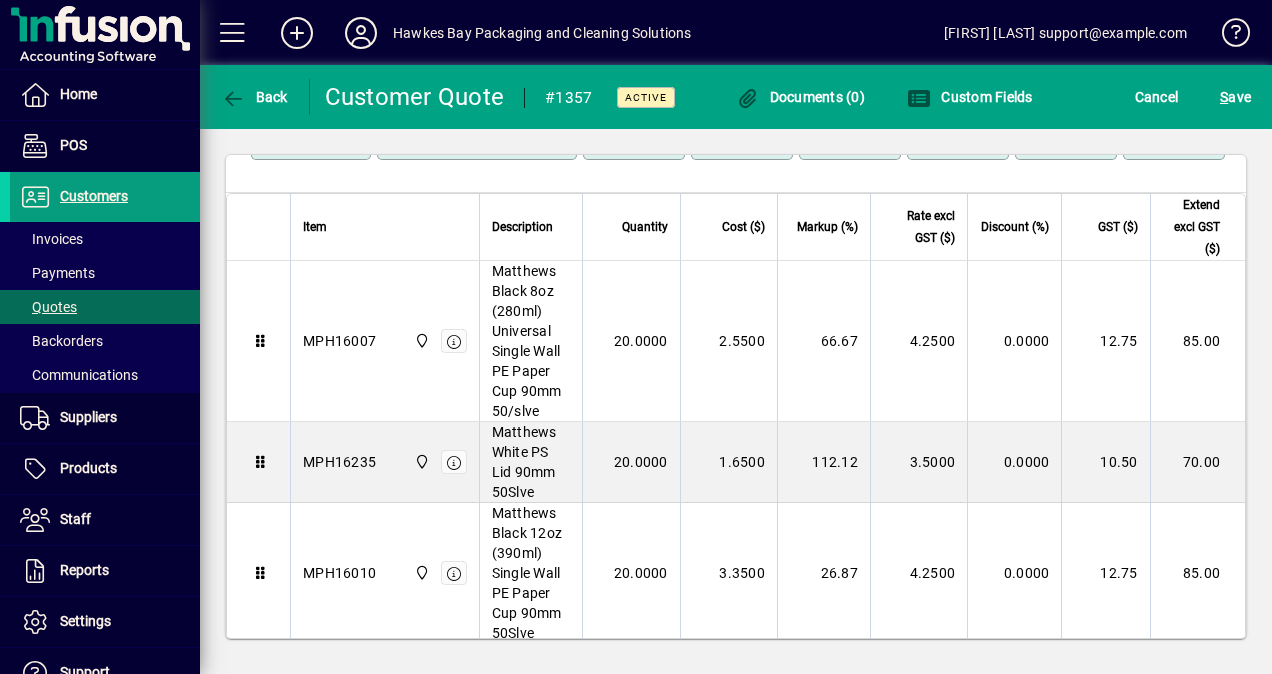 scroll, scrollTop: 0, scrollLeft: 0, axis: both 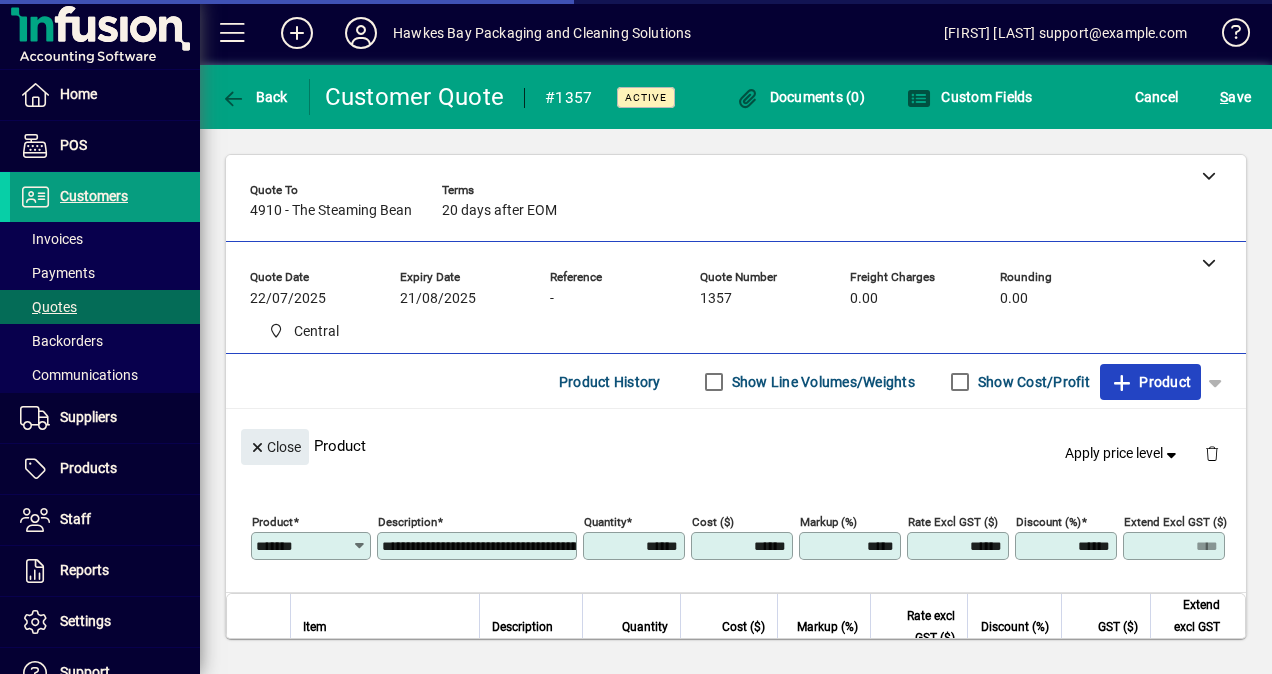 click 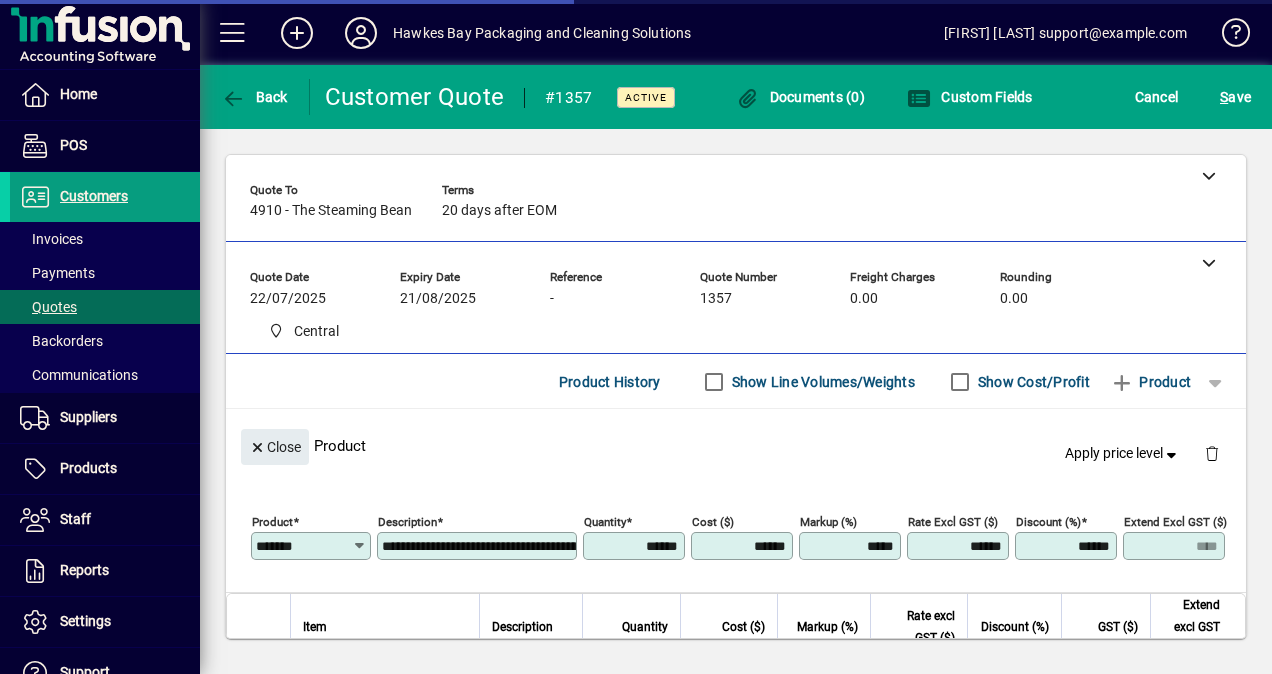 type 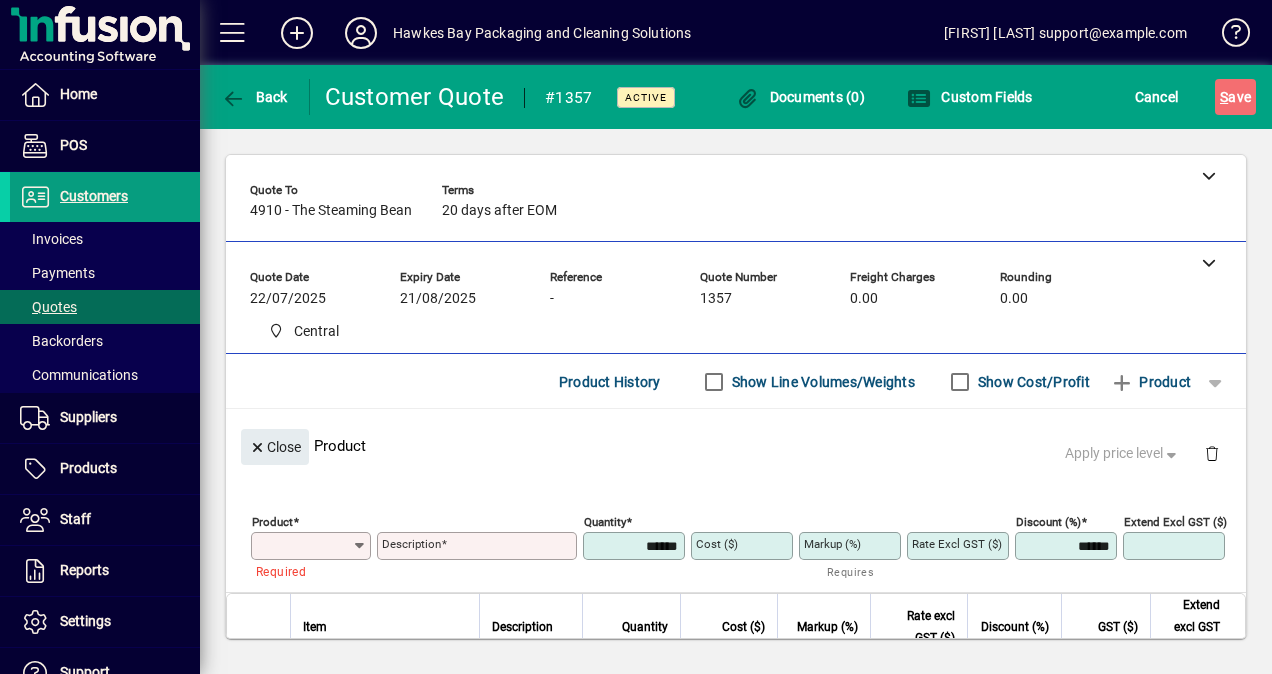 paste on "*******" 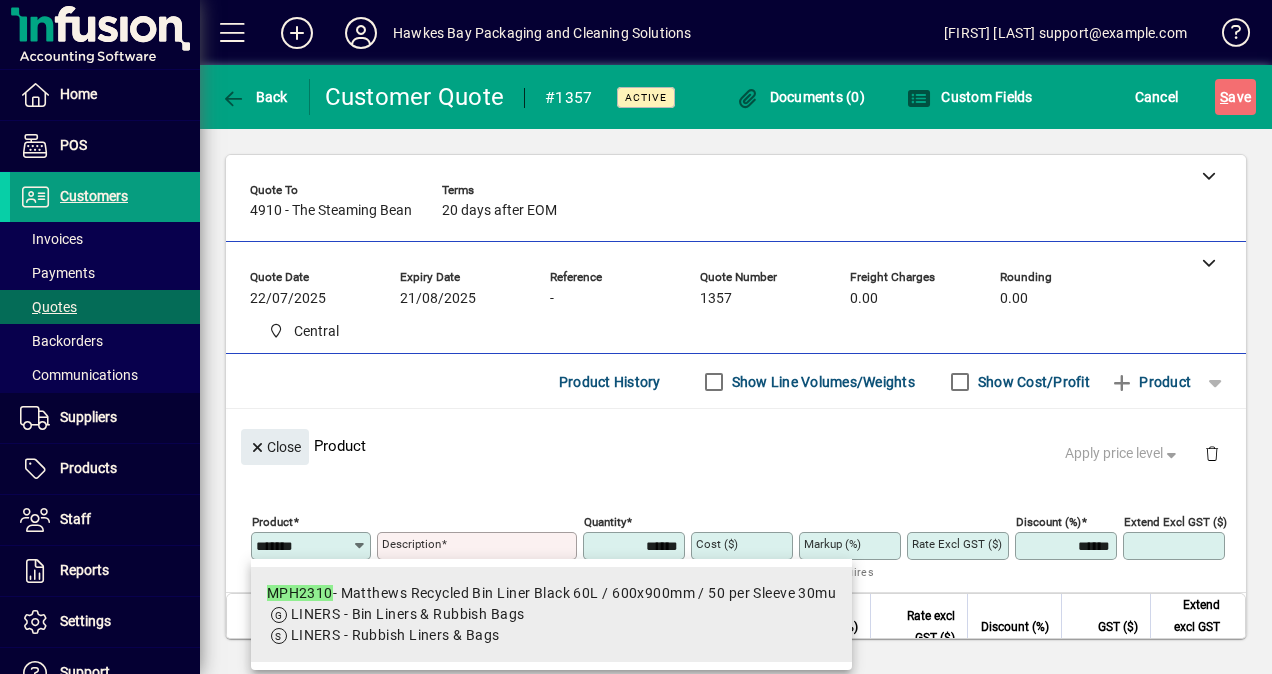 type on "*******" 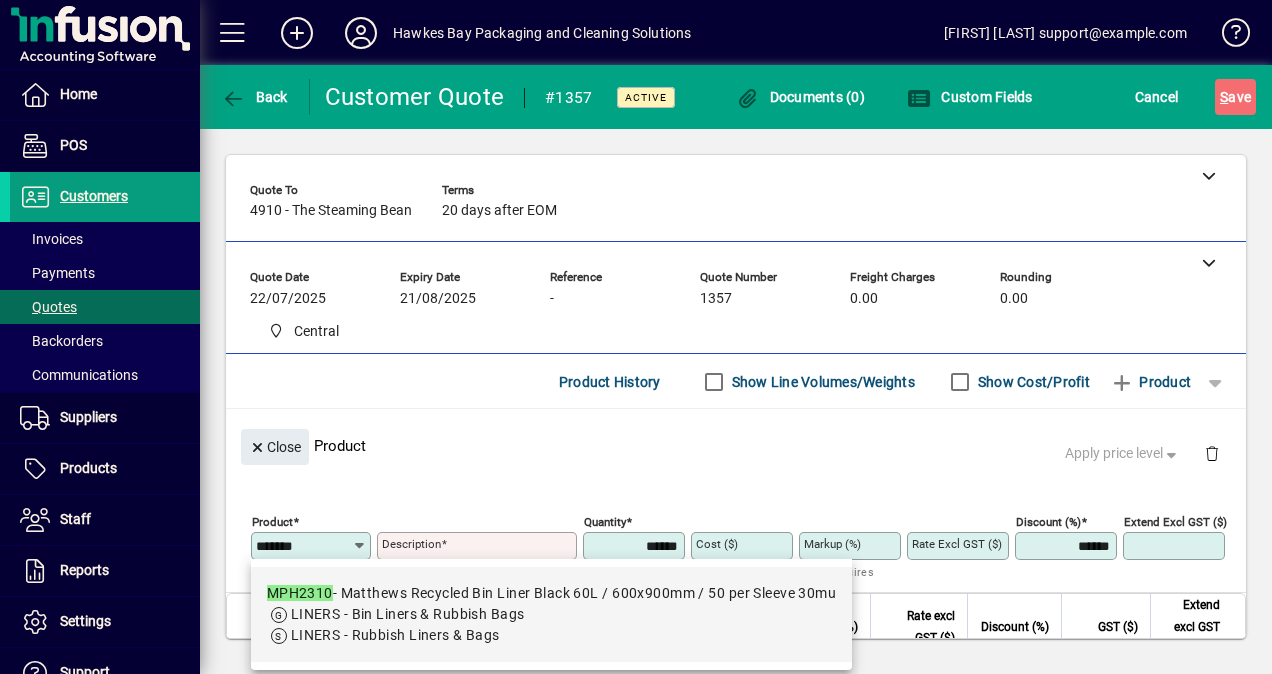 drag, startPoint x: 446, startPoint y: 603, endPoint x: 876, endPoint y: 592, distance: 430.1407 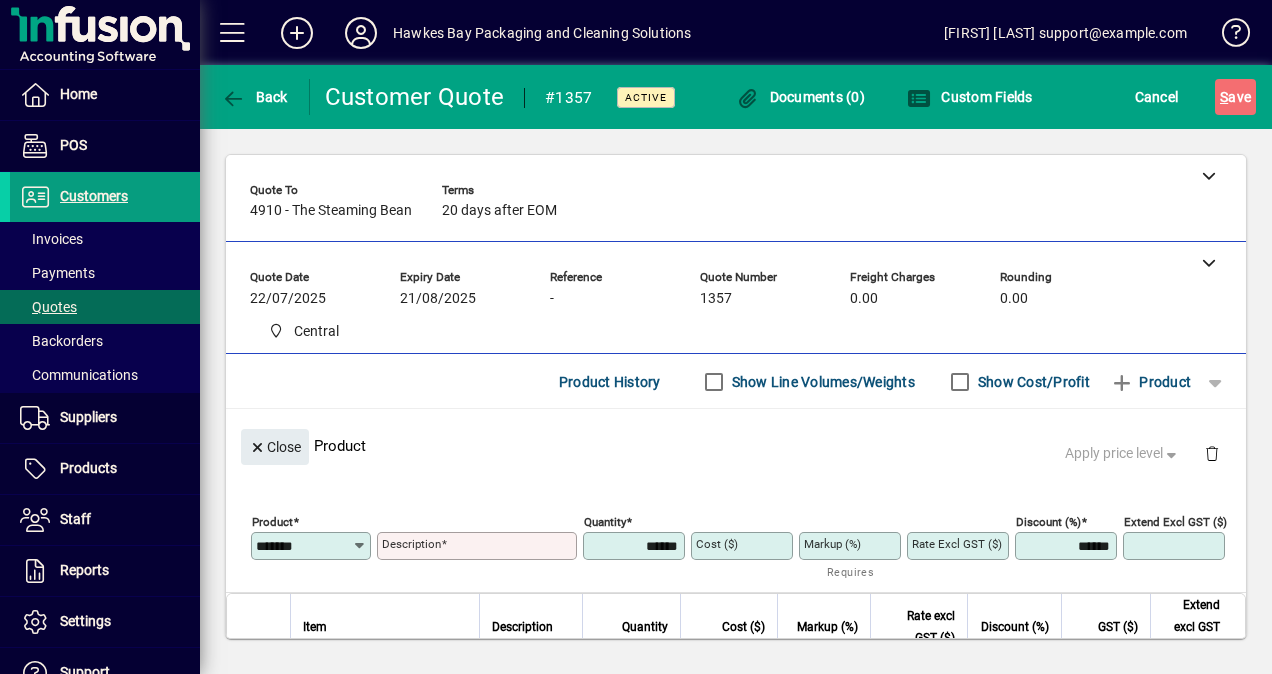 type on "**********" 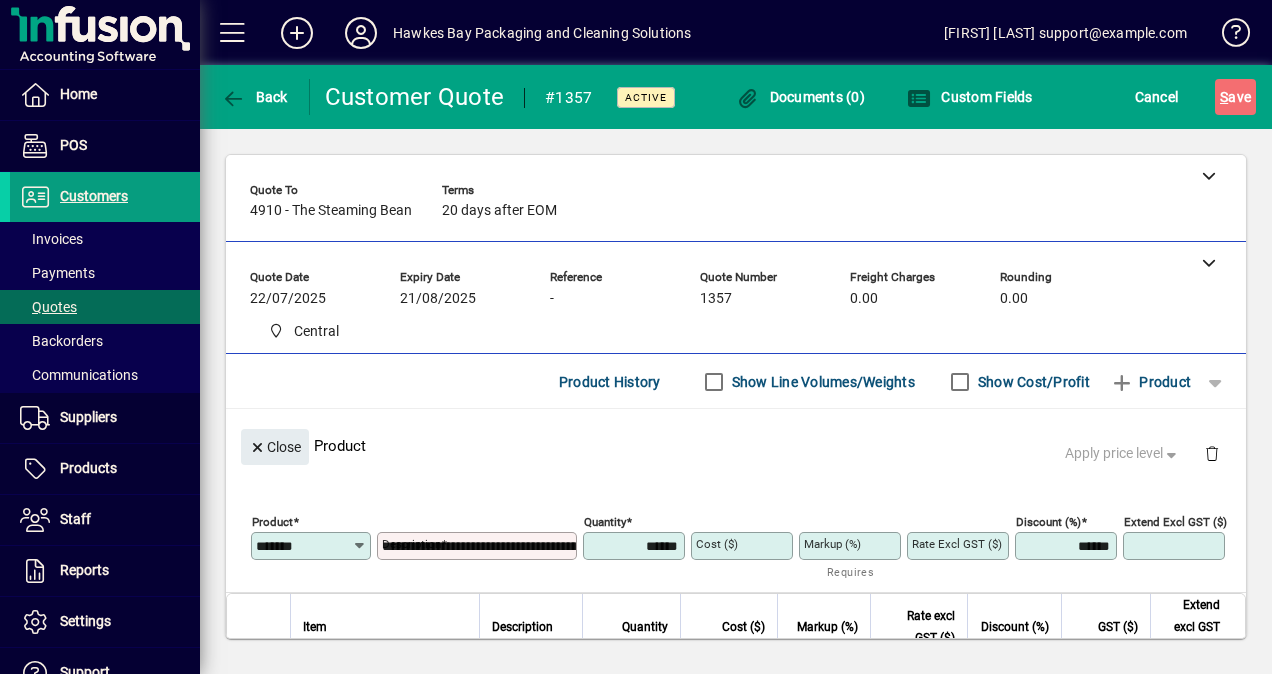 type on "******" 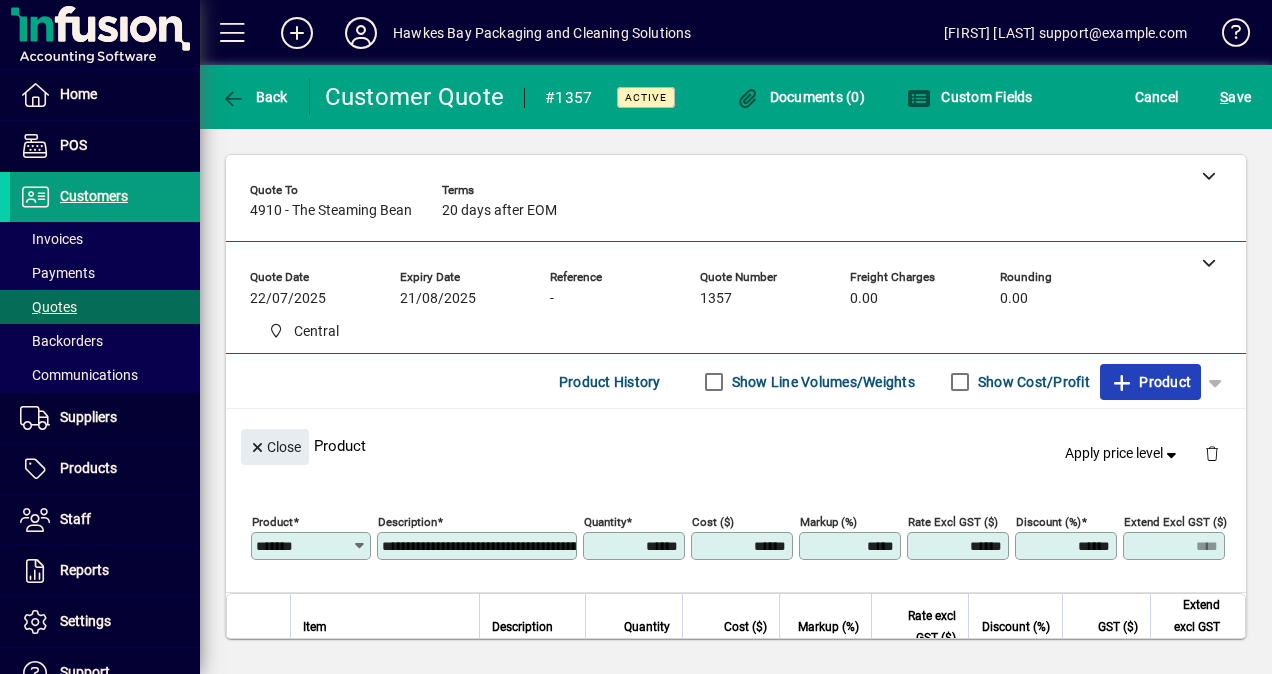 click on "Product" 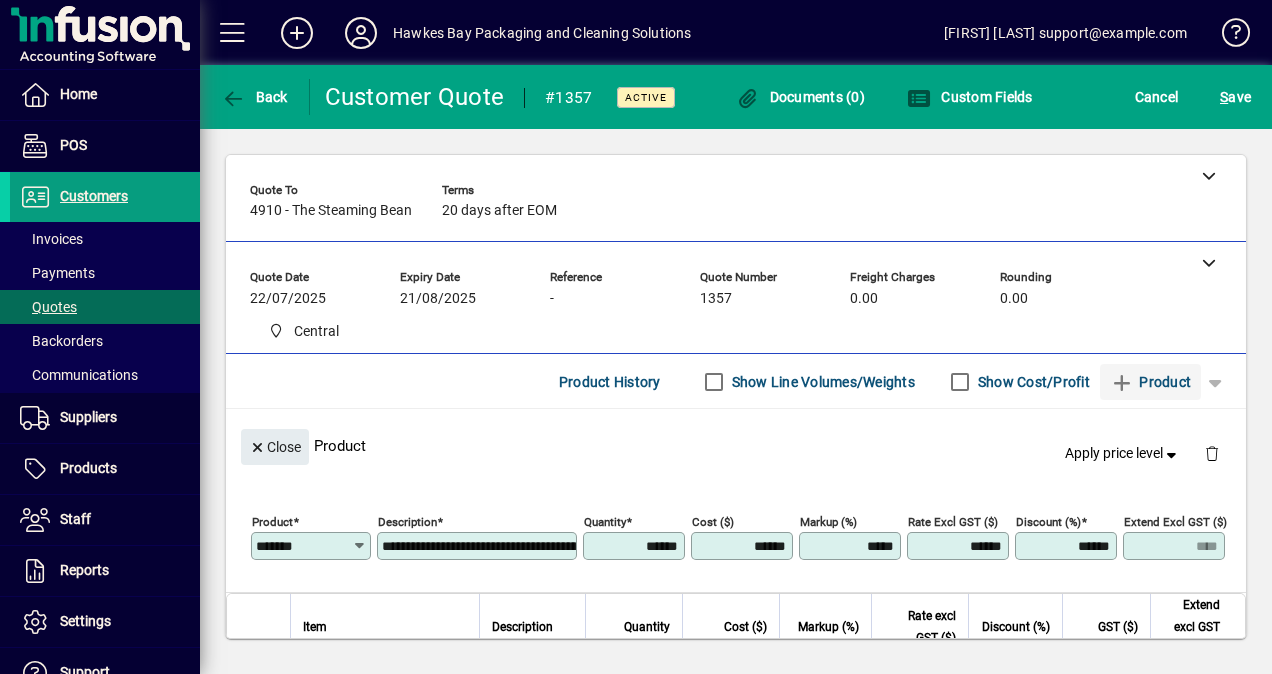 type 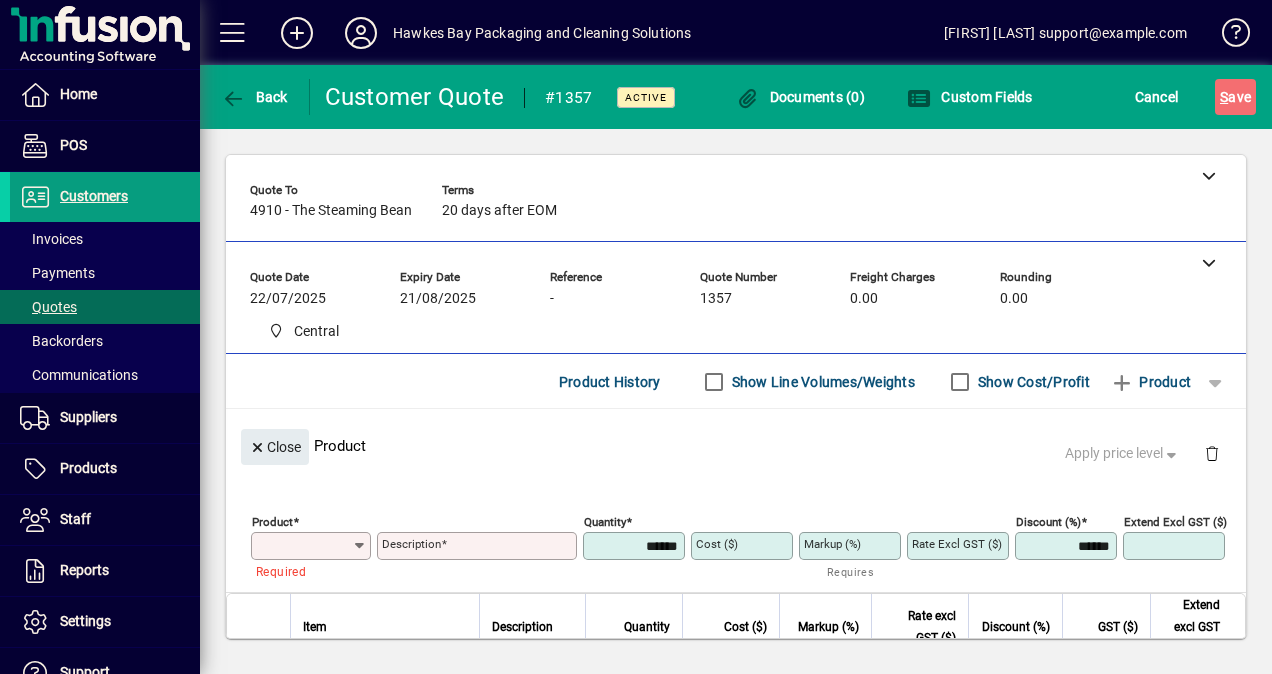 click on "Product" at bounding box center (304, 546) 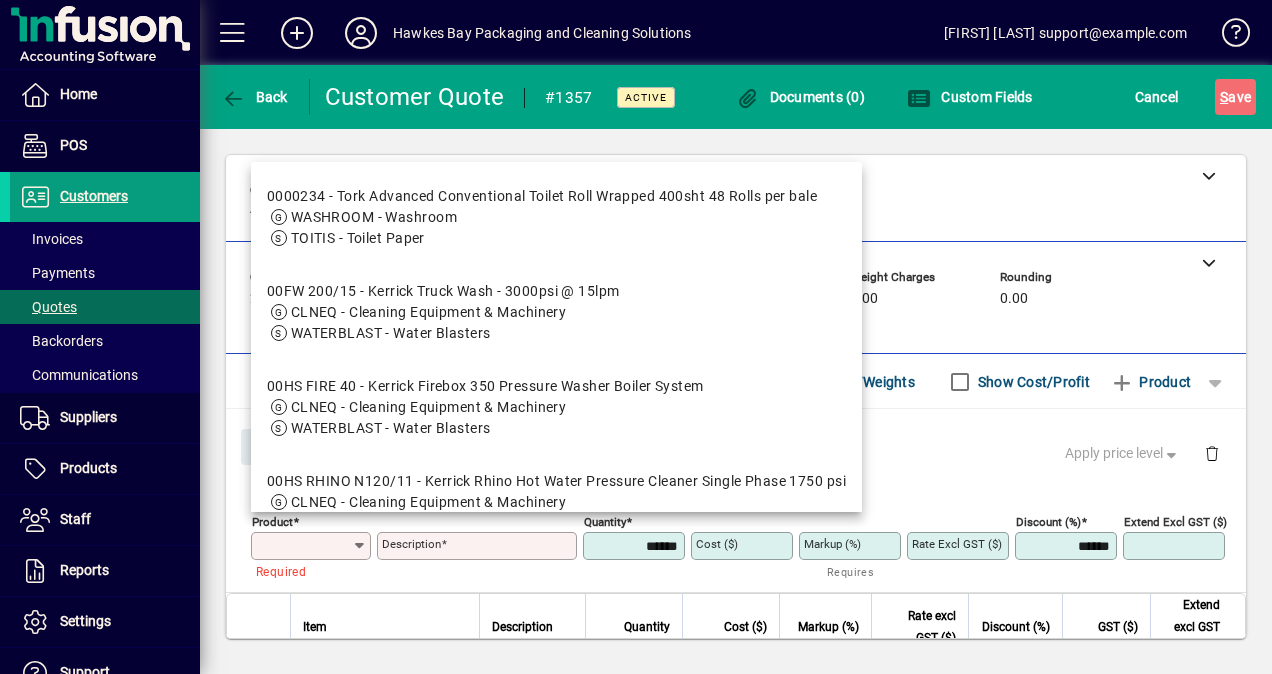 paste on "*******" 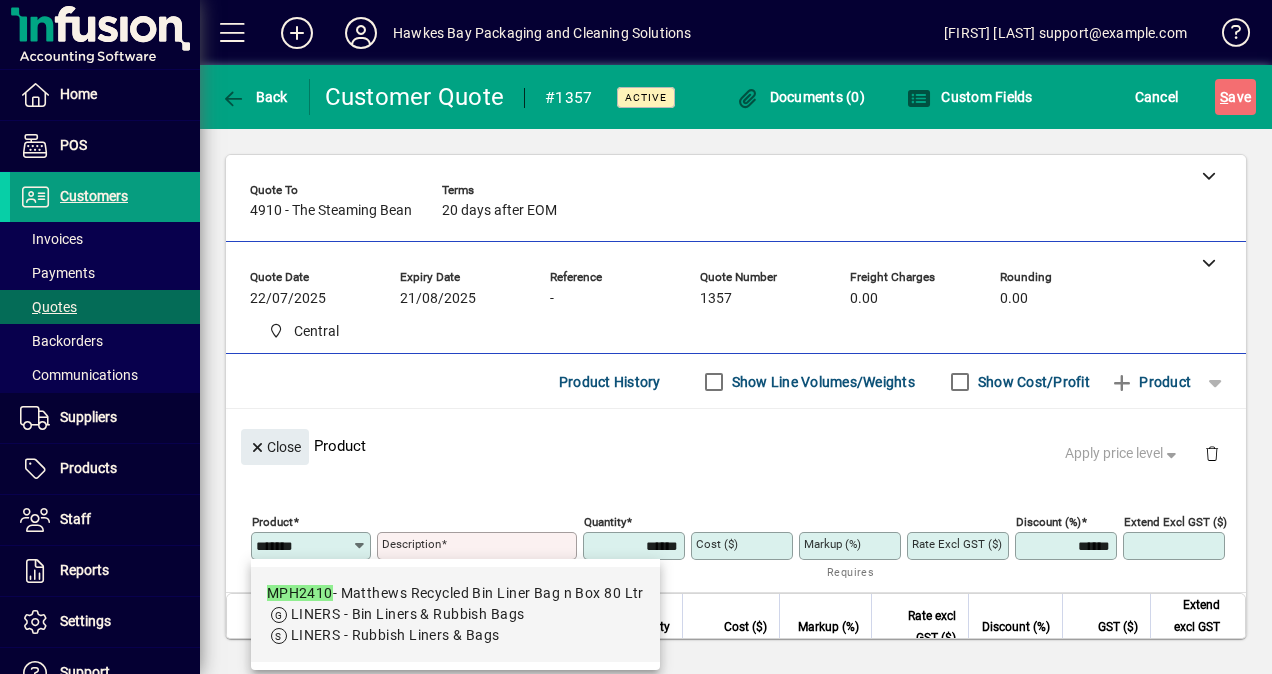type on "*******" 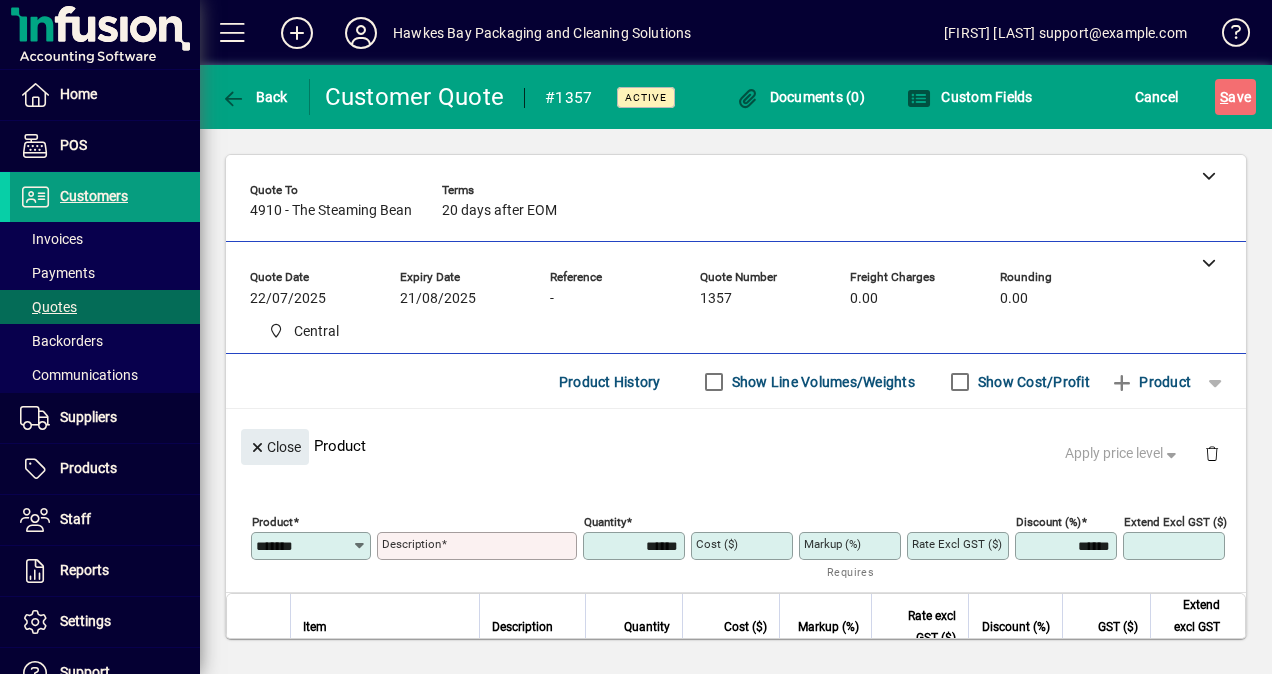 type on "**********" 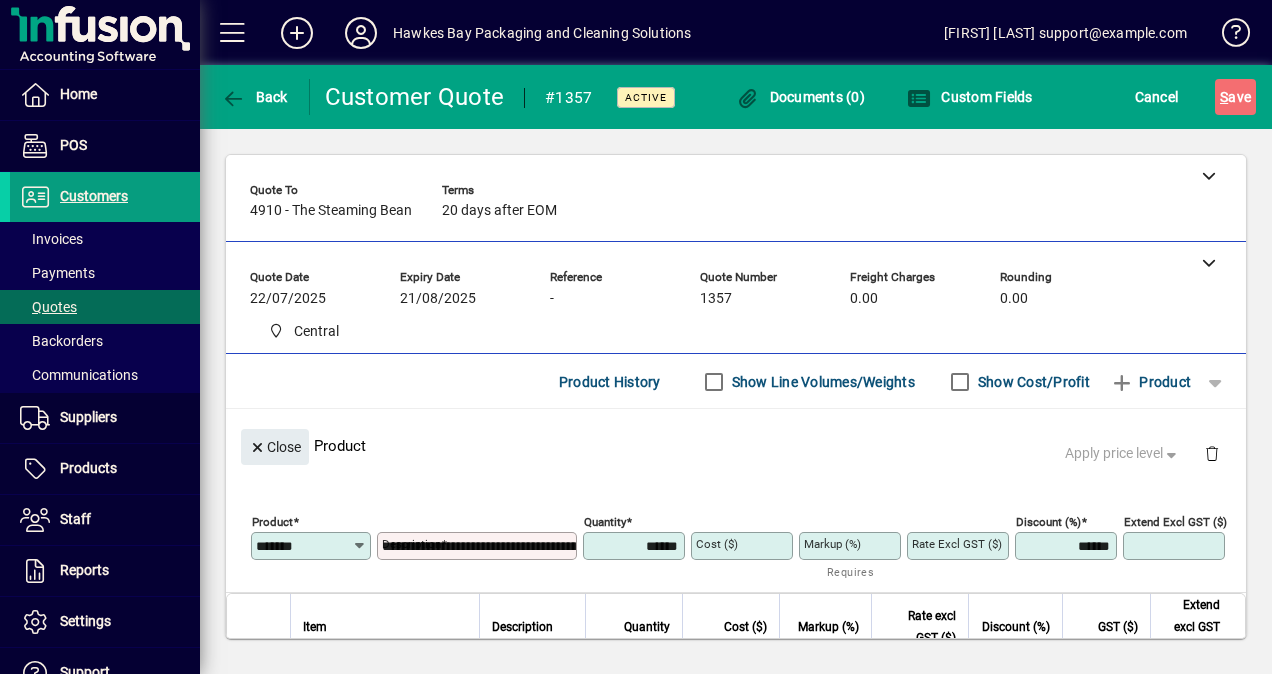 type on "*******" 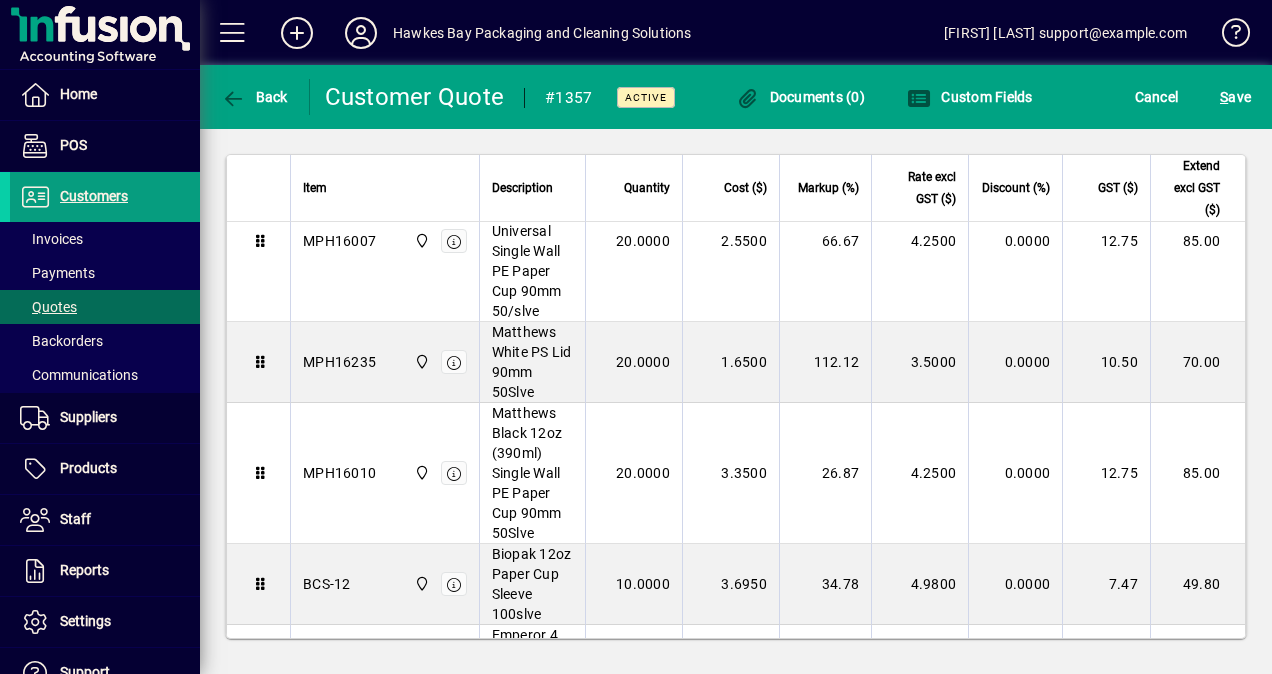scroll, scrollTop: 0, scrollLeft: 0, axis: both 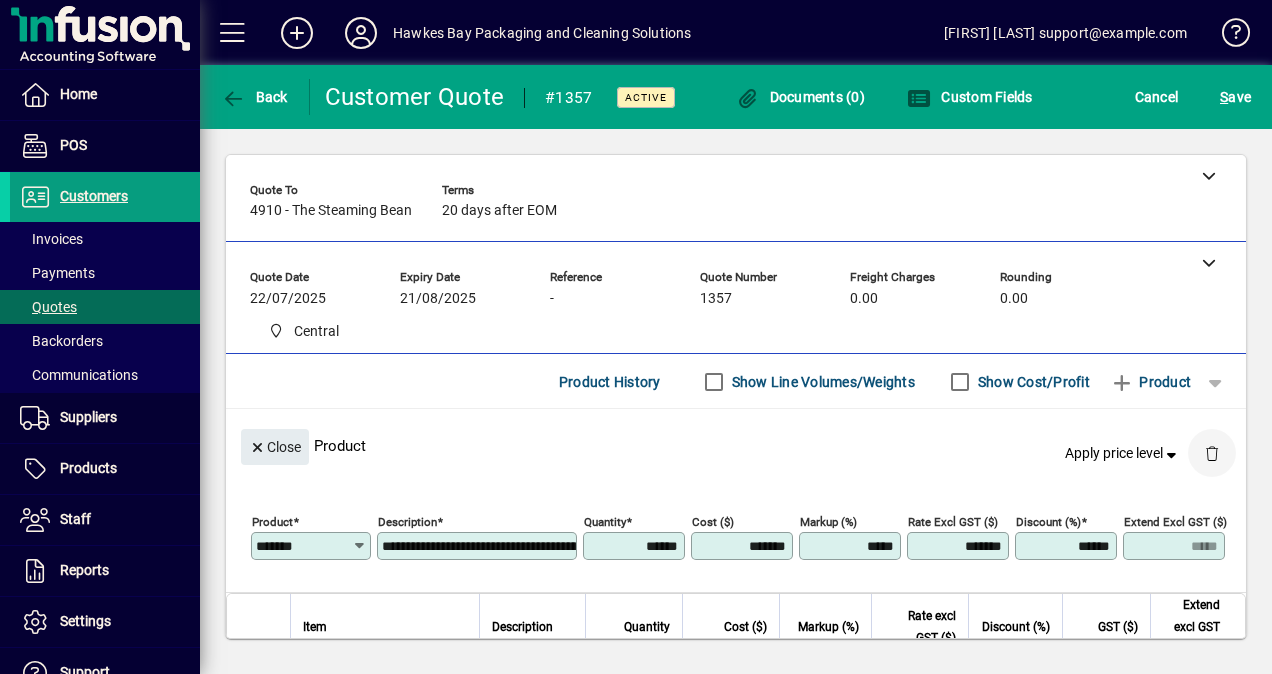 click 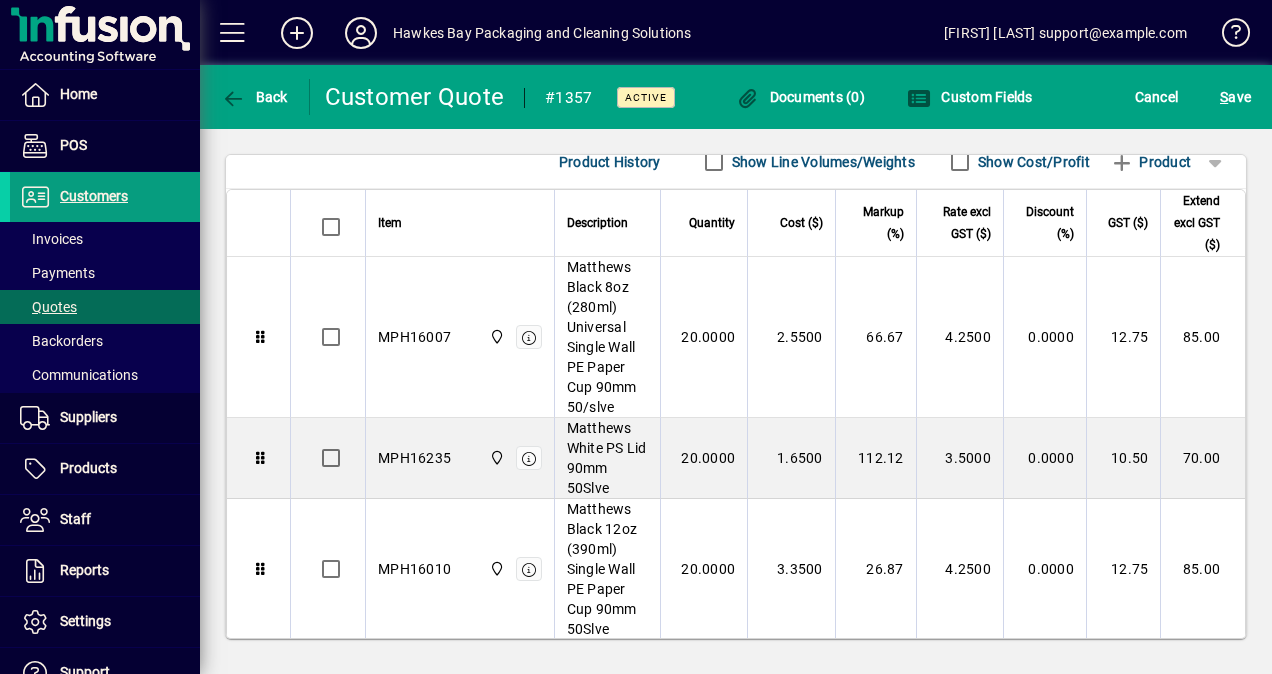 scroll, scrollTop: 0, scrollLeft: 0, axis: both 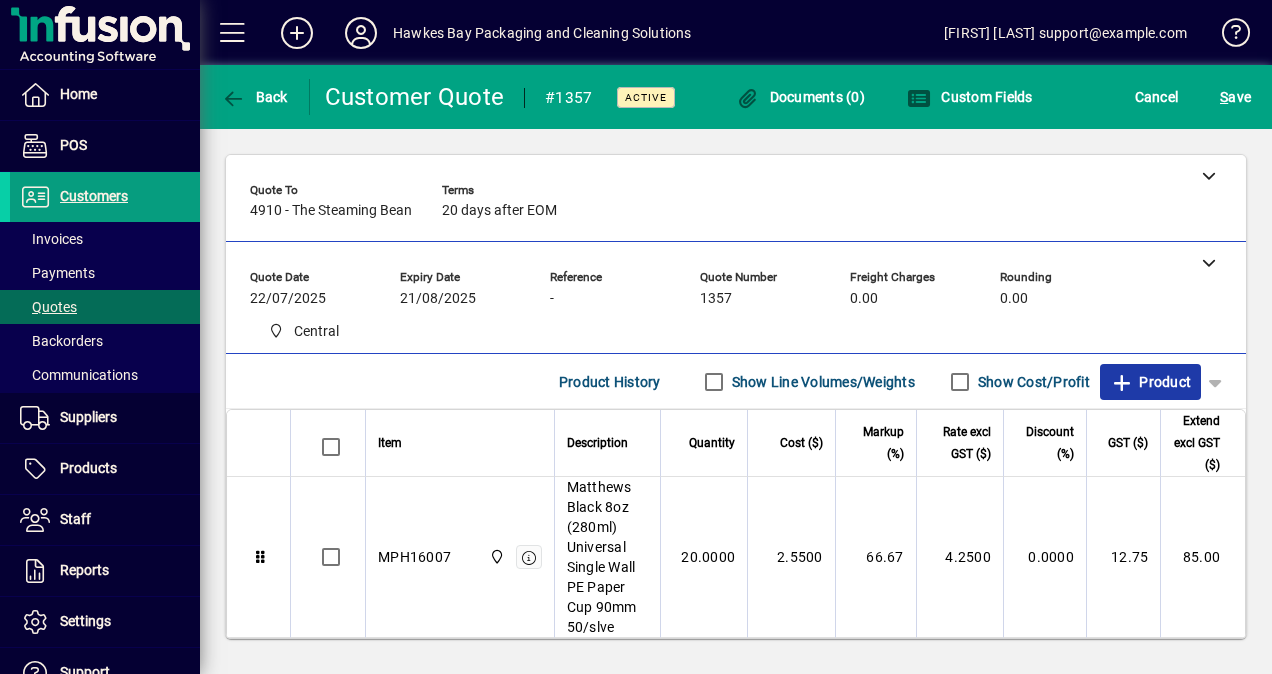 click on "Product" 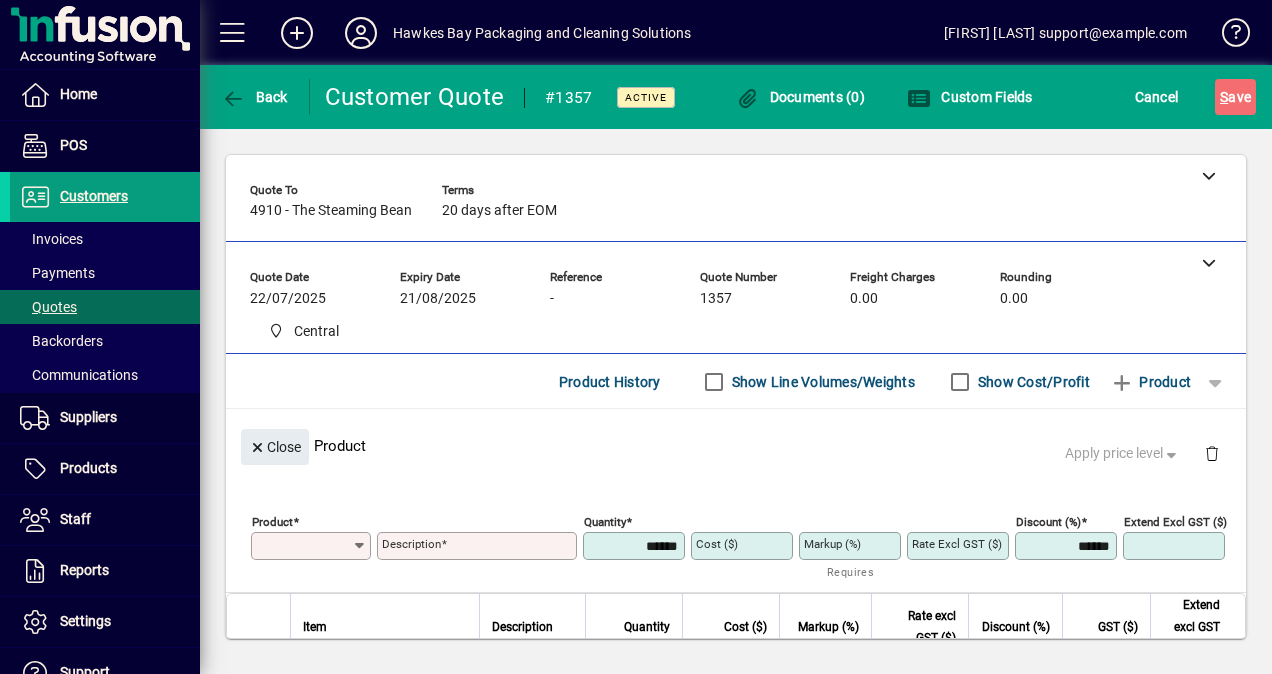 click on "Product" at bounding box center (304, 546) 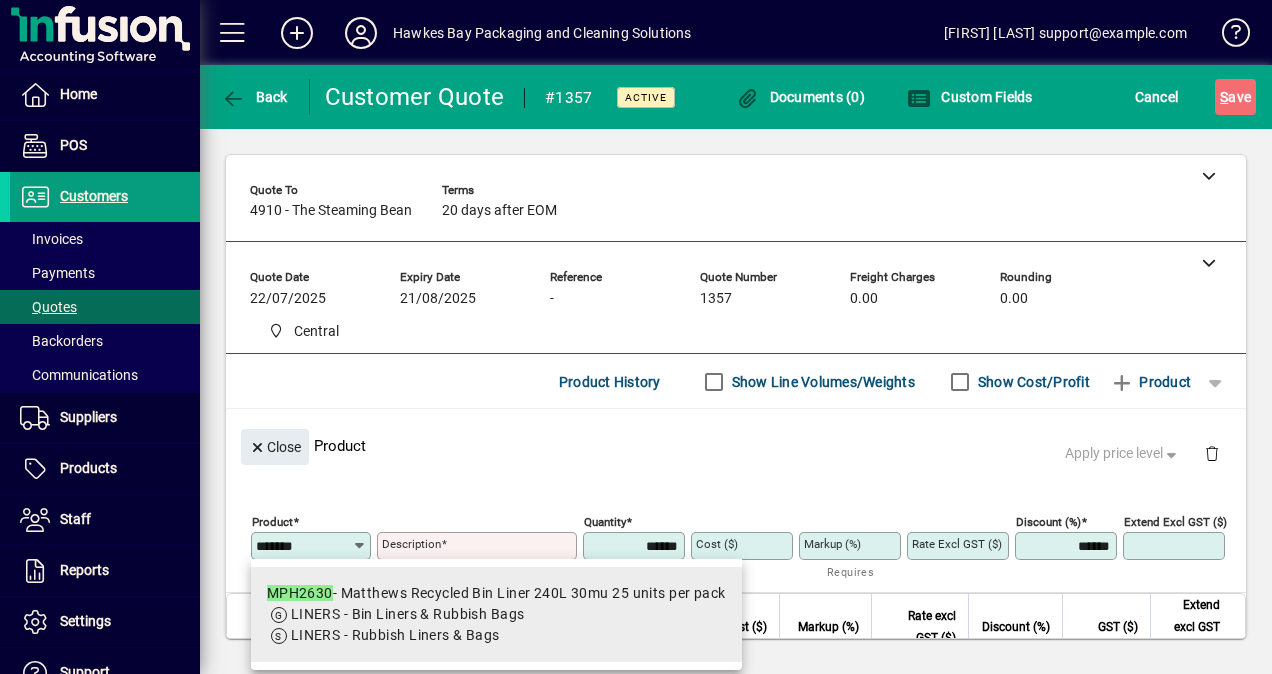 type on "*******" 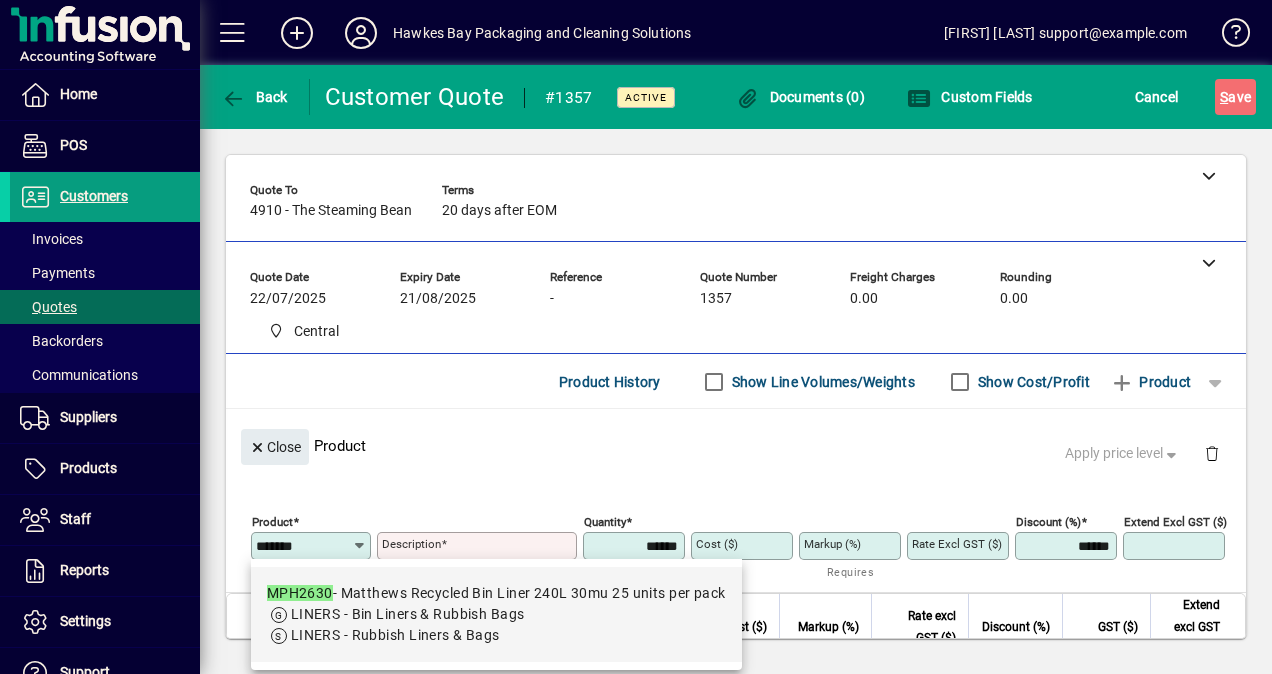 drag, startPoint x: 448, startPoint y: 598, endPoint x: 463, endPoint y: 598, distance: 15 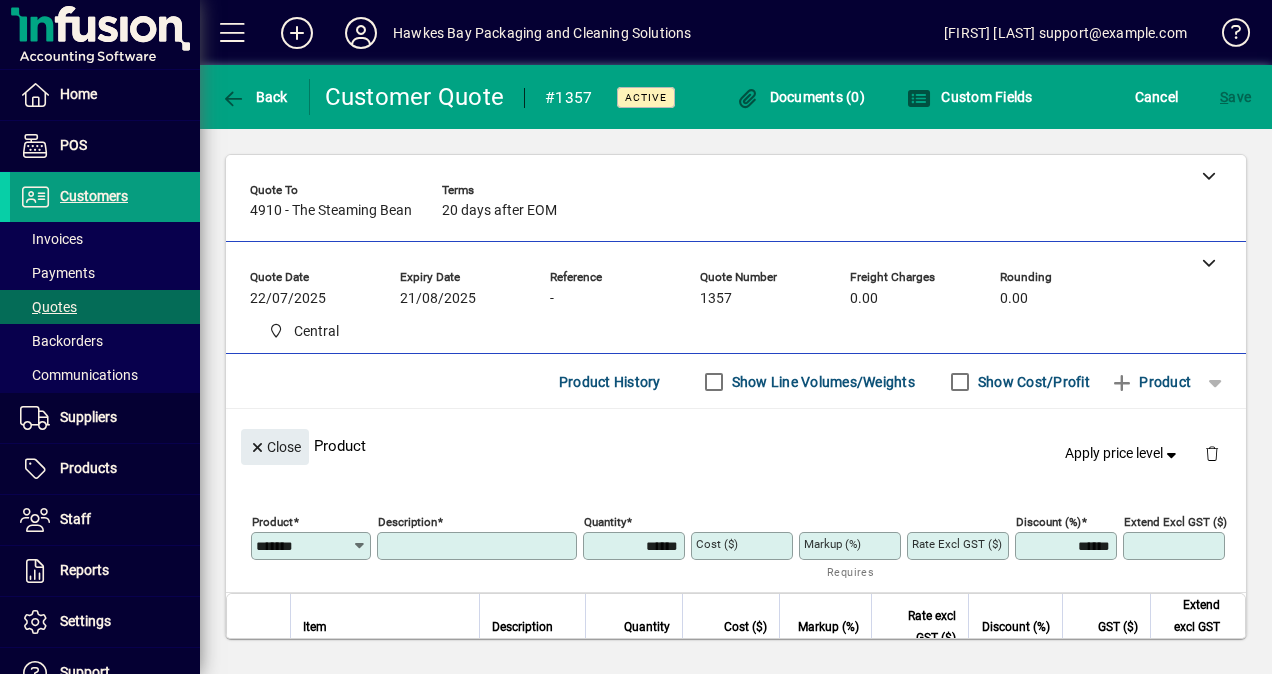 type on "**********" 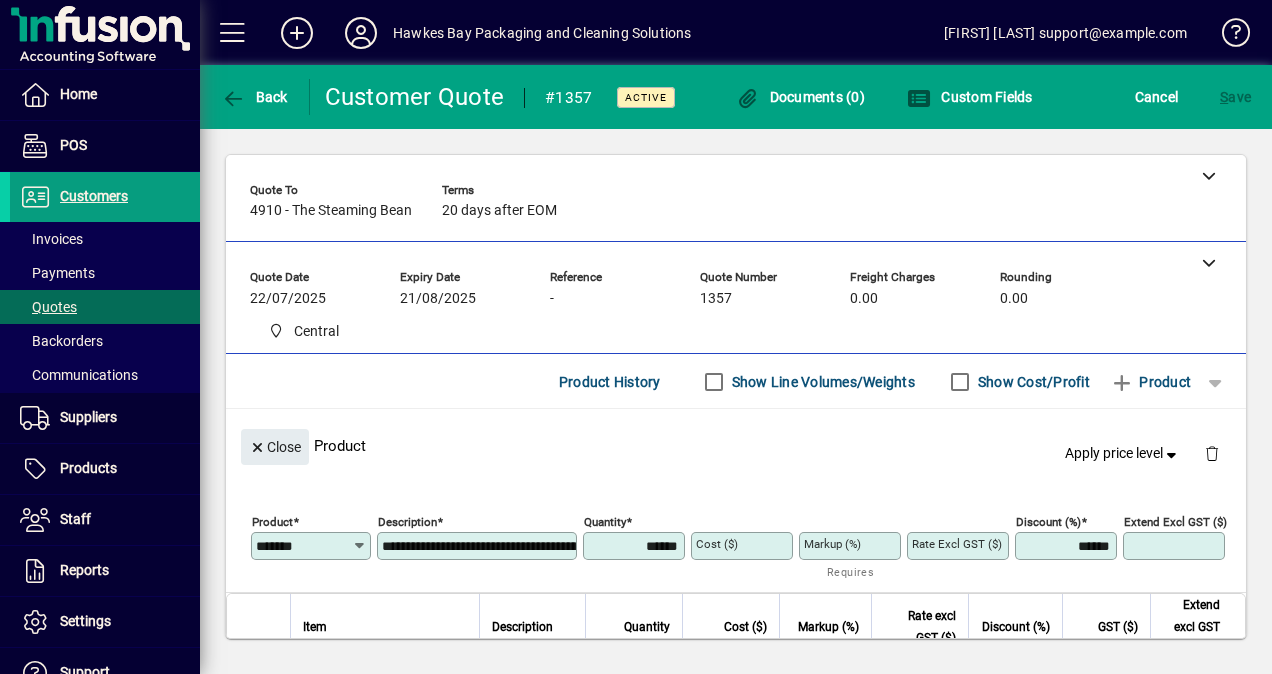 type on "******" 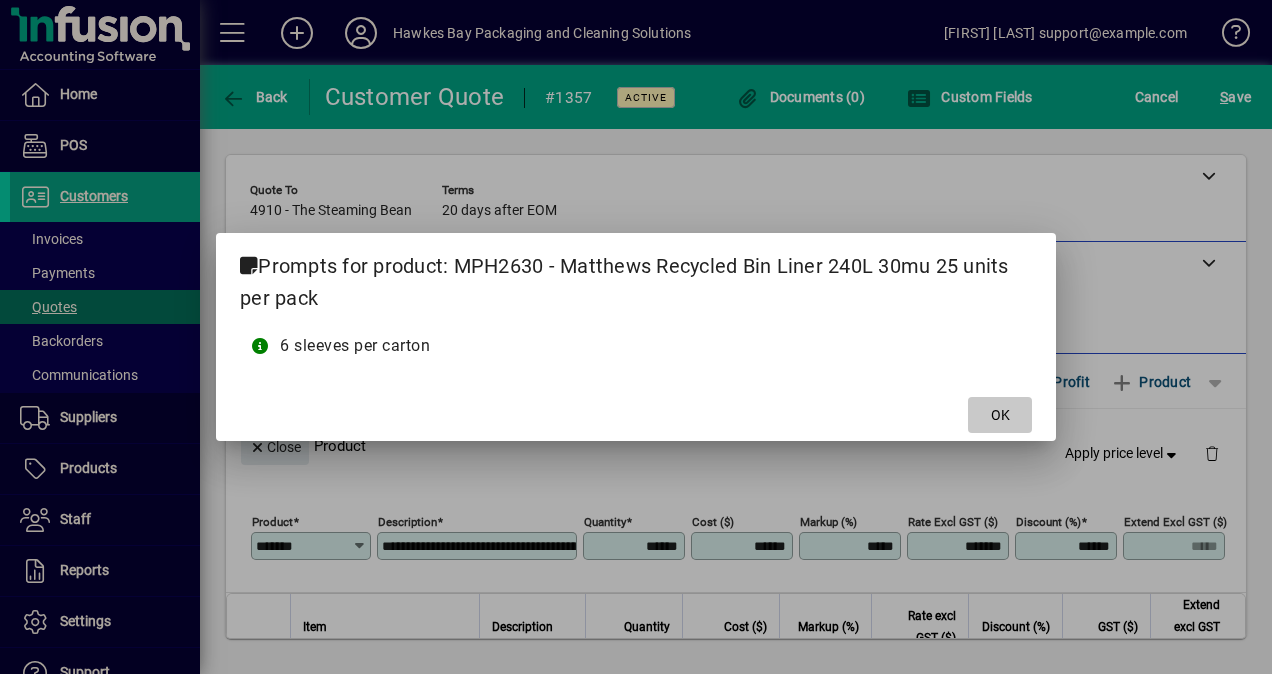 drag, startPoint x: 986, startPoint y: 418, endPoint x: 1271, endPoint y: 420, distance: 285.00702 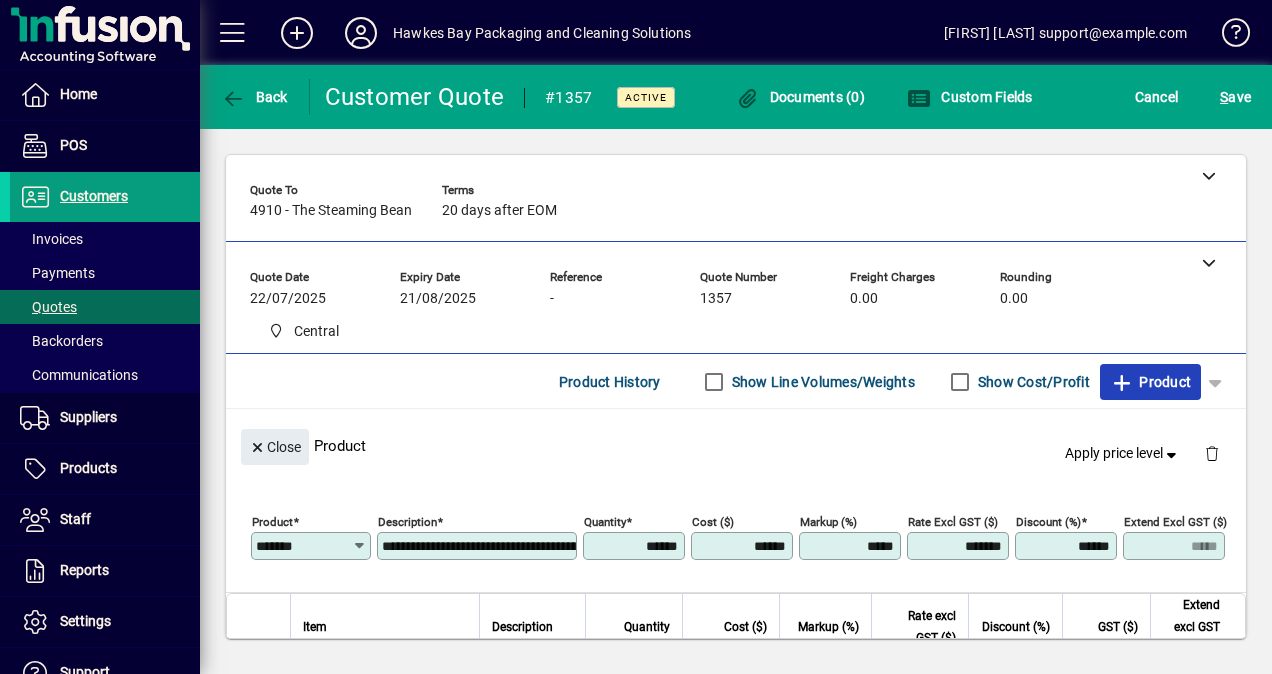 click on "Product" 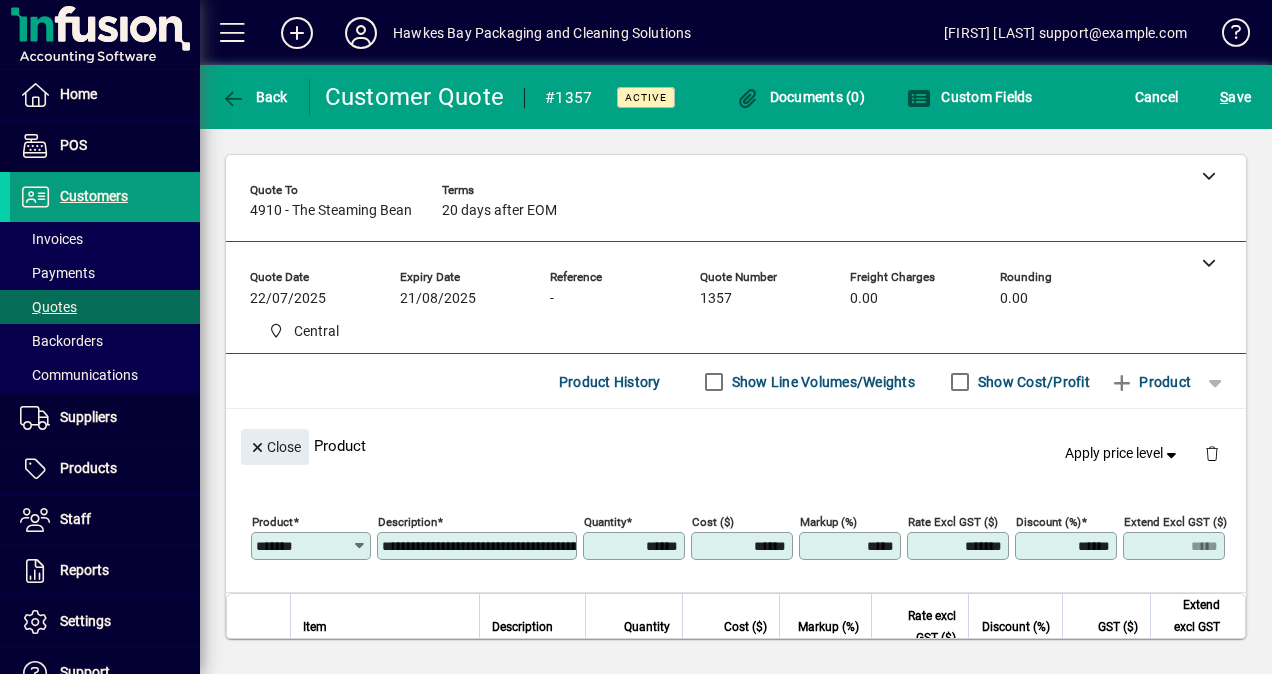 type 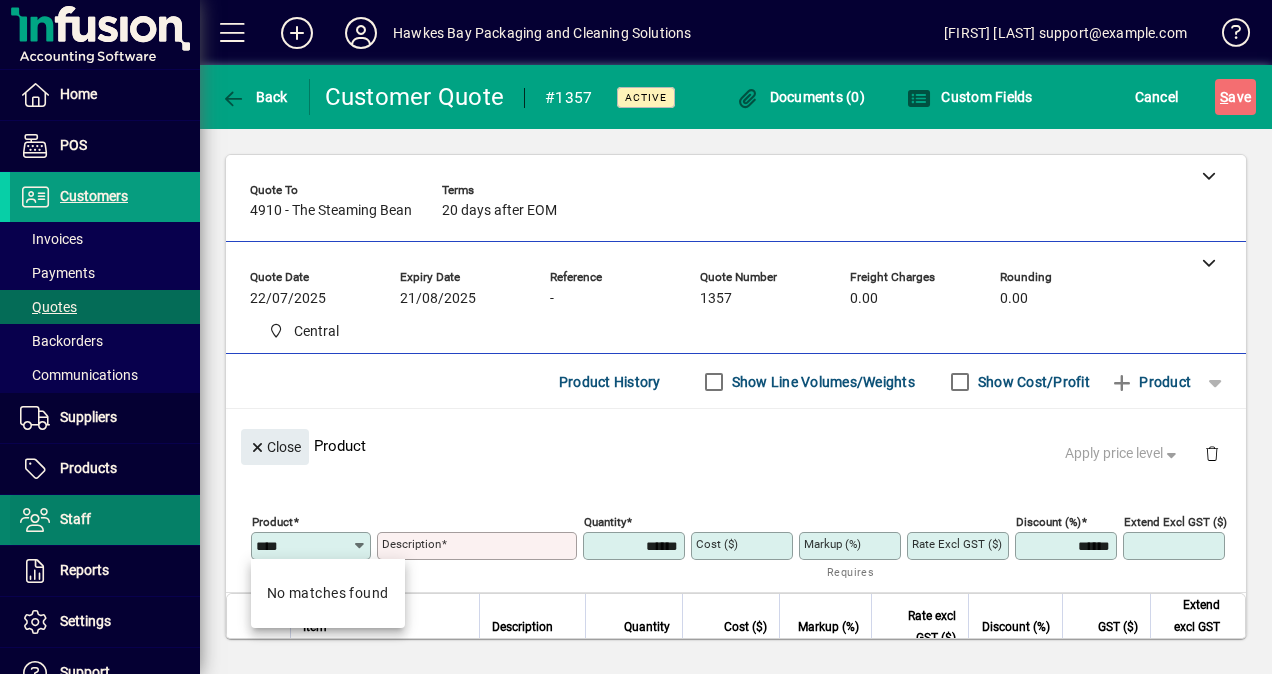drag, startPoint x: 305, startPoint y: 540, endPoint x: 83, endPoint y: 532, distance: 222.1441 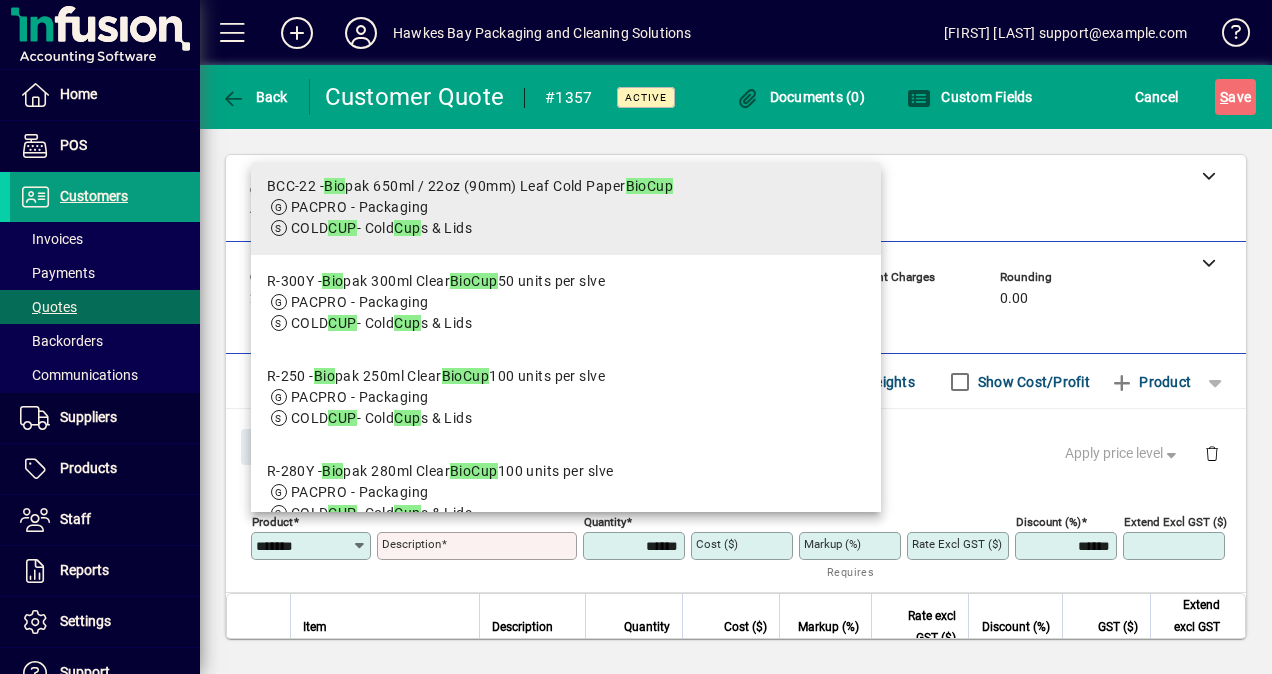scroll, scrollTop: 400, scrollLeft: 0, axis: vertical 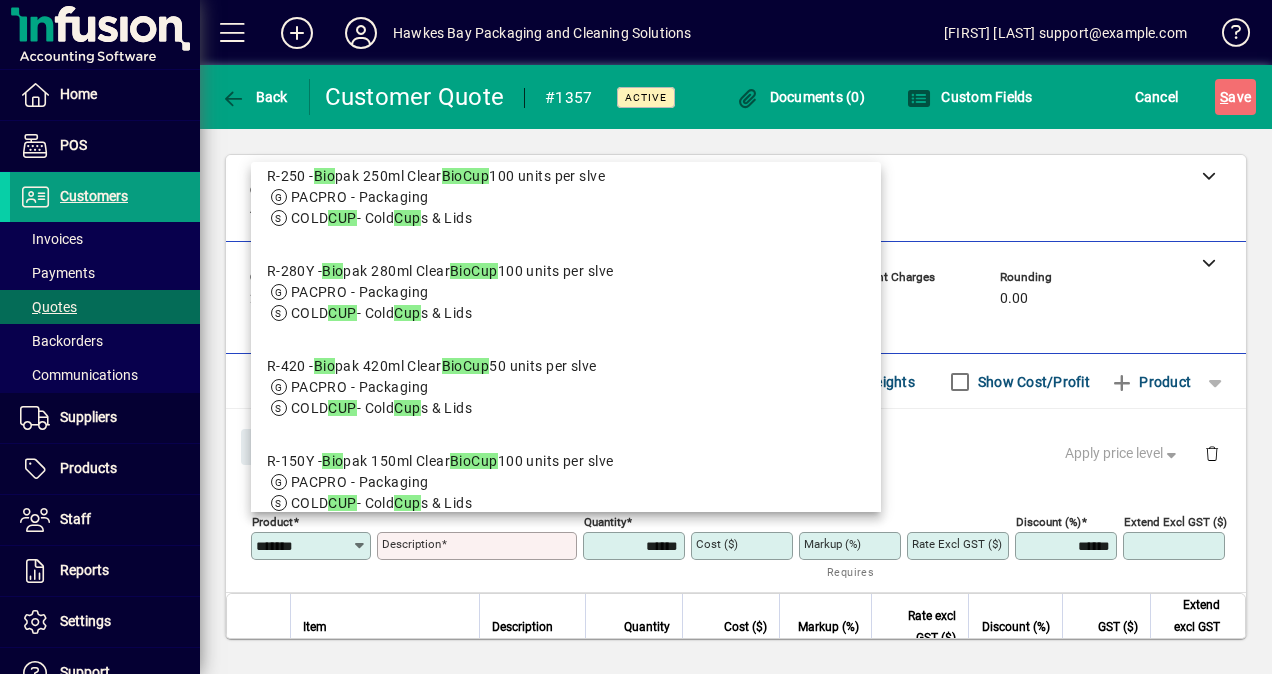 click on "PACPRO - Packaging" at bounding box center [360, 387] 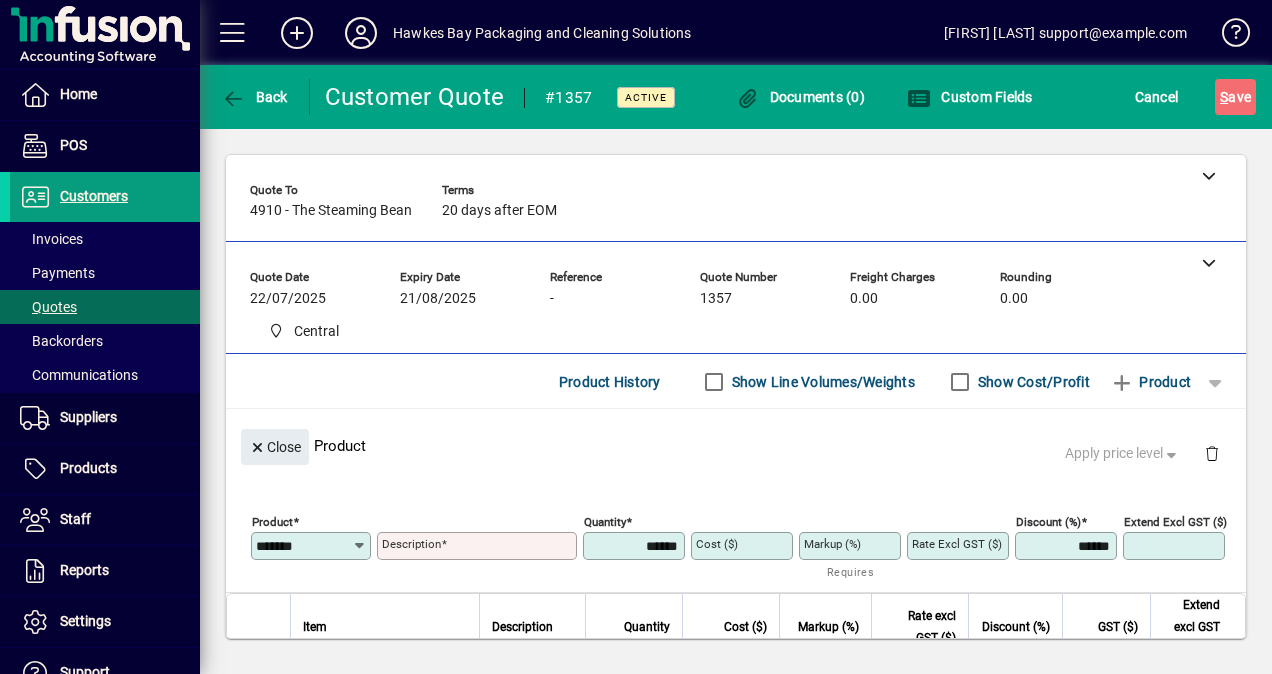 type on "*****" 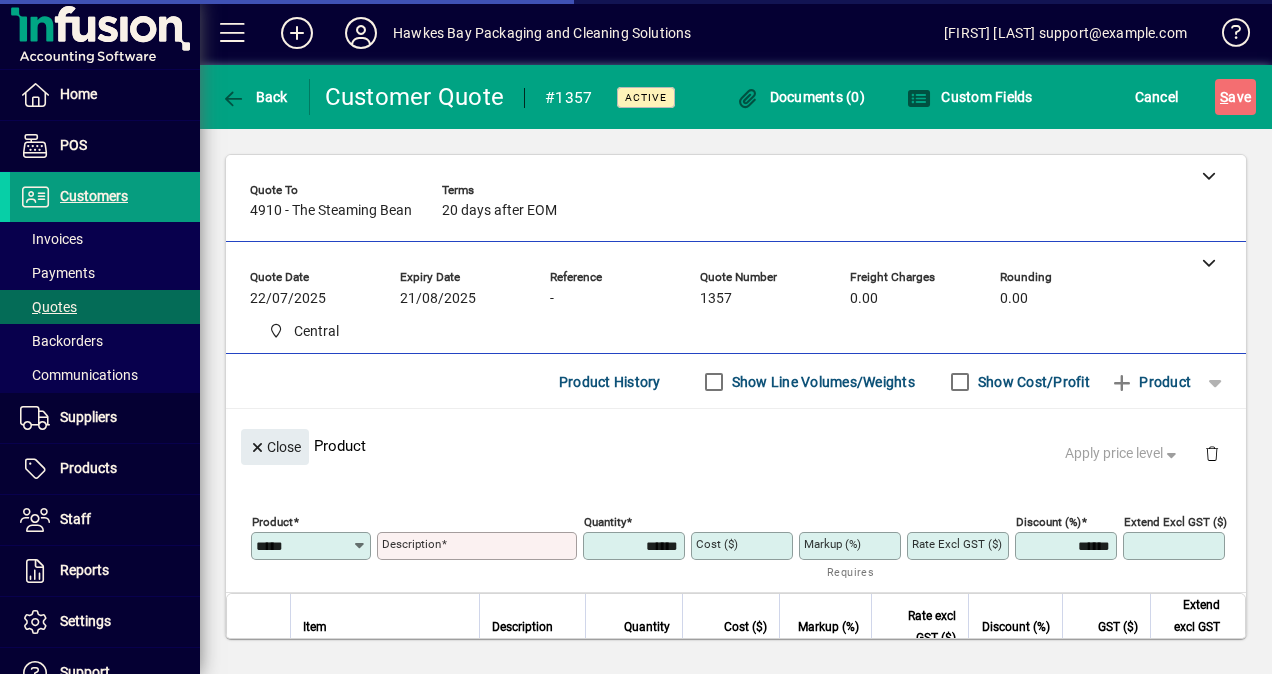 type on "**********" 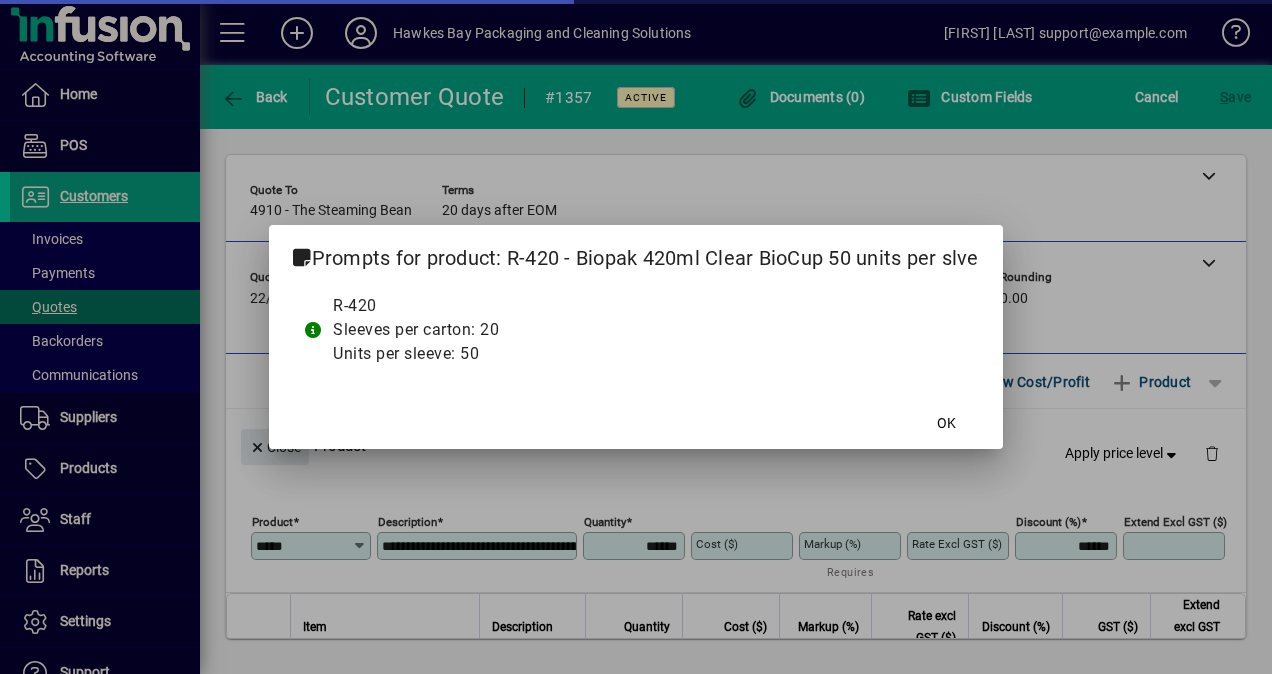 type on "******" 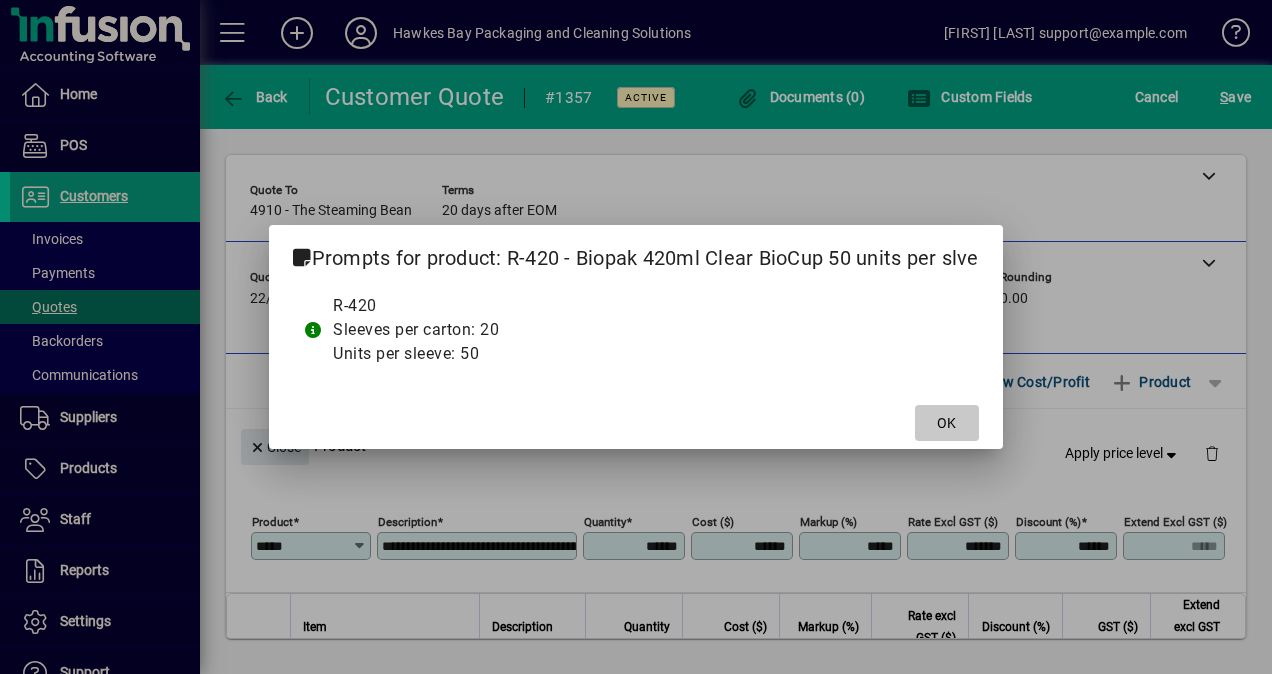 click 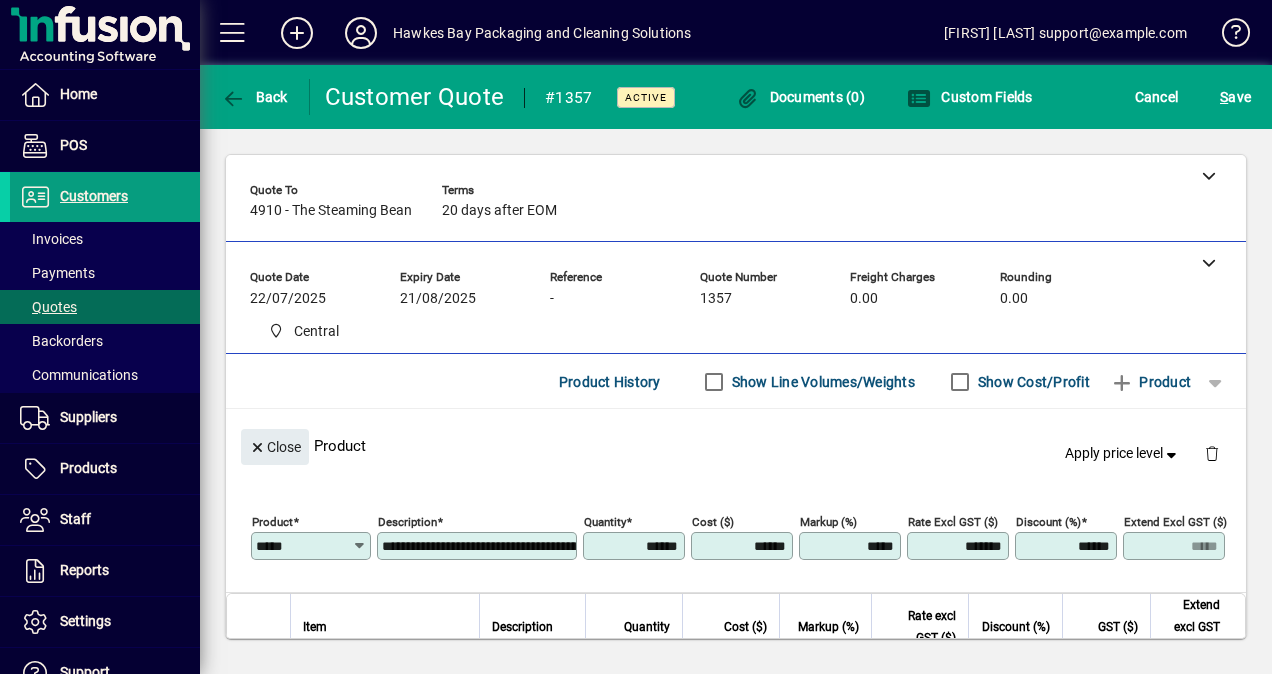 drag, startPoint x: 628, startPoint y: 540, endPoint x: 676, endPoint y: 540, distance: 48 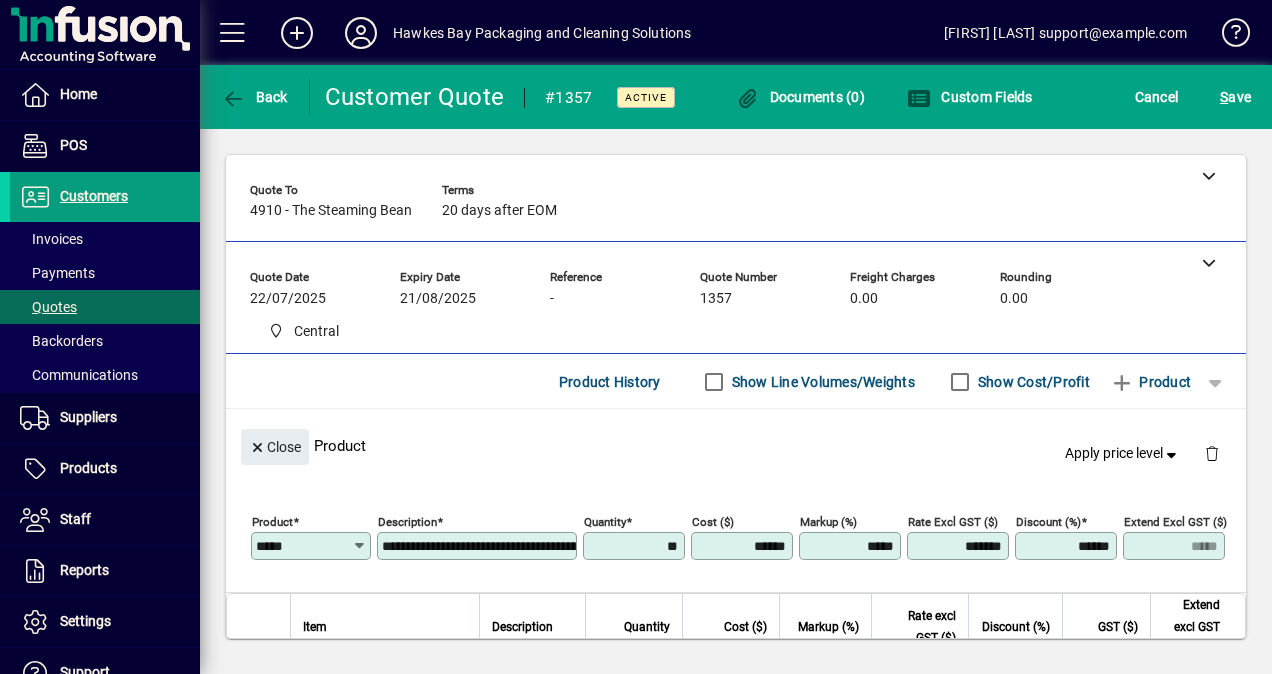 type on "*******" 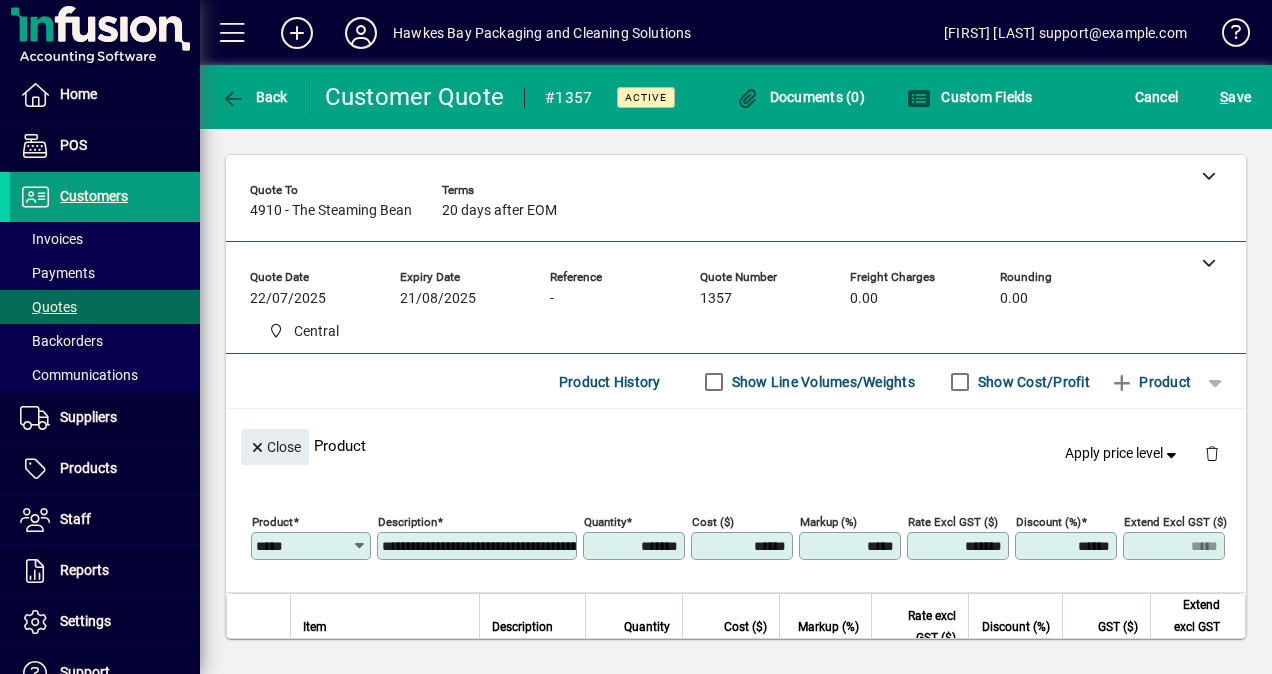 click on "Close  Product   Apply price level" 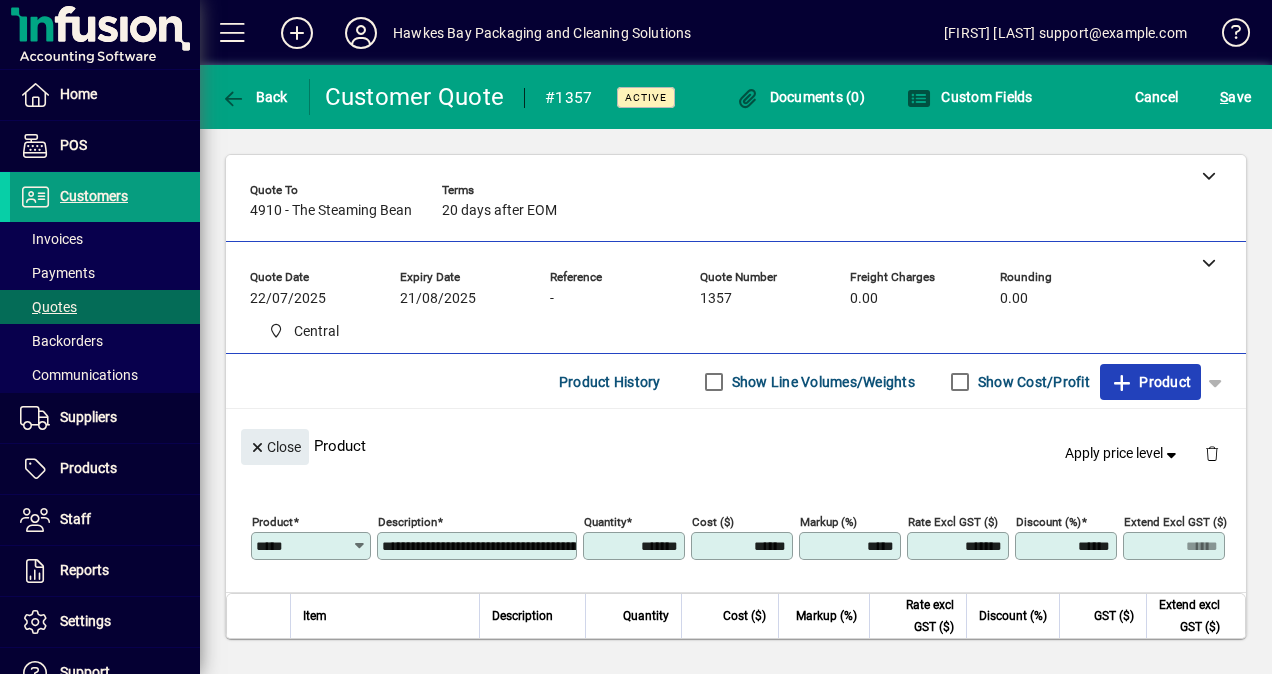 click 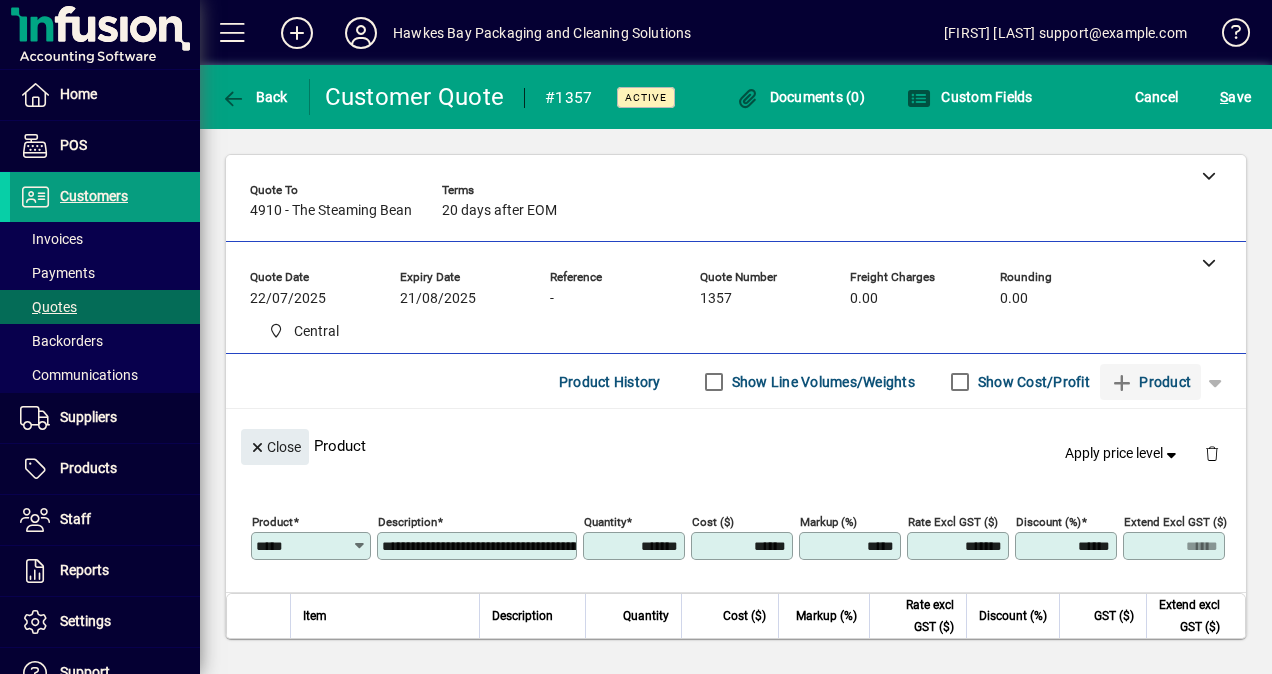 type 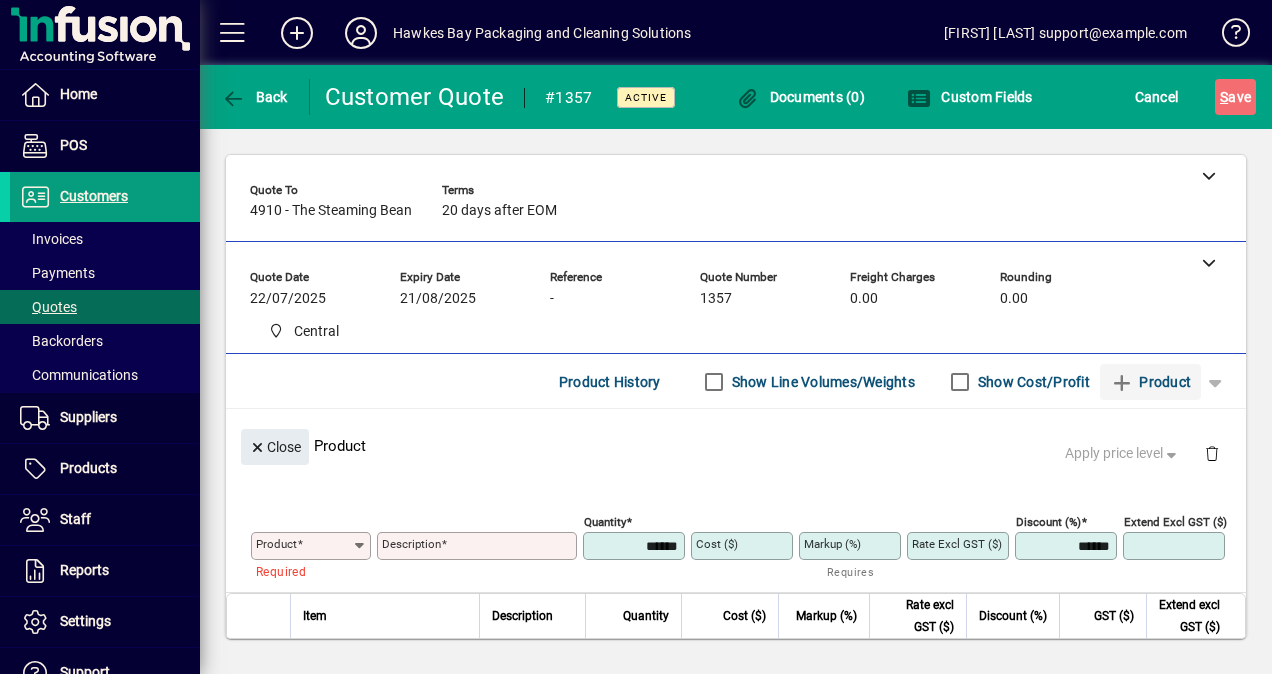 click on "Product" 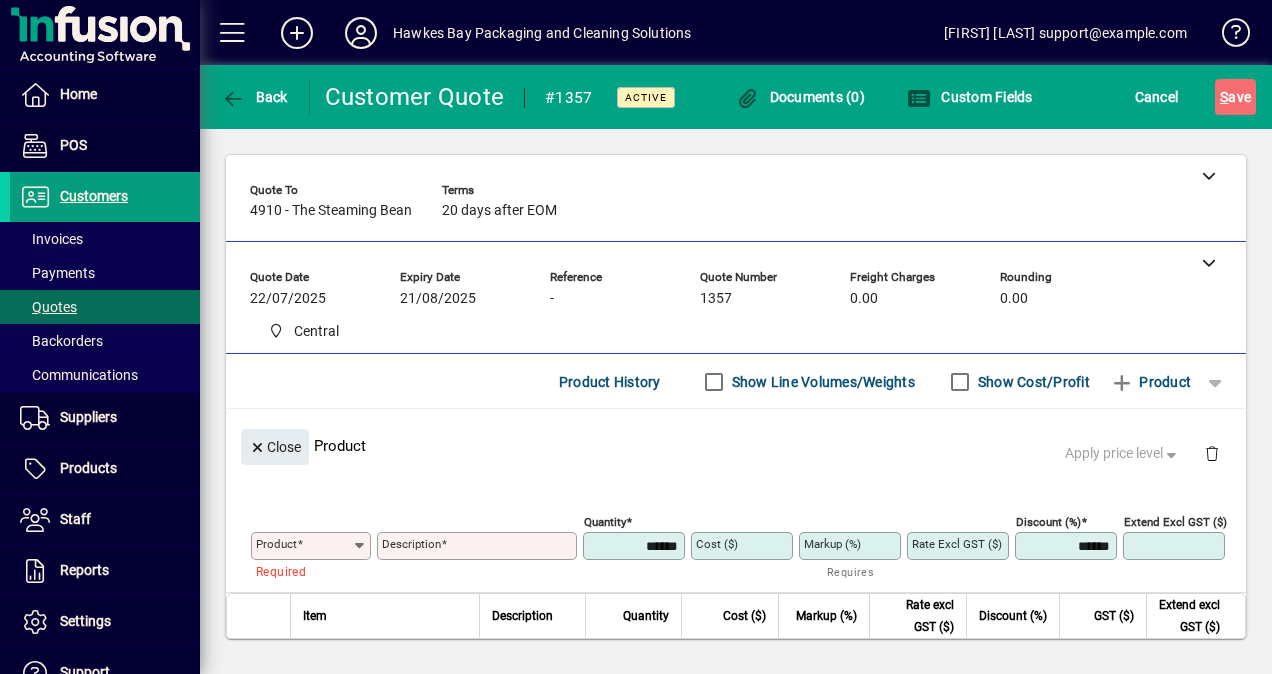 click on "Product" at bounding box center (304, 546) 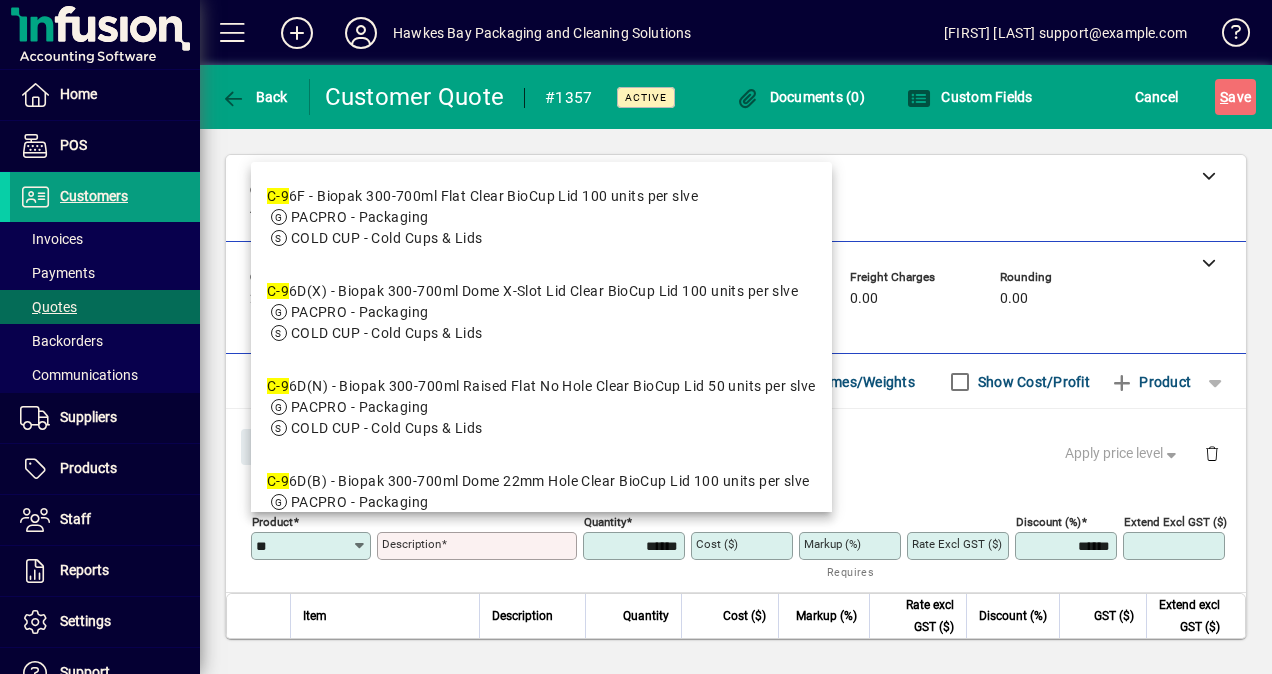 type on "*" 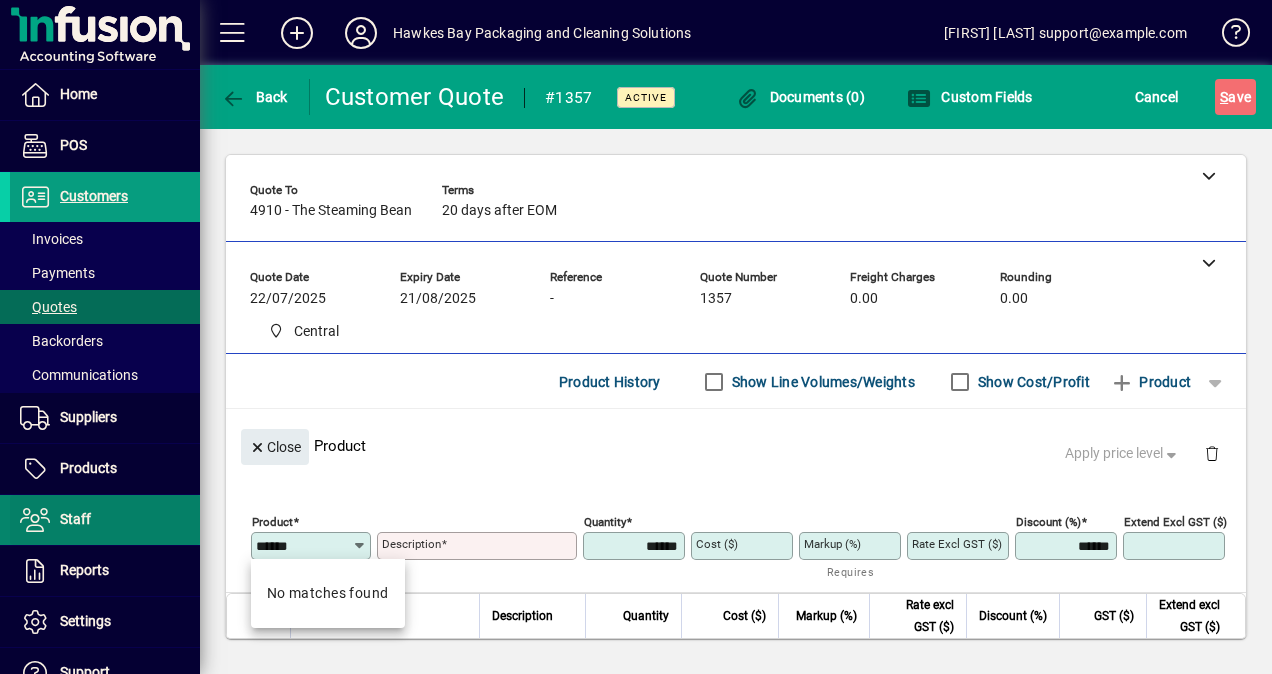 drag, startPoint x: 317, startPoint y: 546, endPoint x: 169, endPoint y: 508, distance: 152.80052 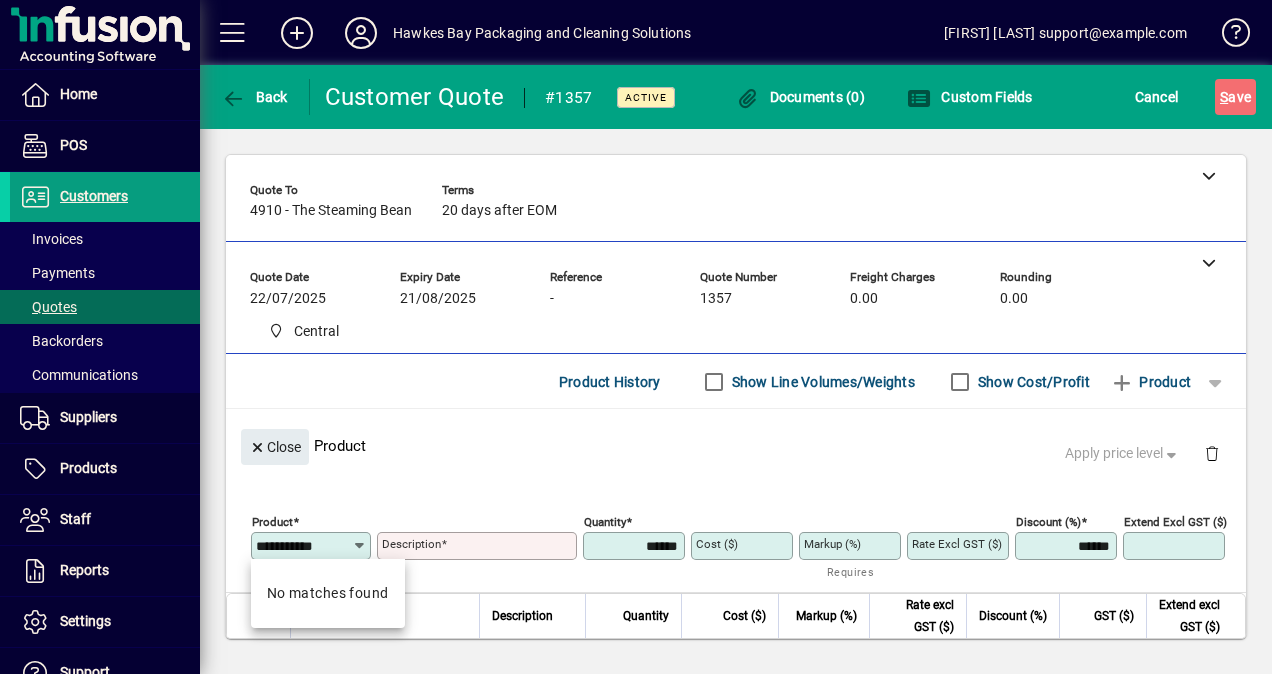 type on "**********" 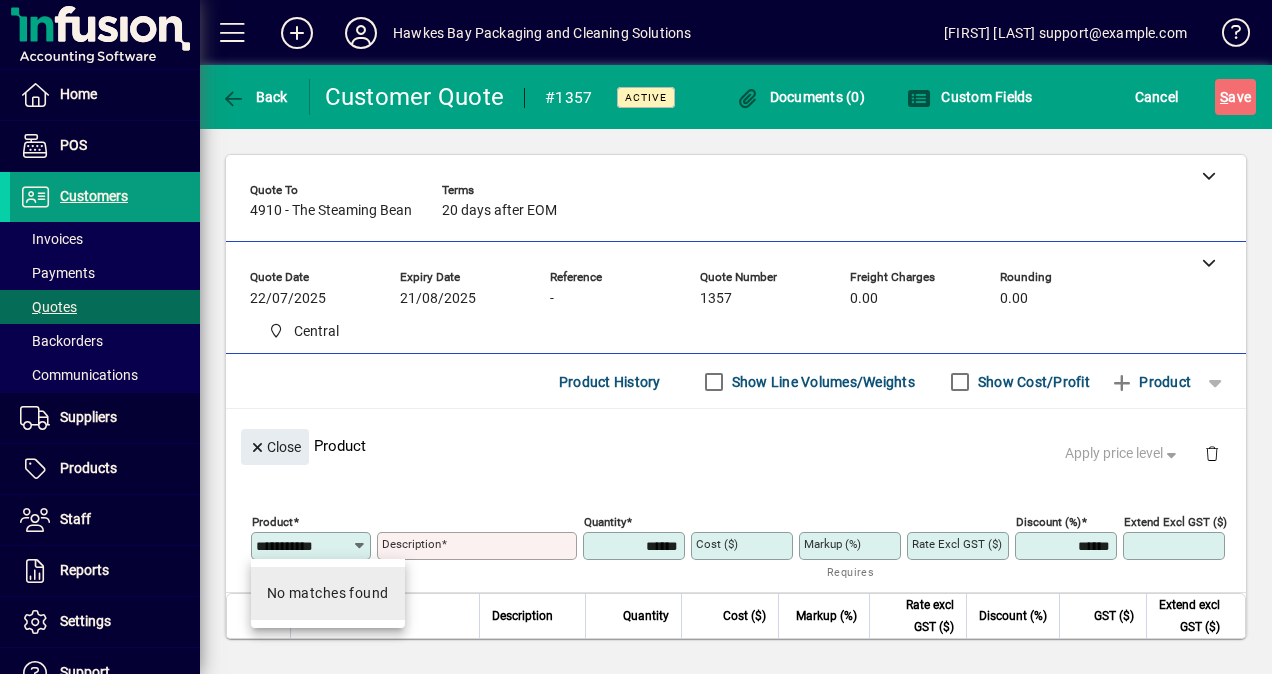 drag, startPoint x: 330, startPoint y: 541, endPoint x: 288, endPoint y: 581, distance: 58 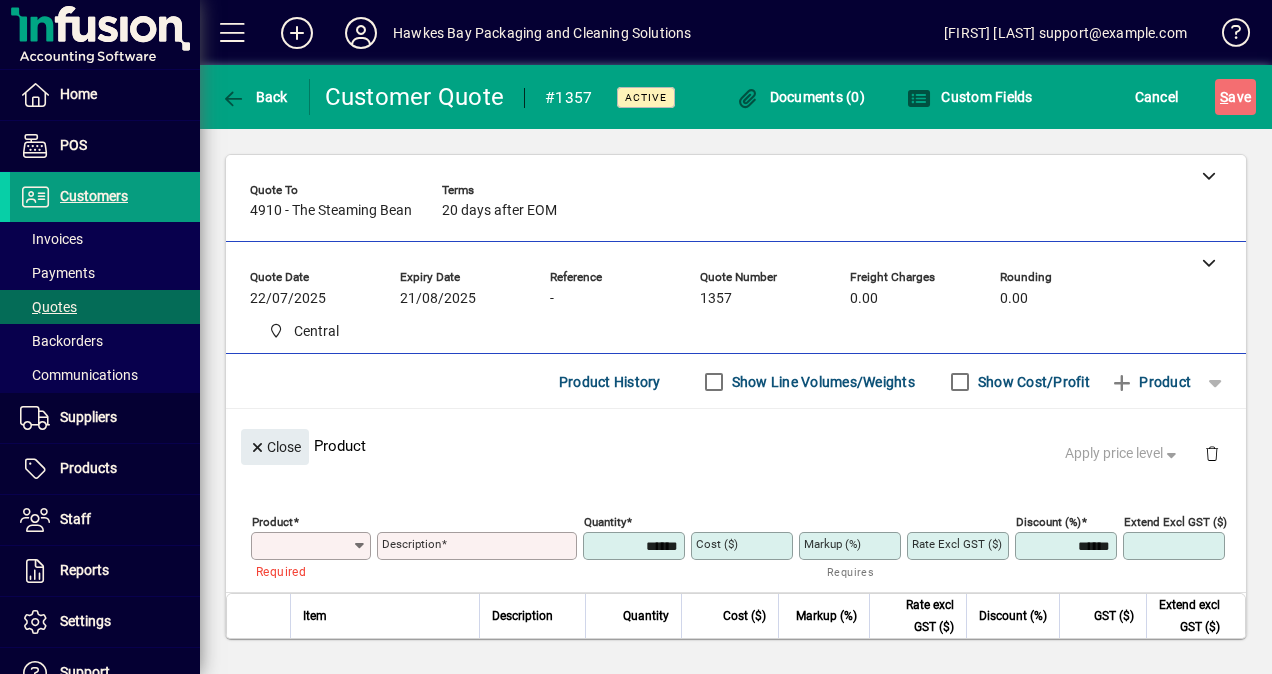 paste on "********" 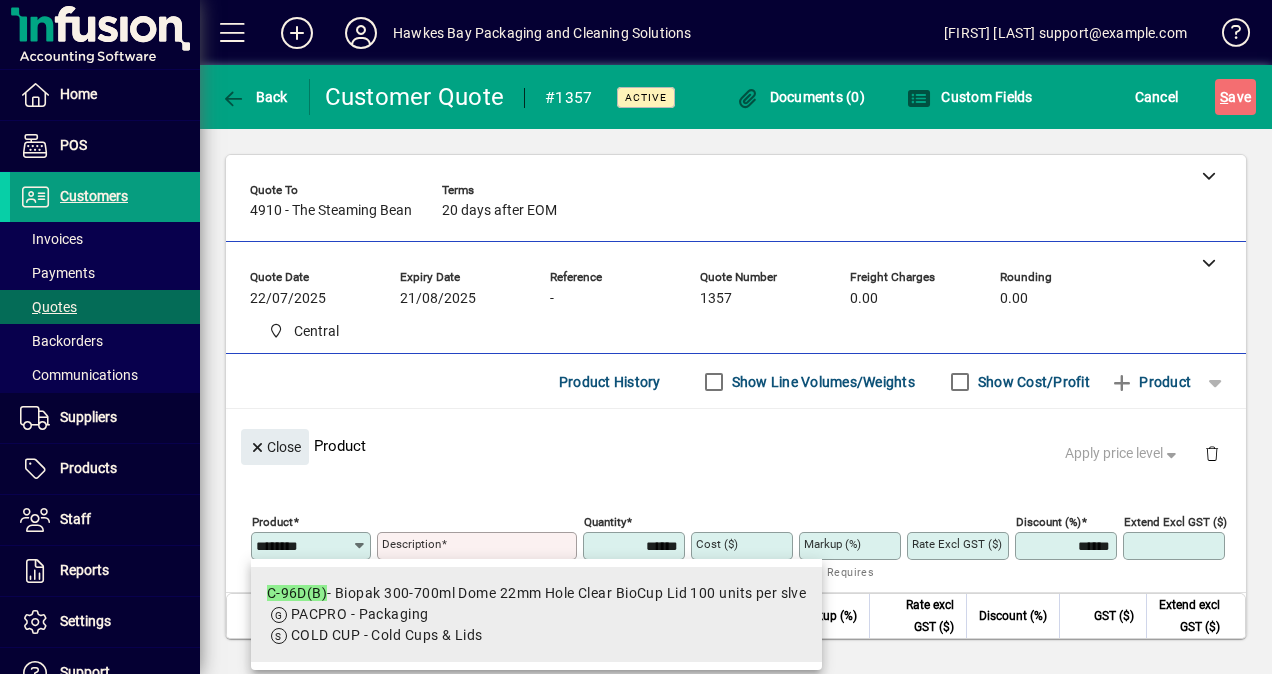 type on "********" 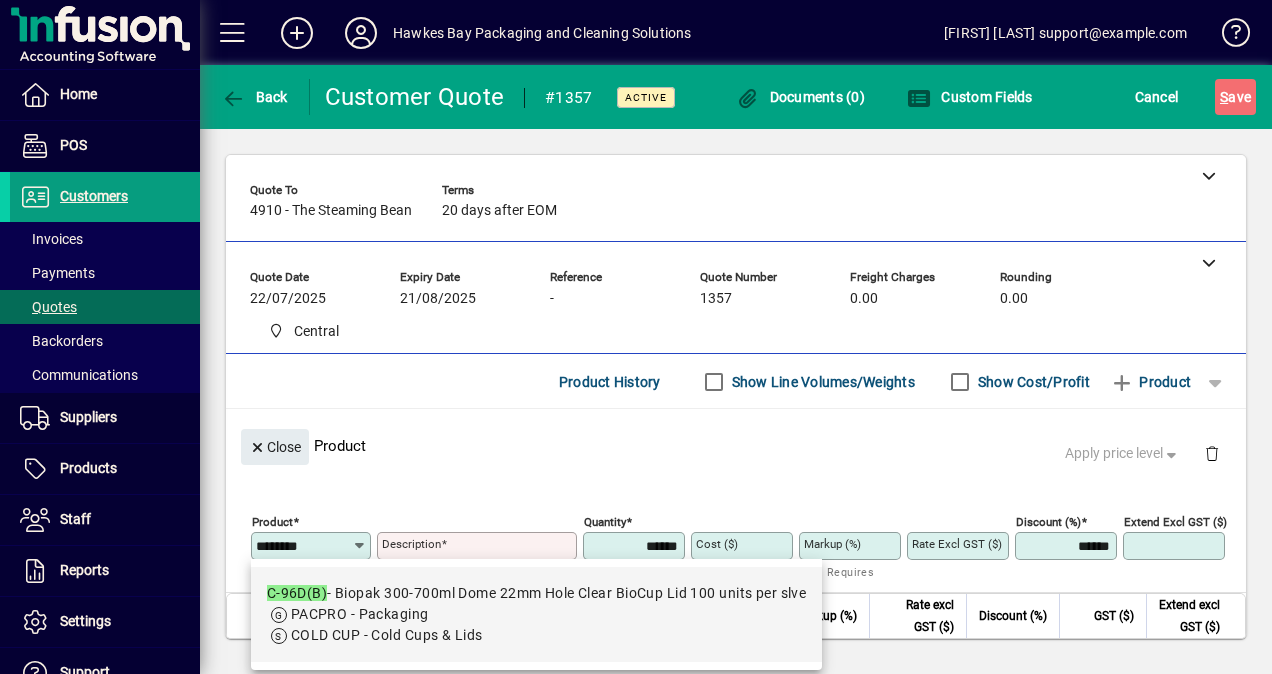 click on "C-96D(B)  - Biopak 300-700ml Dome 22mm Hole Clear BioCup Lid 100 units per slve" at bounding box center [537, 593] 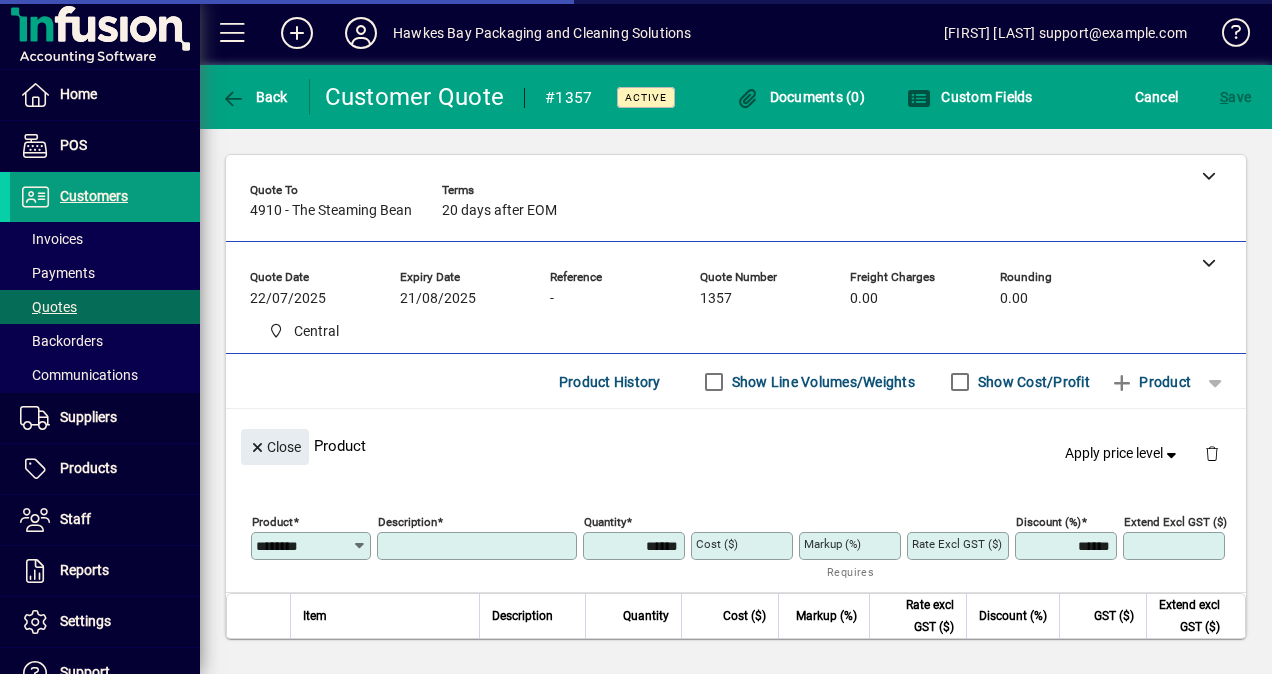 type on "**********" 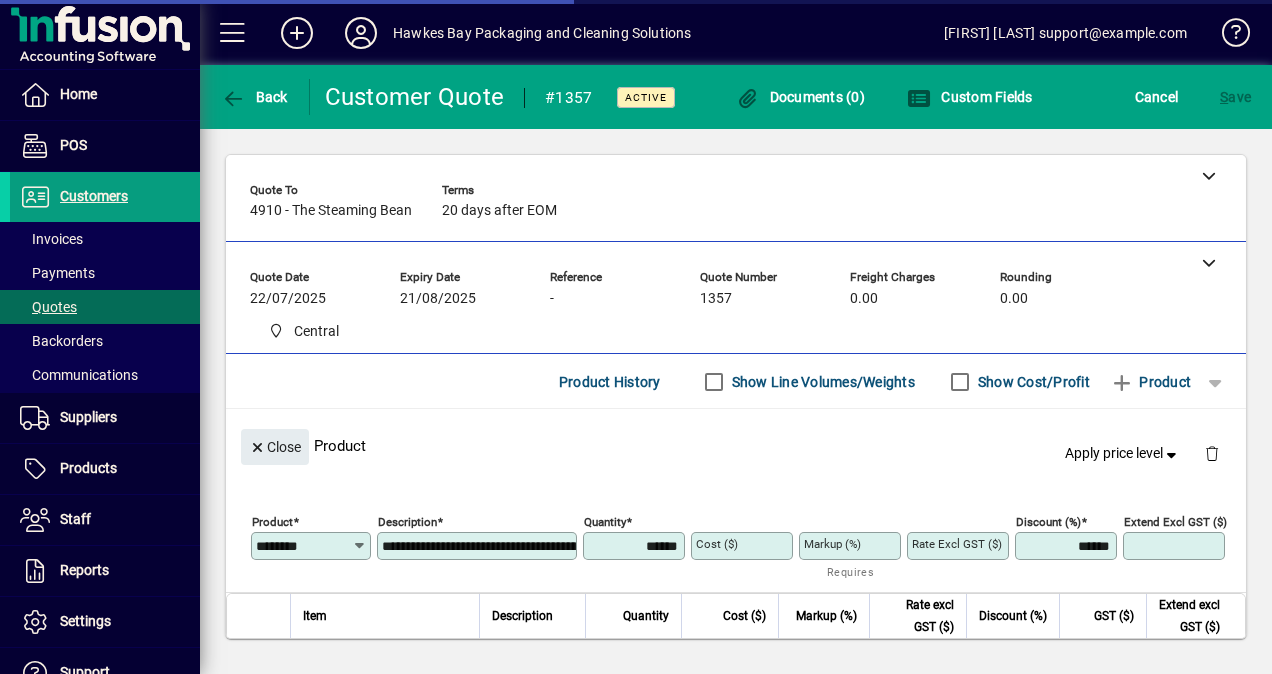 type on "******" 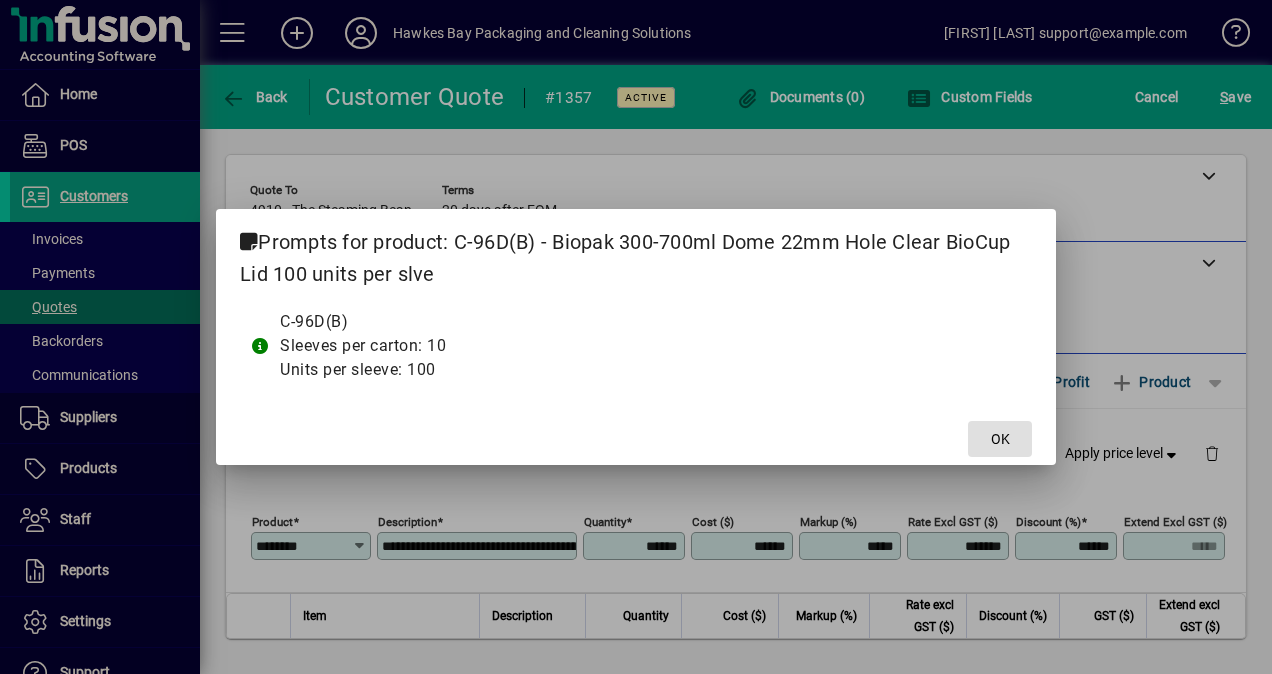click 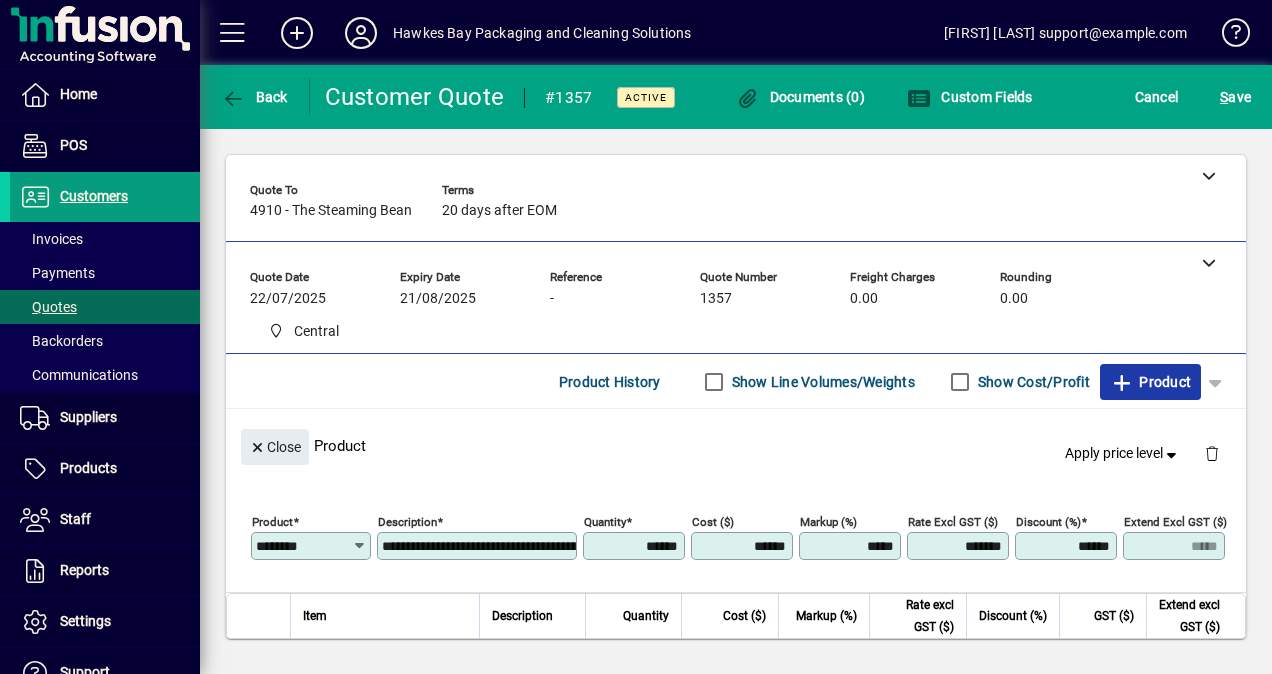 click on "Product" 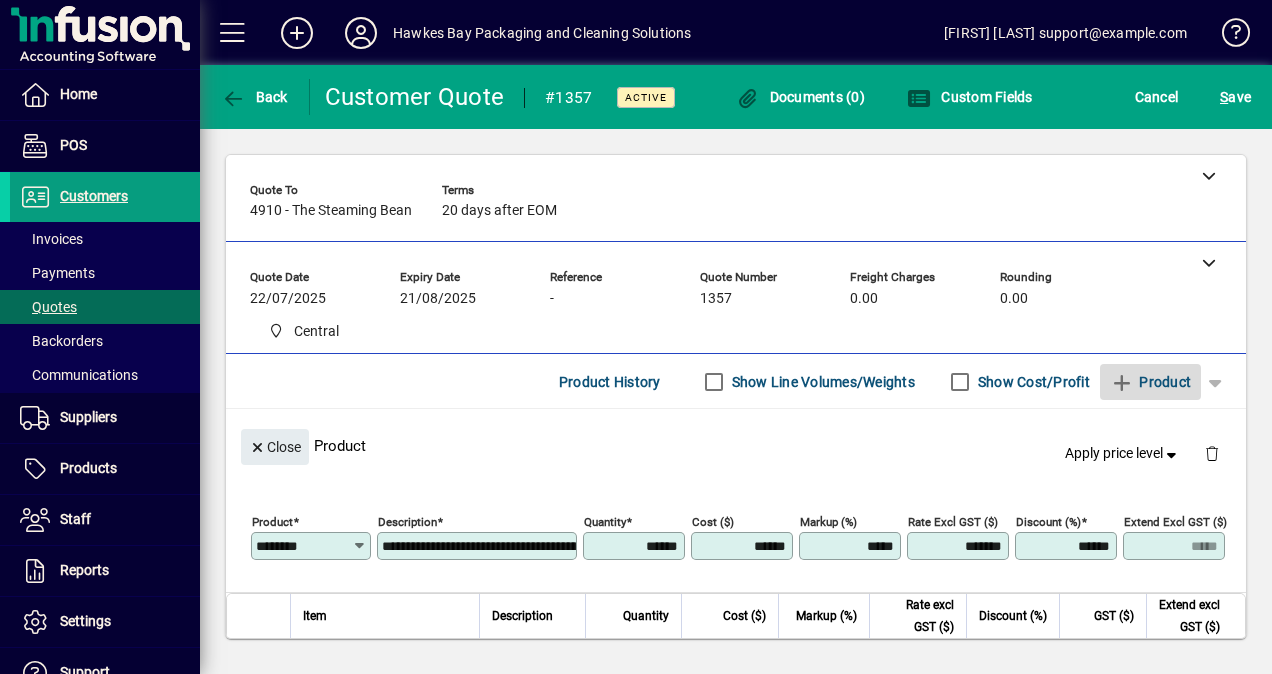 type 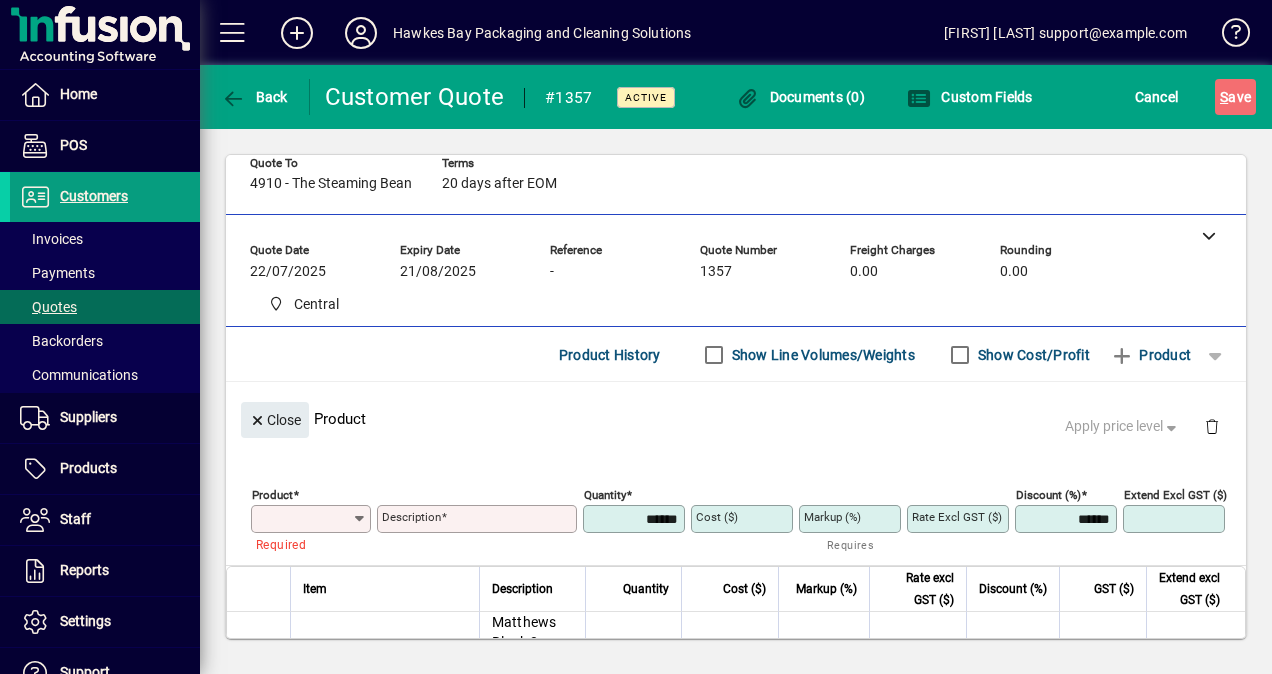 scroll, scrollTop: 0, scrollLeft: 0, axis: both 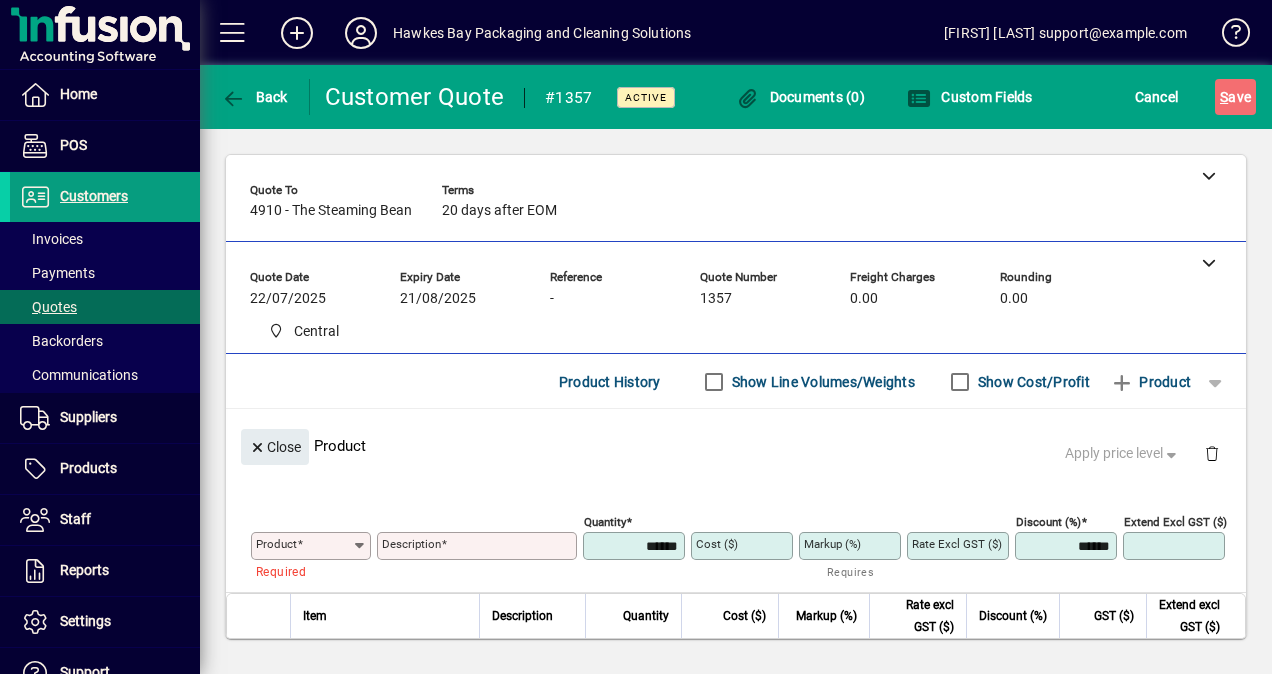 click on "Product" 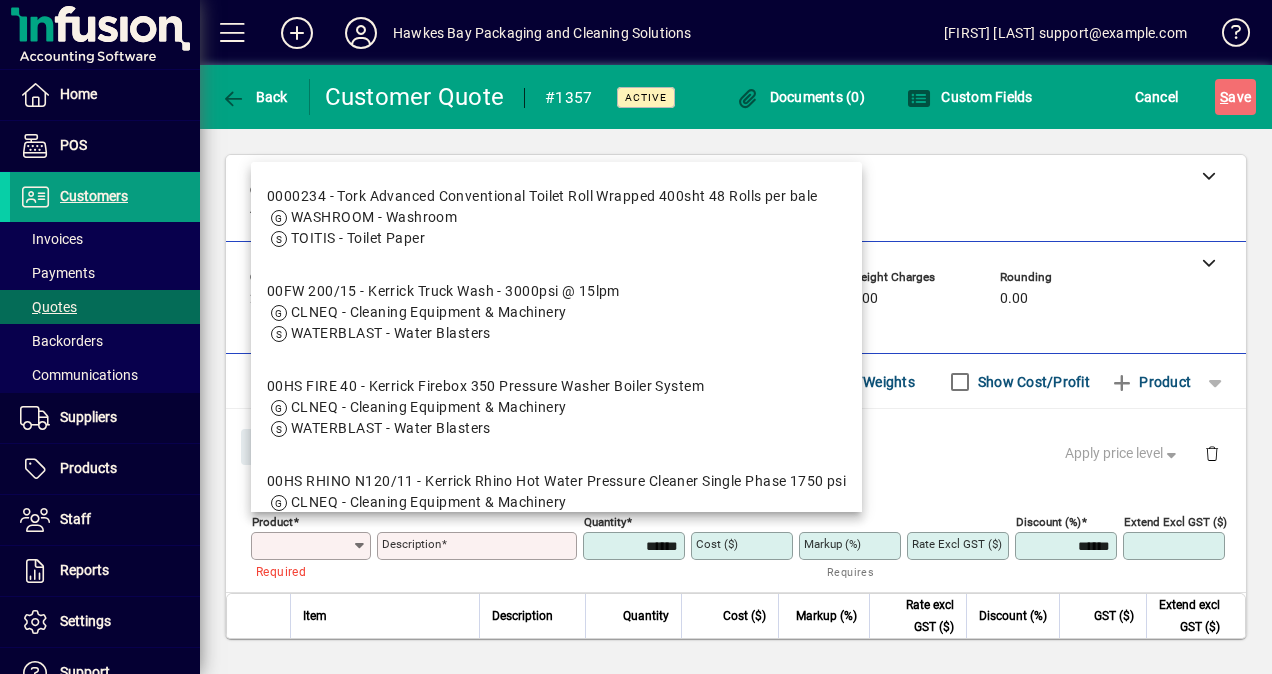 click on "Product" at bounding box center [304, 546] 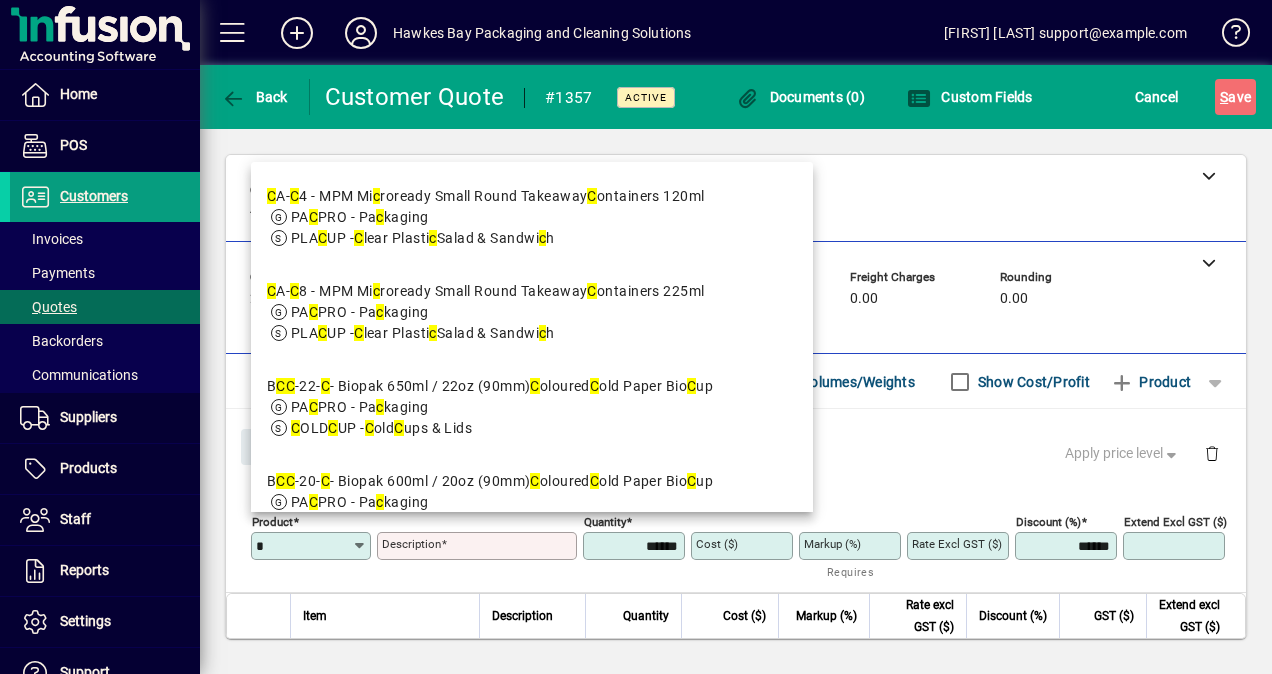 click on "*" at bounding box center (304, 546) 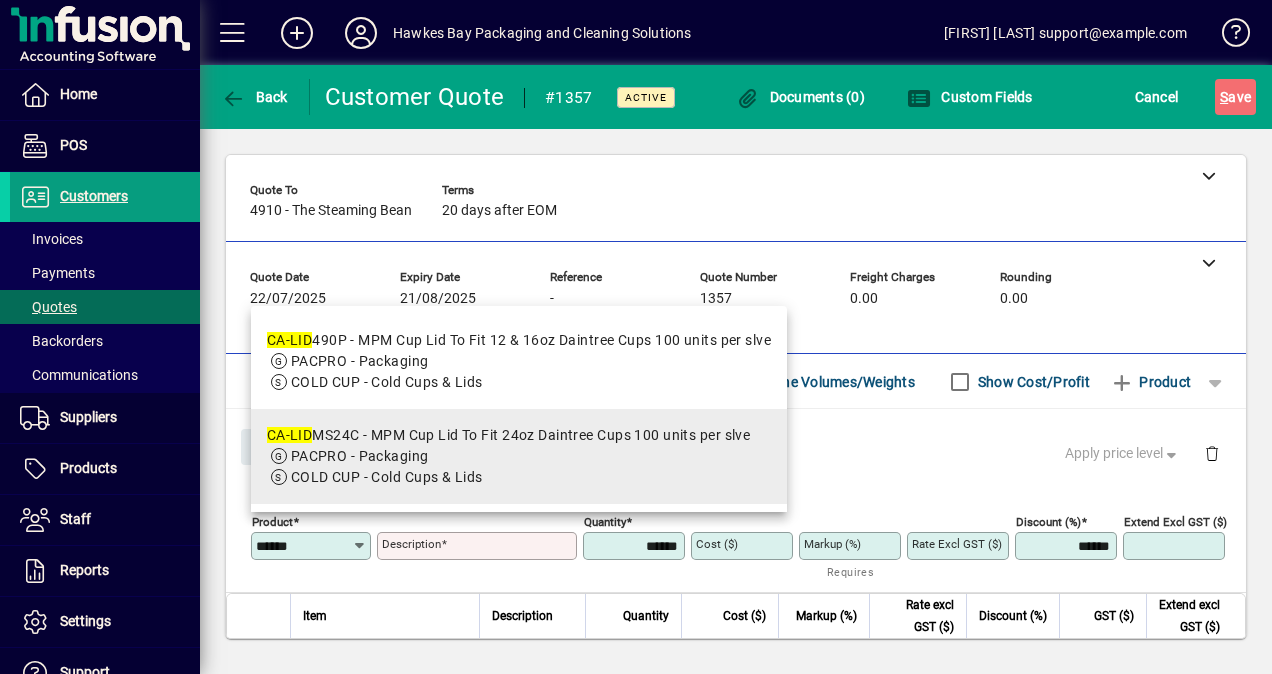 click on "CA-LID MS24C - MPM Cup Lid To Fit 24oz Daintree Cups 100 units per slve" at bounding box center (509, 435) 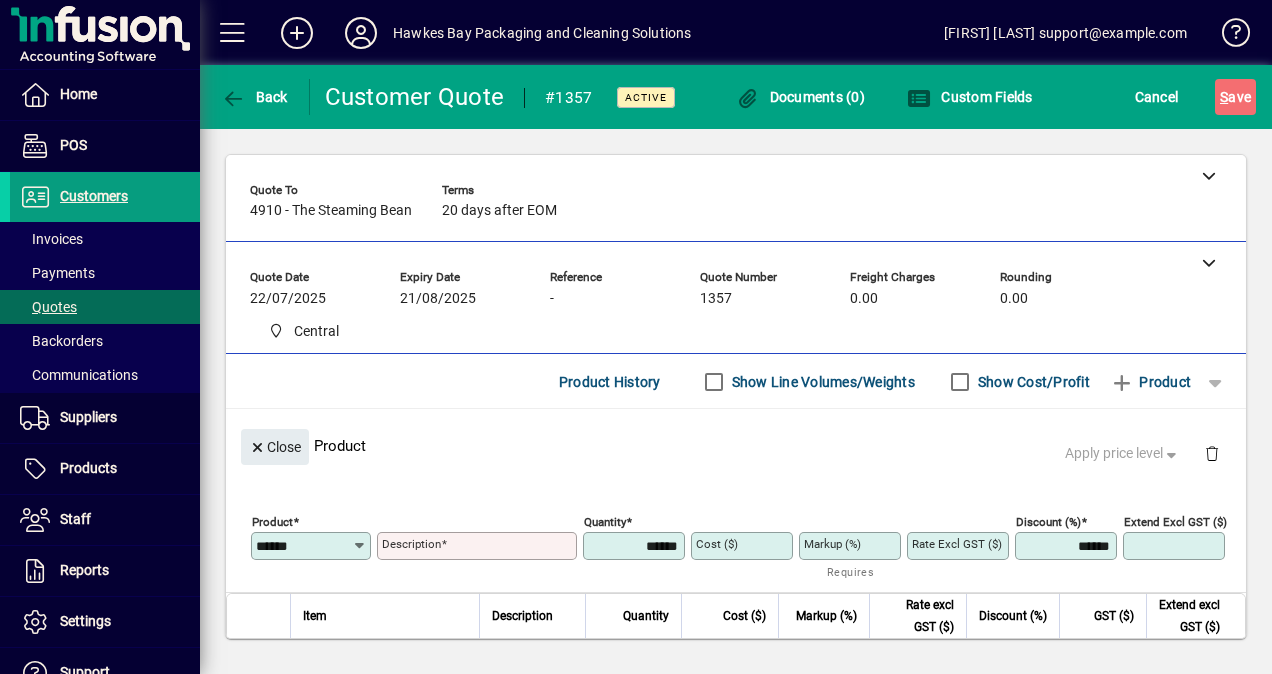 type on "**********" 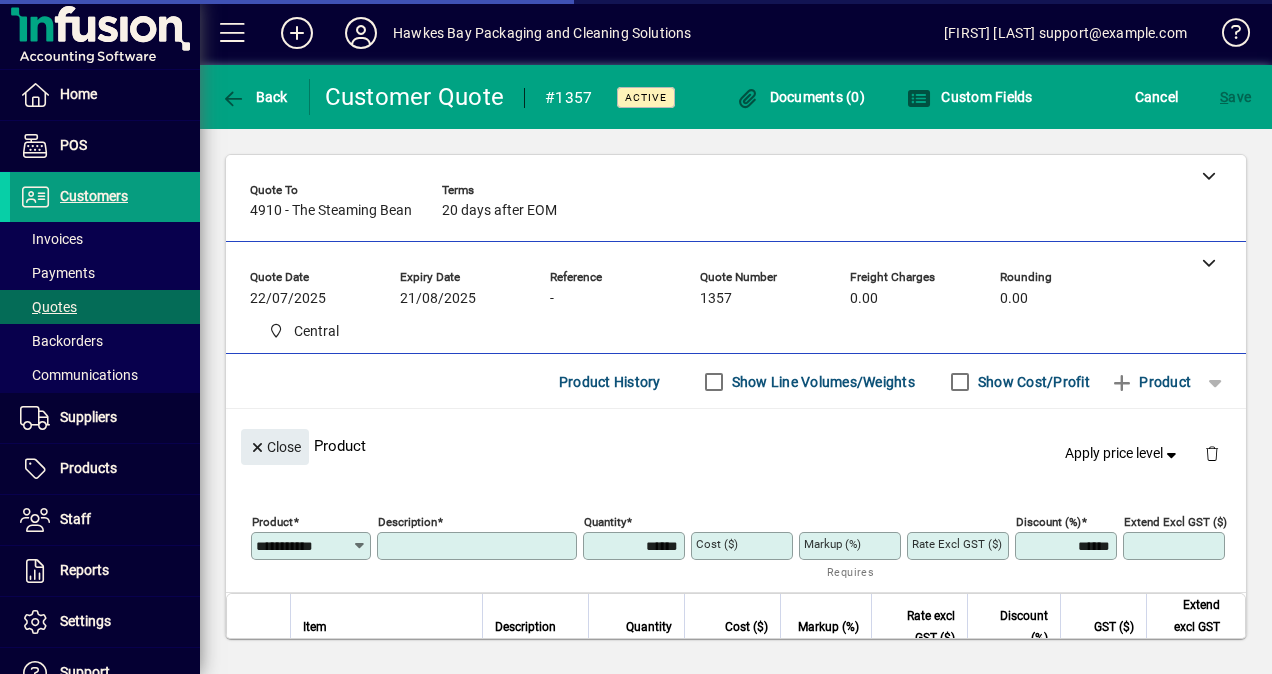 type on "**********" 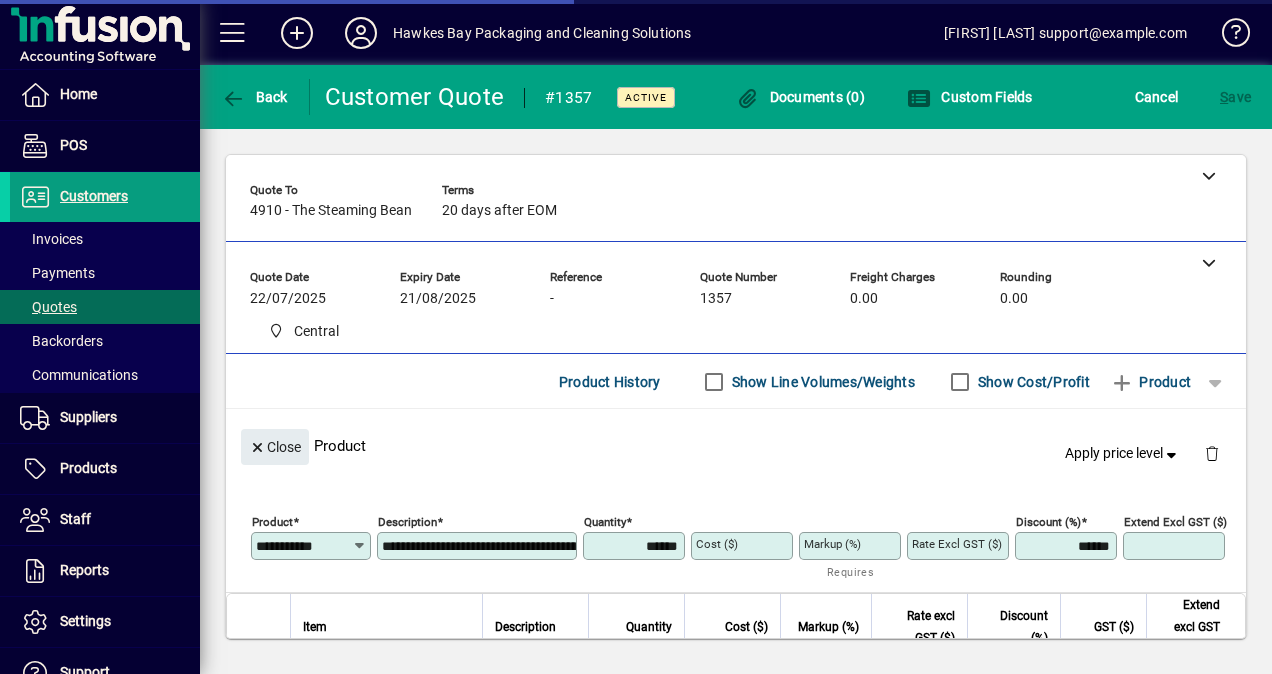 type on "******" 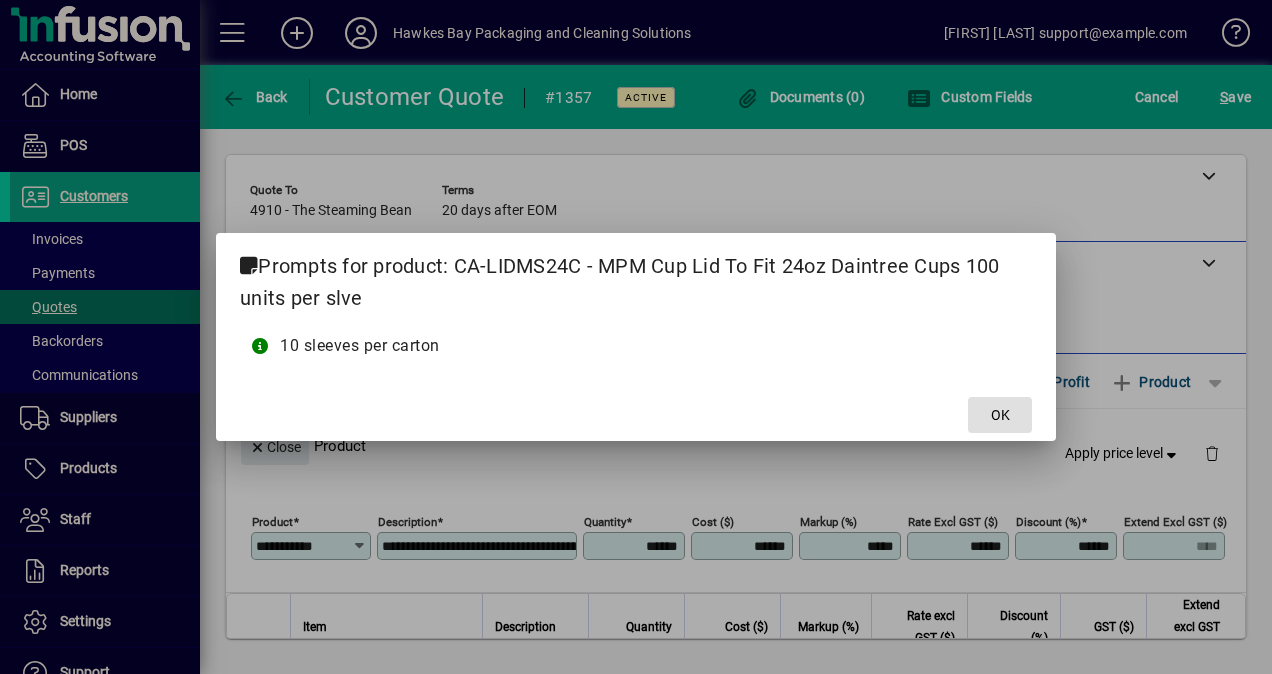 click 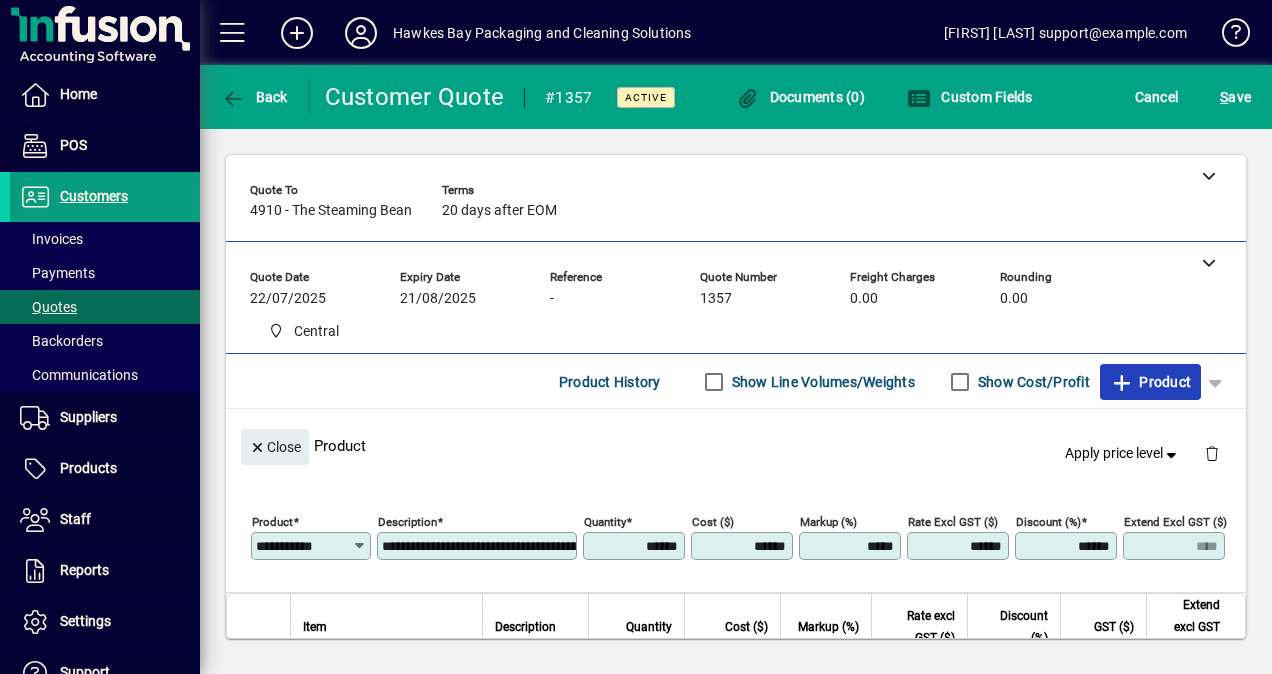 click on "Product" 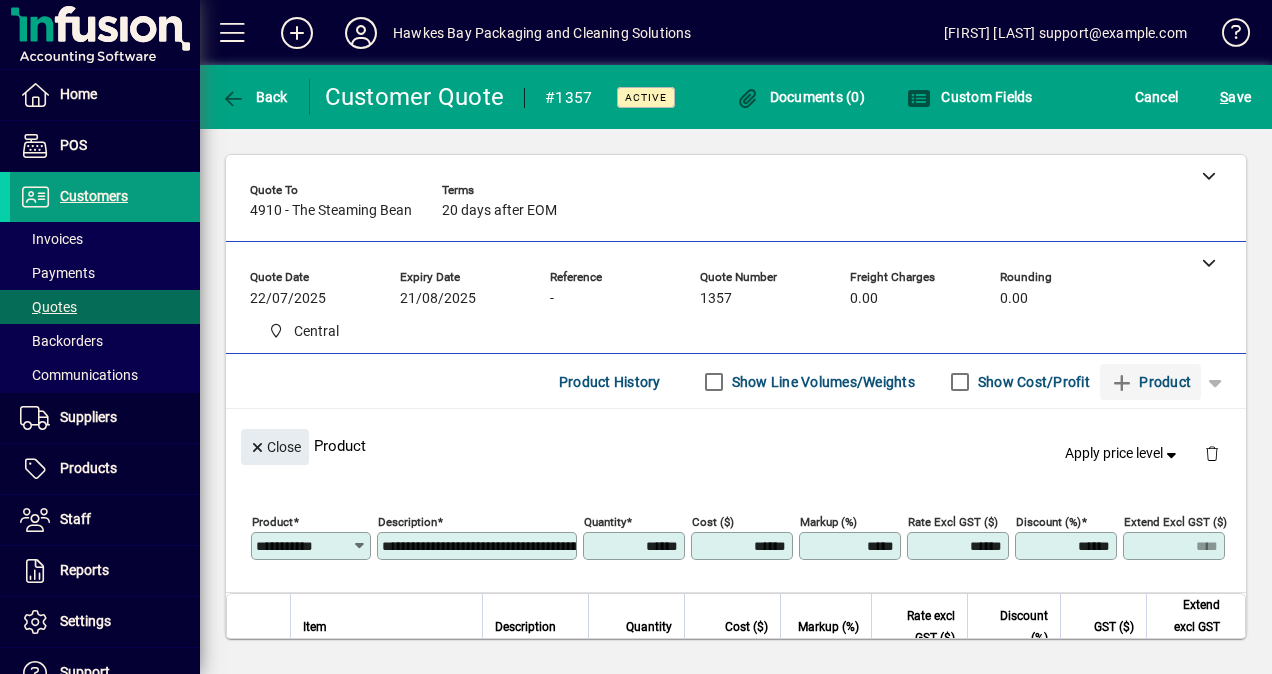 type 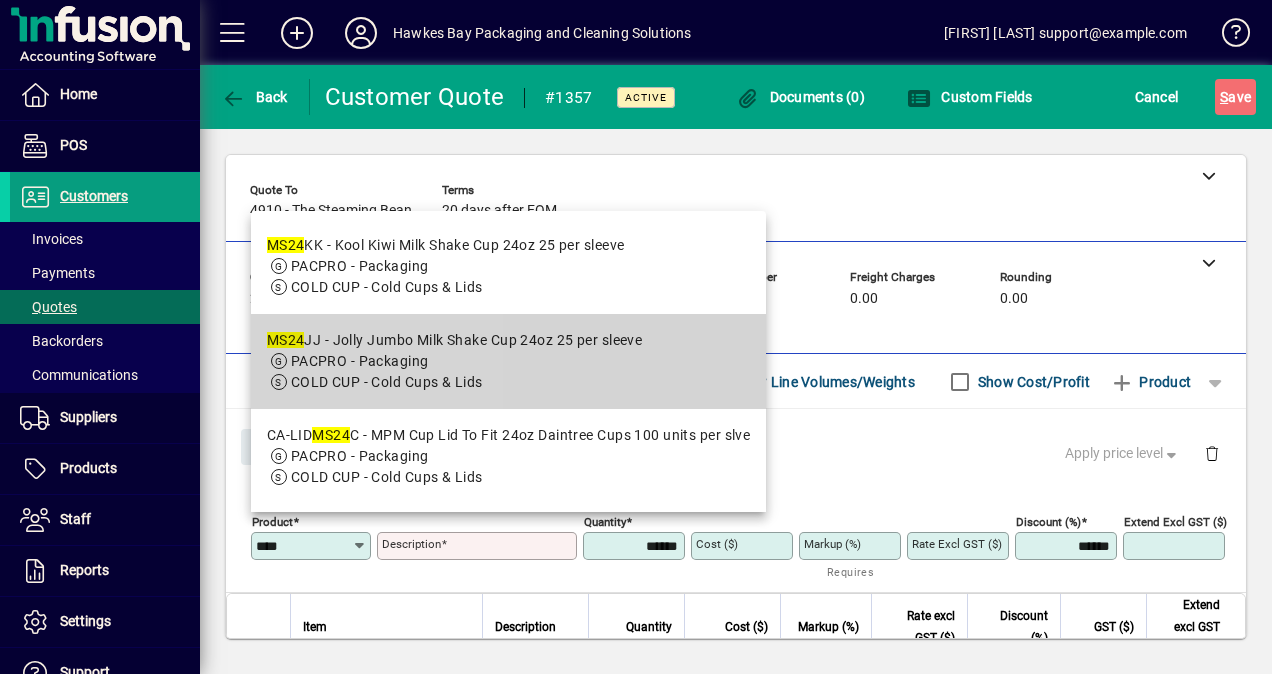 click on "PACPRO - Packaging" at bounding box center (360, 361) 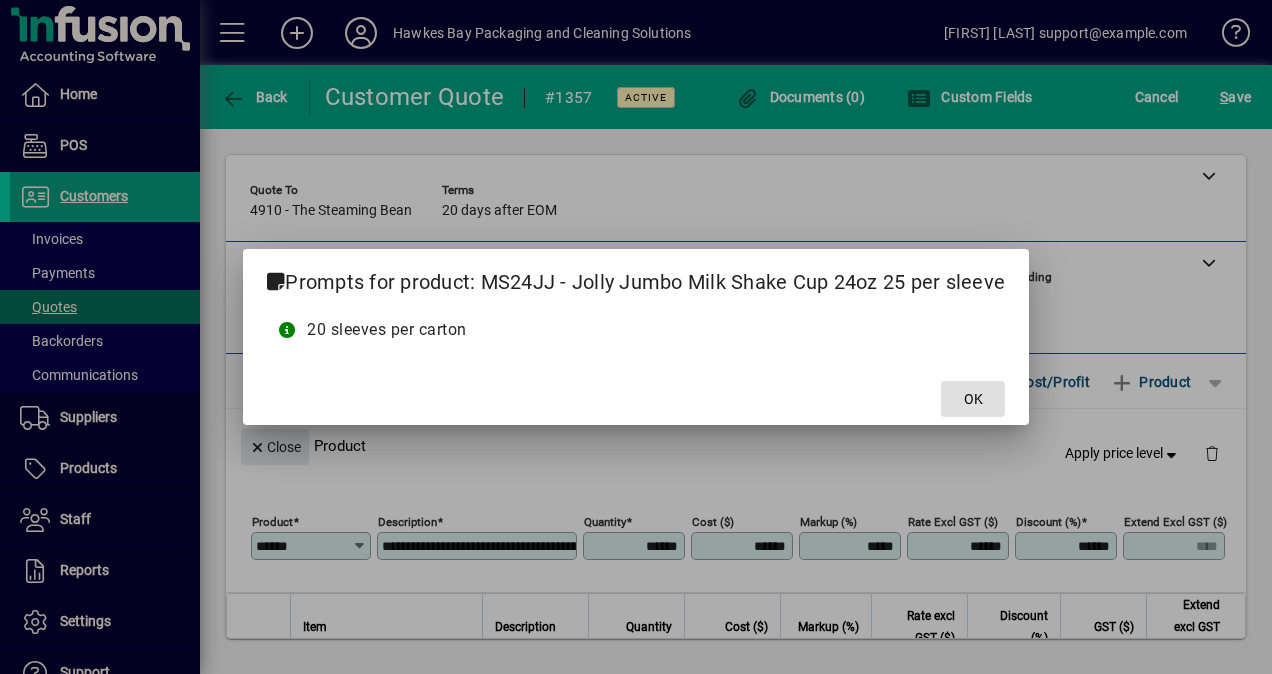 click on "OK" 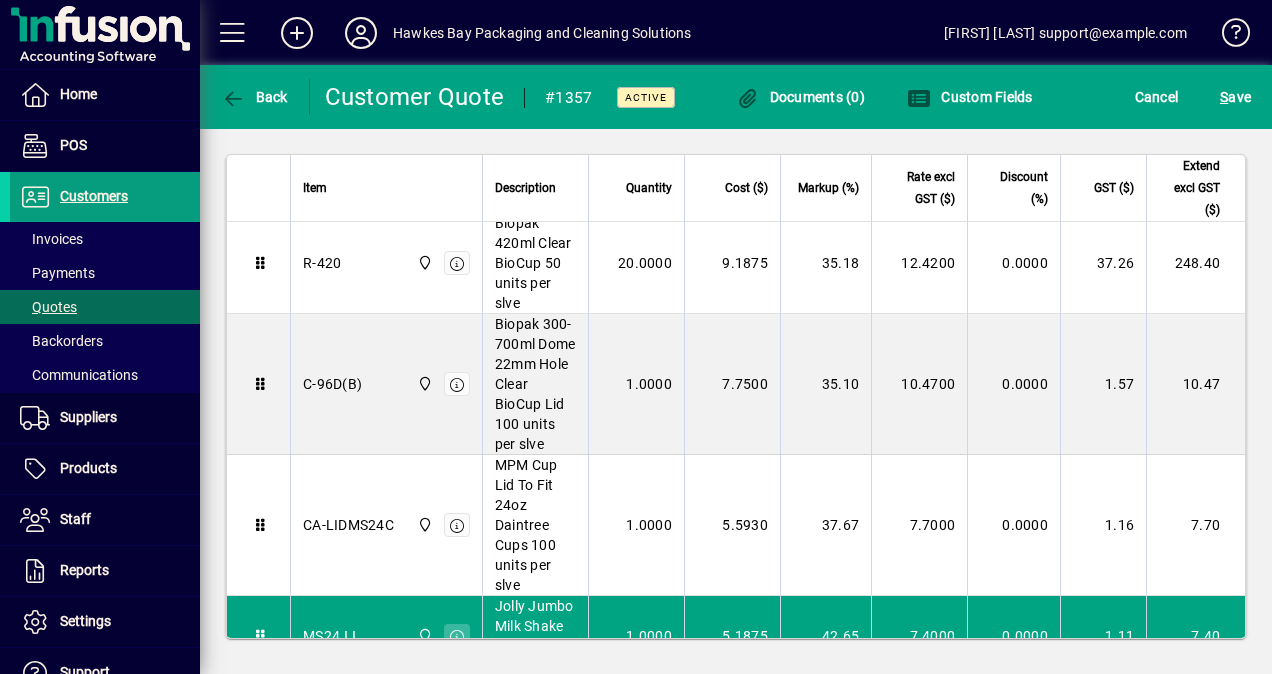 scroll, scrollTop: 2066, scrollLeft: 0, axis: vertical 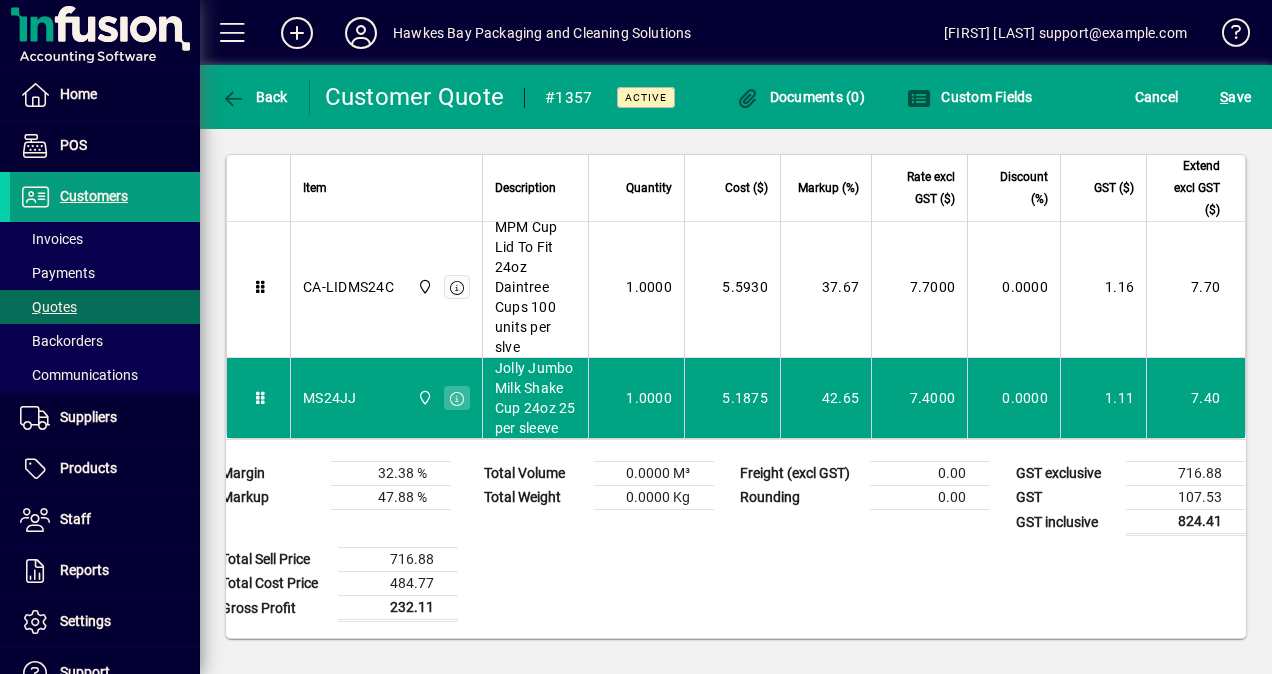 drag, startPoint x: 1241, startPoint y: 94, endPoint x: 1205, endPoint y: 118, distance: 43.266617 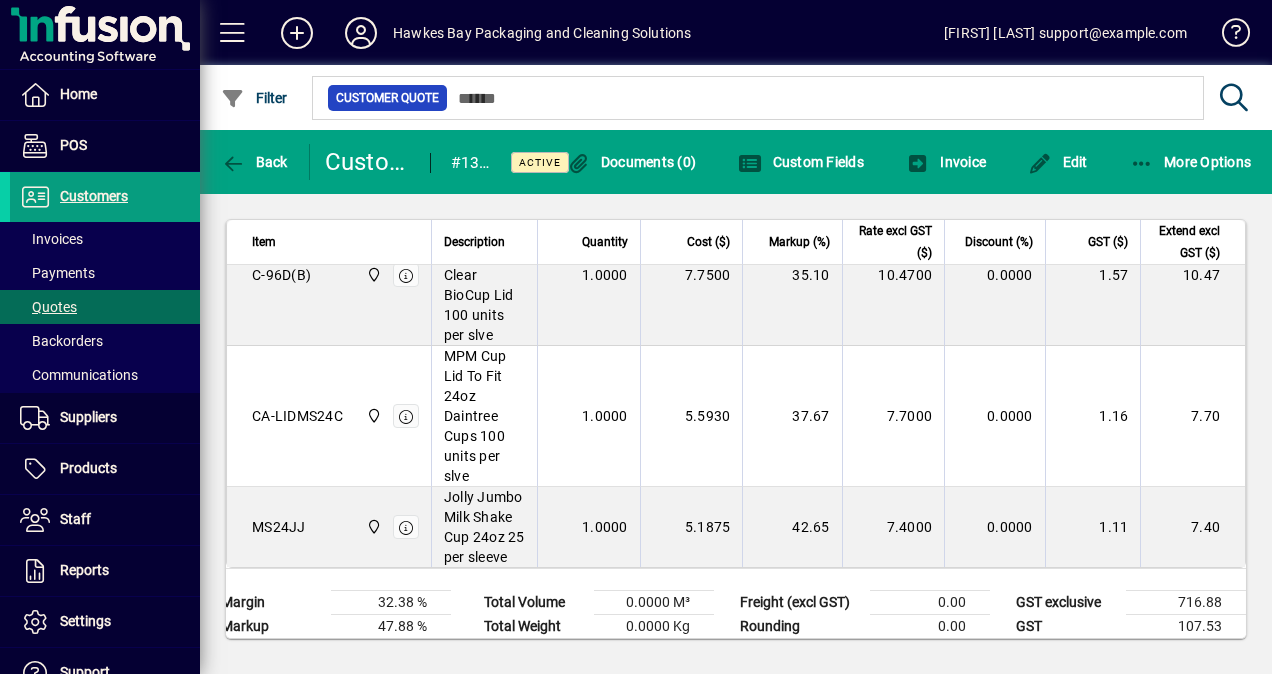 scroll, scrollTop: 1927, scrollLeft: 0, axis: vertical 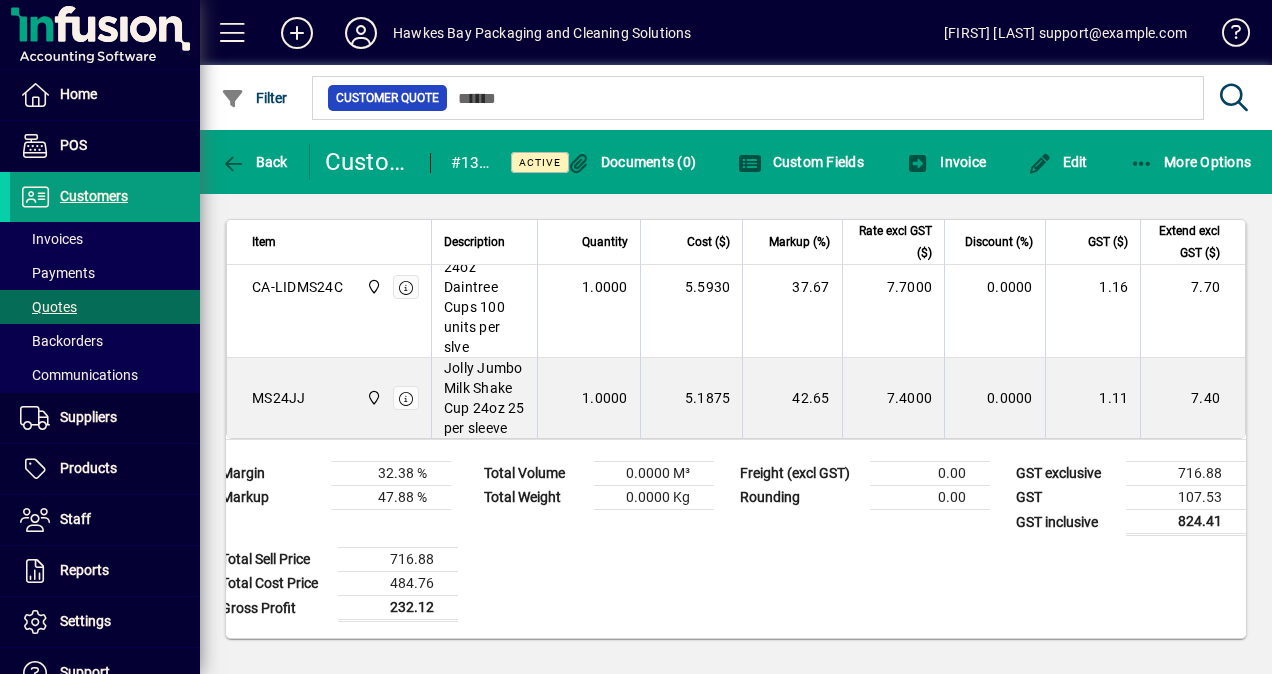 click on "Jolly Jumbo Milk Shake Cup 24oz 25 per sleeve" at bounding box center (484, 398) 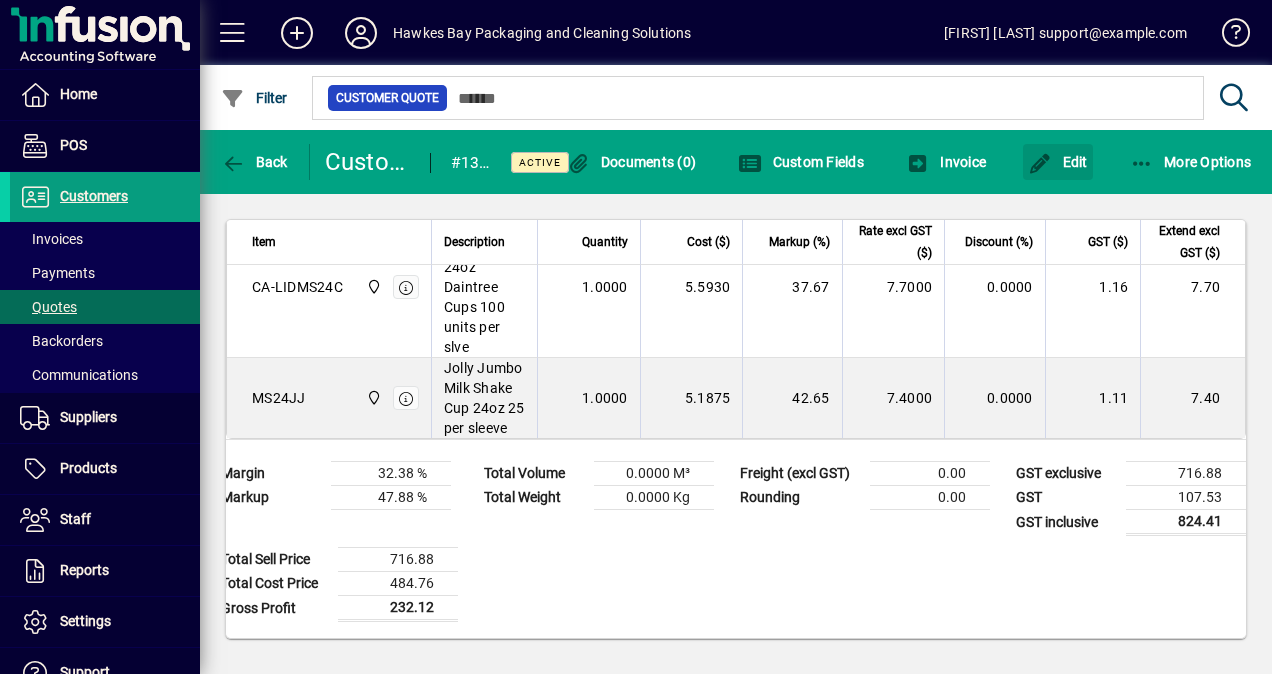 drag, startPoint x: 1072, startPoint y: 156, endPoint x: 969, endPoint y: 438, distance: 300.2216 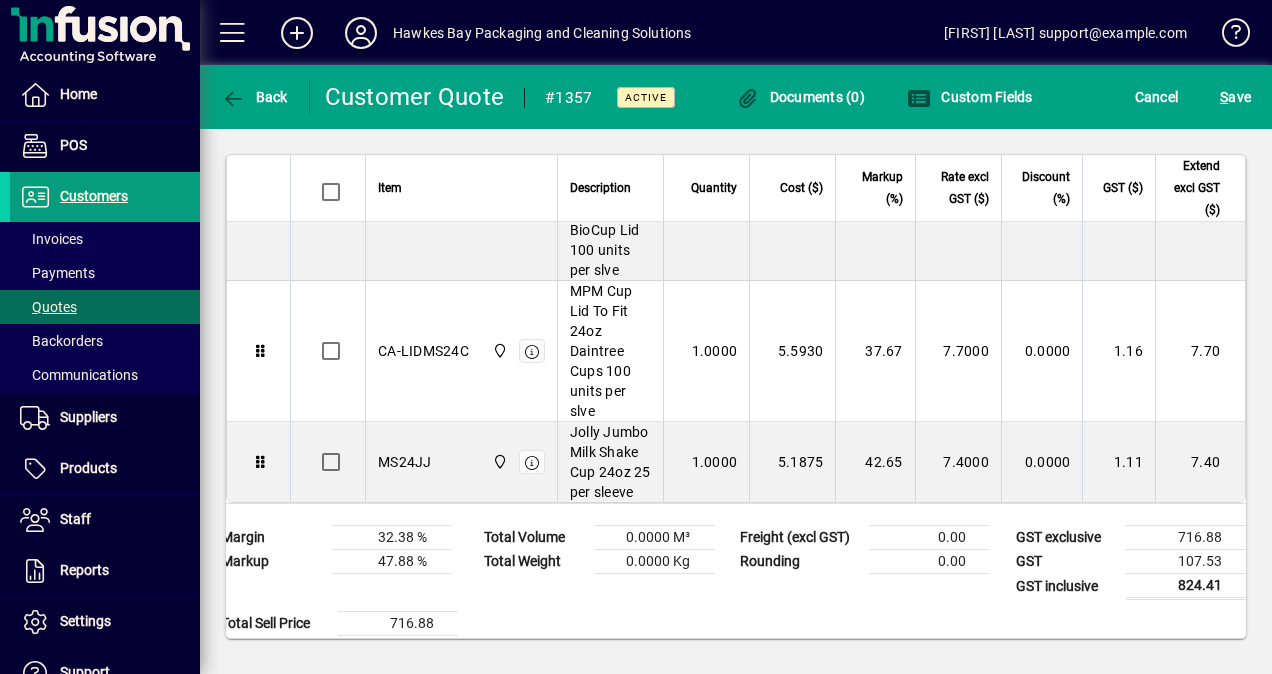 scroll, scrollTop: 1884, scrollLeft: 0, axis: vertical 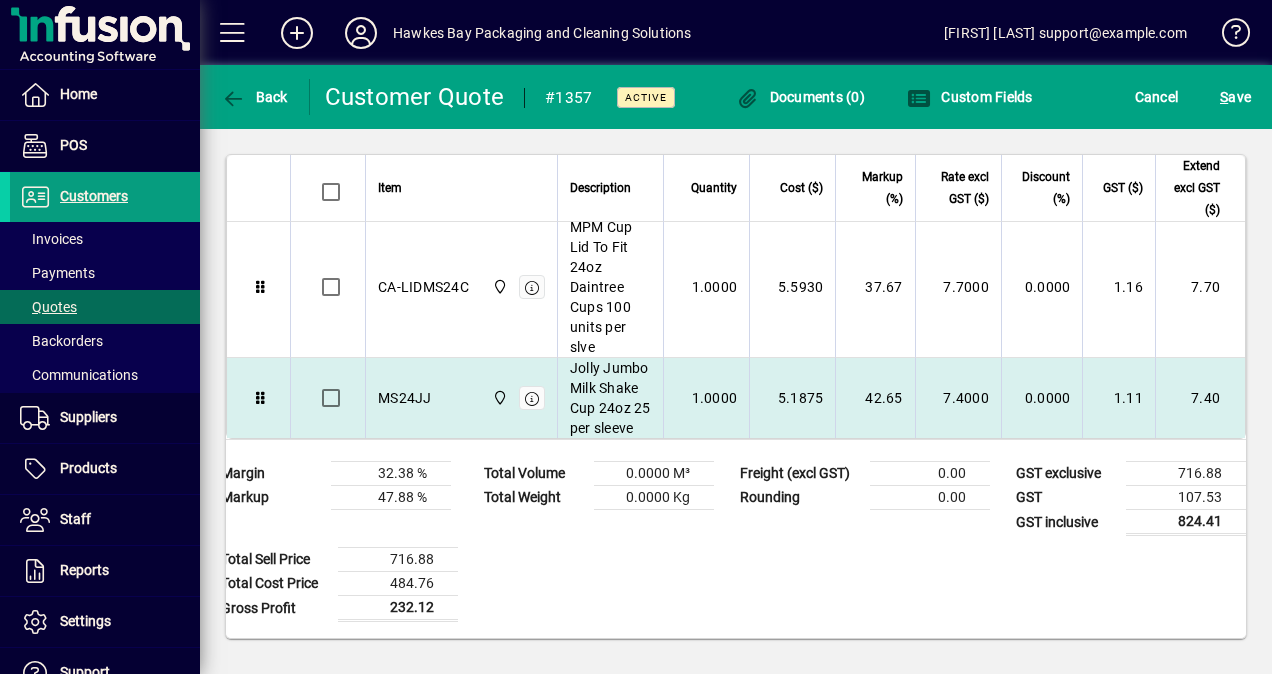 click on "5.1875" at bounding box center (792, 398) 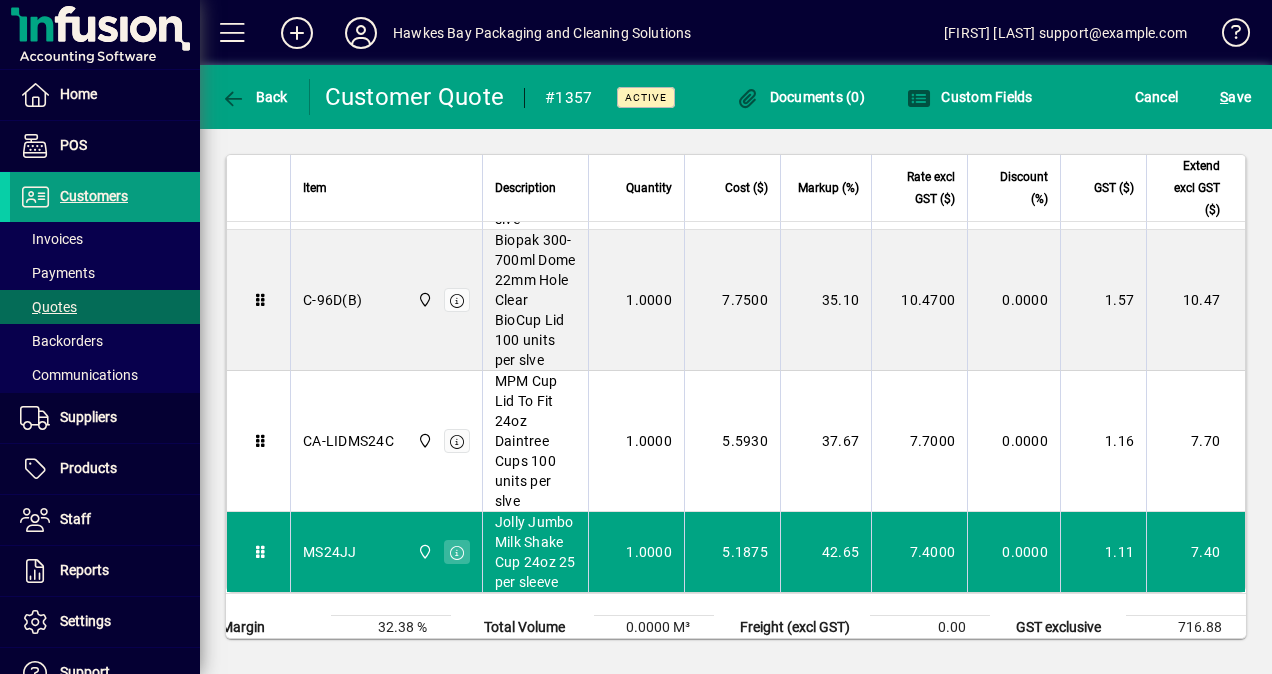 scroll, scrollTop: 216, scrollLeft: 0, axis: vertical 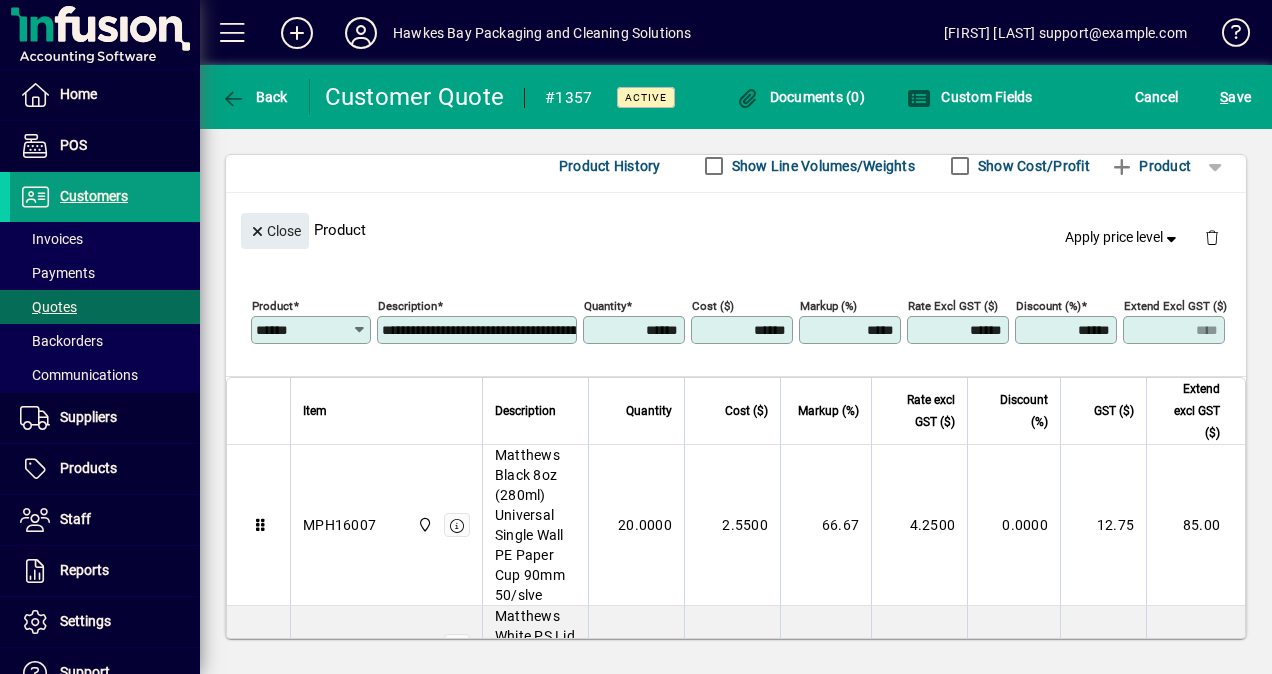 drag, startPoint x: 930, startPoint y: 326, endPoint x: 960, endPoint y: 310, distance: 34 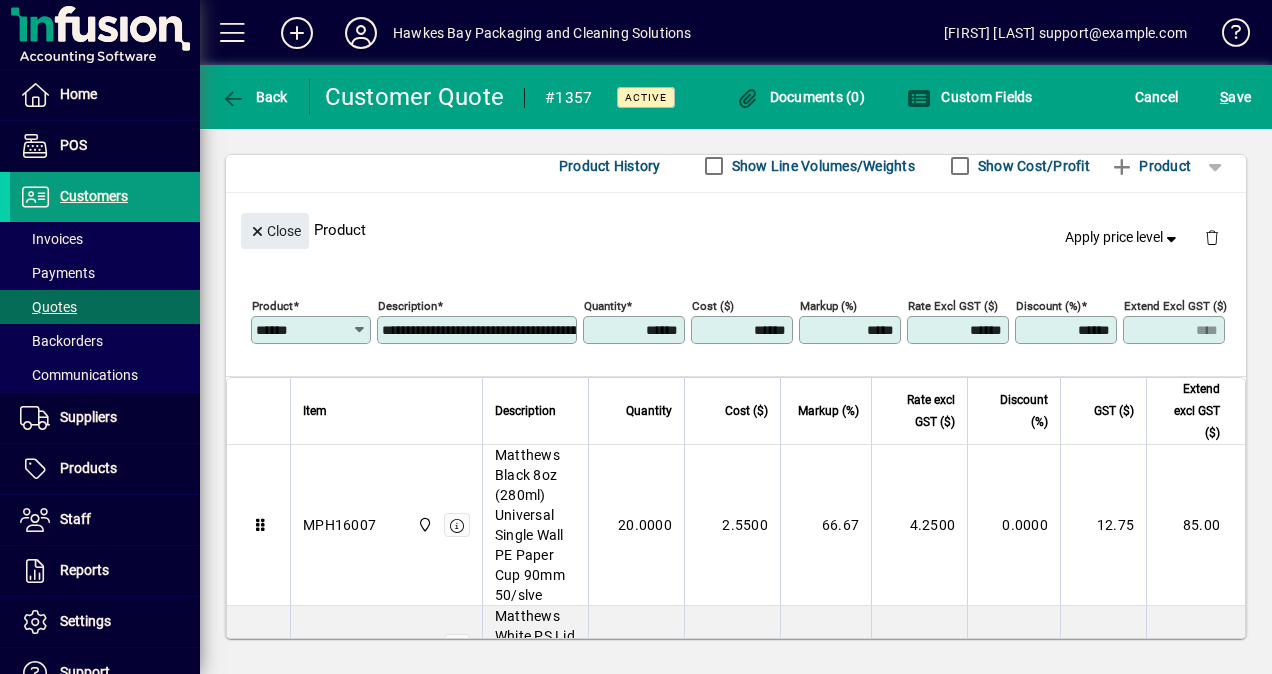 drag, startPoint x: 932, startPoint y: 326, endPoint x: 1030, endPoint y: 328, distance: 98.02041 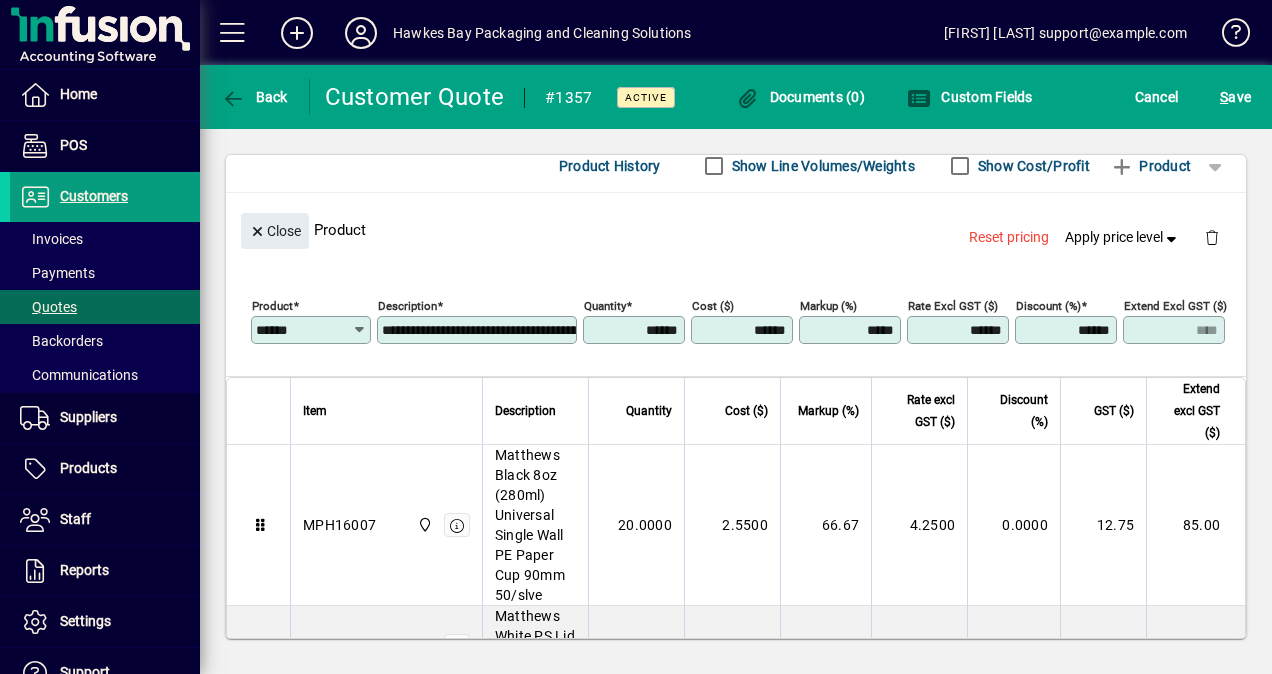 click on "Close  Product  Reset pricing   Apply price level" 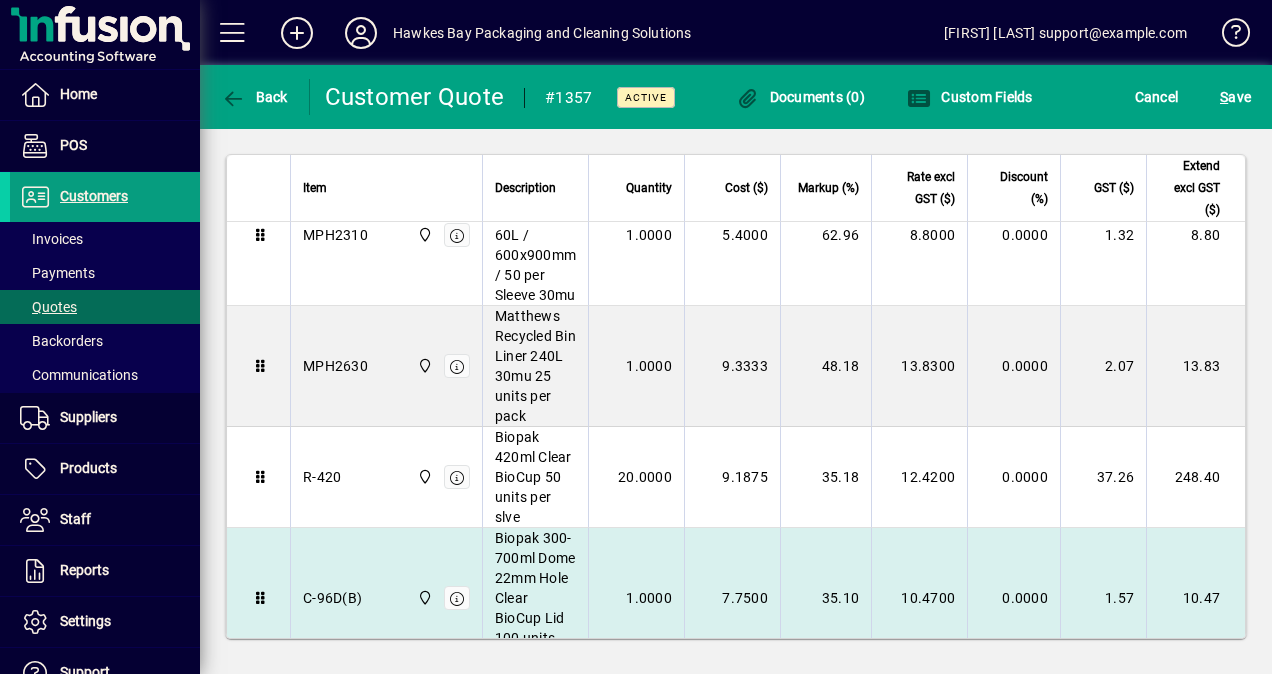 scroll, scrollTop: 1566, scrollLeft: 0, axis: vertical 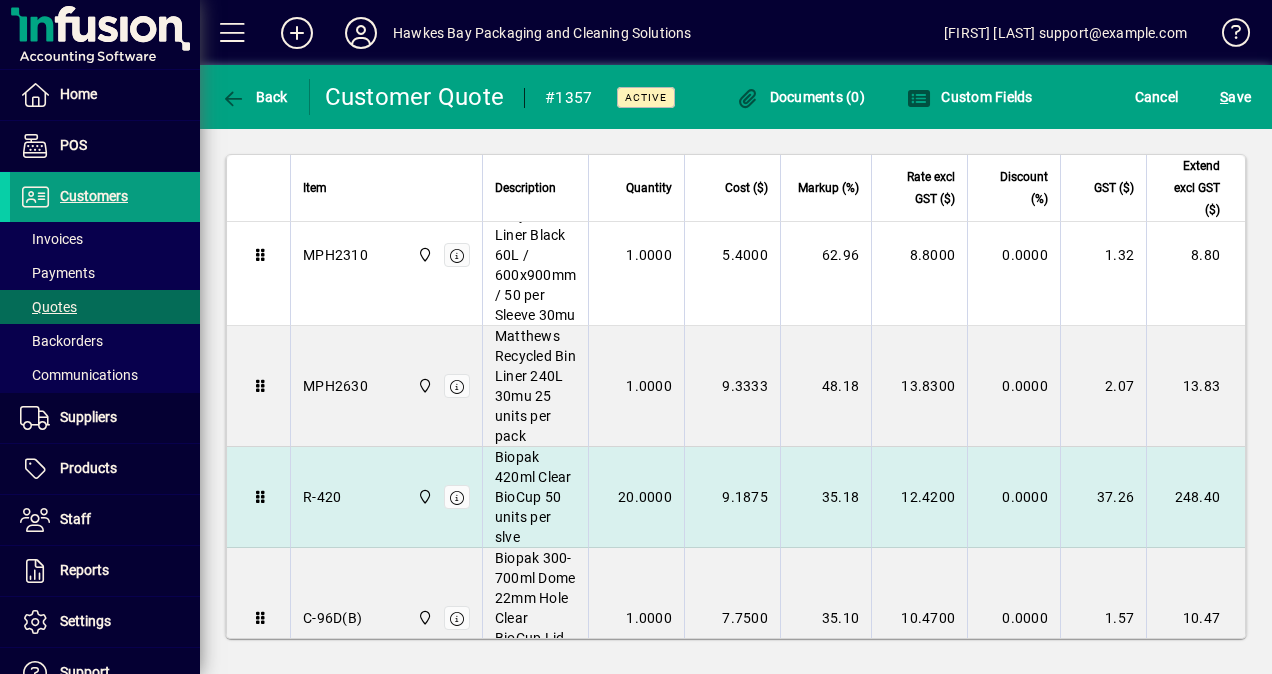 click on "Biopak 420ml Clear BioCup 50 units per slve" at bounding box center (535, 497) 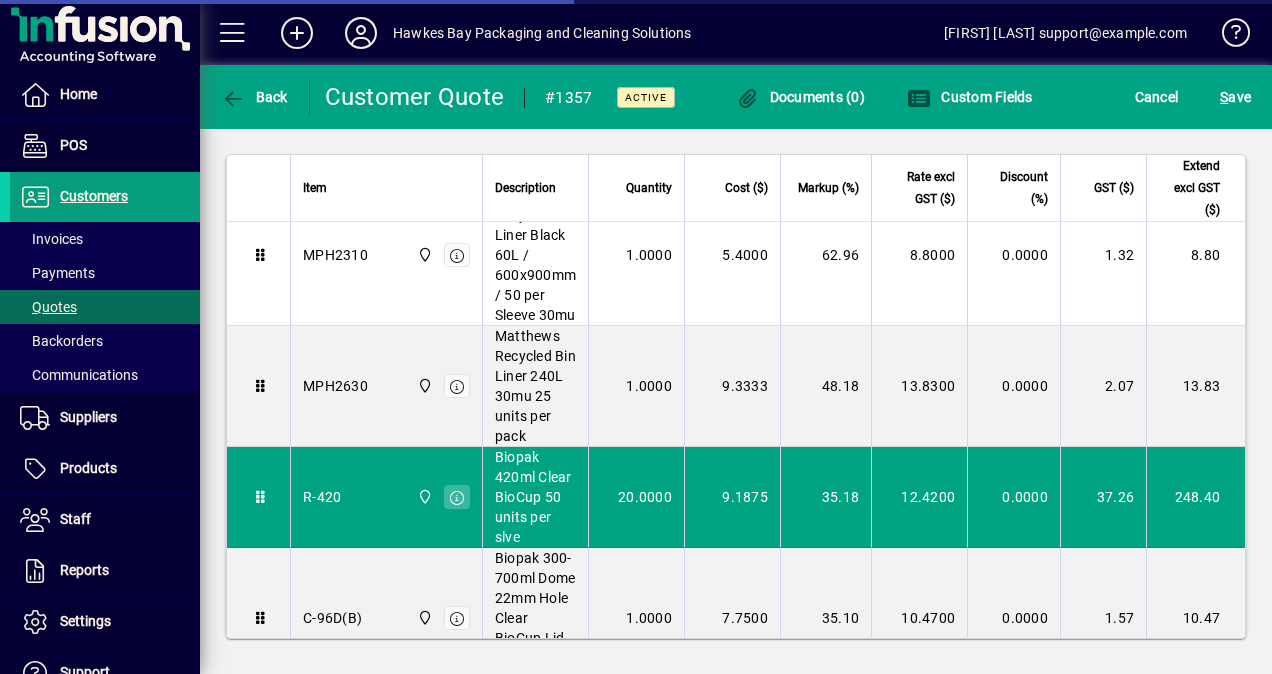 scroll, scrollTop: 149, scrollLeft: 0, axis: vertical 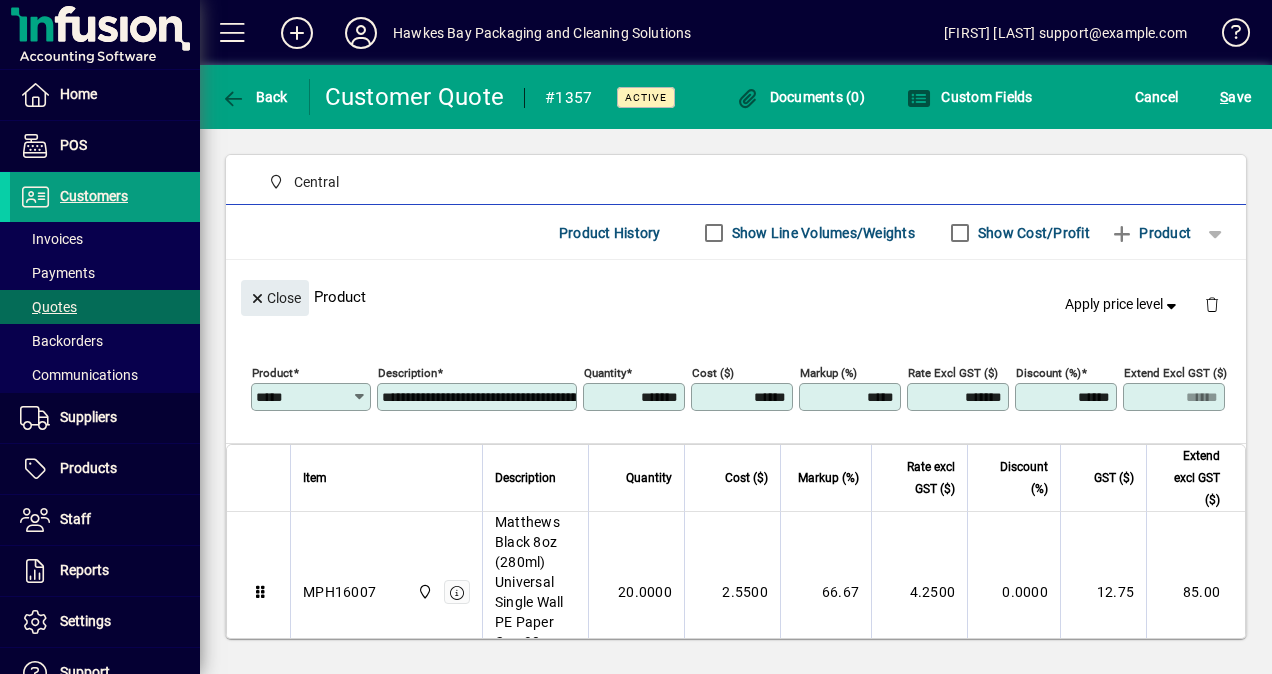 drag, startPoint x: 941, startPoint y: 396, endPoint x: 1001, endPoint y: 394, distance: 60.033325 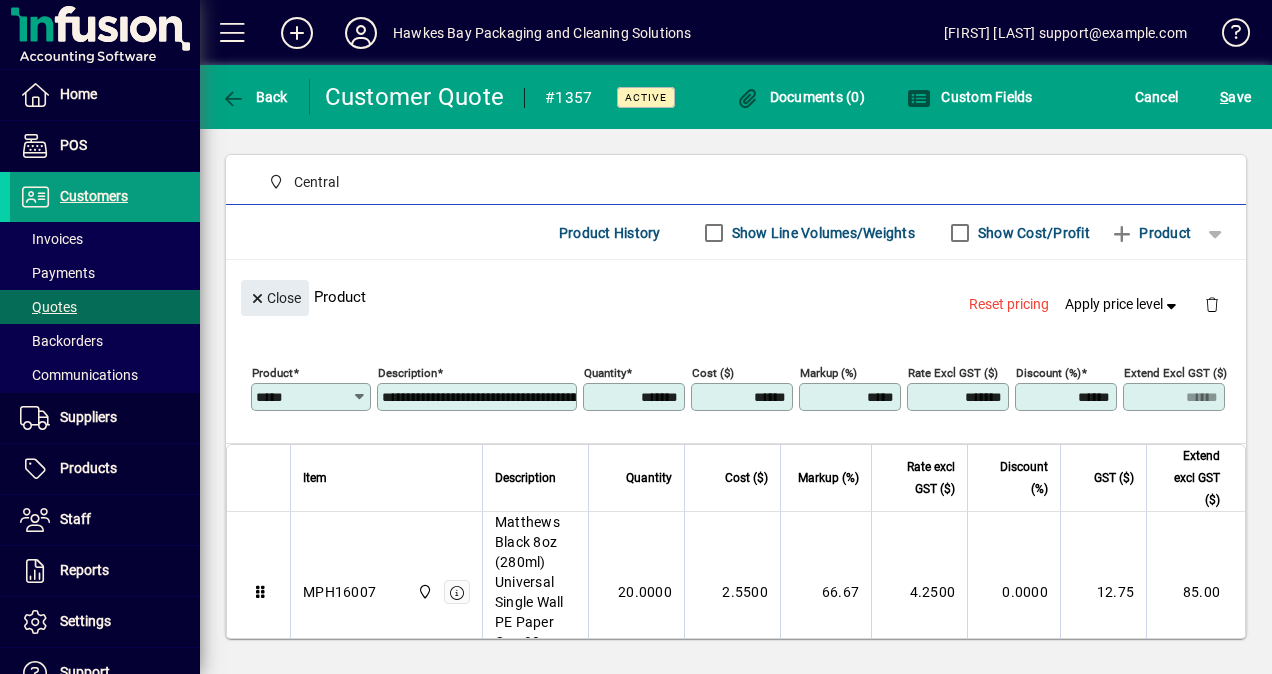 click on "Close  Product  Reset pricing   Apply price level" 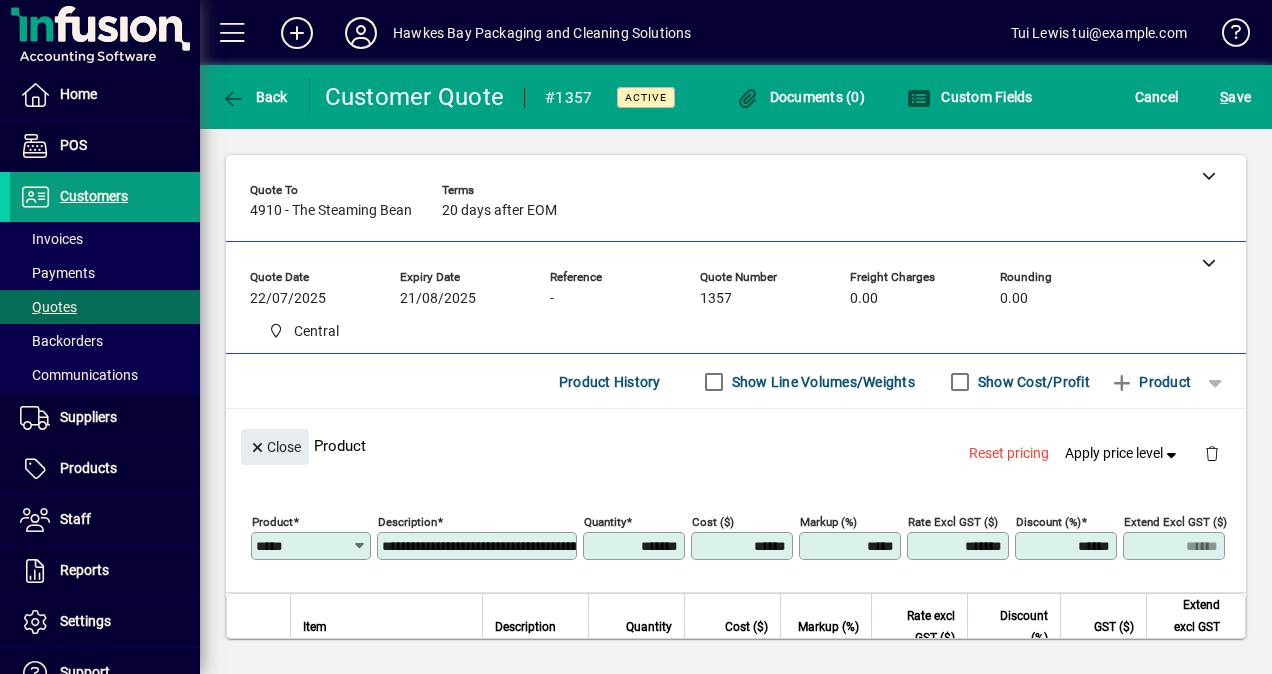 scroll, scrollTop: 0, scrollLeft: 0, axis: both 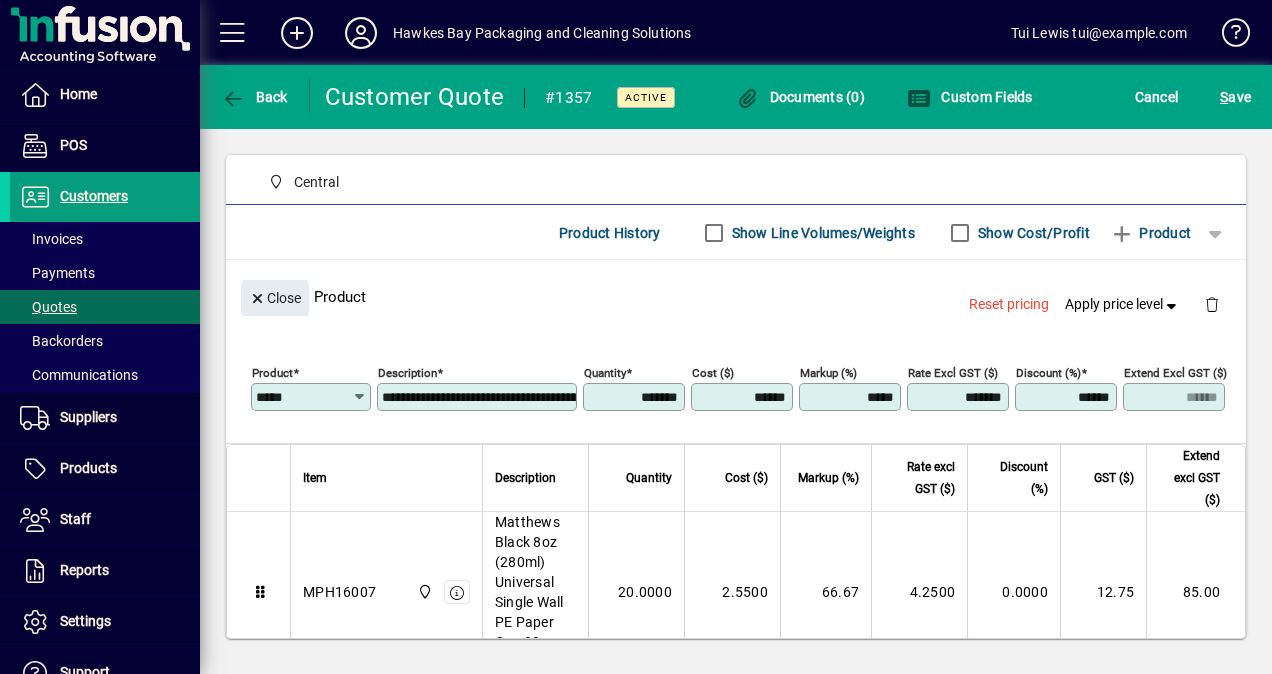 drag, startPoint x: 845, startPoint y: 396, endPoint x: 889, endPoint y: 400, distance: 44.181442 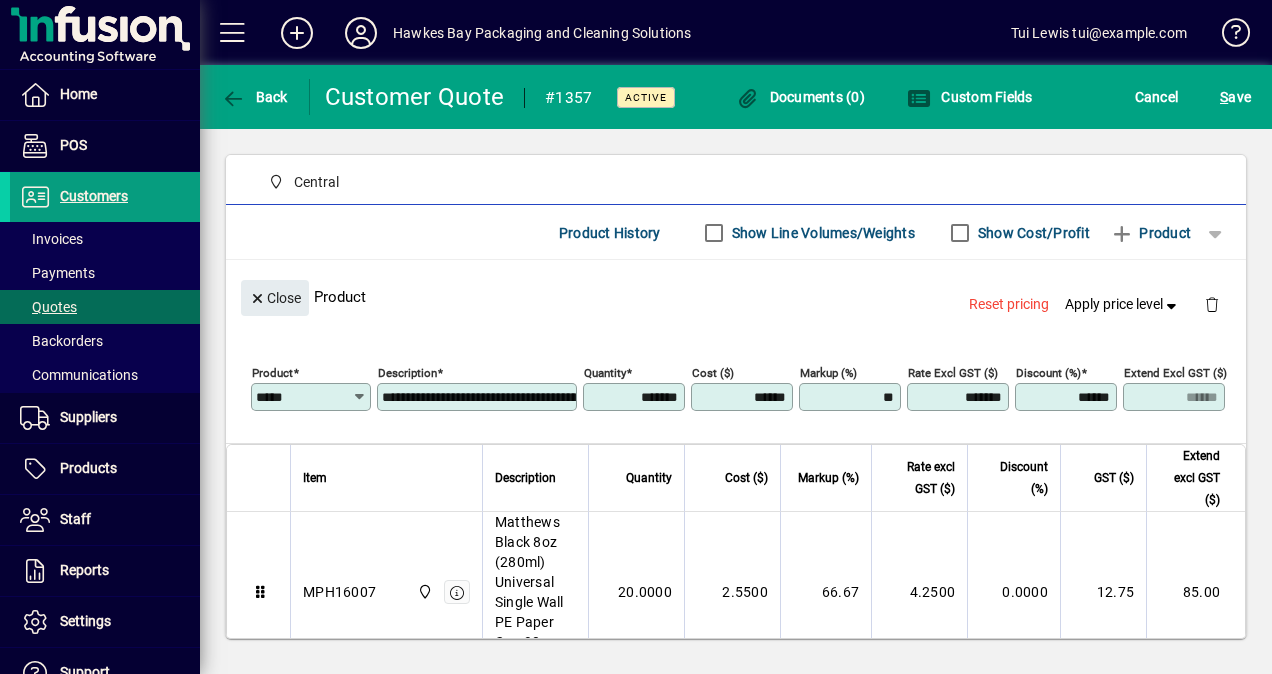 type on "*****" 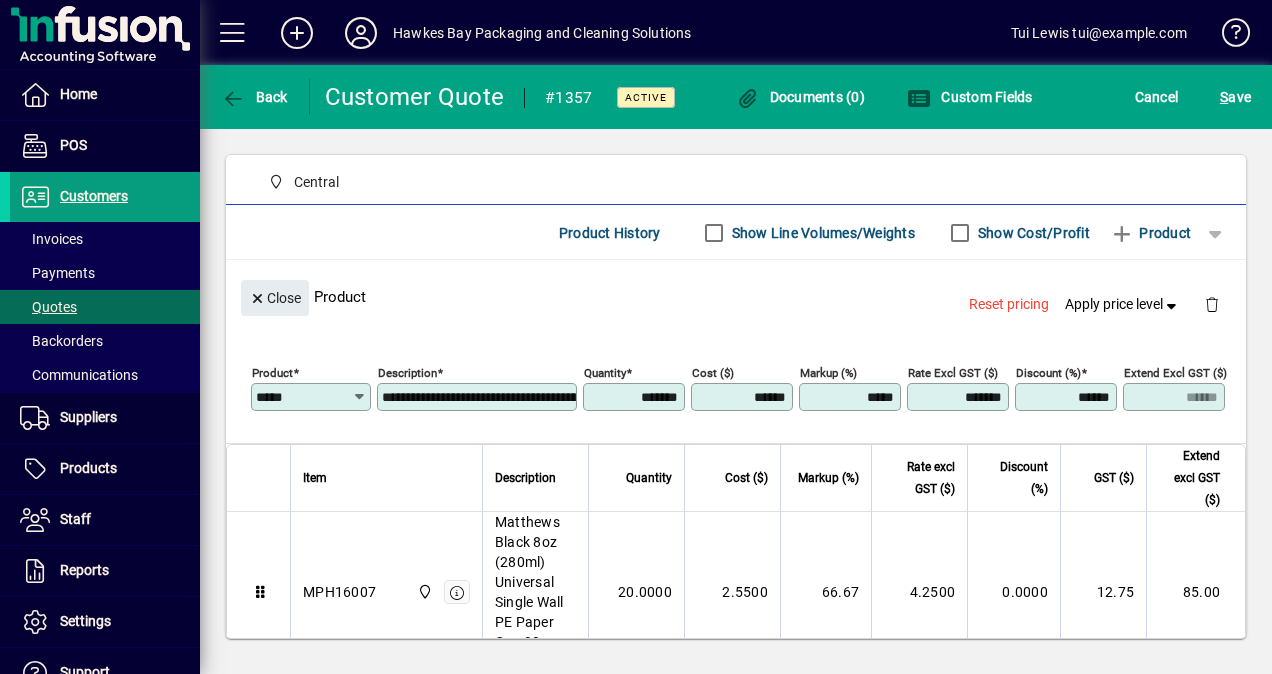 click on "**********" 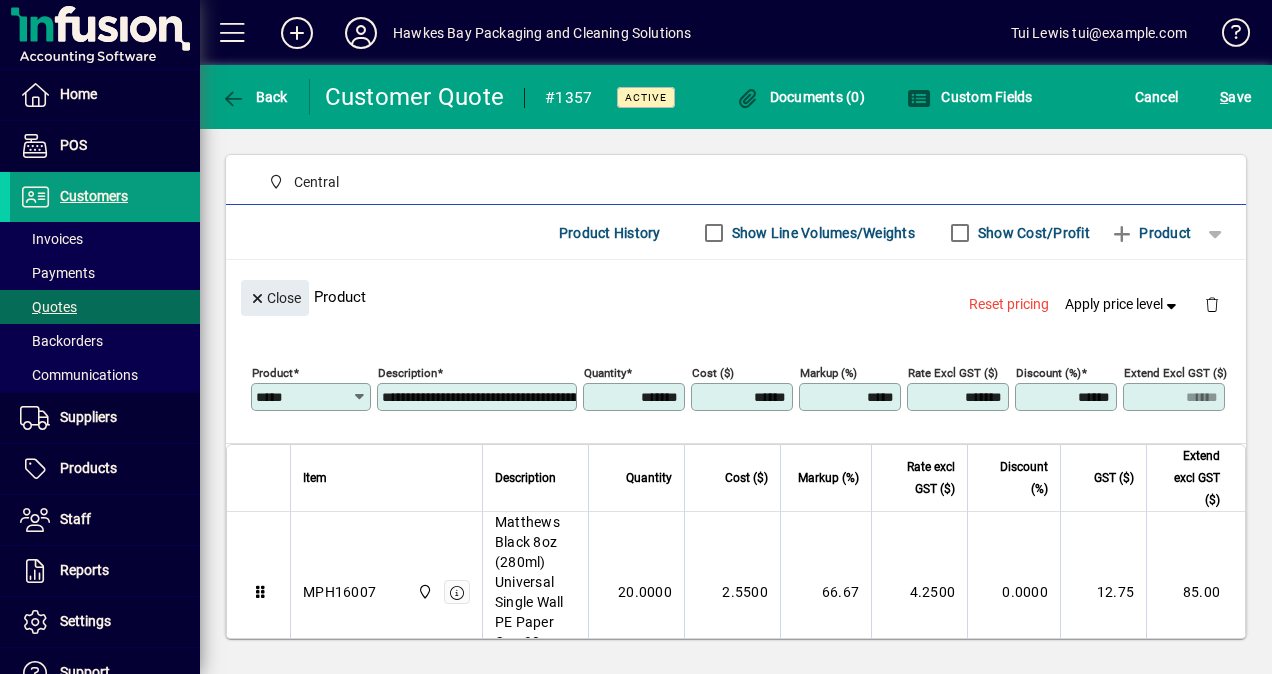 drag, startPoint x: 840, startPoint y: 398, endPoint x: 904, endPoint y: 397, distance: 64.00781 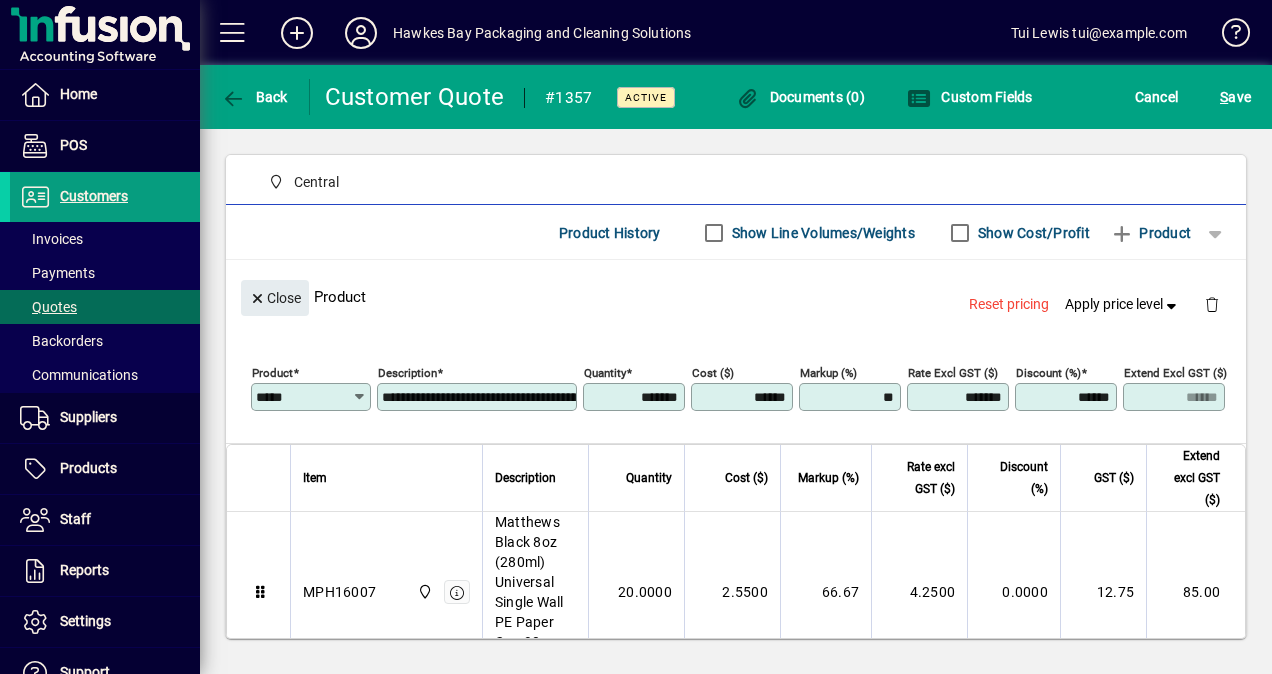 type on "*****" 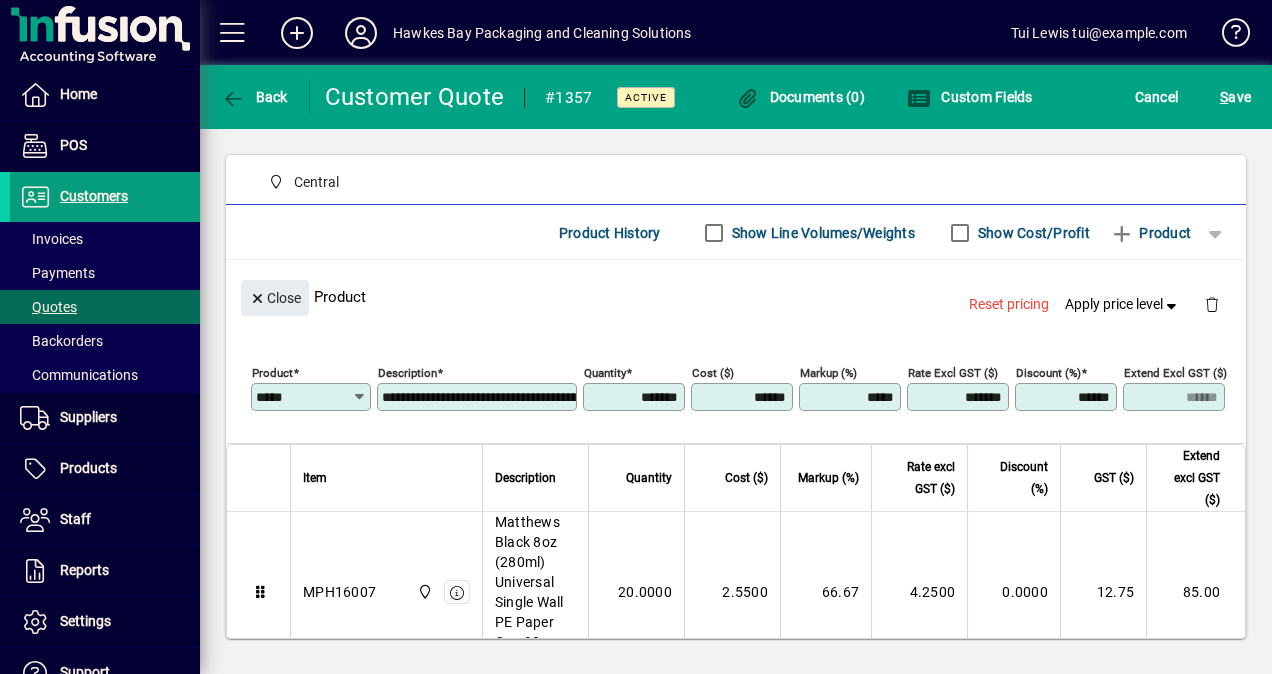click on "Close  Product  Reset pricing   Apply price level" 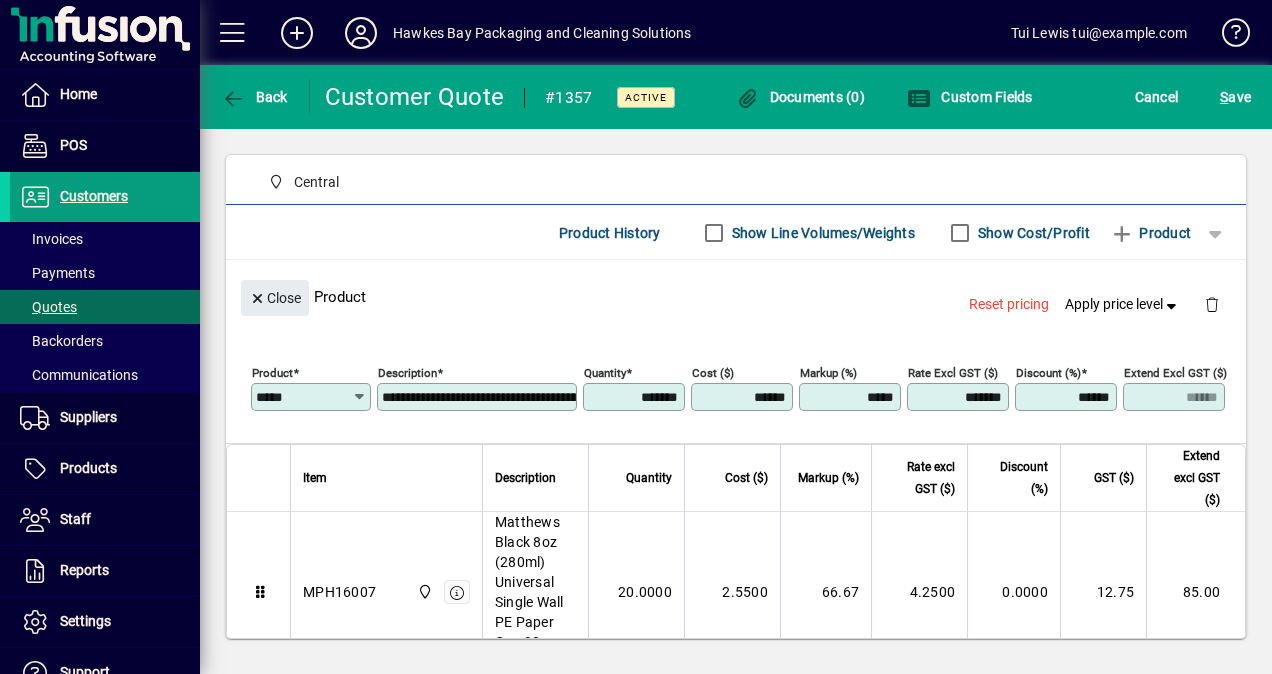 drag, startPoint x: 834, startPoint y: 394, endPoint x: 898, endPoint y: 400, distance: 64.28063 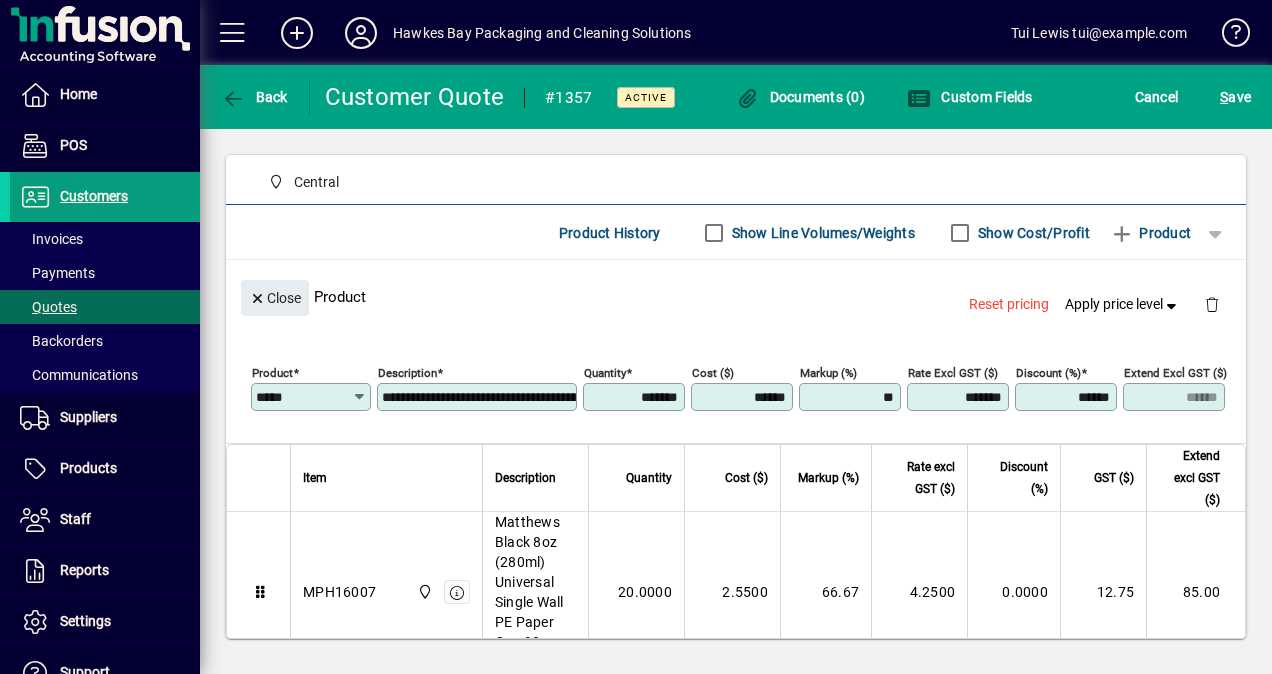 type on "*****" 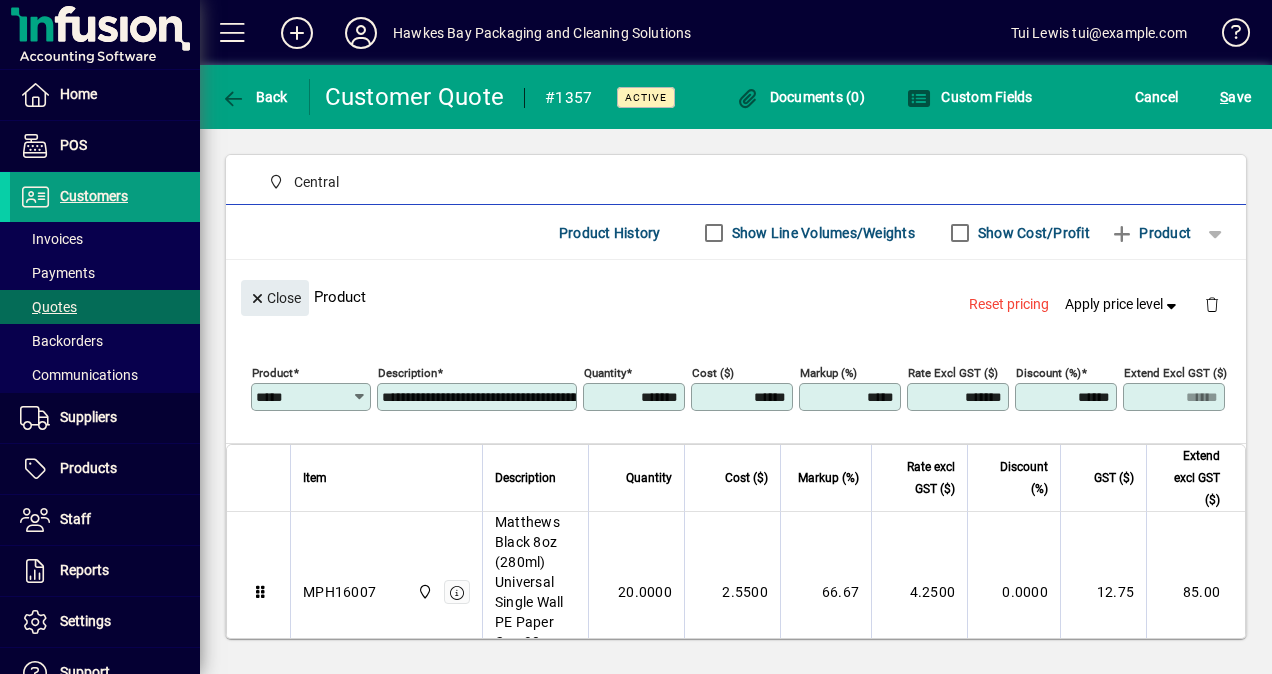 click on "**********" 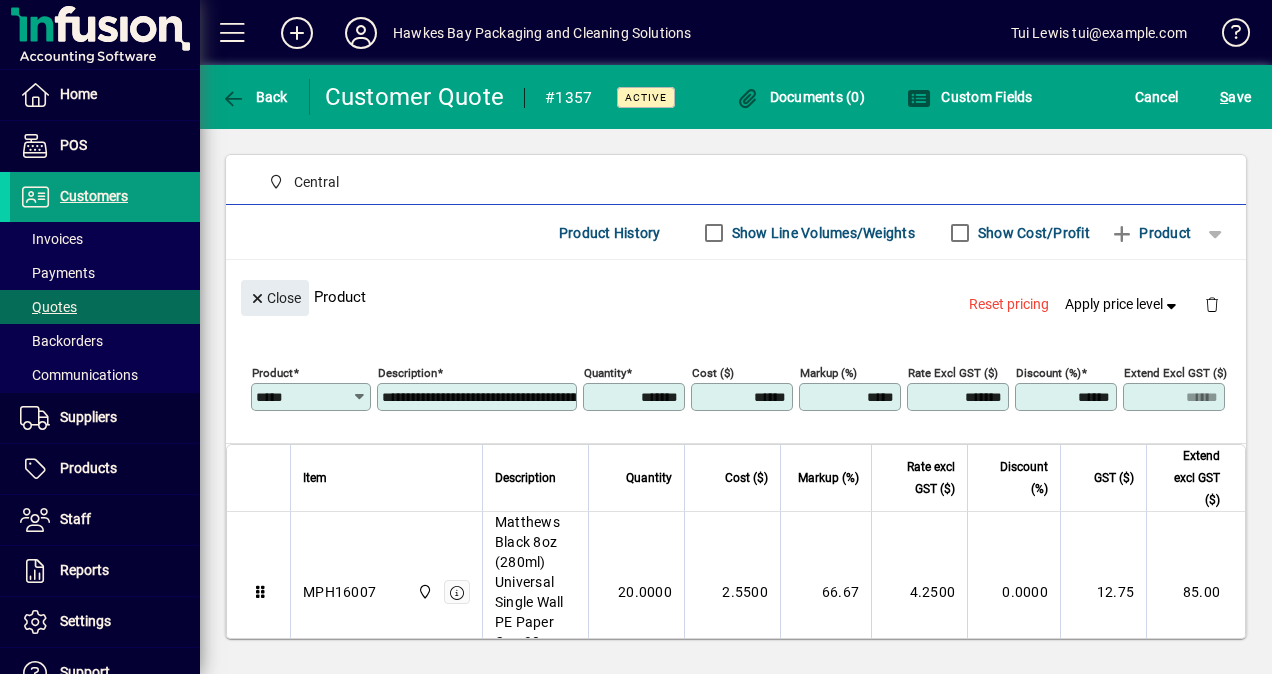 drag, startPoint x: 842, startPoint y: 398, endPoint x: 925, endPoint y: 402, distance: 83.09633 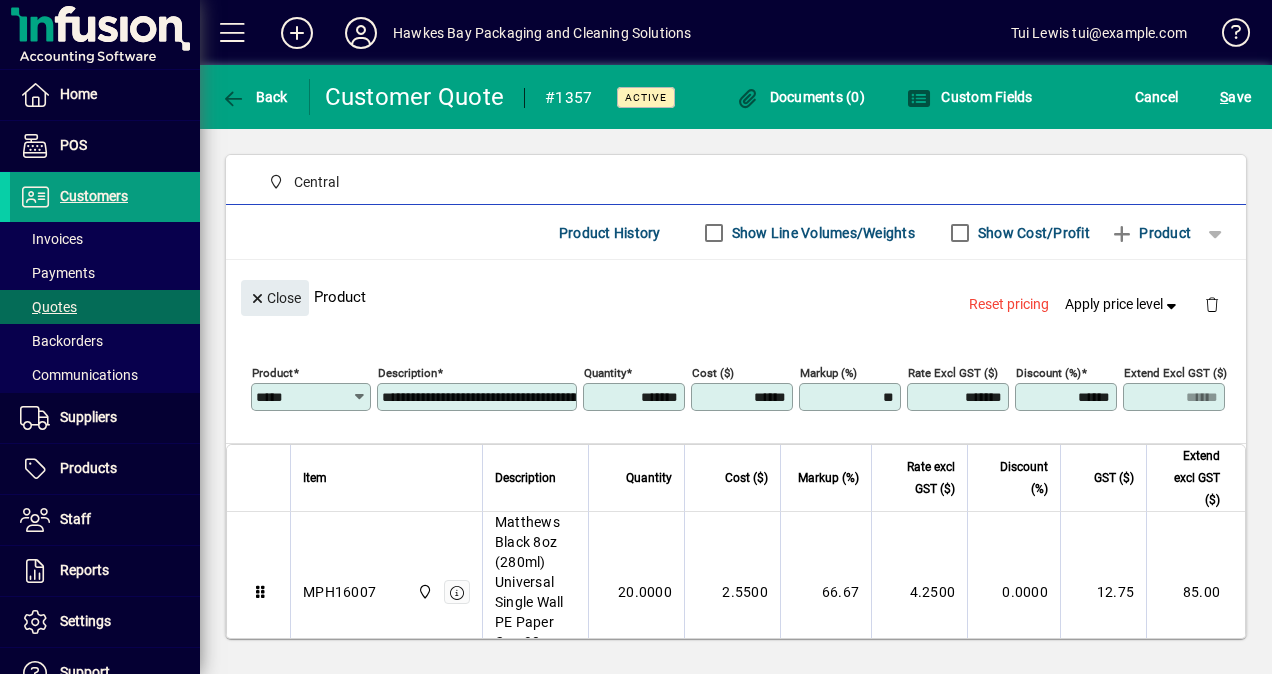 type on "*****" 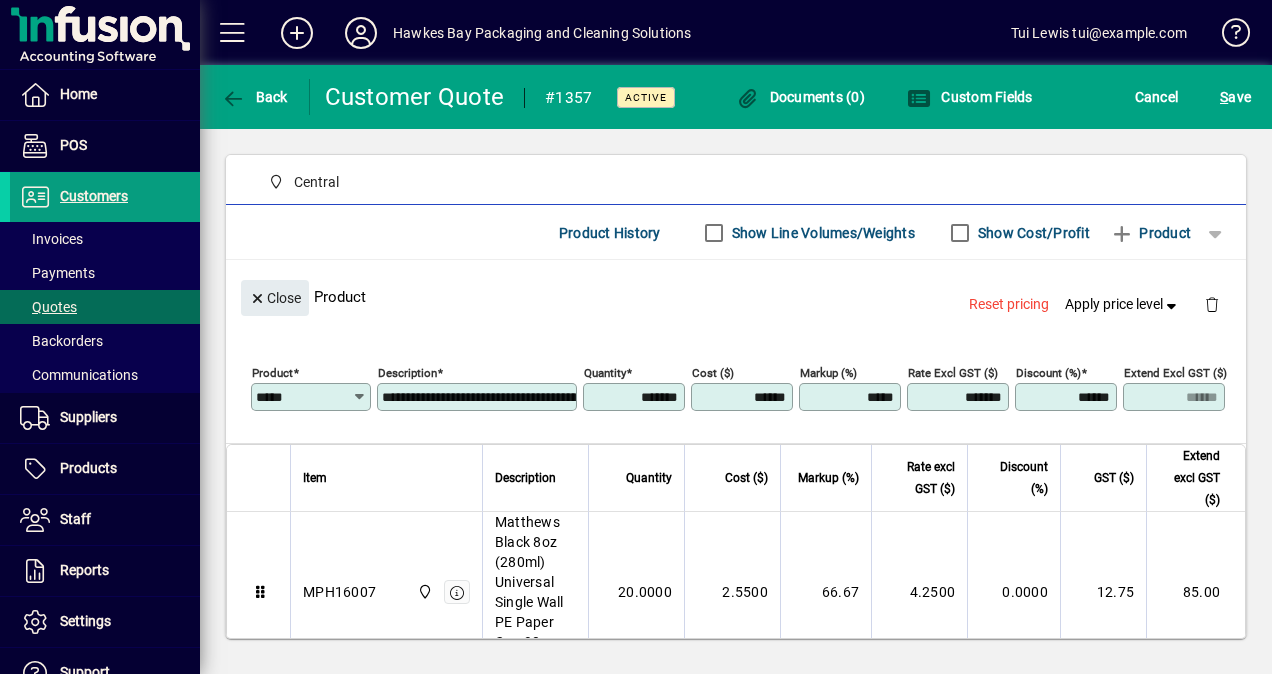 click on "**********" 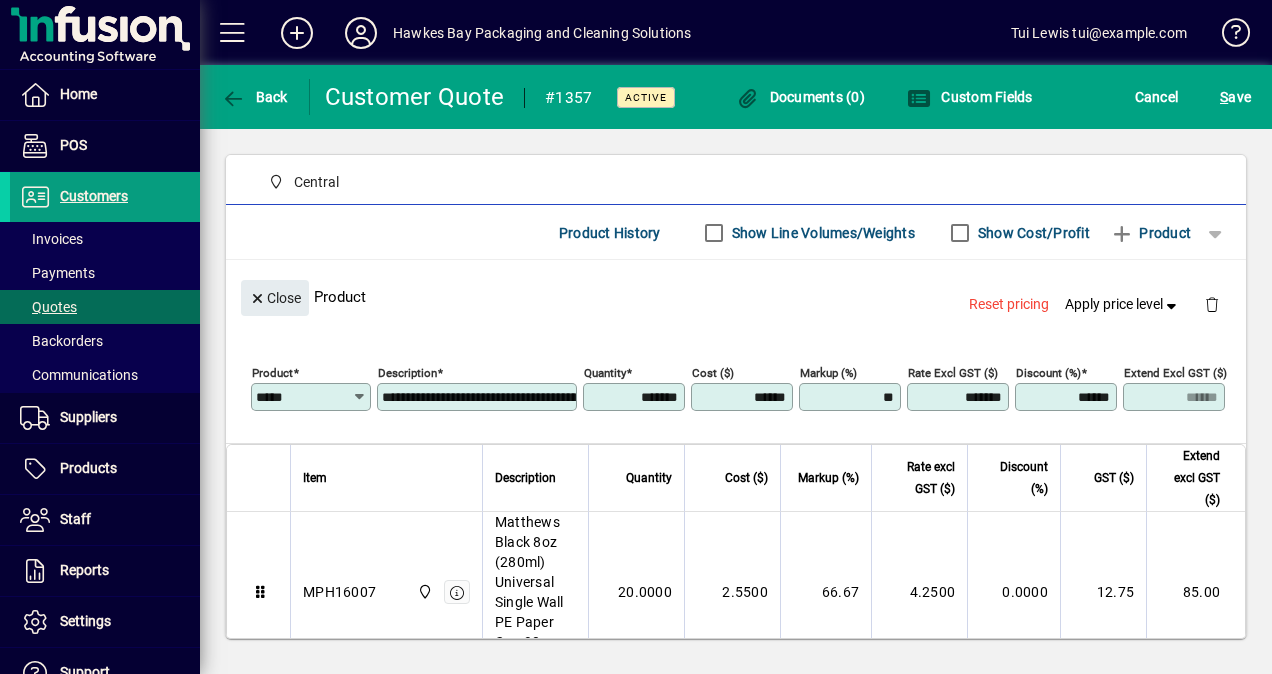 type on "*****" 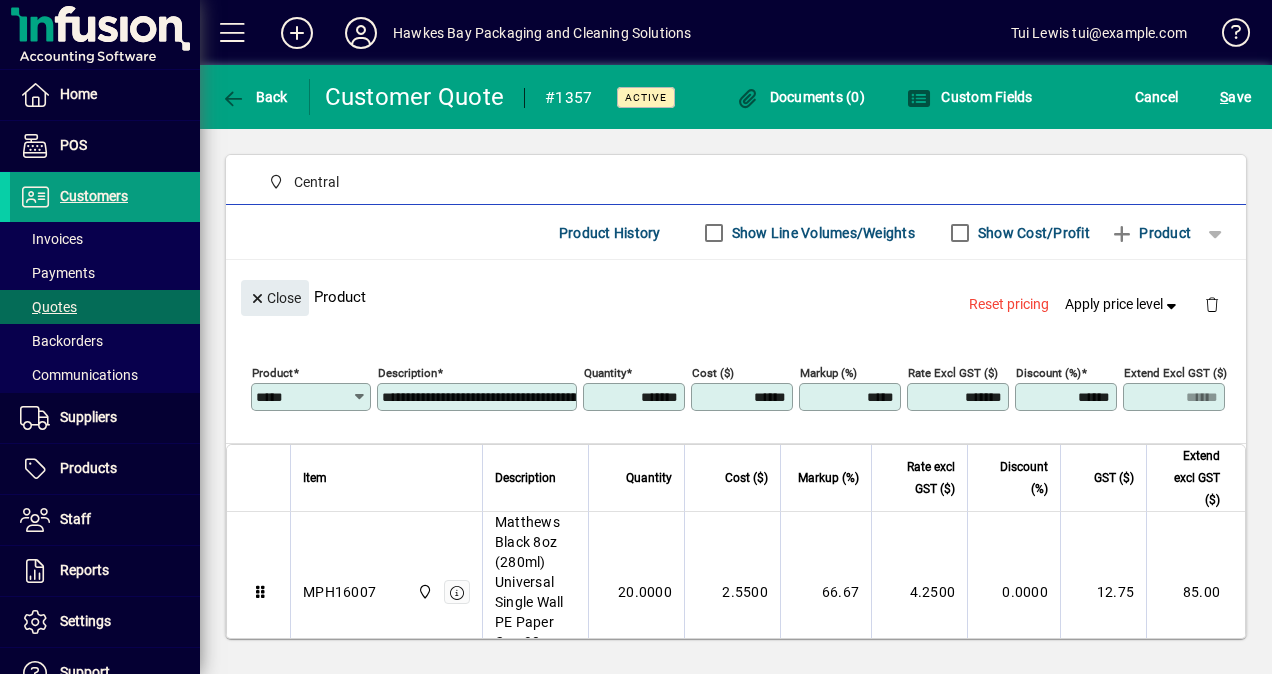 click on "Close  Product  Reset pricing   Apply price level" 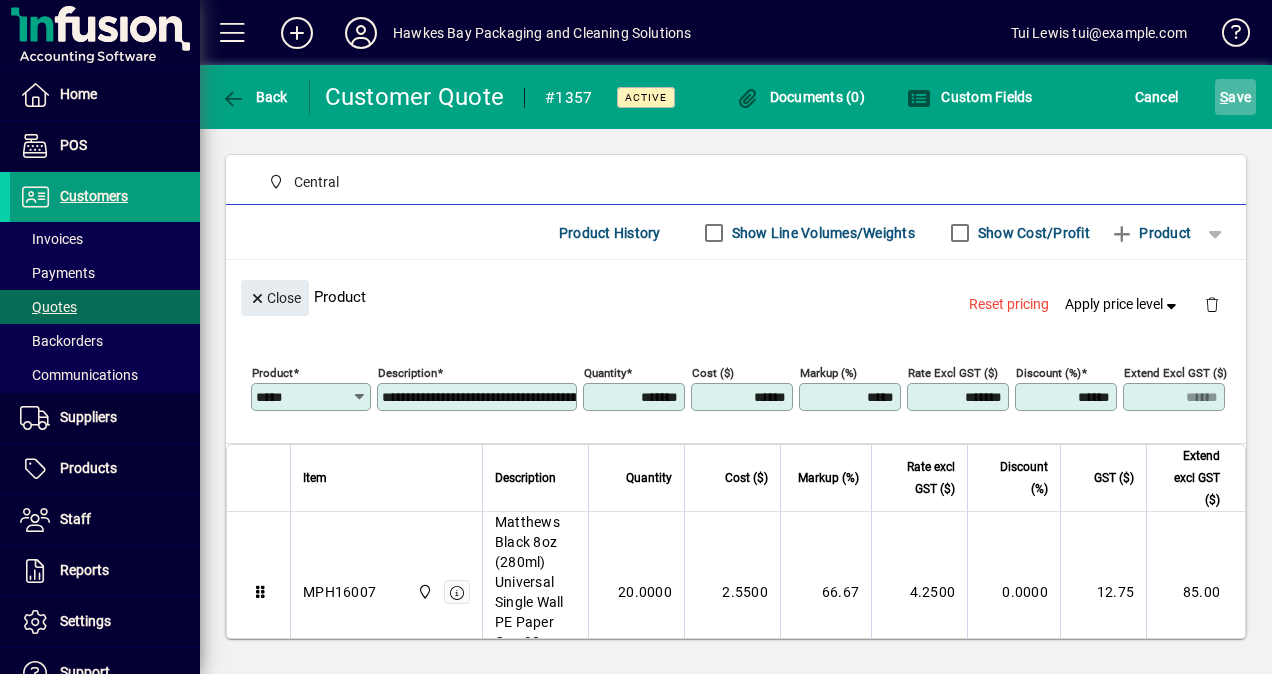 click on "S" 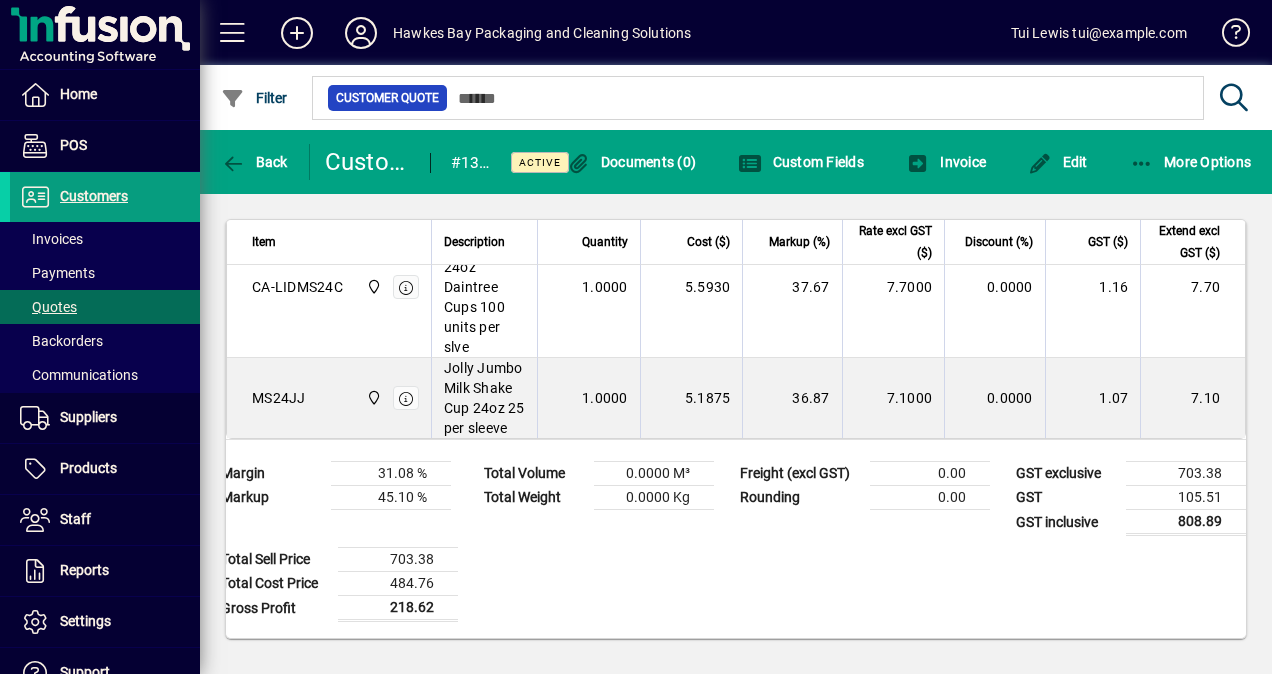scroll, scrollTop: 1727, scrollLeft: 0, axis: vertical 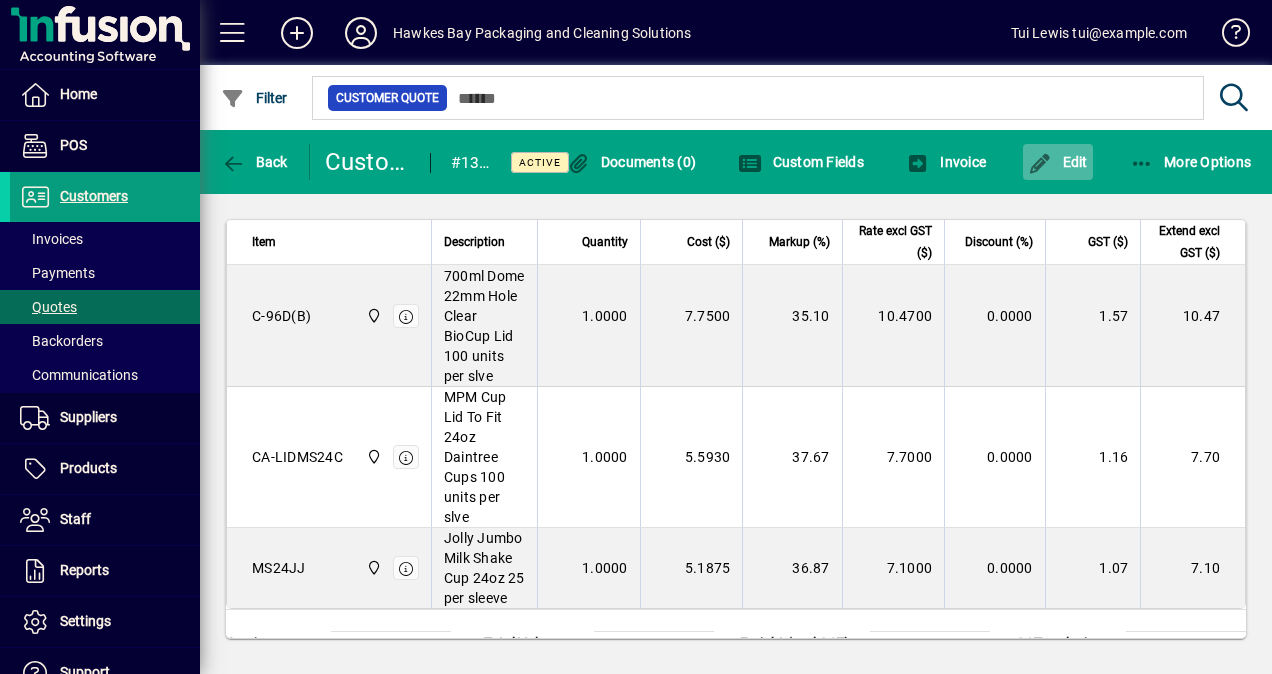 click on "Edit" 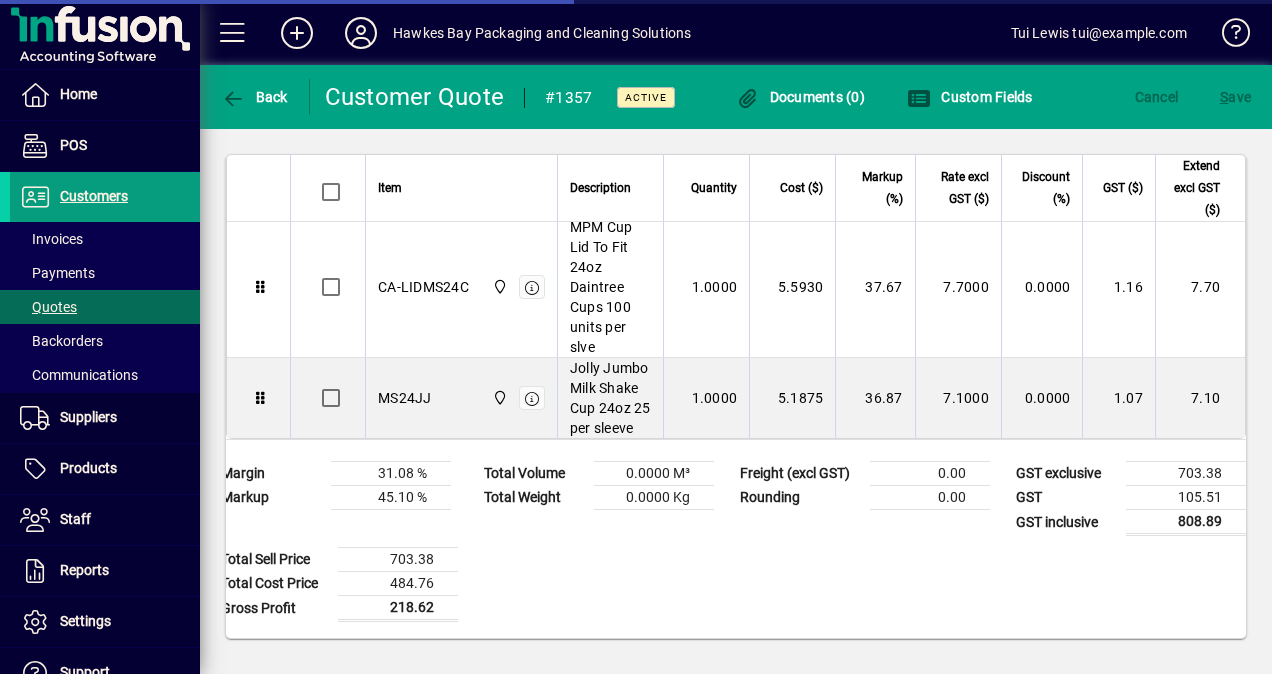 scroll, scrollTop: 0, scrollLeft: 0, axis: both 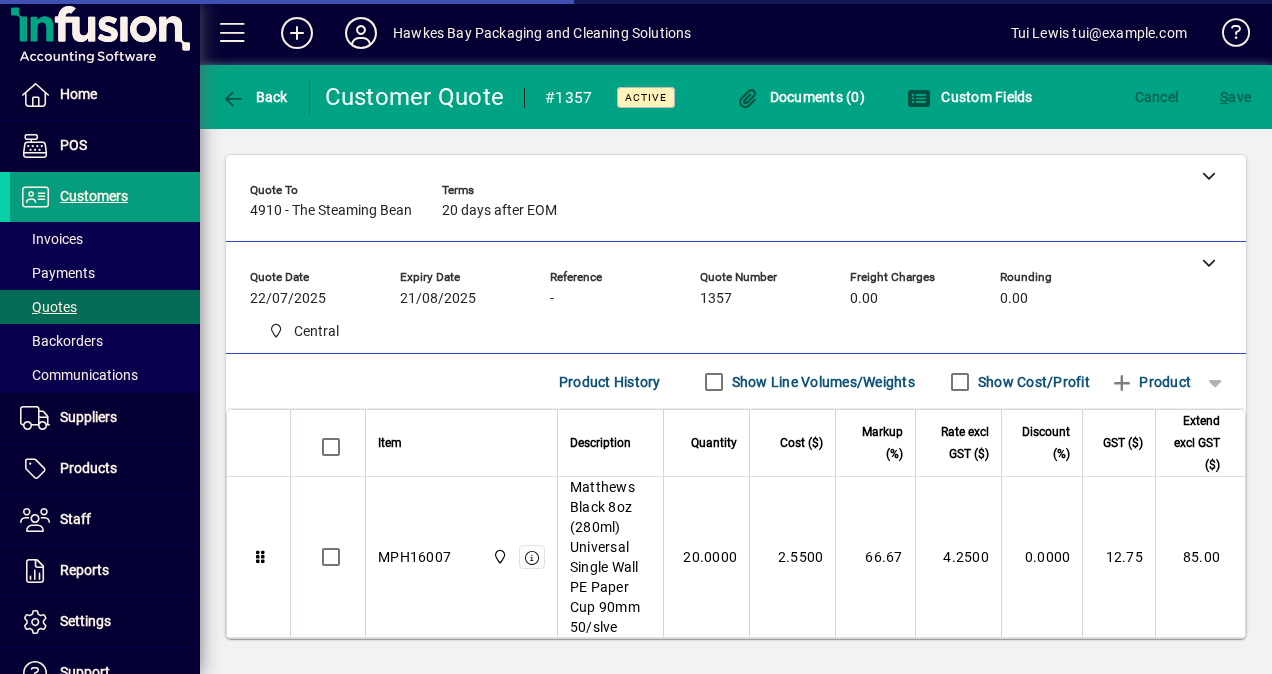 click on "Show Cost/Profit" at bounding box center [1032, 382] 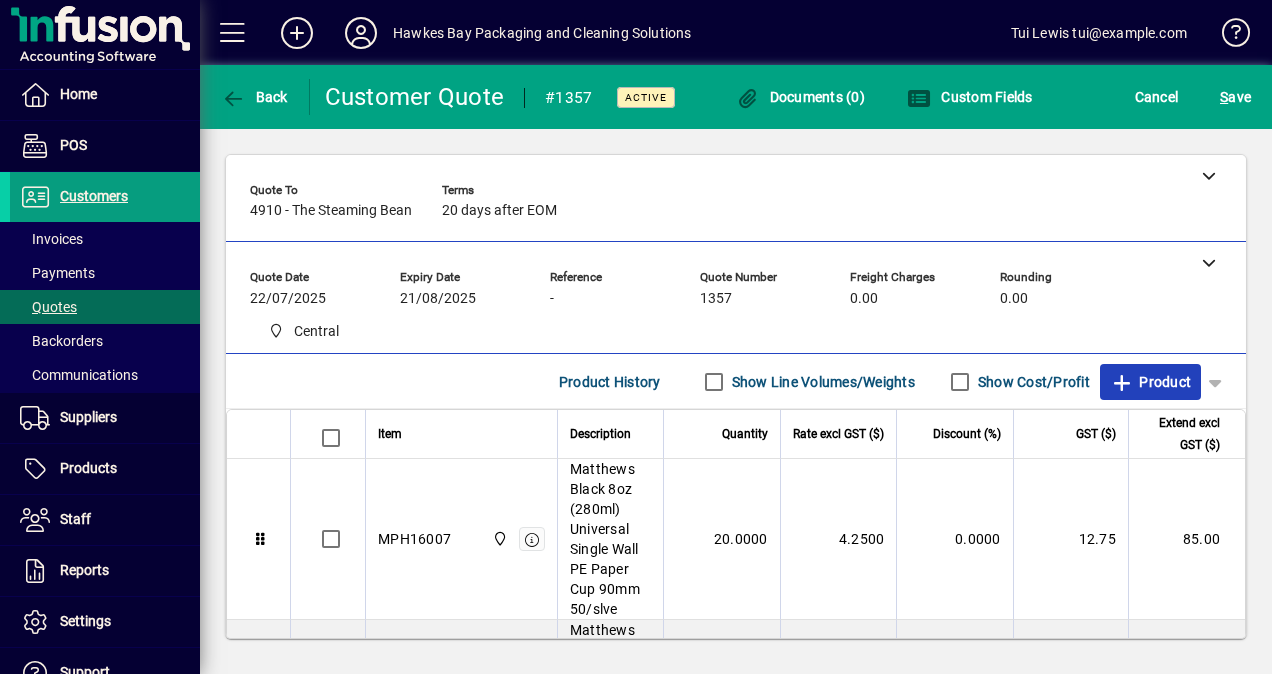 click on "Product" 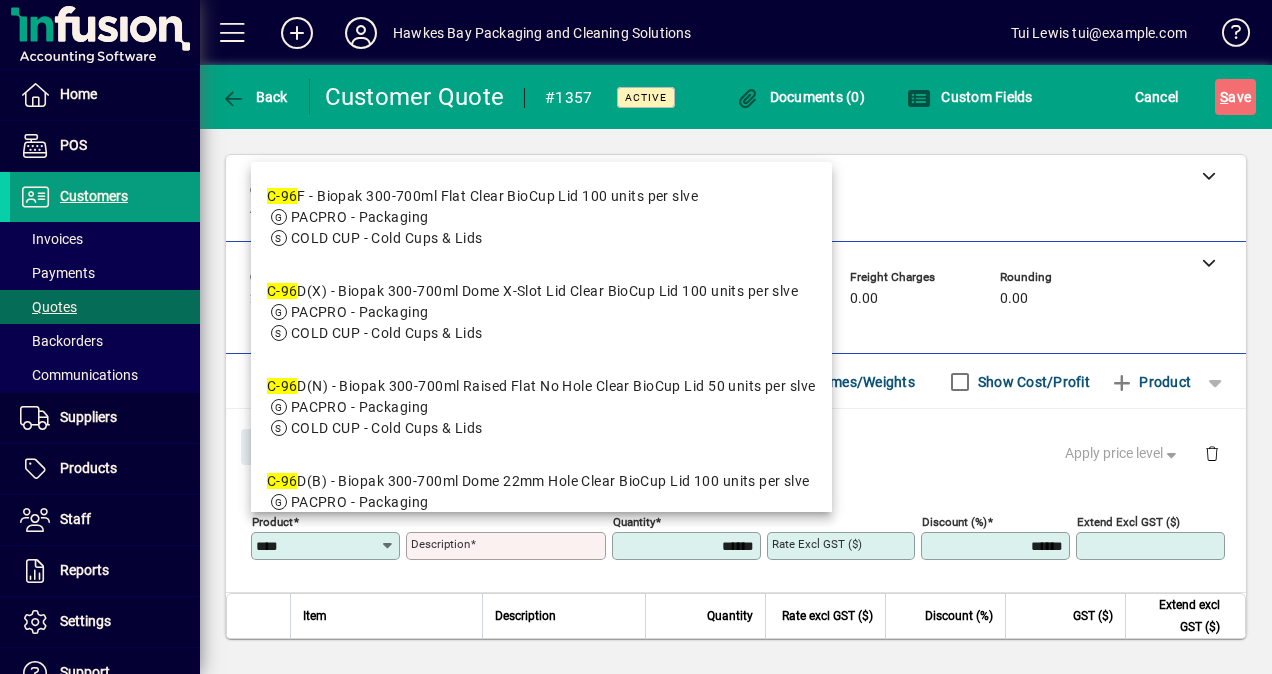 click on "C-96 F - Biopak 300-700ml Flat Clear BioCup Lid 100 units per slve" at bounding box center (482, 196) 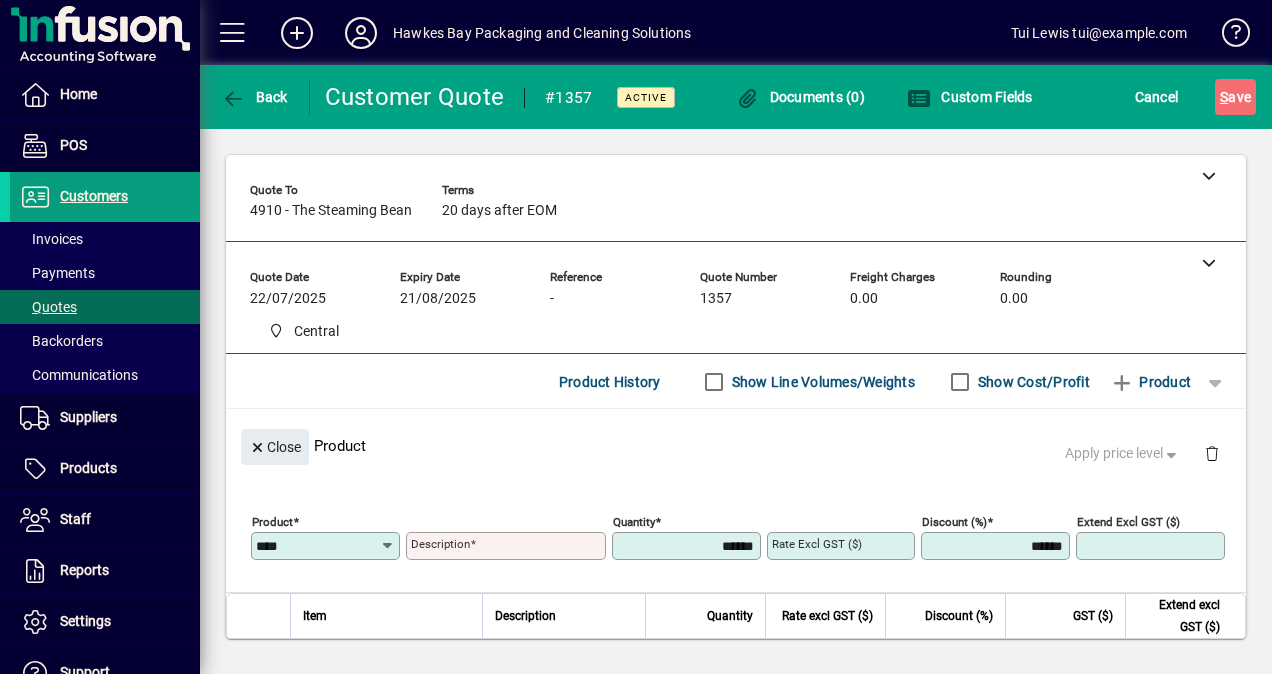type on "*****" 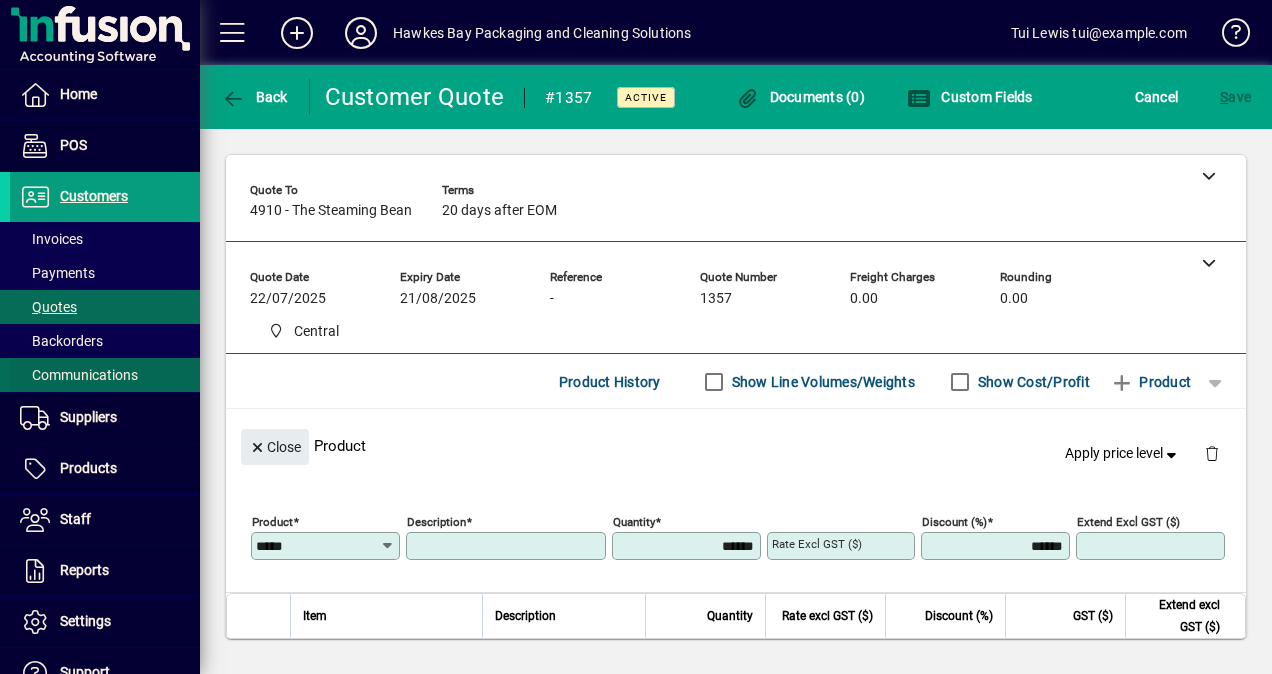 type on "**********" 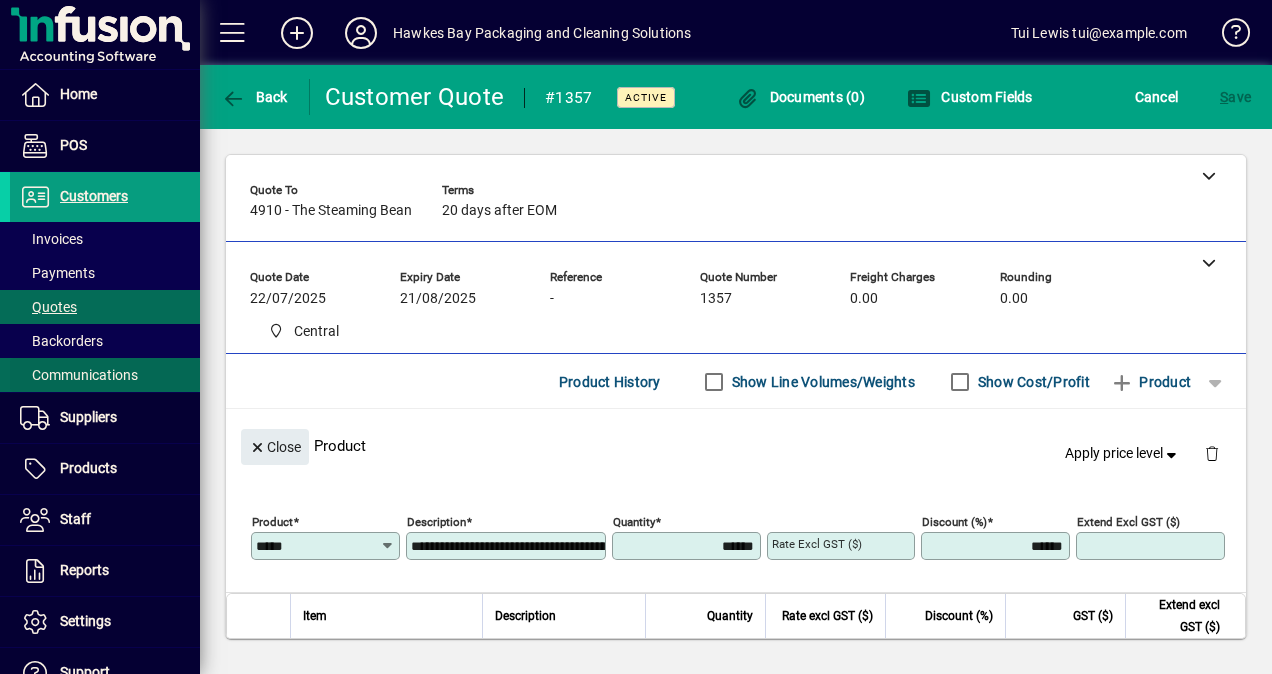 type on "******" 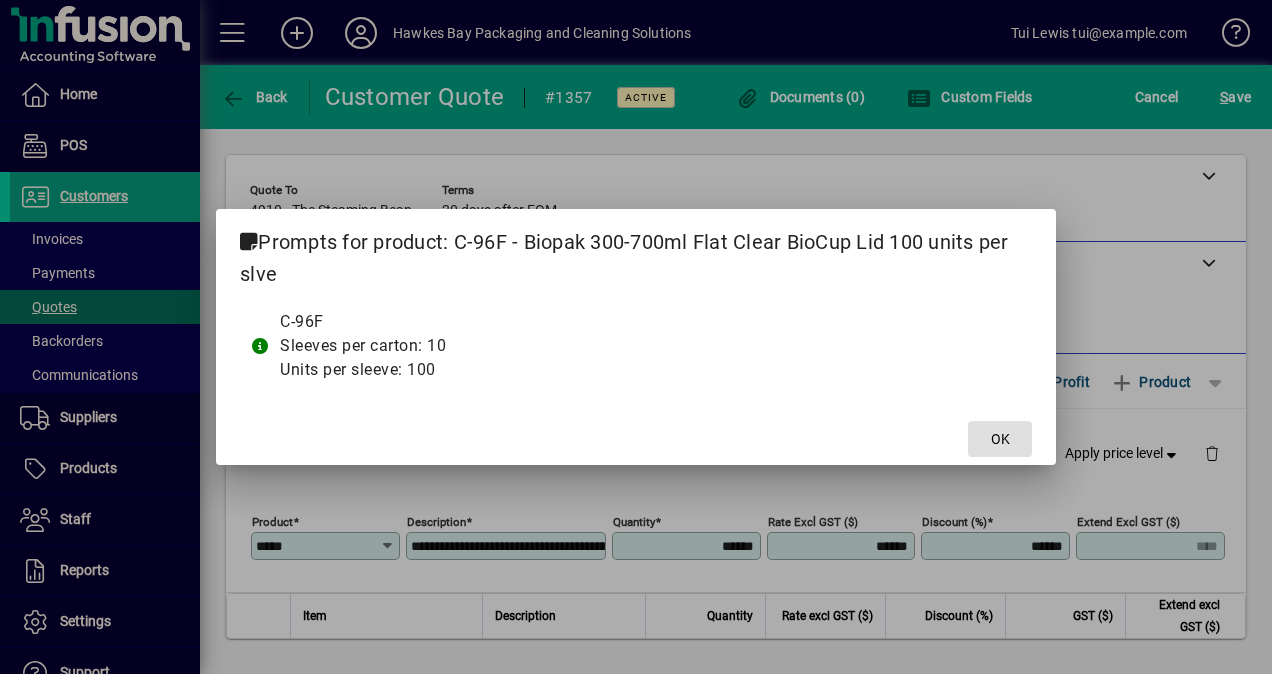 click 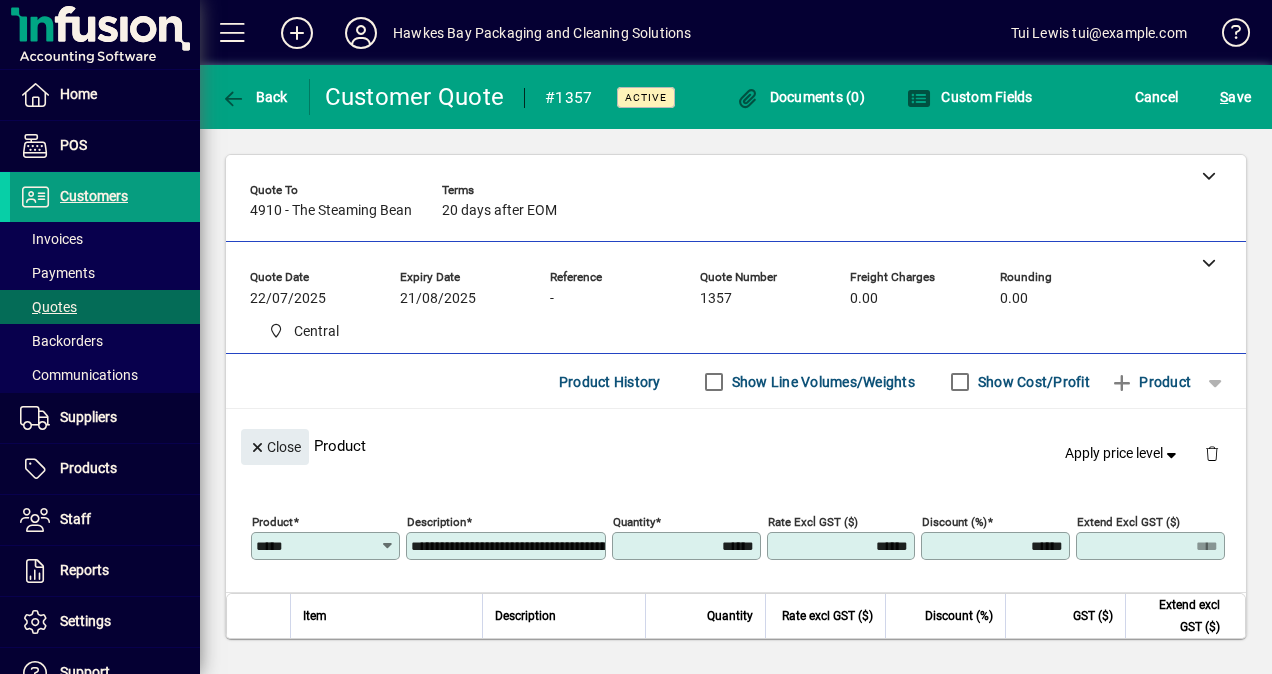 click on "Close  Product   Apply price level" 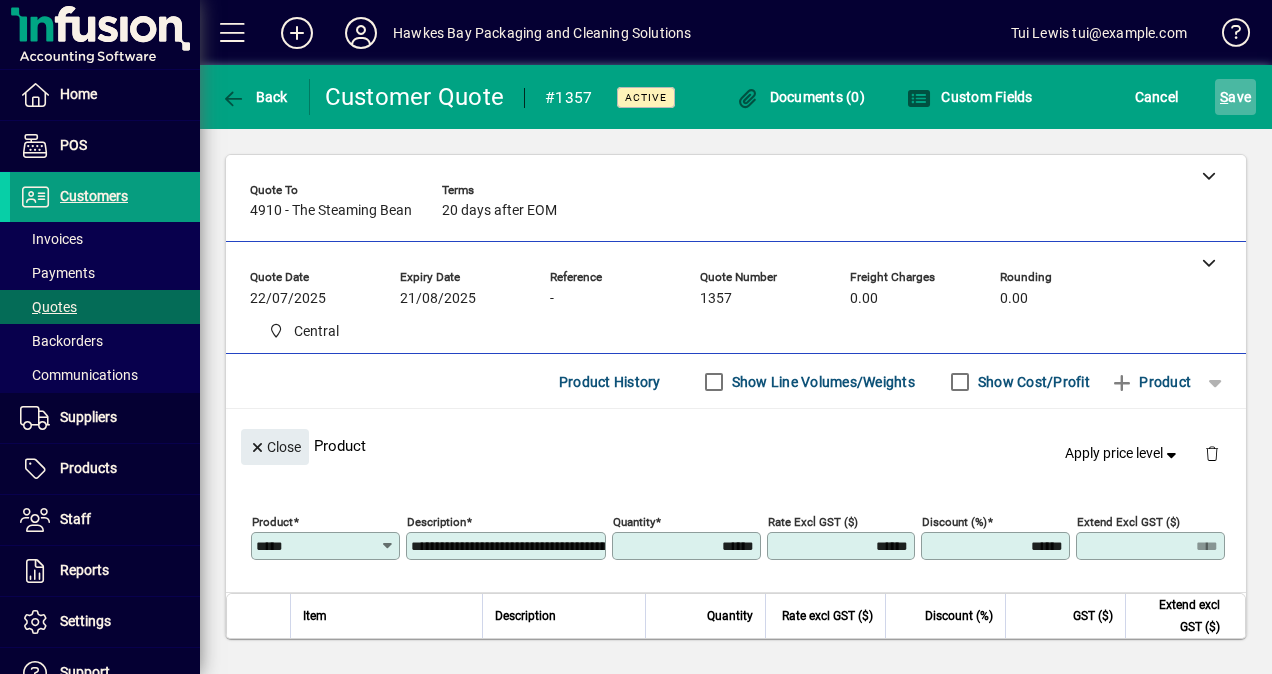 click 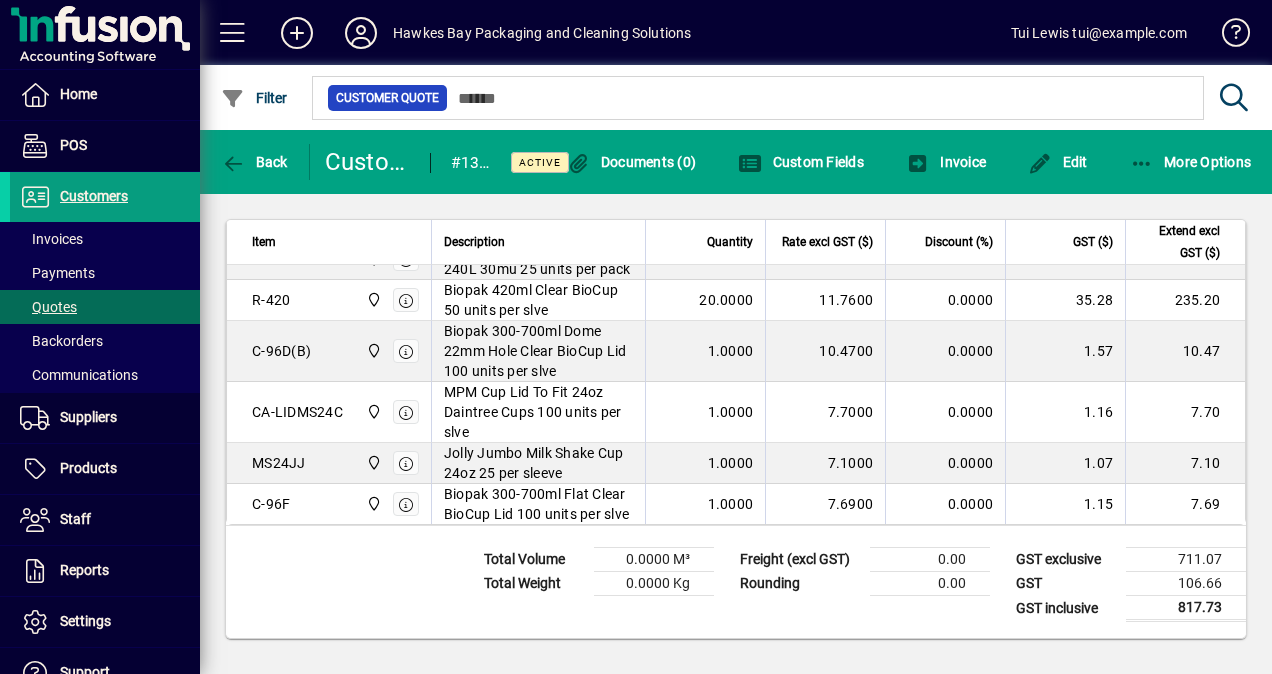 scroll, scrollTop: 922, scrollLeft: 0, axis: vertical 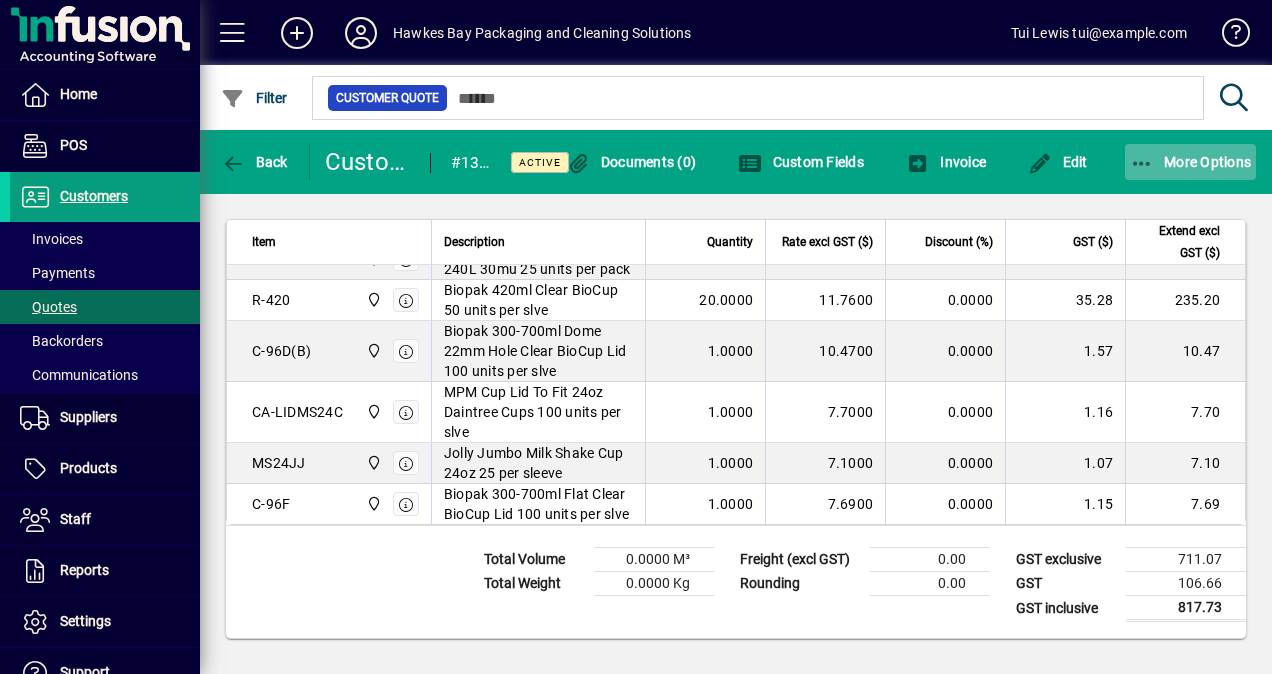 click 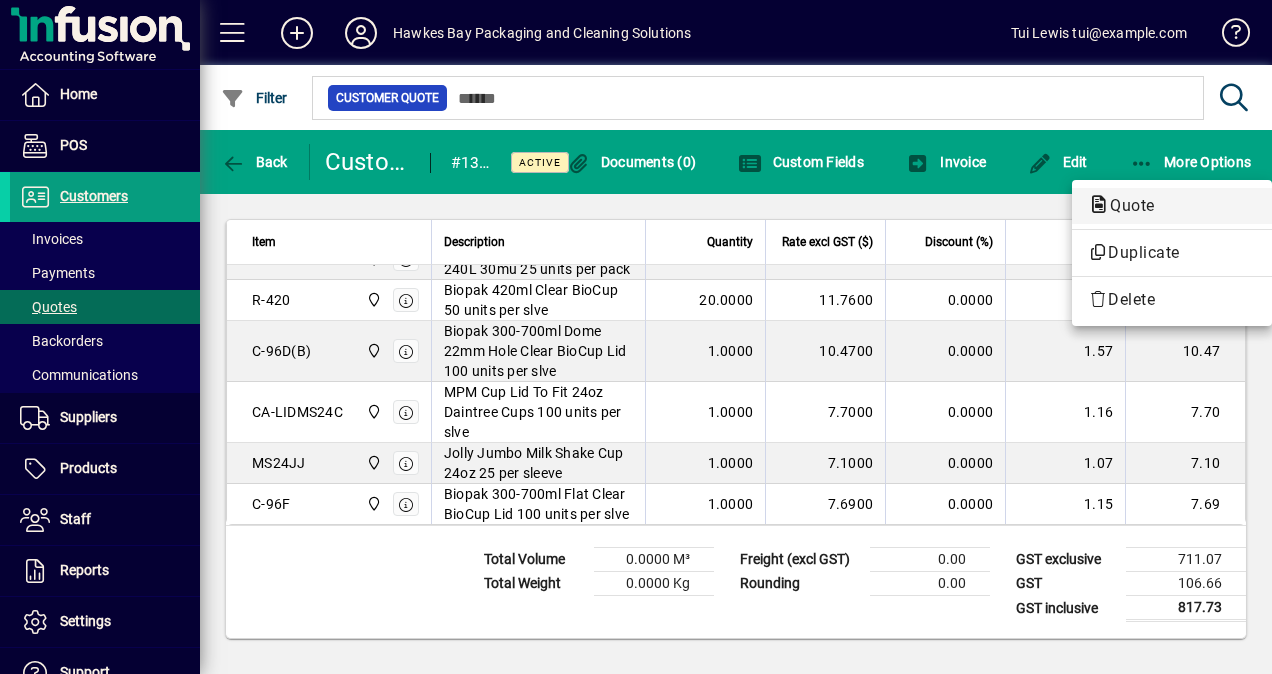 click on "Quote" 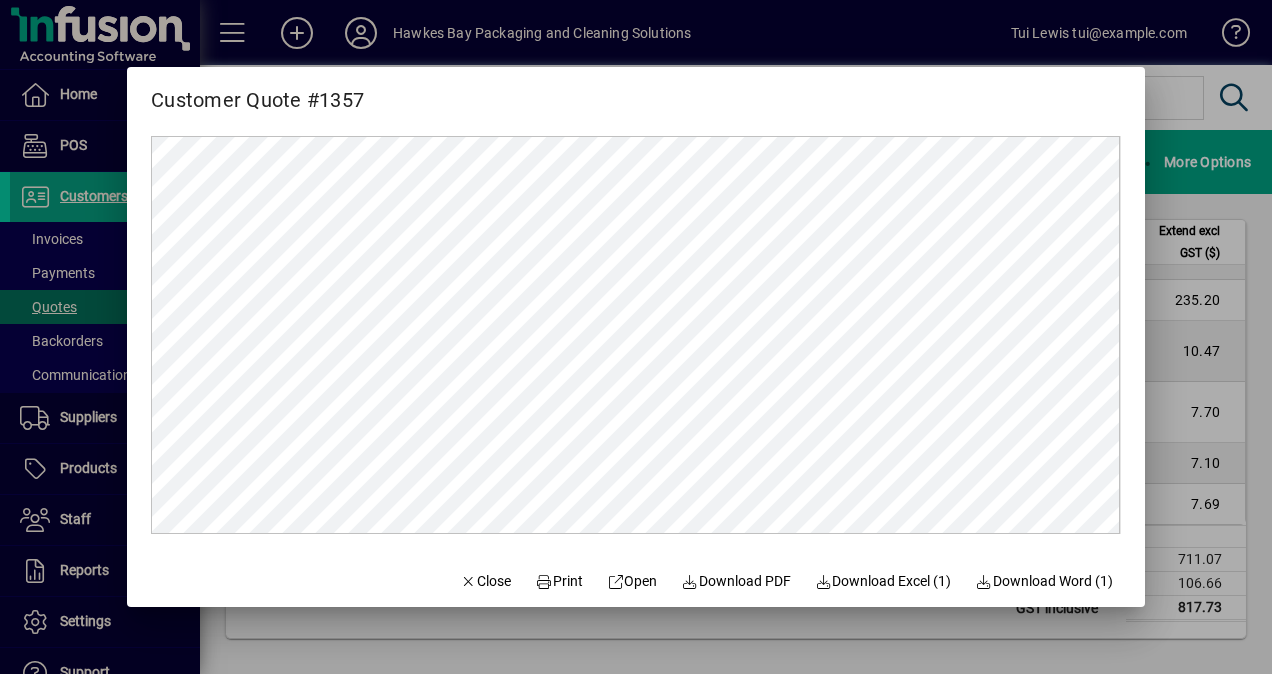 scroll, scrollTop: 0, scrollLeft: 0, axis: both 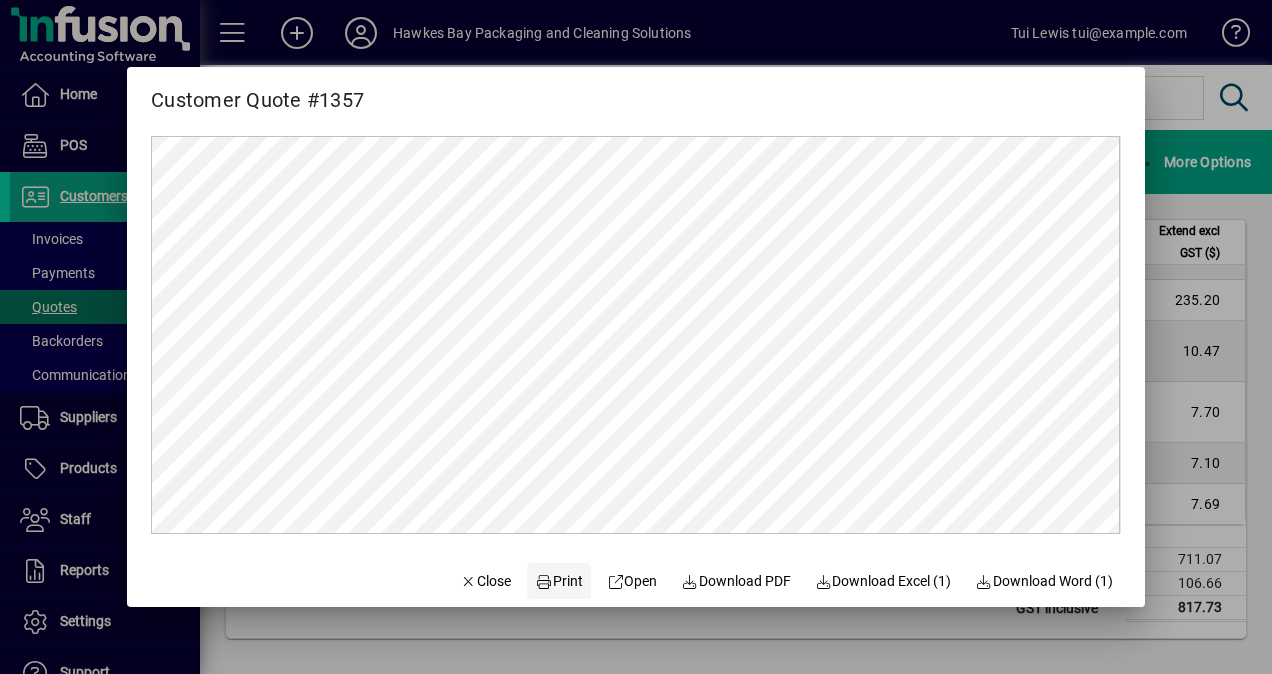 click on "Print" 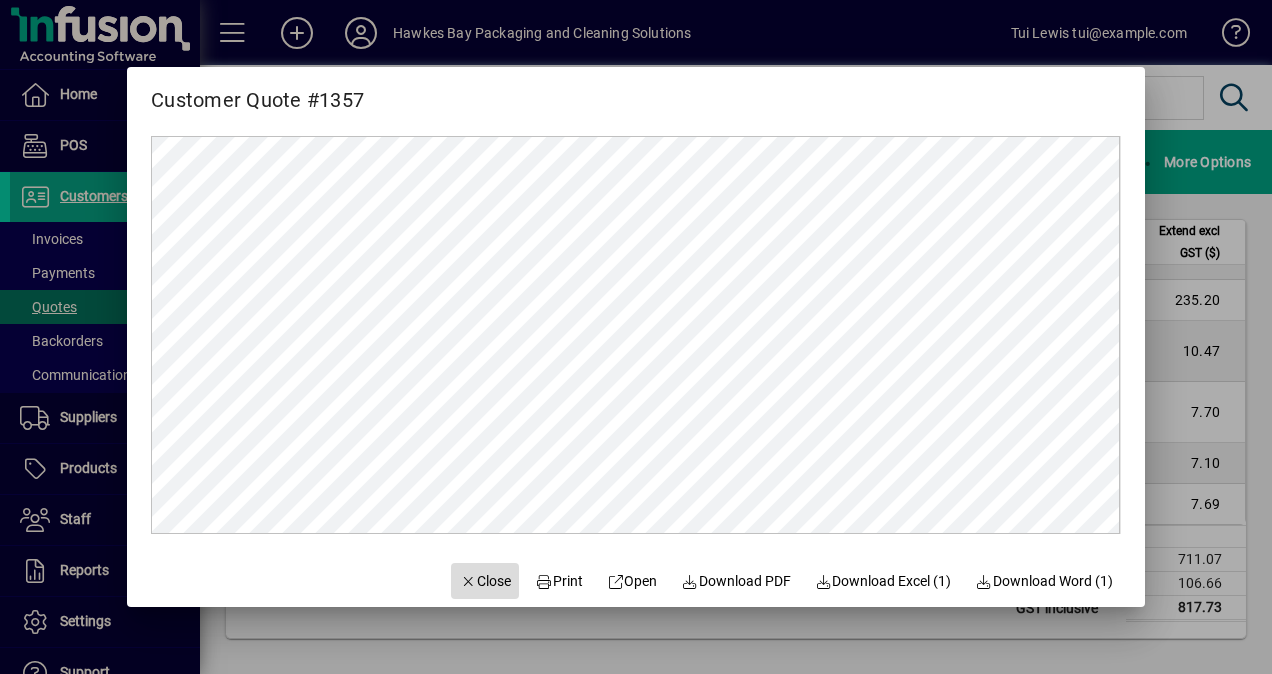 drag, startPoint x: 492, startPoint y: 569, endPoint x: 478, endPoint y: 582, distance: 19.104973 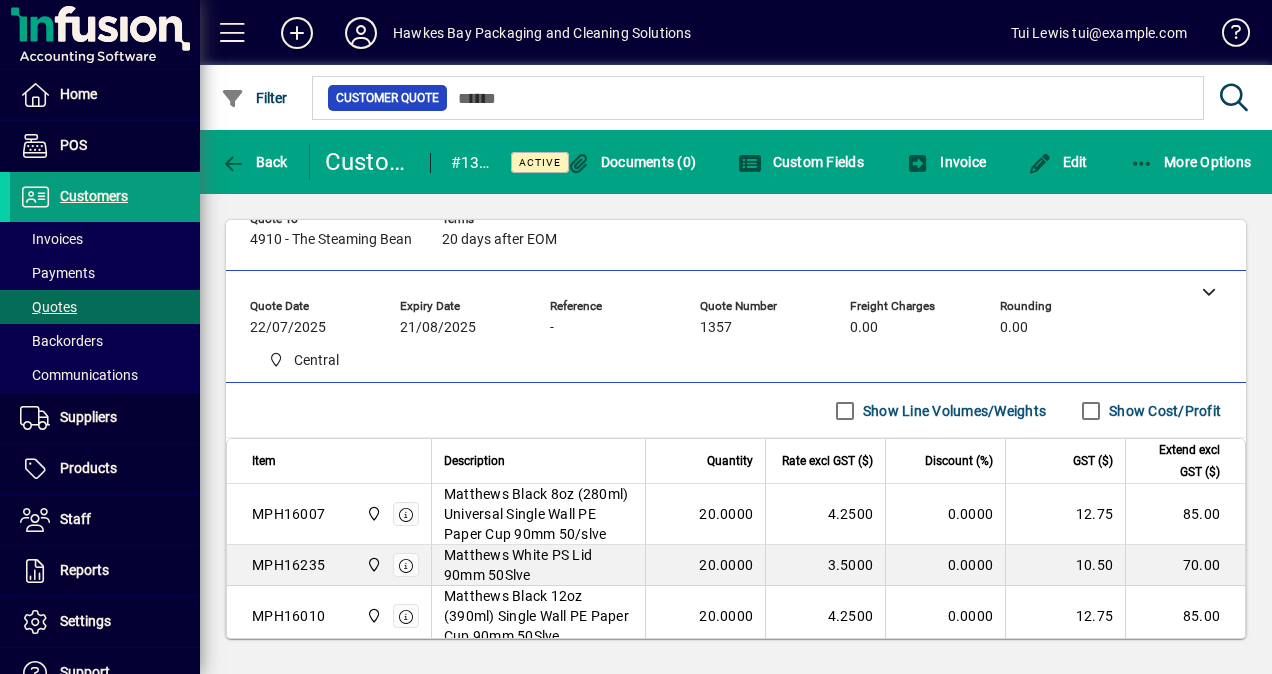 scroll, scrollTop: 0, scrollLeft: 0, axis: both 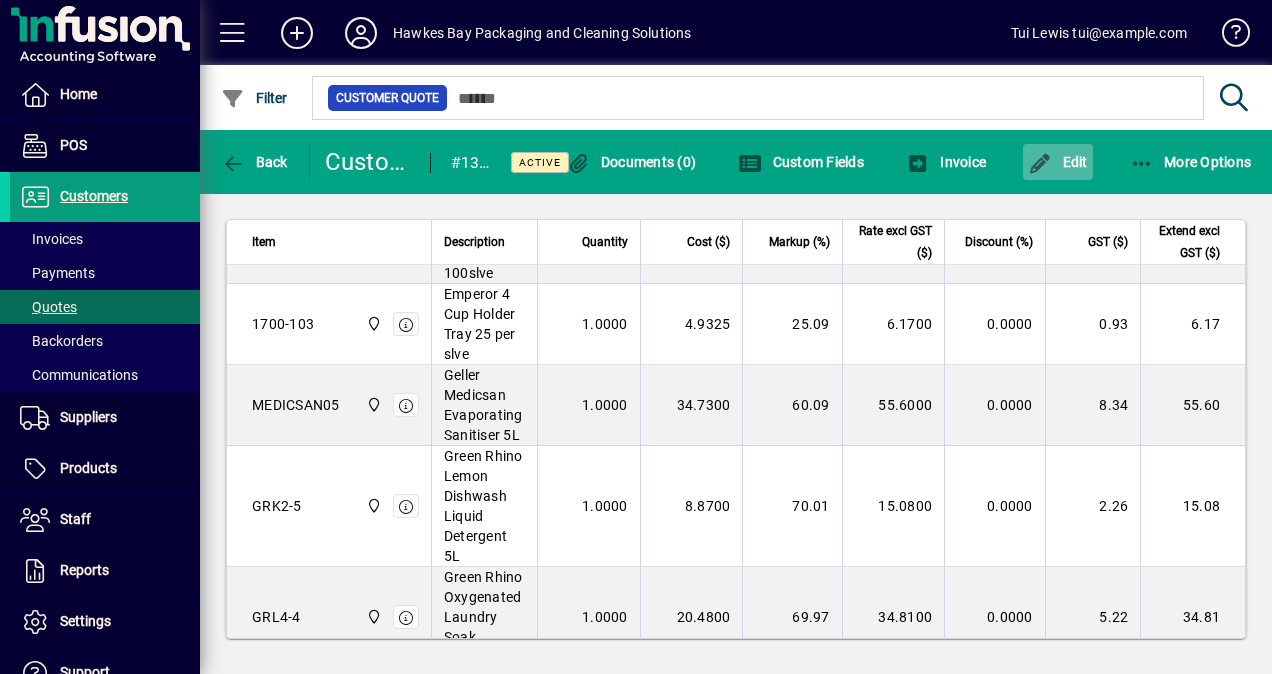 click on "Edit" 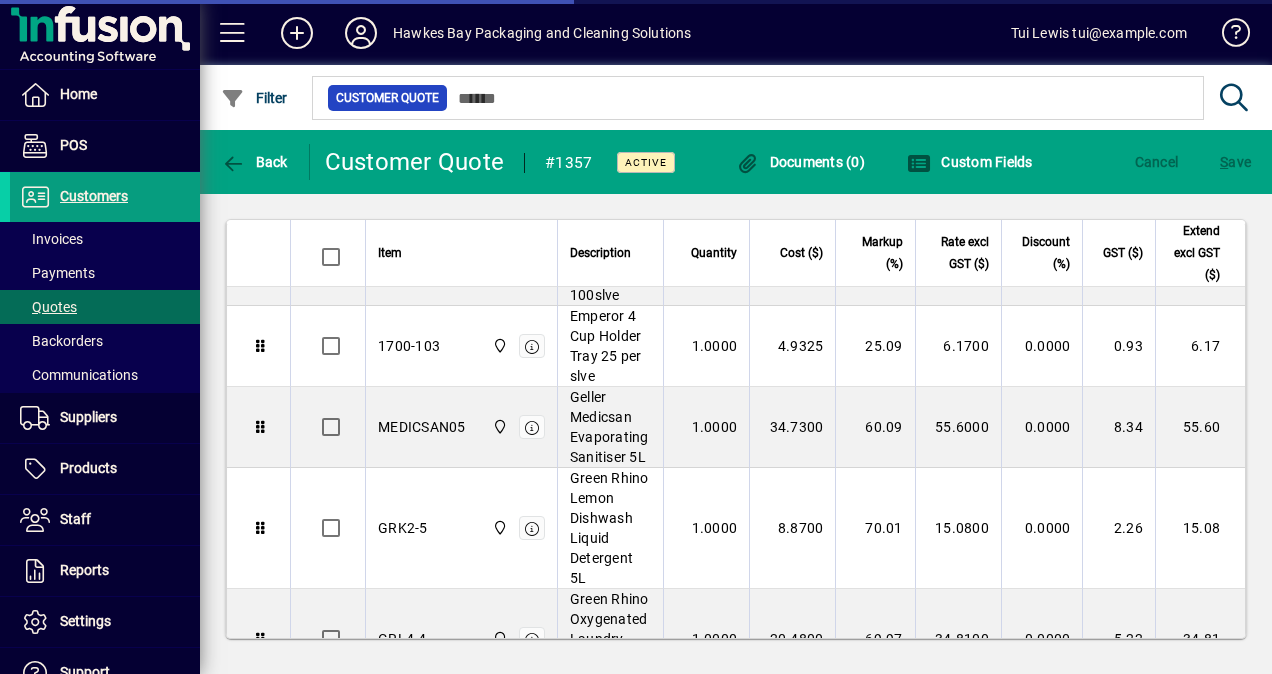 scroll, scrollTop: 721, scrollLeft: 0, axis: vertical 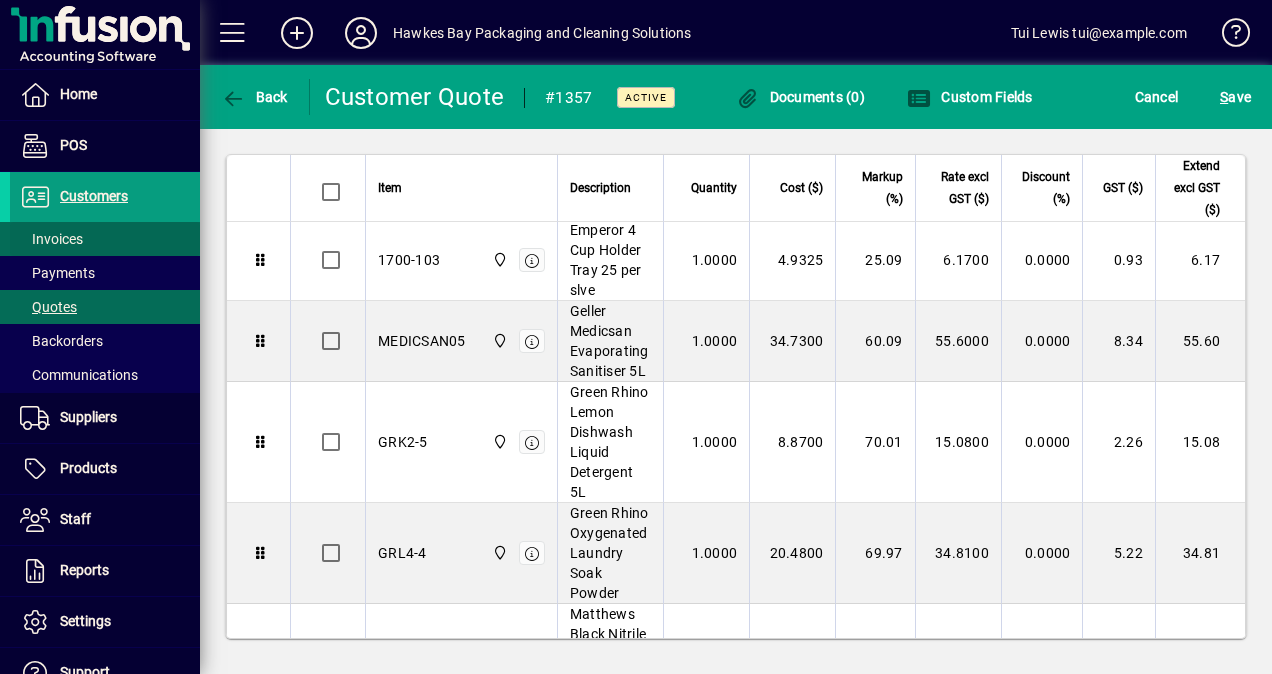 click on "Invoices" at bounding box center (51, 239) 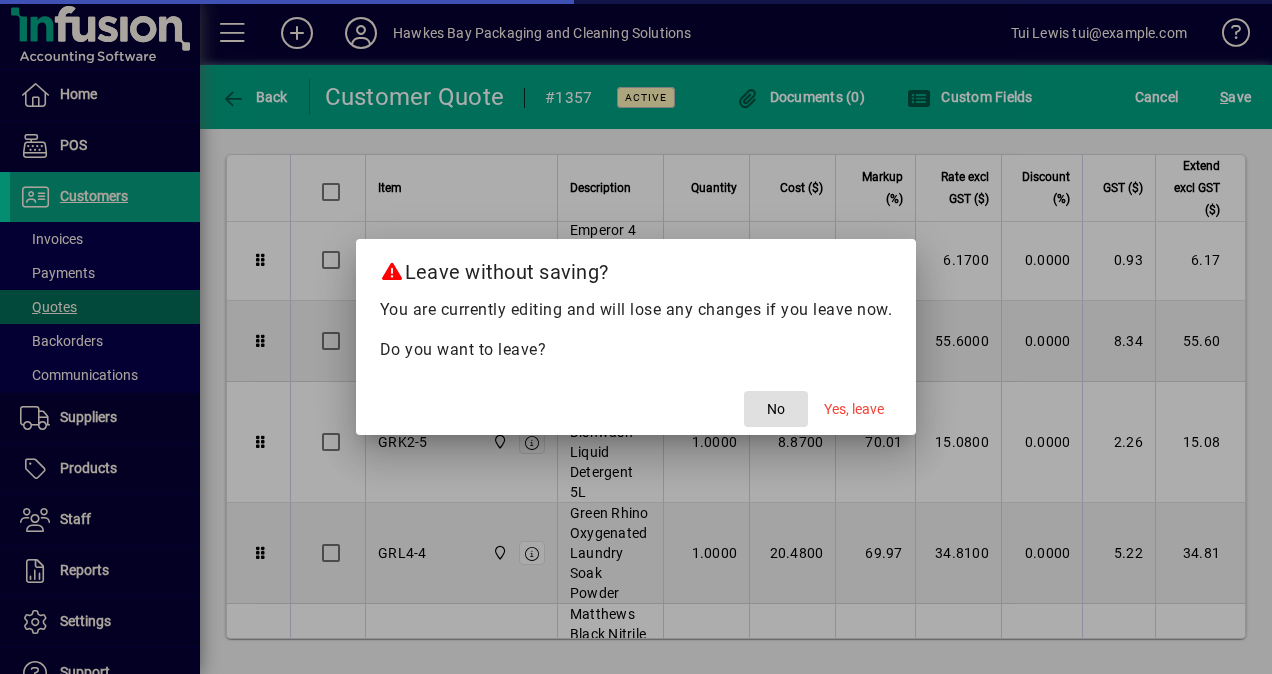 click 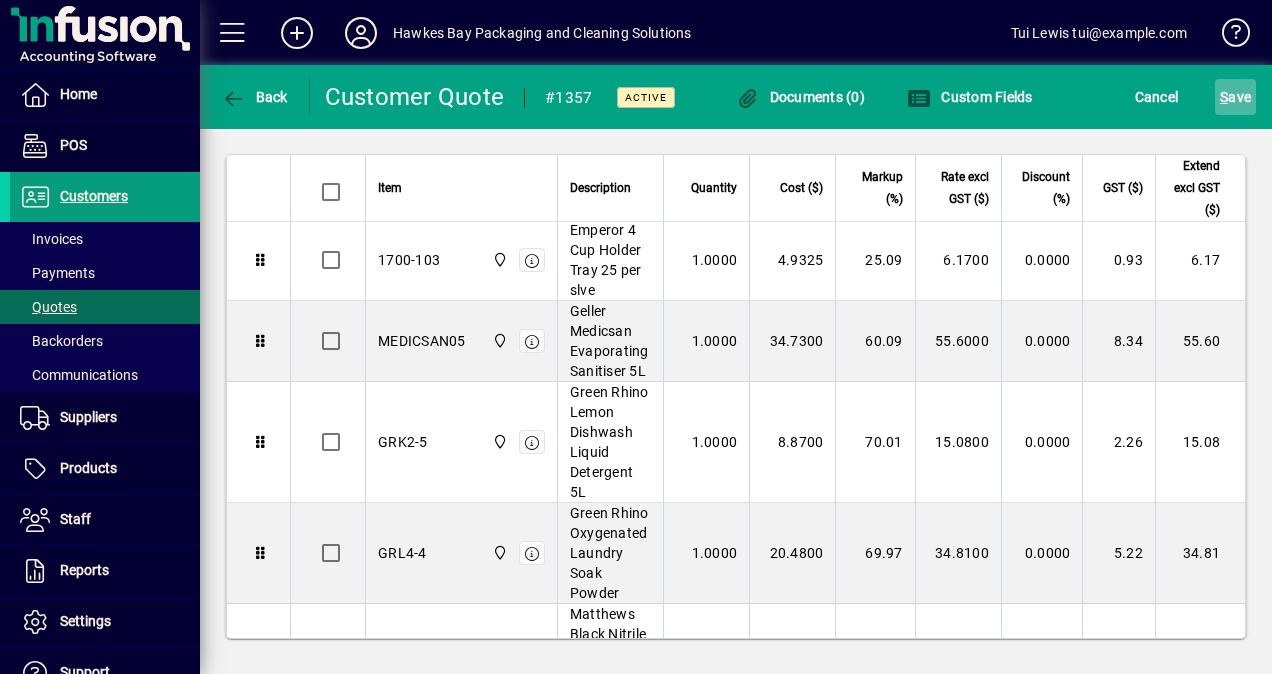 click on "S ave" 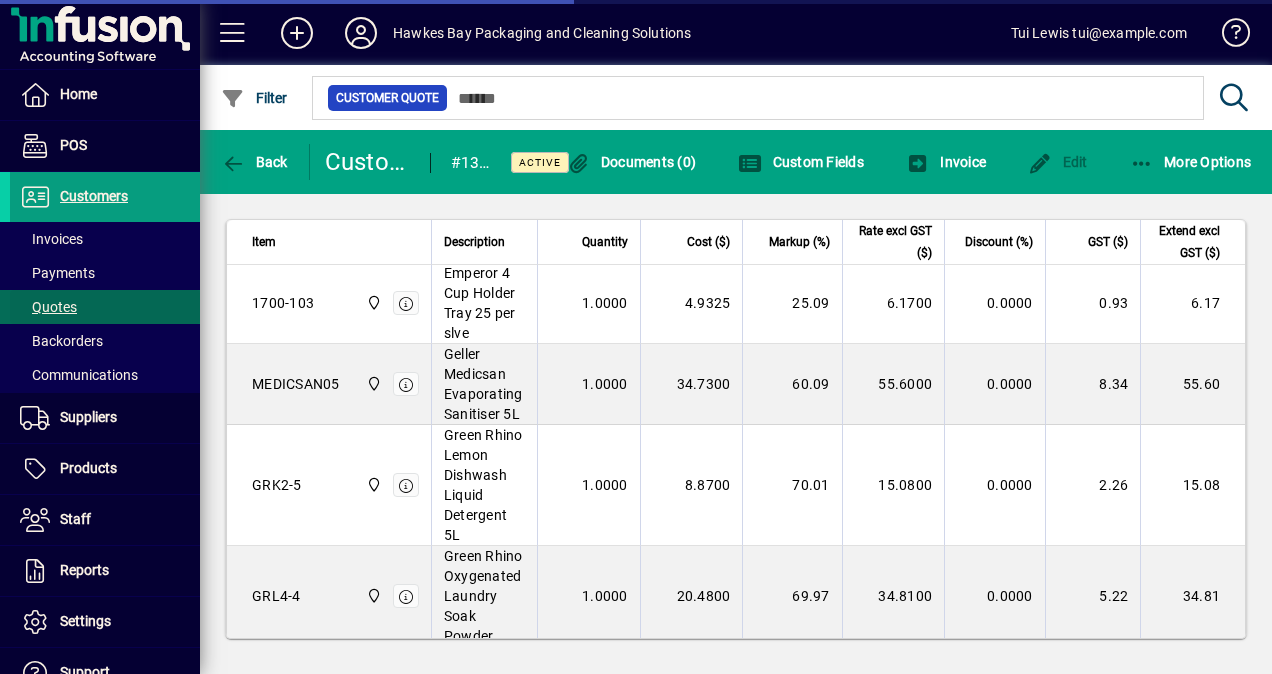 scroll, scrollTop: 700, scrollLeft: 0, axis: vertical 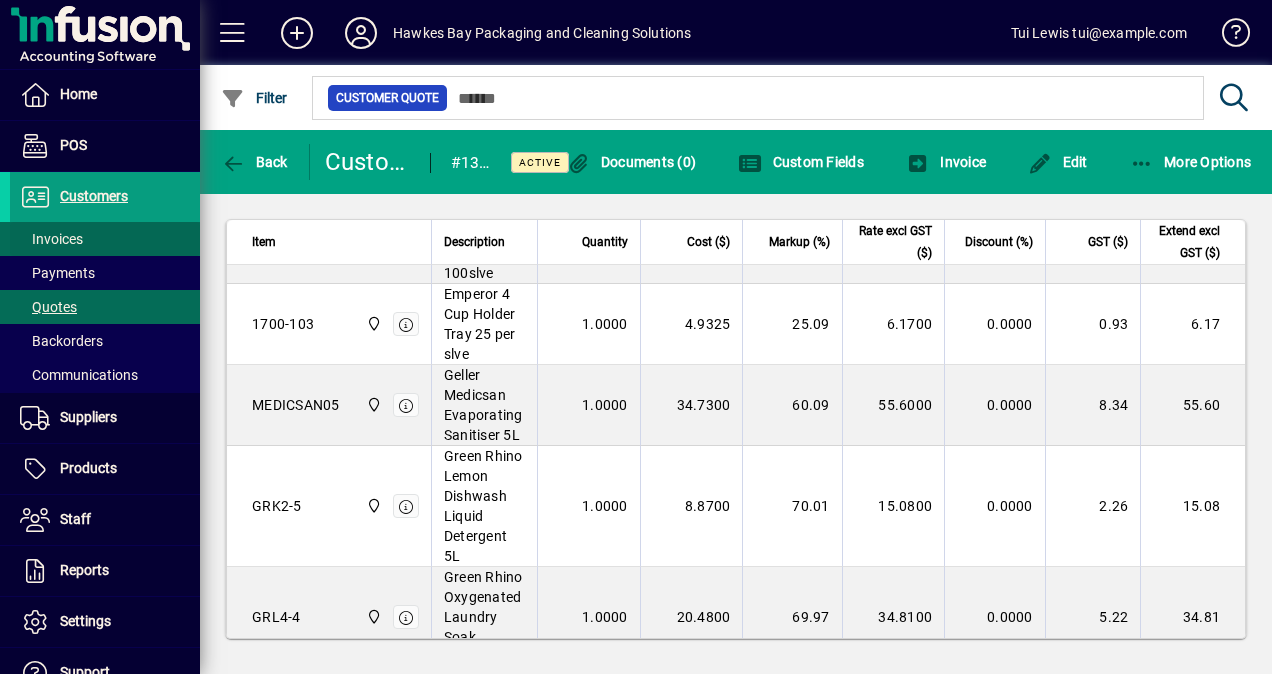 click on "Invoices" at bounding box center (51, 239) 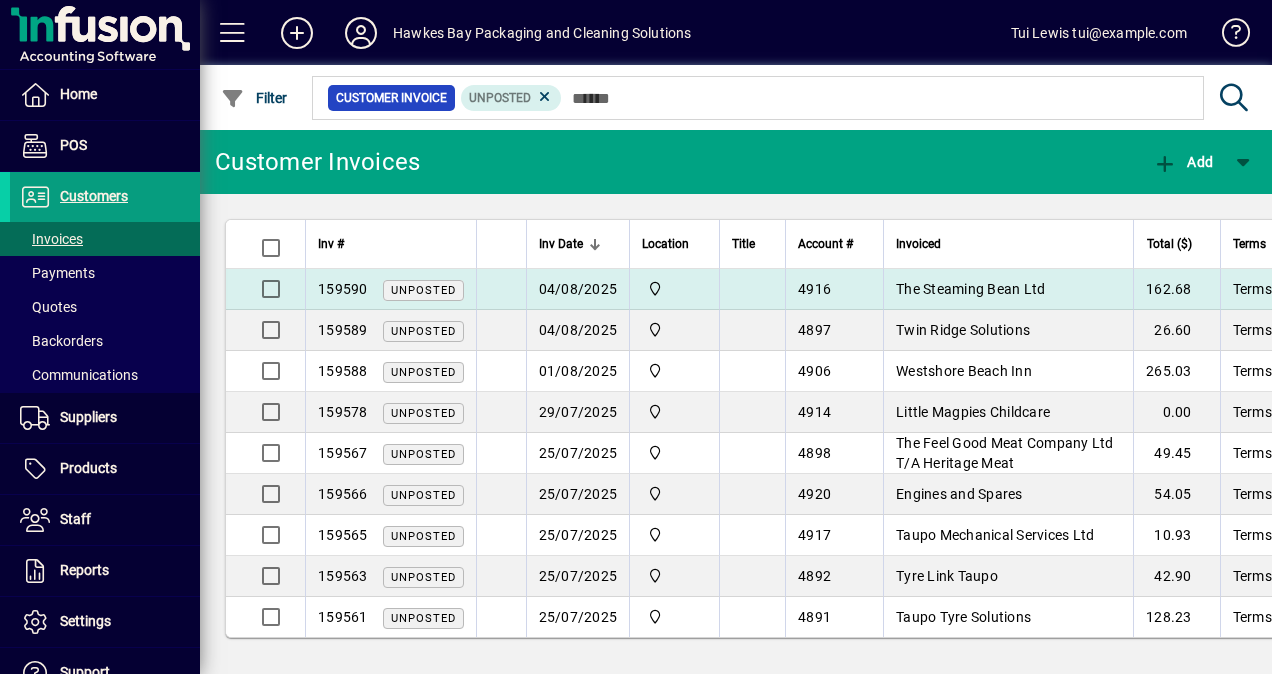 click on "The Steaming Bean Ltd" at bounding box center (970, 289) 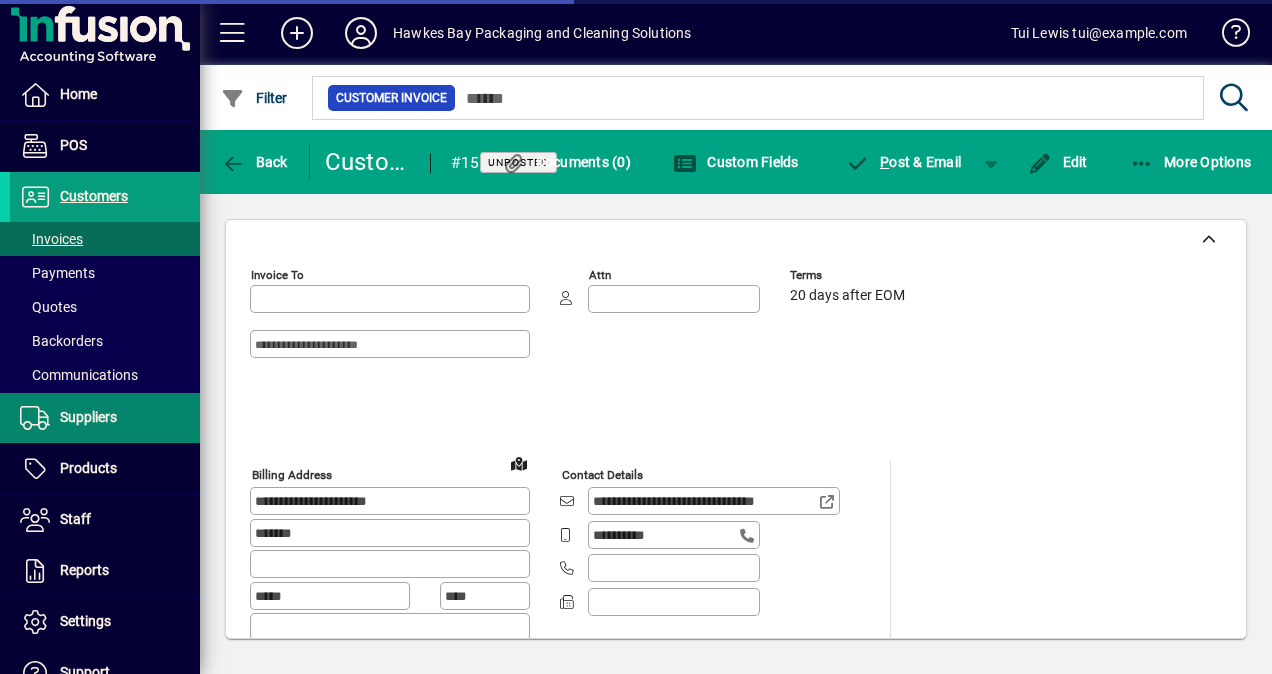 type on "**********" 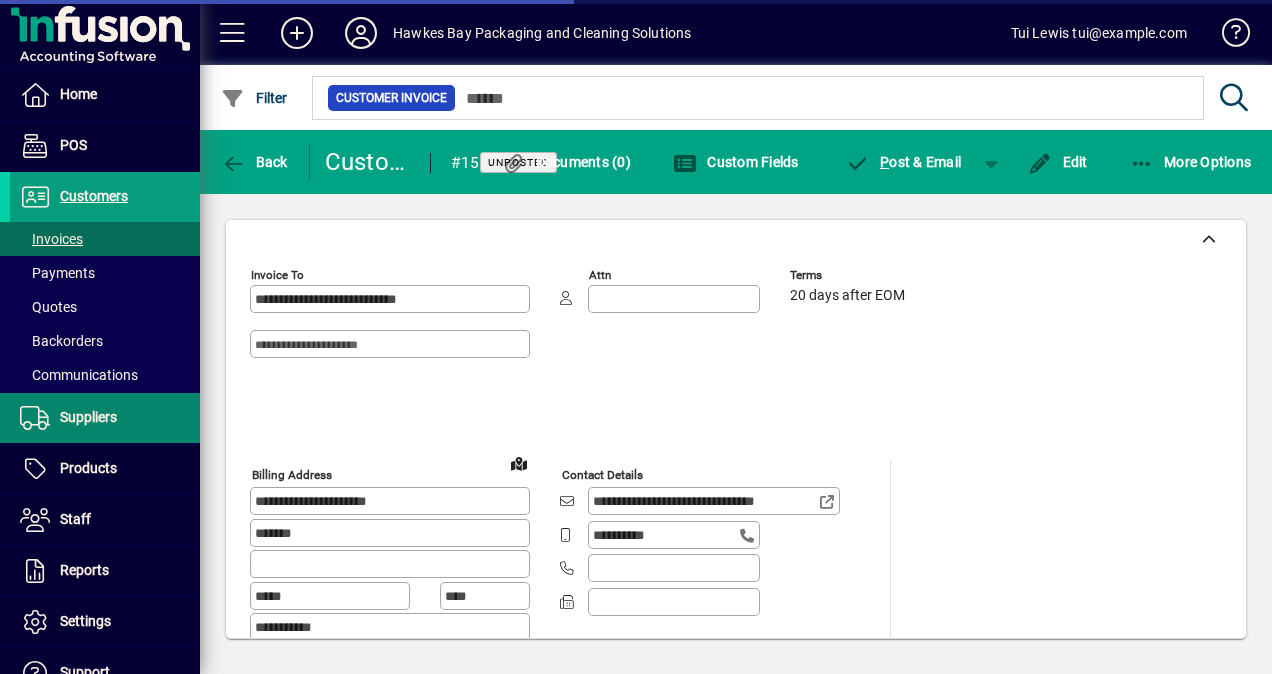 type on "**********" 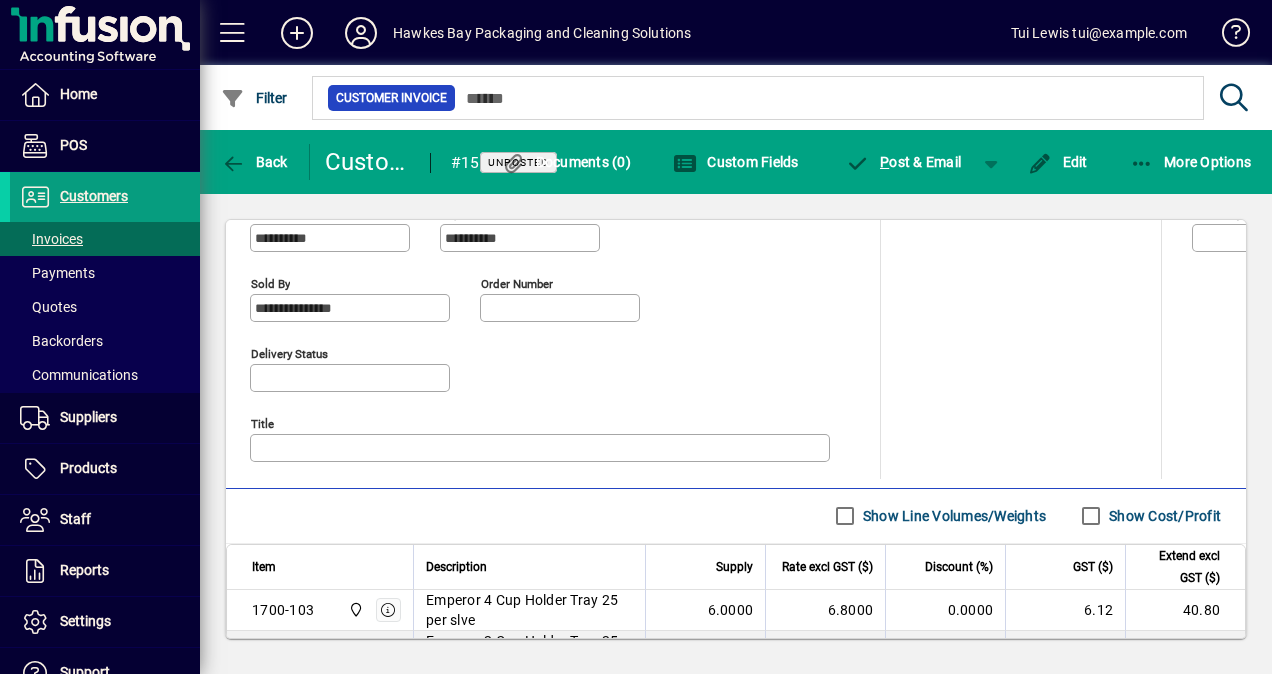 scroll, scrollTop: 1071, scrollLeft: 0, axis: vertical 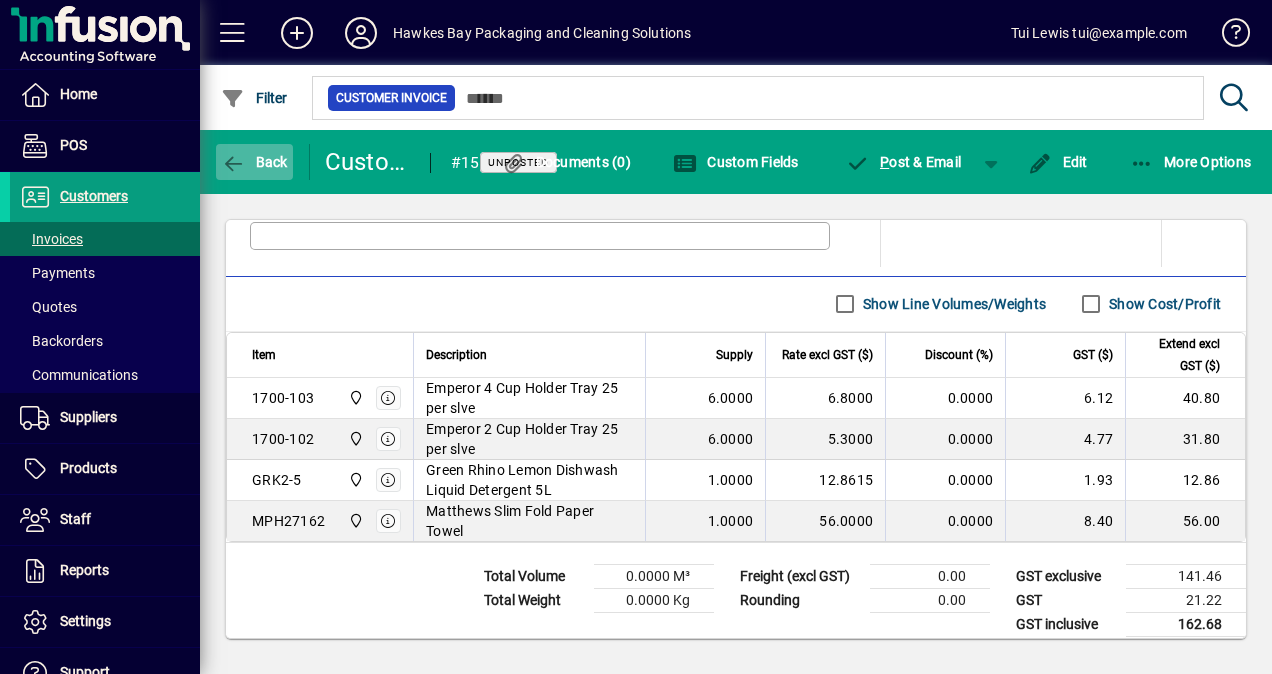 click on "Back" 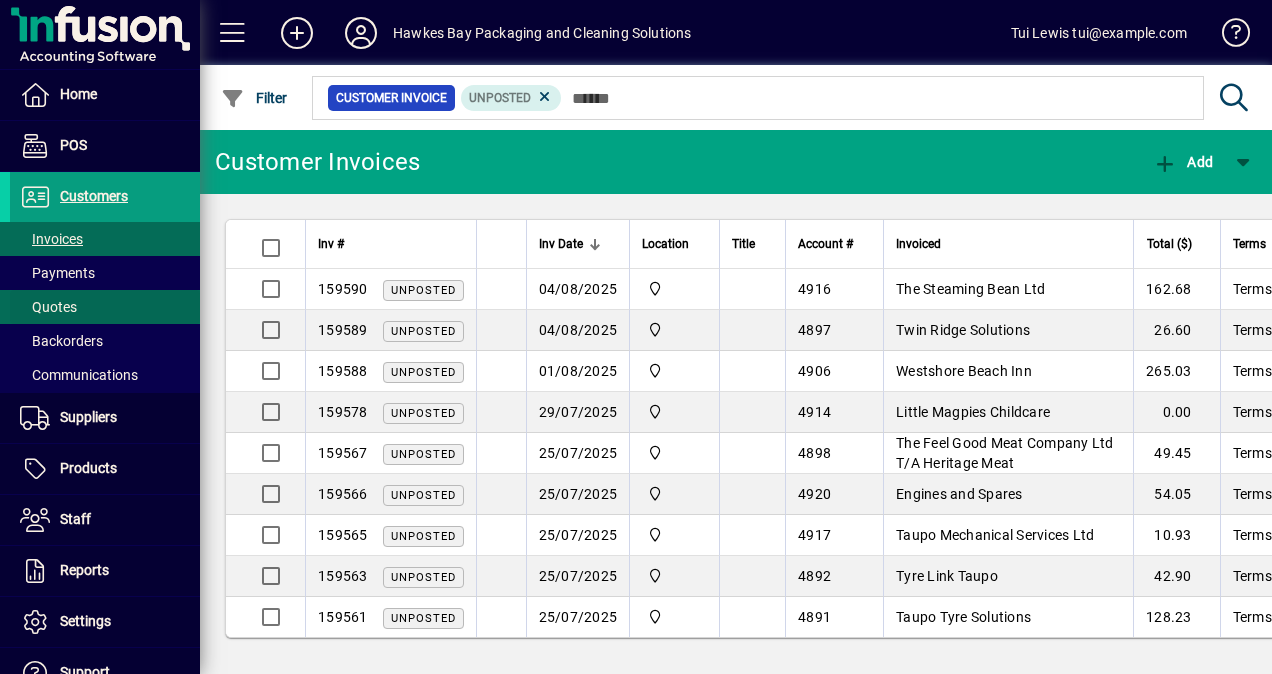 click on "Quotes" at bounding box center (48, 307) 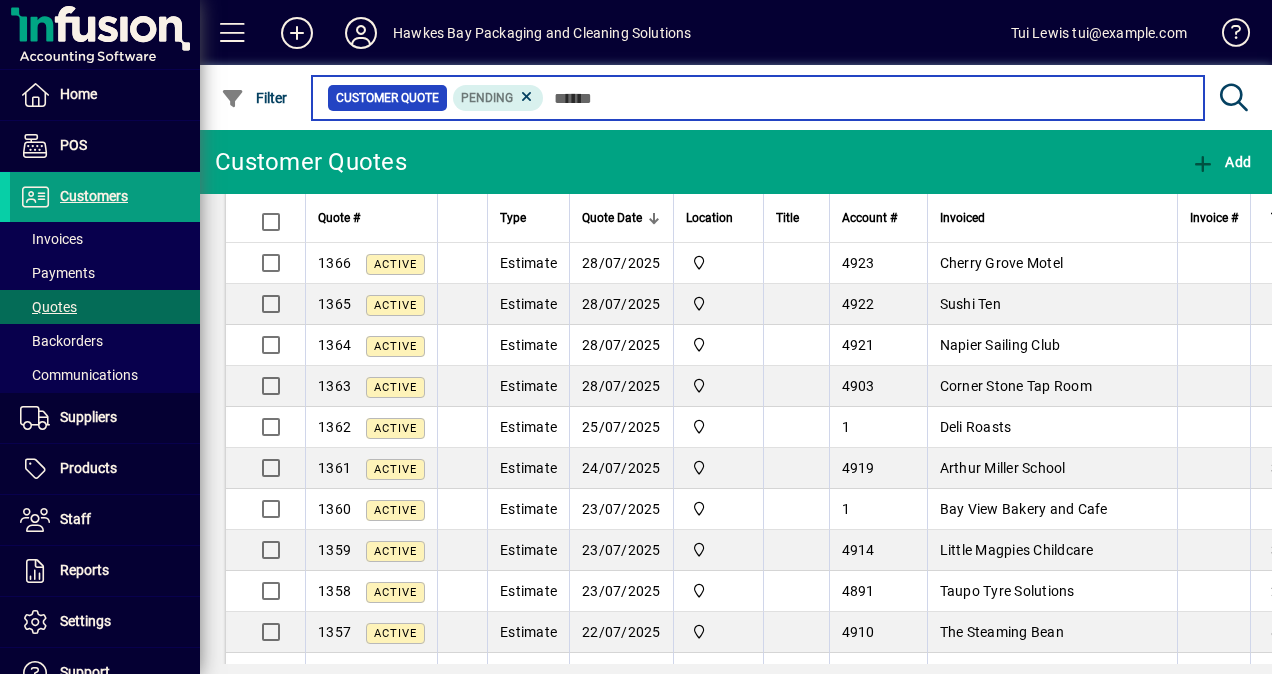 scroll, scrollTop: 300, scrollLeft: 0, axis: vertical 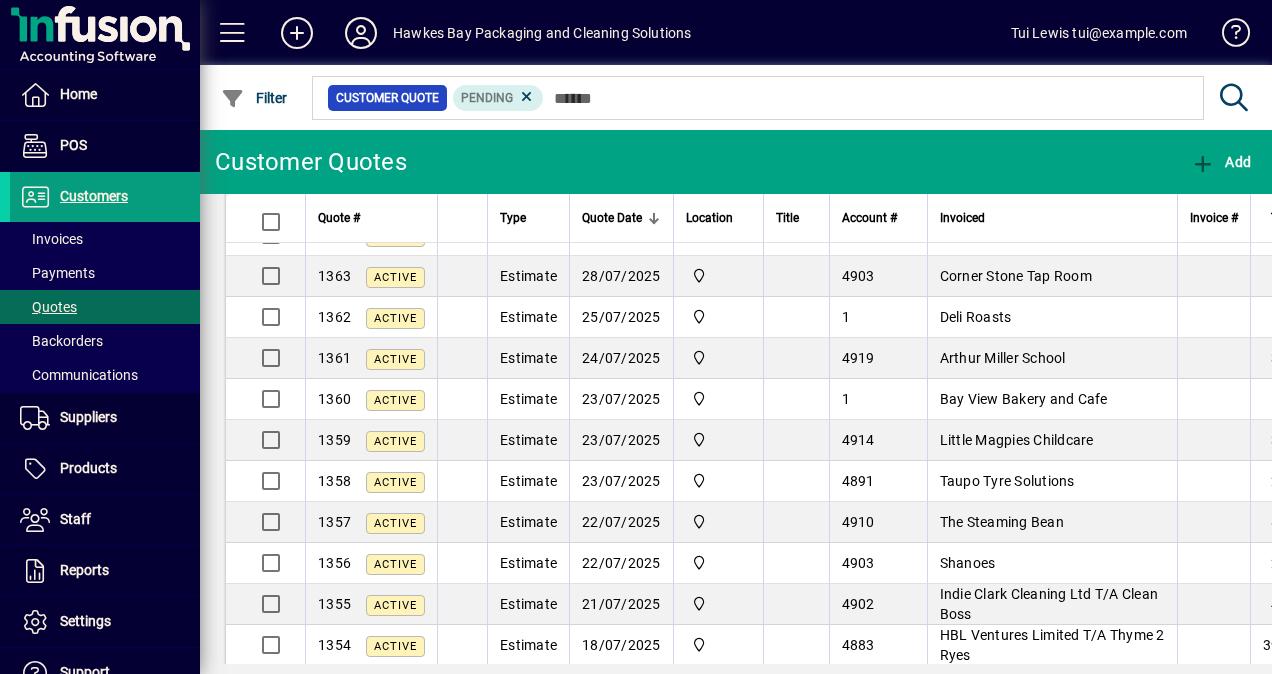 drag, startPoint x: 995, startPoint y: 514, endPoint x: 1271, endPoint y: 530, distance: 276.46338 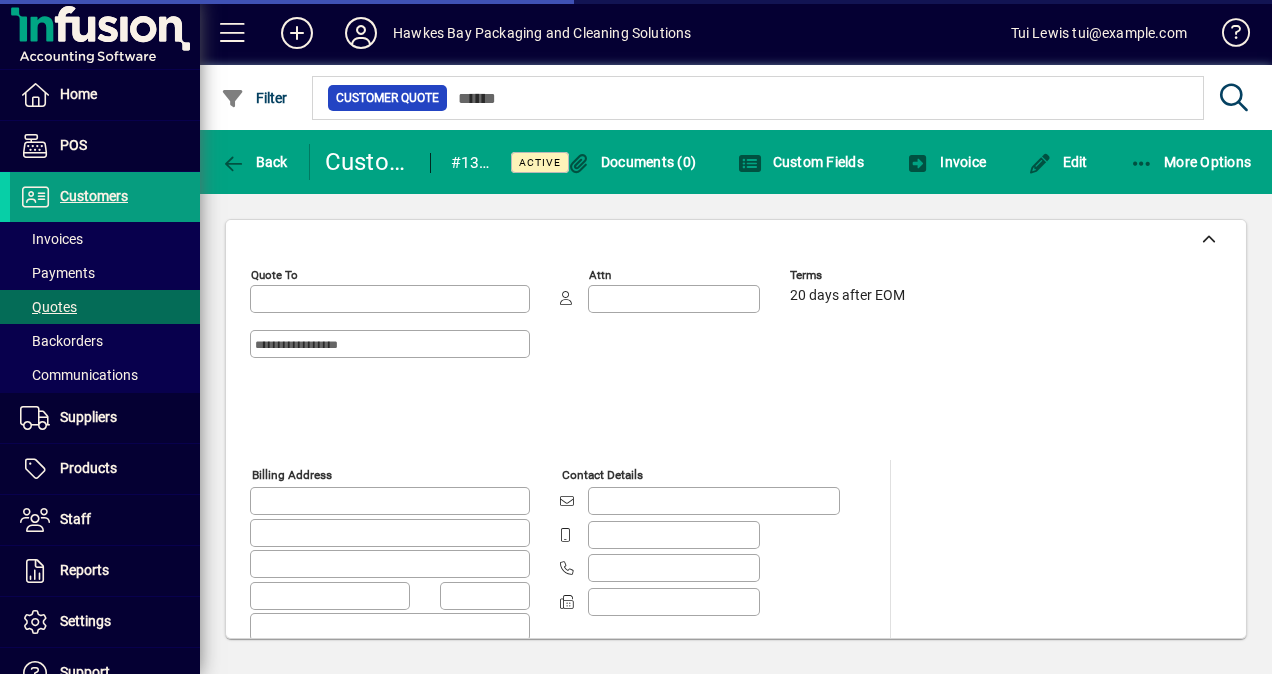 type on "**********" 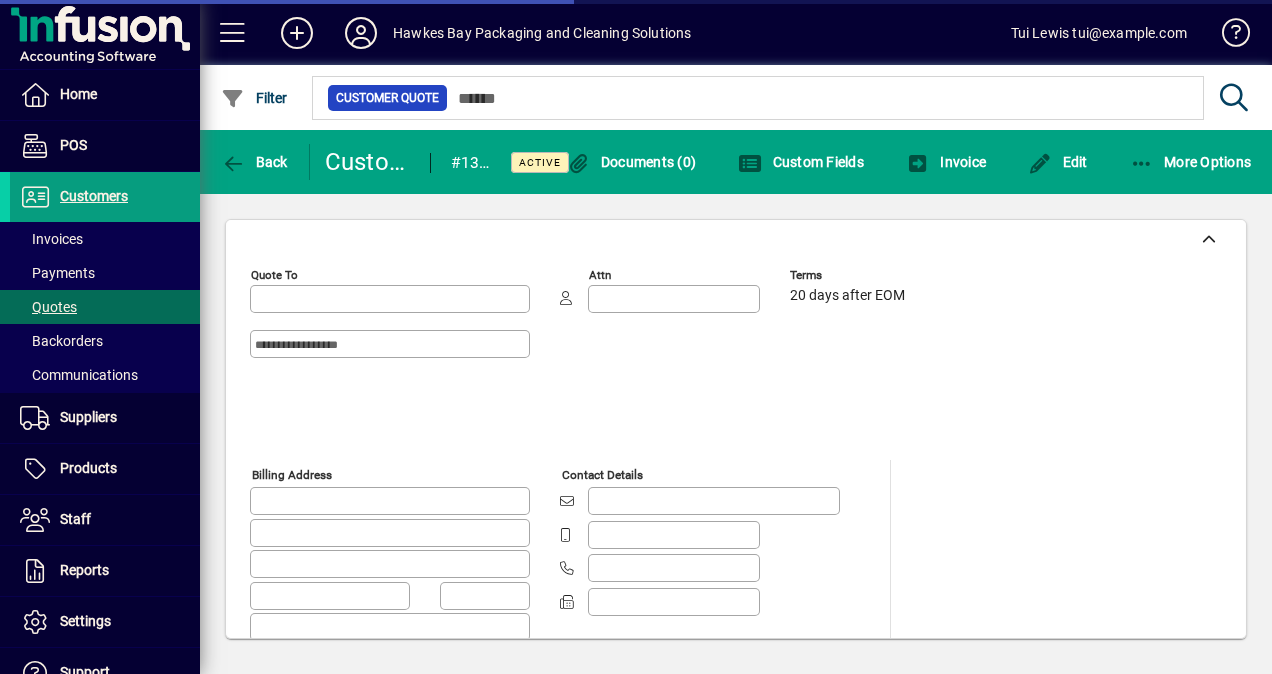 type on "**********" 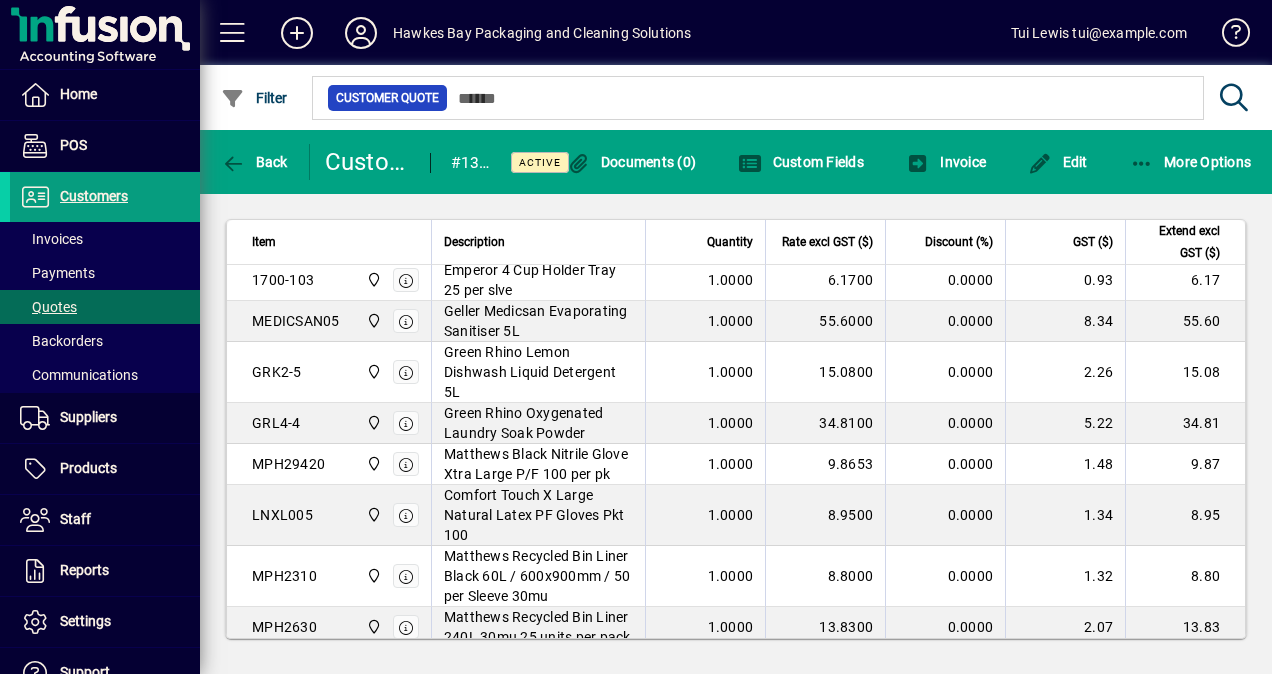 scroll, scrollTop: 1400, scrollLeft: 0, axis: vertical 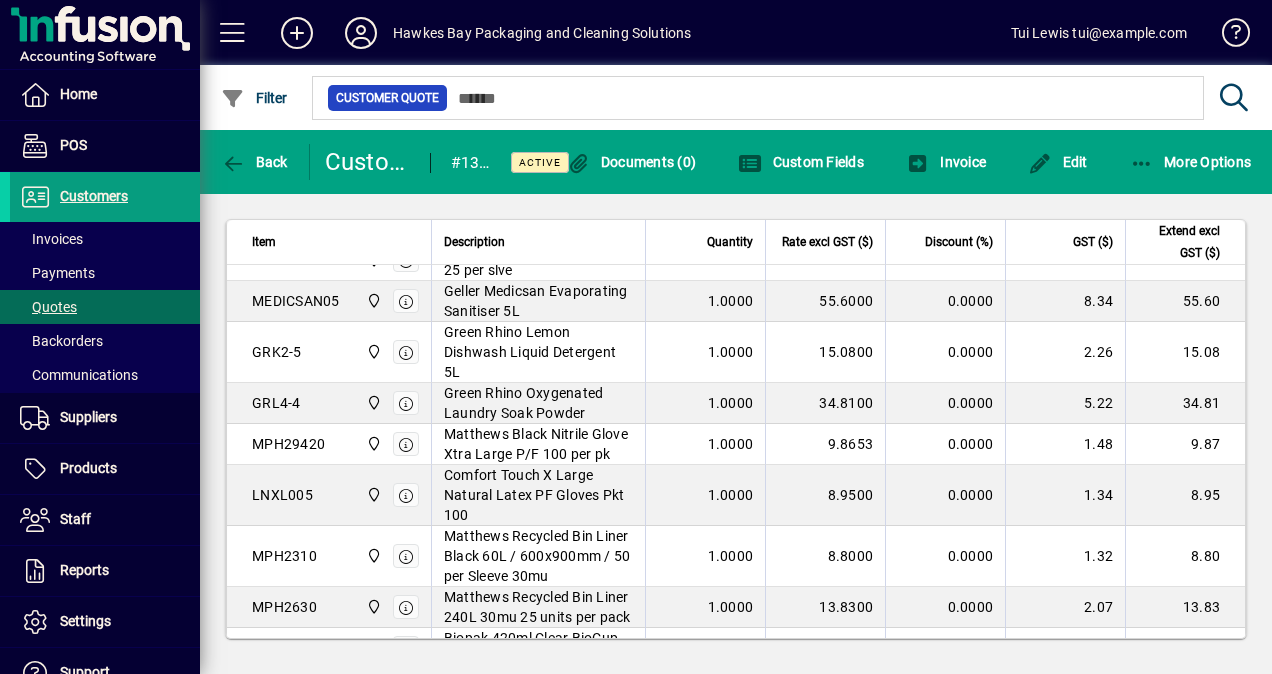 click on "Green Rhino Lemon Dishwash Liquid Detergent 5L" at bounding box center [538, 352] 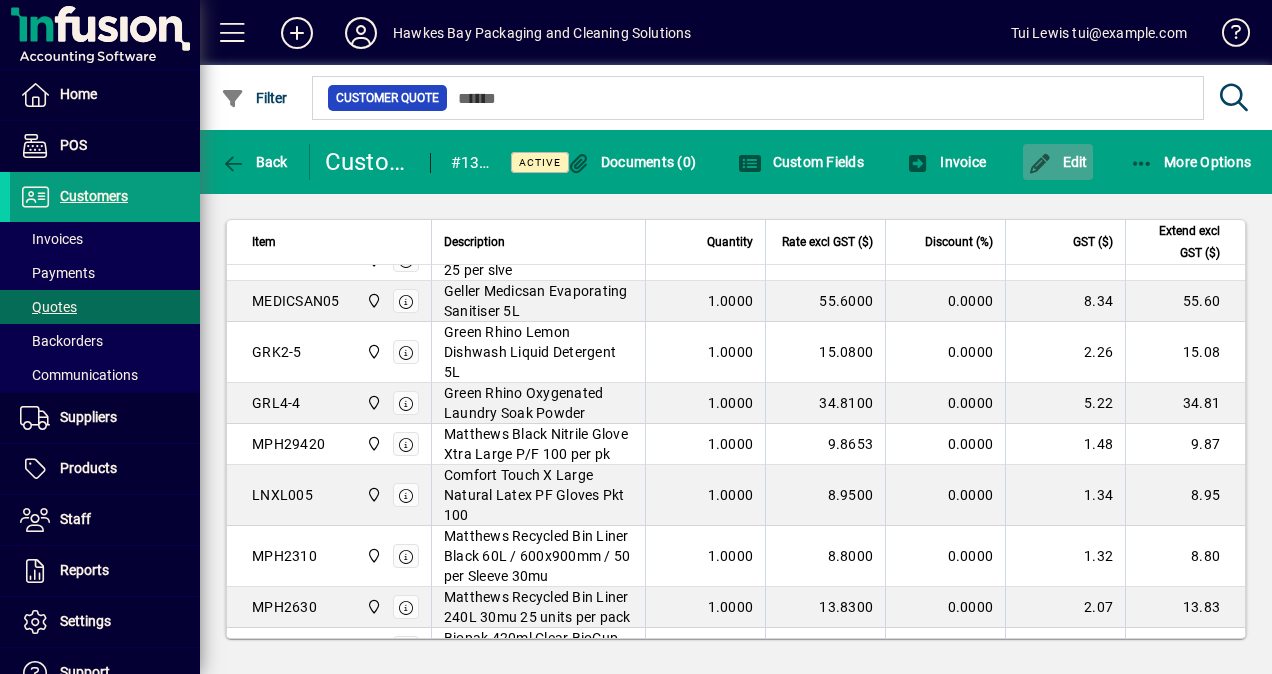 click 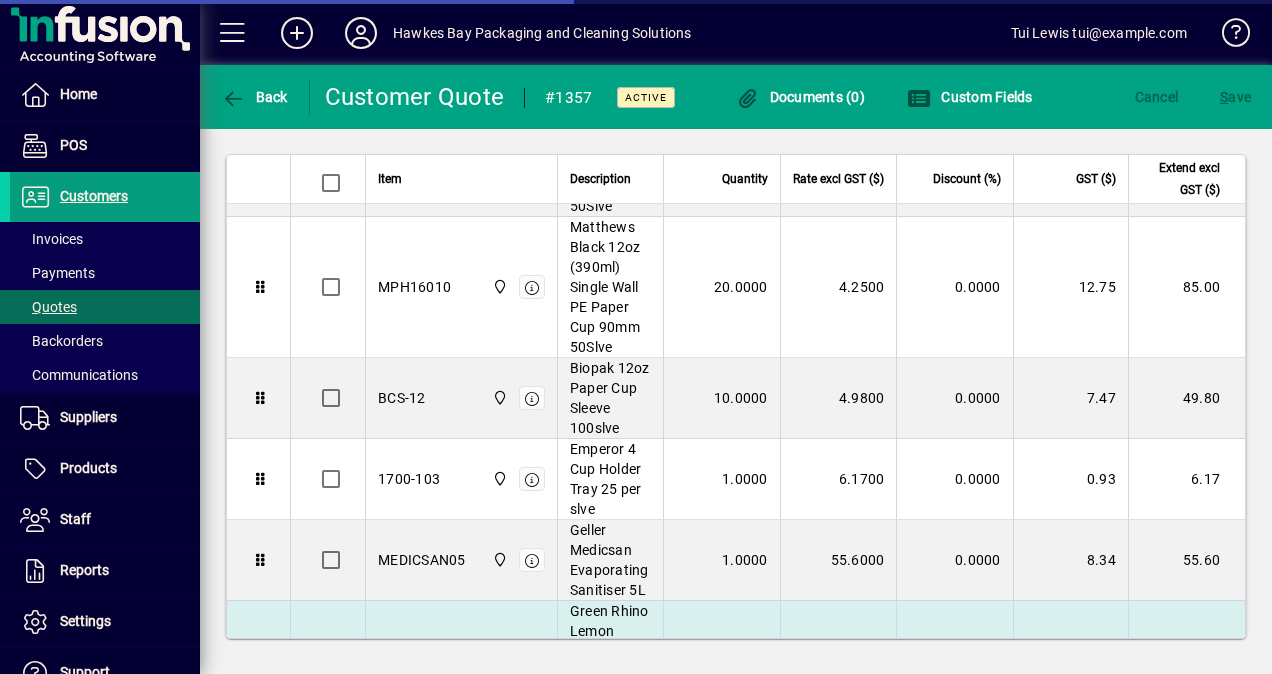scroll, scrollTop: 1623, scrollLeft: 0, axis: vertical 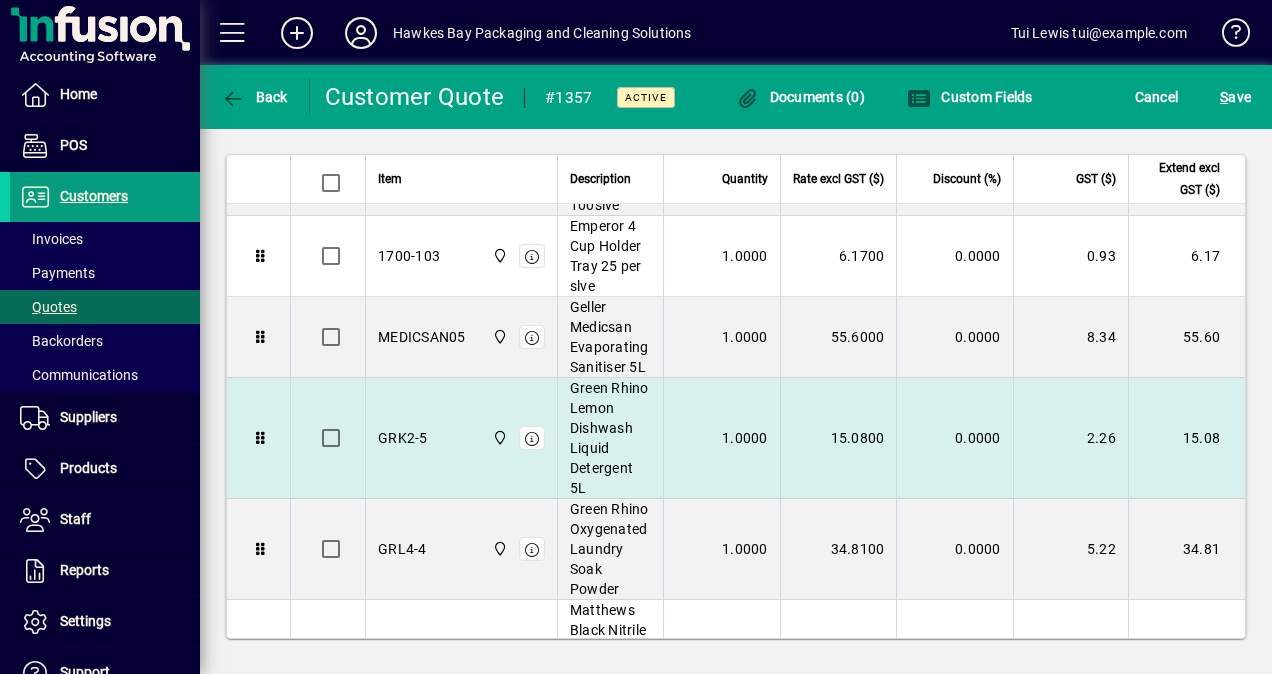 click on "Green Rhino Lemon Dishwash Liquid Detergent 5L" at bounding box center (610, 438) 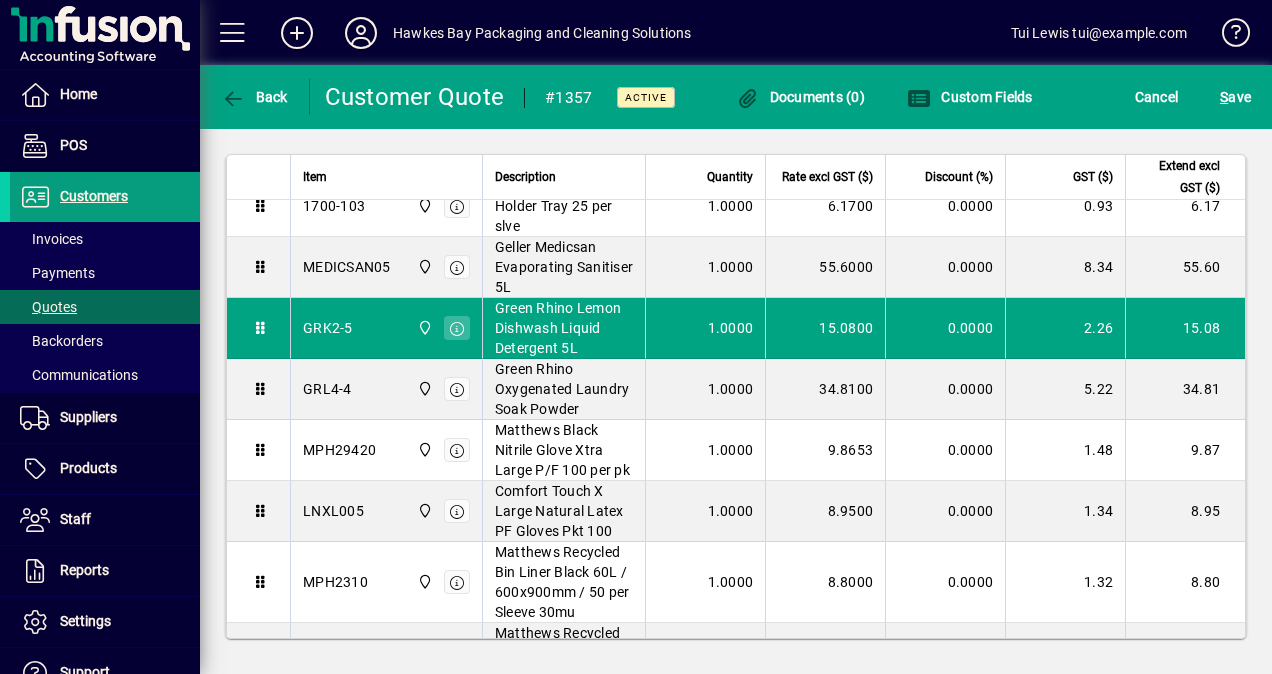 scroll, scrollTop: 1052, scrollLeft: 0, axis: vertical 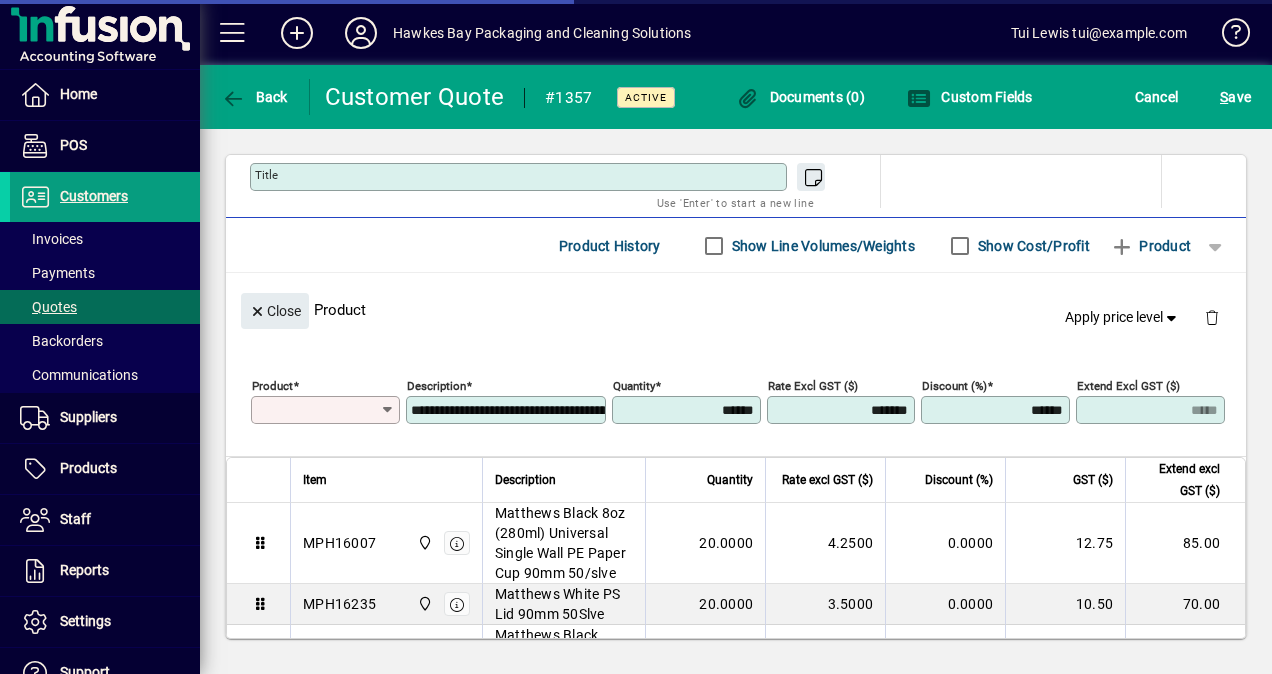 type on "******" 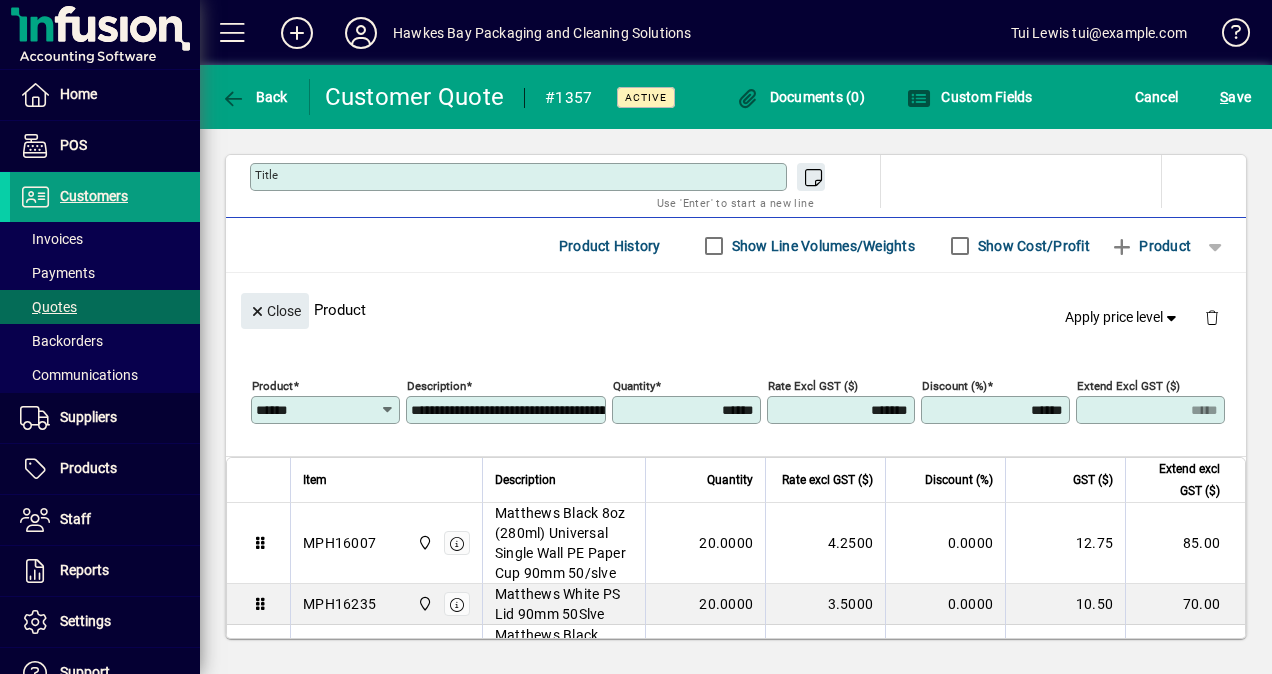drag, startPoint x: 834, startPoint y: 395, endPoint x: 886, endPoint y: 382, distance: 53.600372 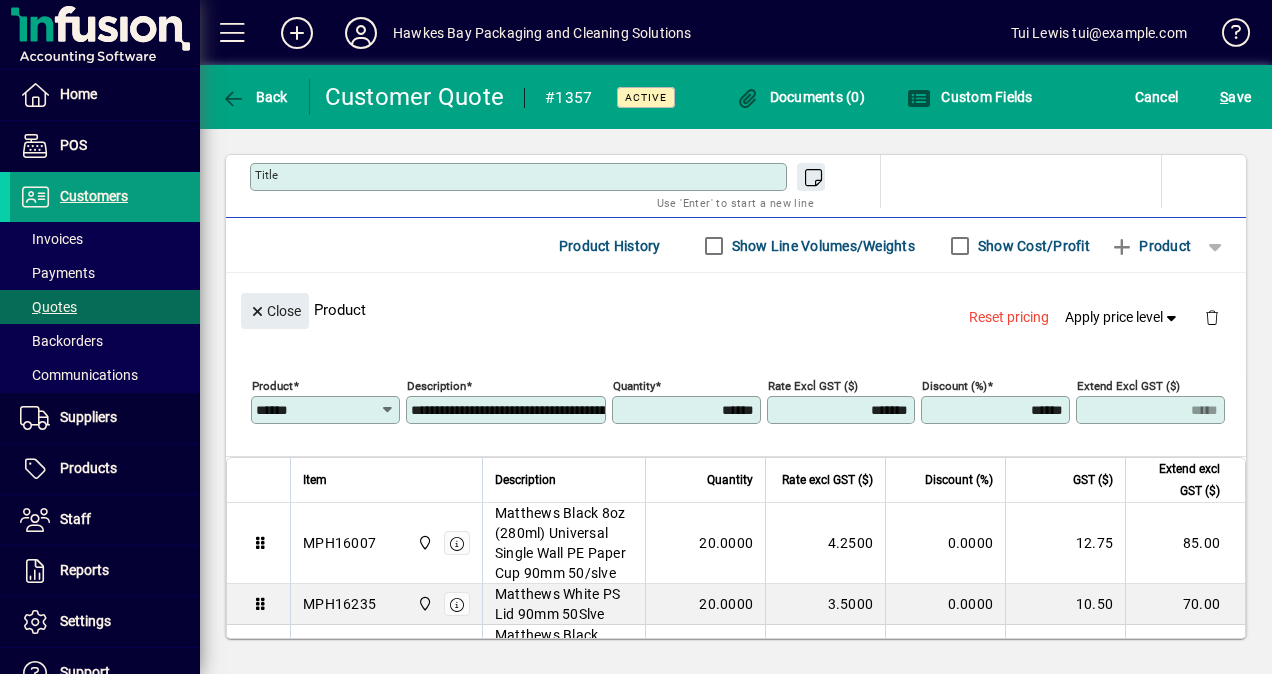 click on "**********" 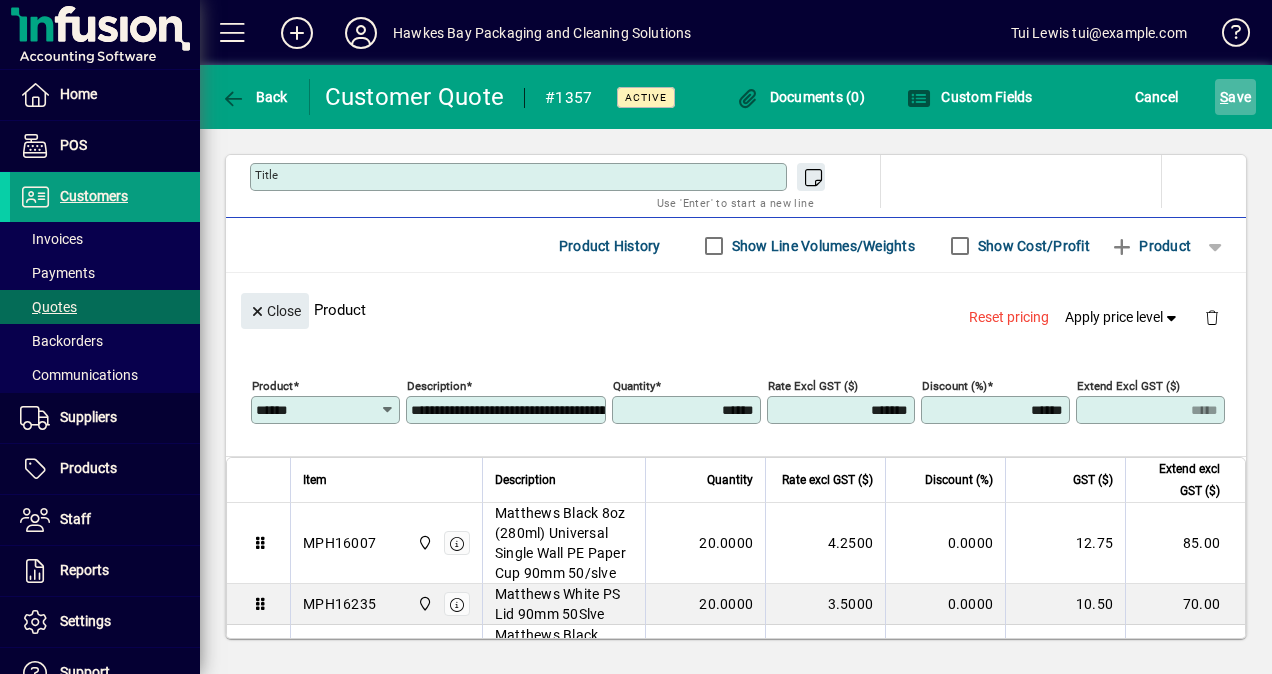click on "S ave" 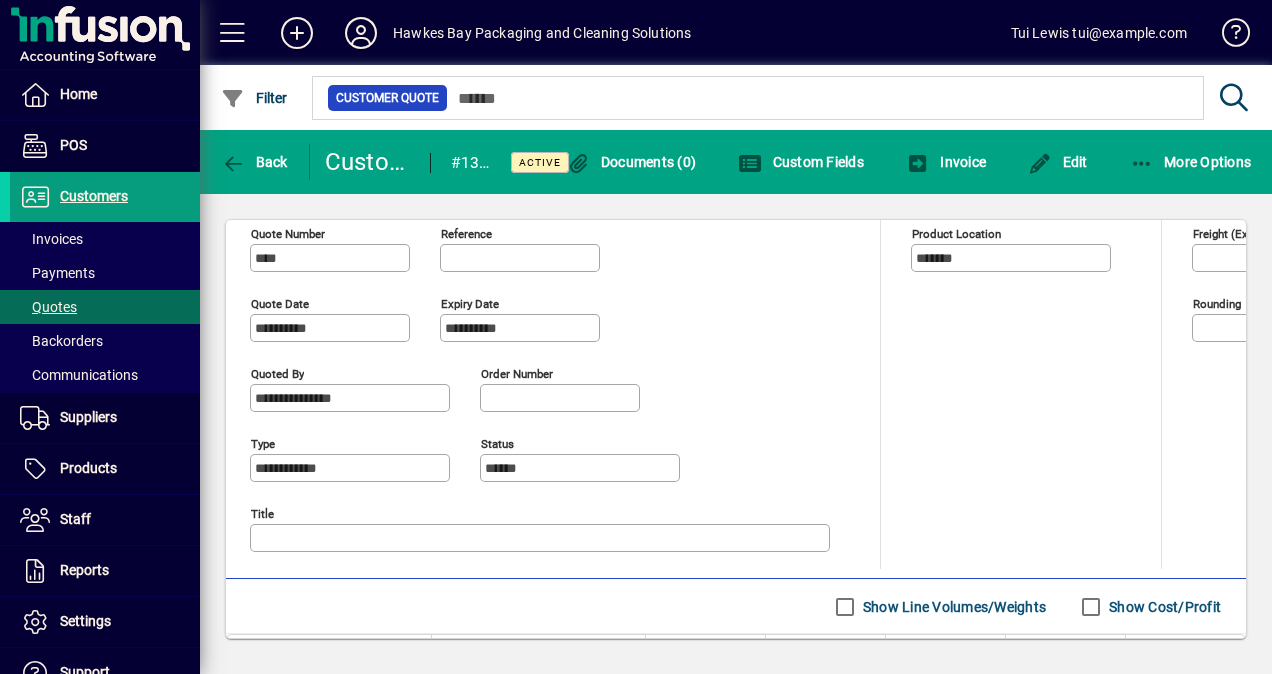 scroll, scrollTop: 752, scrollLeft: 0, axis: vertical 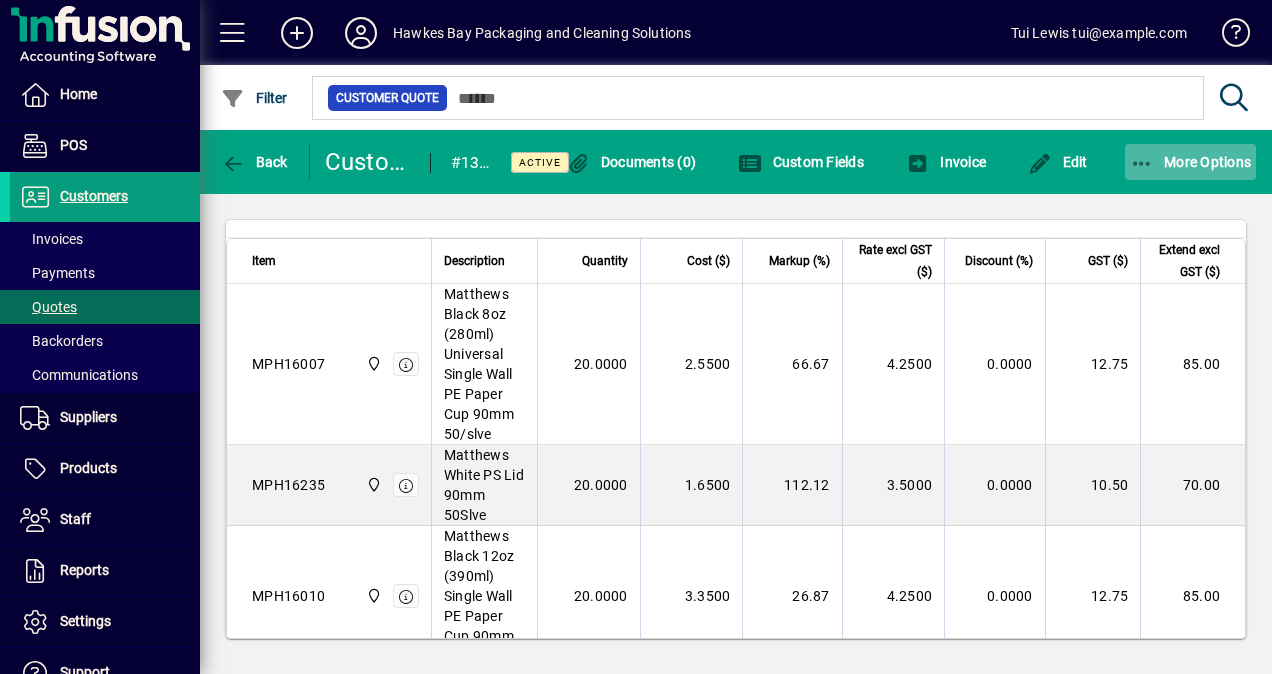 click 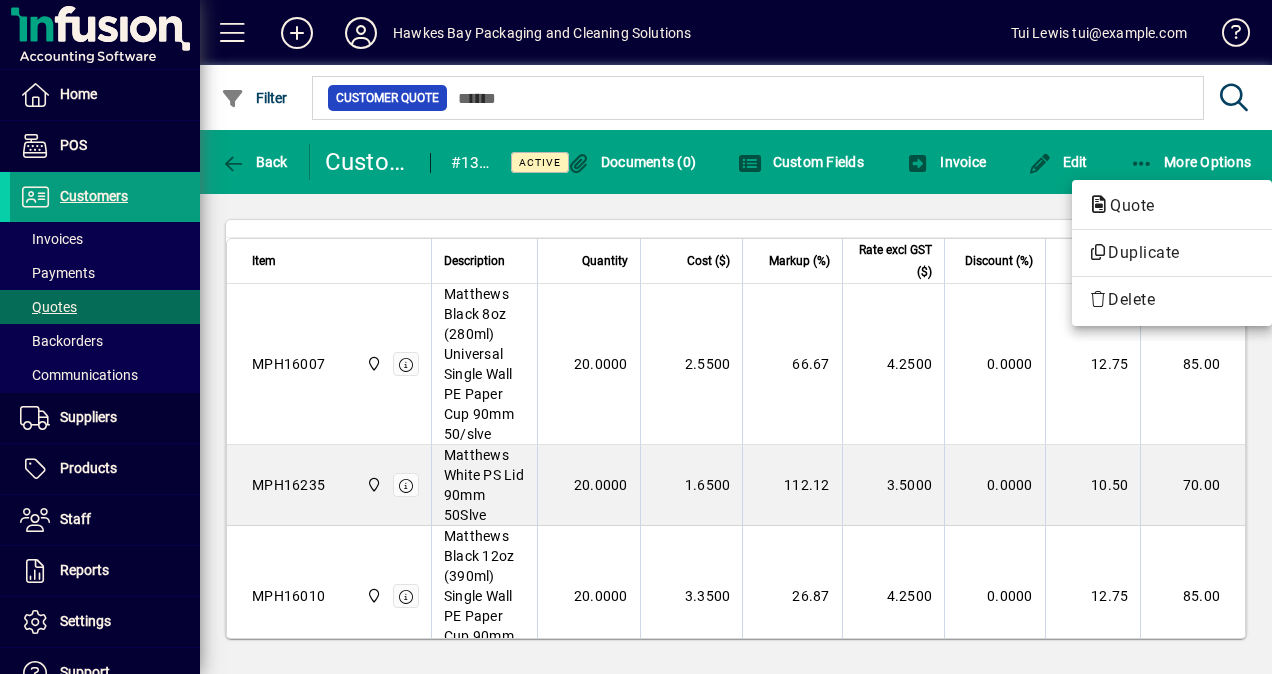 click at bounding box center [636, 337] 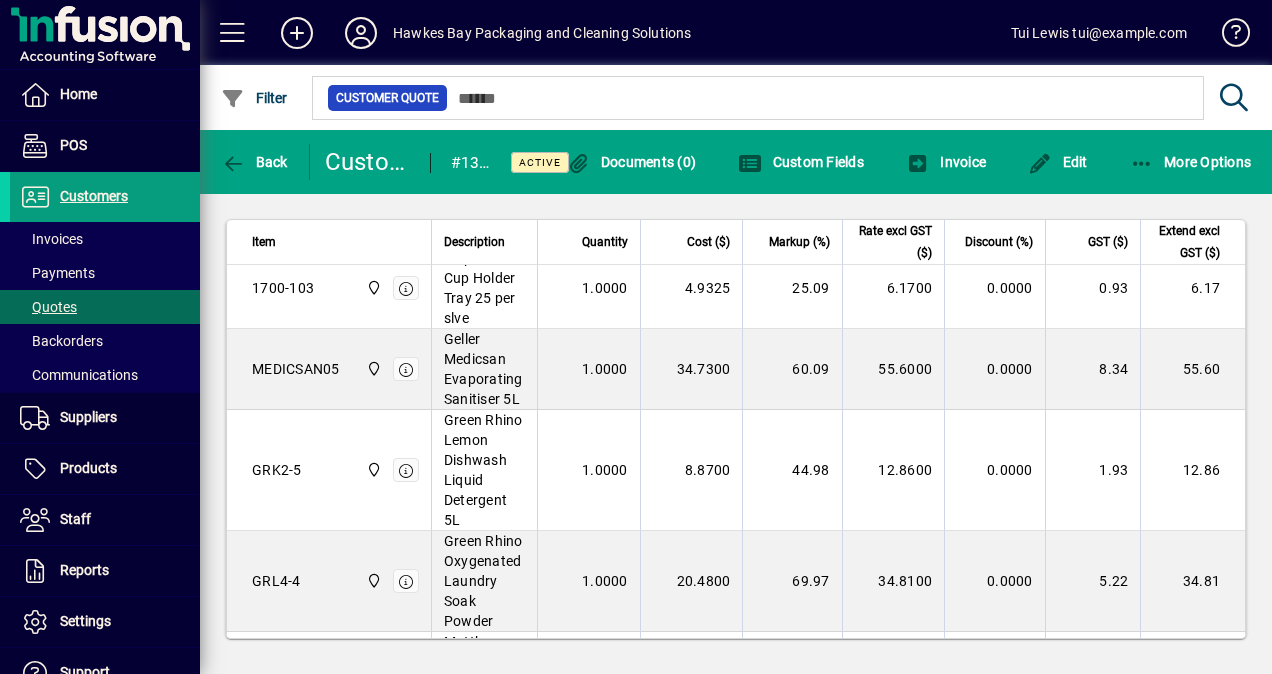 scroll, scrollTop: 1852, scrollLeft: 0, axis: vertical 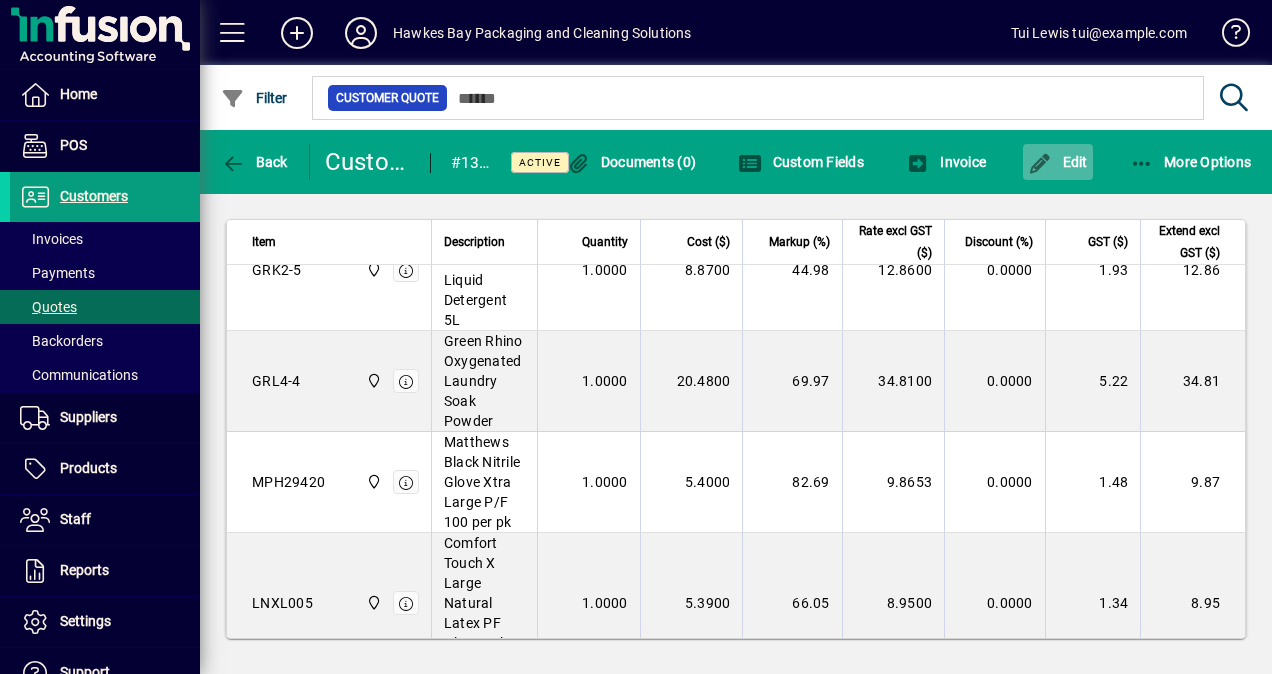 click 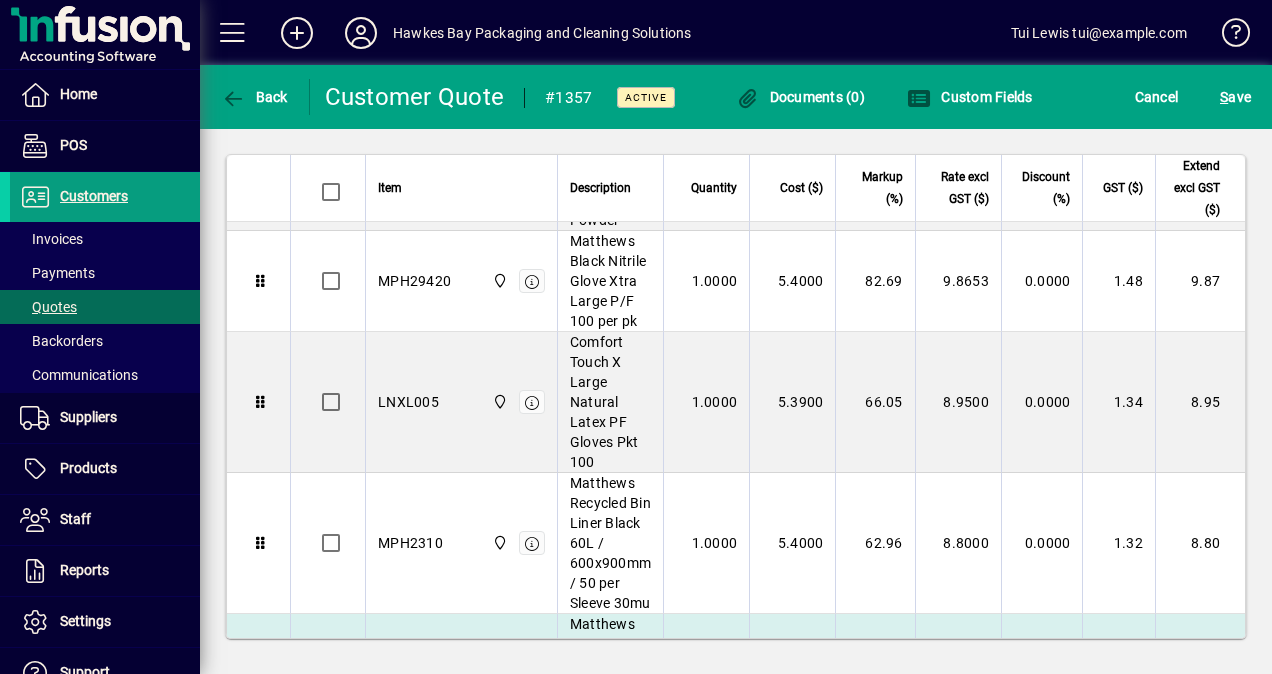 scroll, scrollTop: 1973, scrollLeft: 0, axis: vertical 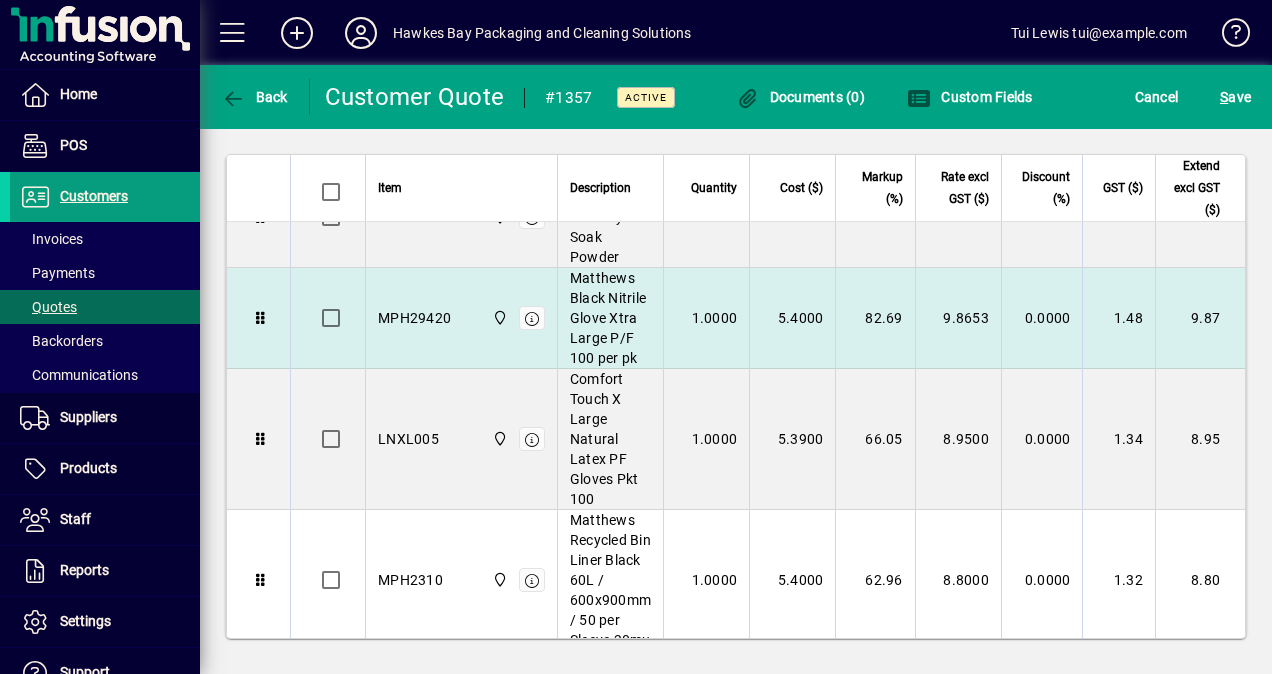 click on "9.8653" at bounding box center [958, 318] 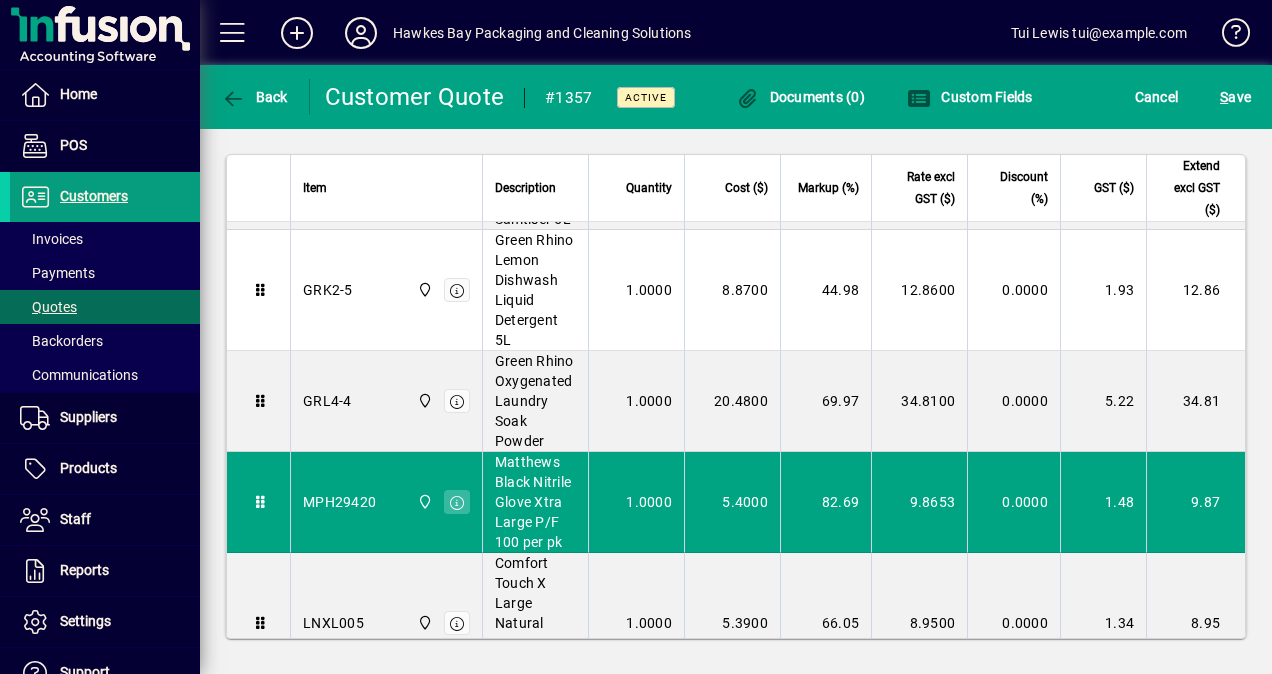 scroll, scrollTop: 1052, scrollLeft: 0, axis: vertical 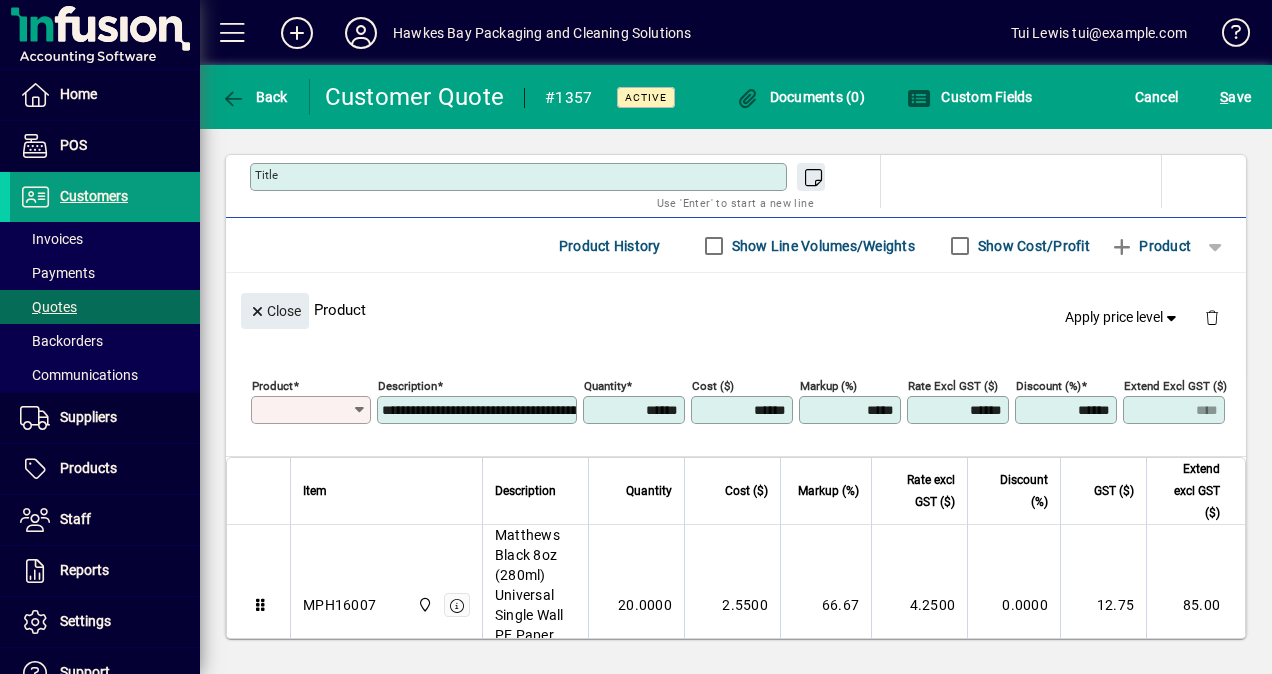 type on "********" 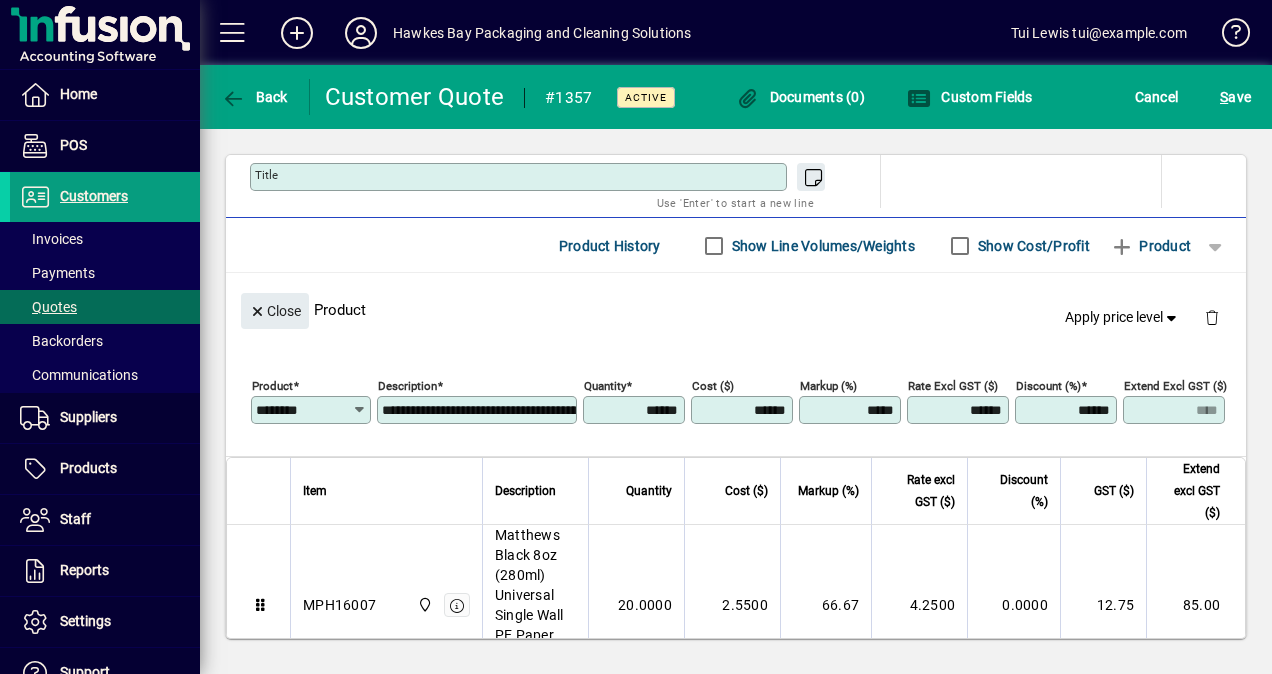 drag, startPoint x: 928, startPoint y: 398, endPoint x: 1102, endPoint y: 362, distance: 177.68512 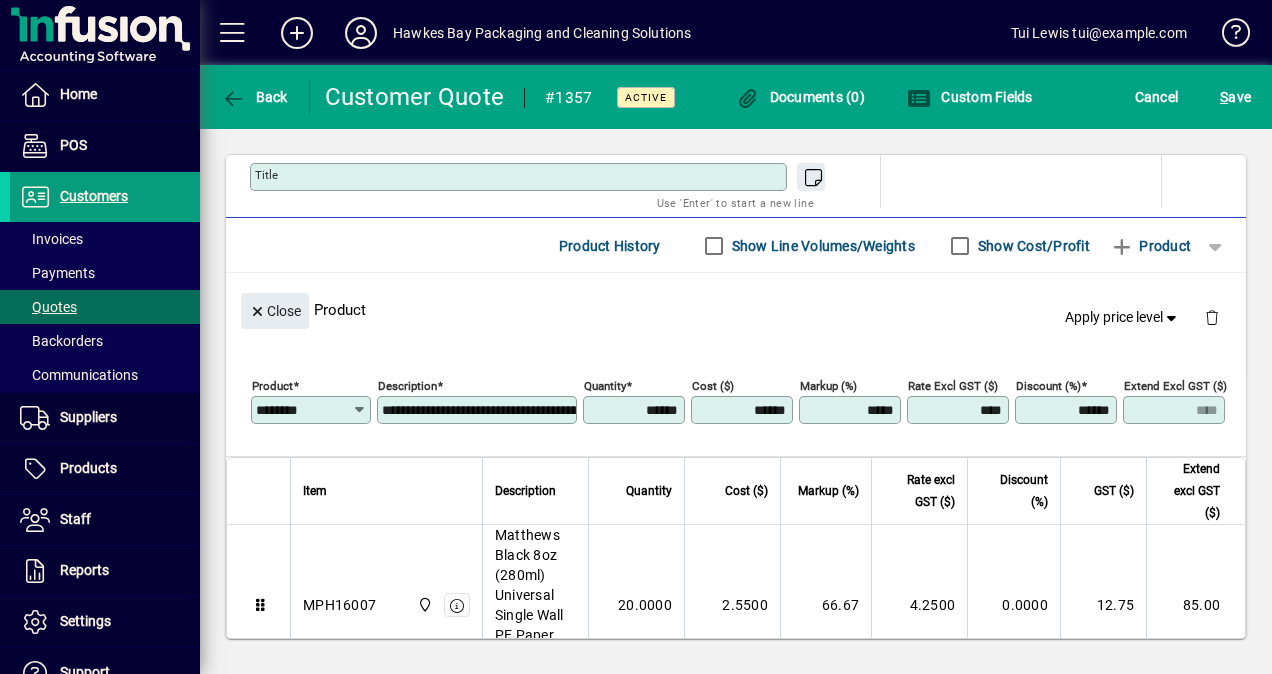 type on "****" 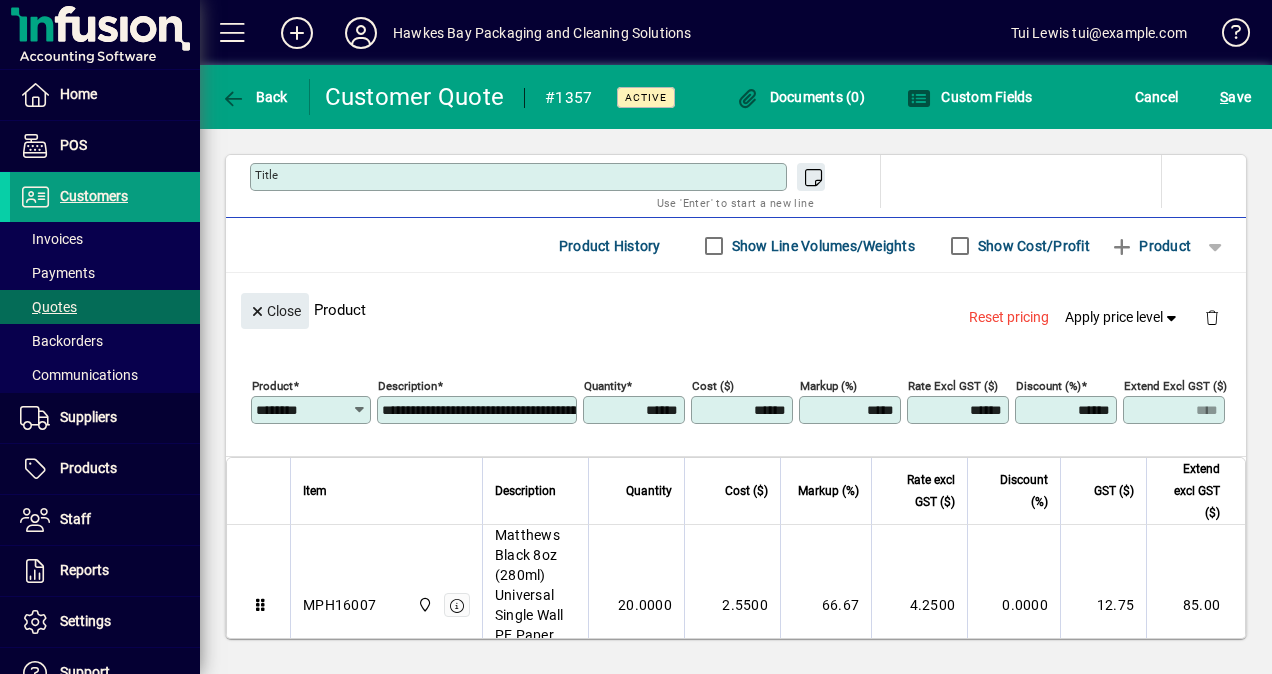 click on "Close  Product  Reset pricing   Apply price level" 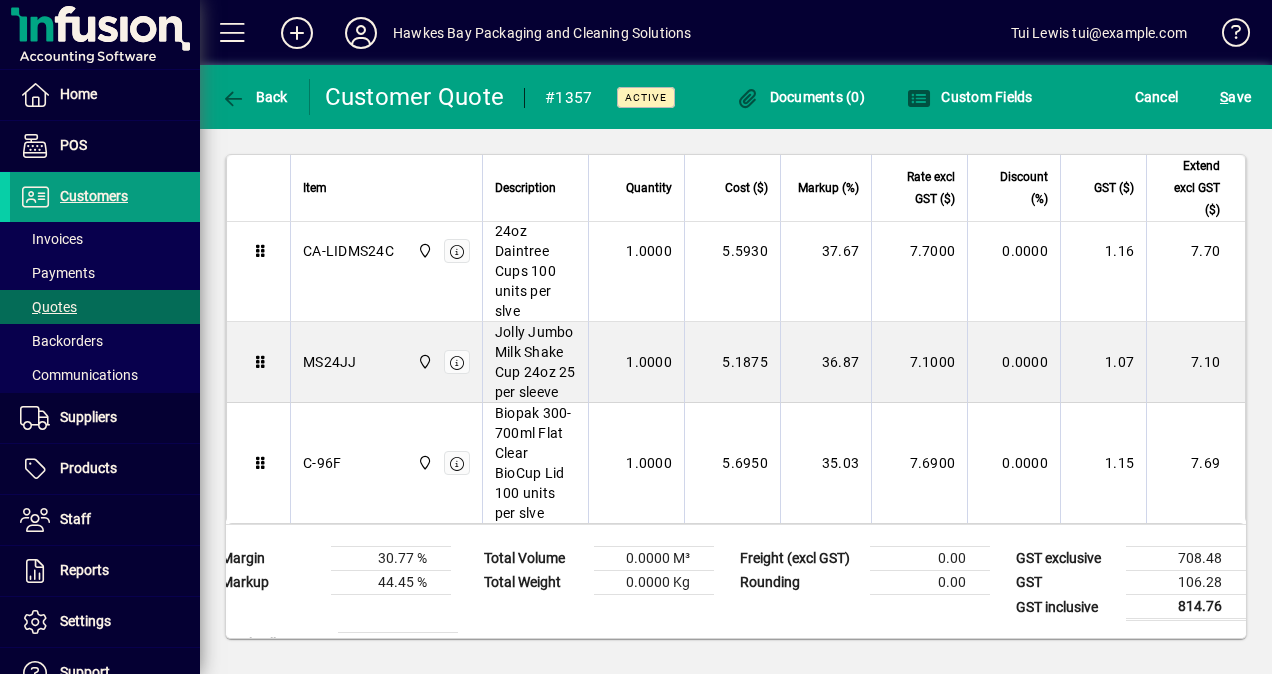 scroll, scrollTop: 3090, scrollLeft: 0, axis: vertical 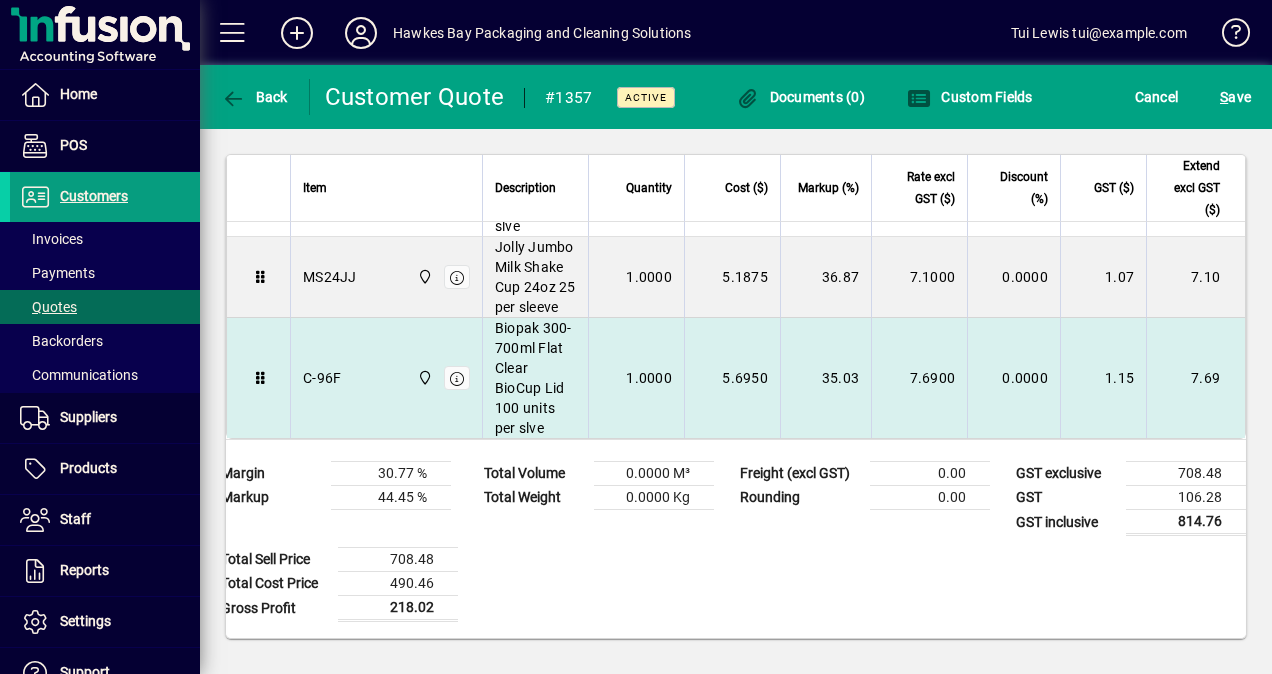 click on "Biopak 300-700ml Flat Clear BioCup Lid 100 units per slve" at bounding box center (535, 378) 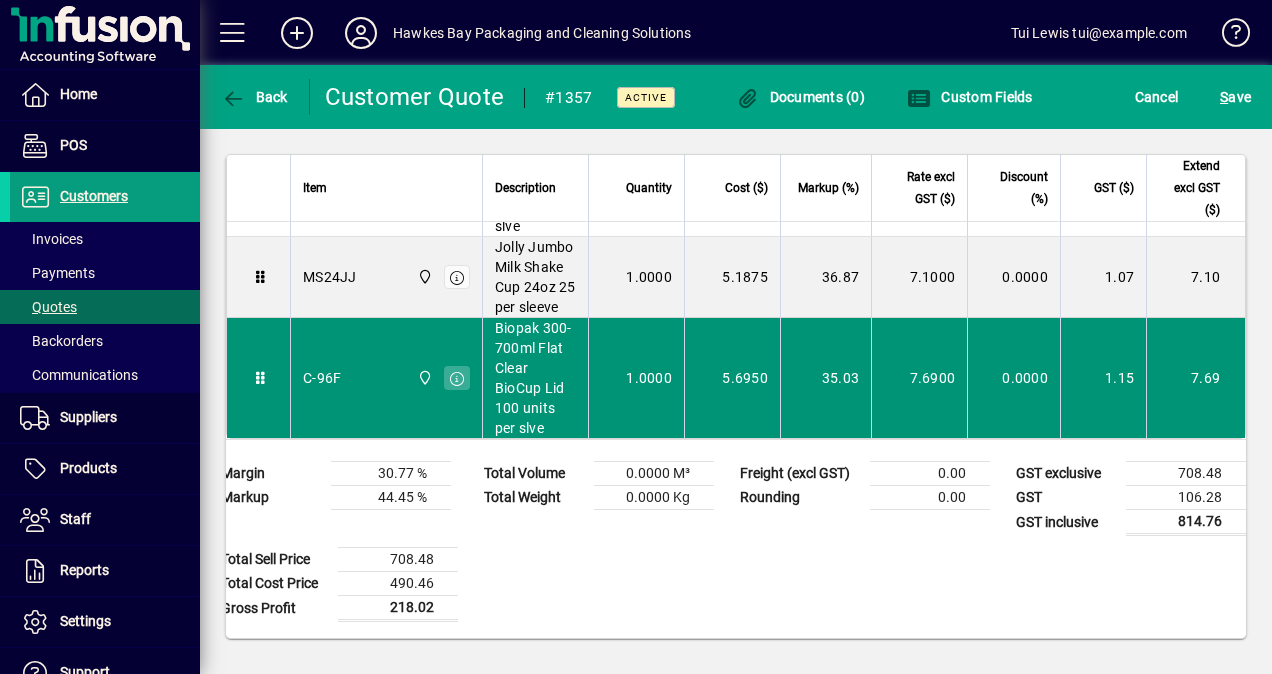 type on "*****" 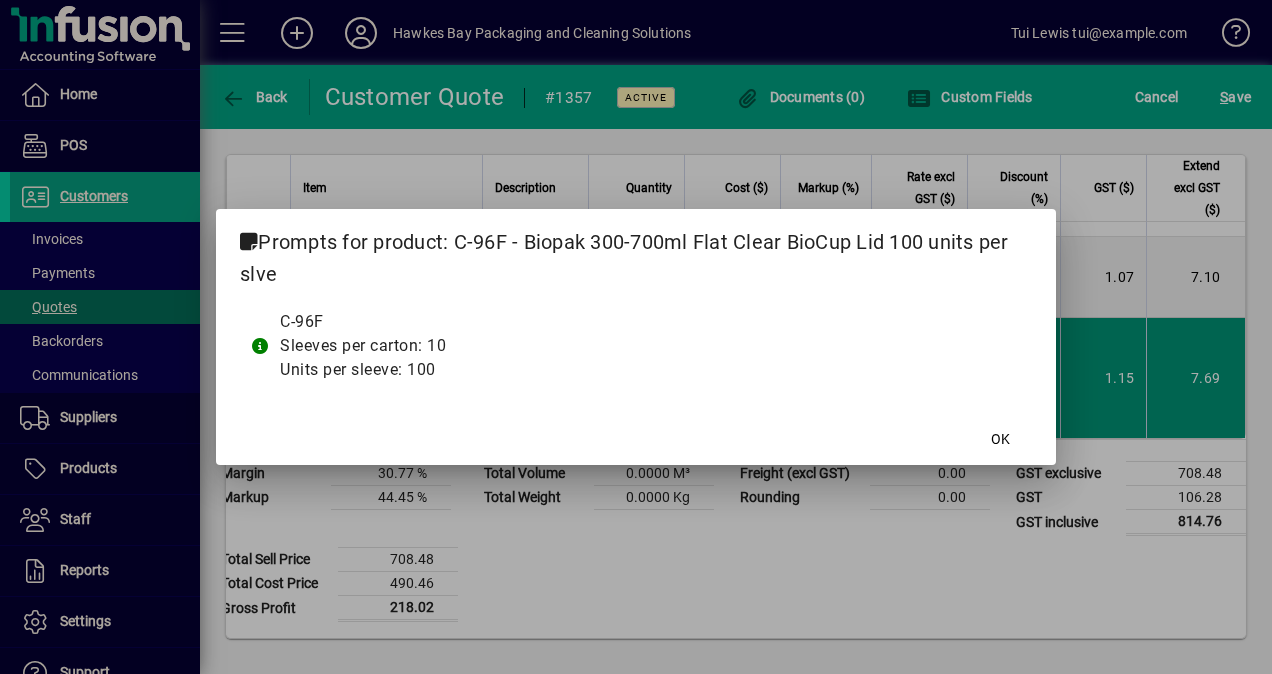 scroll, scrollTop: 1052, scrollLeft: 0, axis: vertical 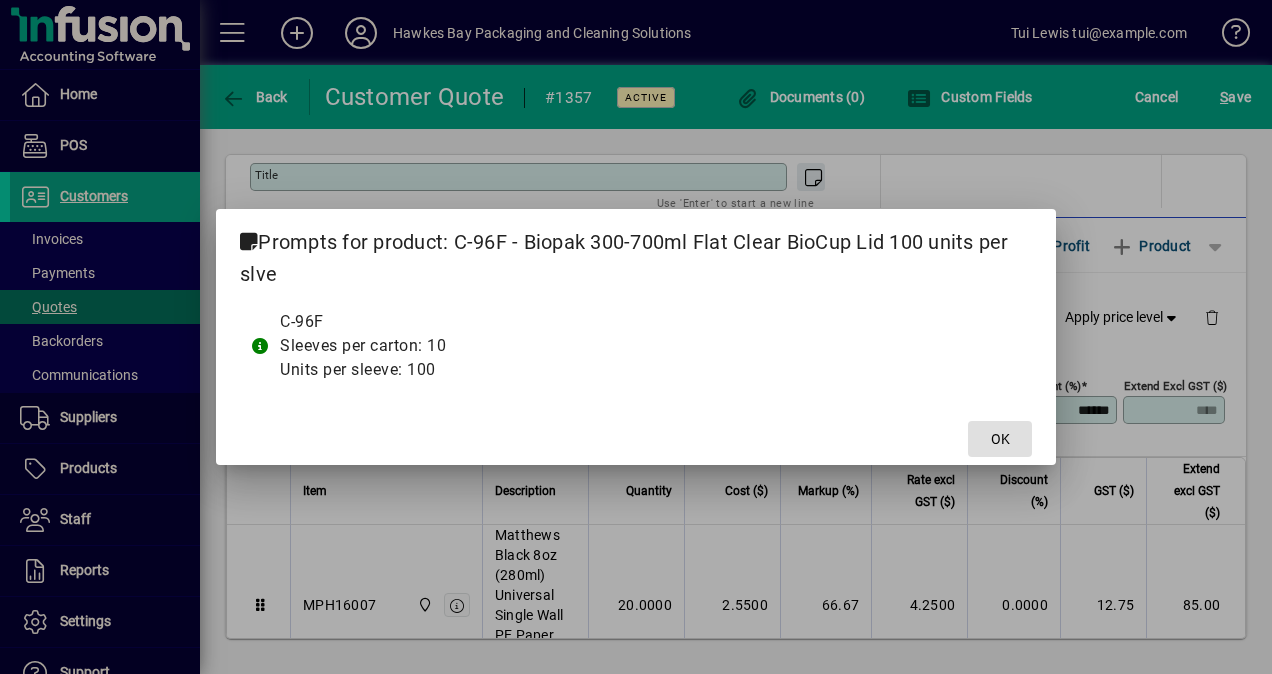 click 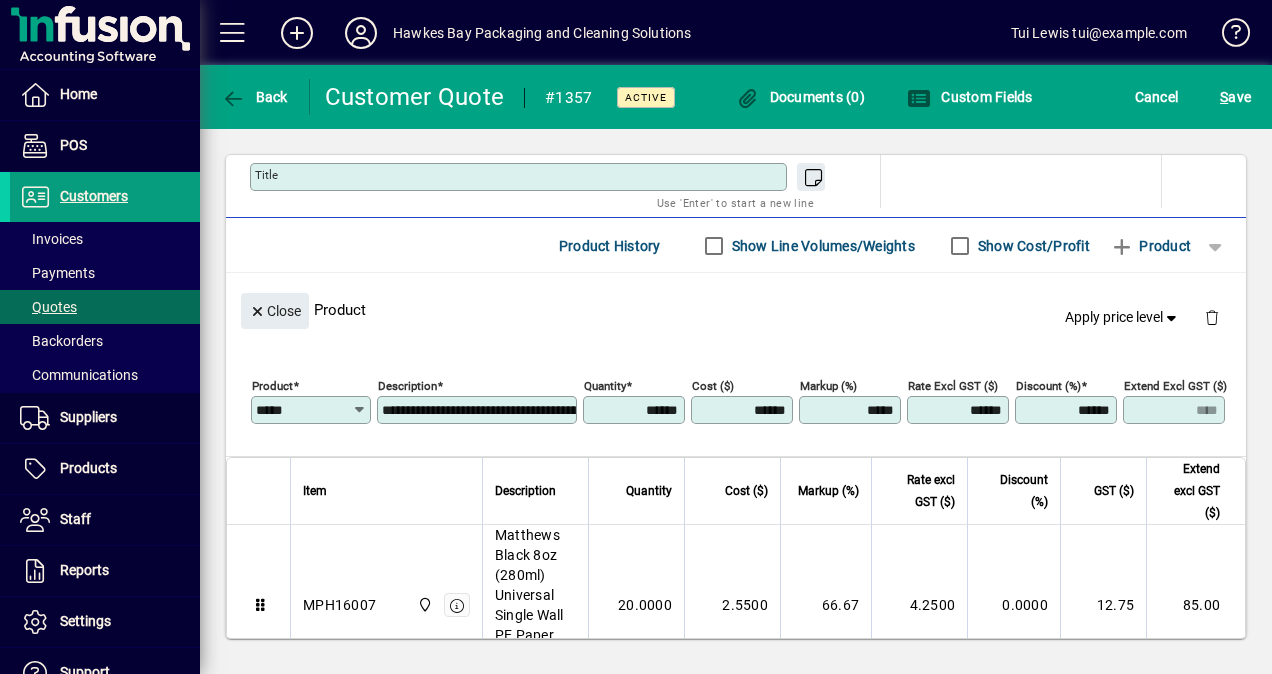 click on "******" at bounding box center (960, 410) 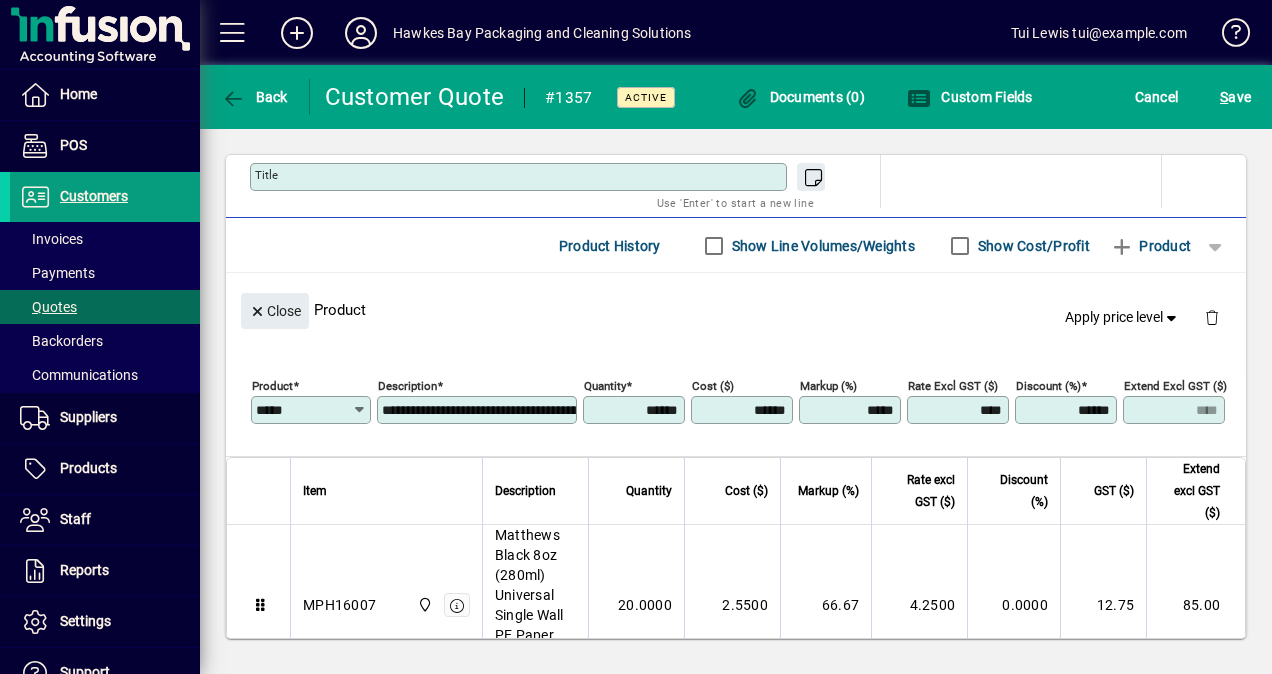 type on "****" 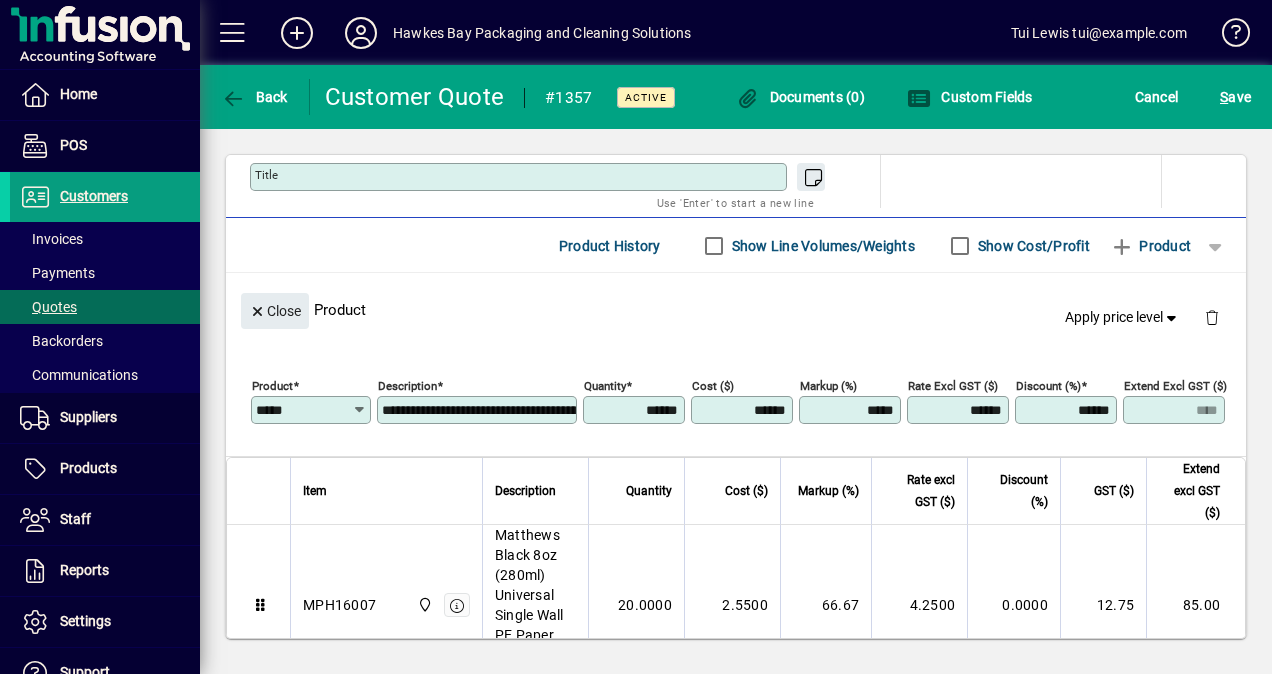 click on "Close  Product   Apply price level" 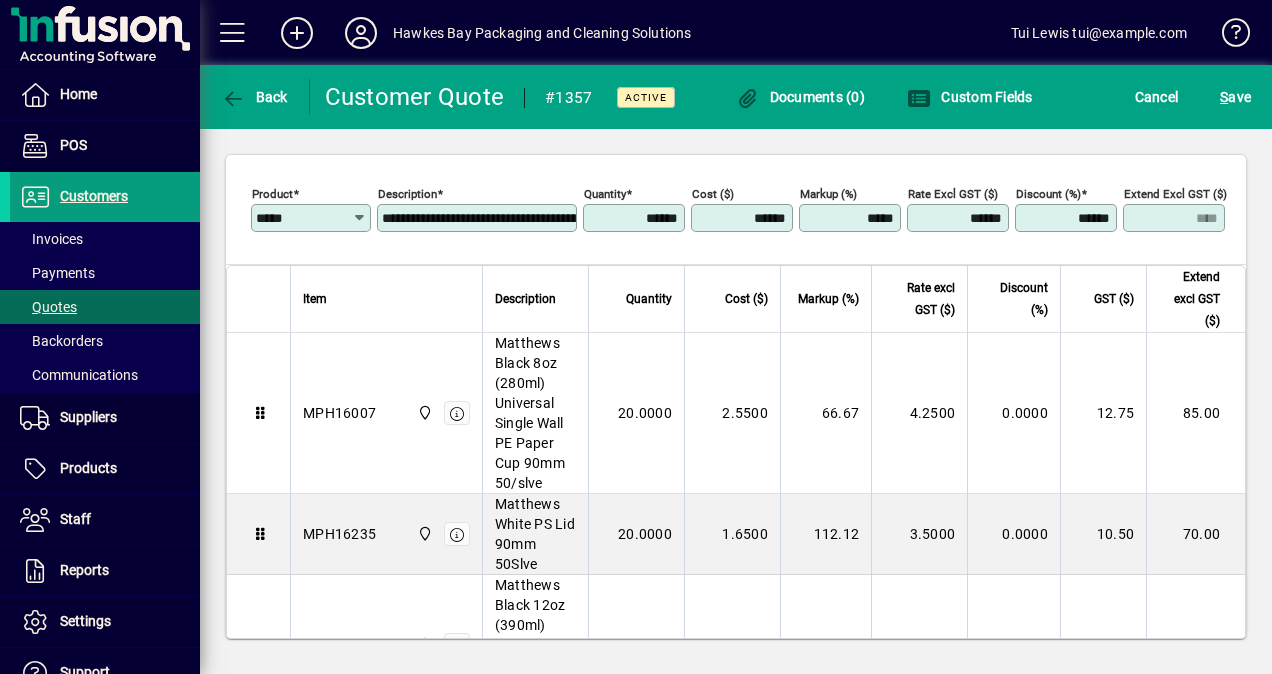 scroll, scrollTop: 1252, scrollLeft: 0, axis: vertical 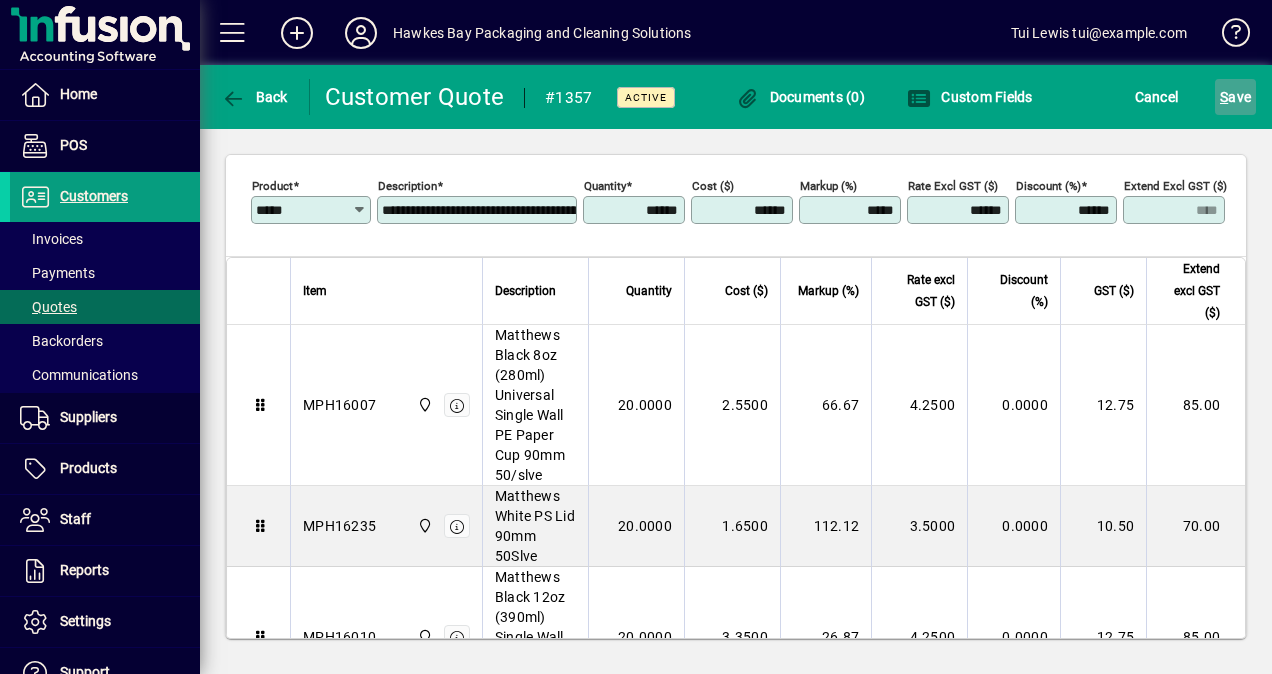 click on "S ave" 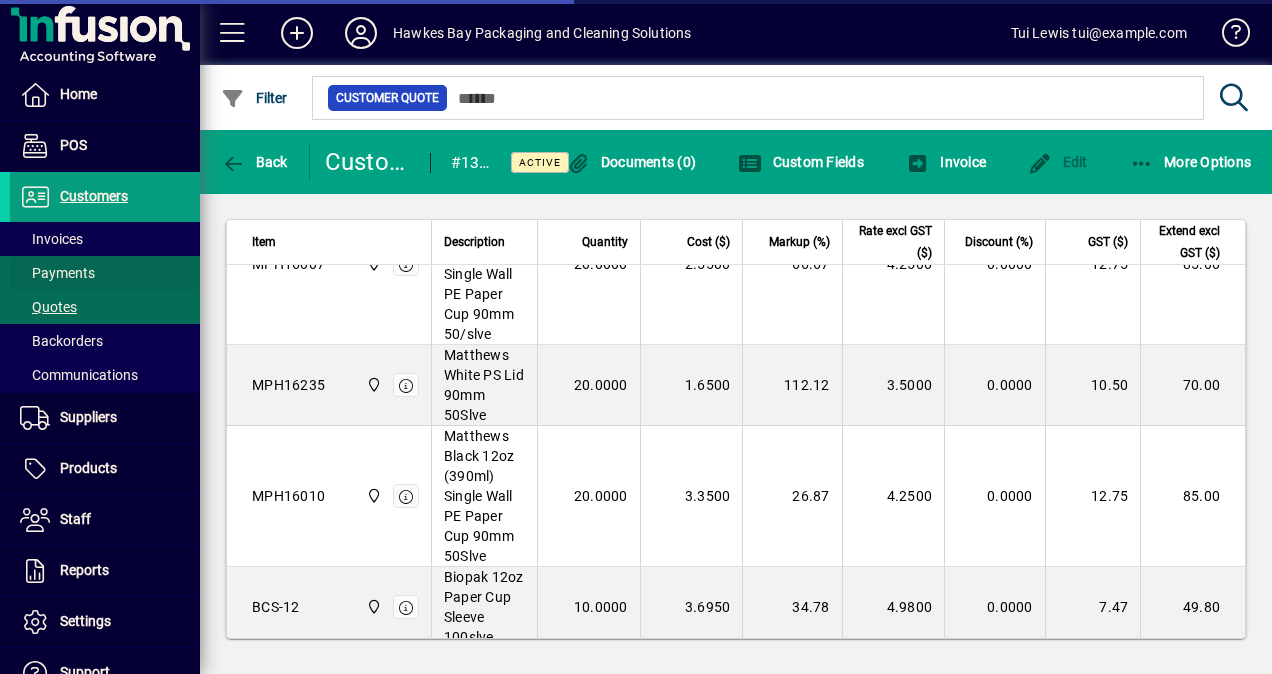 scroll, scrollTop: 1002, scrollLeft: 0, axis: vertical 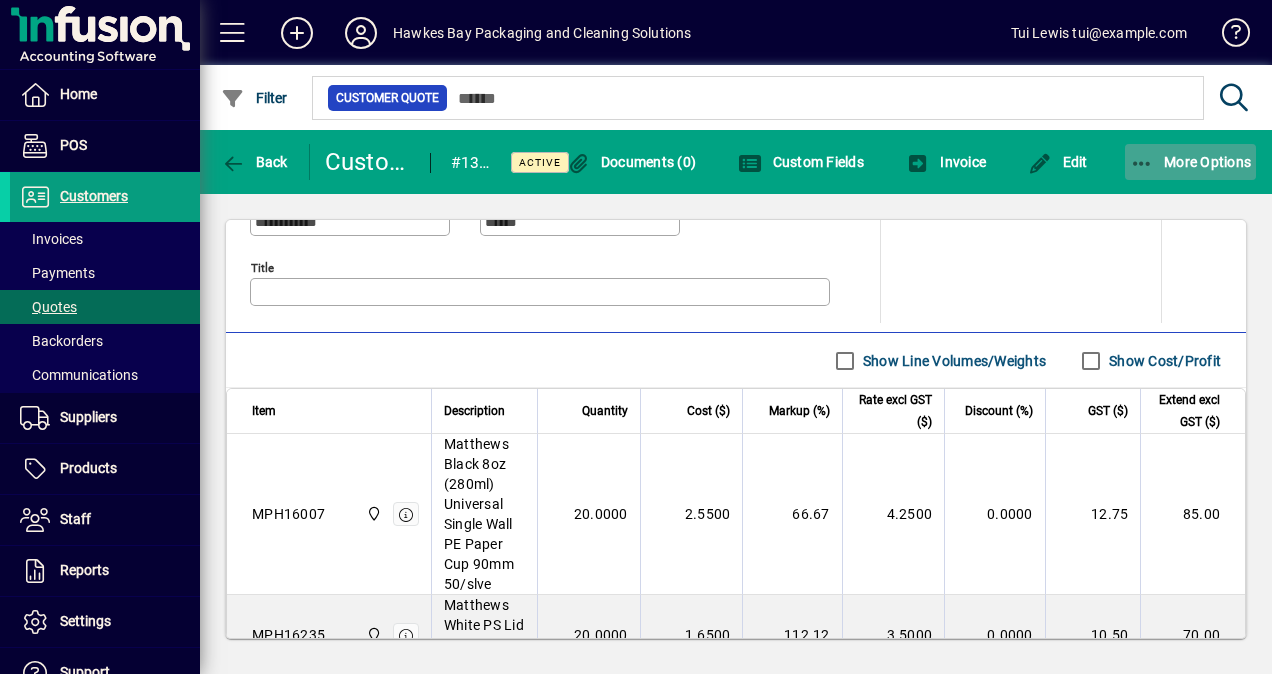 click 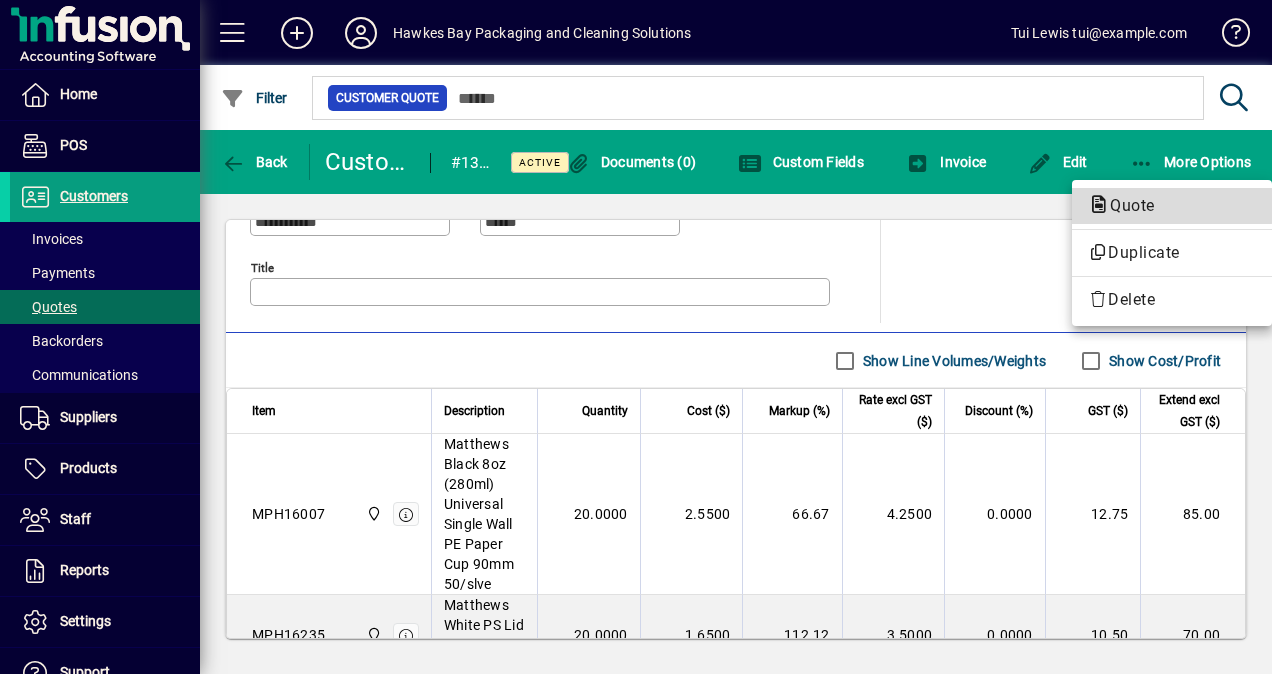 click on "Quote" 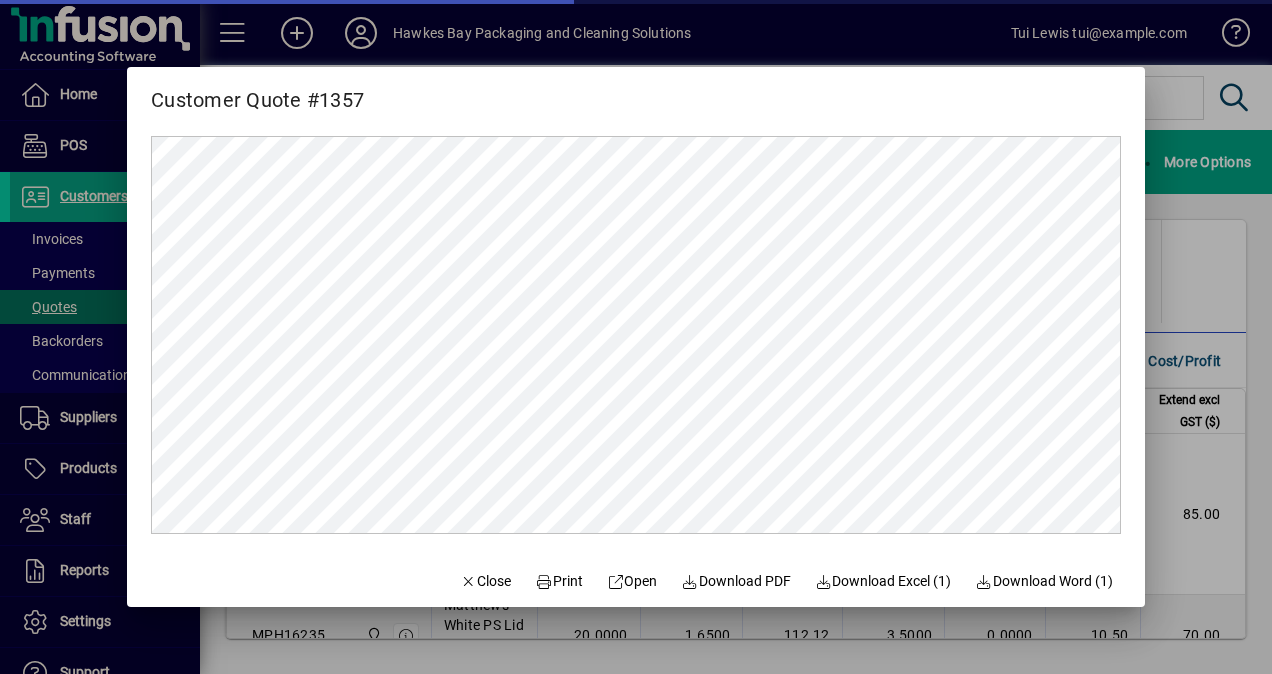 scroll, scrollTop: 0, scrollLeft: 0, axis: both 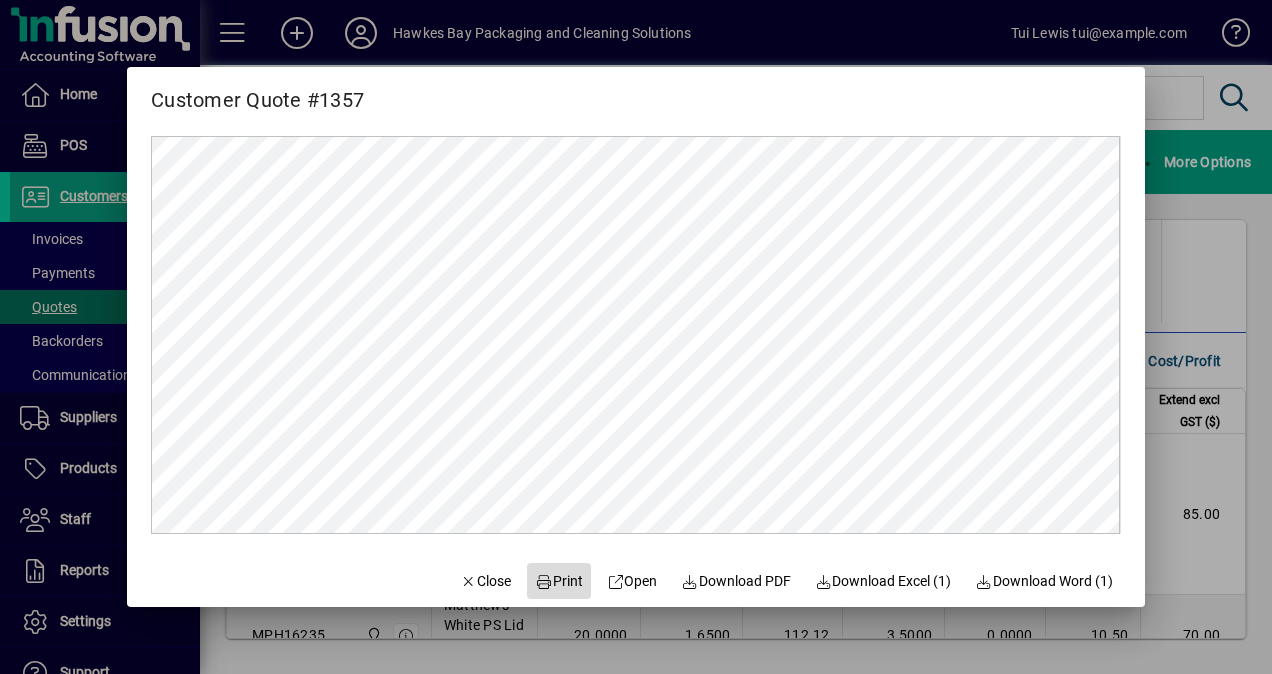 drag, startPoint x: 528, startPoint y: 584, endPoint x: 541, endPoint y: 588, distance: 13.601471 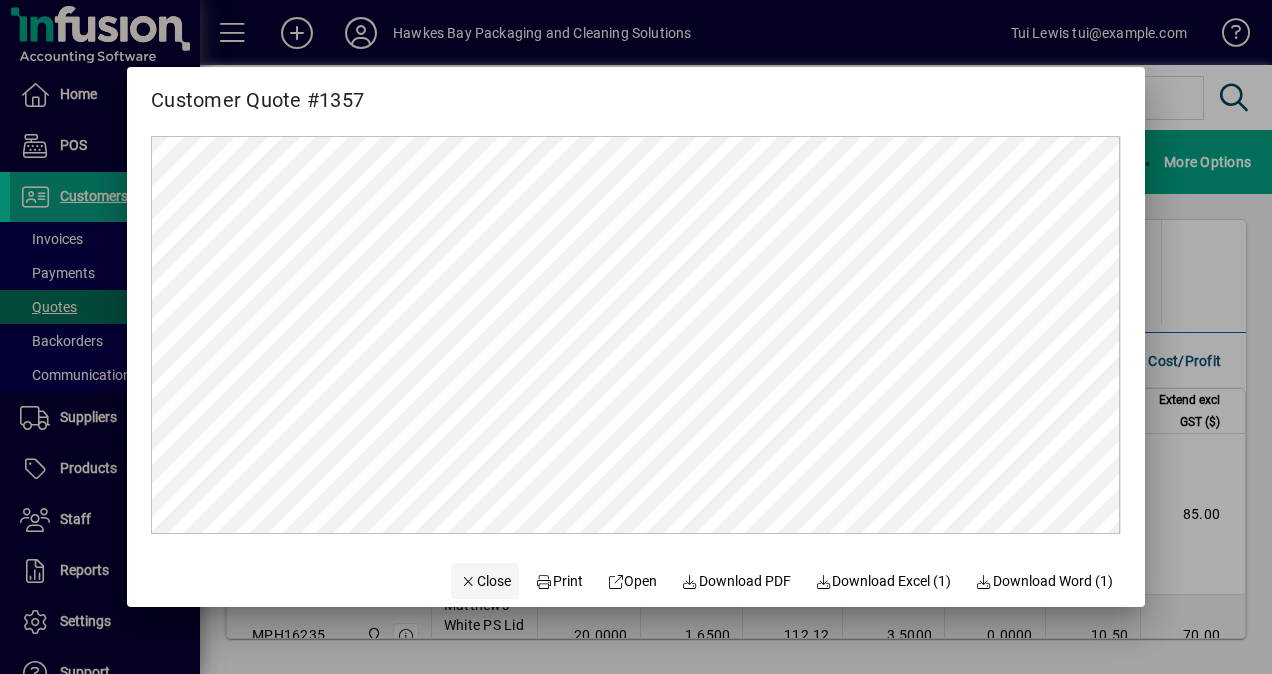 click on "Close" 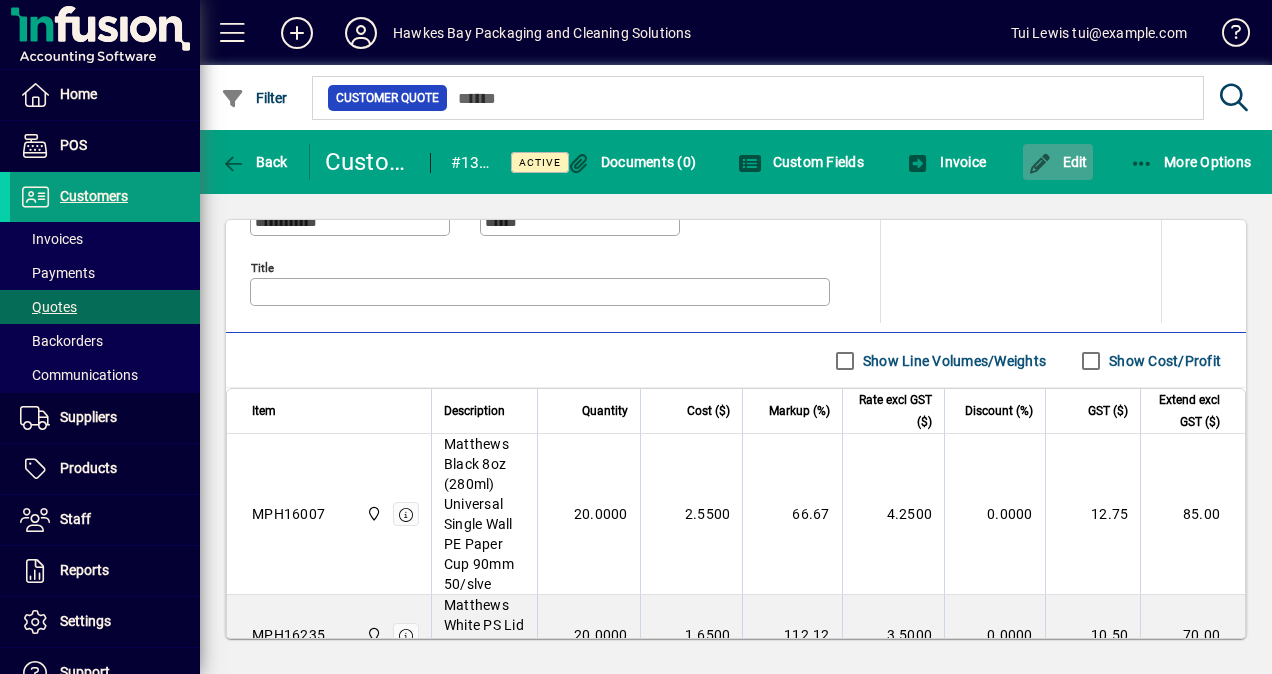 click on "Edit" 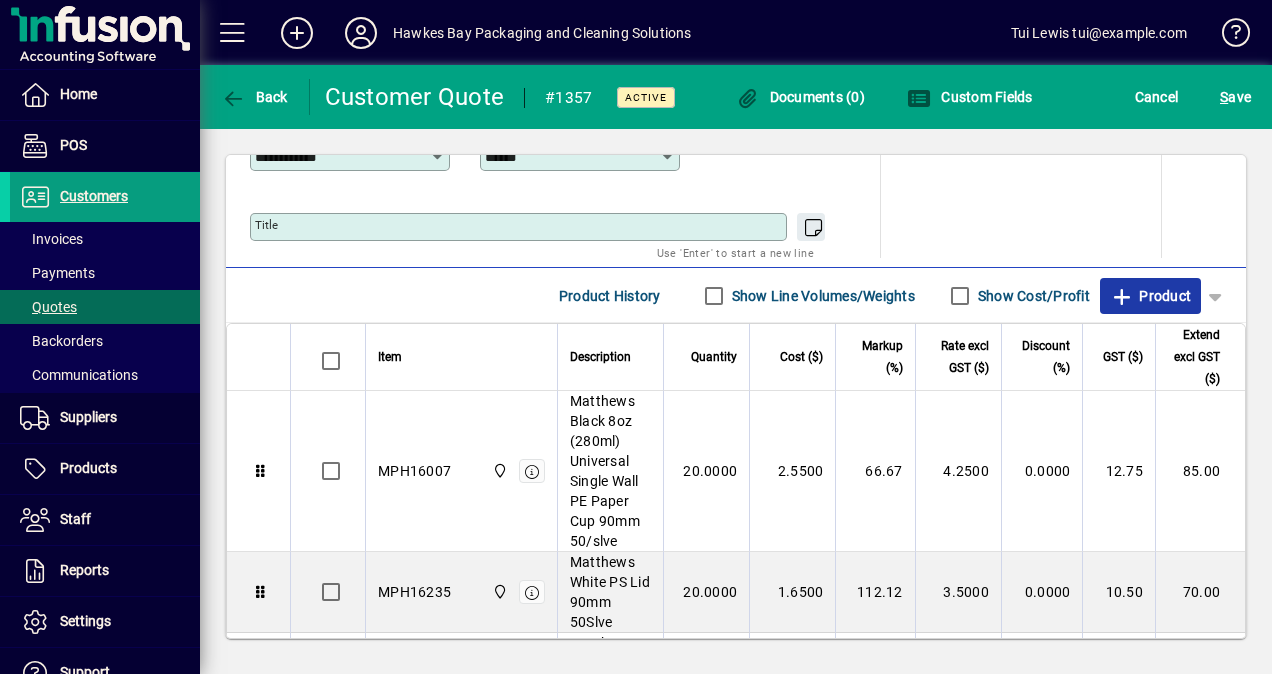 click on "Product" 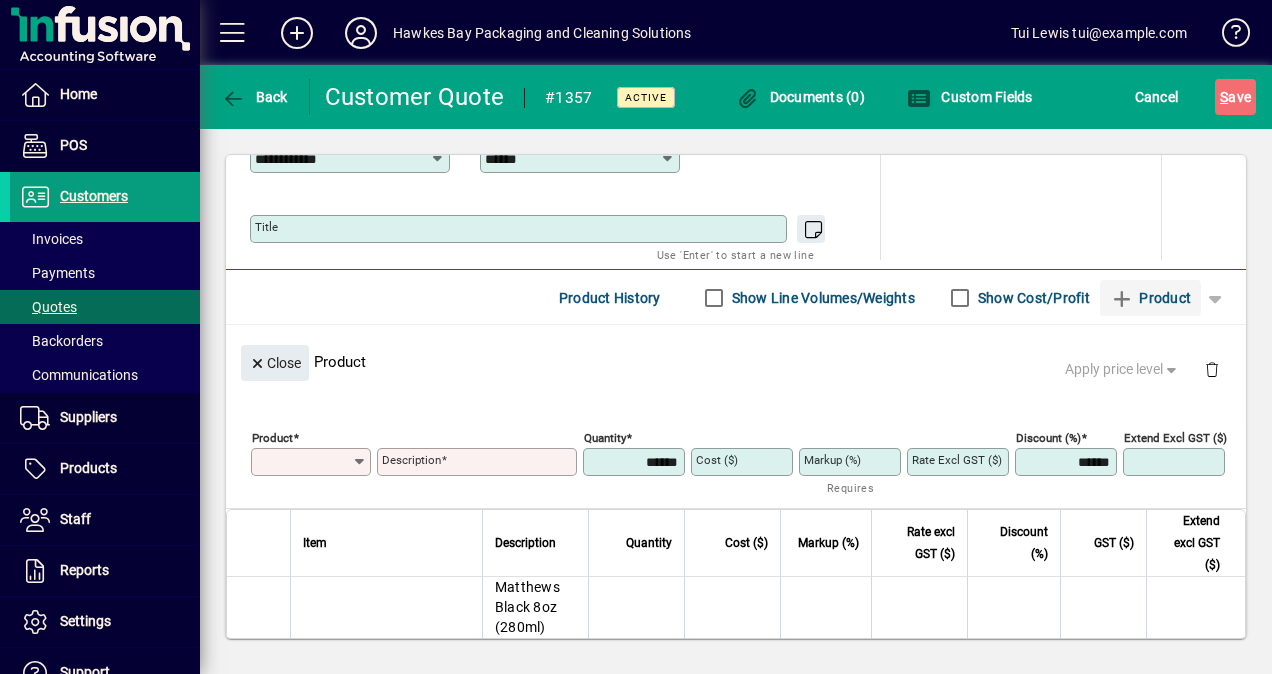 scroll, scrollTop: 238, scrollLeft: 0, axis: vertical 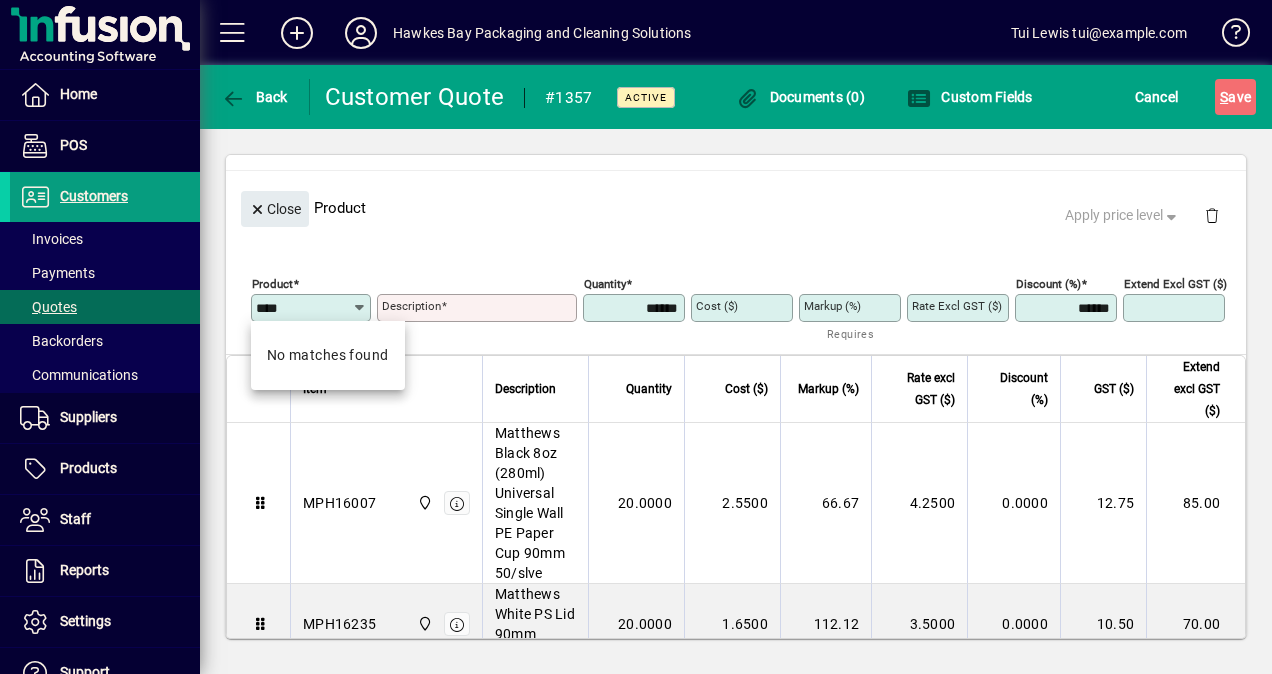 drag, startPoint x: 301, startPoint y: 304, endPoint x: 188, endPoint y: 307, distance: 113.03982 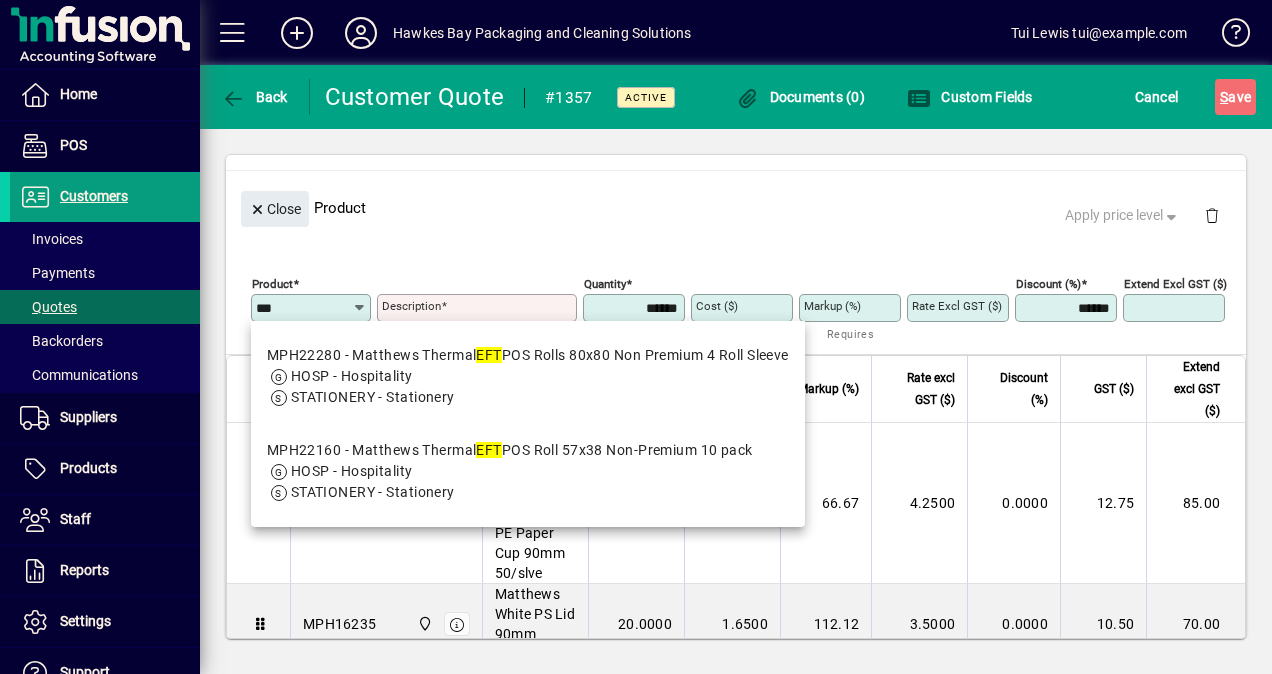 drag, startPoint x: 344, startPoint y: 462, endPoint x: 1271, endPoint y: 648, distance: 945.4761 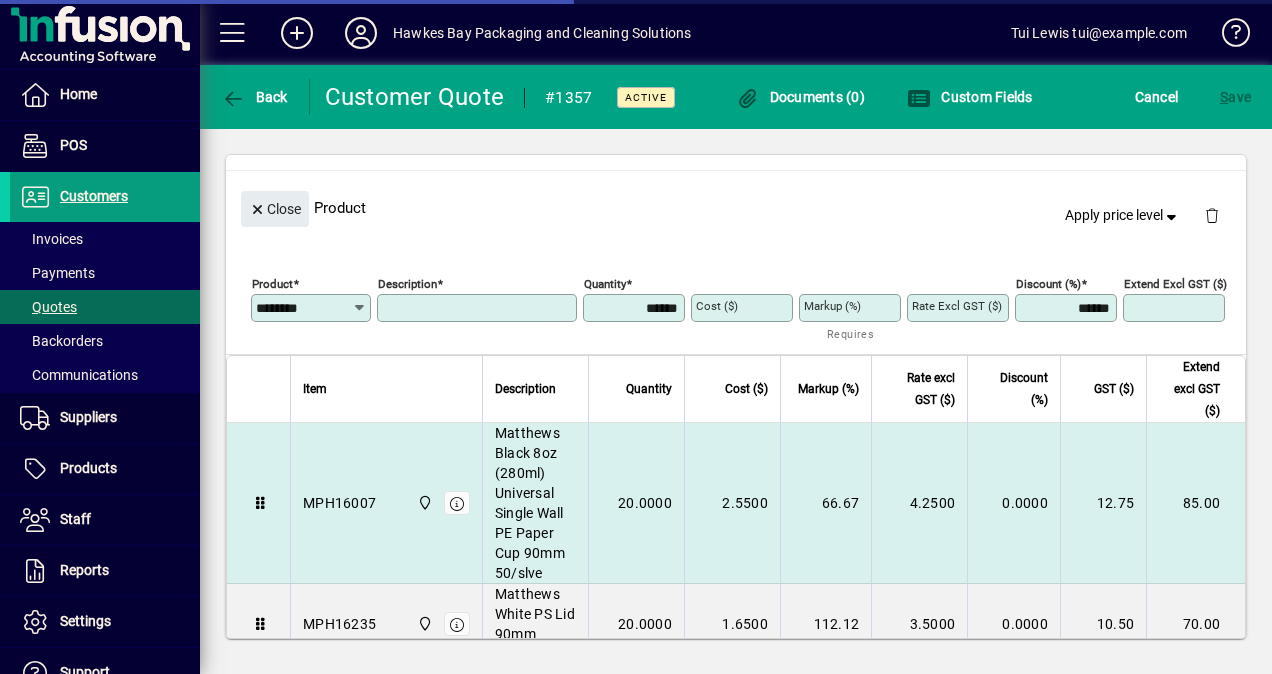 type on "**********" 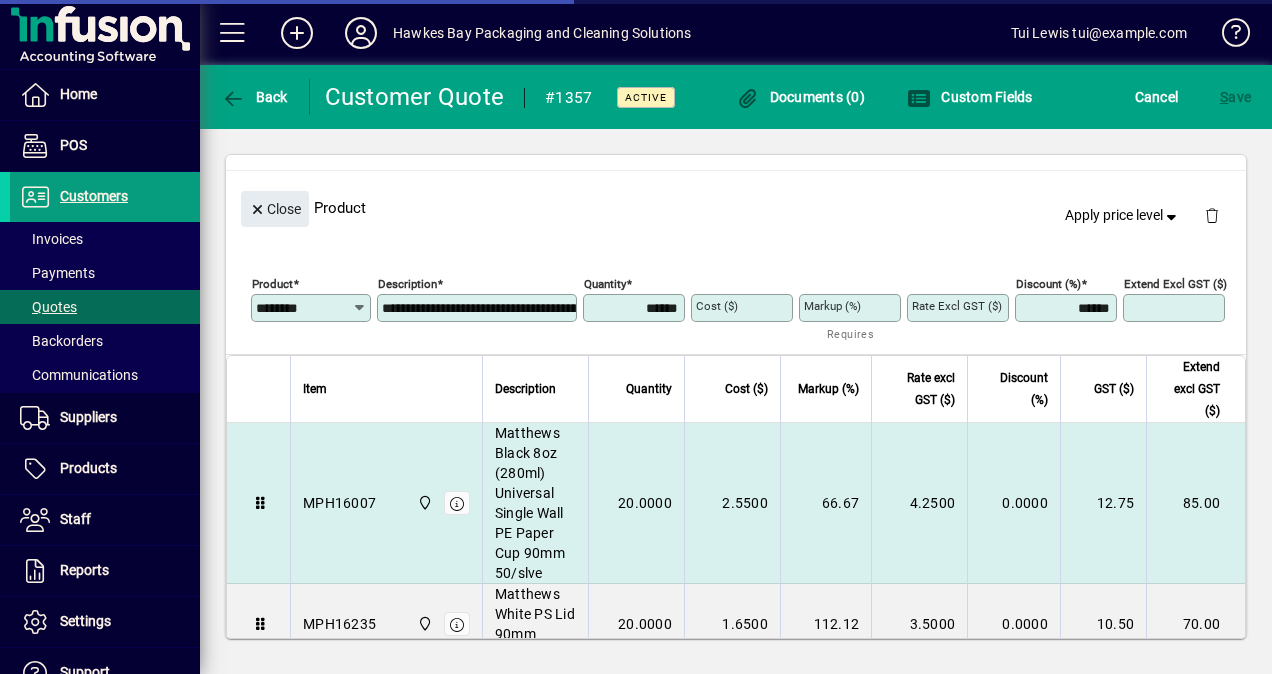 type on "******" 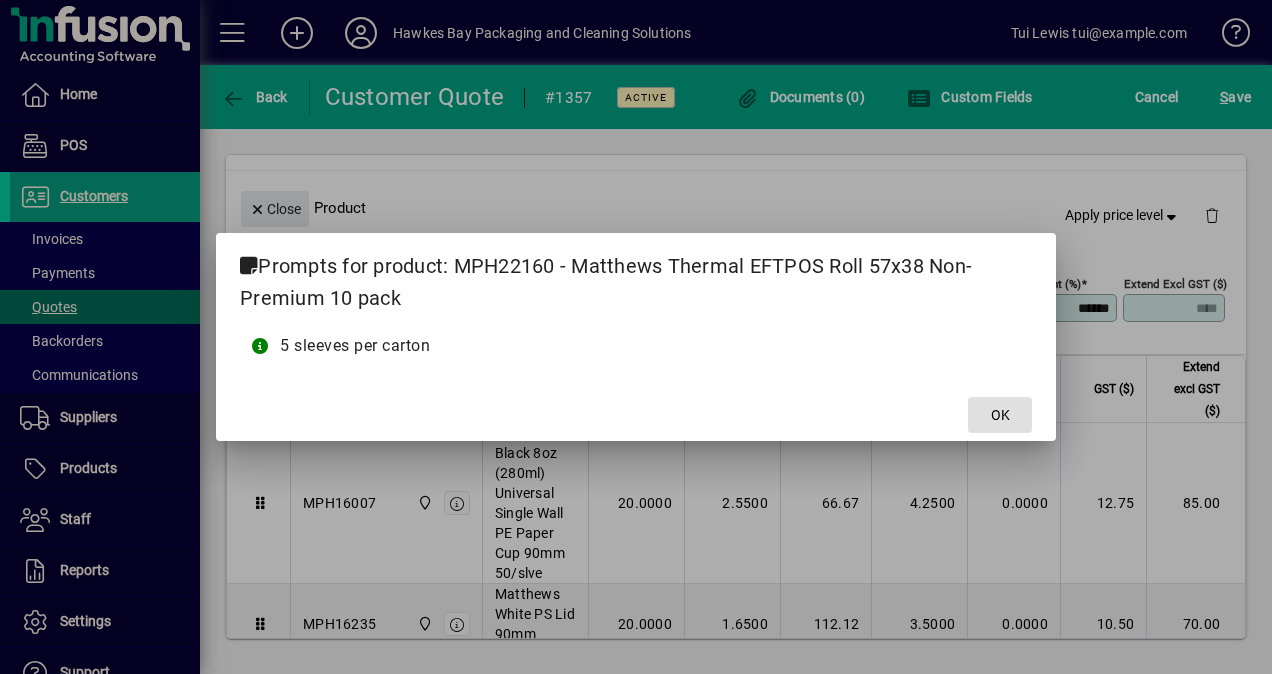 click on "OK" 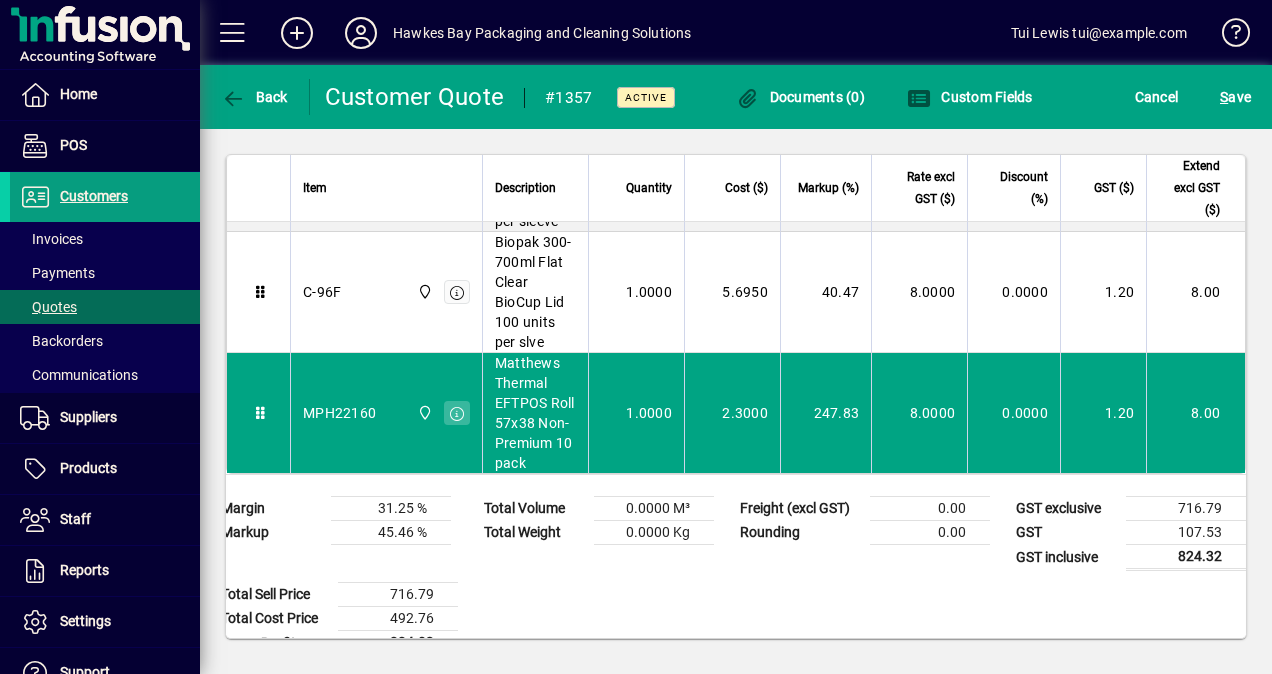 scroll, scrollTop: 2308, scrollLeft: 0, axis: vertical 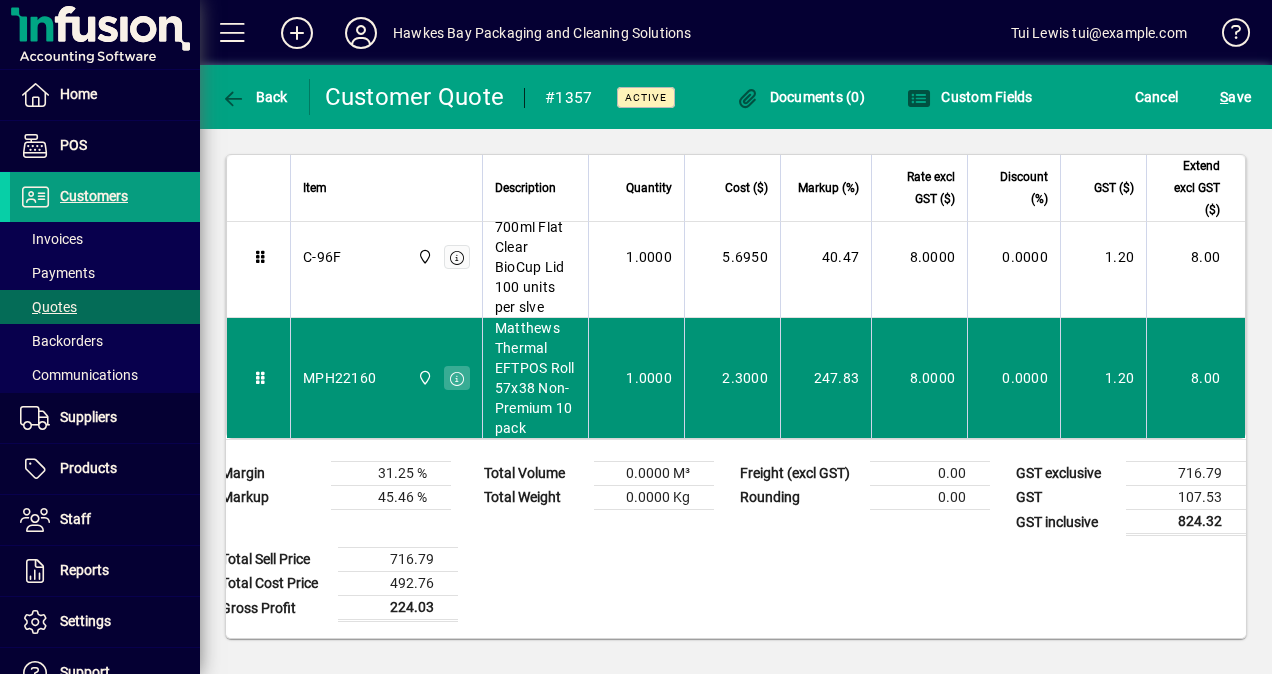 click on "Matthews Thermal EFTPOS Roll 57x38 Non-Premium 10 pack" at bounding box center [535, 378] 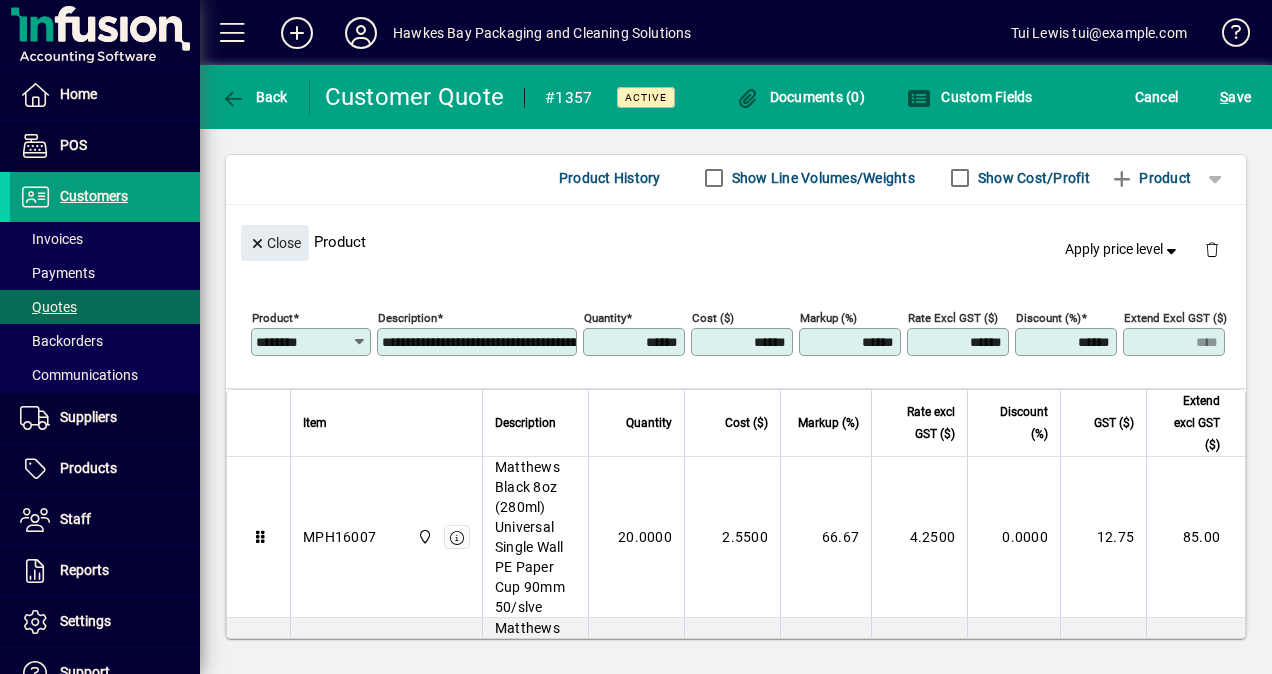 scroll, scrollTop: 0, scrollLeft: 0, axis: both 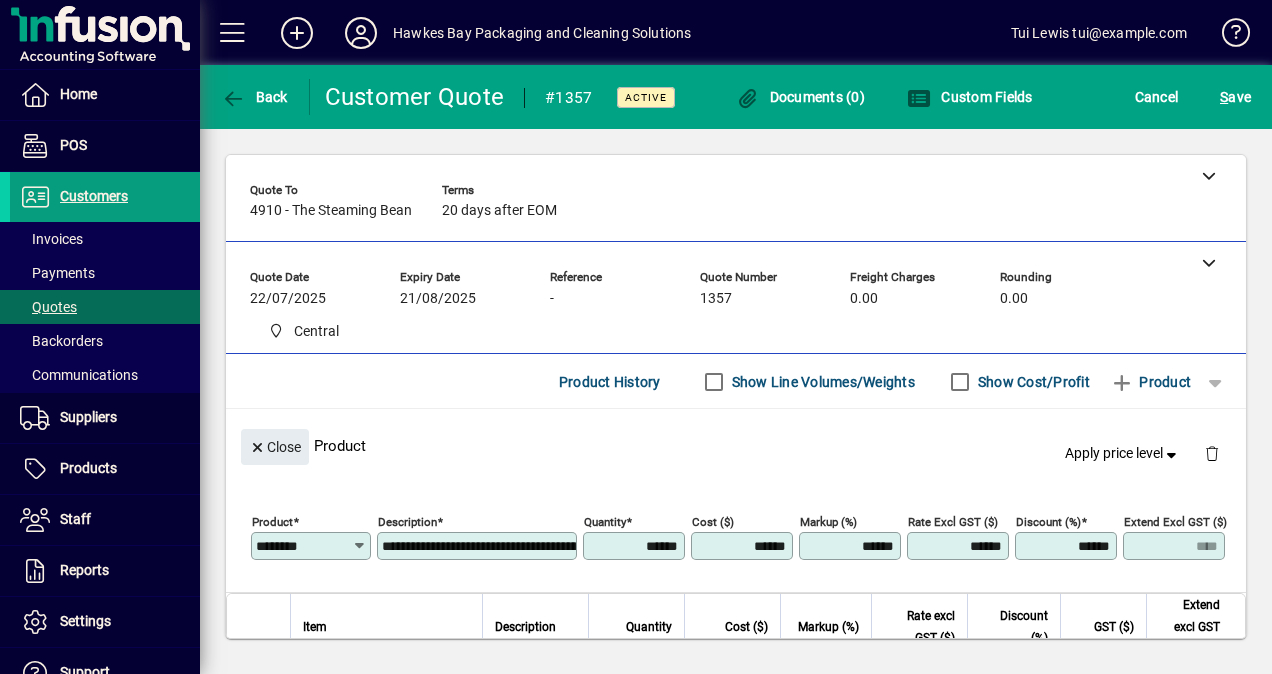 drag, startPoint x: 841, startPoint y: 546, endPoint x: 916, endPoint y: 546, distance: 75 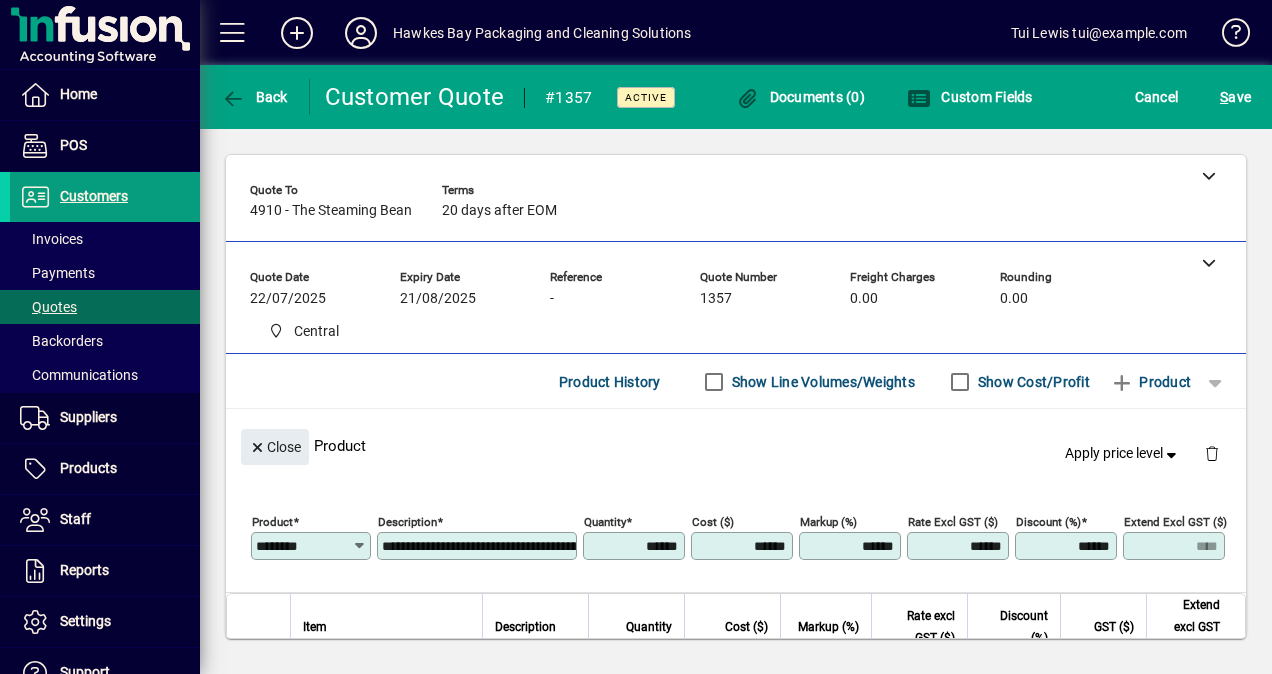 drag, startPoint x: 943, startPoint y: 542, endPoint x: 1003, endPoint y: 556, distance: 61.611687 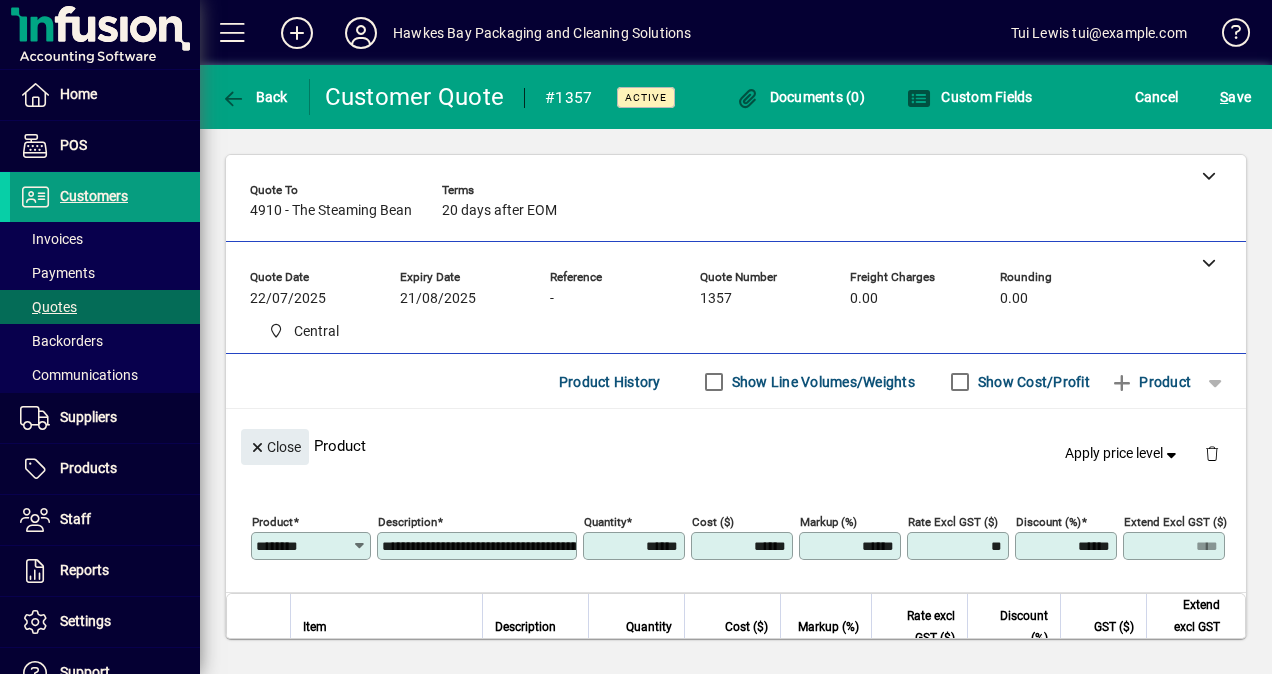 type on "**" 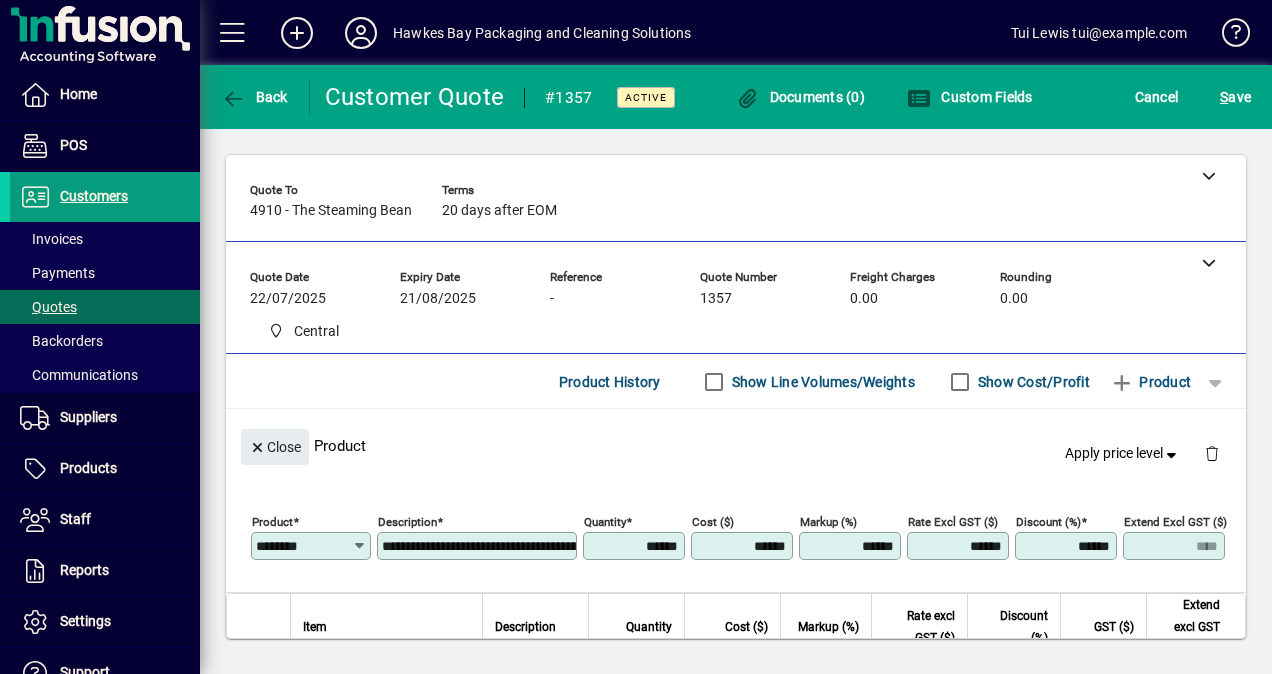 click on "**********" 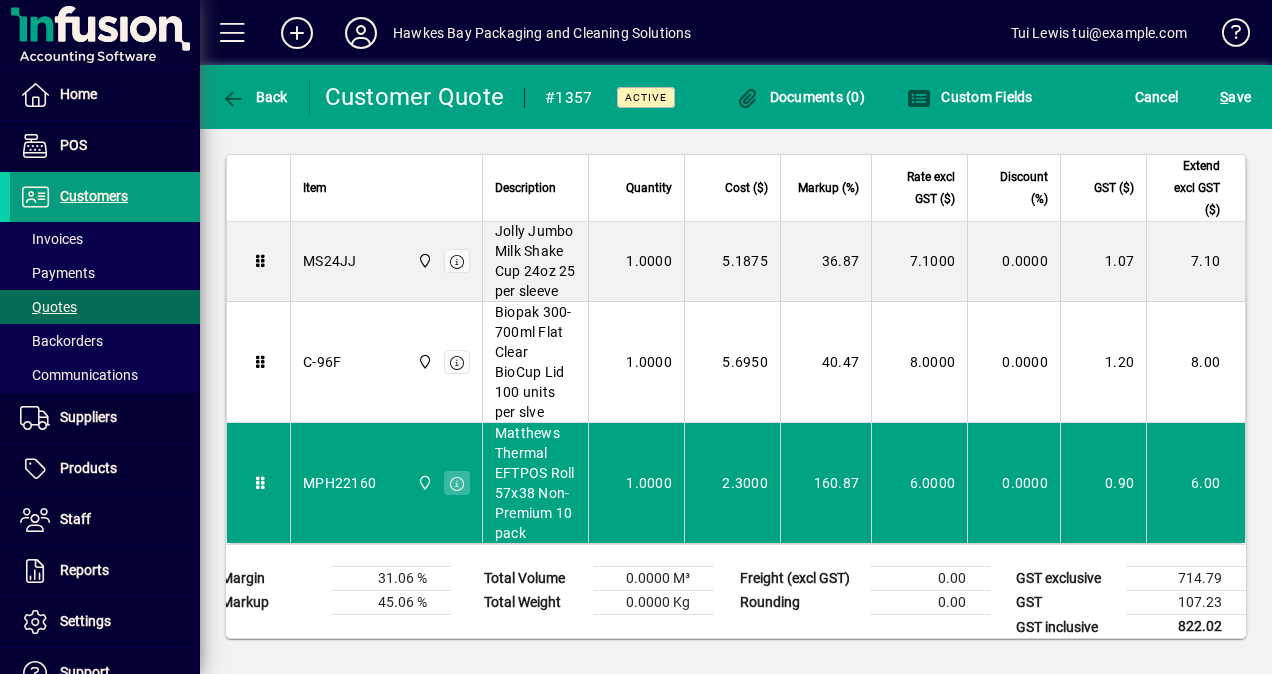 scroll, scrollTop: 2308, scrollLeft: 0, axis: vertical 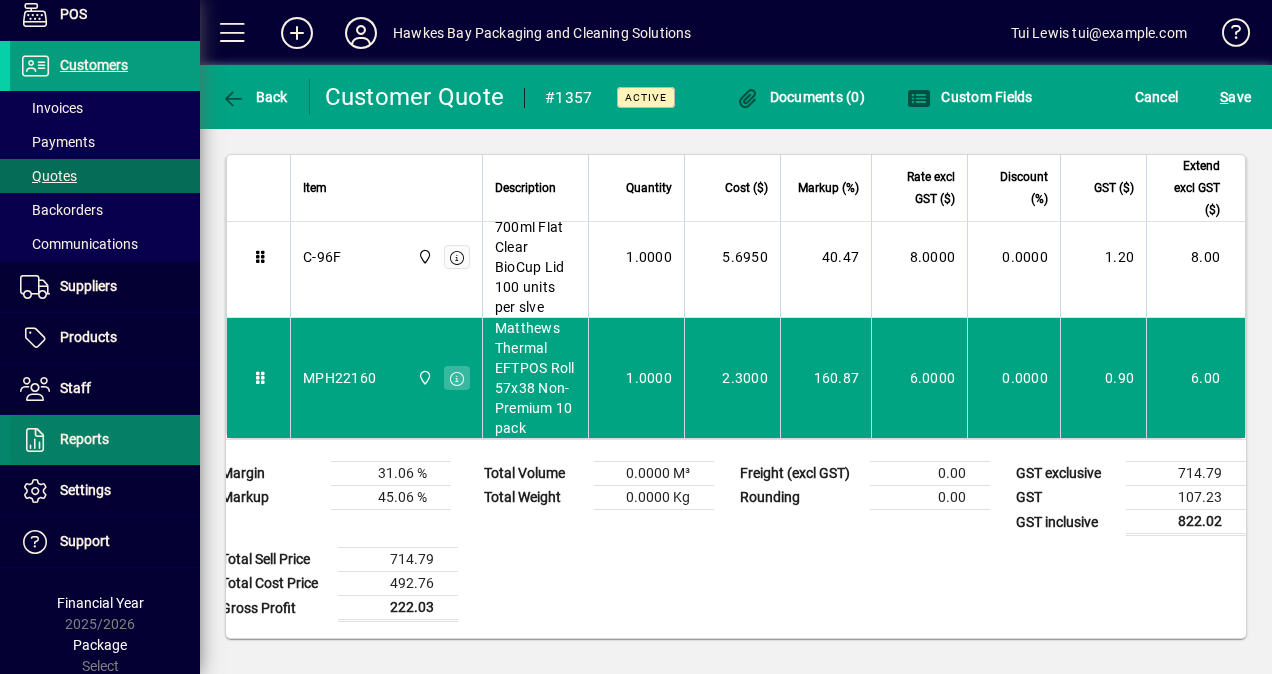 click on "Reports" at bounding box center (84, 439) 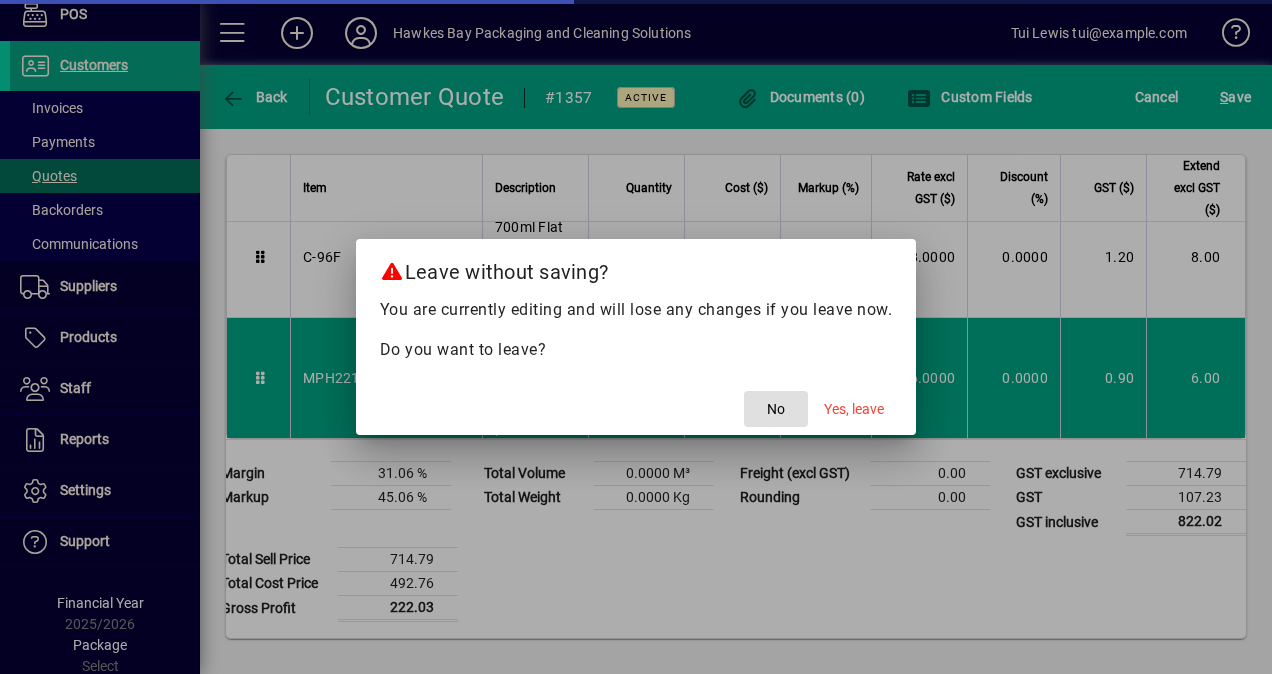 click on "No" 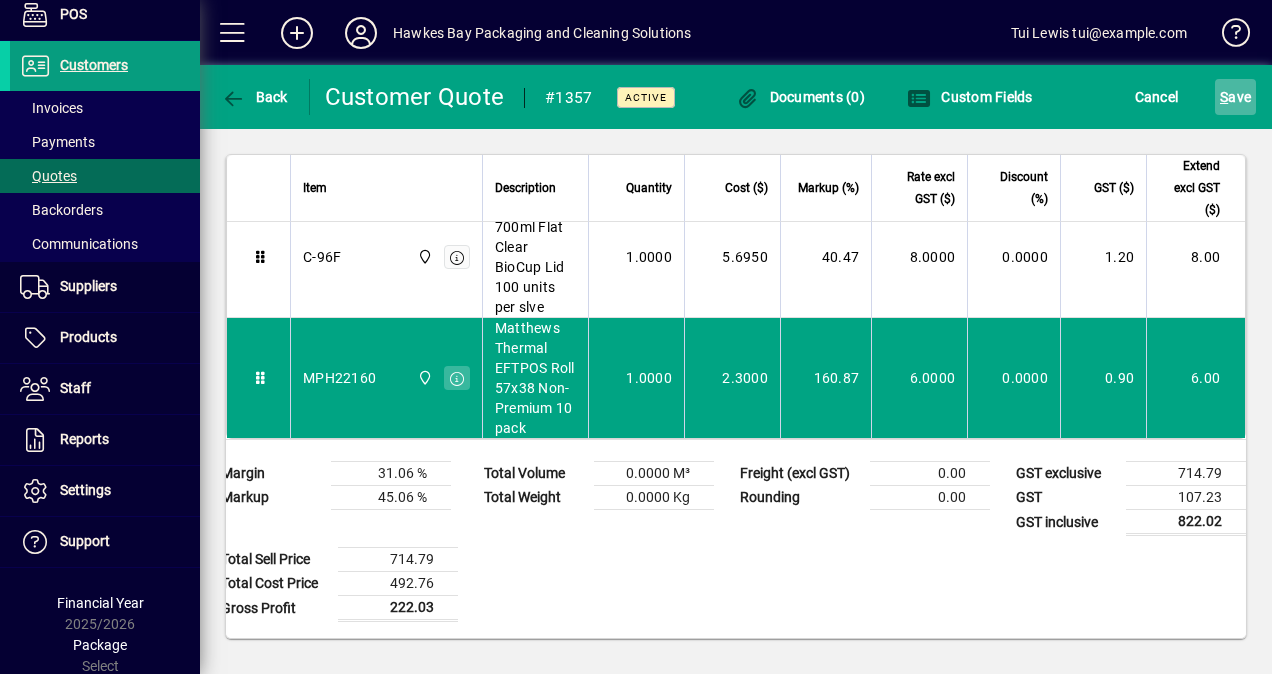 click on "S ave" 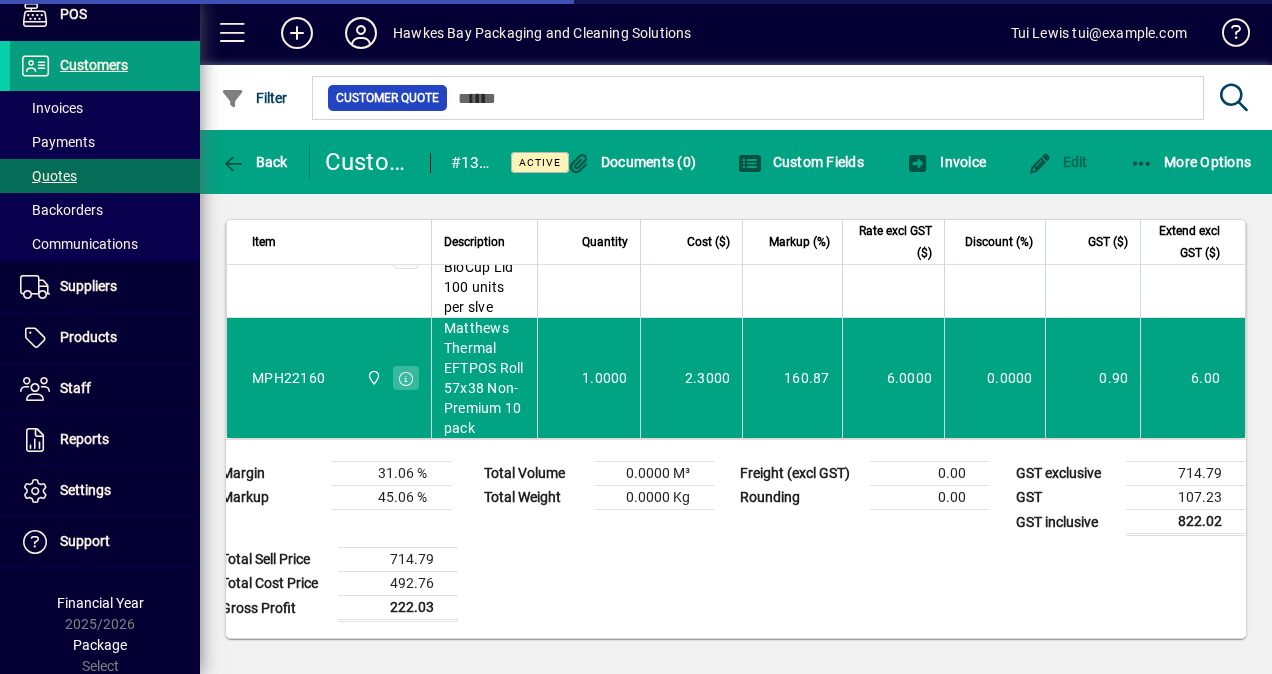 scroll, scrollTop: 11, scrollLeft: 0, axis: vertical 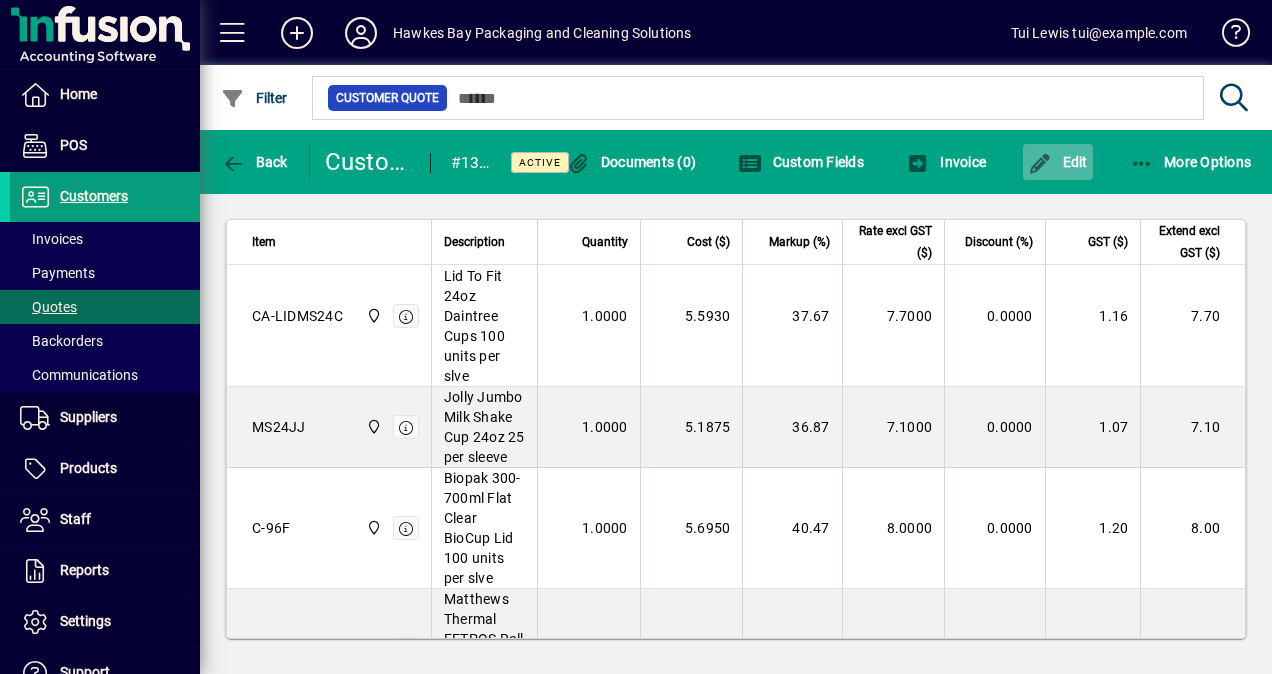 click on "Edit" 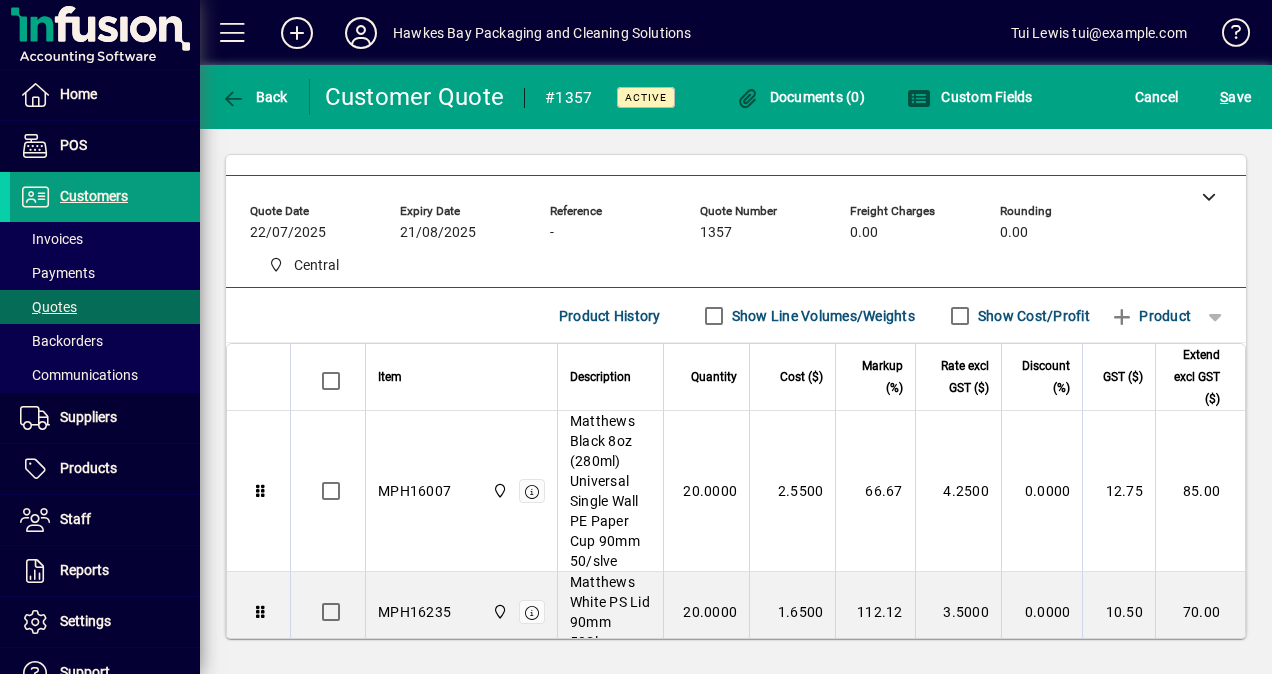 scroll, scrollTop: 0, scrollLeft: 0, axis: both 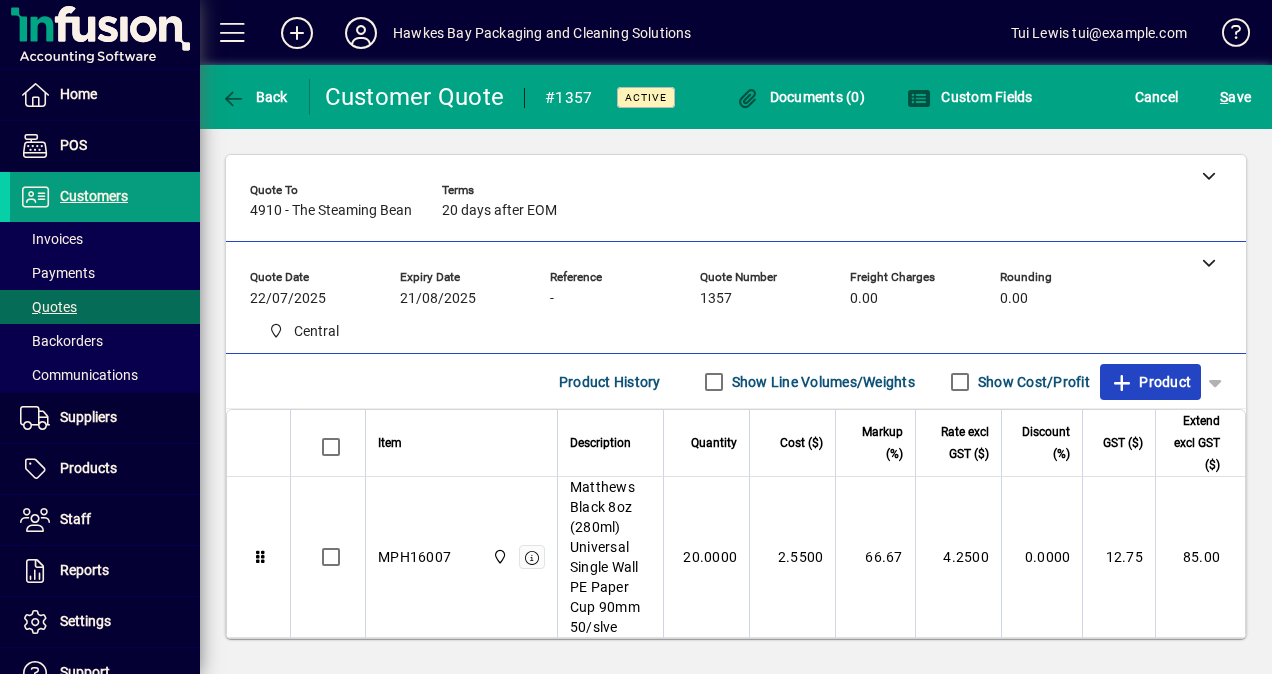 click on "Product" 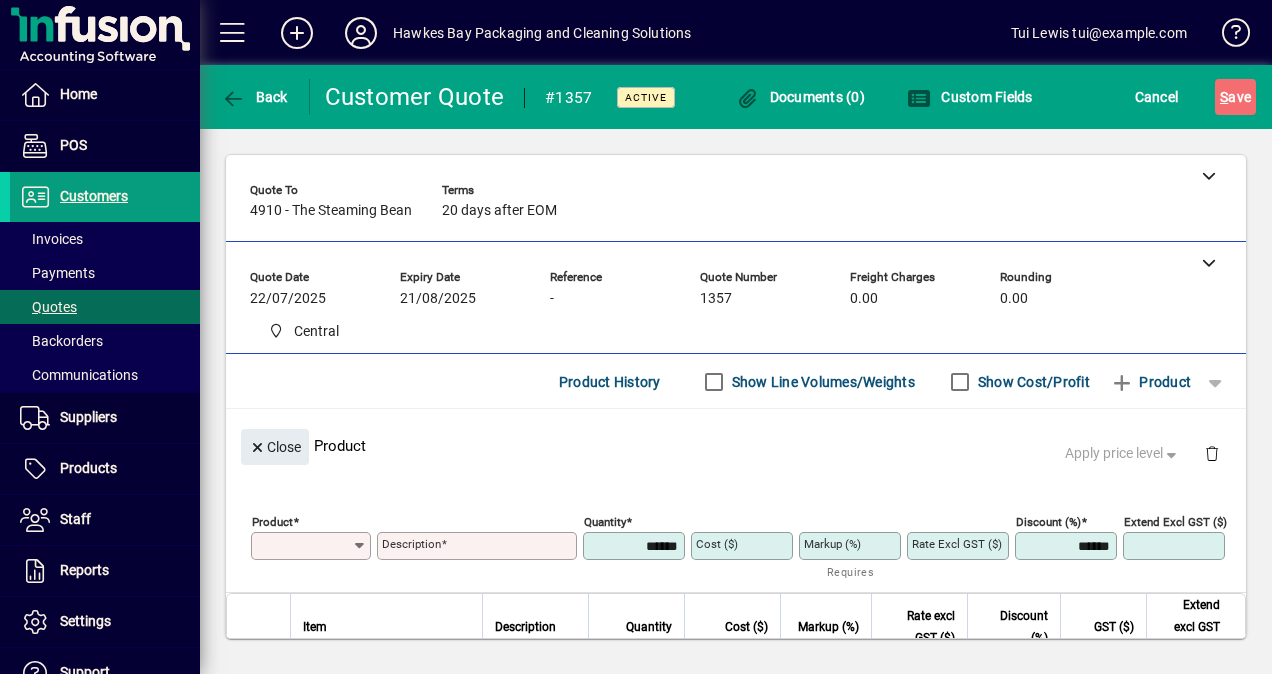type on "*" 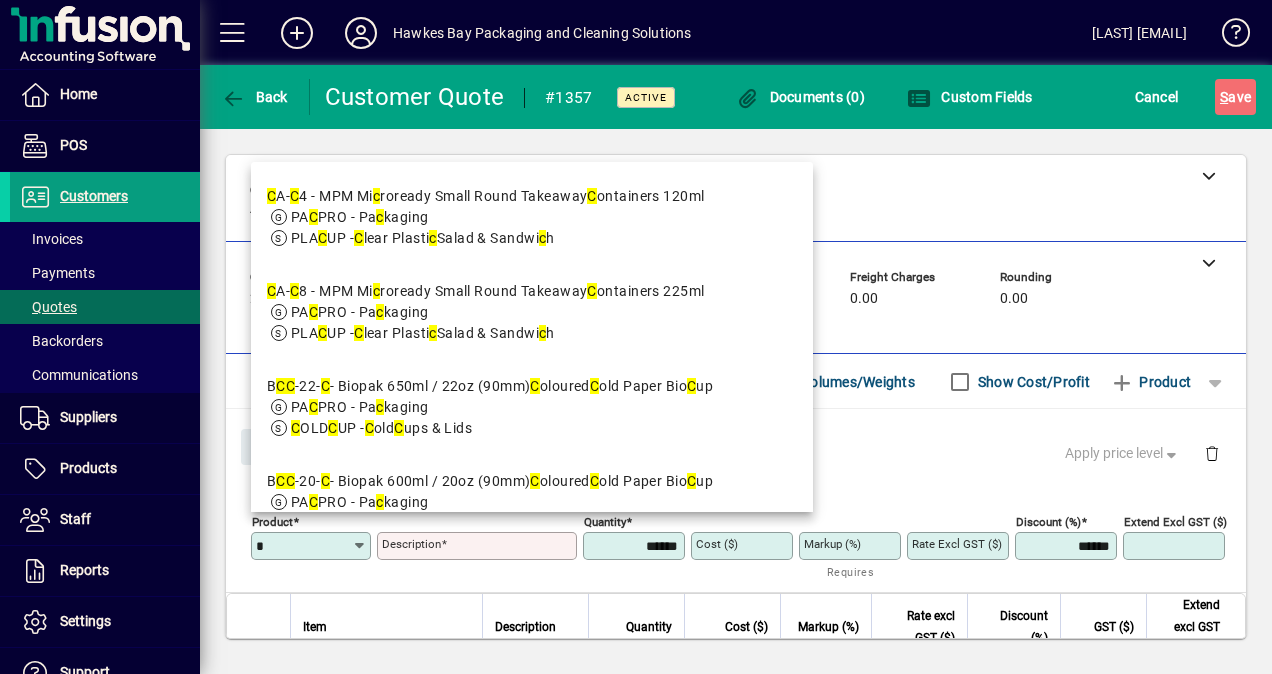 scroll, scrollTop: 0, scrollLeft: 0, axis: both 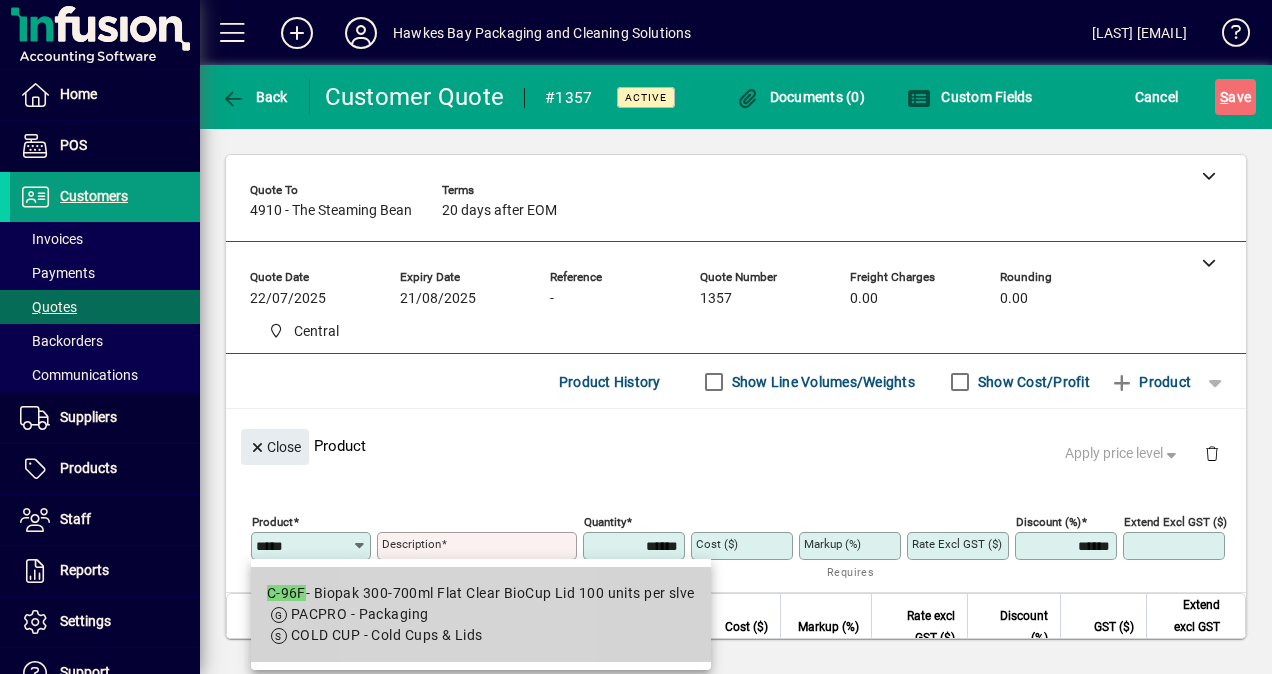 click on "C-96F  - Biopak 300-700ml Flat Clear BioCup Lid 100 units per slve" at bounding box center (481, 593) 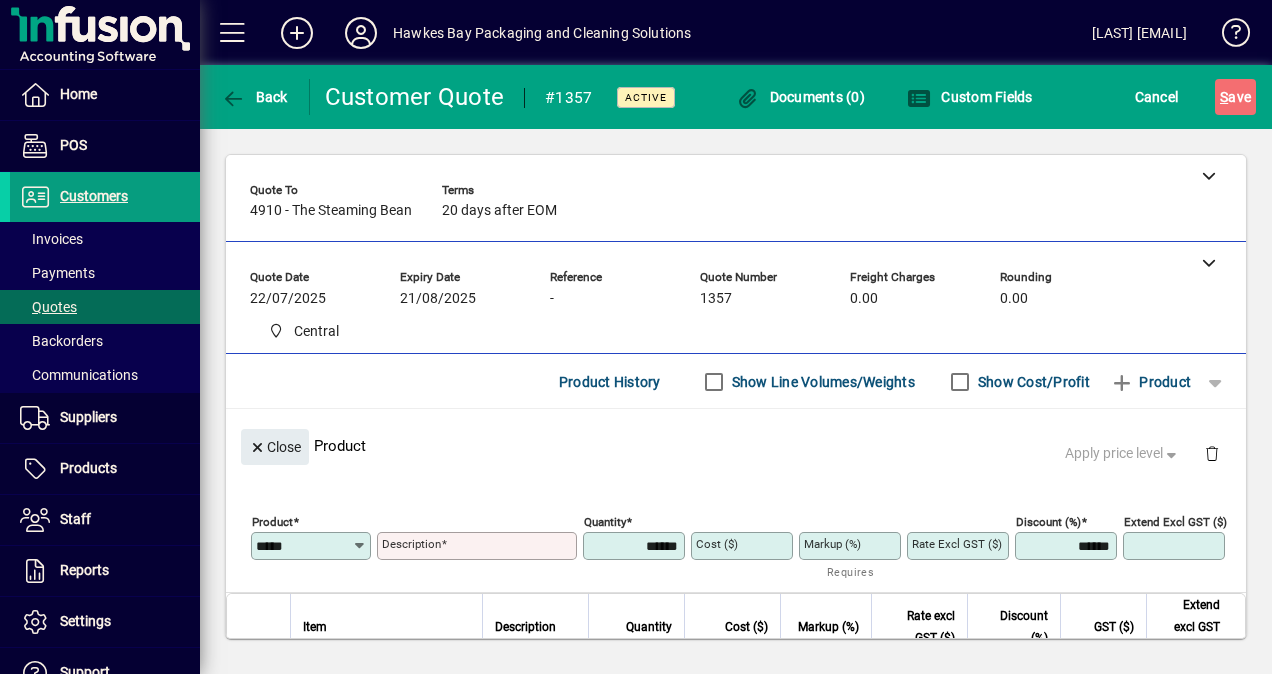 type on "*****" 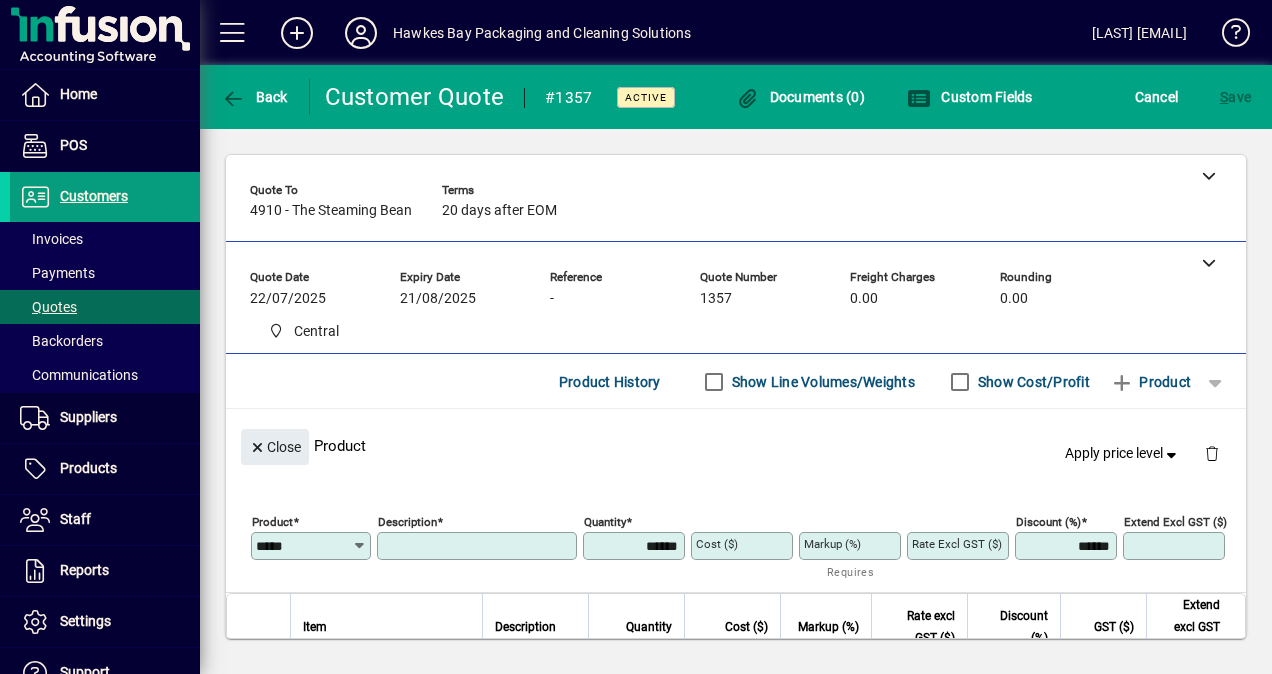 type on "**********" 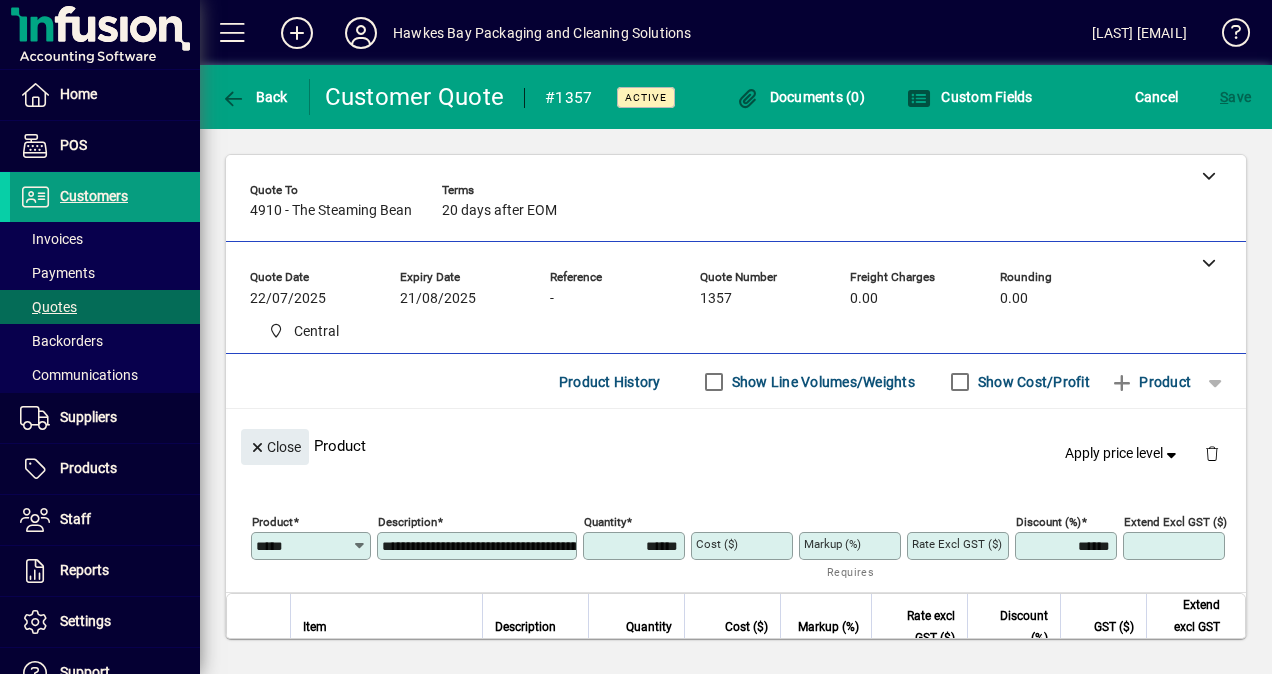 type on "******" 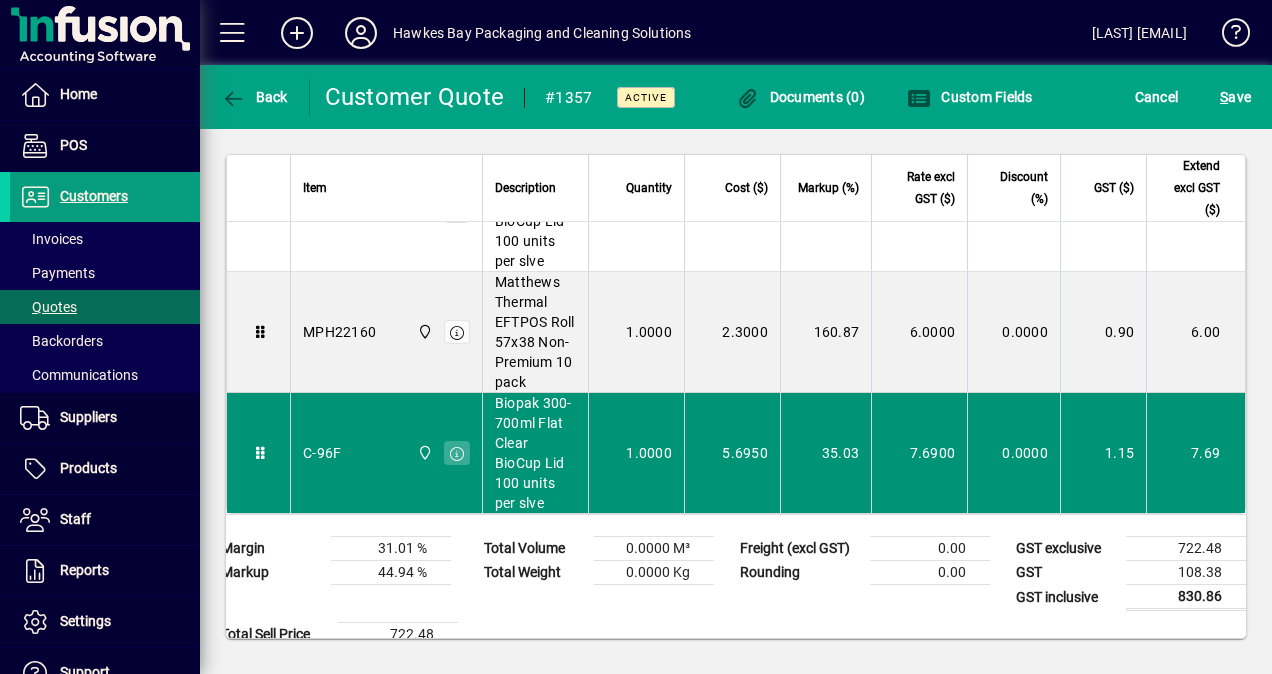 scroll, scrollTop: 2300, scrollLeft: 0, axis: vertical 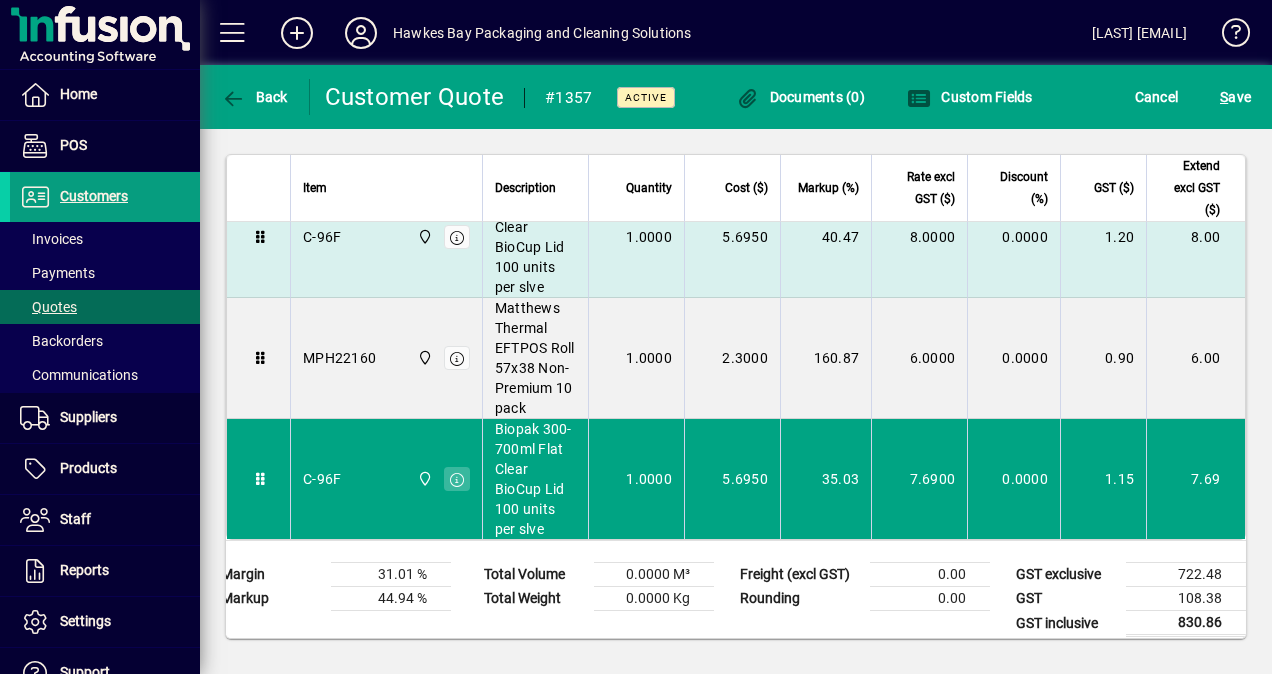 click on "C-96F  Central" at bounding box center (386, 237) 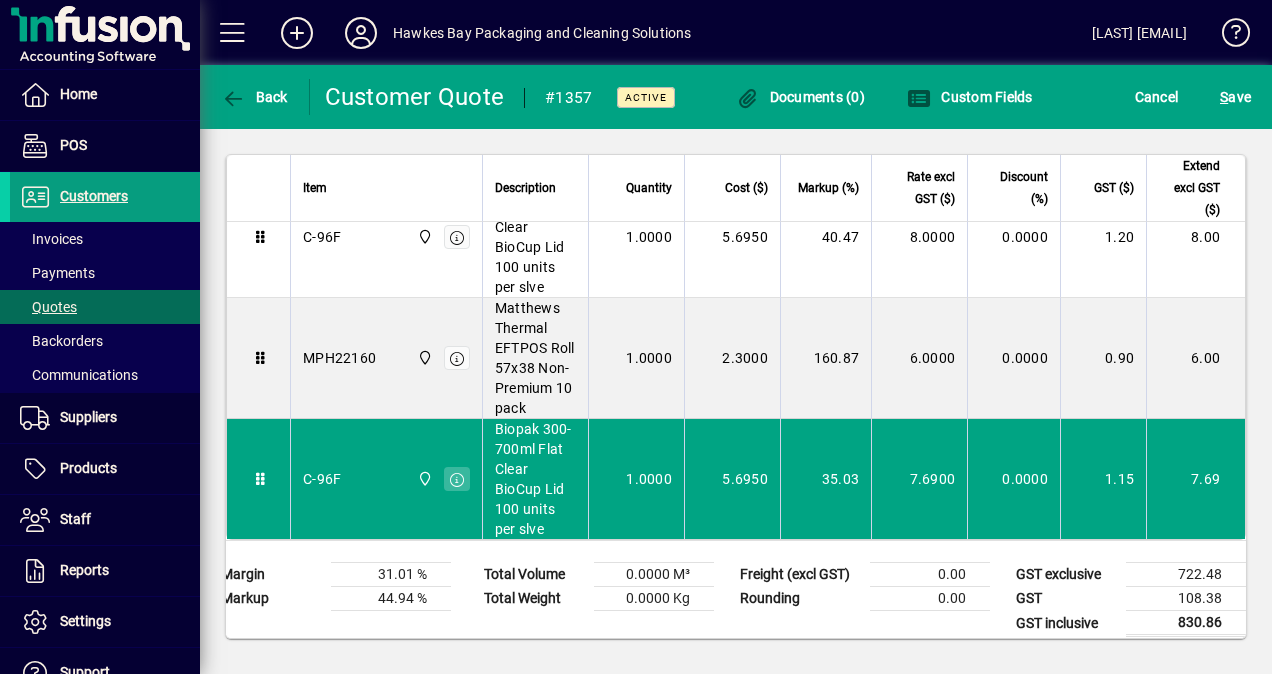 type on "*****" 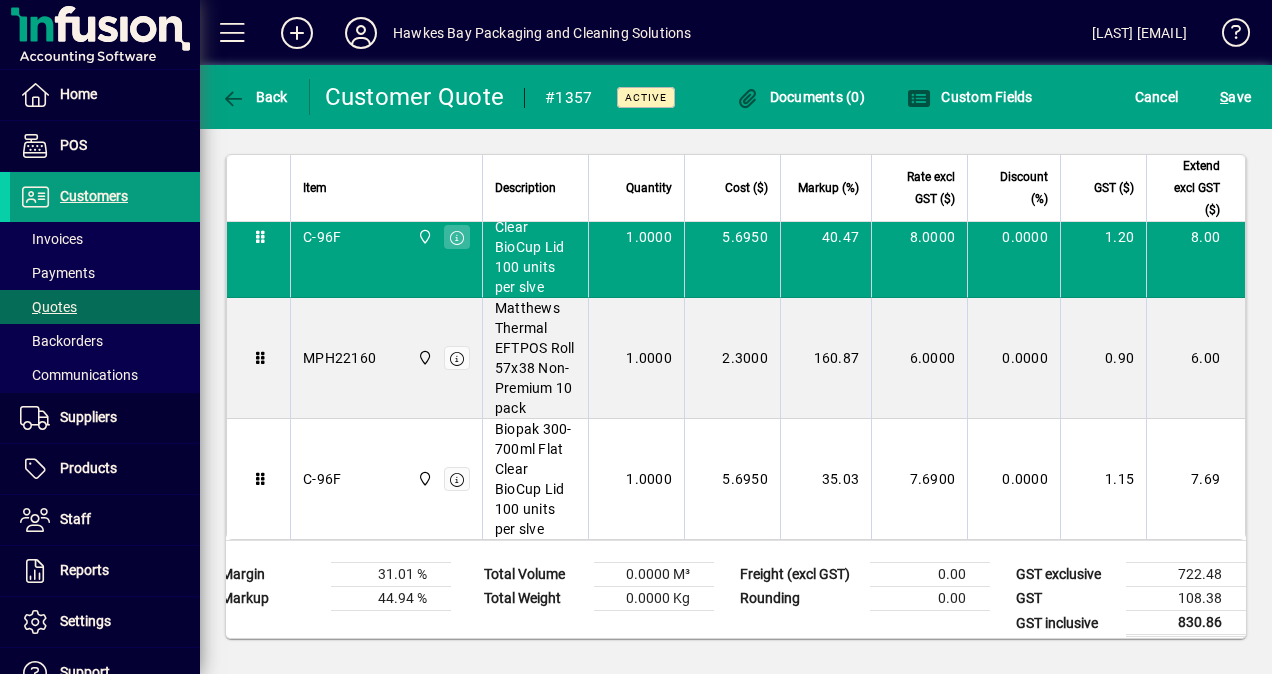 scroll, scrollTop: 149, scrollLeft: 0, axis: vertical 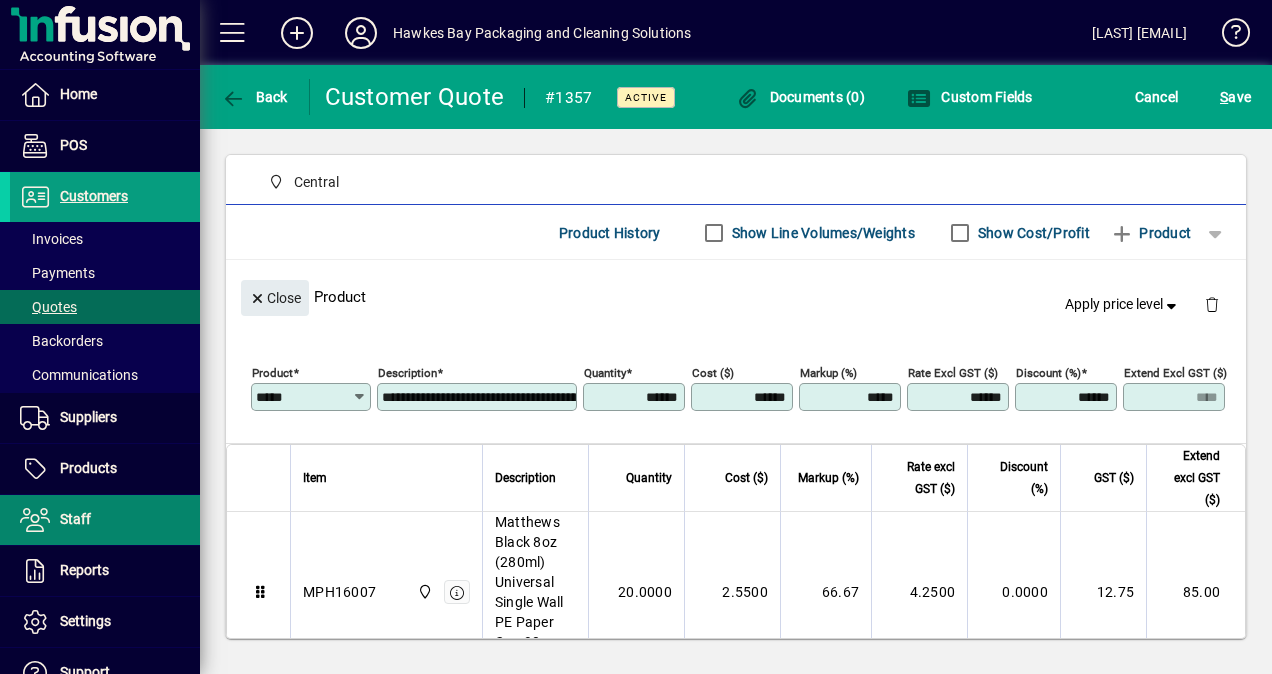 drag, startPoint x: 1195, startPoint y: 302, endPoint x: 0, endPoint y: 525, distance: 1215.629 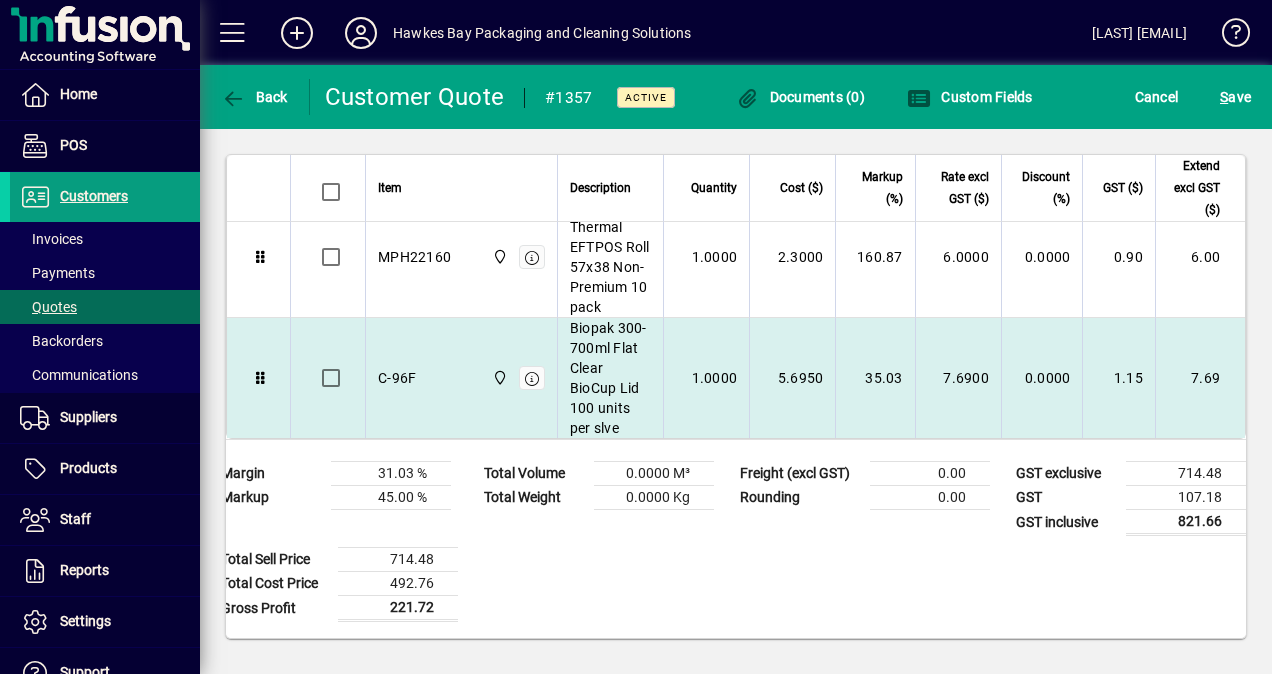 scroll, scrollTop: 2125, scrollLeft: 0, axis: vertical 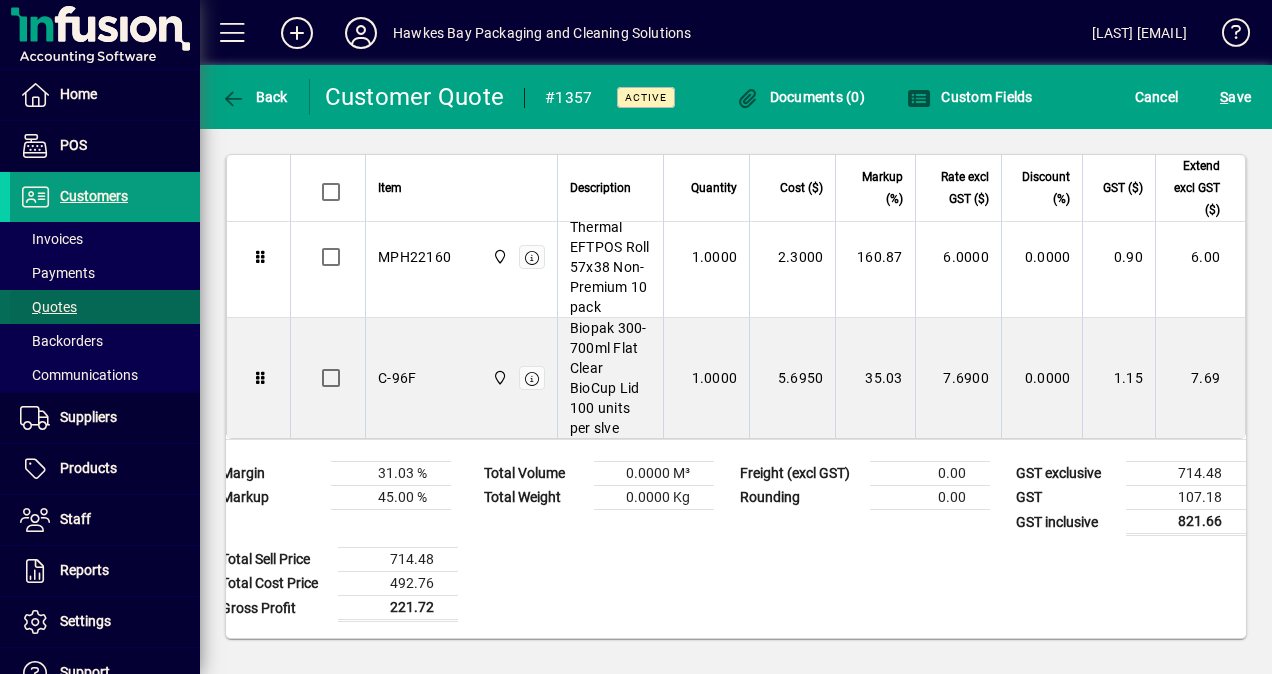 click on "Quotes" at bounding box center (48, 307) 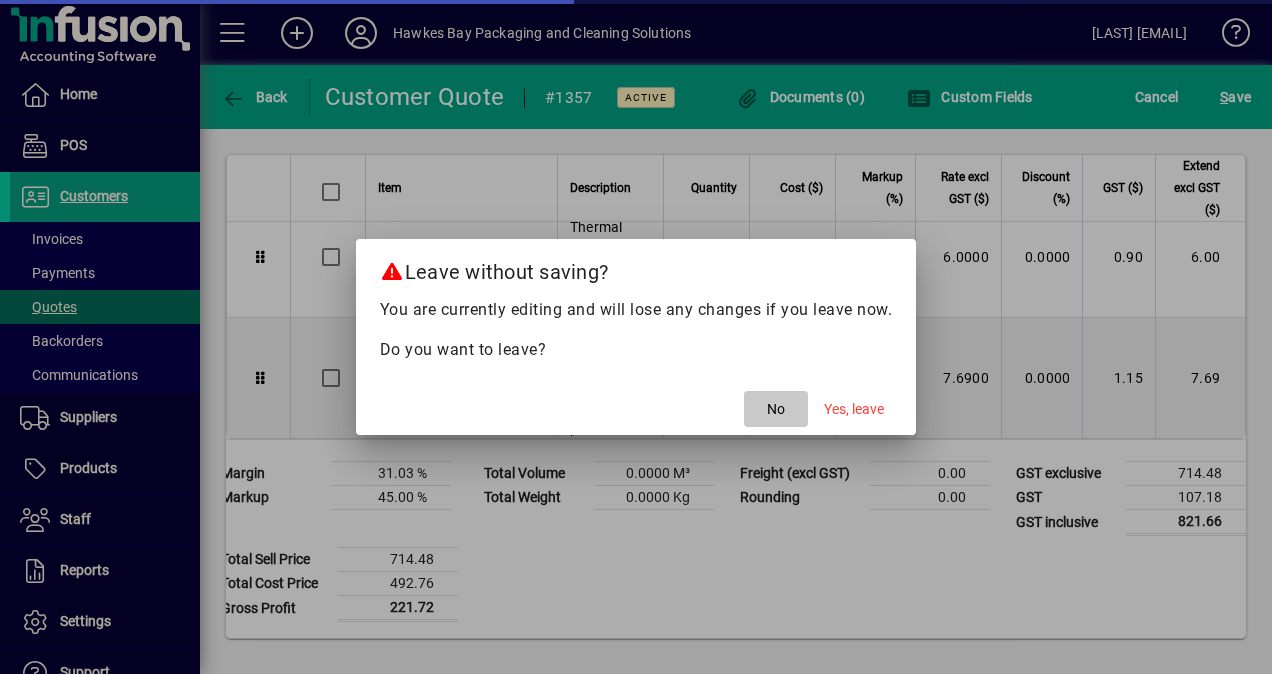 click on "No" 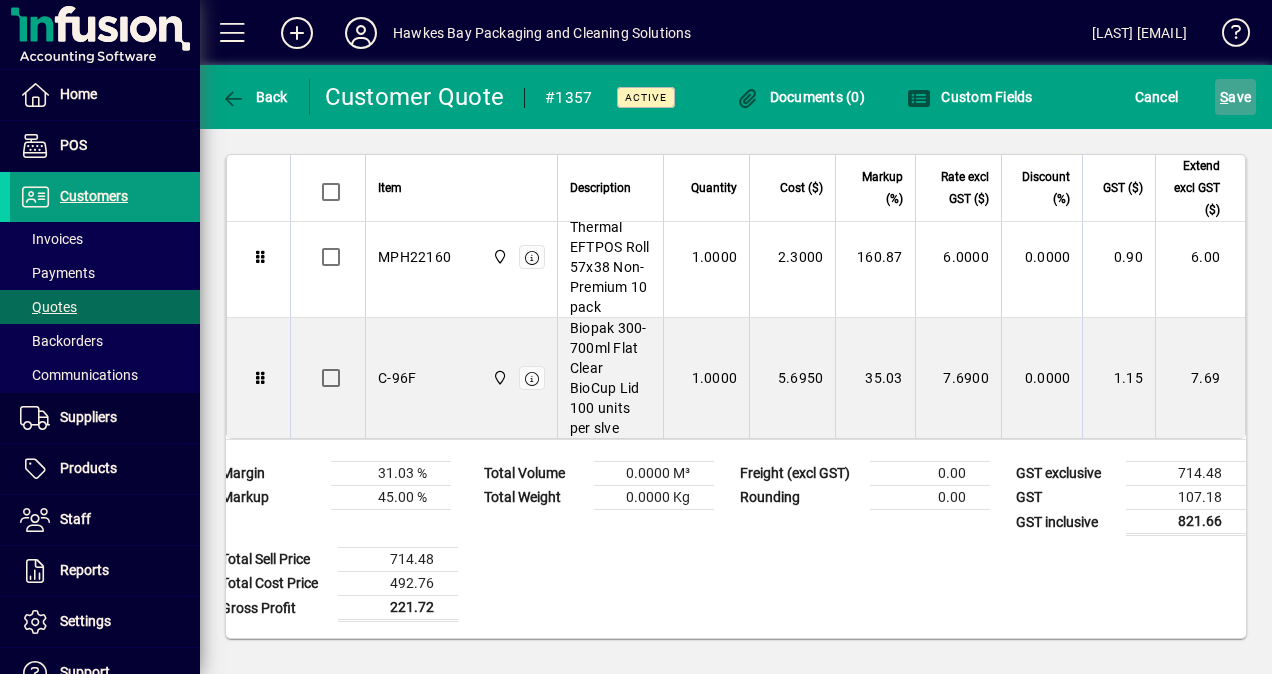 click on "S ave" 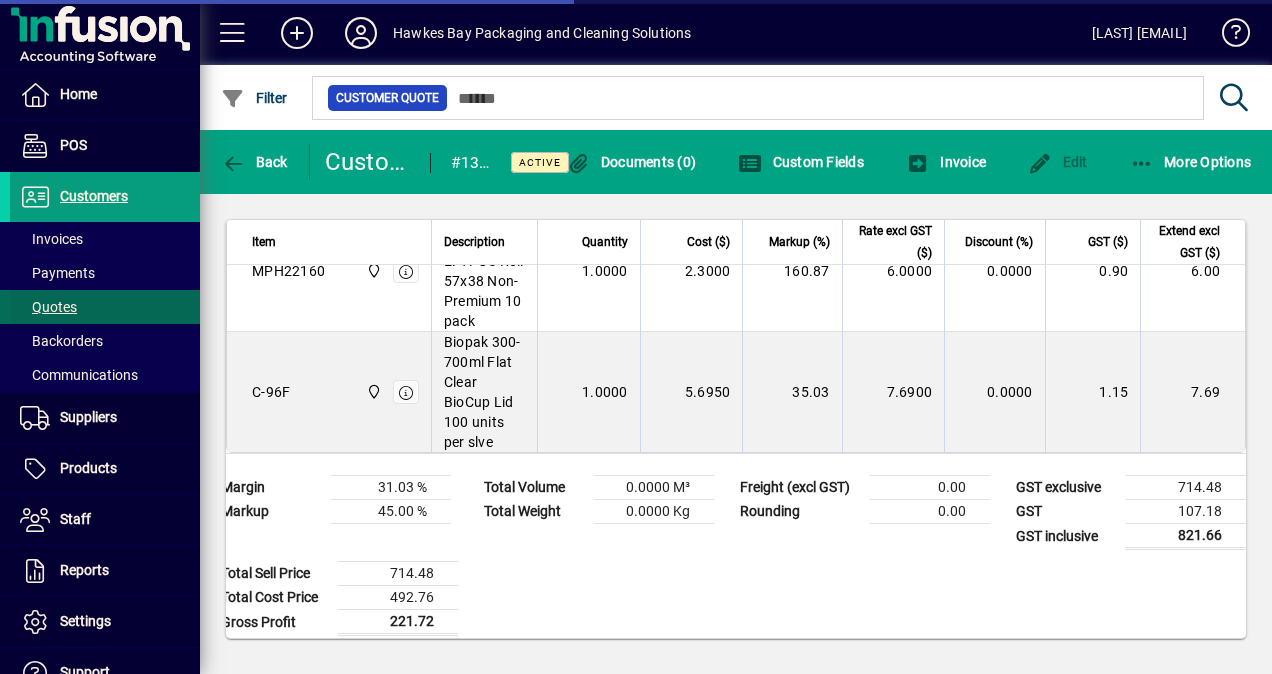 scroll, scrollTop: 12, scrollLeft: 0, axis: vertical 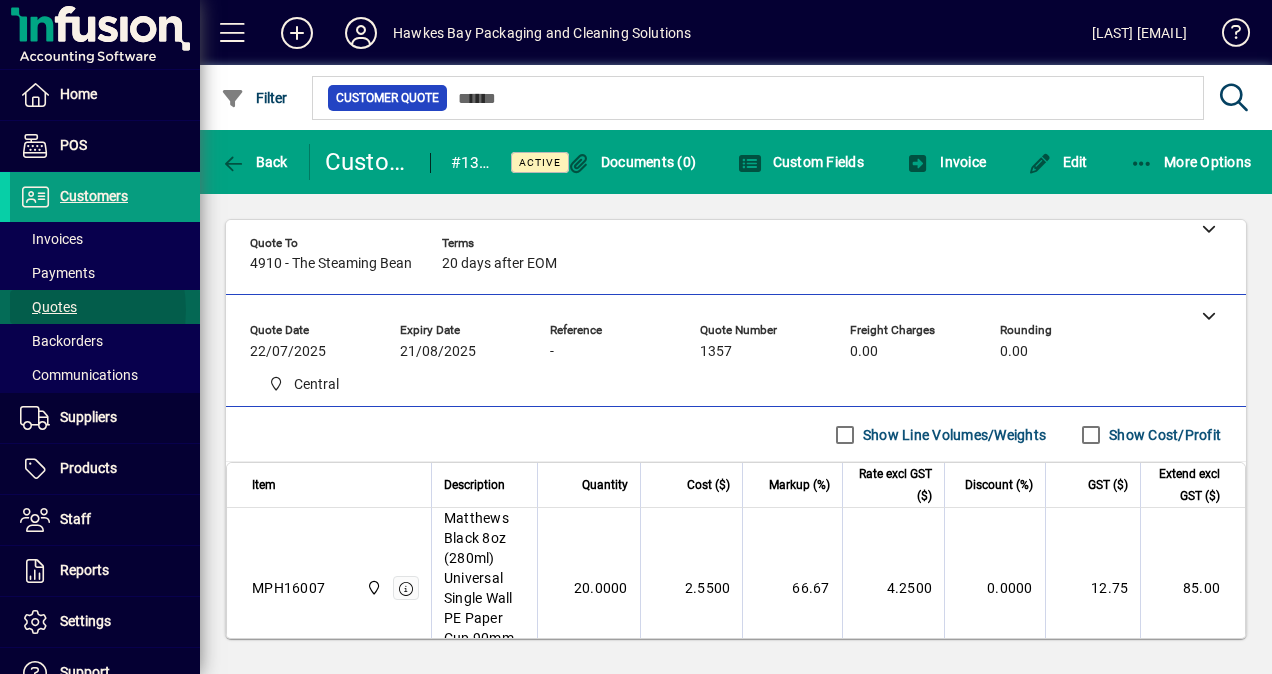 click on "Quotes" at bounding box center (48, 307) 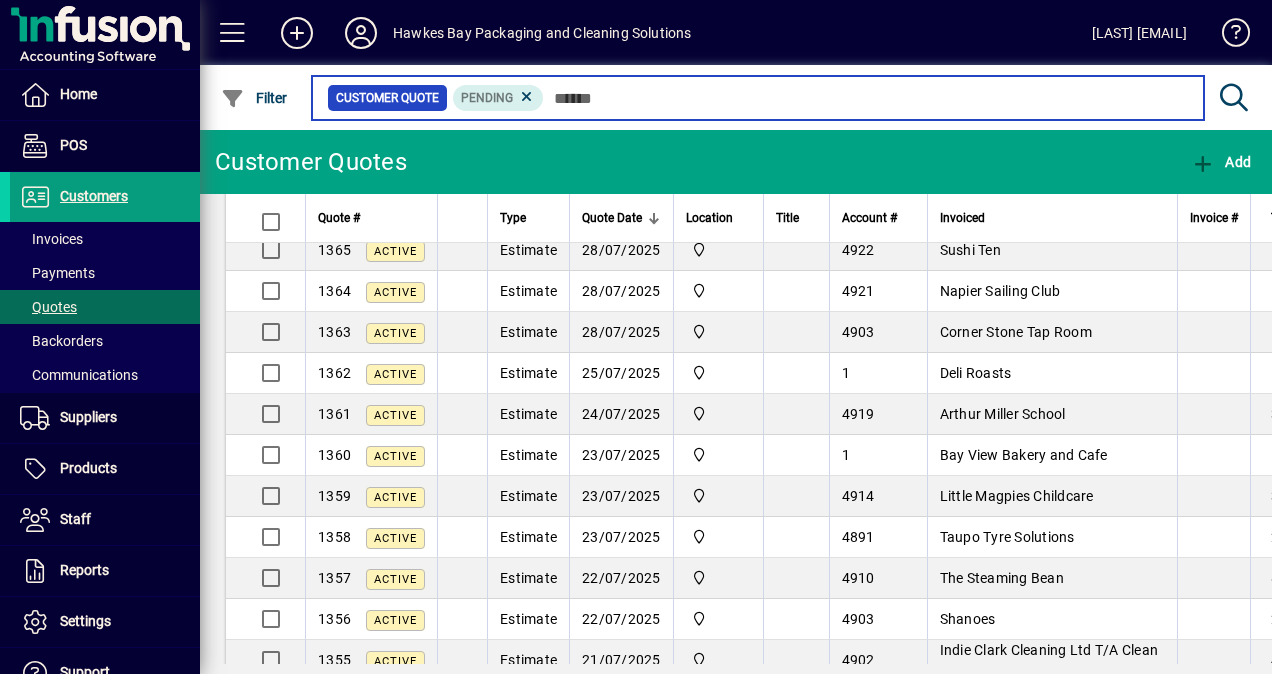 scroll, scrollTop: 212, scrollLeft: 0, axis: vertical 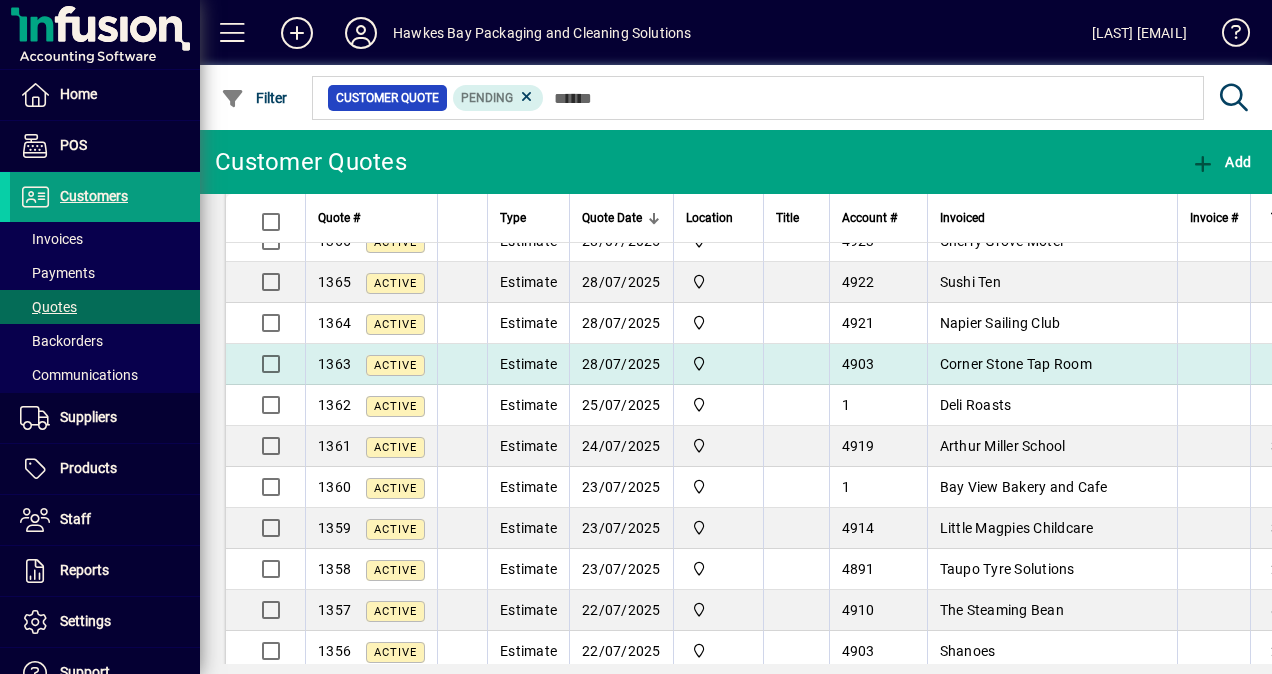 click on "Corner Stone Tap Room" at bounding box center [1016, 364] 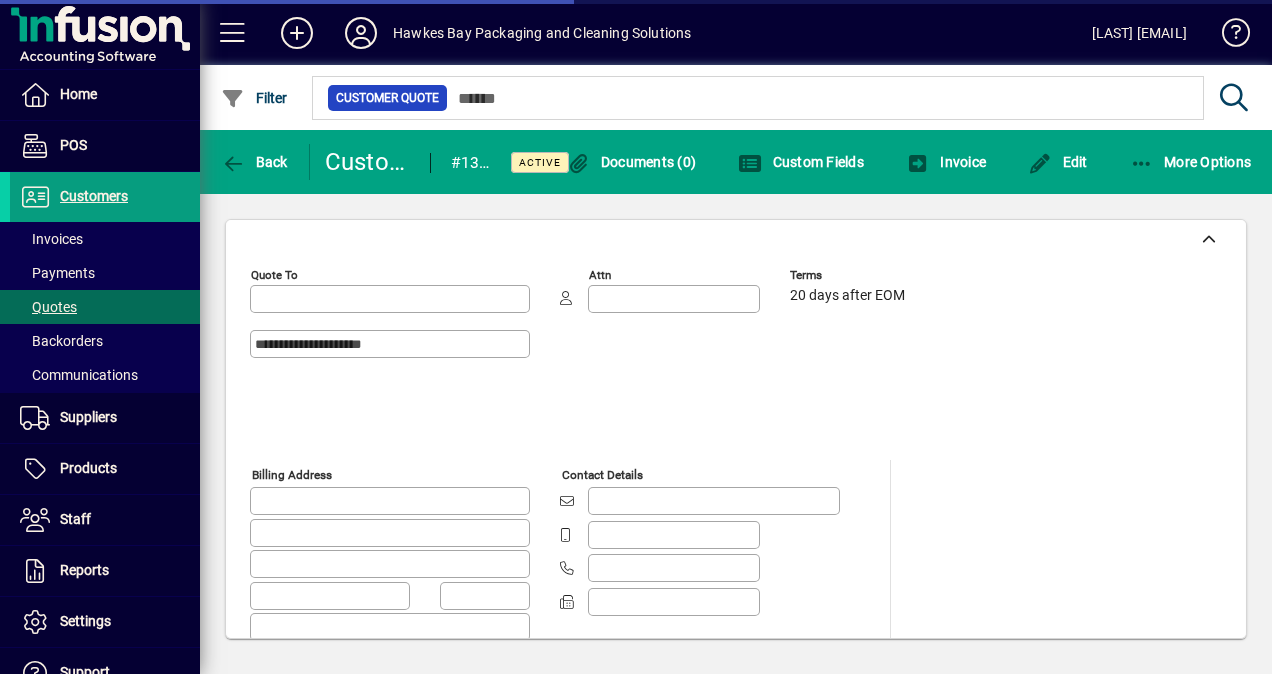 type on "**********" 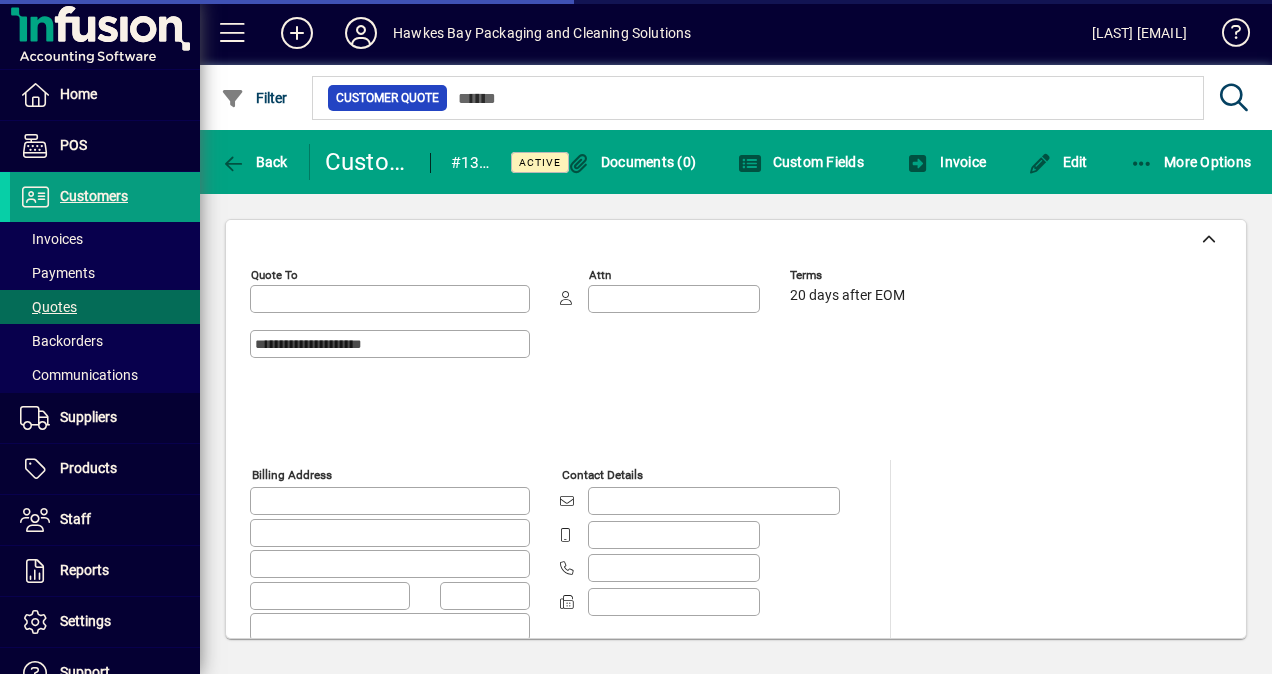 type on "**********" 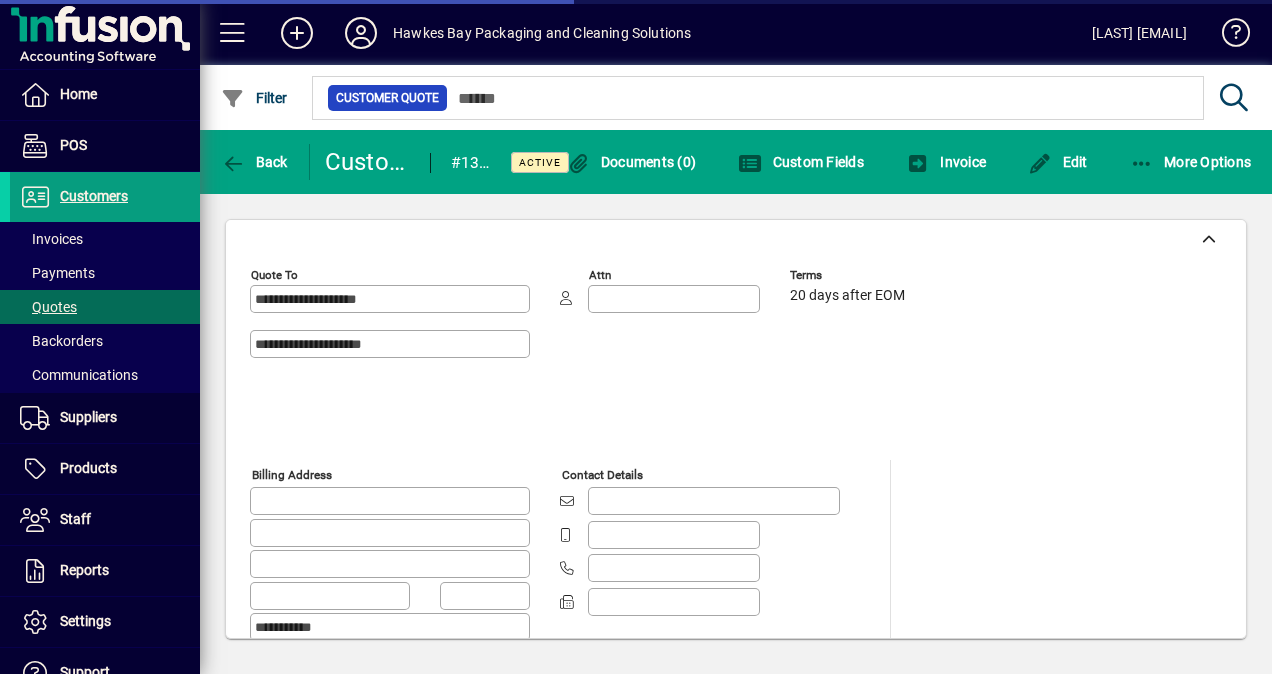 type on "**********" 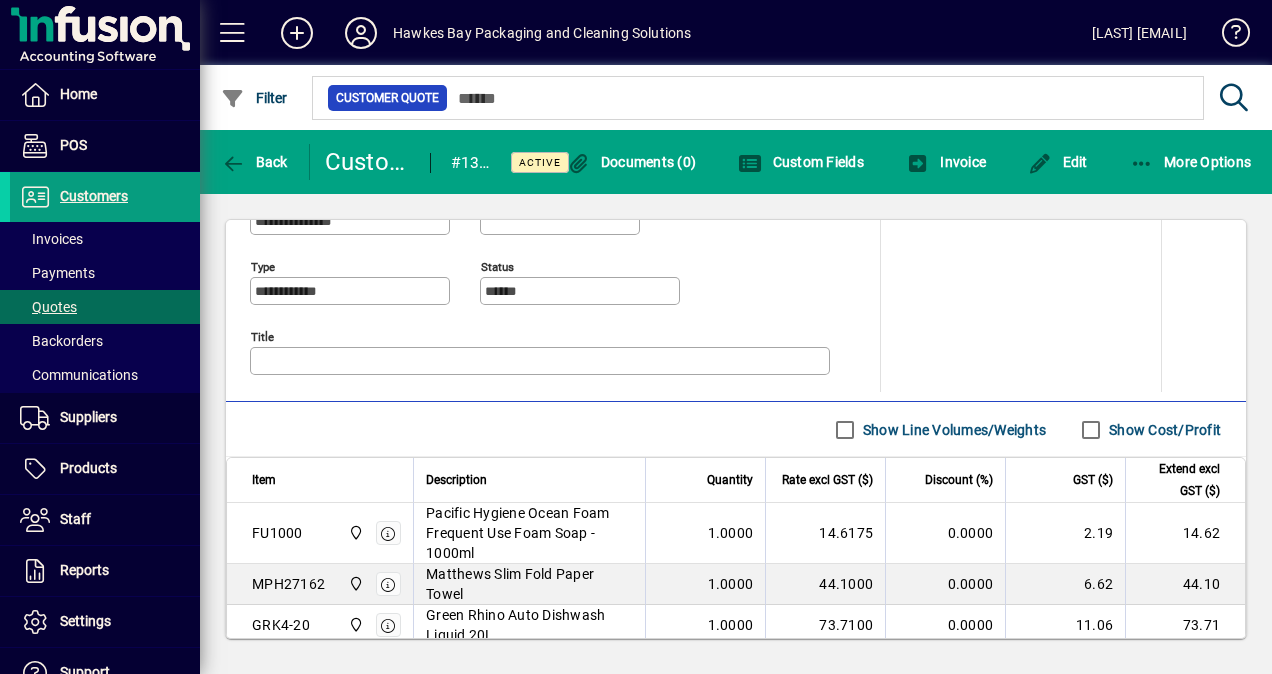 scroll, scrollTop: 1158, scrollLeft: 0, axis: vertical 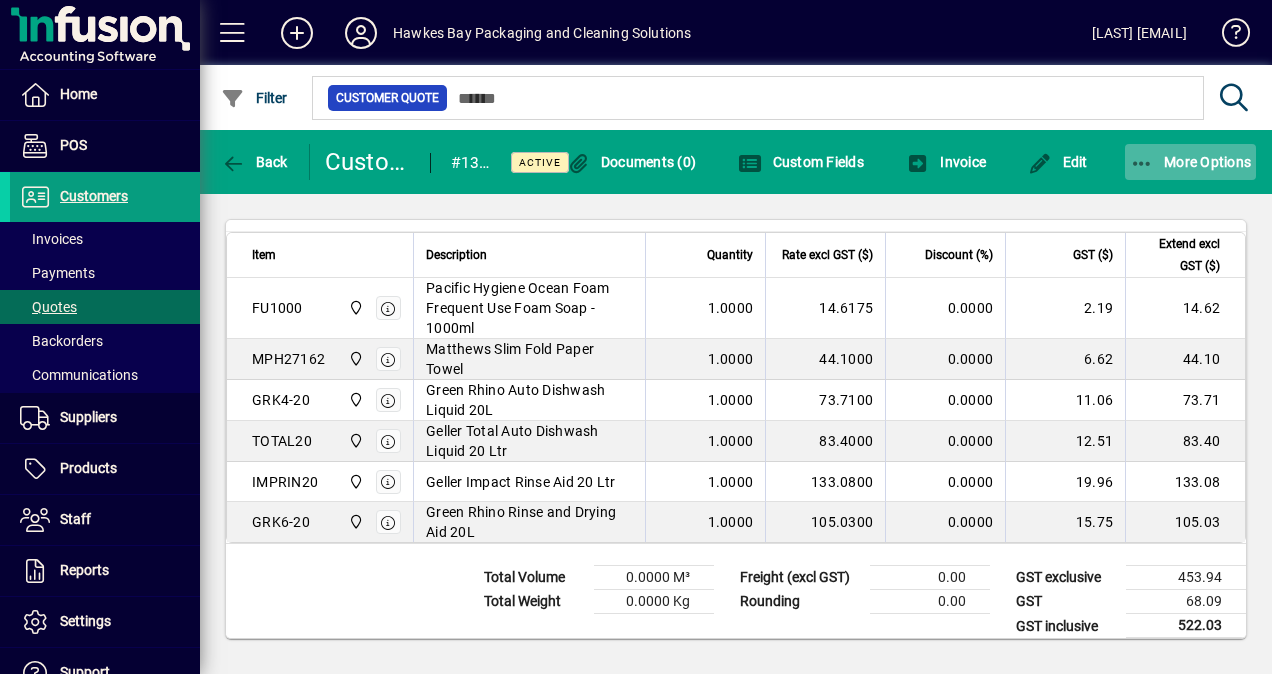 click 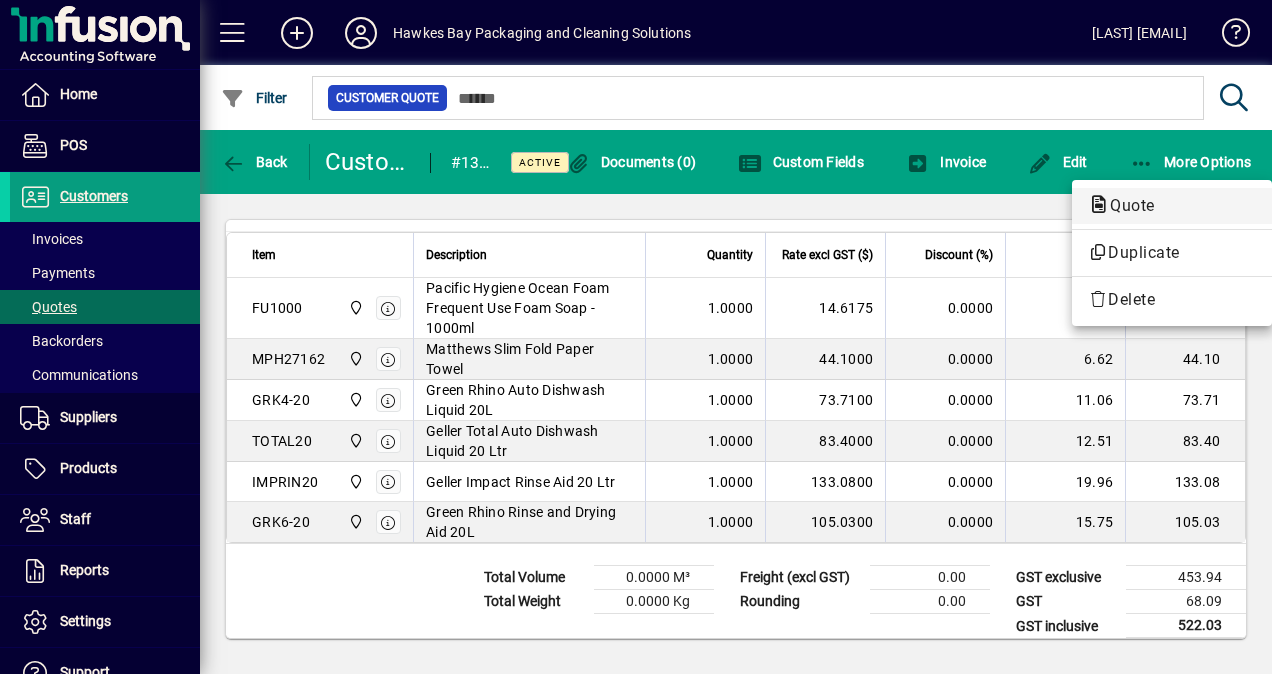 click on "Quote" 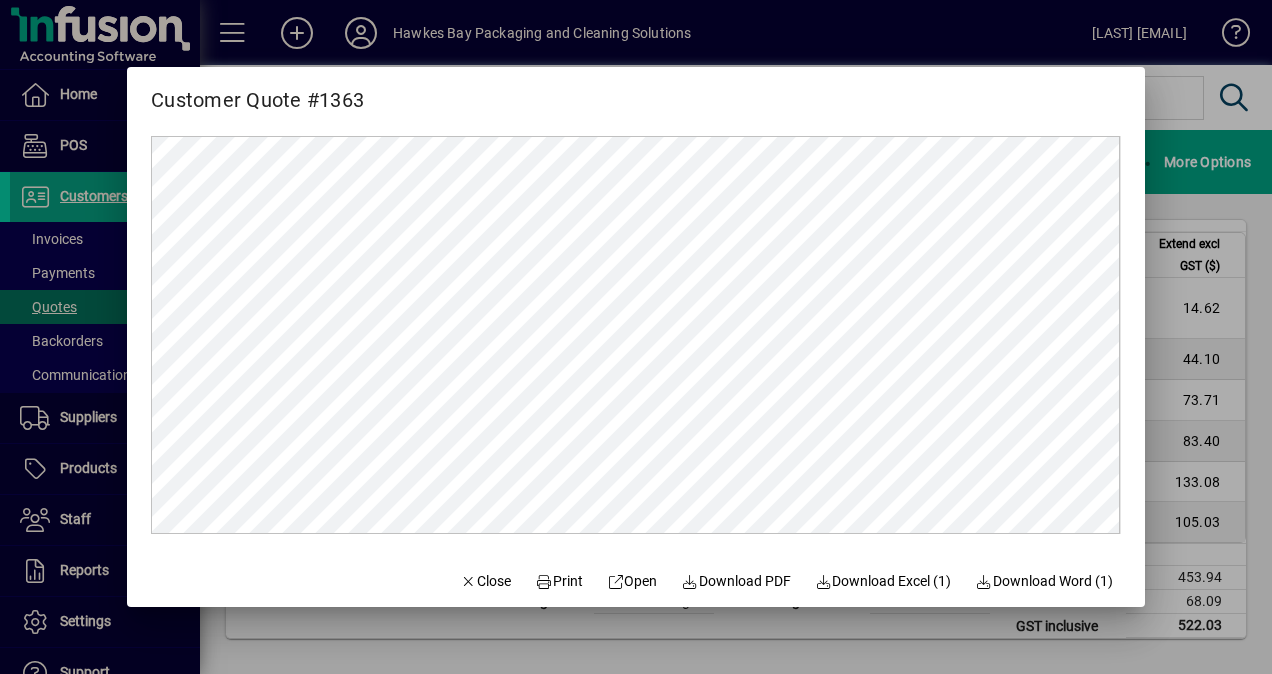 scroll, scrollTop: 0, scrollLeft: 0, axis: both 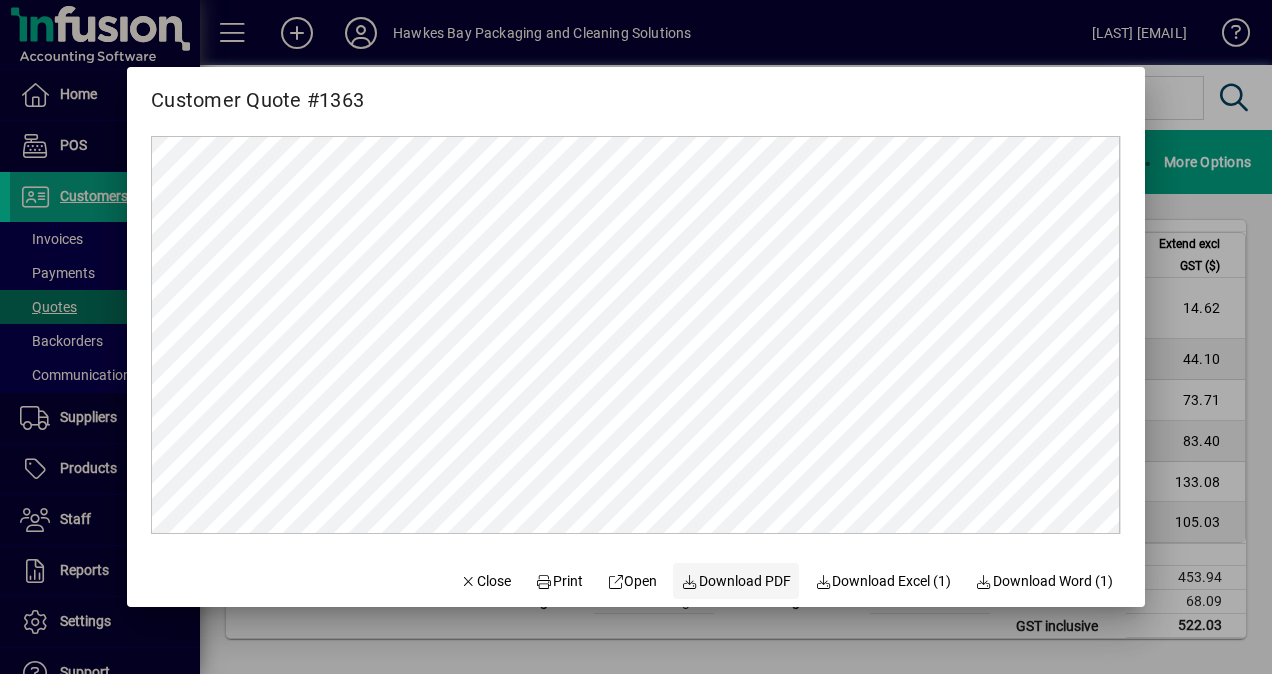 drag, startPoint x: 541, startPoint y: 581, endPoint x: 765, endPoint y: 590, distance: 224.18073 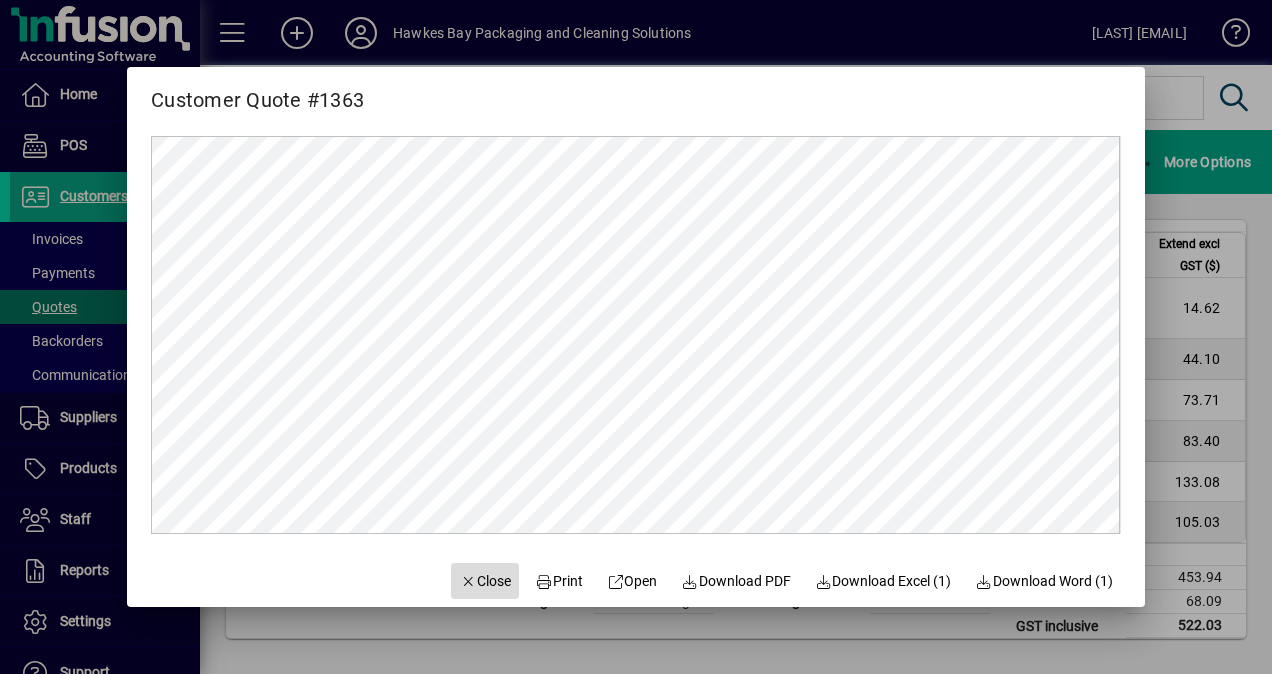 click on "Close" 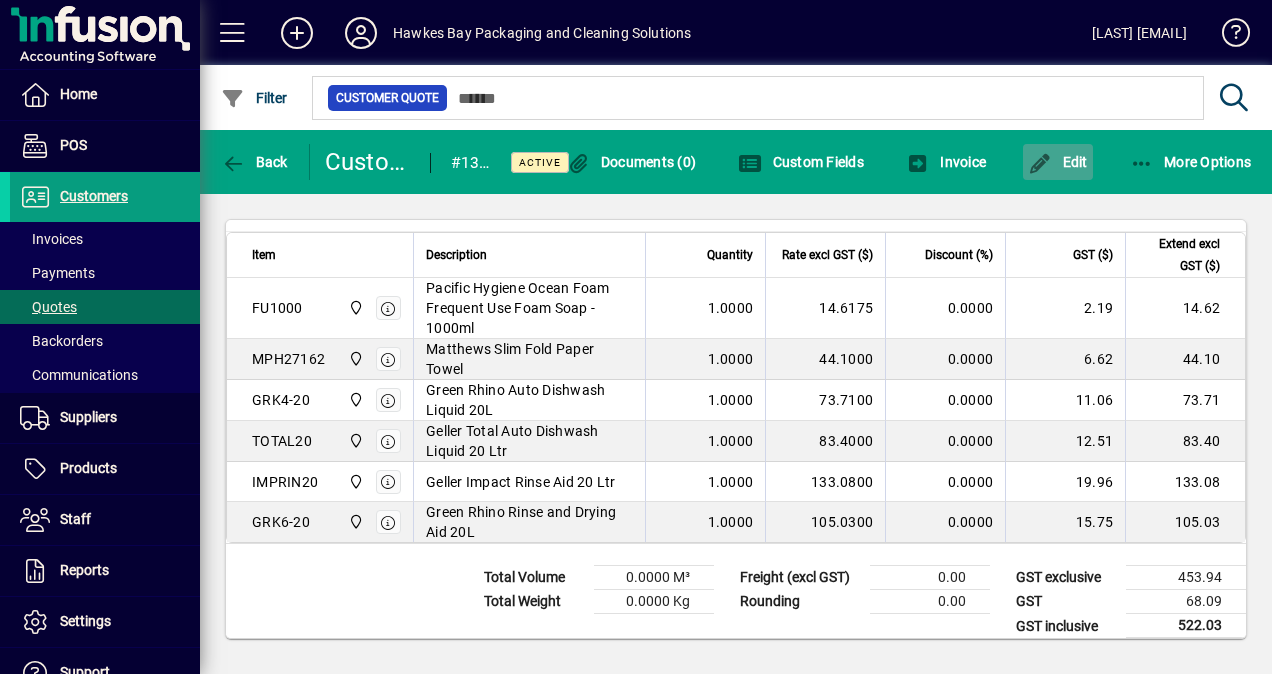click on "Edit" 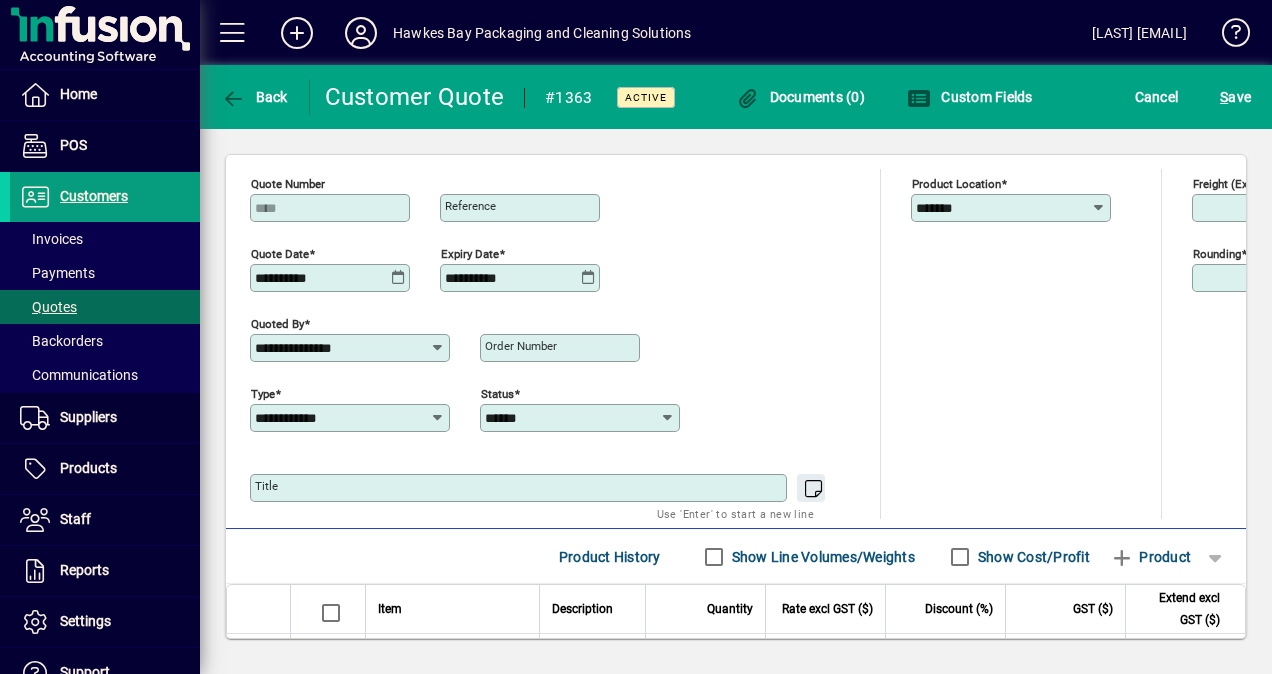 scroll, scrollTop: 958, scrollLeft: 0, axis: vertical 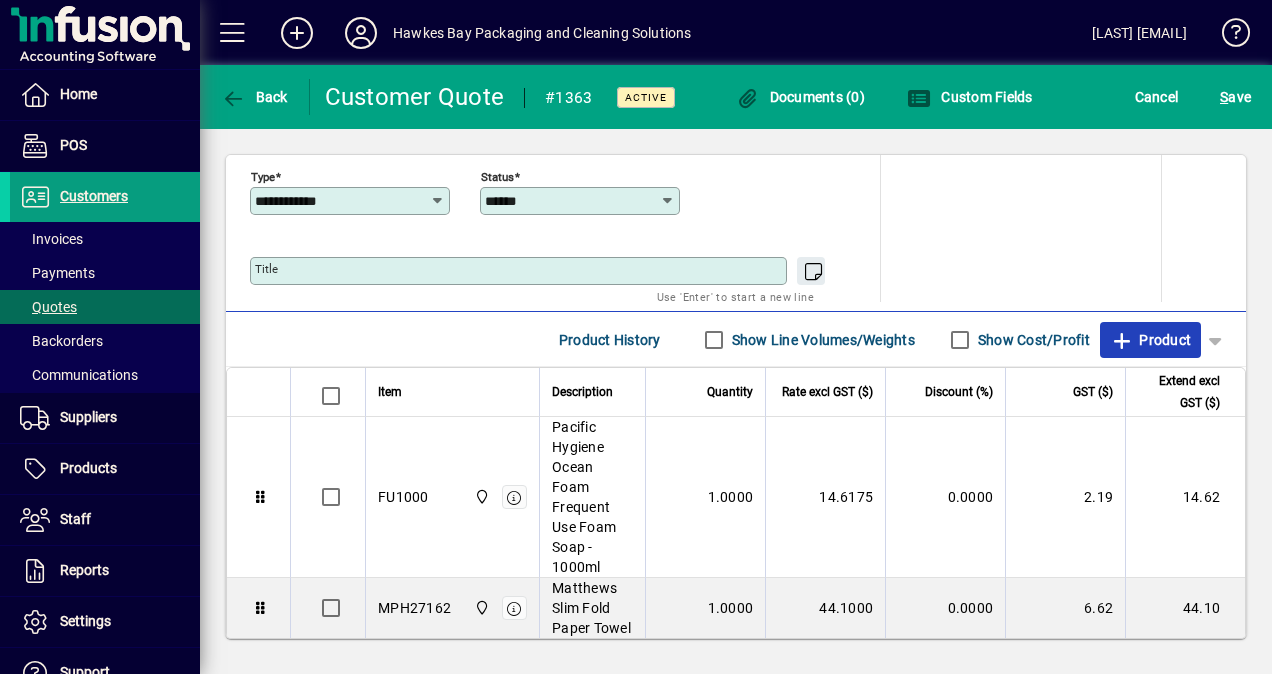 click on "Product" 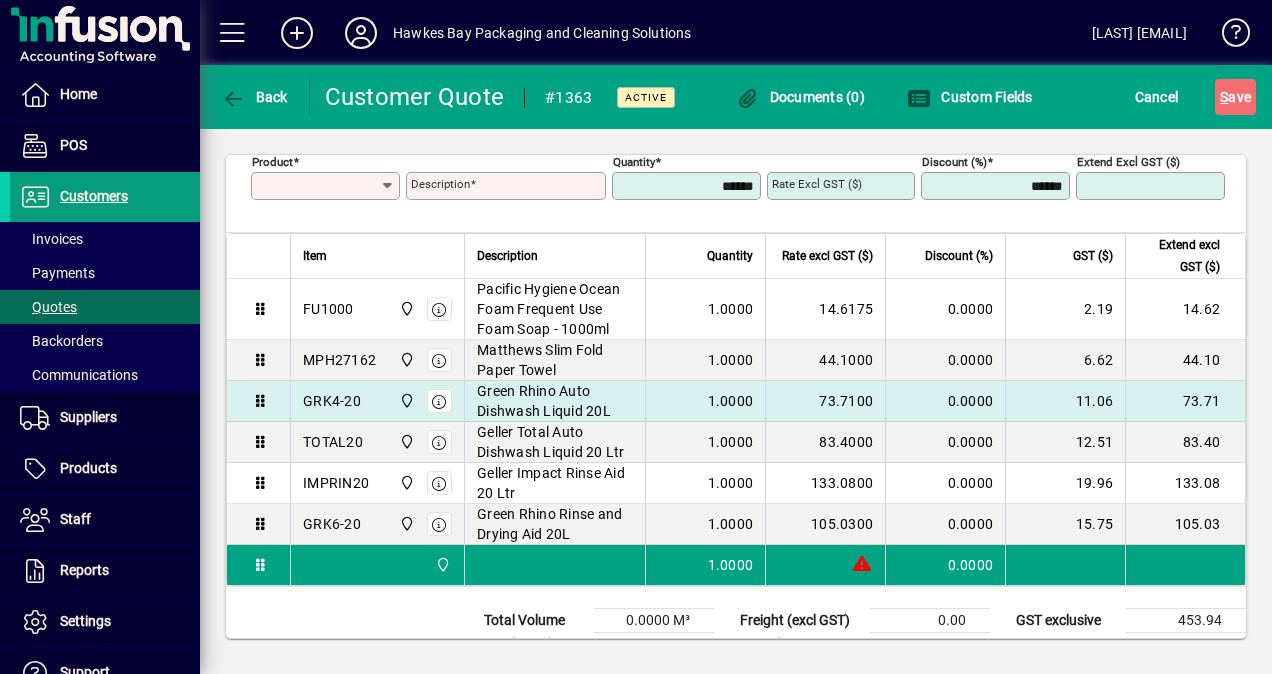 scroll, scrollTop: 388, scrollLeft: 0, axis: vertical 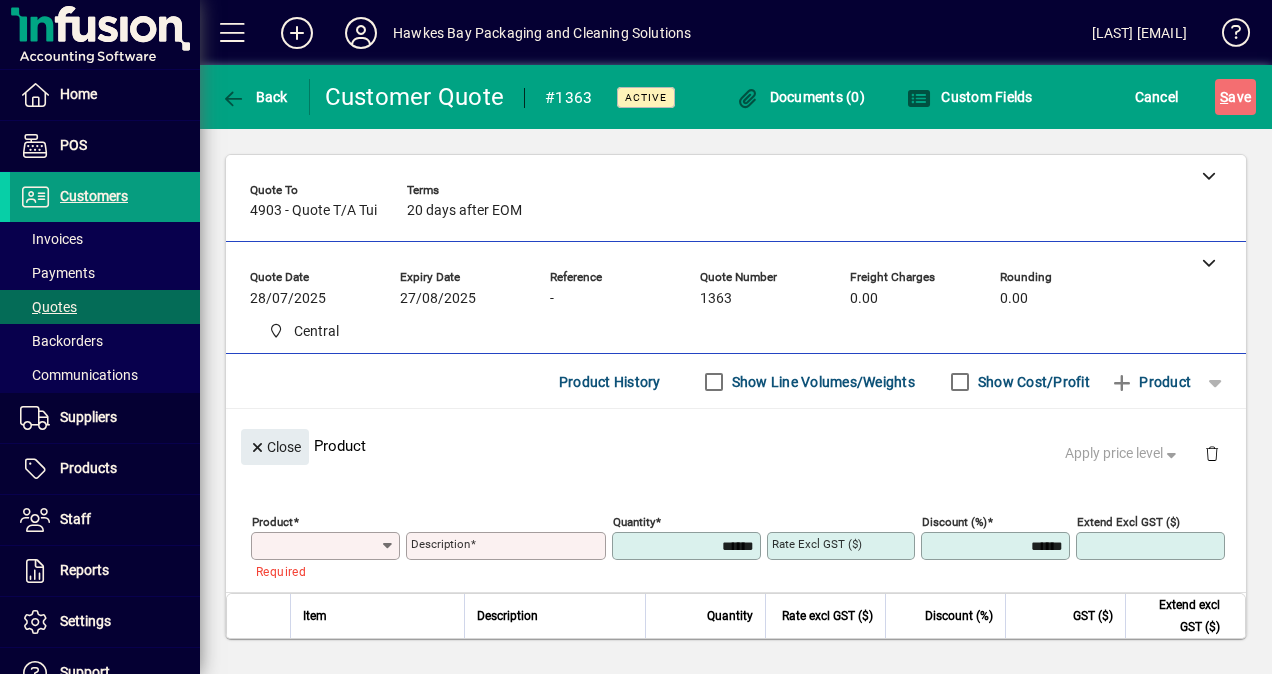 click on "Product" at bounding box center [318, 546] 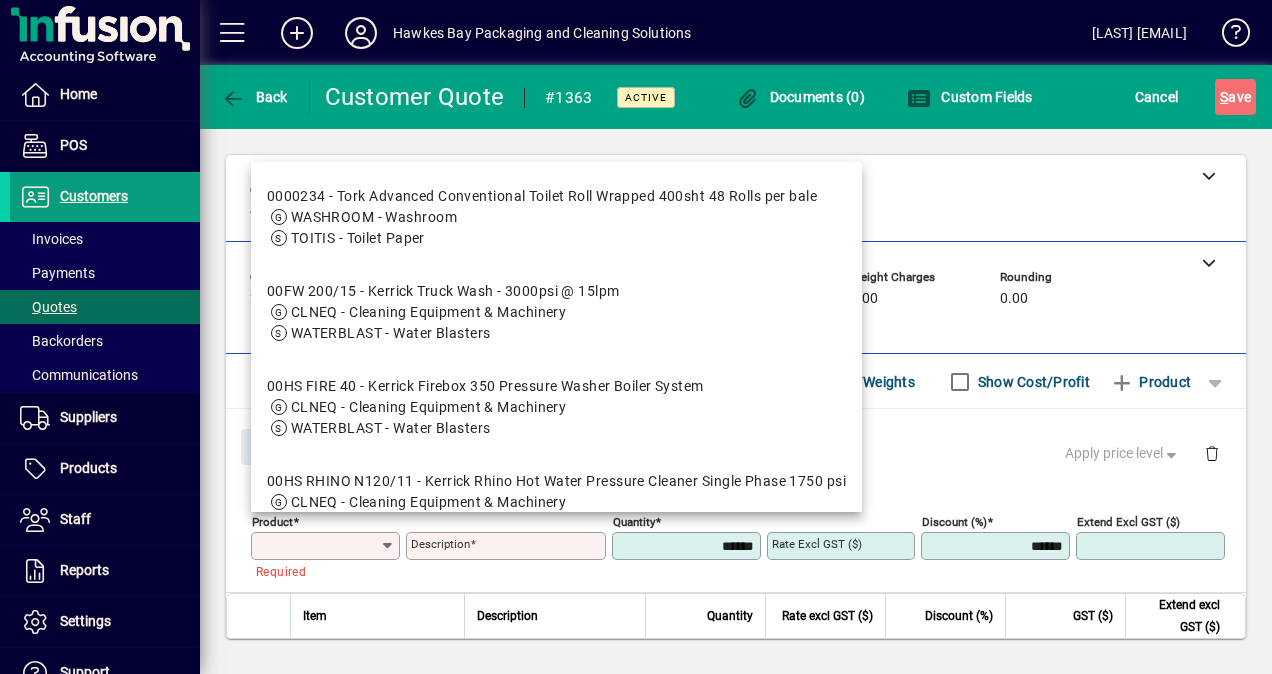 paste on "******" 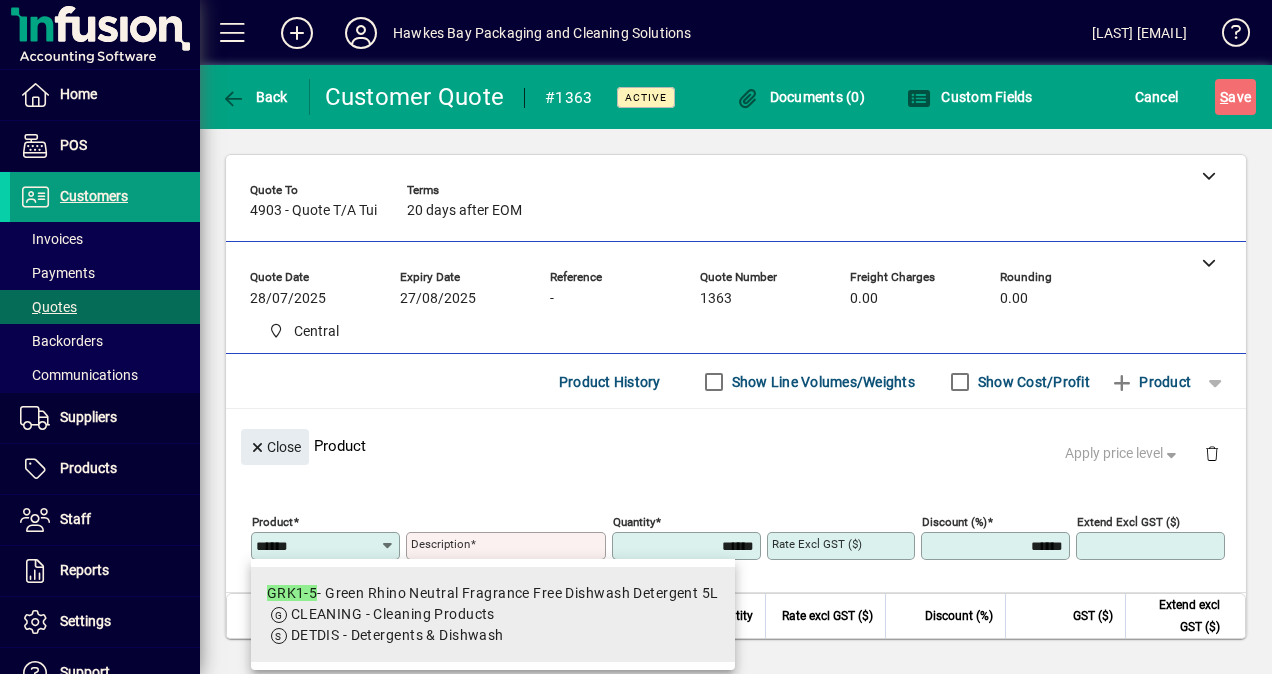 type on "******" 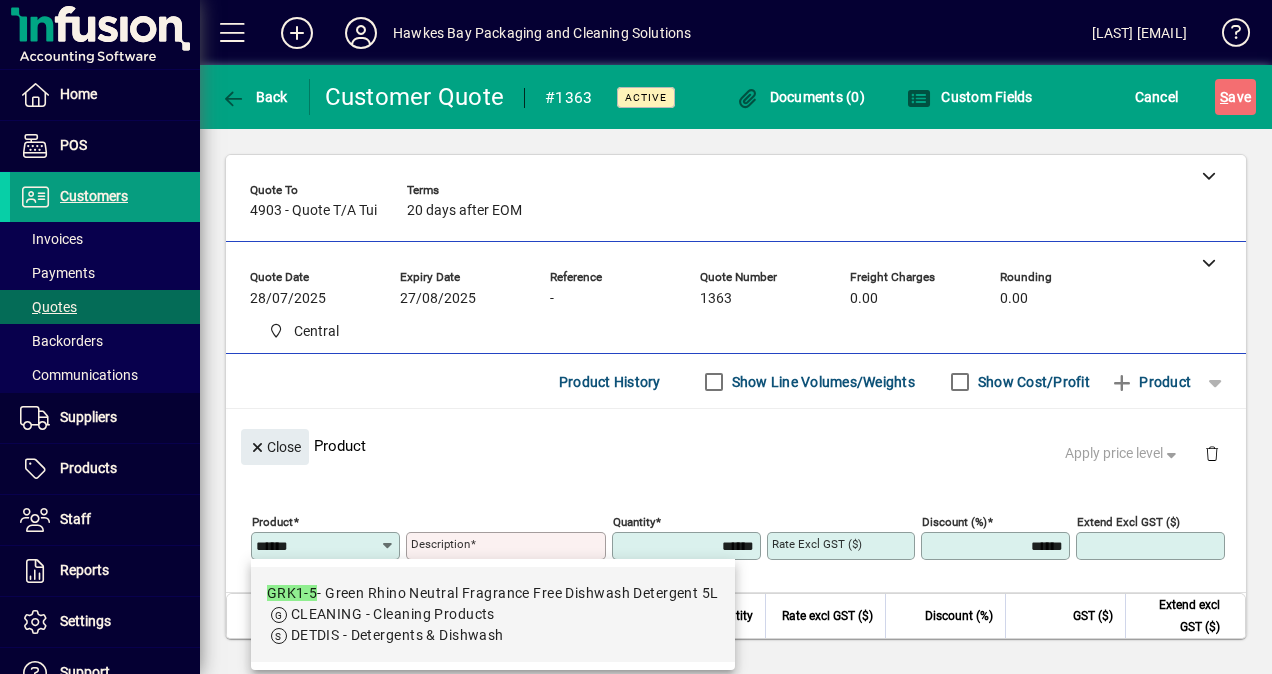 drag, startPoint x: 402, startPoint y: 609, endPoint x: 1002, endPoint y: 608, distance: 600.00085 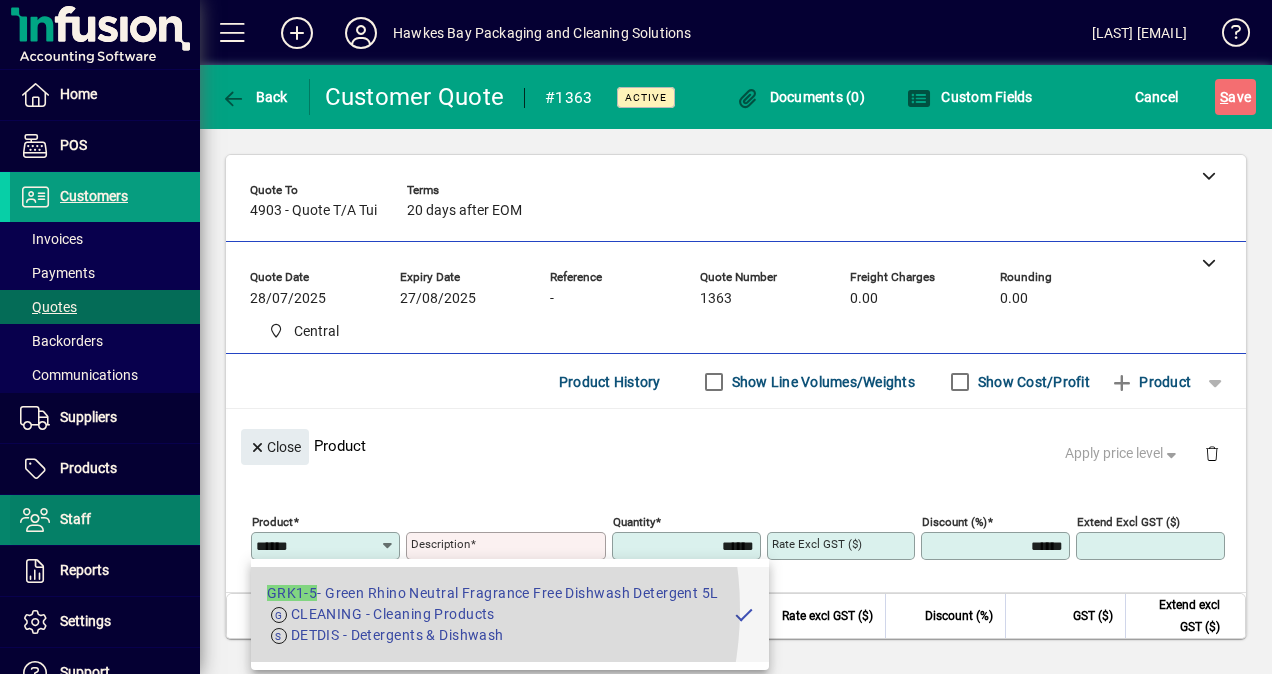 type on "**********" 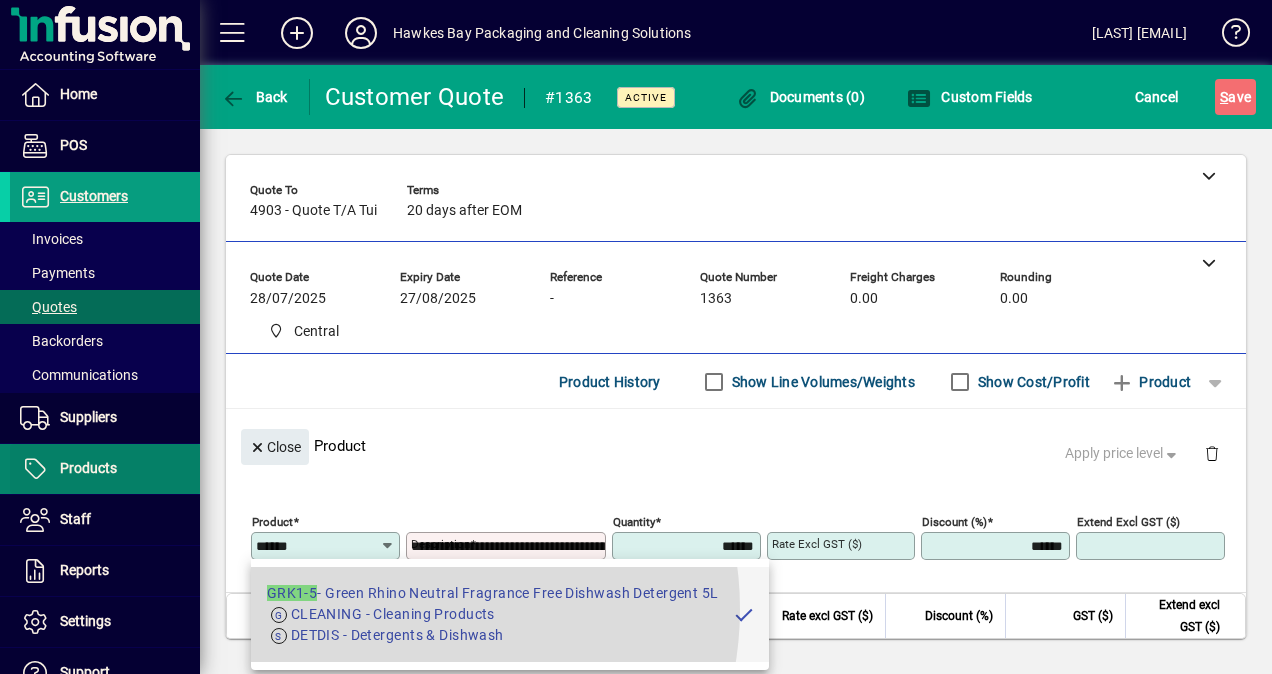 type on "*******" 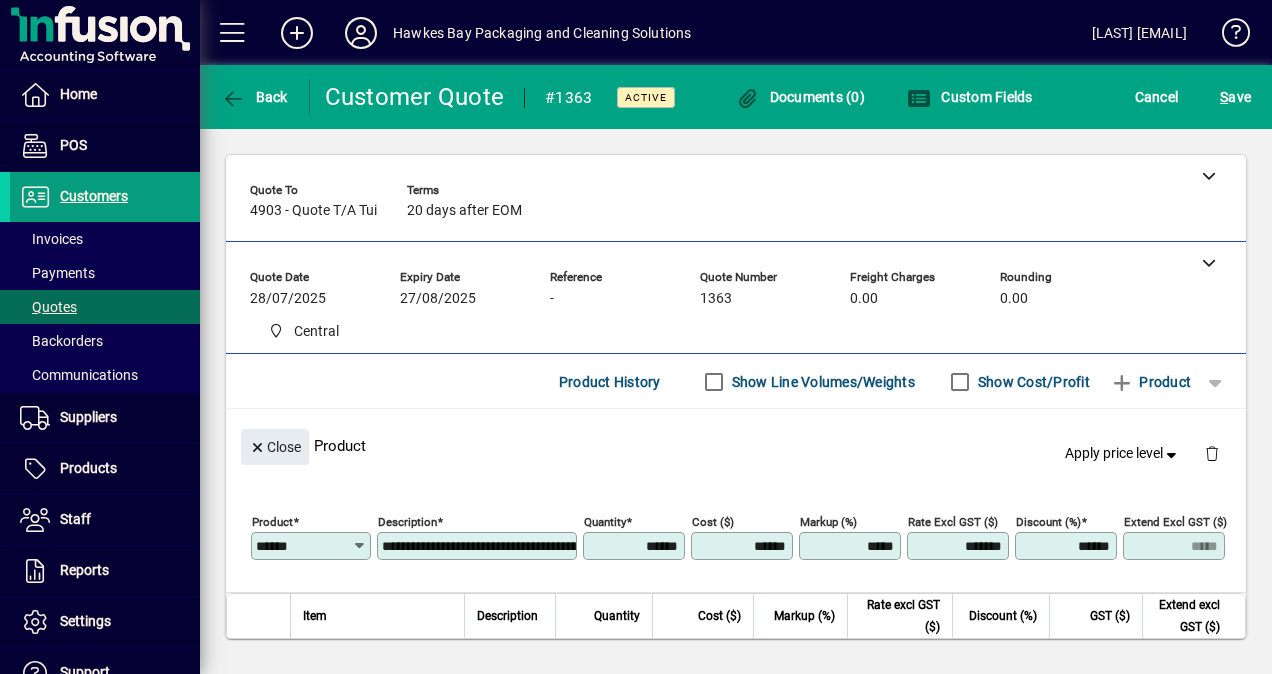 drag, startPoint x: 929, startPoint y: 542, endPoint x: 1093, endPoint y: 544, distance: 164.01219 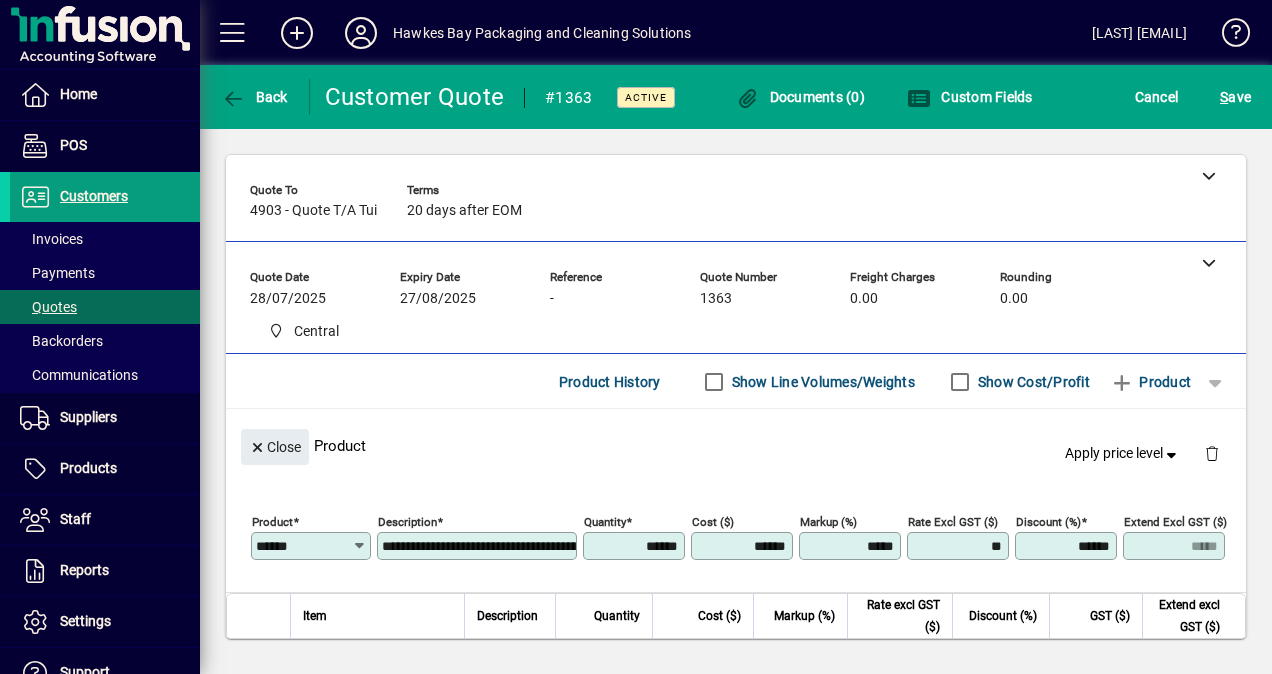 type on "*******" 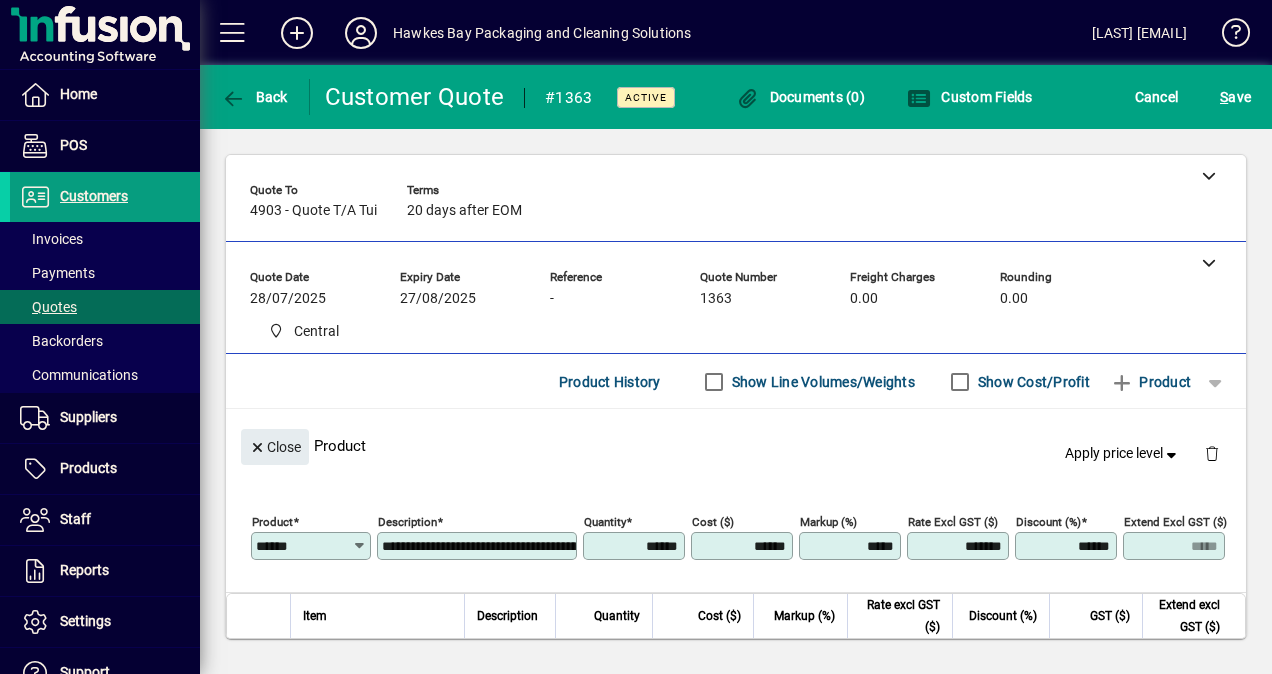 click on "Close  Product   Apply price level" 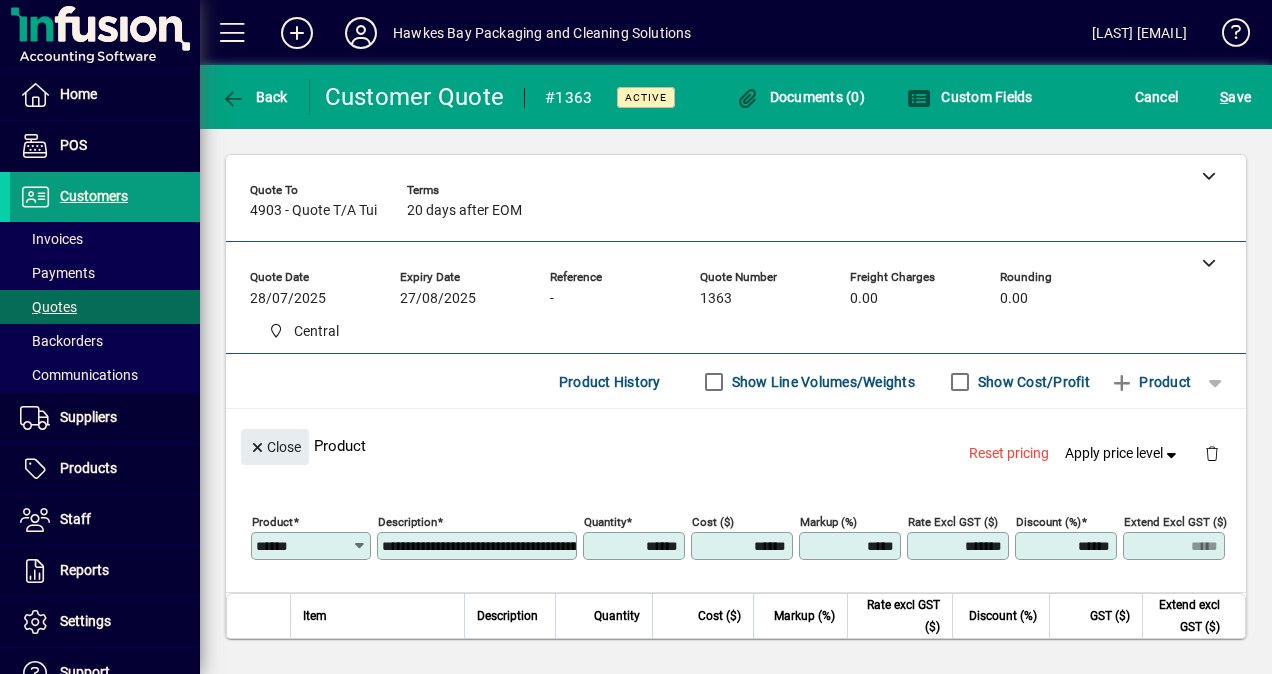 click on "Close  Product  Reset pricing   Apply price level" 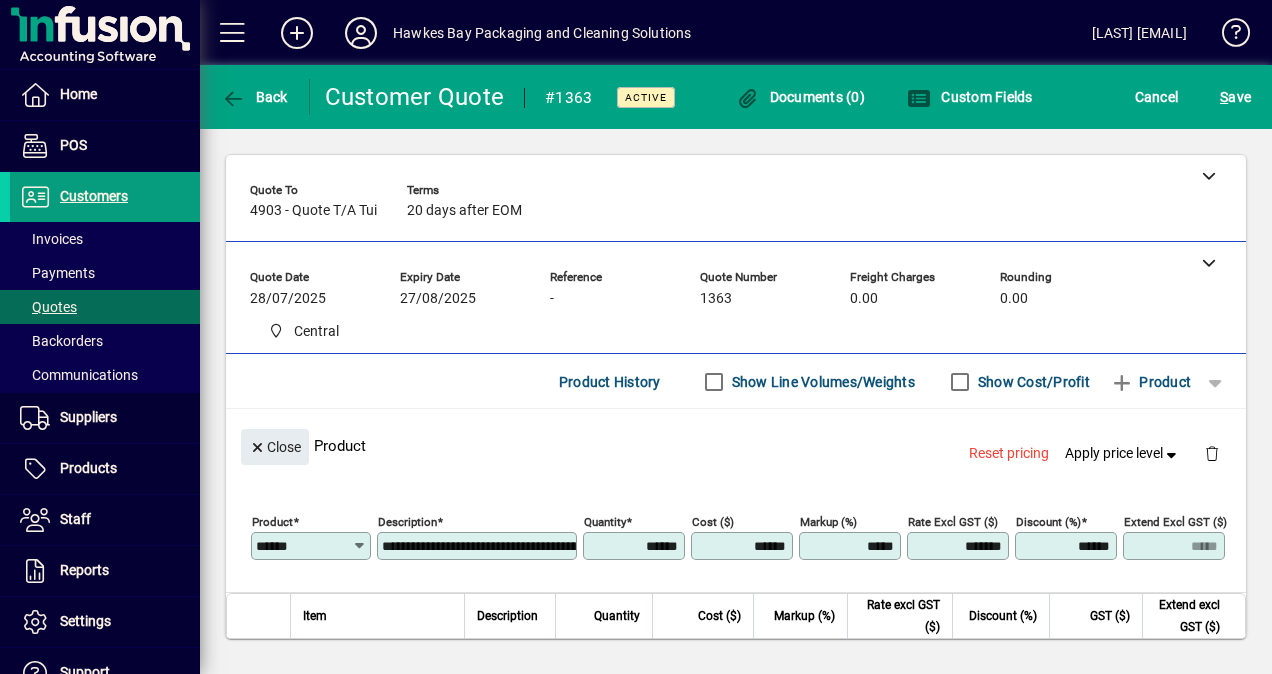 drag, startPoint x: 930, startPoint y: 541, endPoint x: 1100, endPoint y: 543, distance: 170.01176 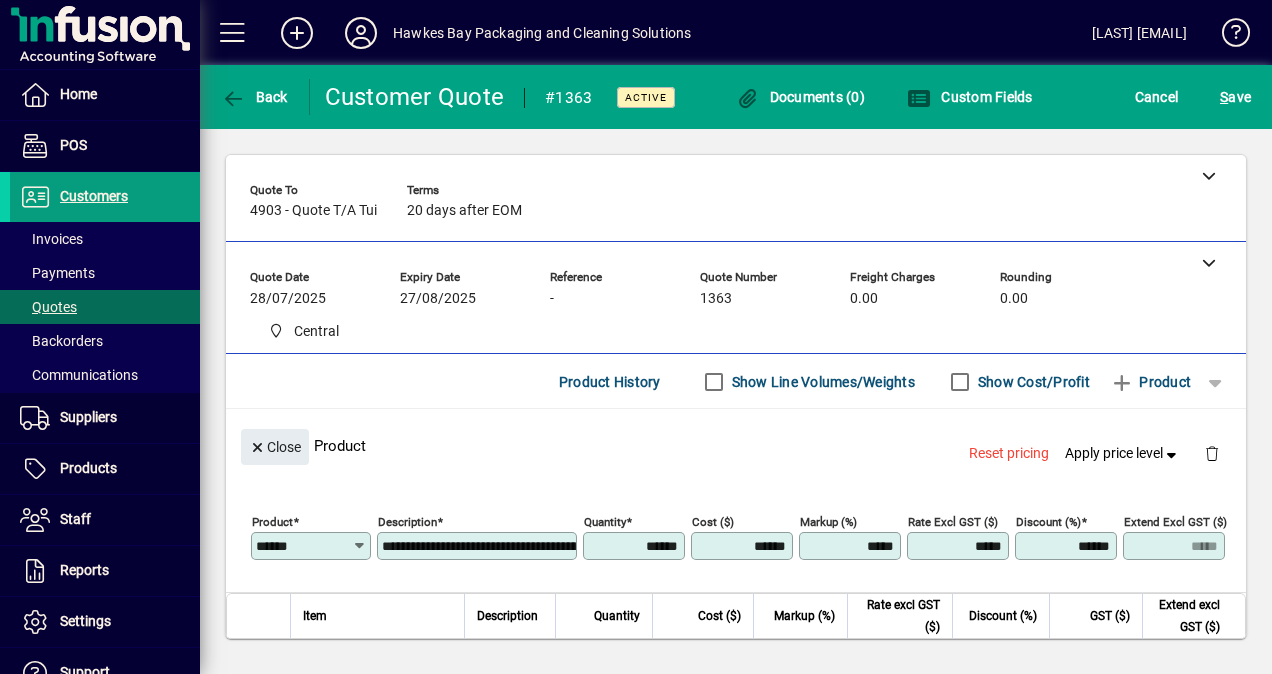 type on "*******" 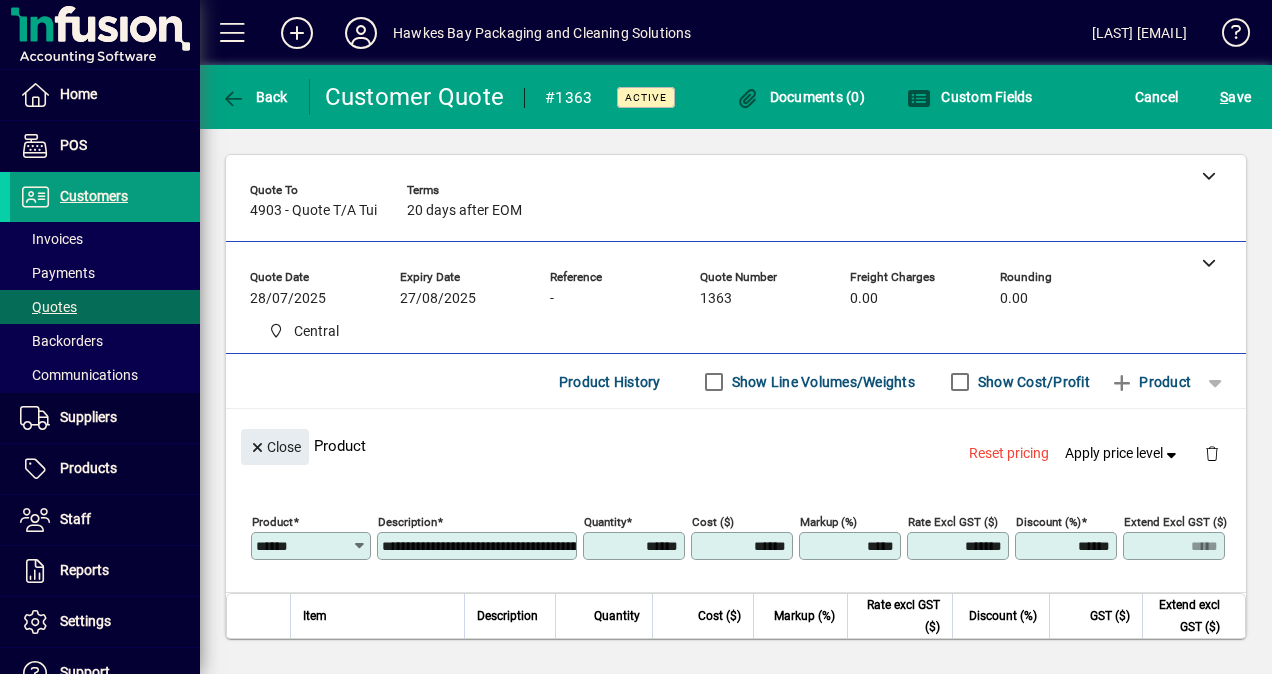click on "Close  Product  Reset pricing   Apply price level" 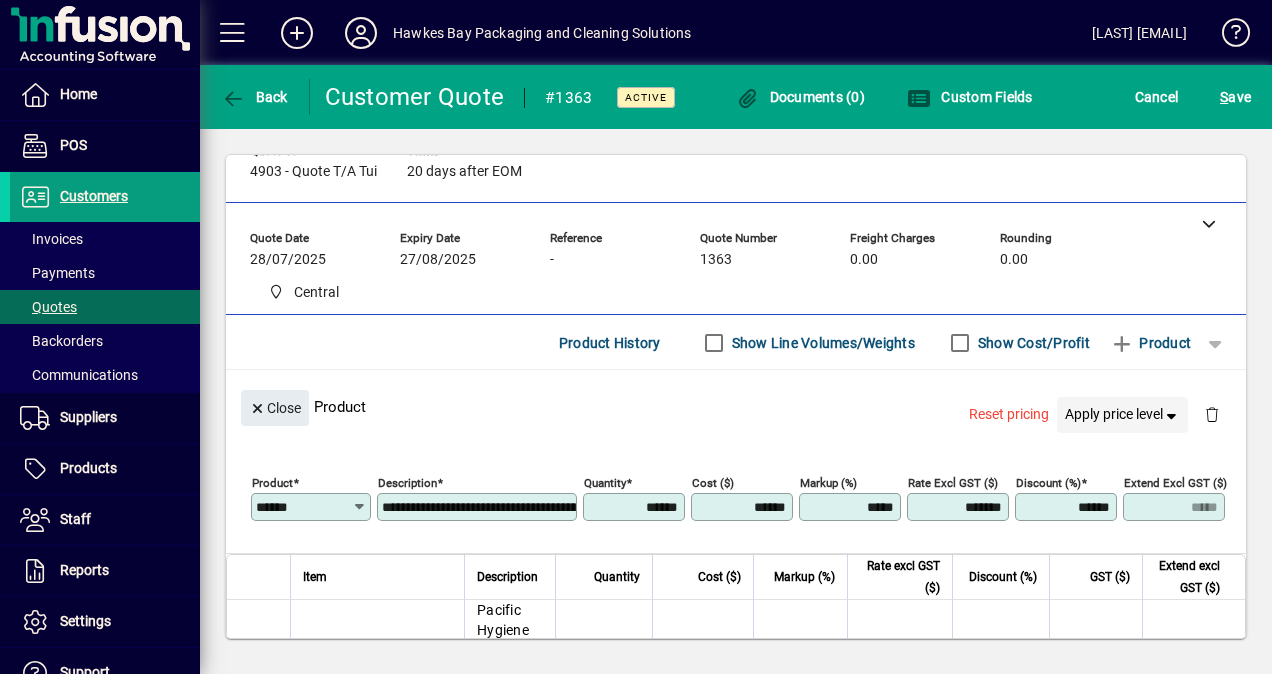 scroll, scrollTop: 0, scrollLeft: 0, axis: both 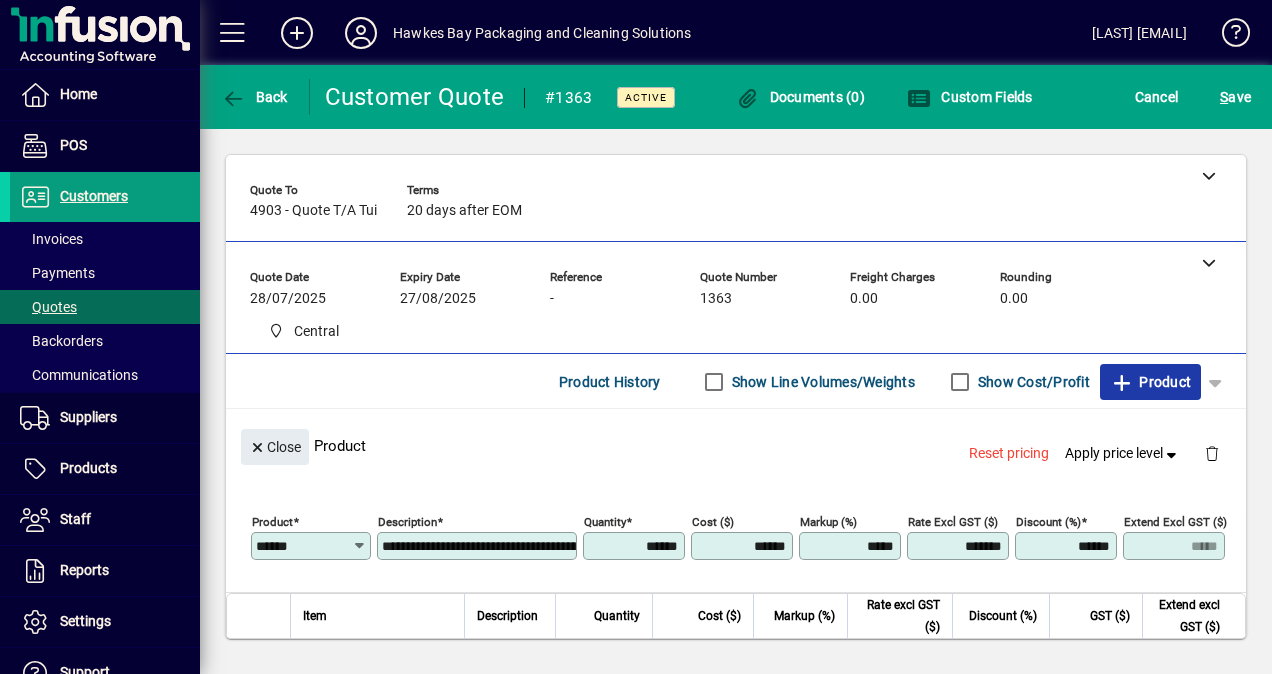 click on "Product" 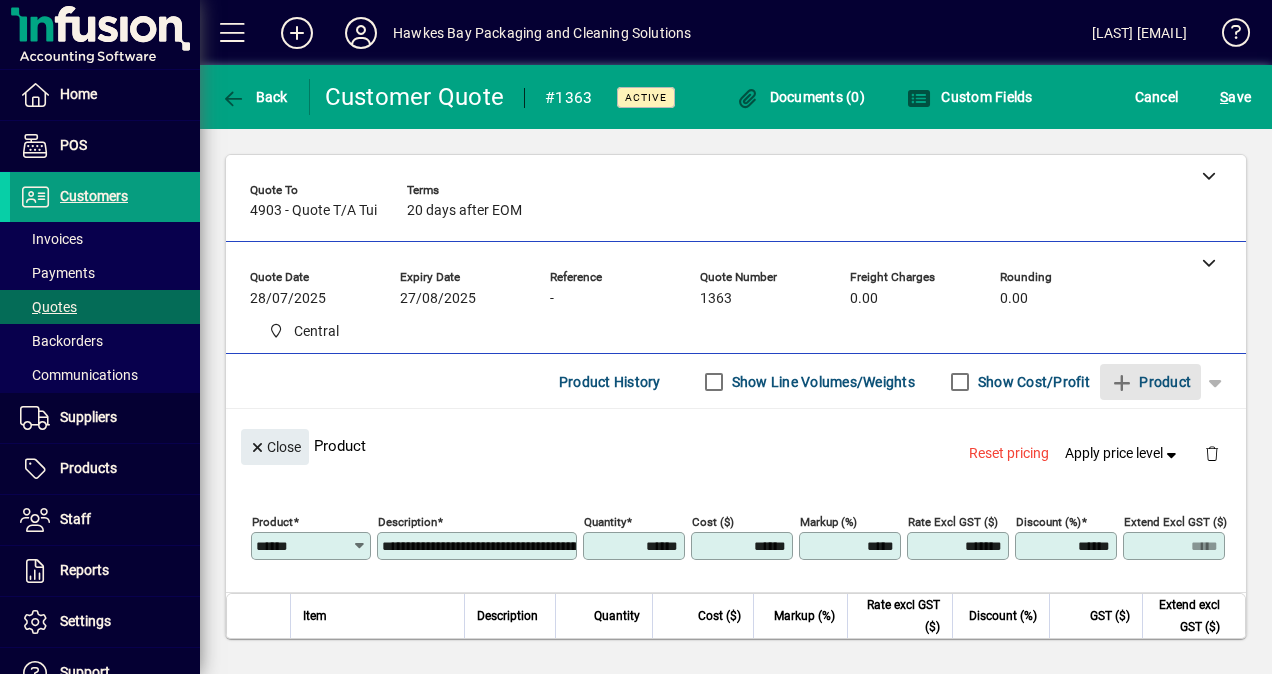 type 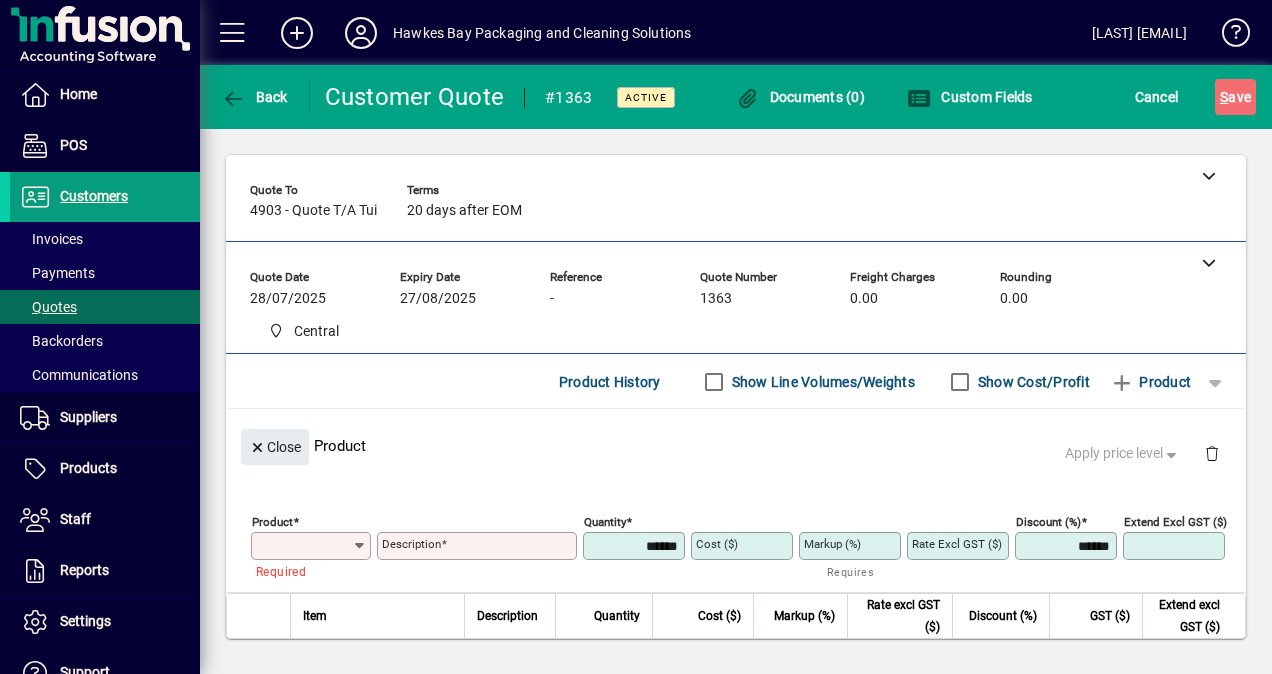 click on "Product" 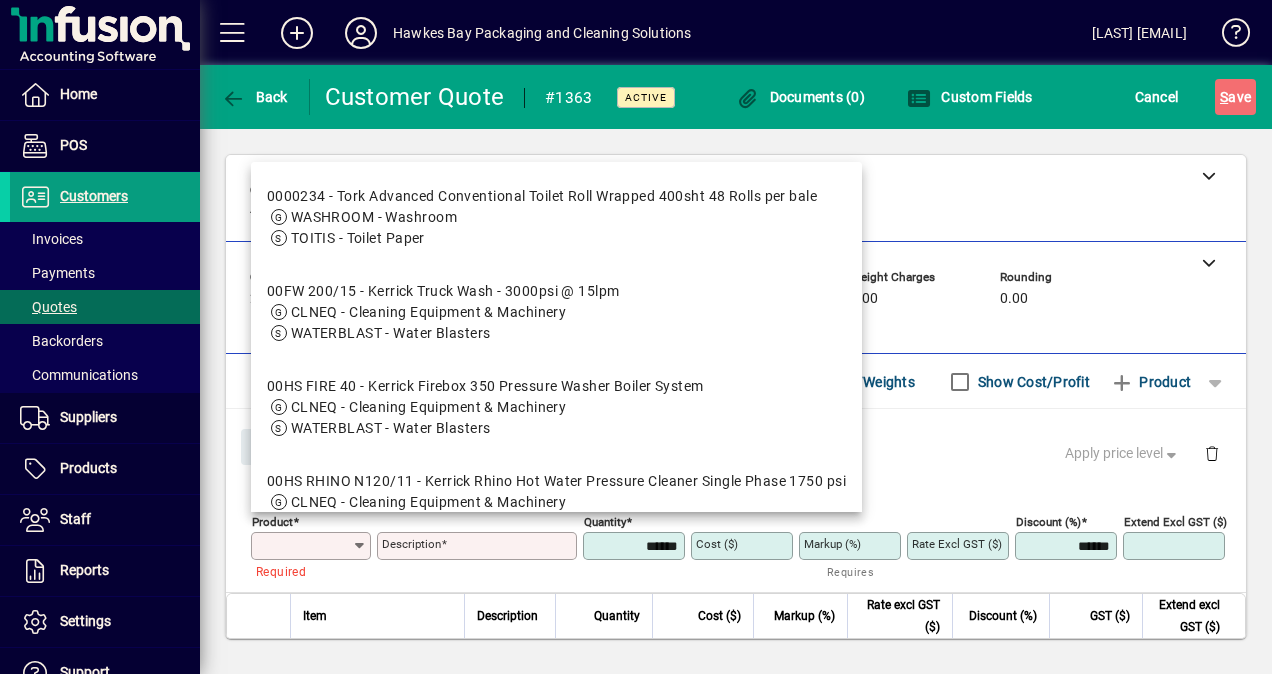 paste on "********" 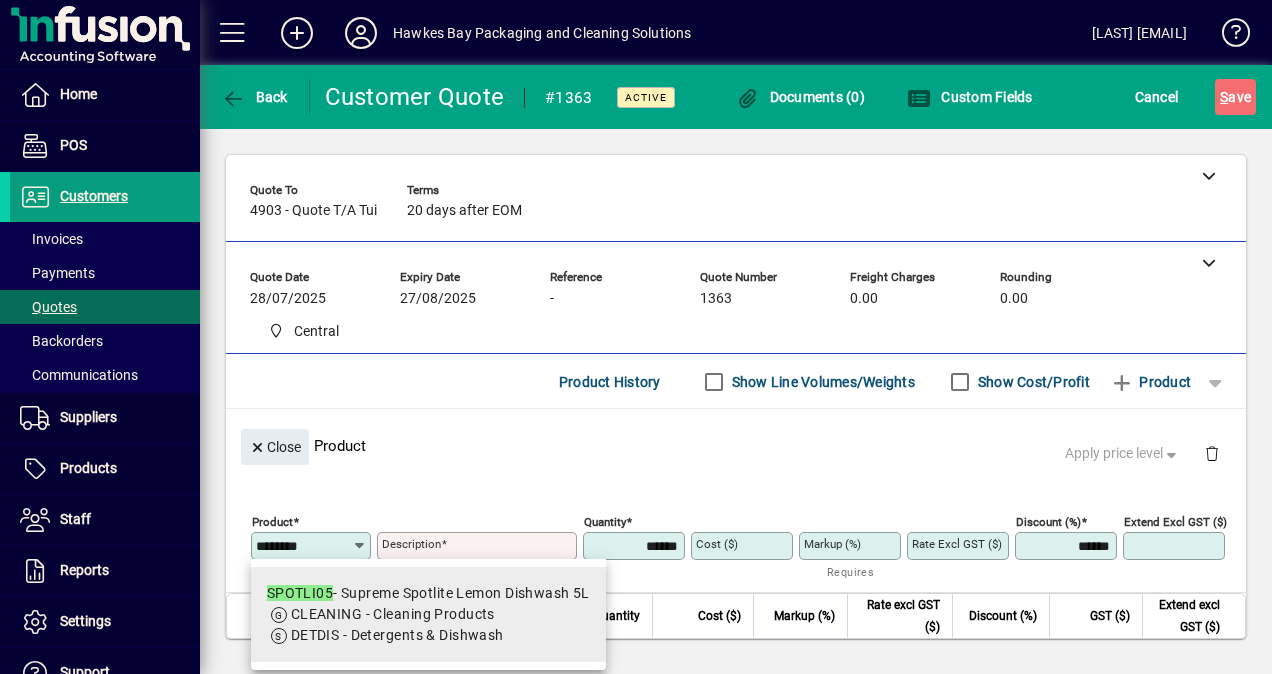 type on "********" 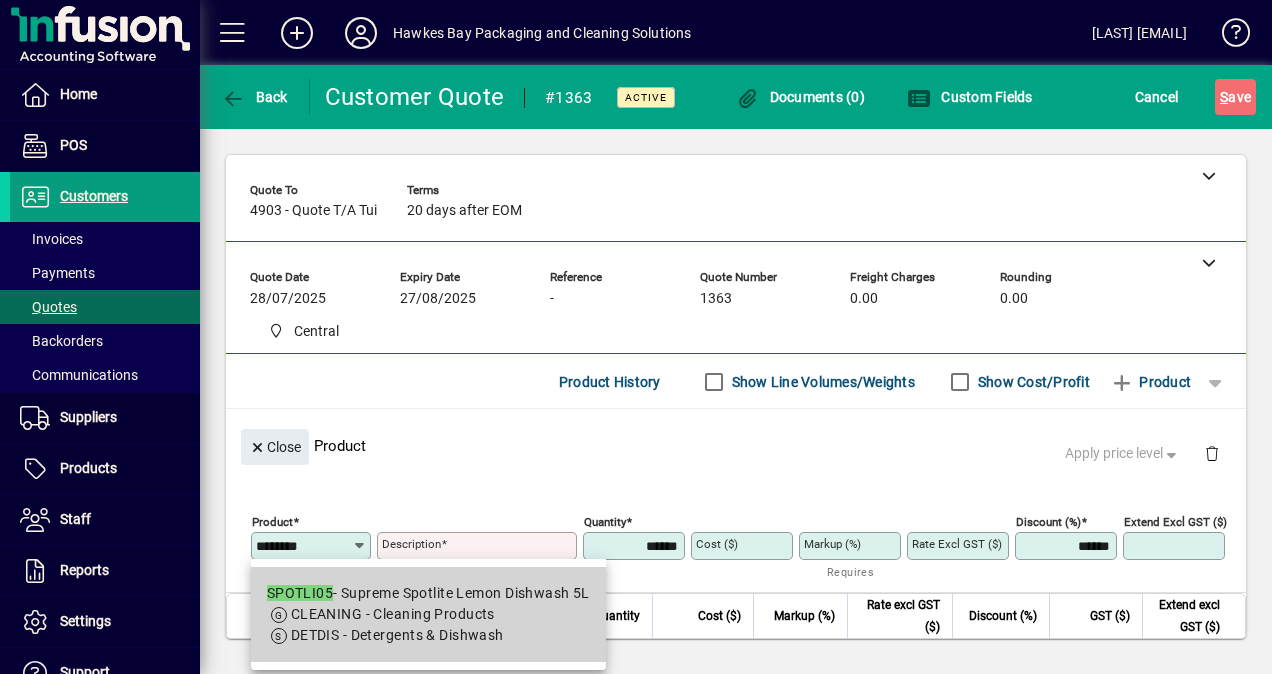 click on "CLEANING - Cleaning Products" at bounding box center [393, 614] 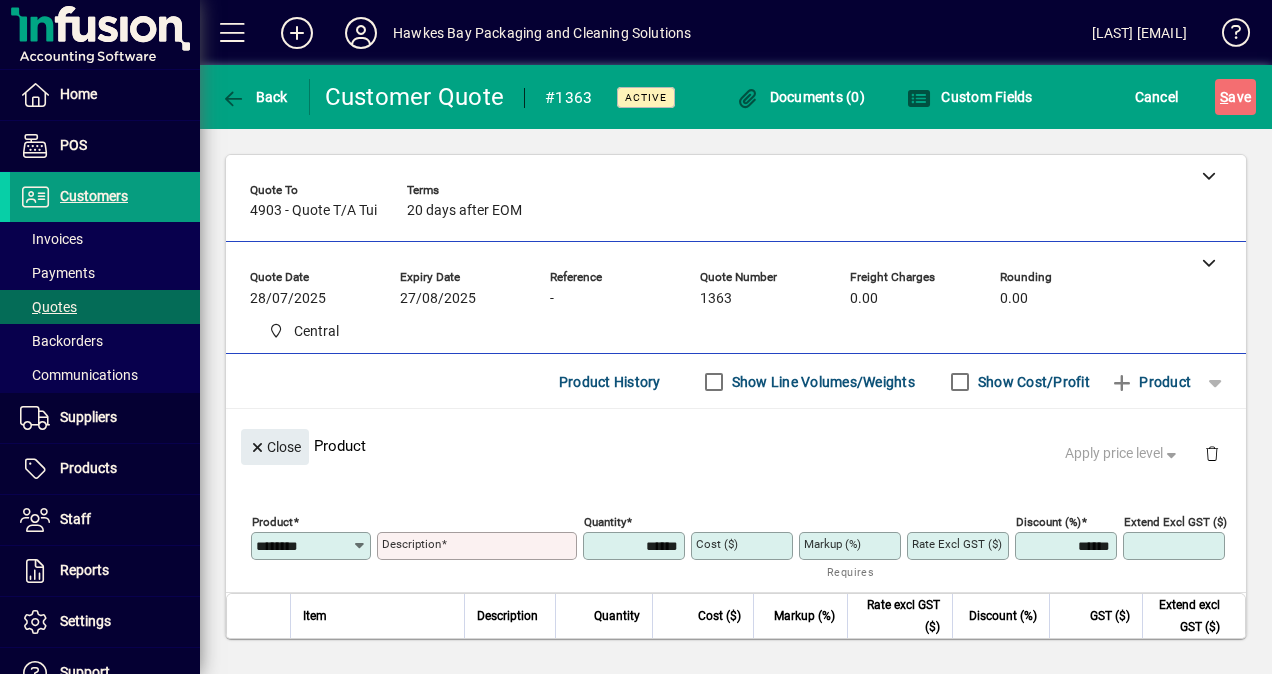 type on "**********" 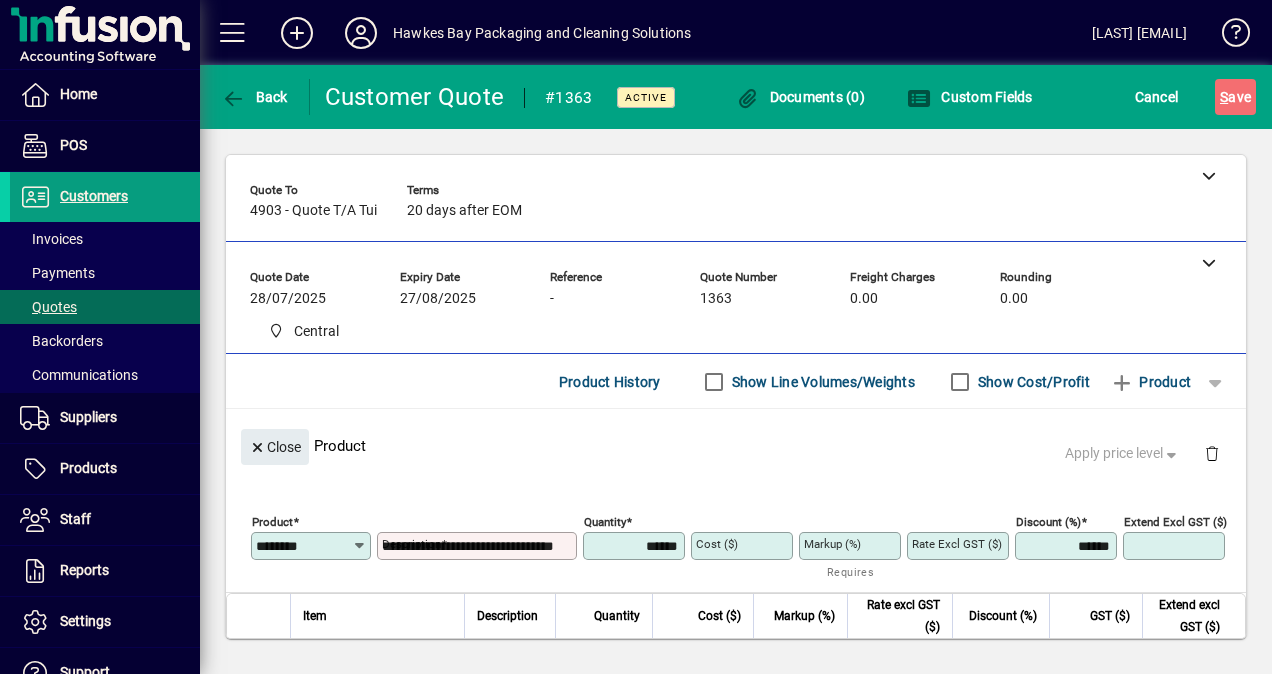type on "*******" 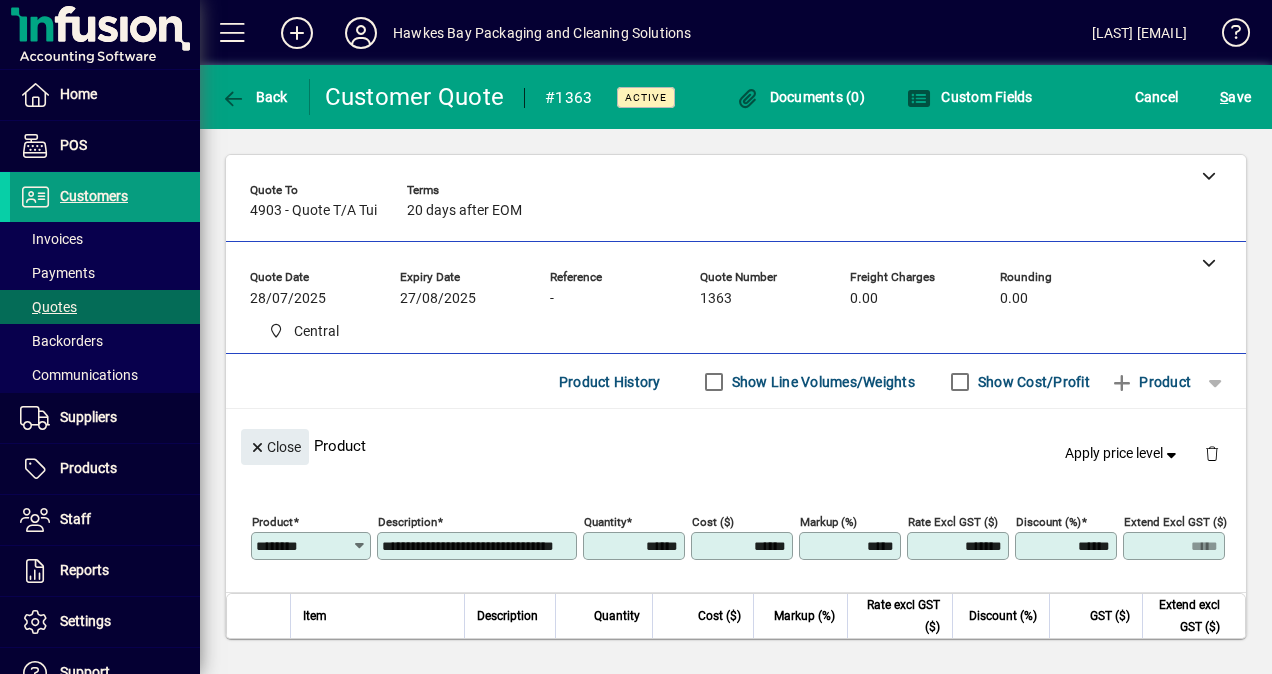 drag, startPoint x: 993, startPoint y: 549, endPoint x: 1060, endPoint y: 544, distance: 67.18631 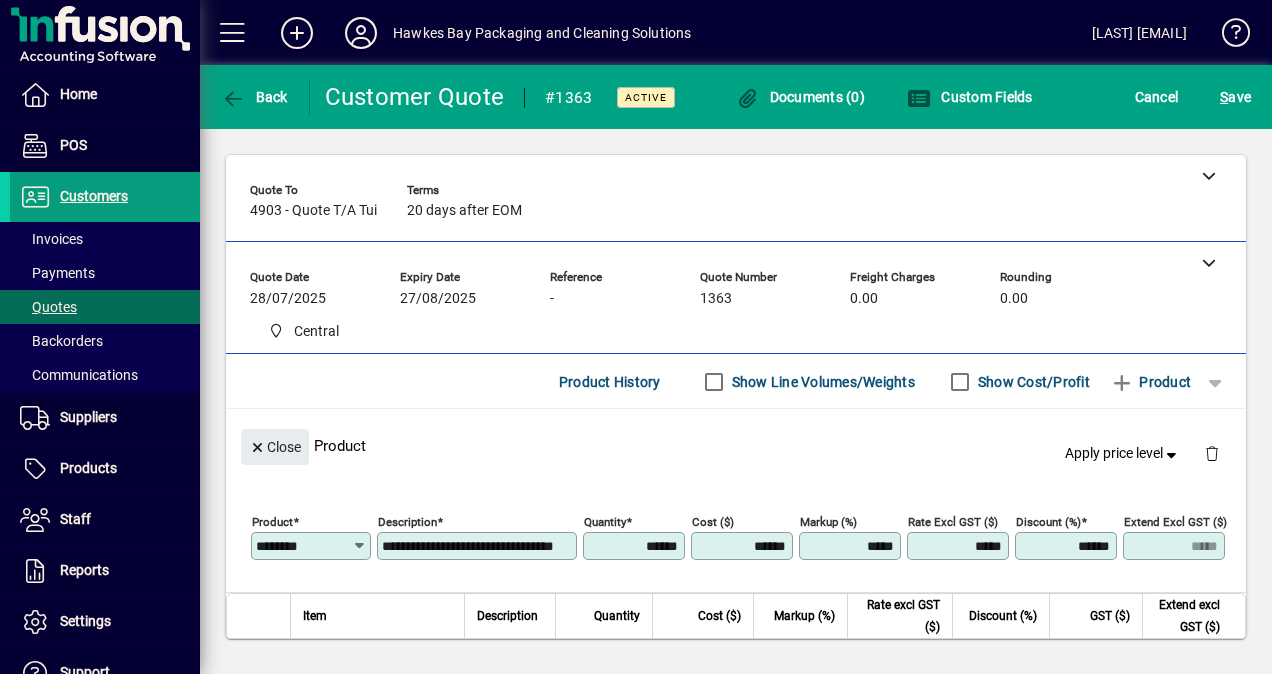 type on "*******" 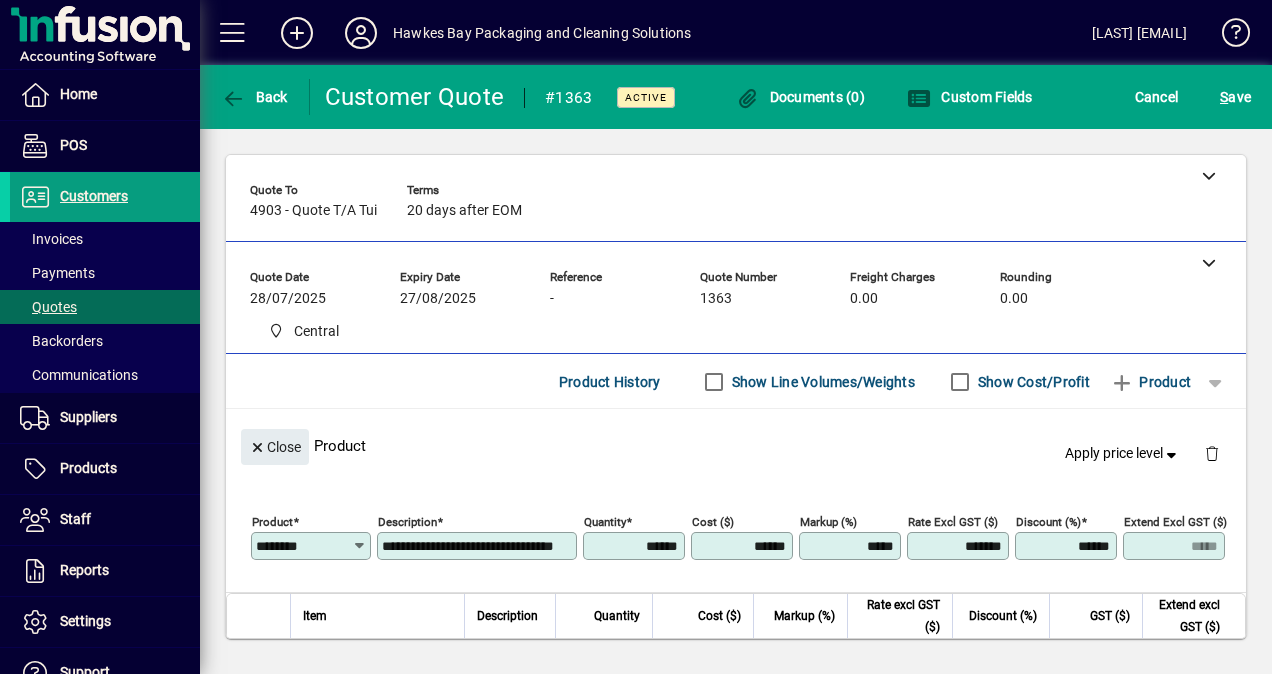 click on "**********" 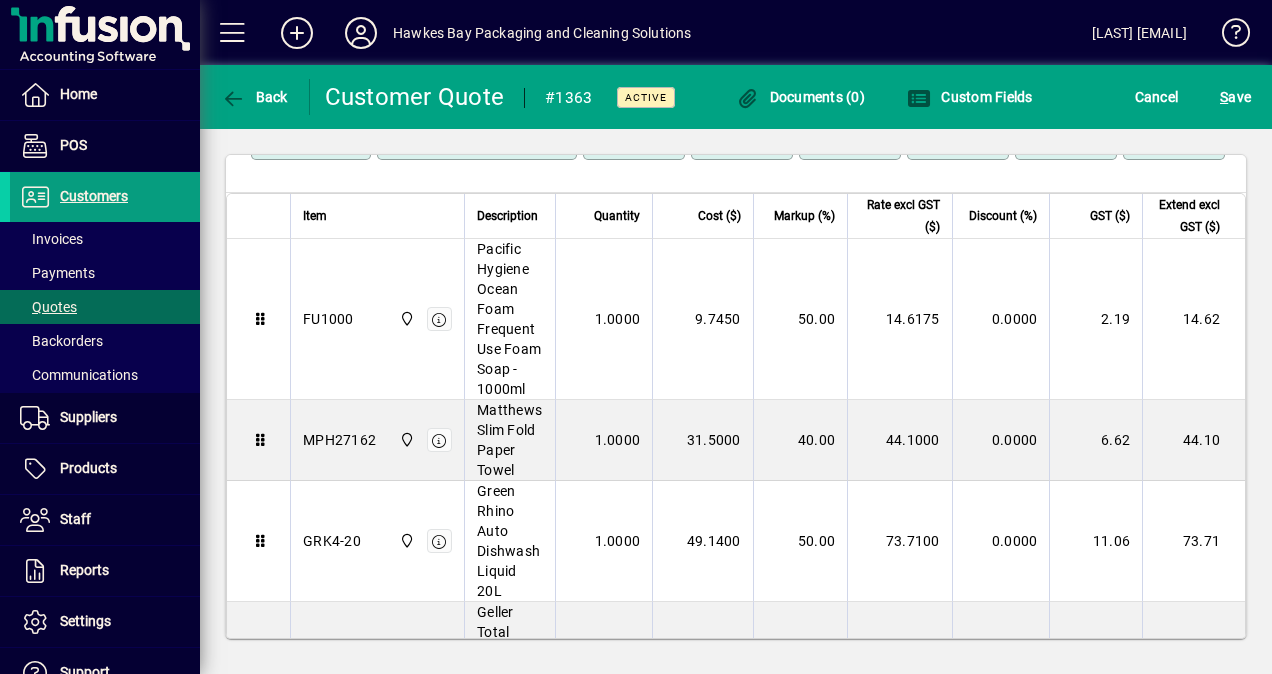 scroll, scrollTop: 0, scrollLeft: 0, axis: both 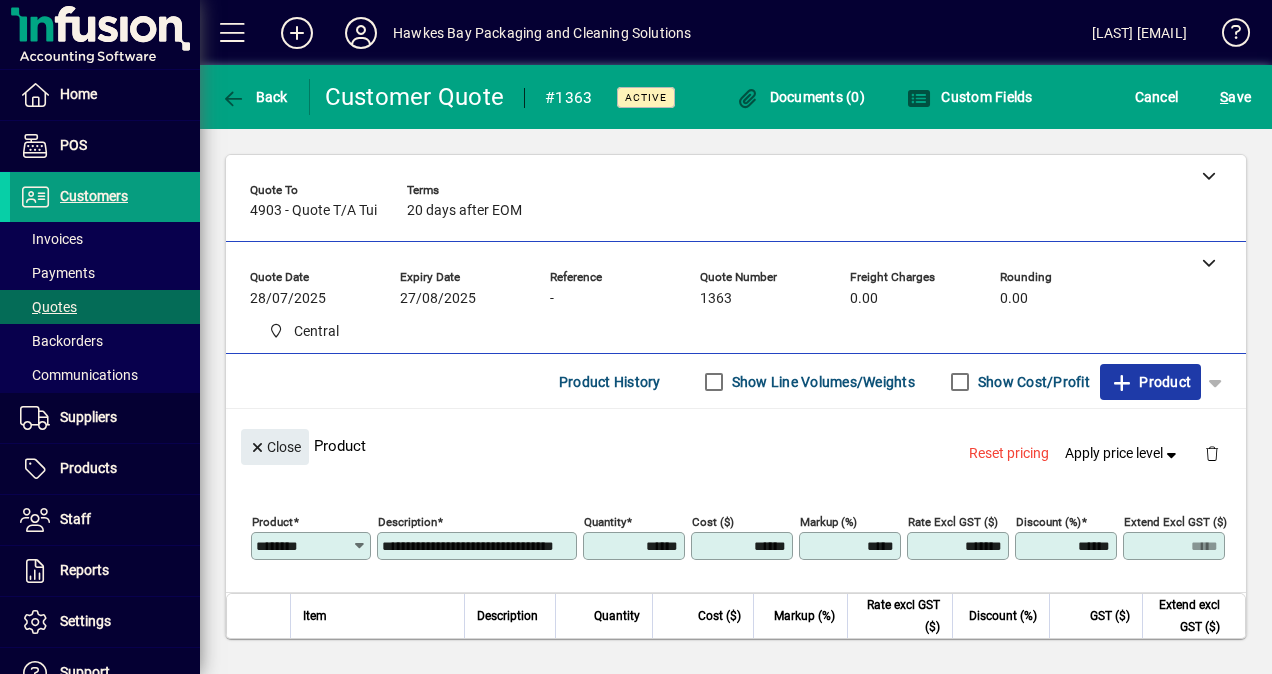 click on "Product" 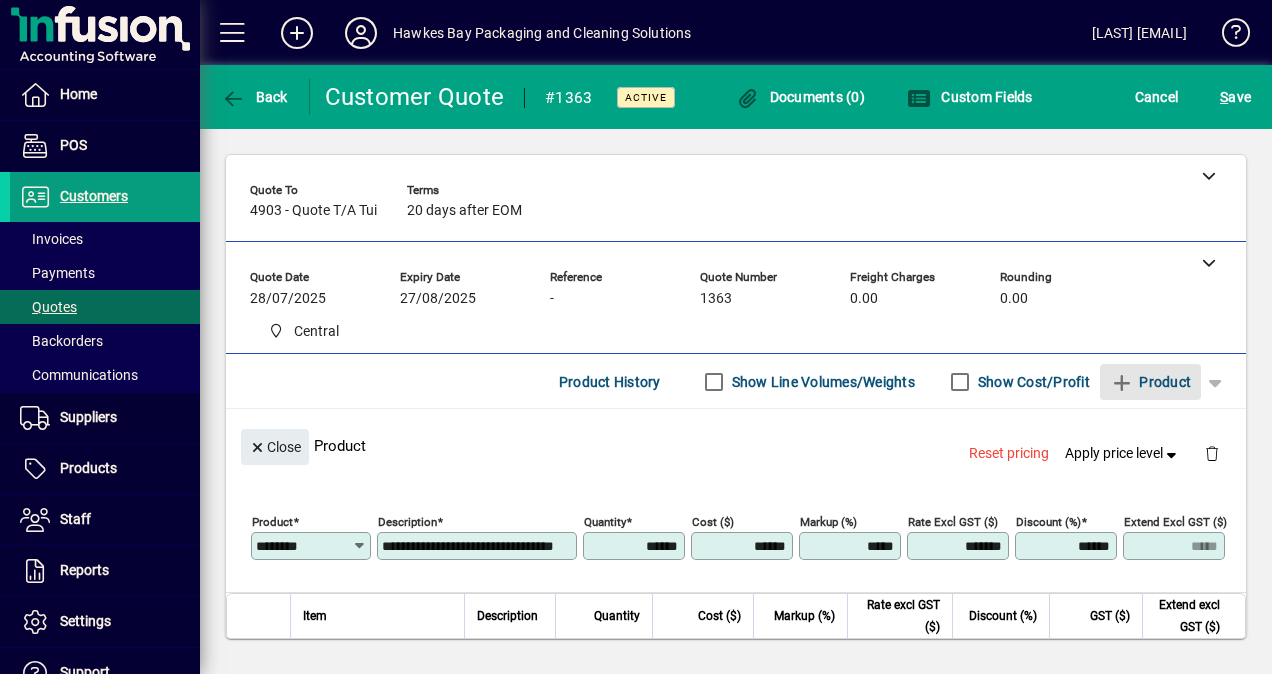 type 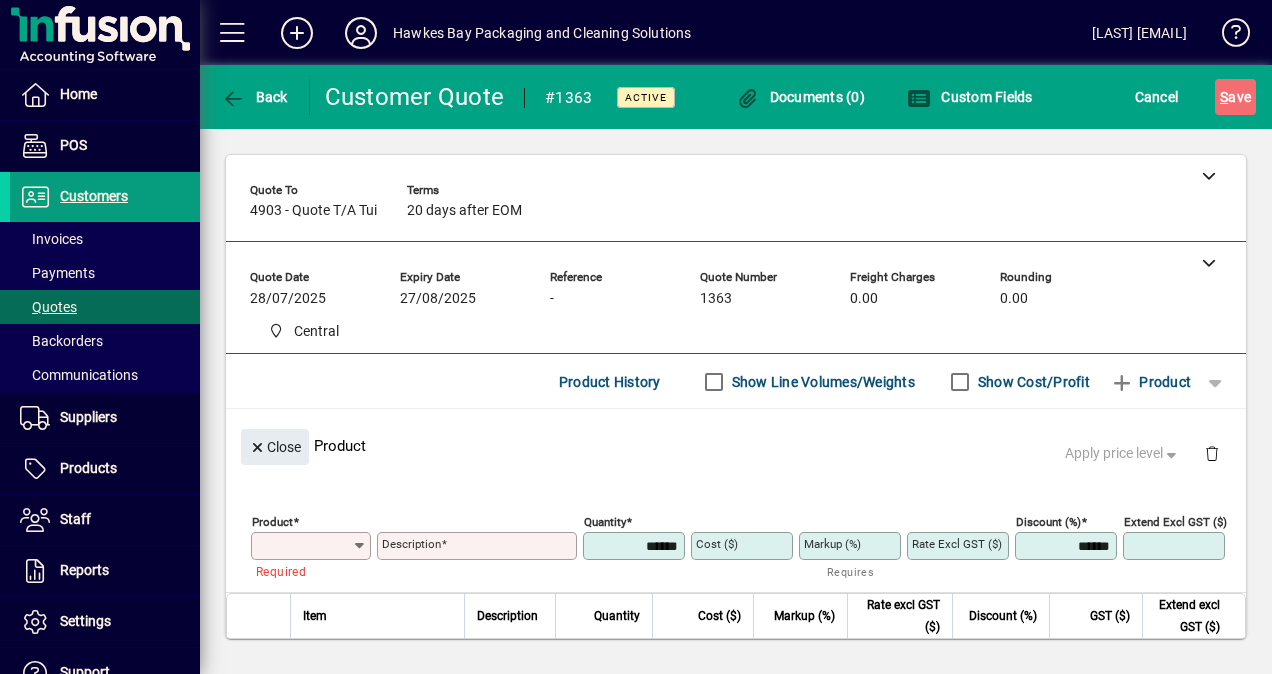 click on "Product" at bounding box center [304, 546] 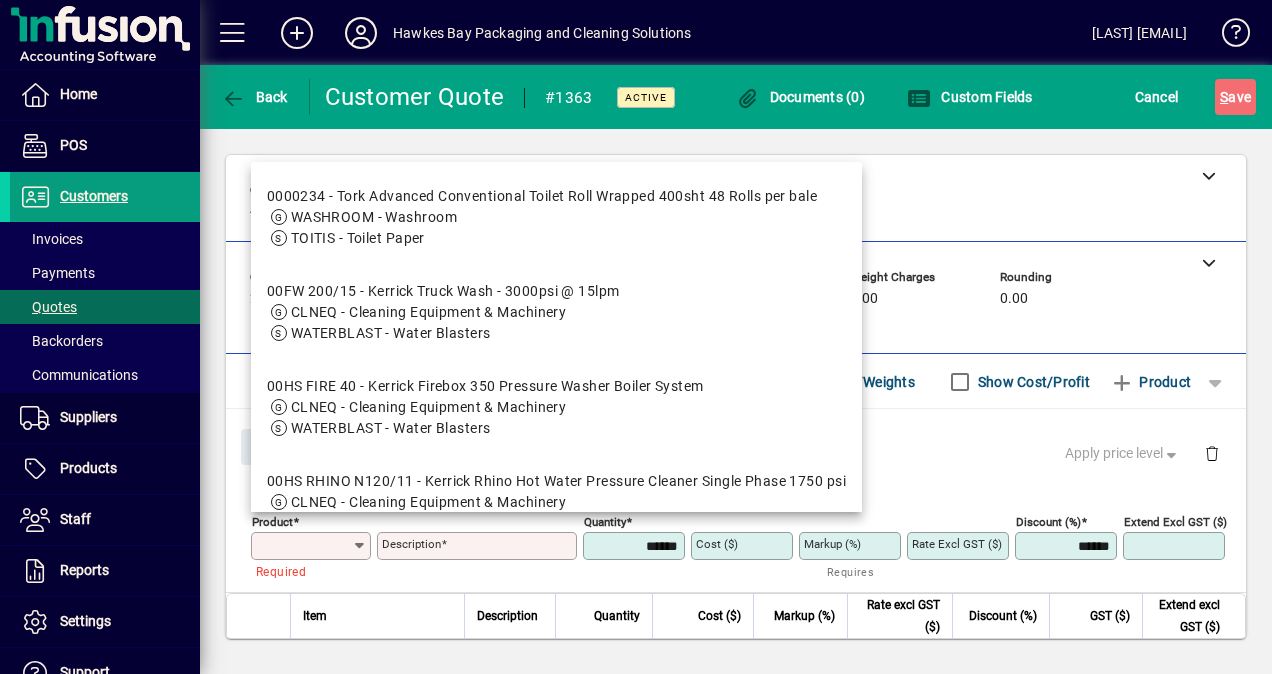 paste on "******" 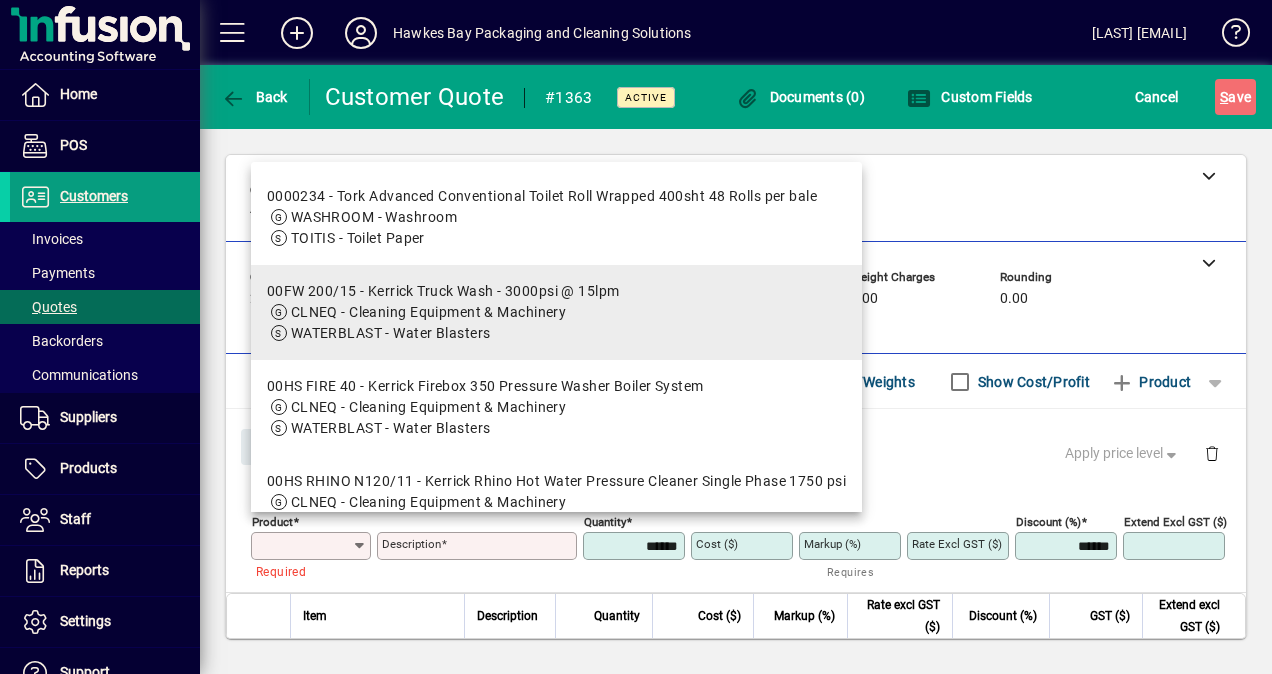 type on "******" 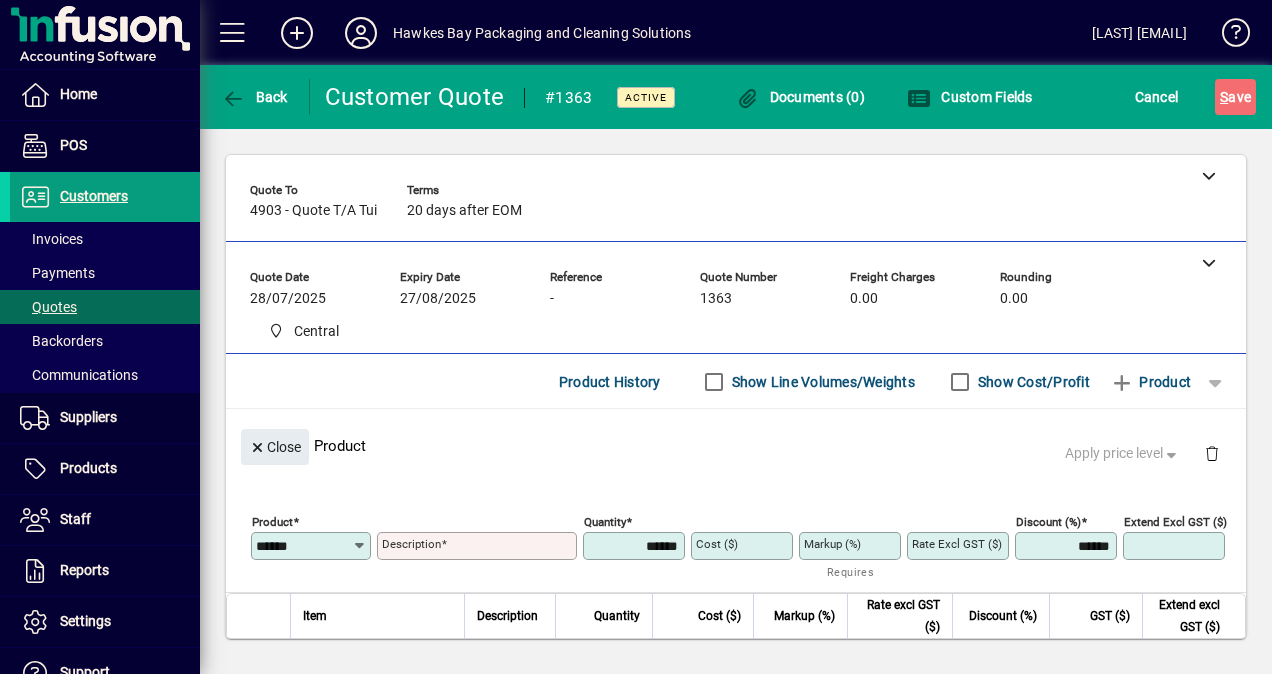 type on "**********" 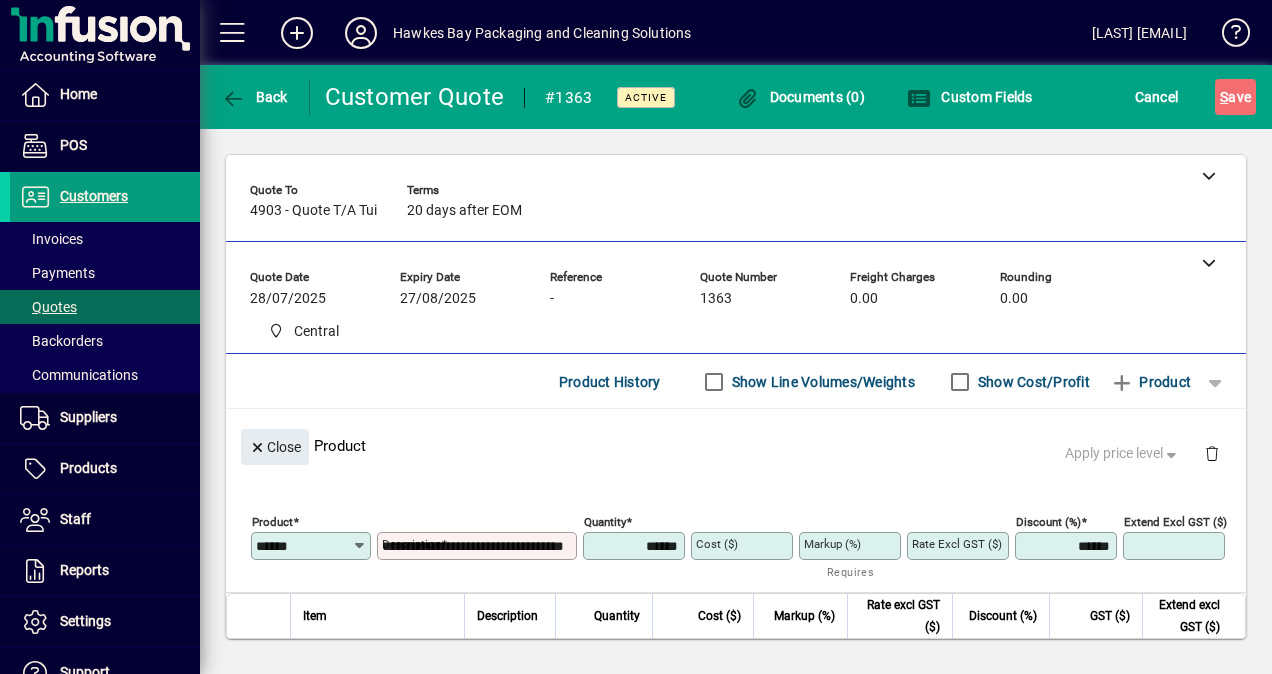 type on "******" 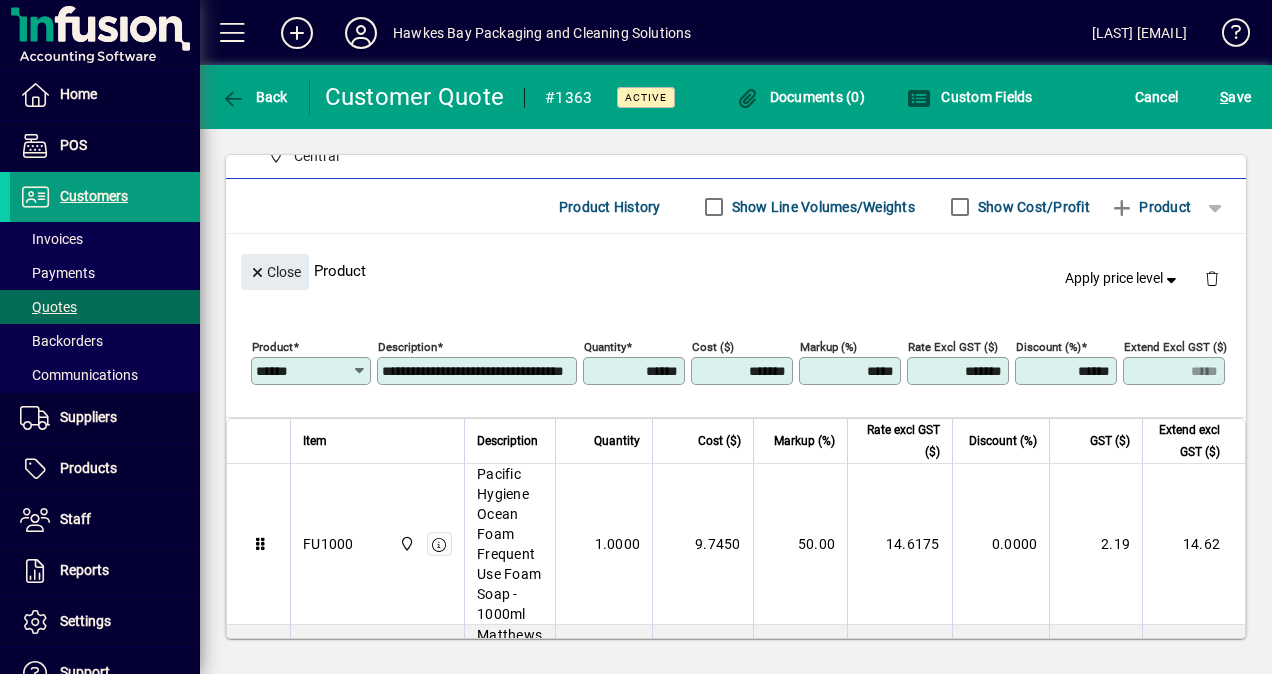 scroll, scrollTop: 200, scrollLeft: 0, axis: vertical 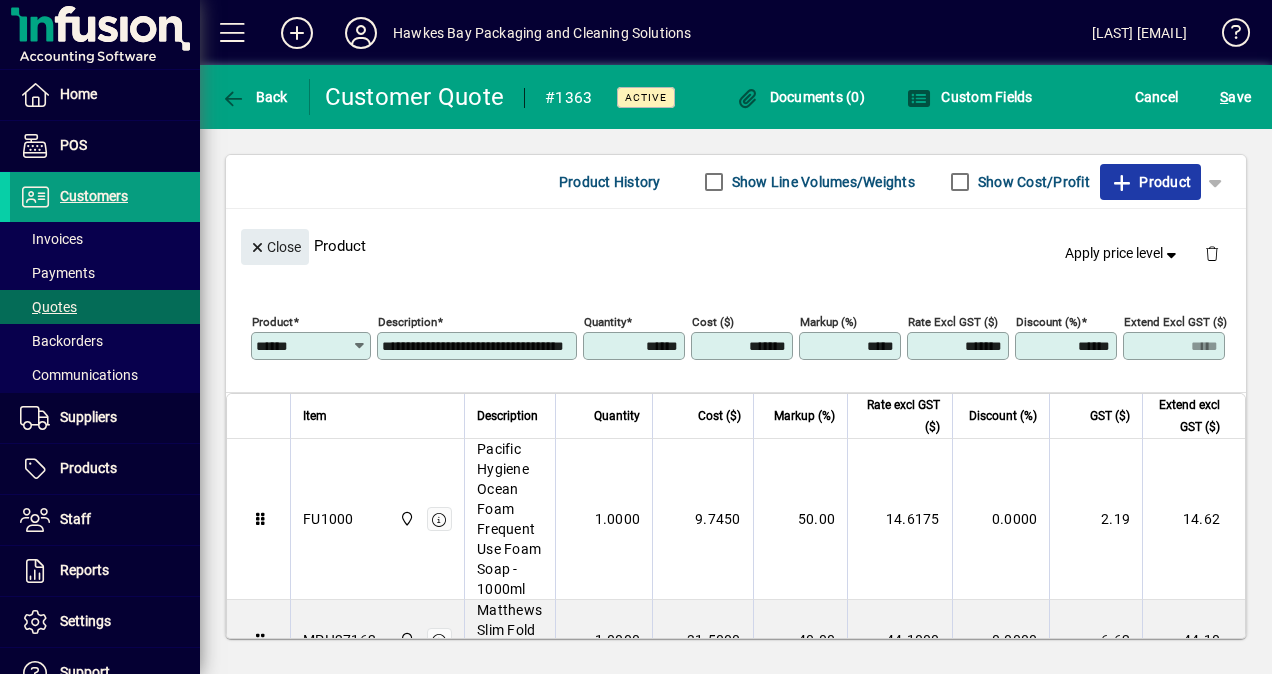 click on "Product" 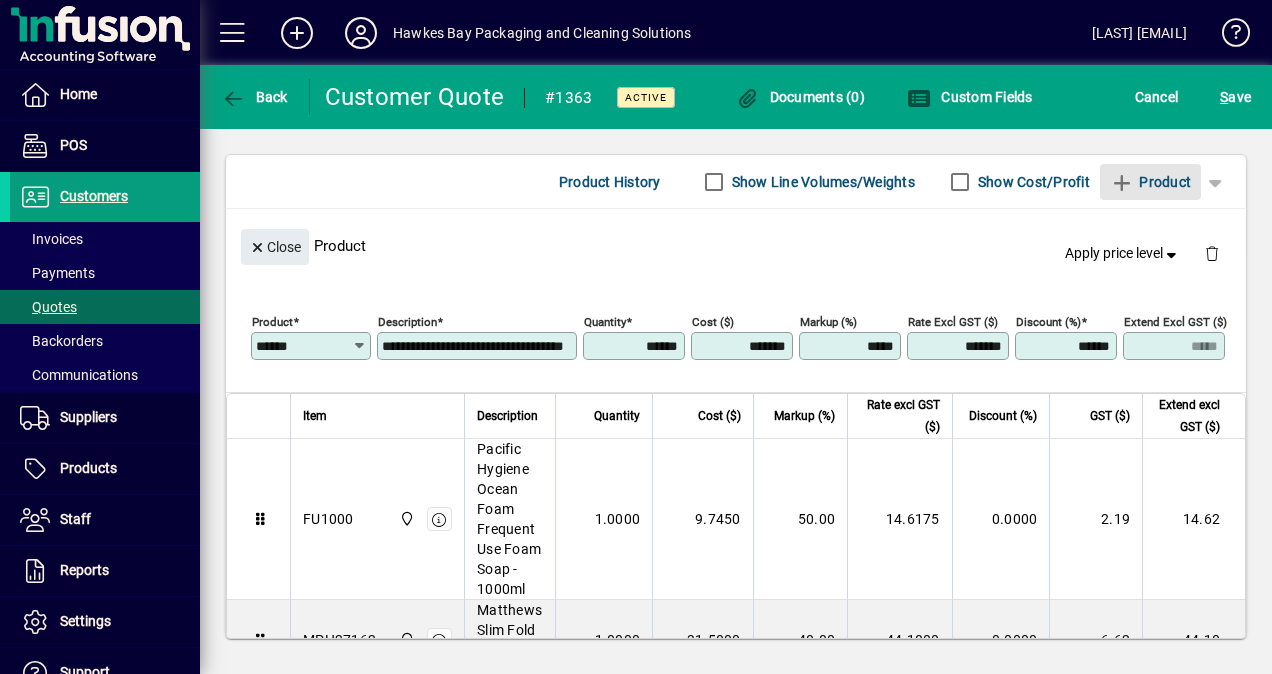 type 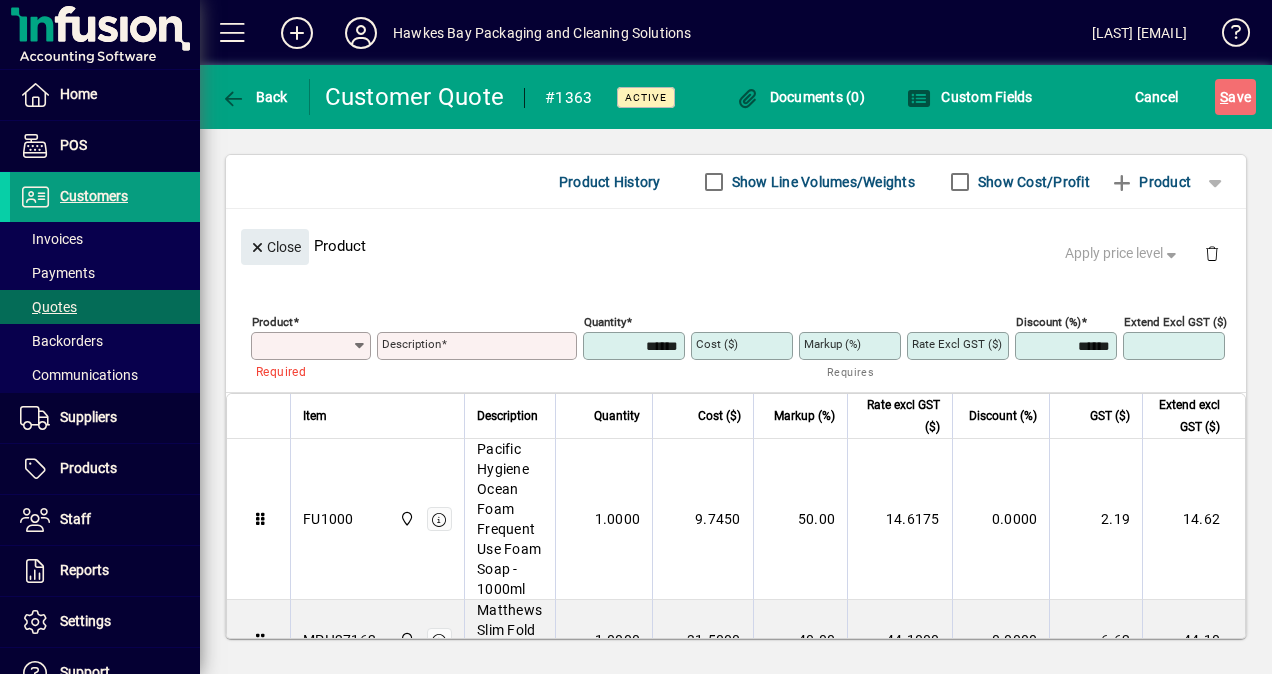 click on "Product" at bounding box center (304, 346) 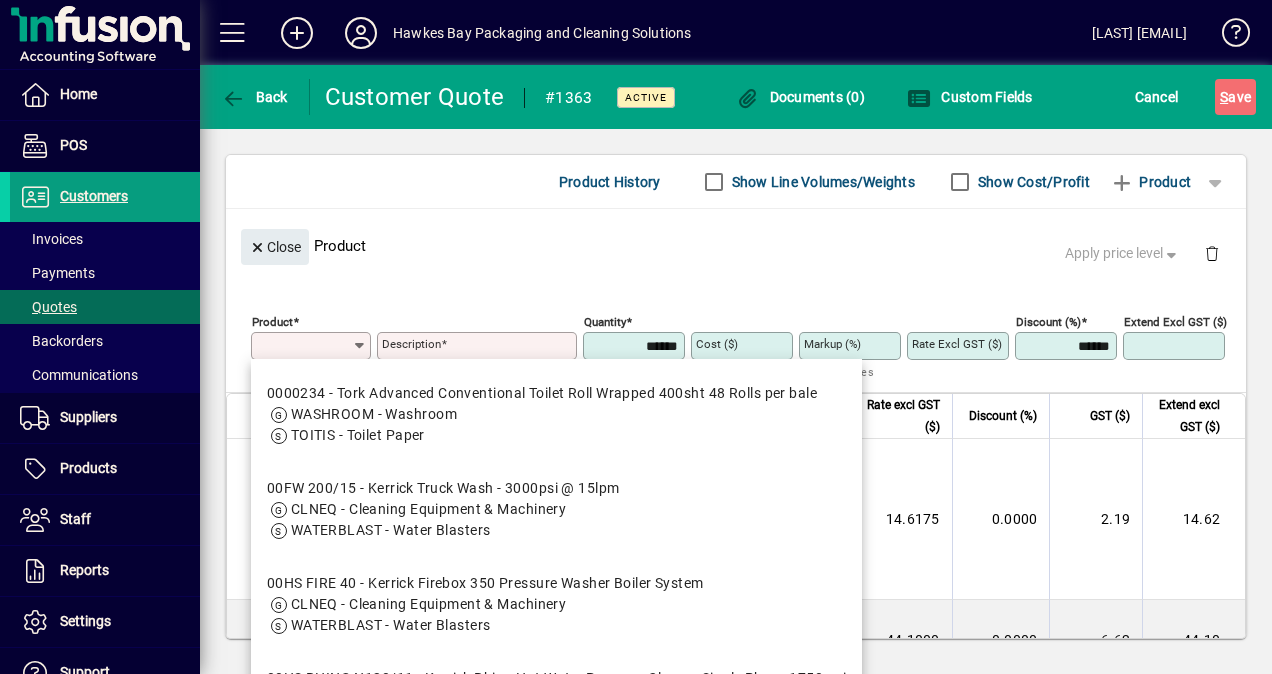paste on "******" 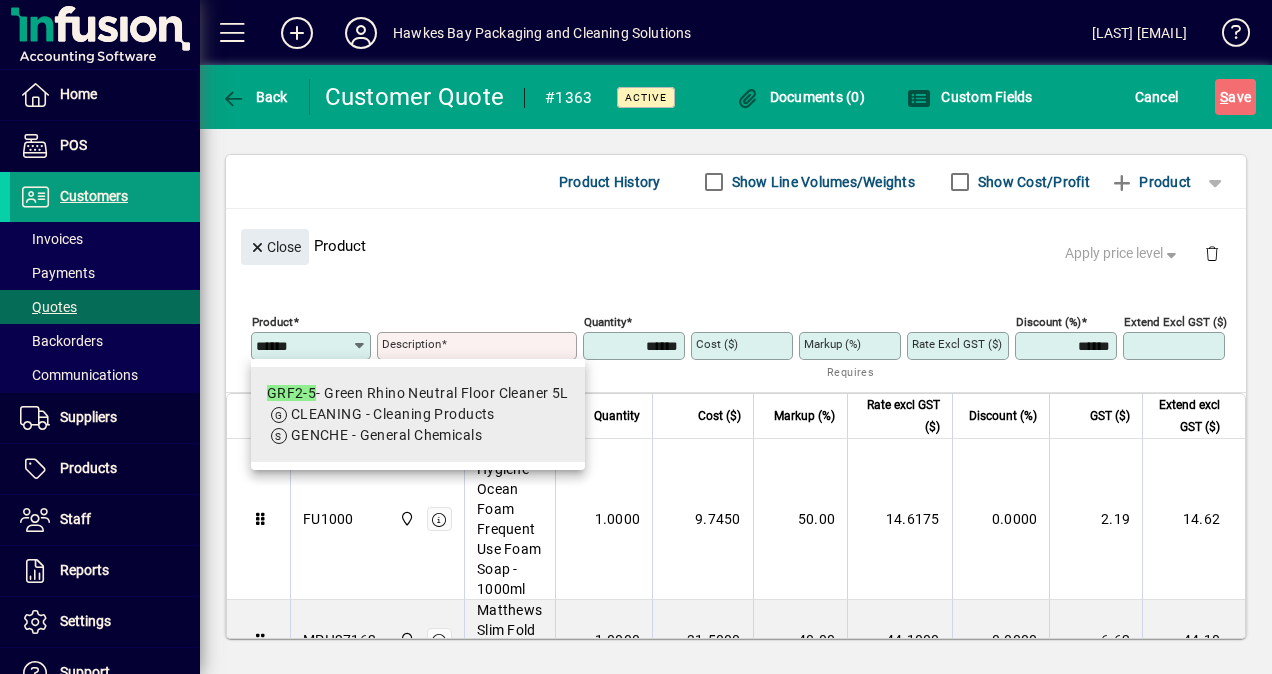 type on "******" 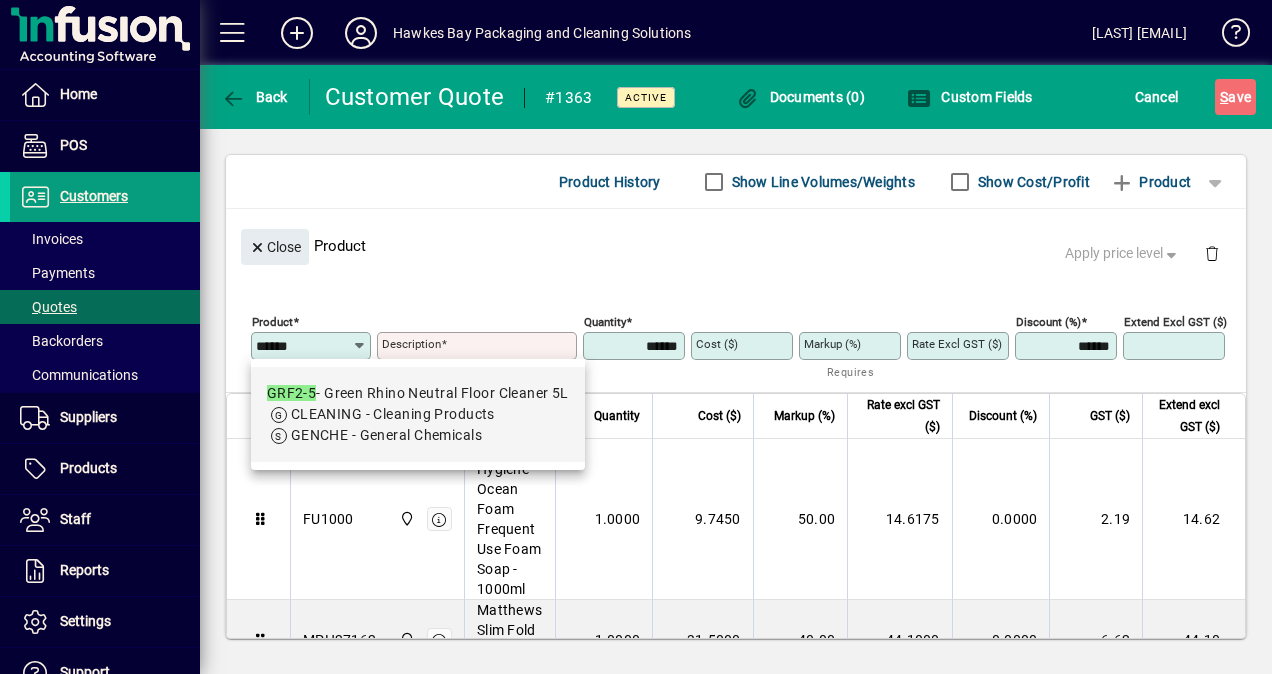 drag, startPoint x: 350, startPoint y: 404, endPoint x: 810, endPoint y: 413, distance: 460.08804 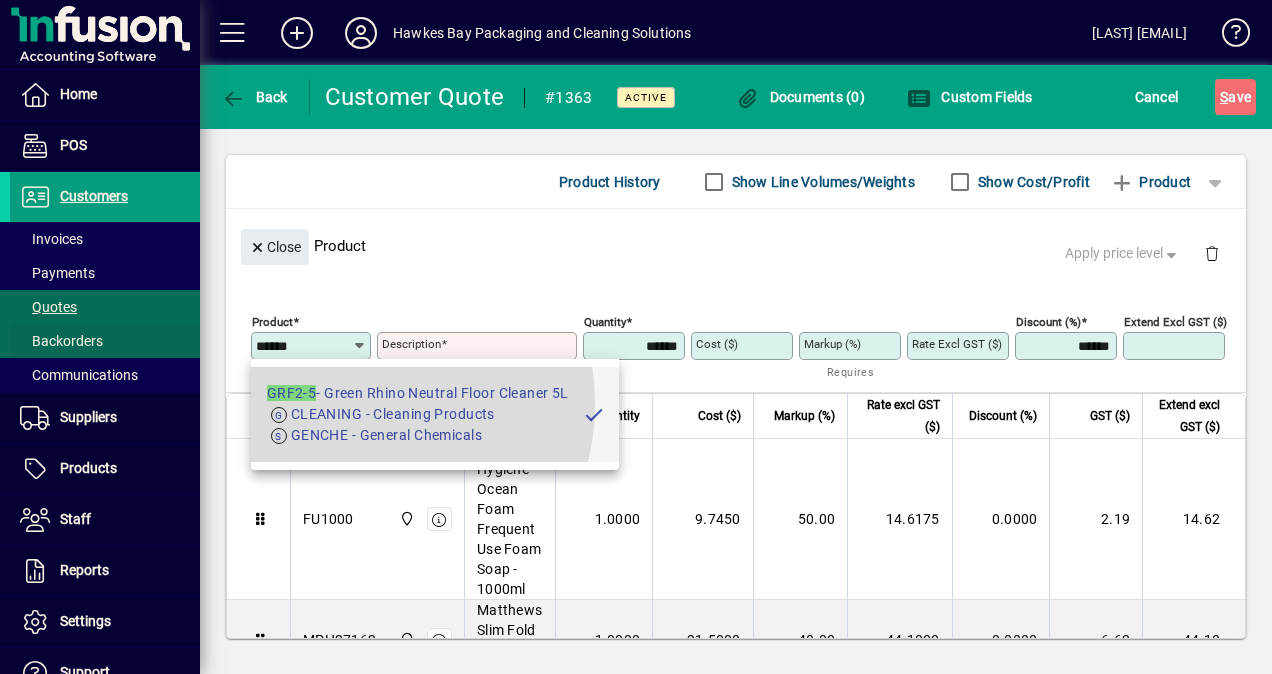 type on "**********" 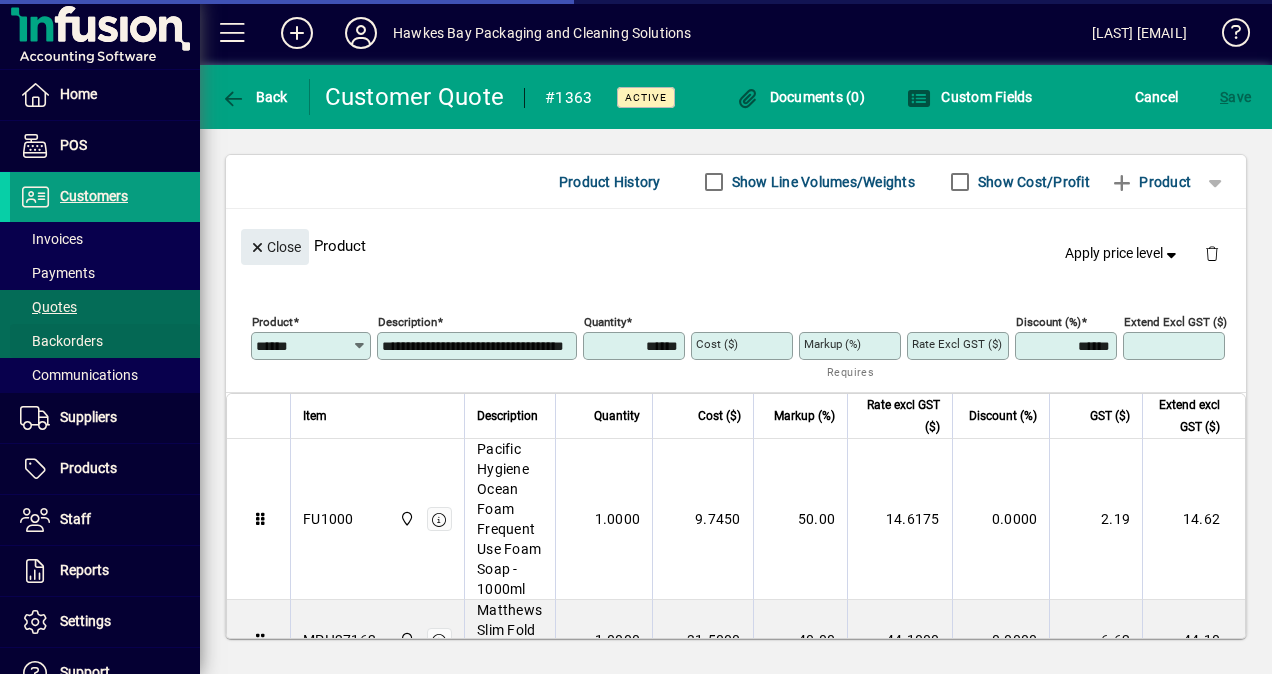 type on "*******" 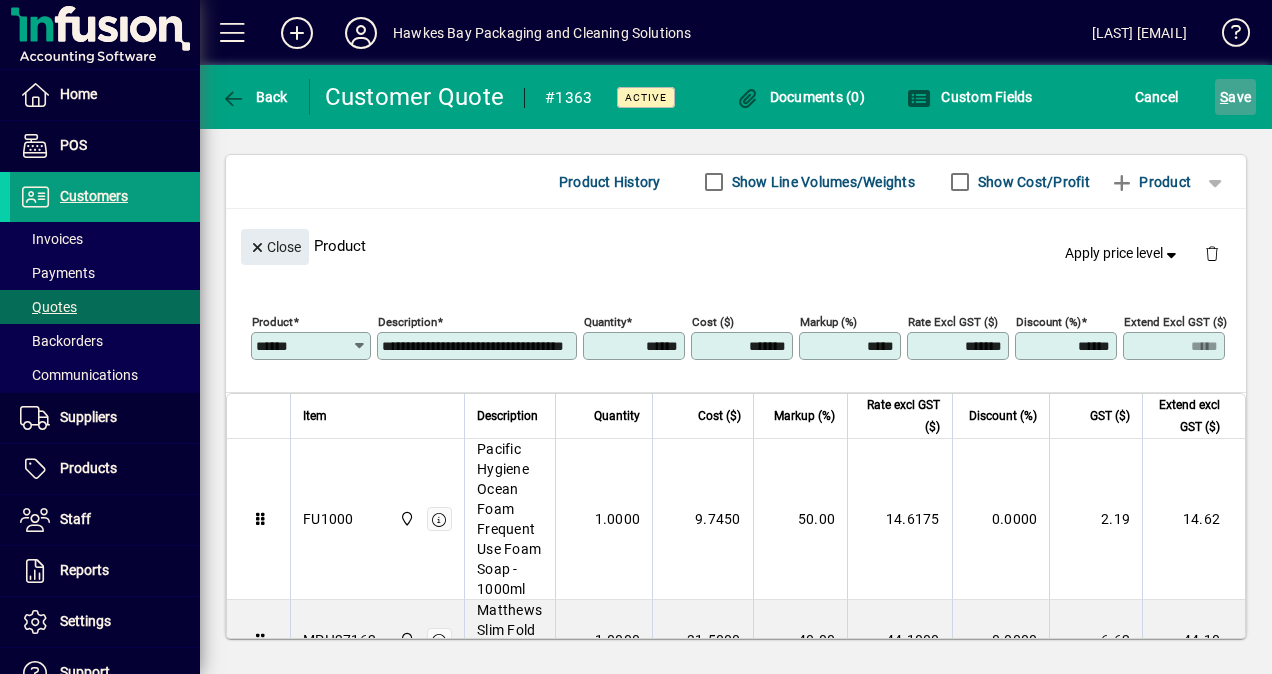 click on "S ave" 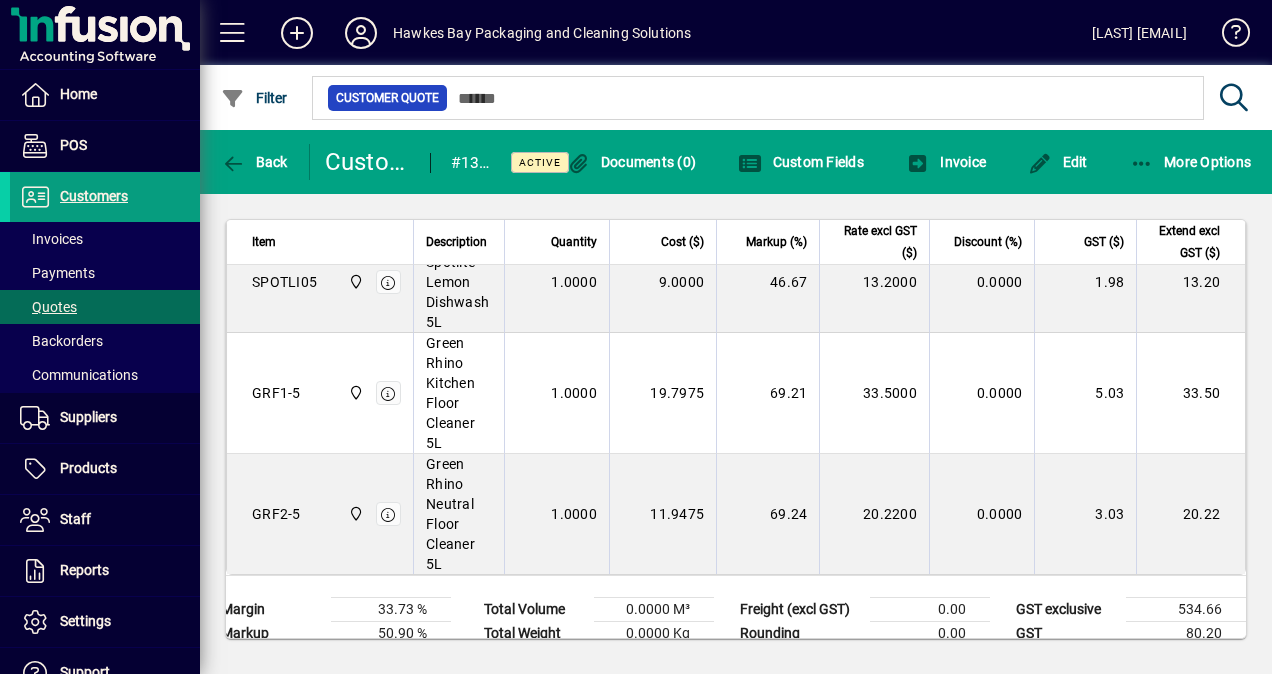 scroll, scrollTop: 763, scrollLeft: 0, axis: vertical 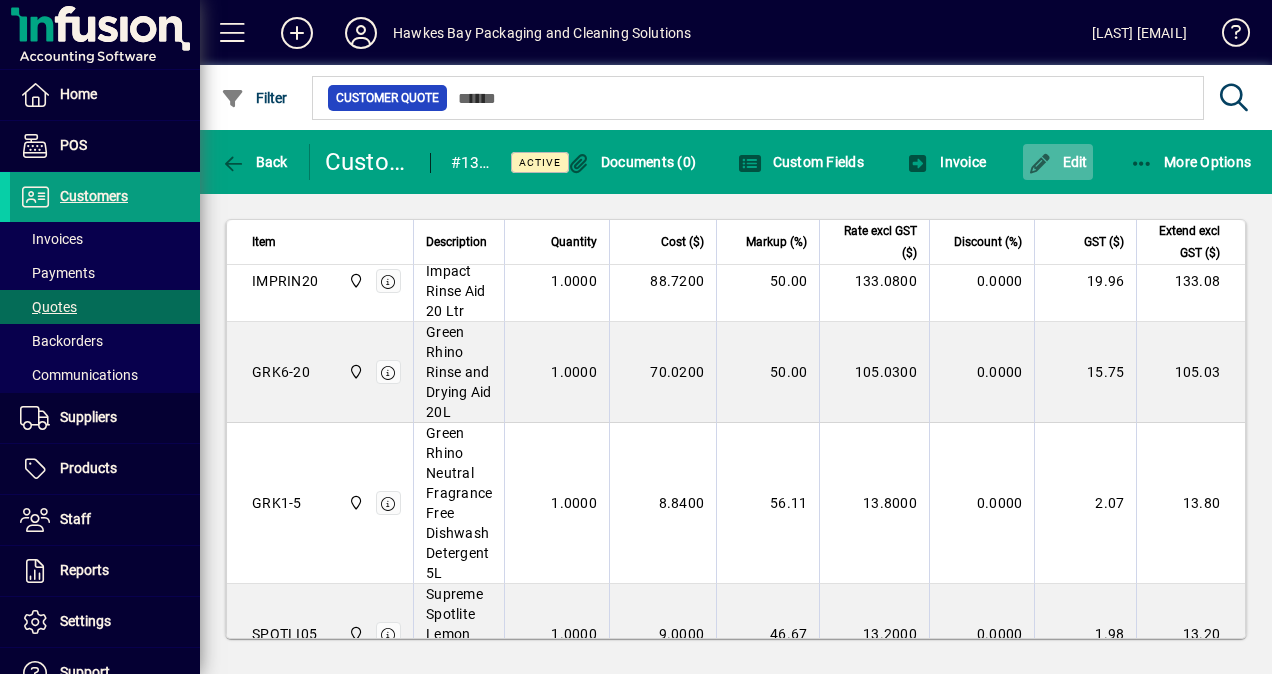 click 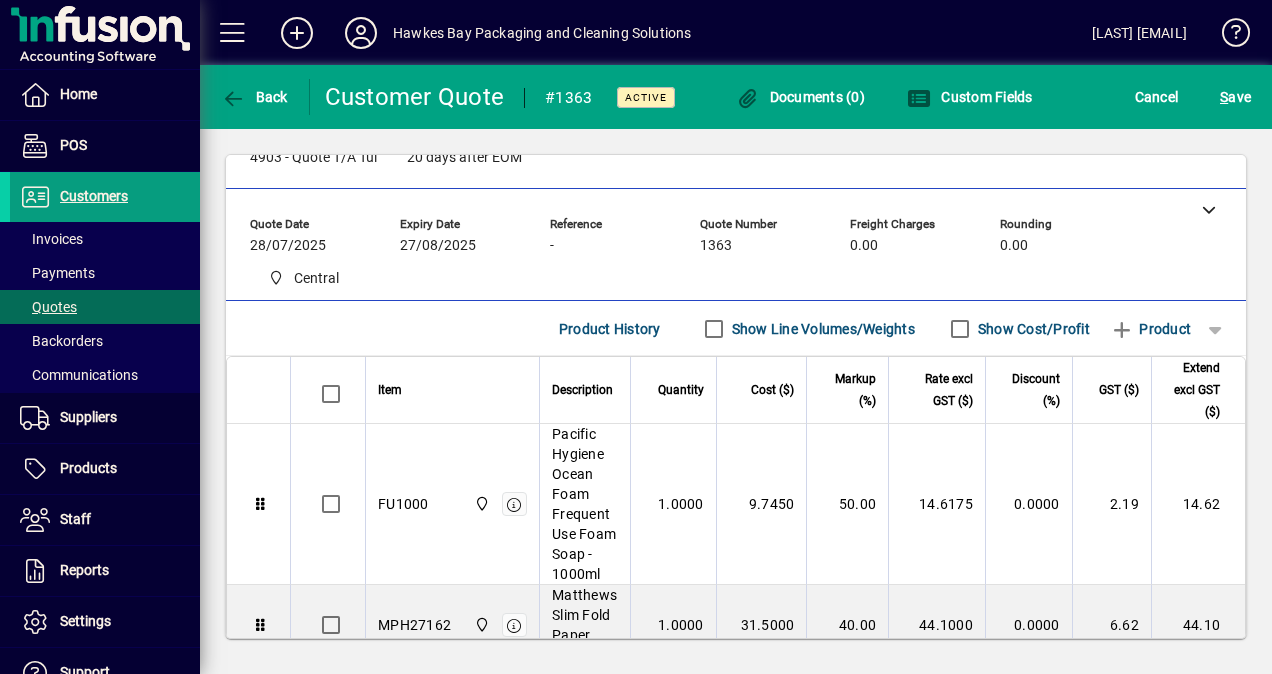 scroll, scrollTop: 0, scrollLeft: 0, axis: both 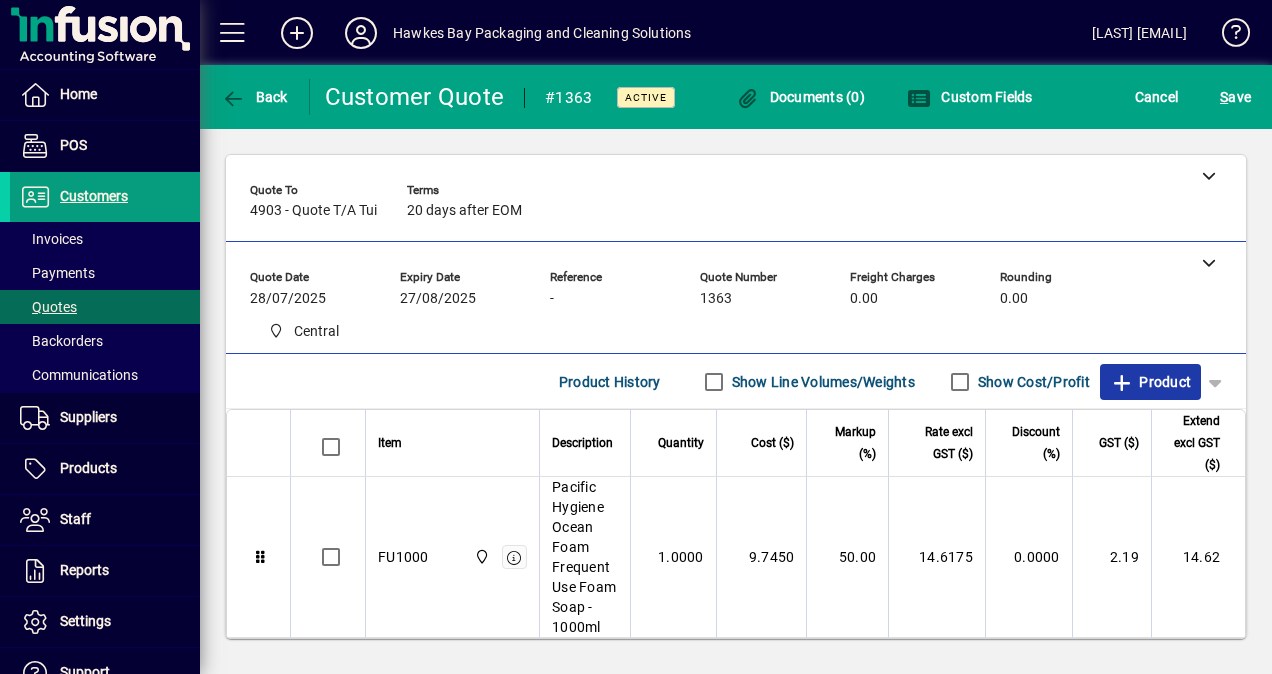 click 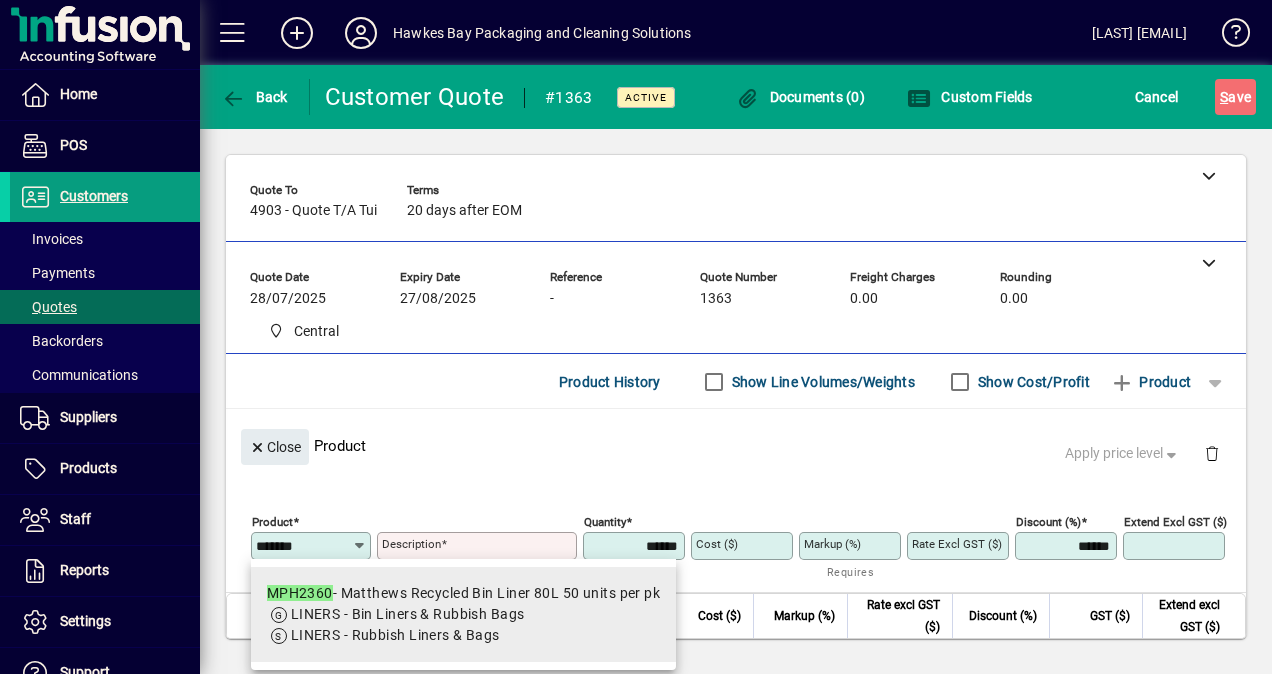 type on "*******" 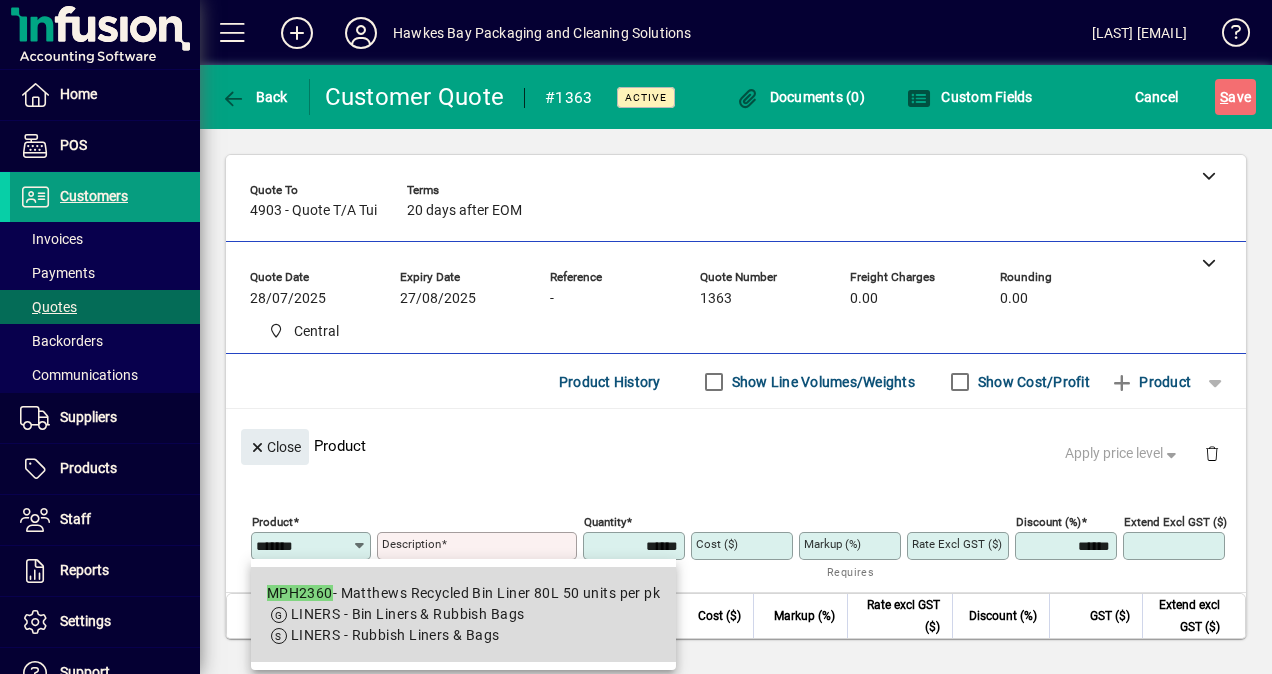 drag, startPoint x: 374, startPoint y: 597, endPoint x: 630, endPoint y: 586, distance: 256.2362 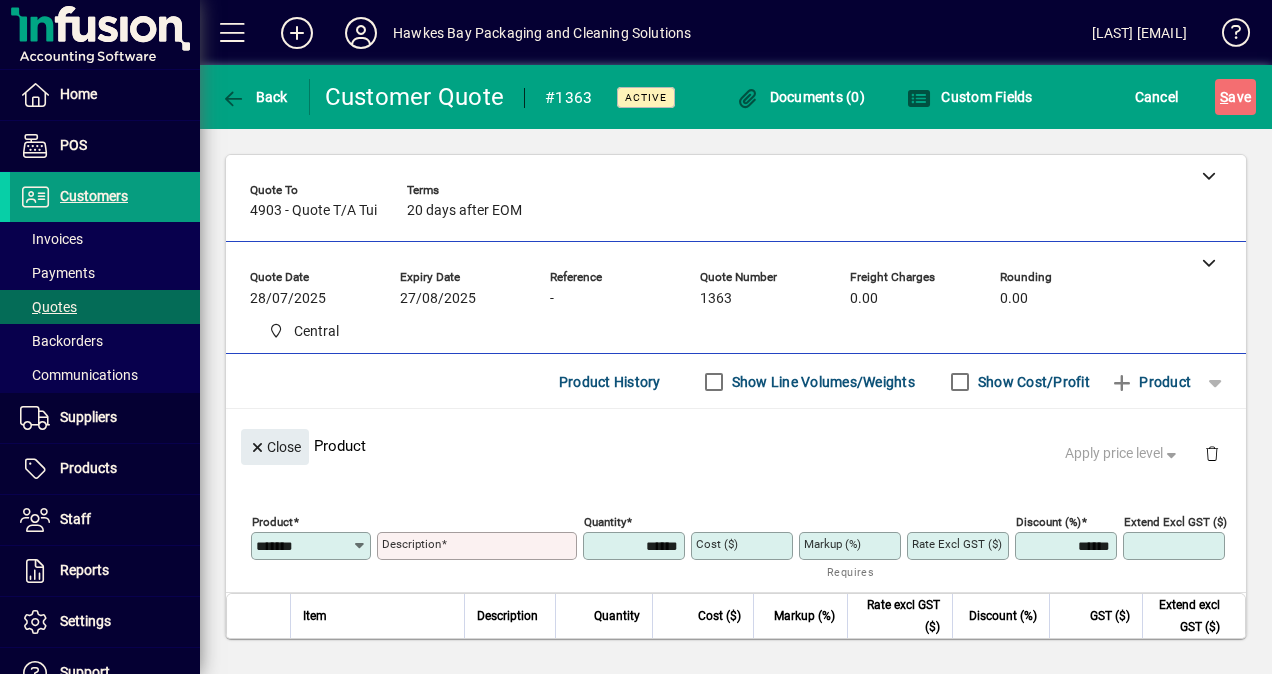 type on "**********" 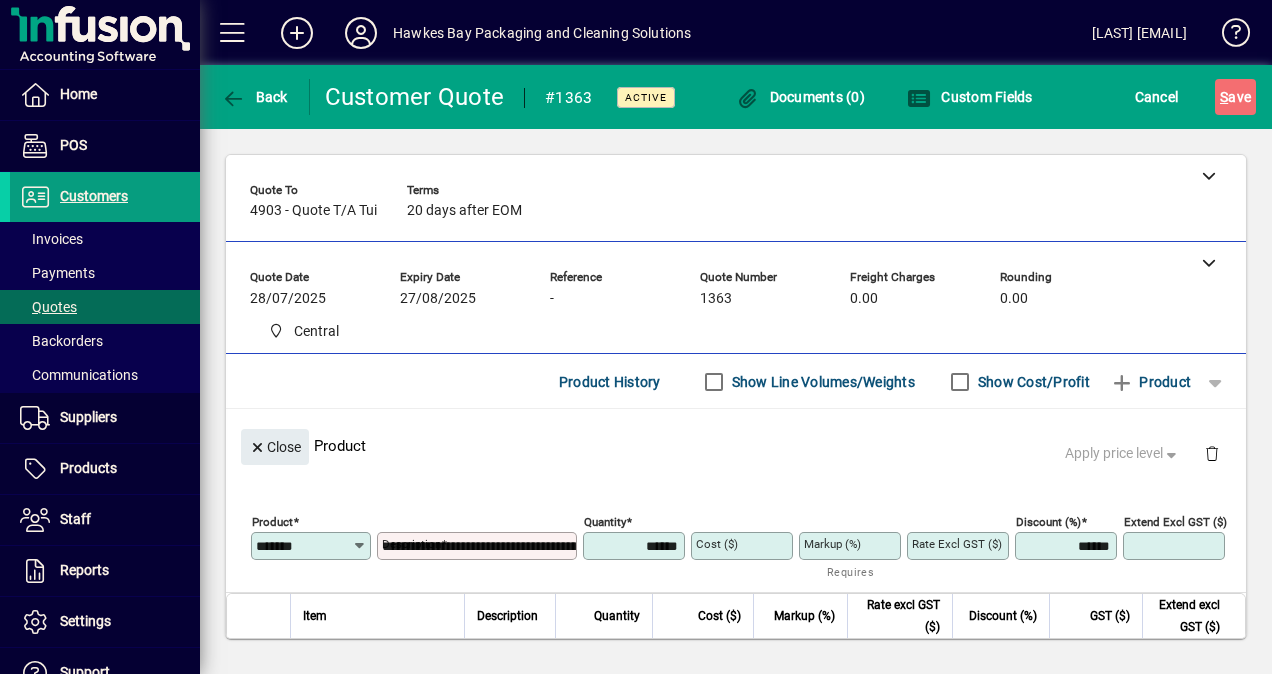 type on "******" 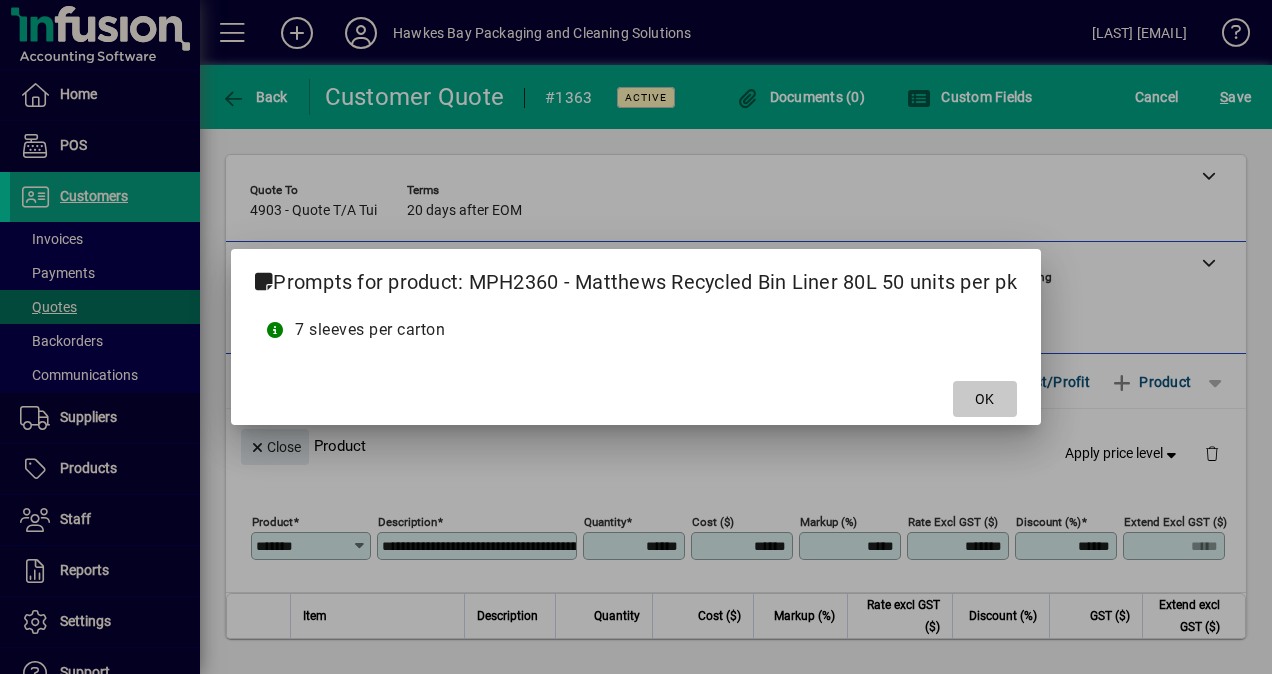 drag, startPoint x: 988, startPoint y: 392, endPoint x: 1271, endPoint y: 395, distance: 283.0159 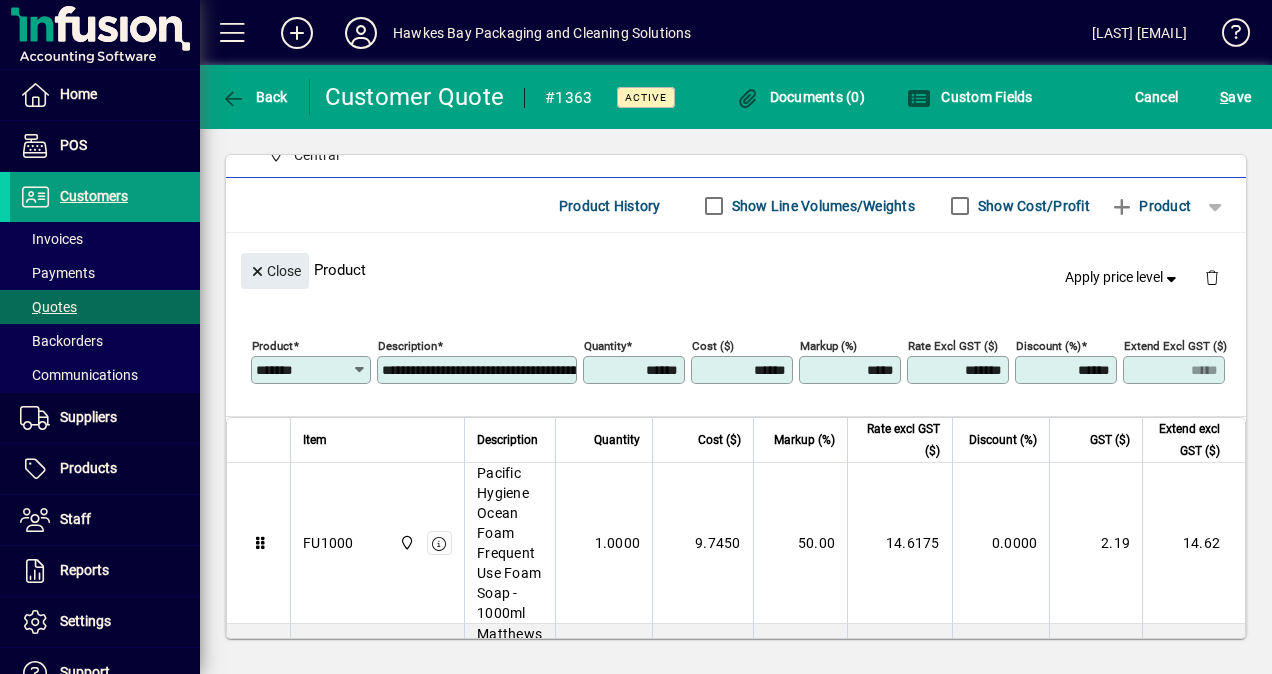scroll, scrollTop: 0, scrollLeft: 0, axis: both 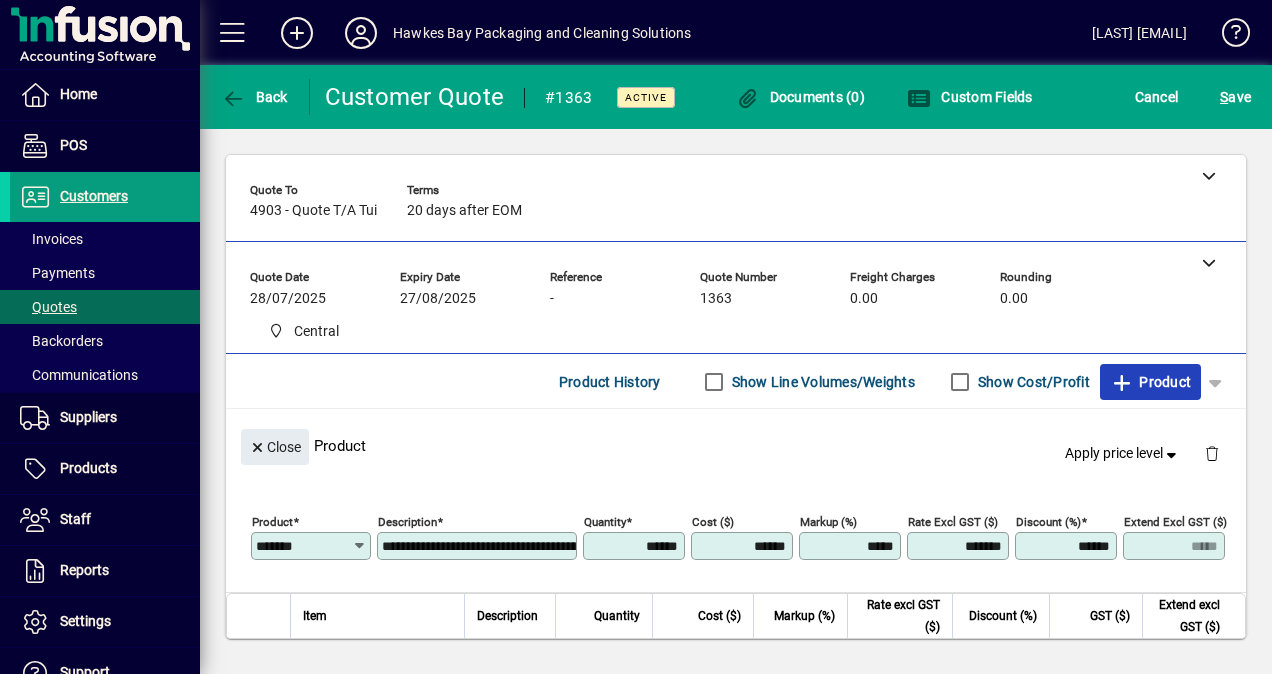 click on "Product" 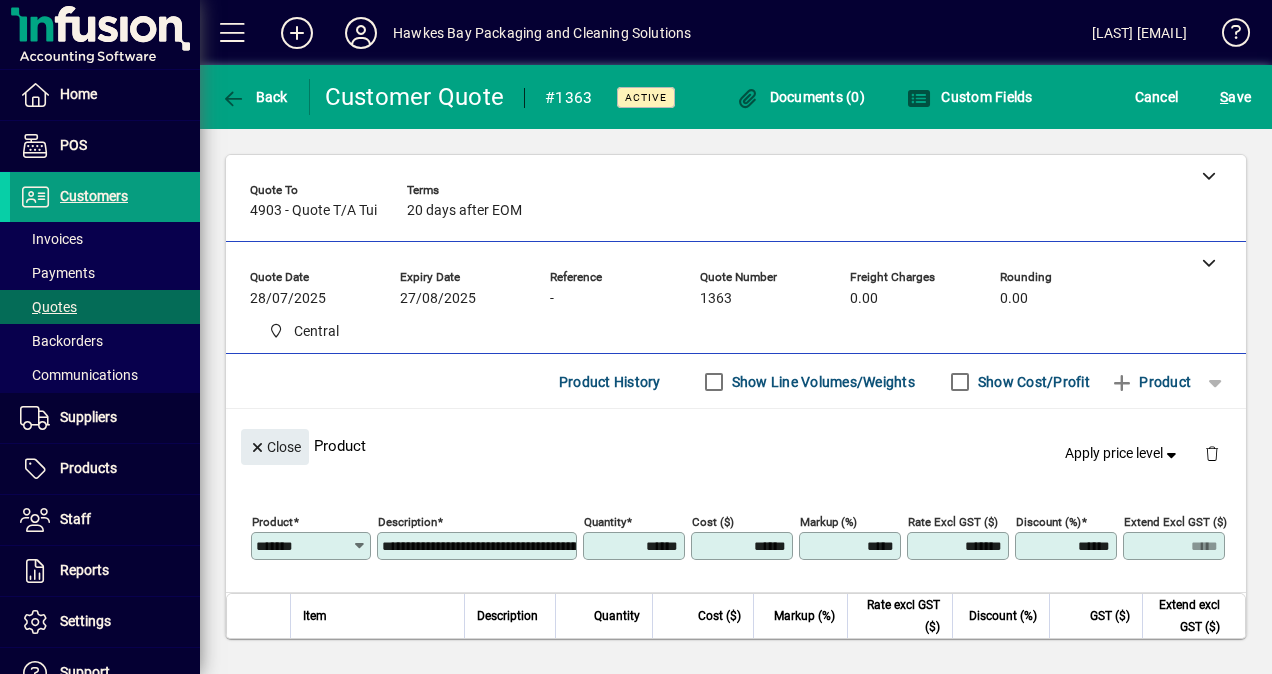 type 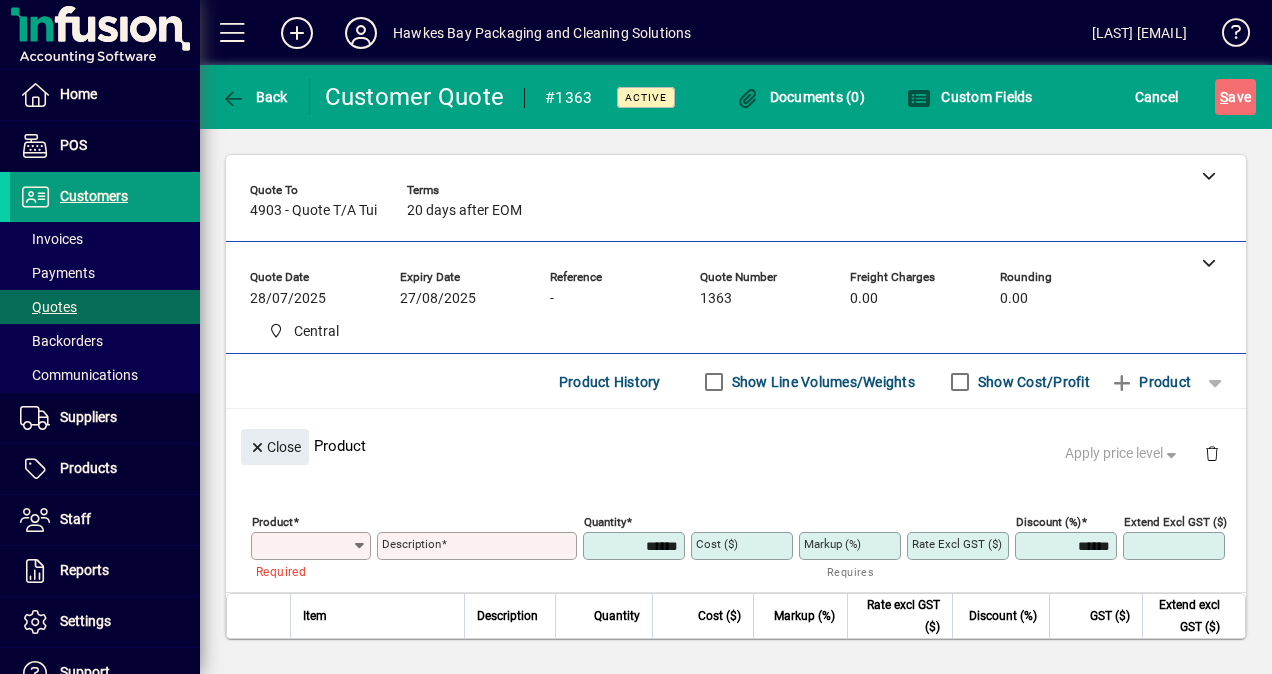 paste on "*******" 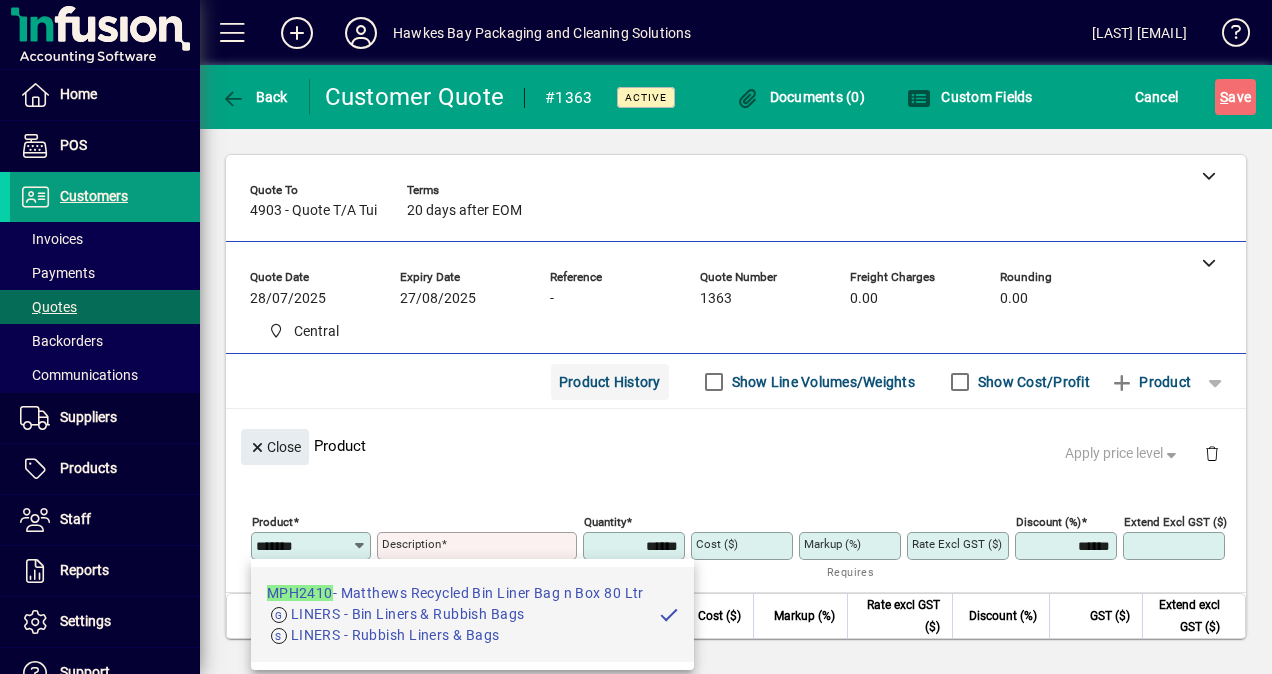 type on "**********" 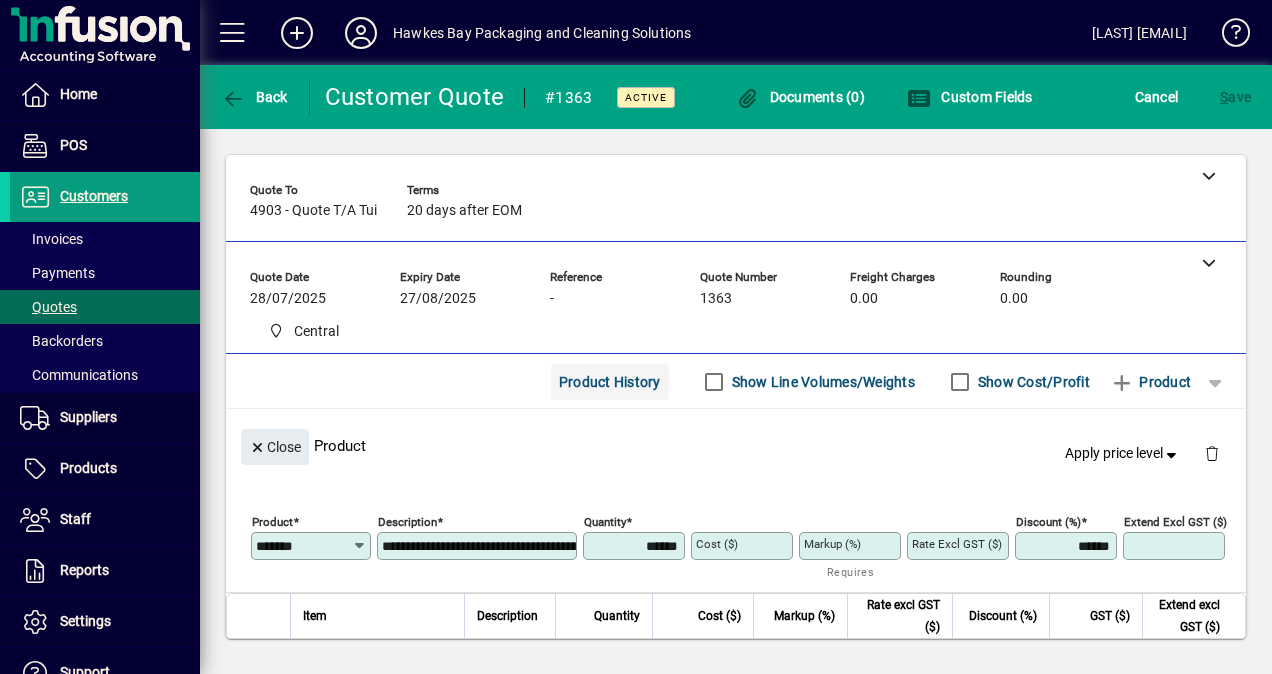 type on "*******" 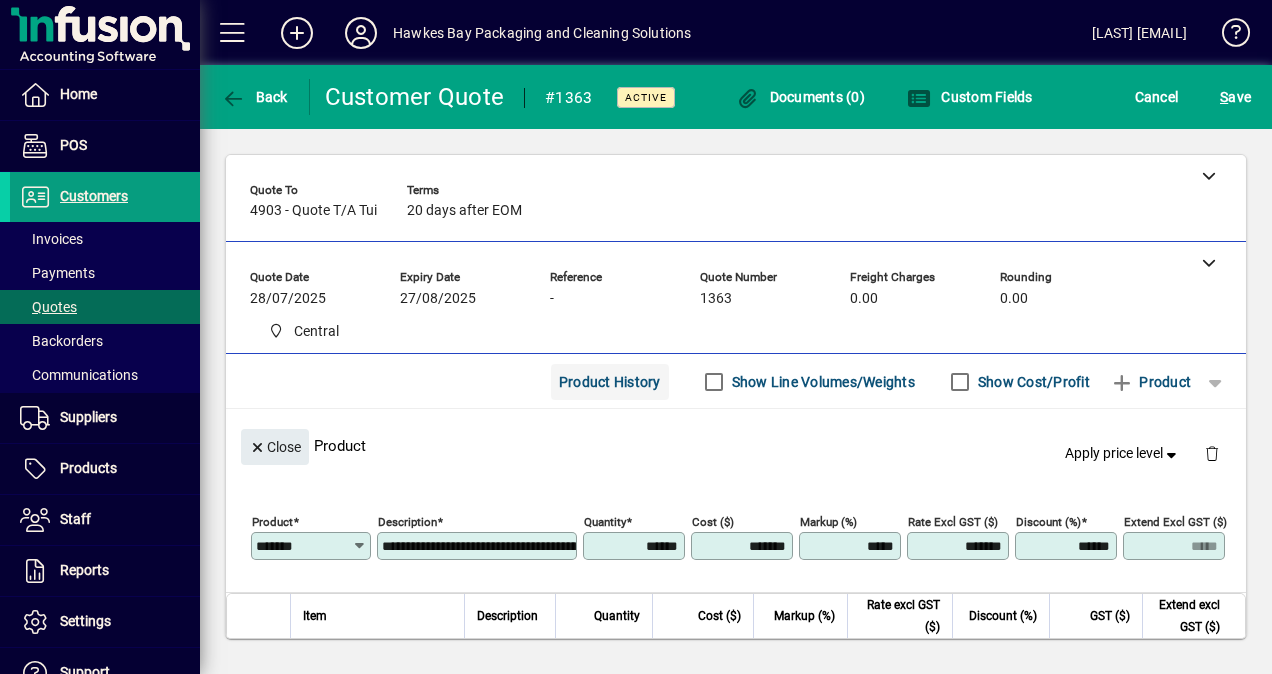 click on "Product History" 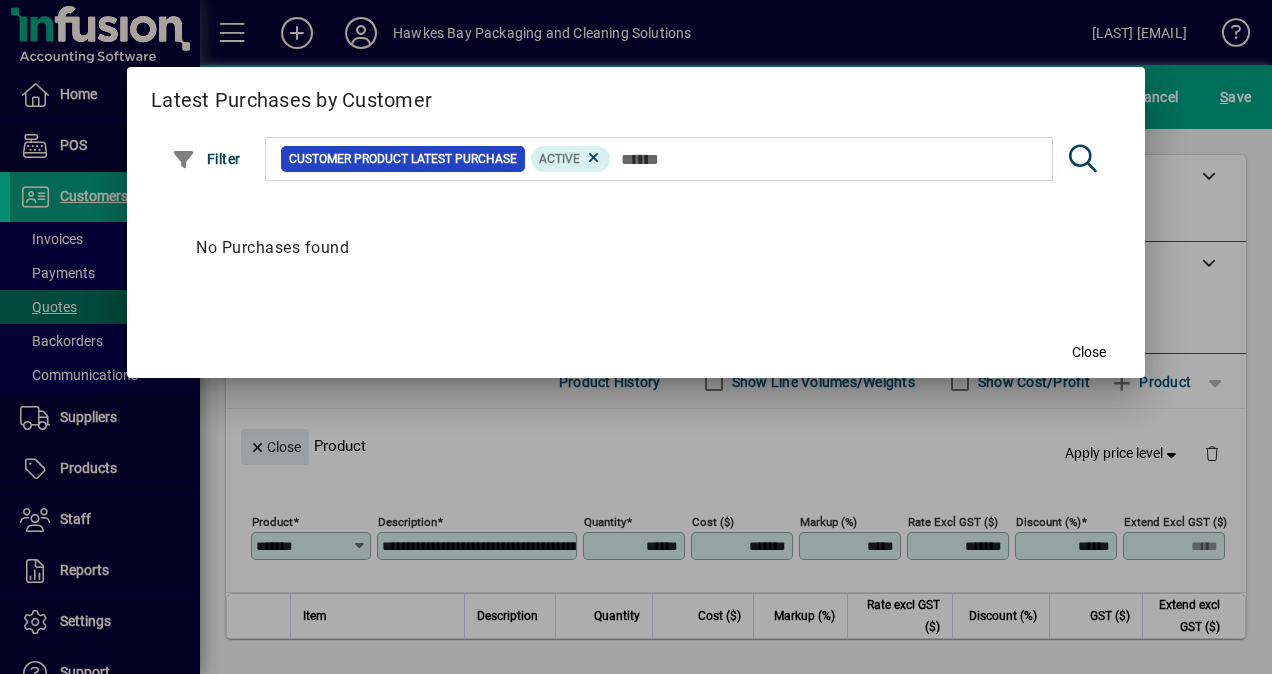 click on "No Purchases found" at bounding box center [636, 248] 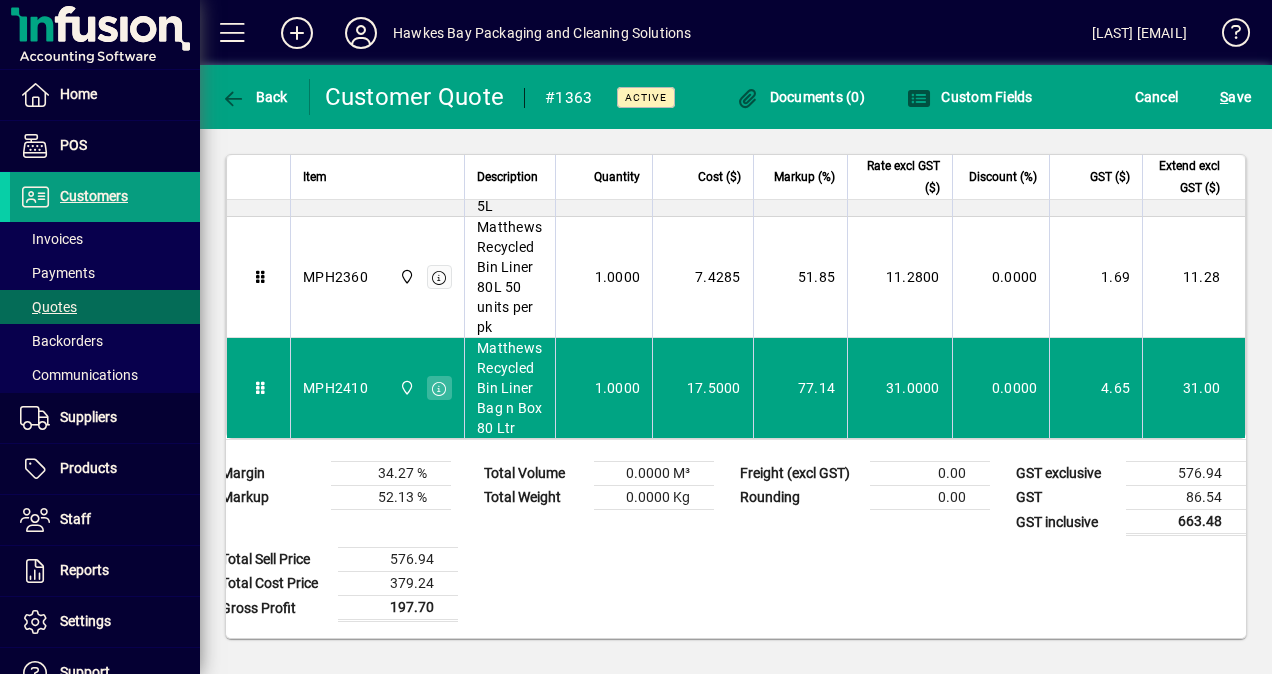 scroll, scrollTop: 1622, scrollLeft: 0, axis: vertical 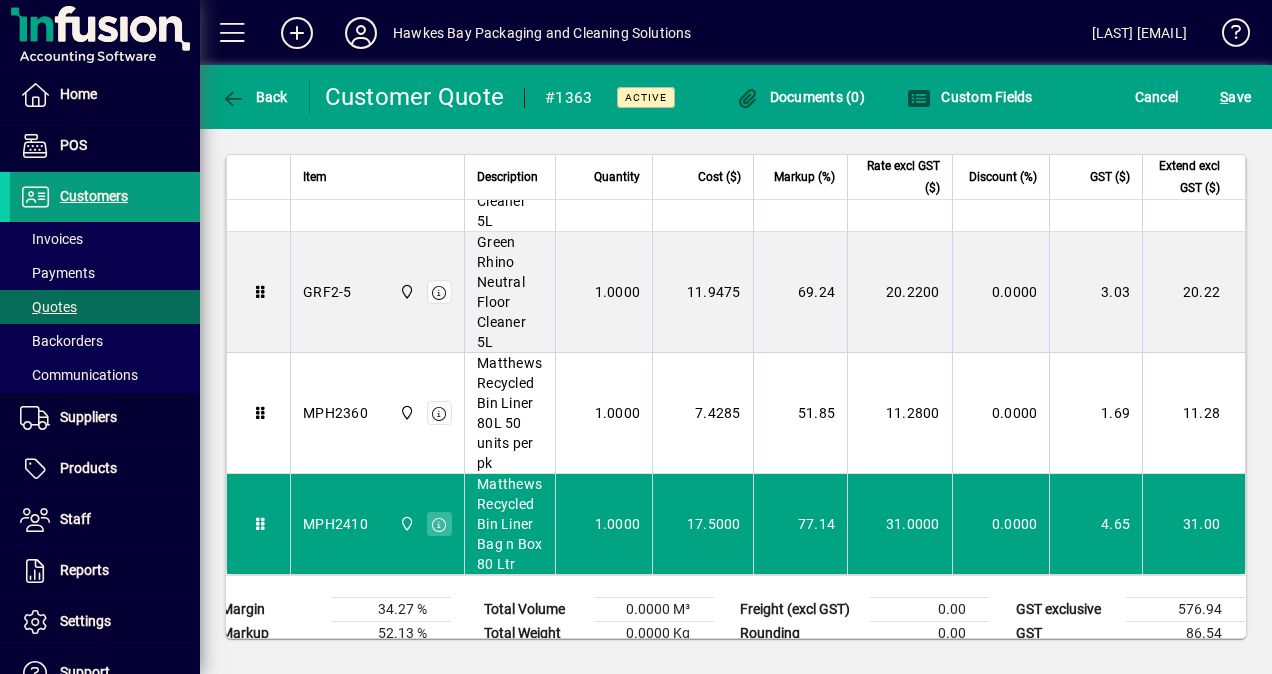 drag, startPoint x: 248, startPoint y: 166, endPoint x: 261, endPoint y: 175, distance: 15.811388 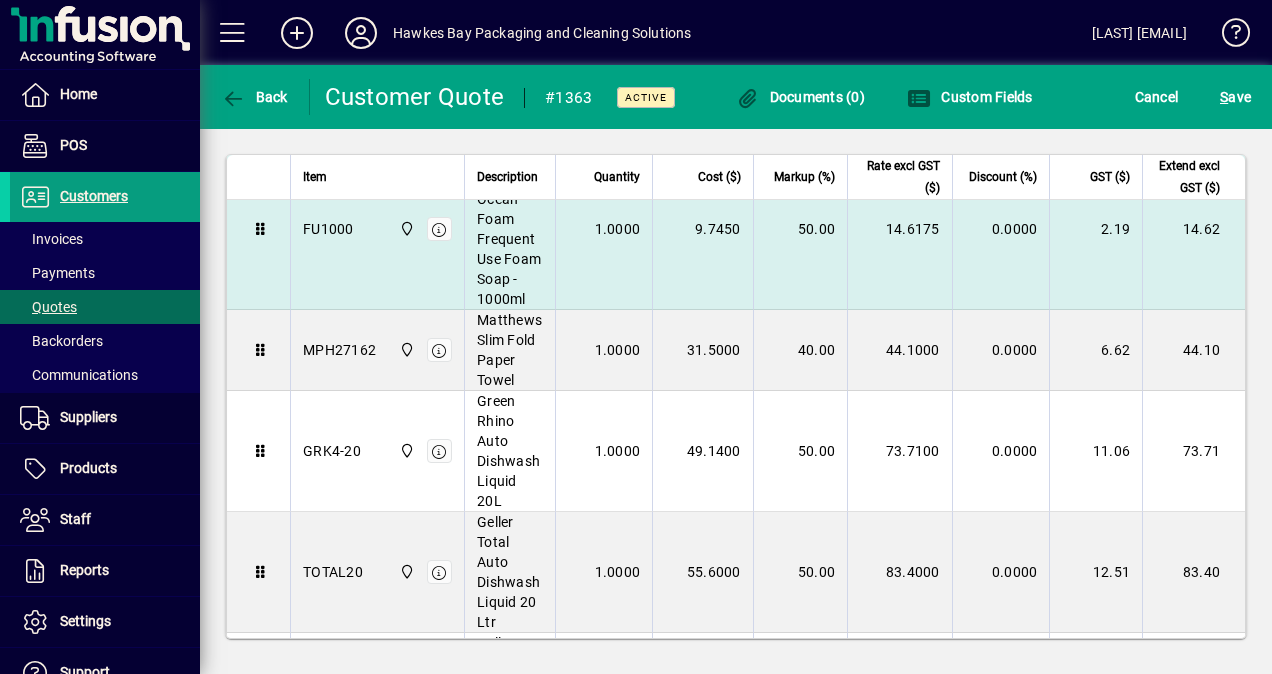 scroll, scrollTop: 500, scrollLeft: 0, axis: vertical 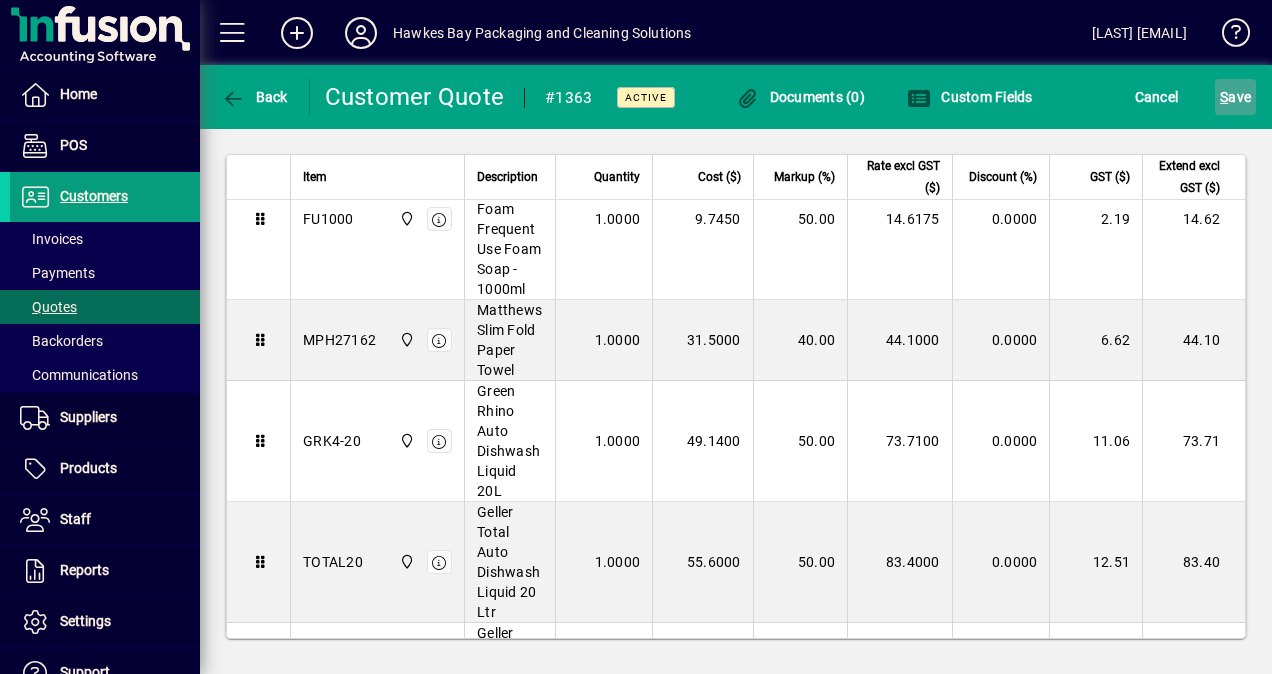 click on "S ave" 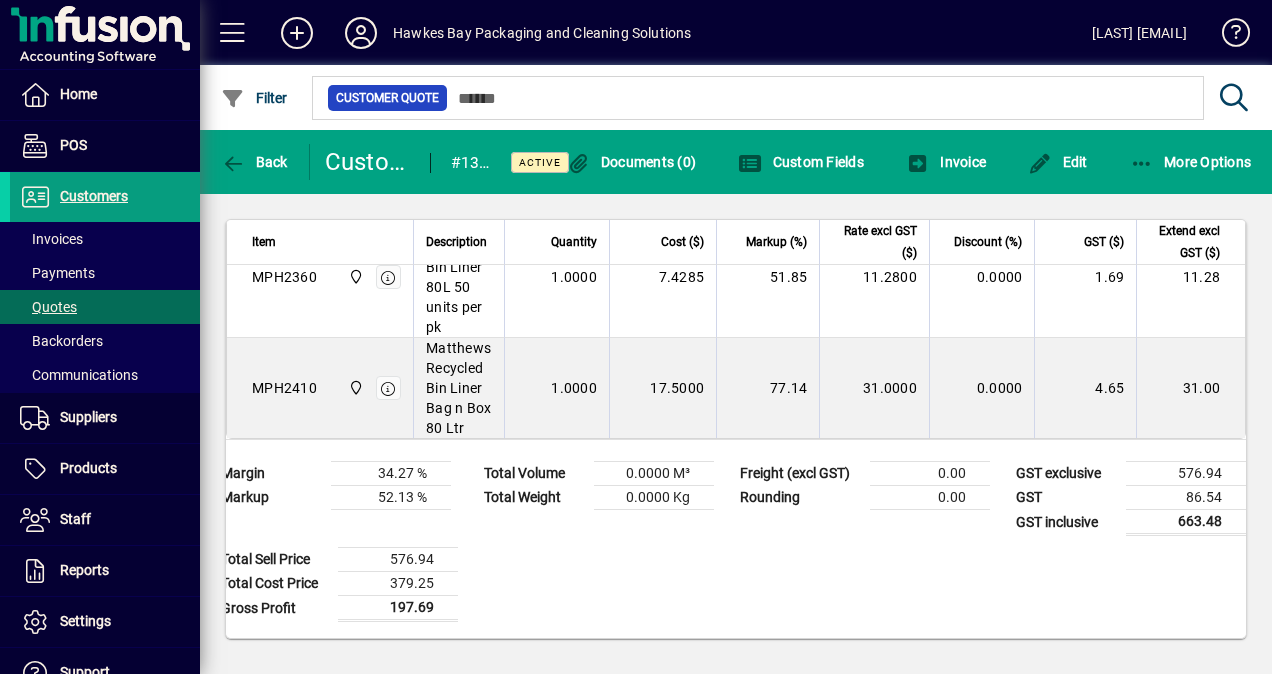 scroll, scrollTop: 1304, scrollLeft: 0, axis: vertical 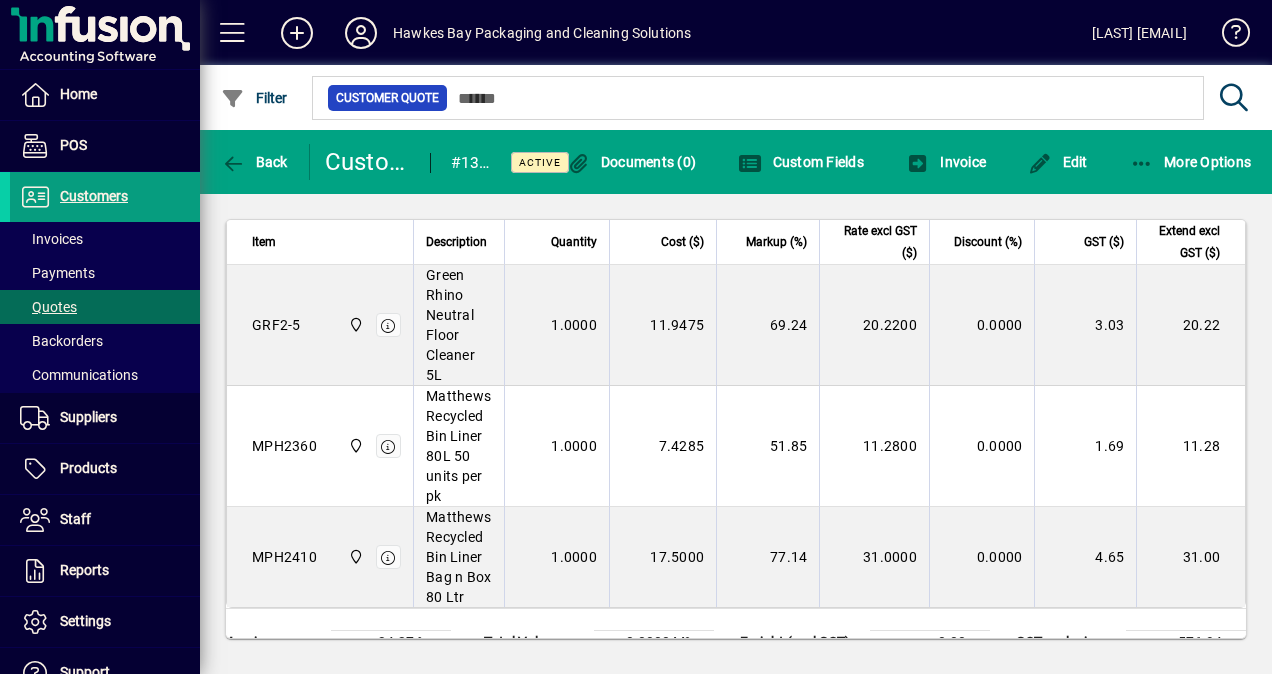 click on "69.24" at bounding box center [767, 325] 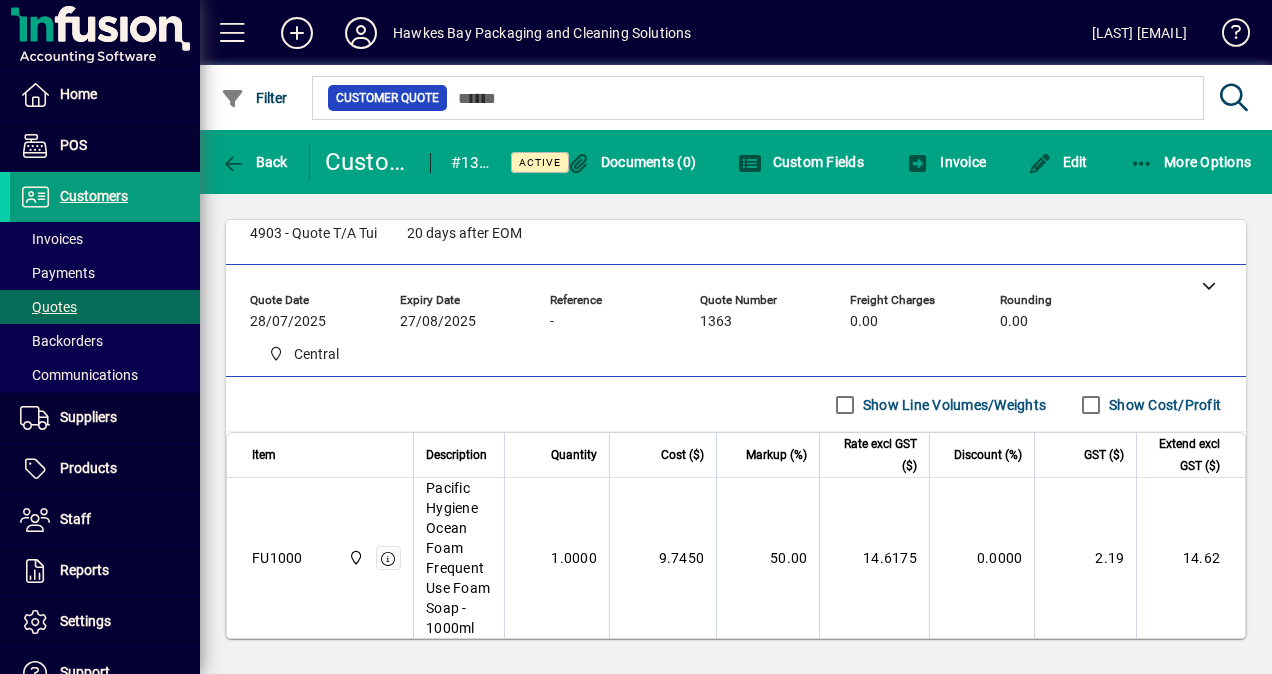 scroll, scrollTop: 0, scrollLeft: 0, axis: both 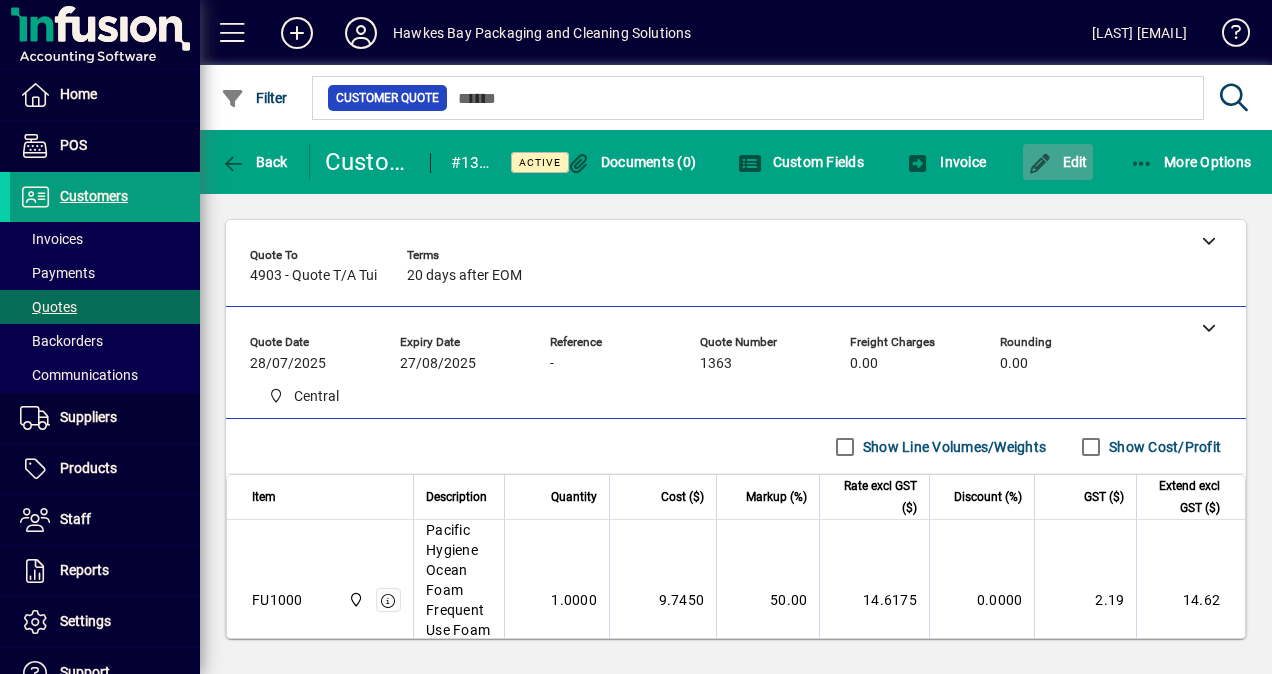 click on "Edit" 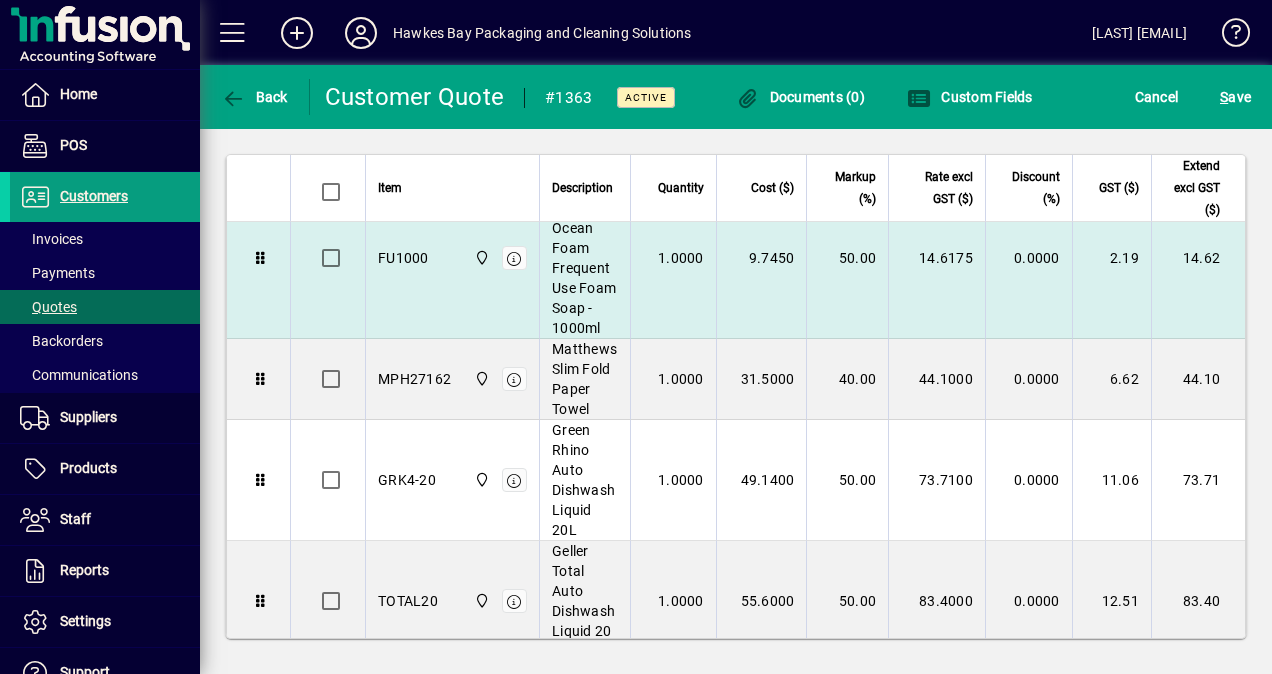 scroll, scrollTop: 300, scrollLeft: 0, axis: vertical 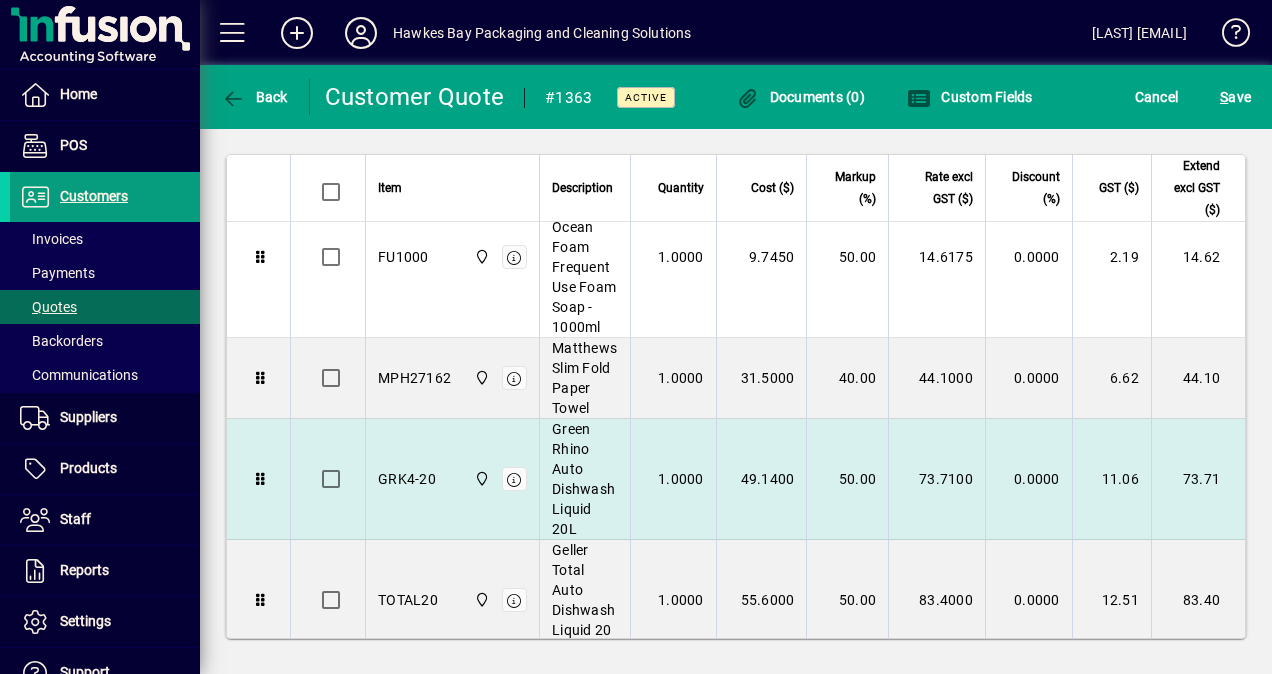 click on "50.00" at bounding box center [847, 479] 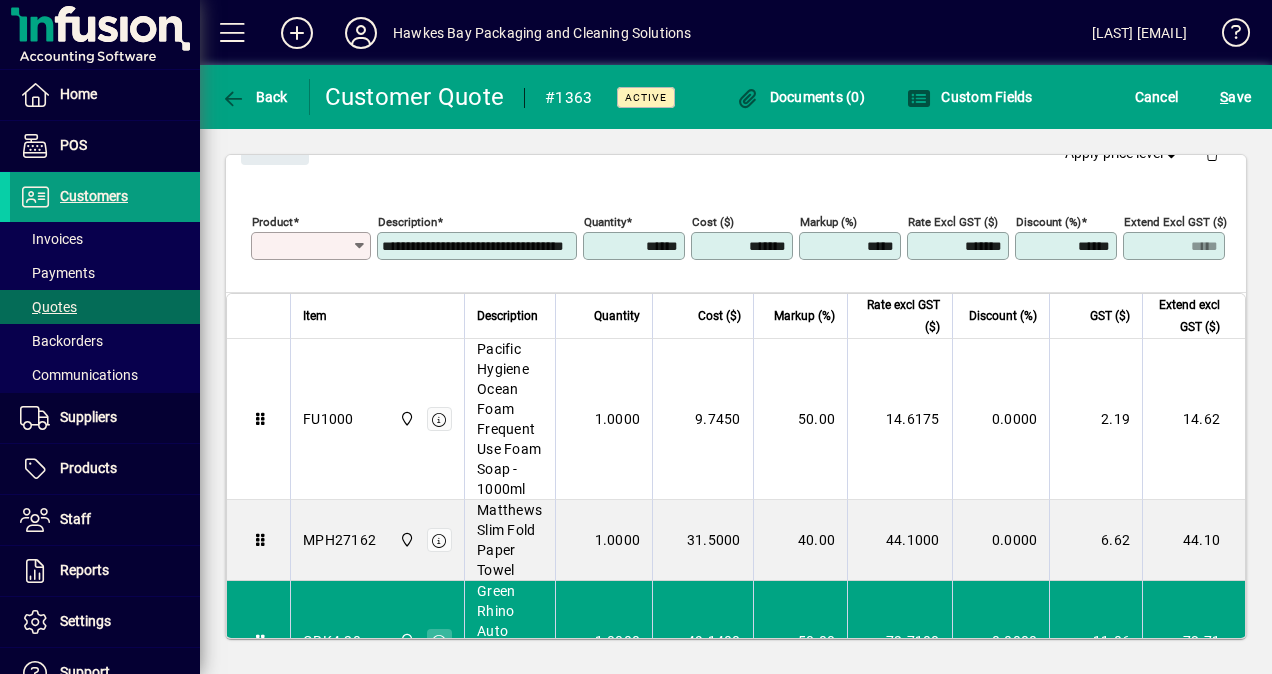 scroll, scrollTop: 149, scrollLeft: 0, axis: vertical 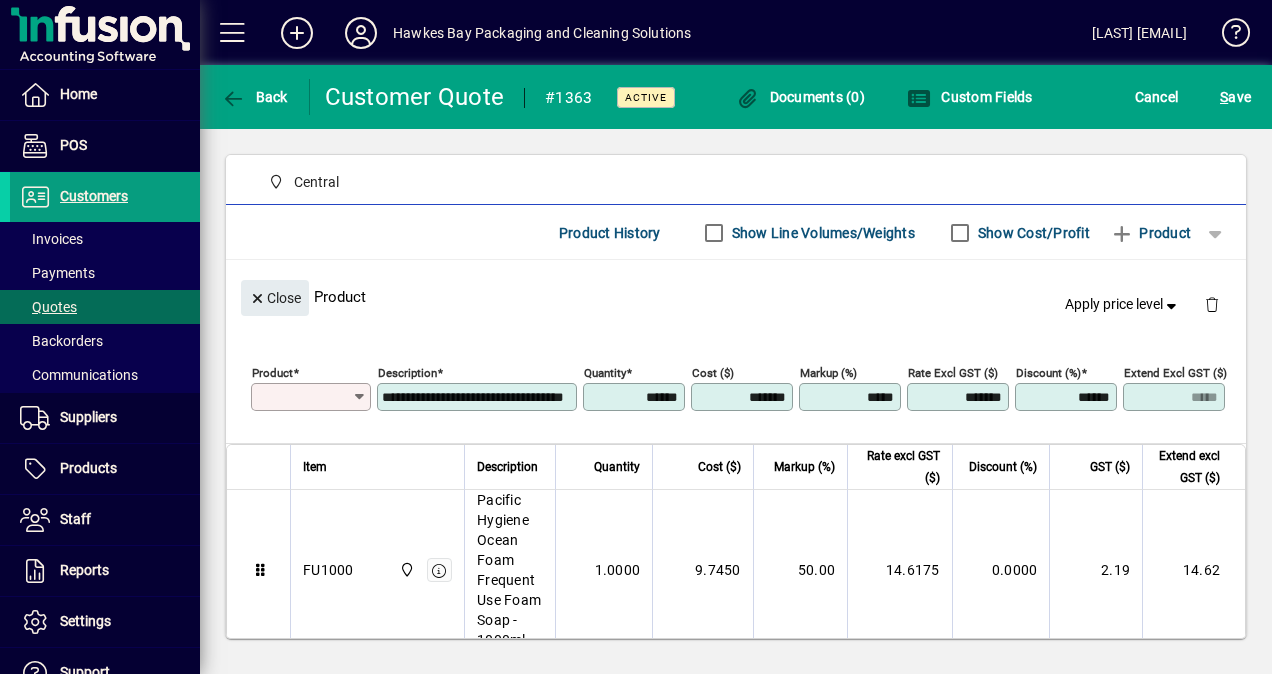 type on "*******" 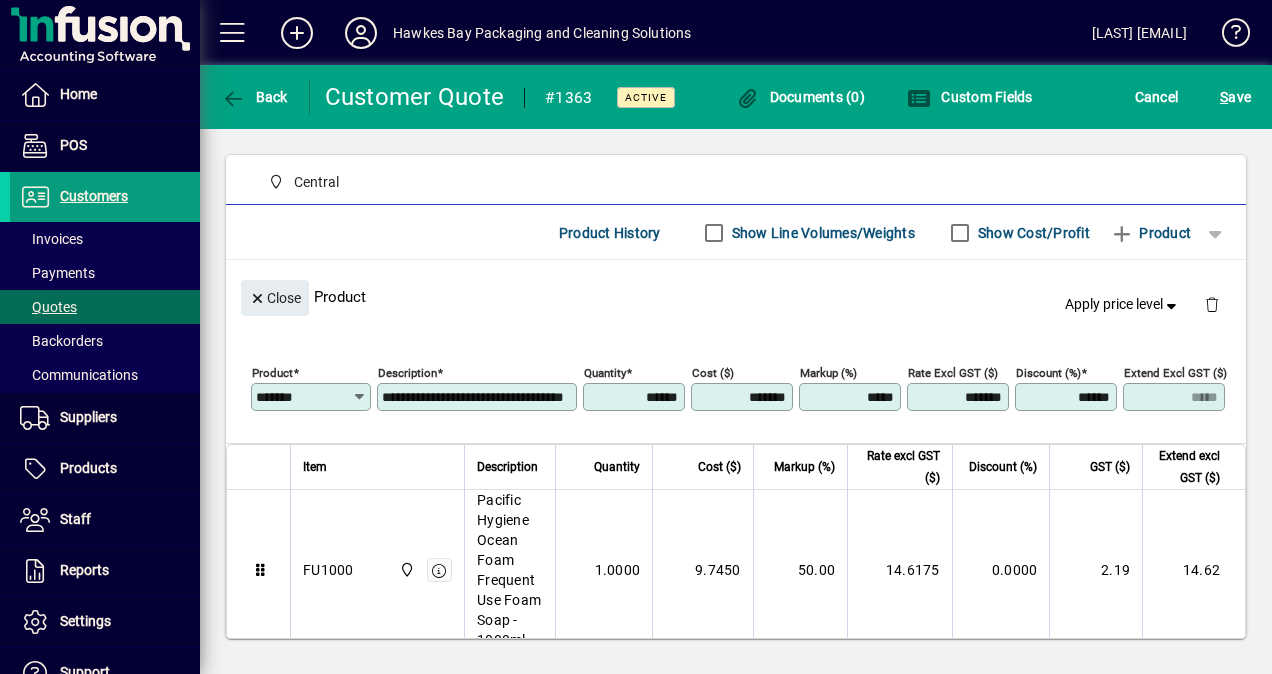 drag, startPoint x: 820, startPoint y: 392, endPoint x: 950, endPoint y: 388, distance: 130.06152 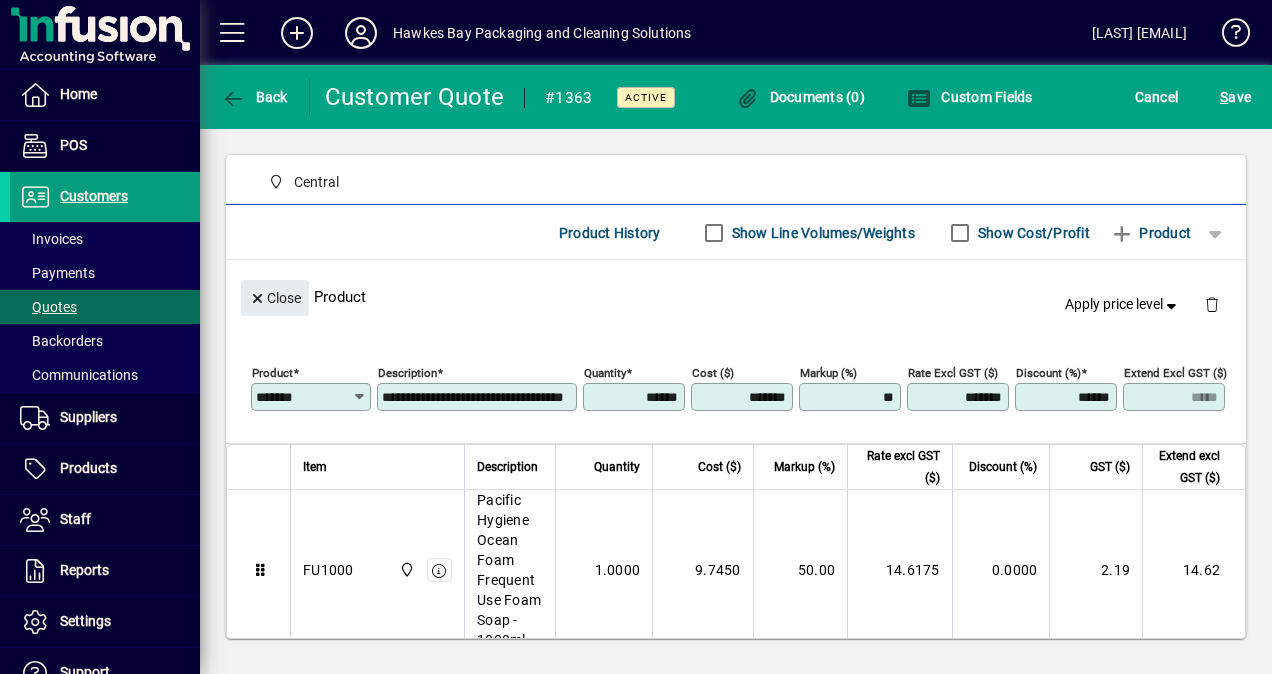 type on "*****" 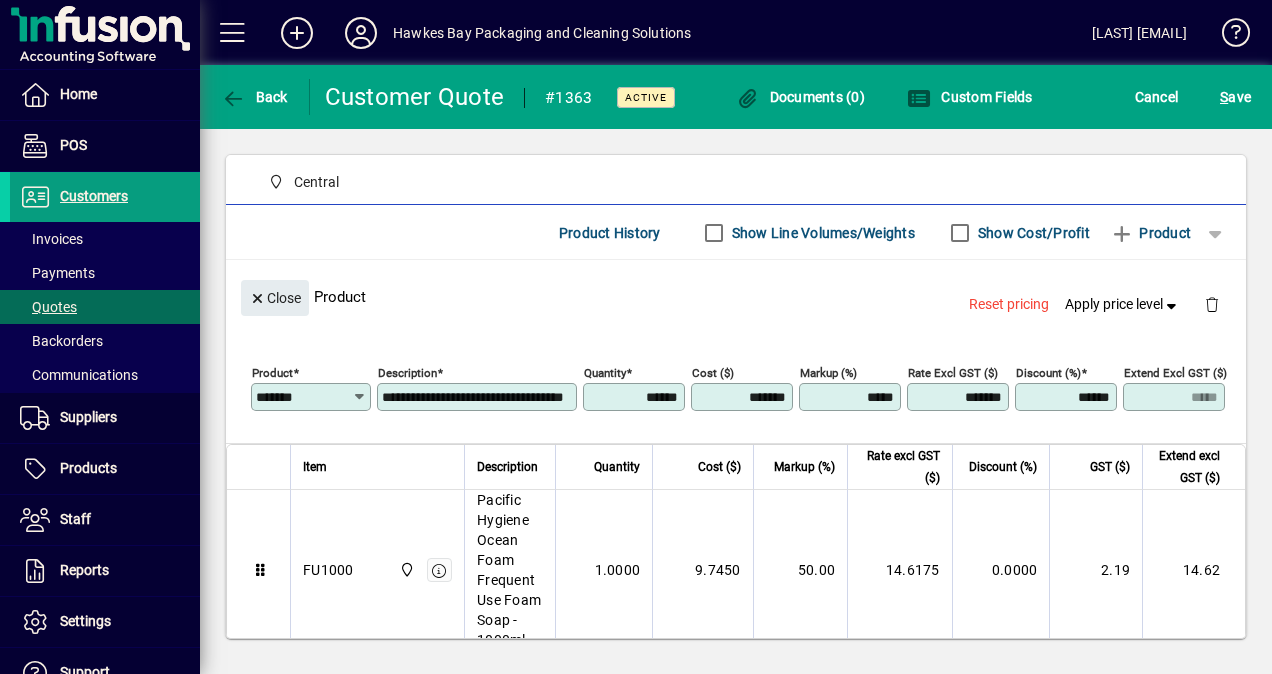 click on "**********" 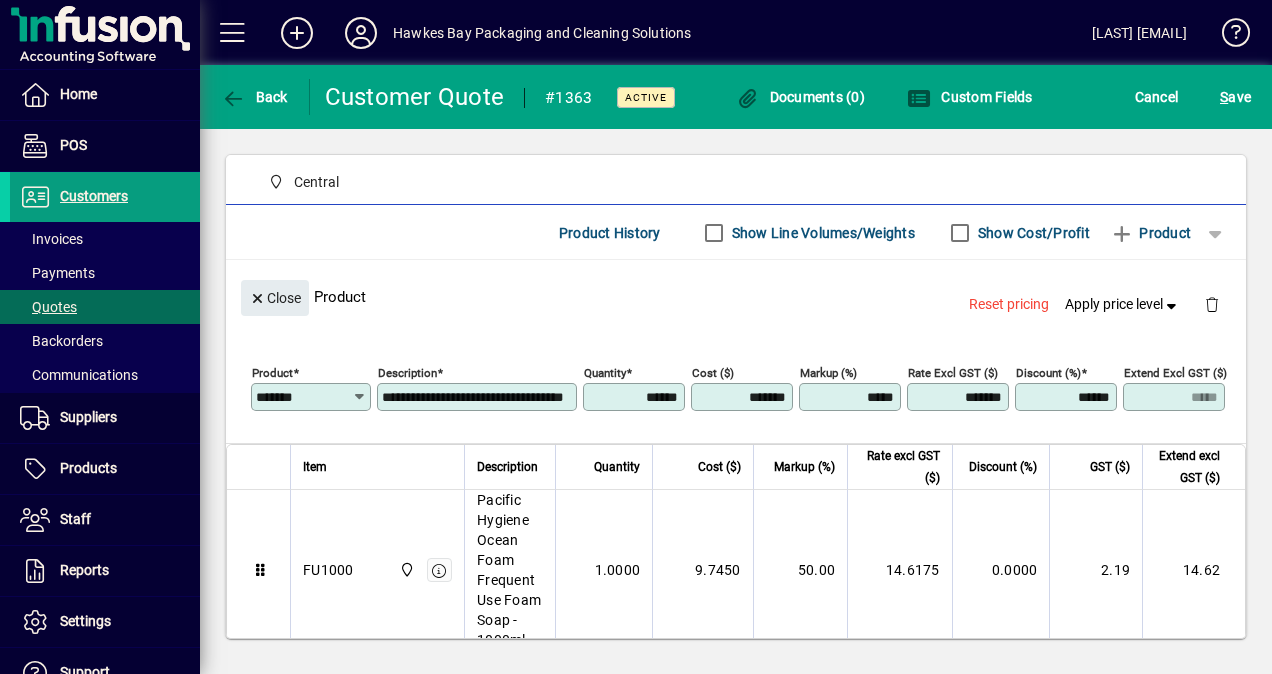 drag, startPoint x: 849, startPoint y: 400, endPoint x: 867, endPoint y: 398, distance: 18.110771 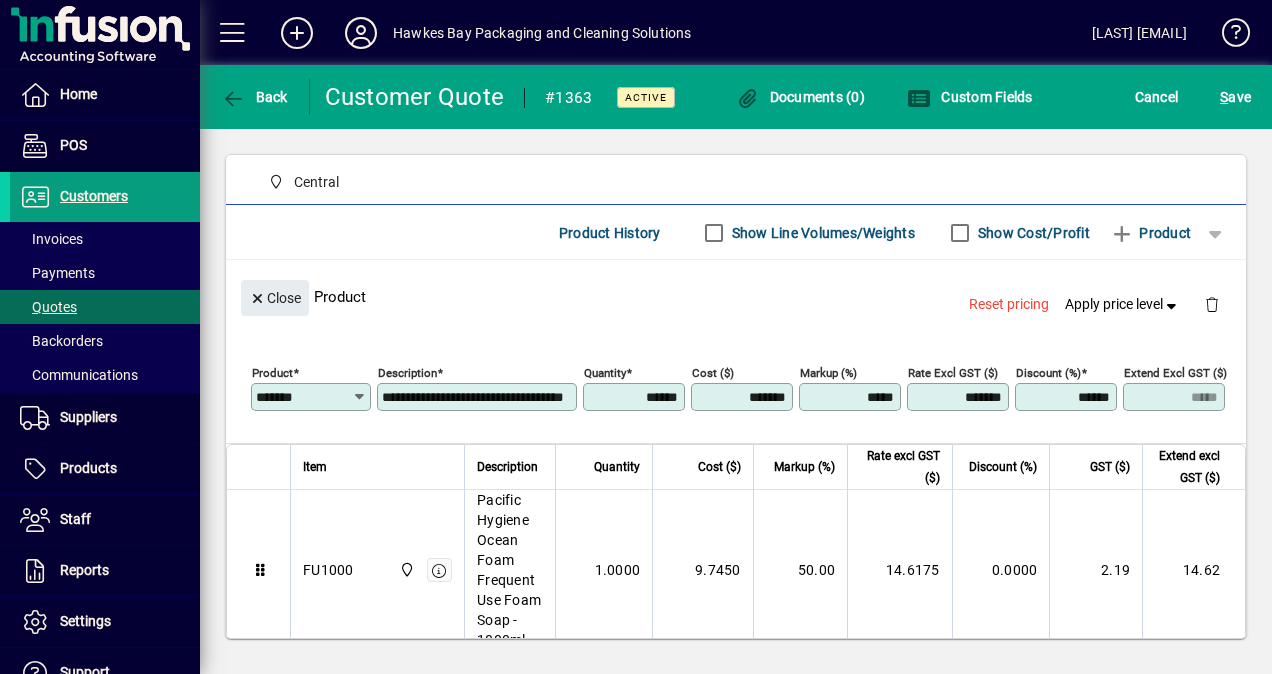 click on "*****" at bounding box center [852, 397] 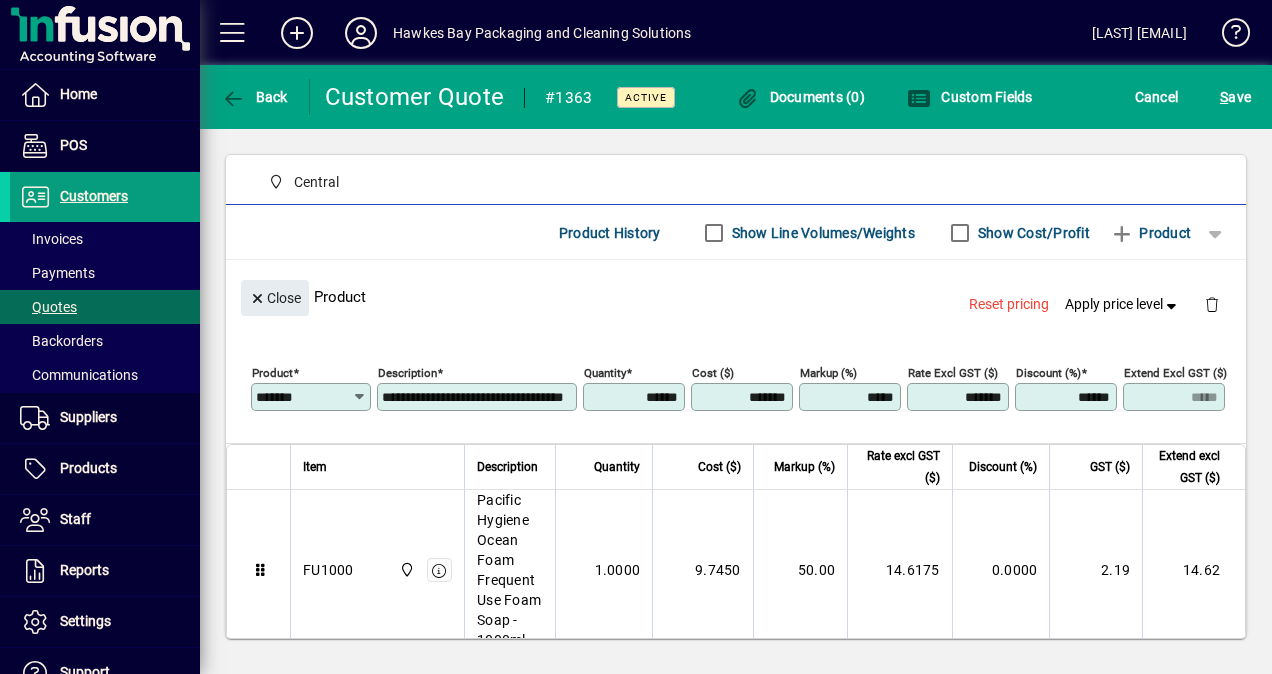 drag, startPoint x: 844, startPoint y: 396, endPoint x: 886, endPoint y: 386, distance: 43.174065 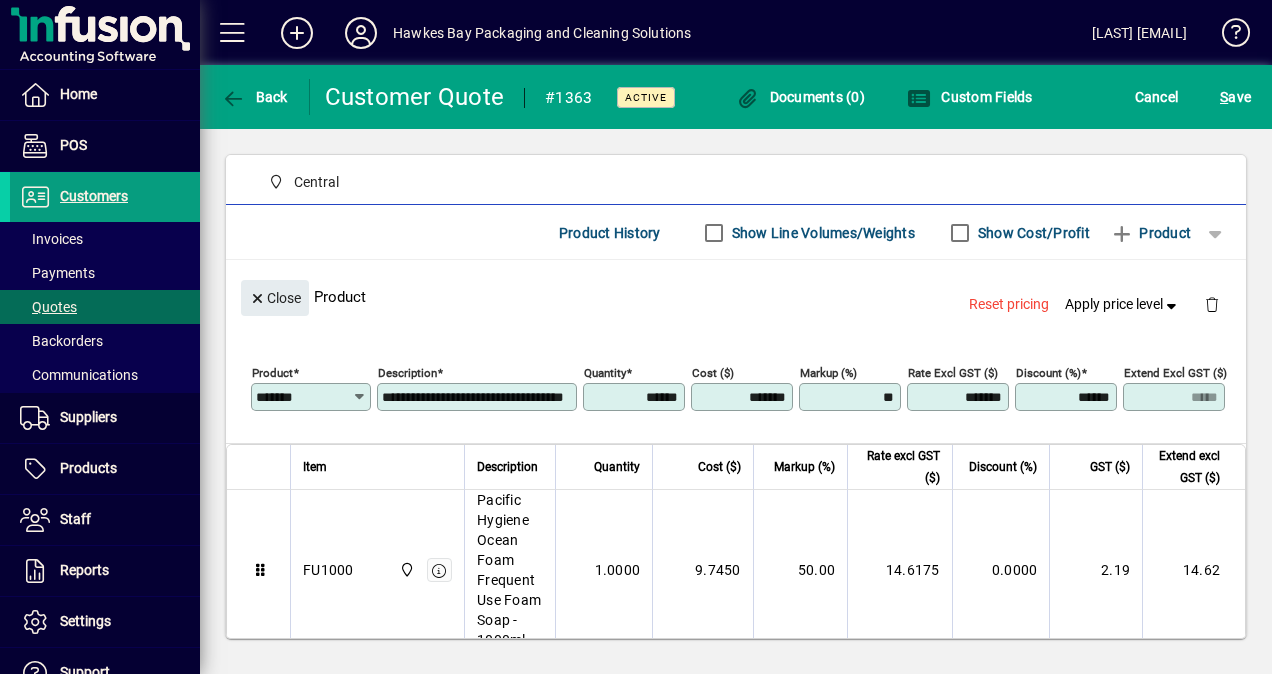 type on "*****" 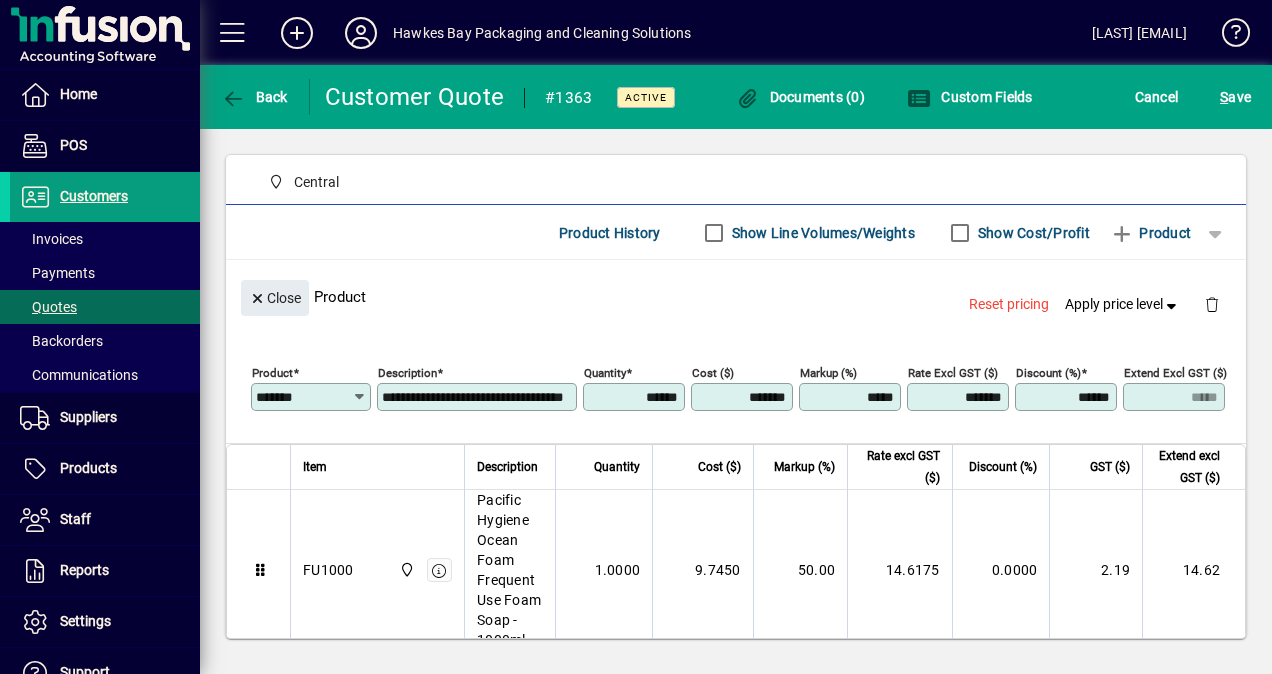 click on "Close  Product  Reset pricing   Apply price level" 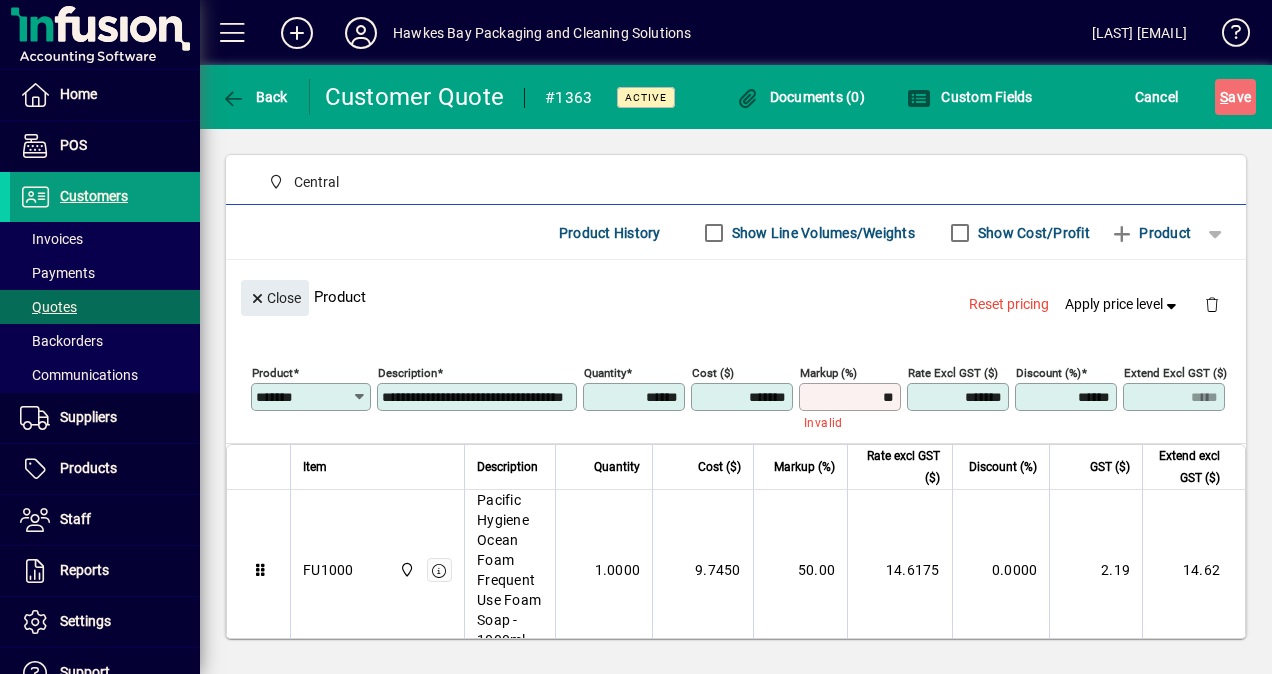 drag, startPoint x: 826, startPoint y: 395, endPoint x: 1082, endPoint y: 403, distance: 256.12497 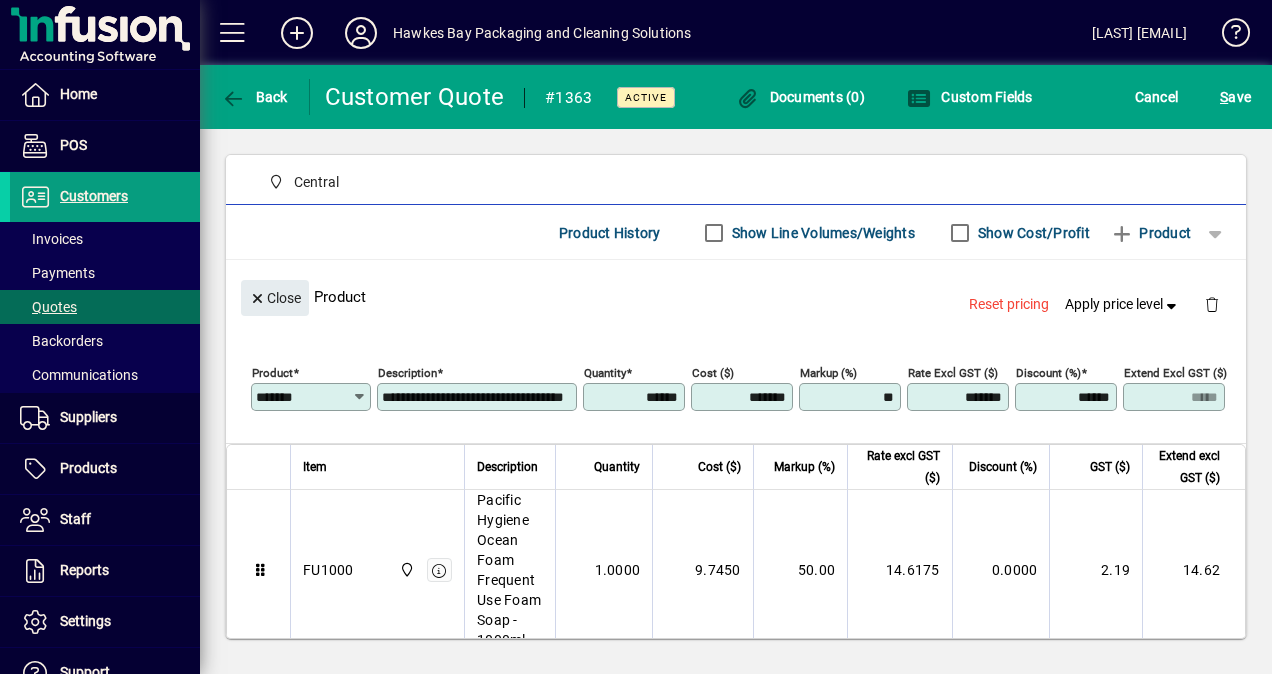 type on "*****" 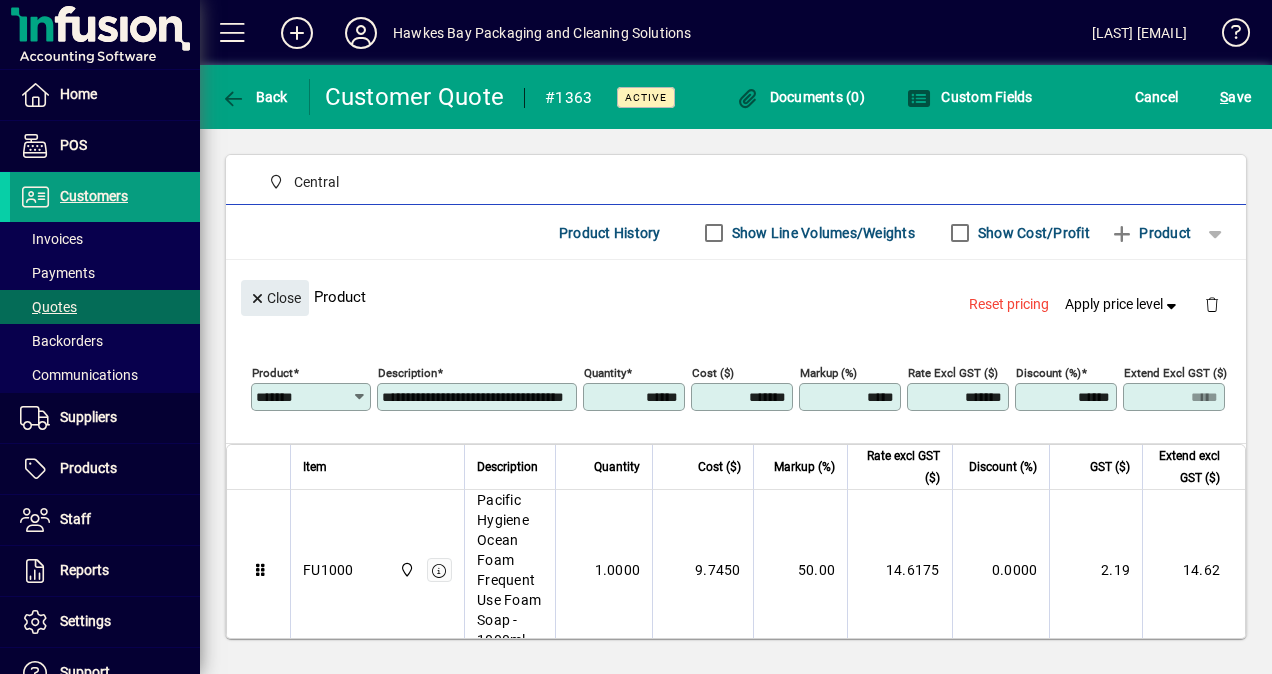 click on "**********" 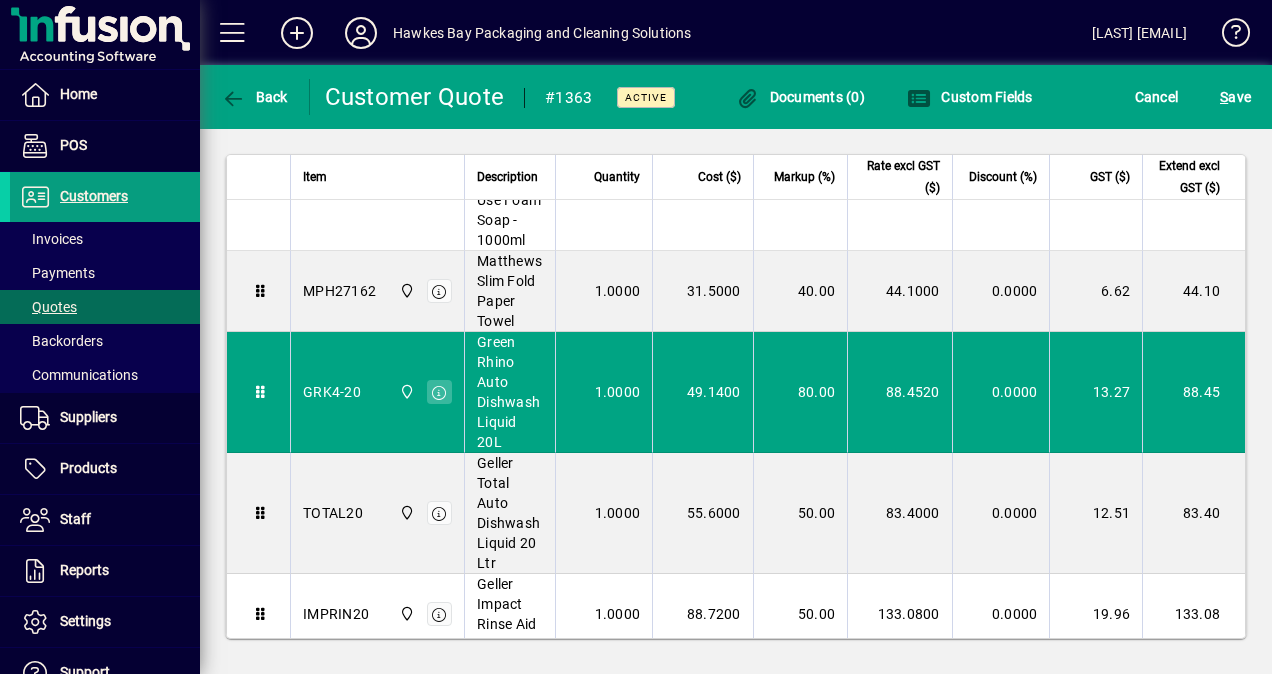 scroll, scrollTop: 749, scrollLeft: 0, axis: vertical 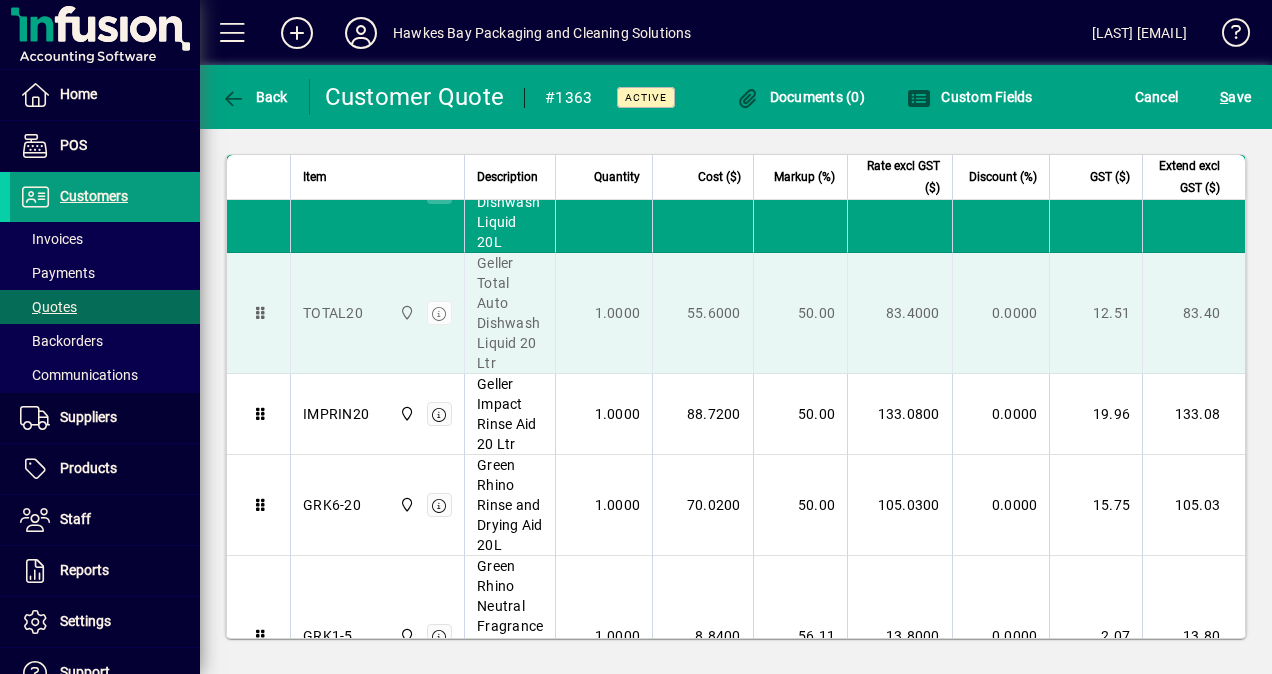 drag, startPoint x: 782, startPoint y: 324, endPoint x: 894, endPoint y: 328, distance: 112.0714 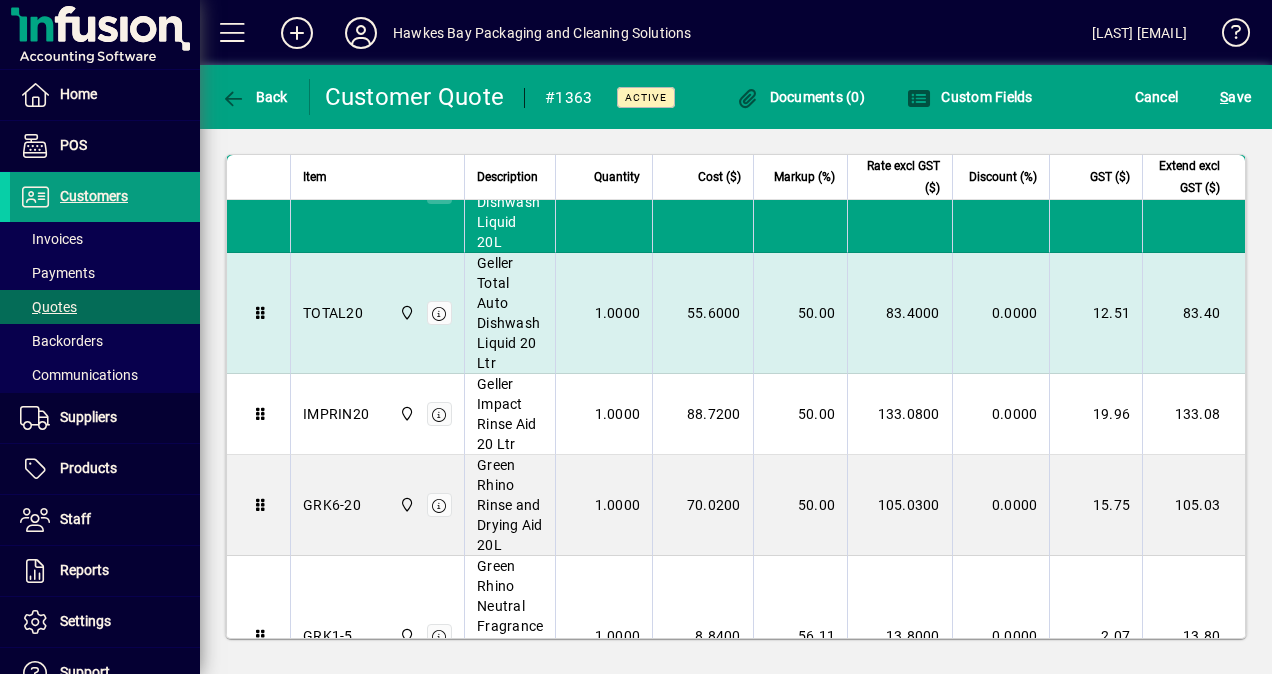 click on "50.00" at bounding box center [800, 313] 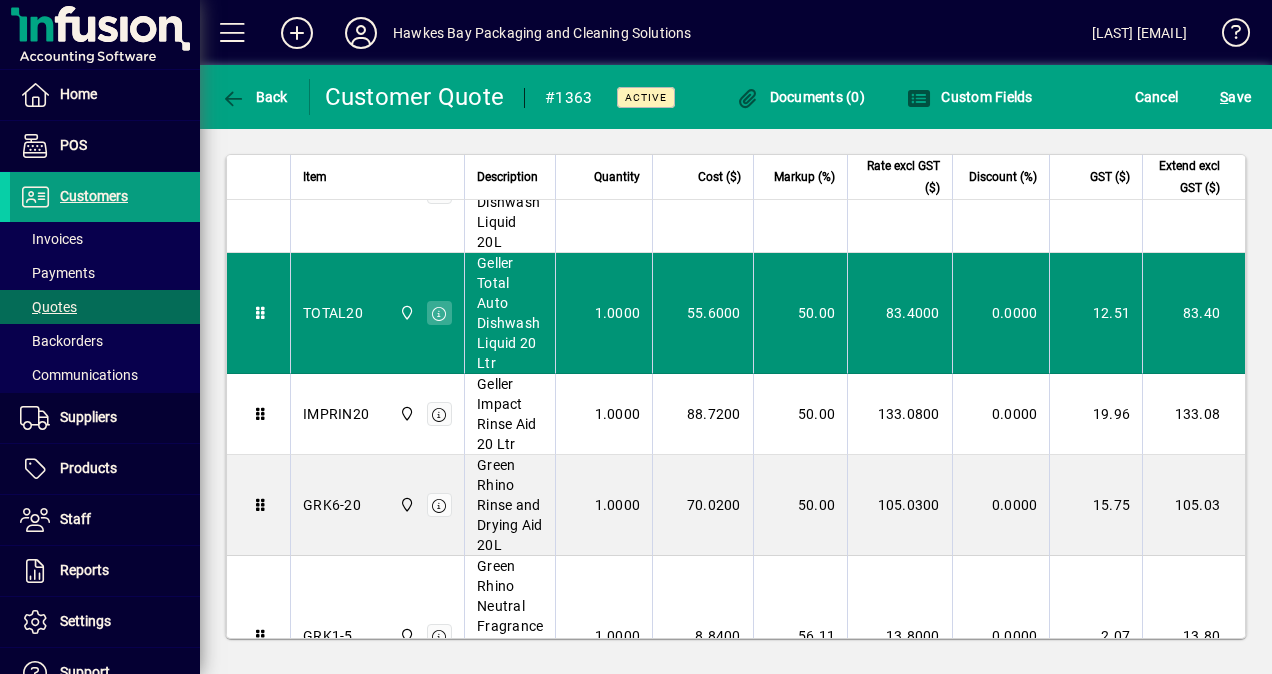 type on "*******" 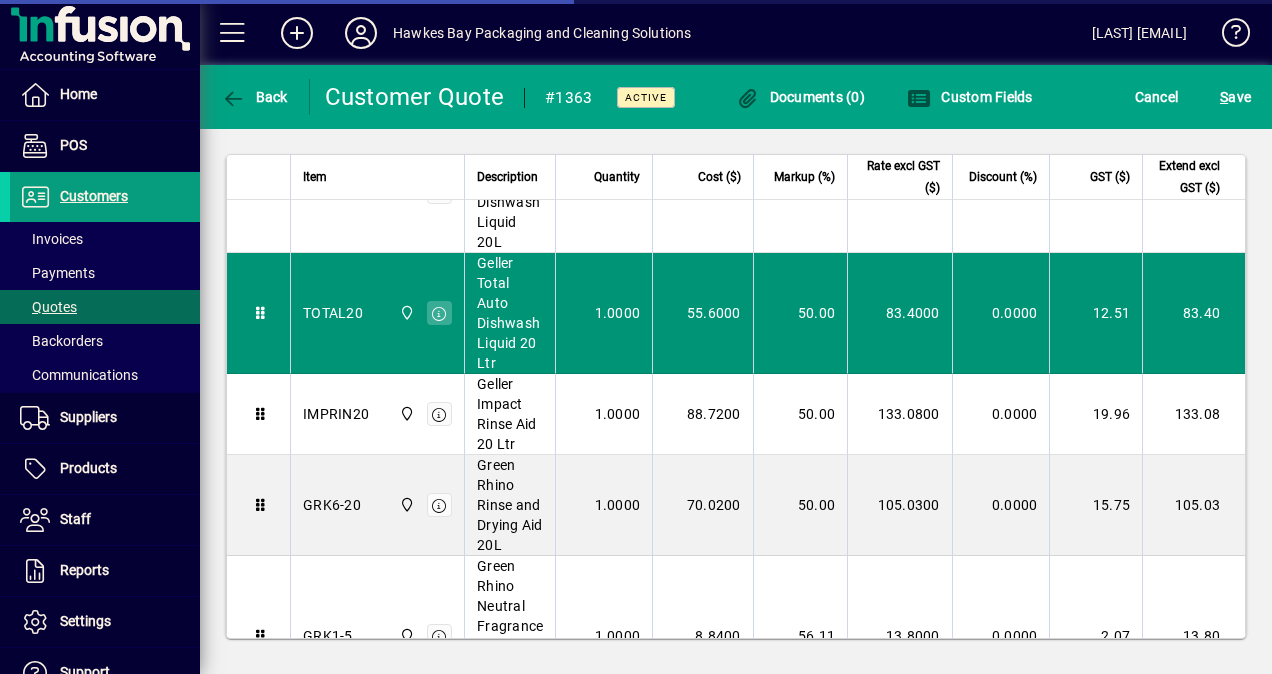 scroll, scrollTop: 149, scrollLeft: 0, axis: vertical 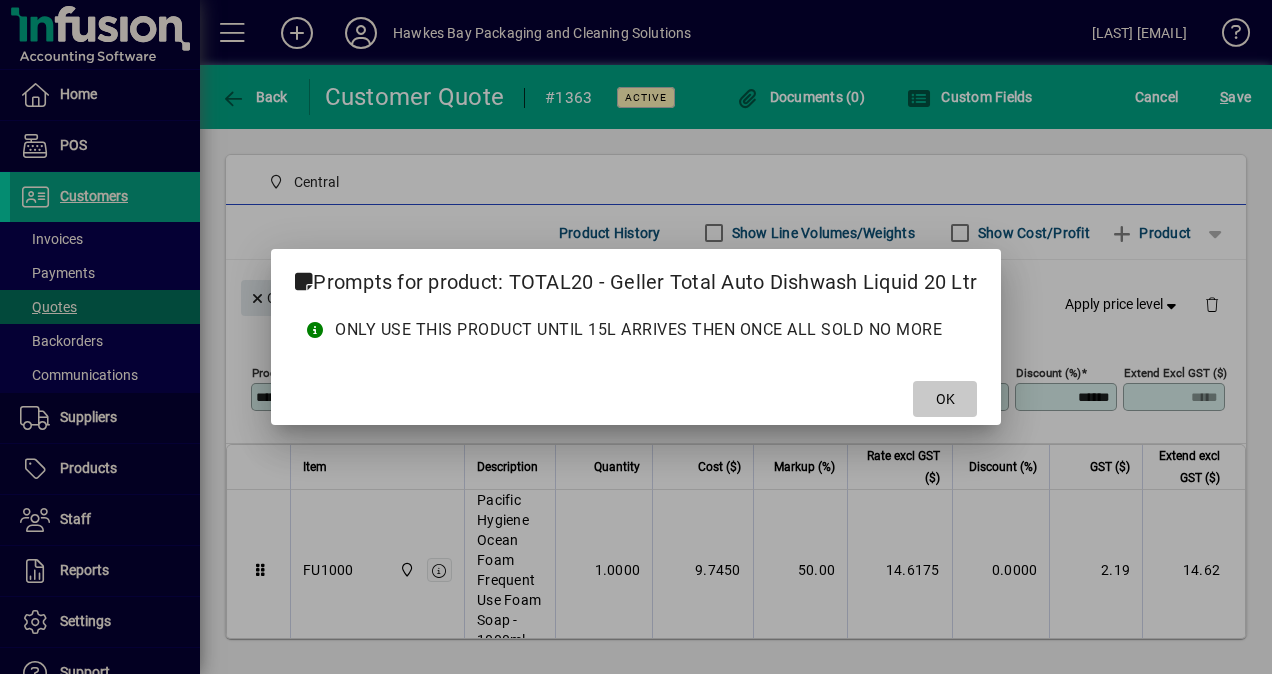 click on "OK" 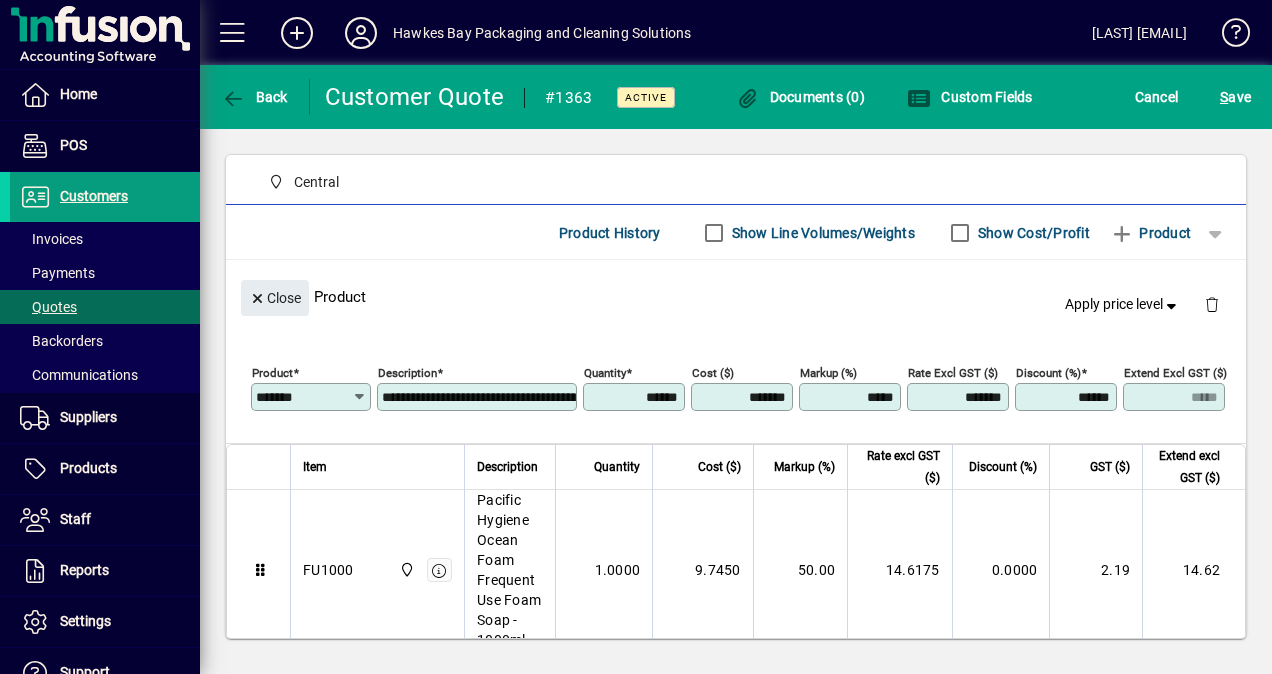 click on "*****" at bounding box center (852, 397) 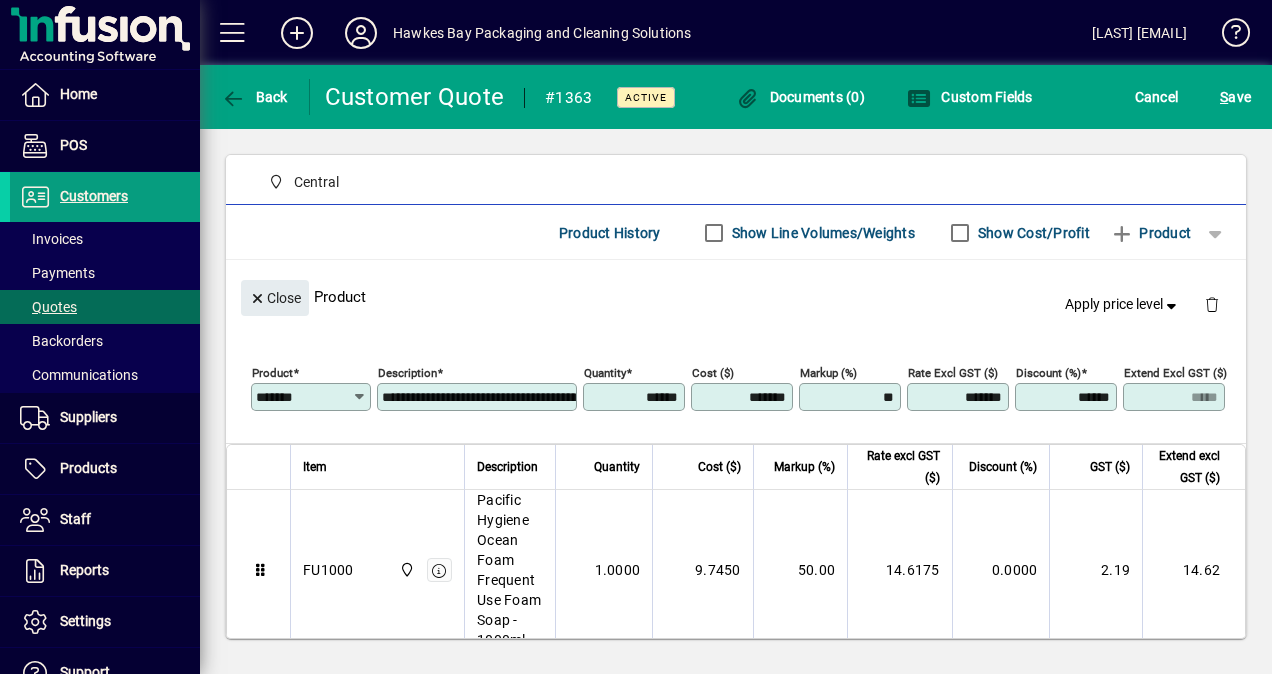type on "*****" 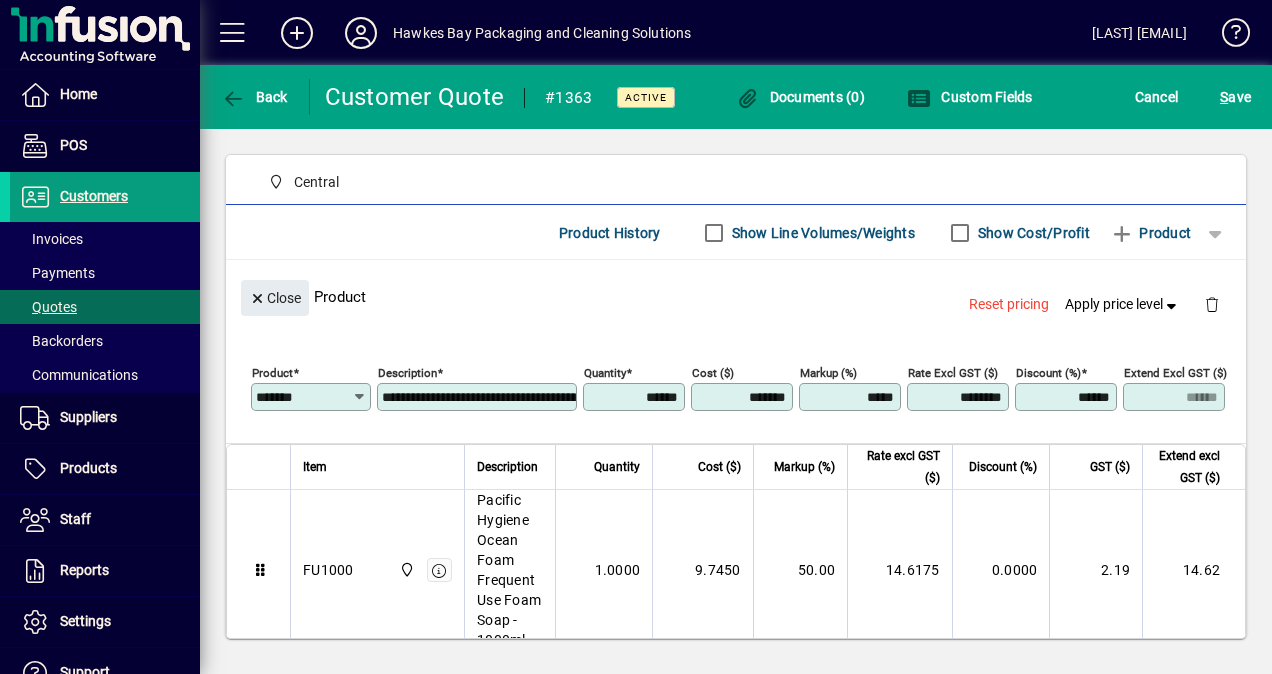 click on "**********" 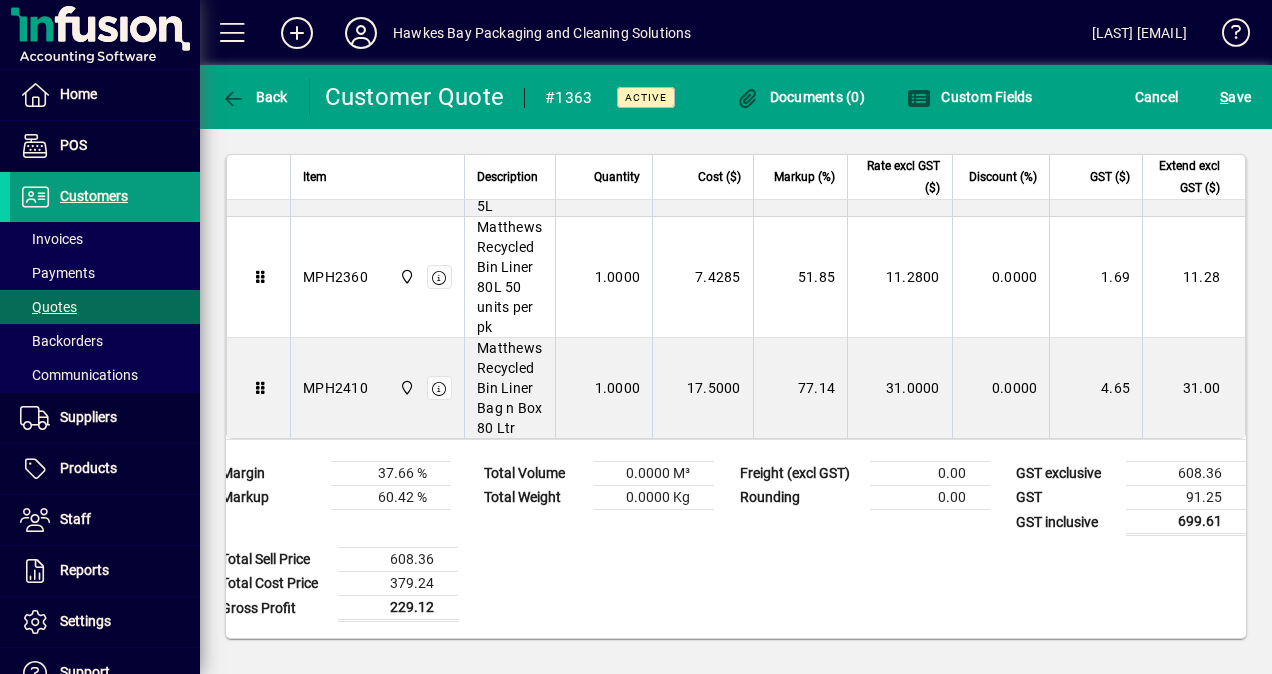 scroll, scrollTop: 1622, scrollLeft: 0, axis: vertical 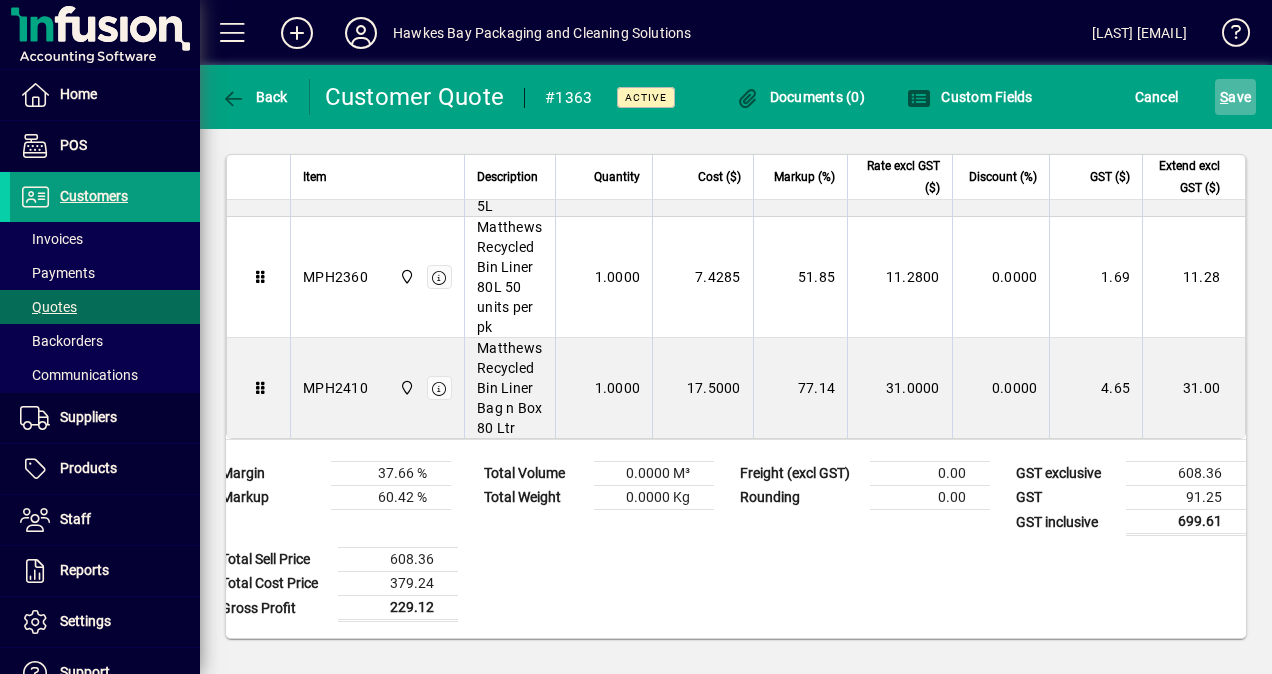 click on "S" 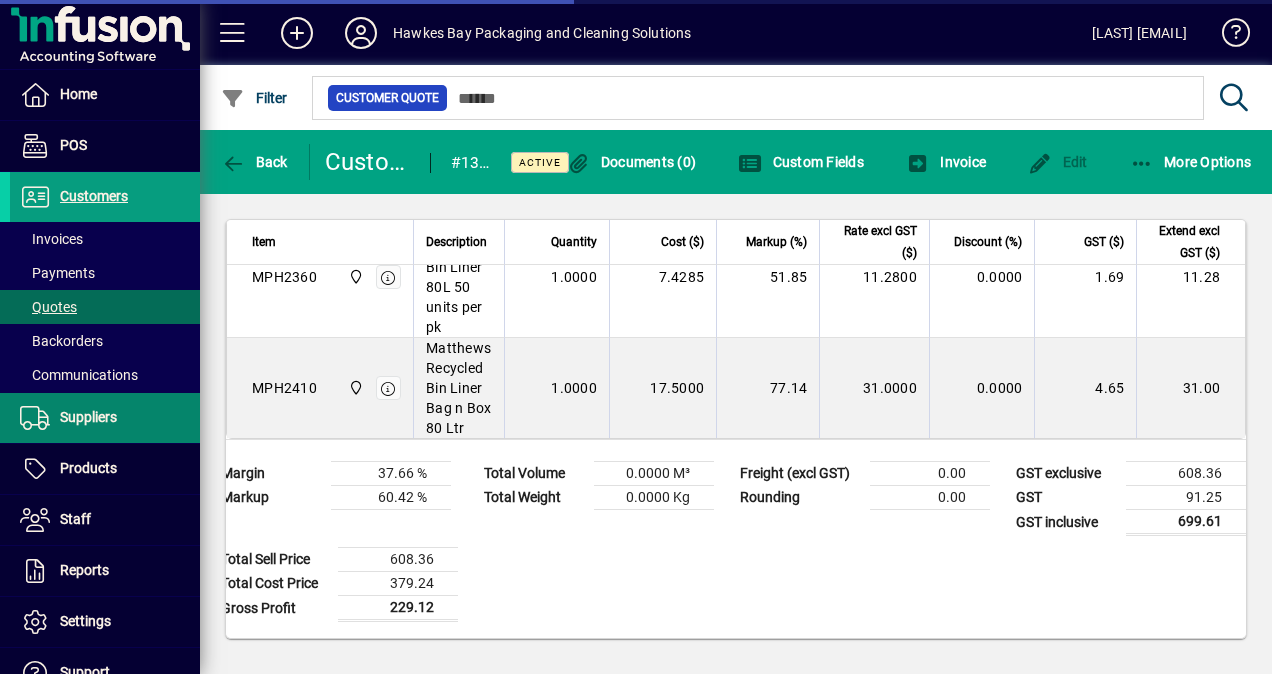 scroll, scrollTop: 12, scrollLeft: 0, axis: vertical 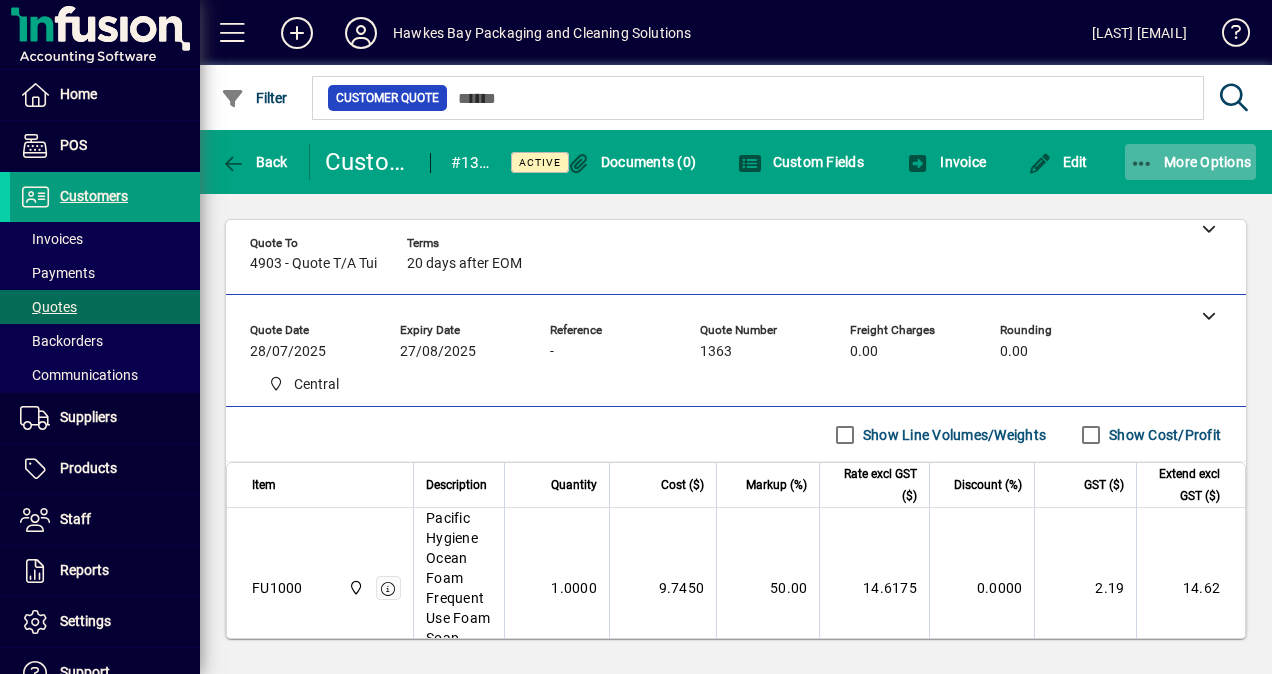 click 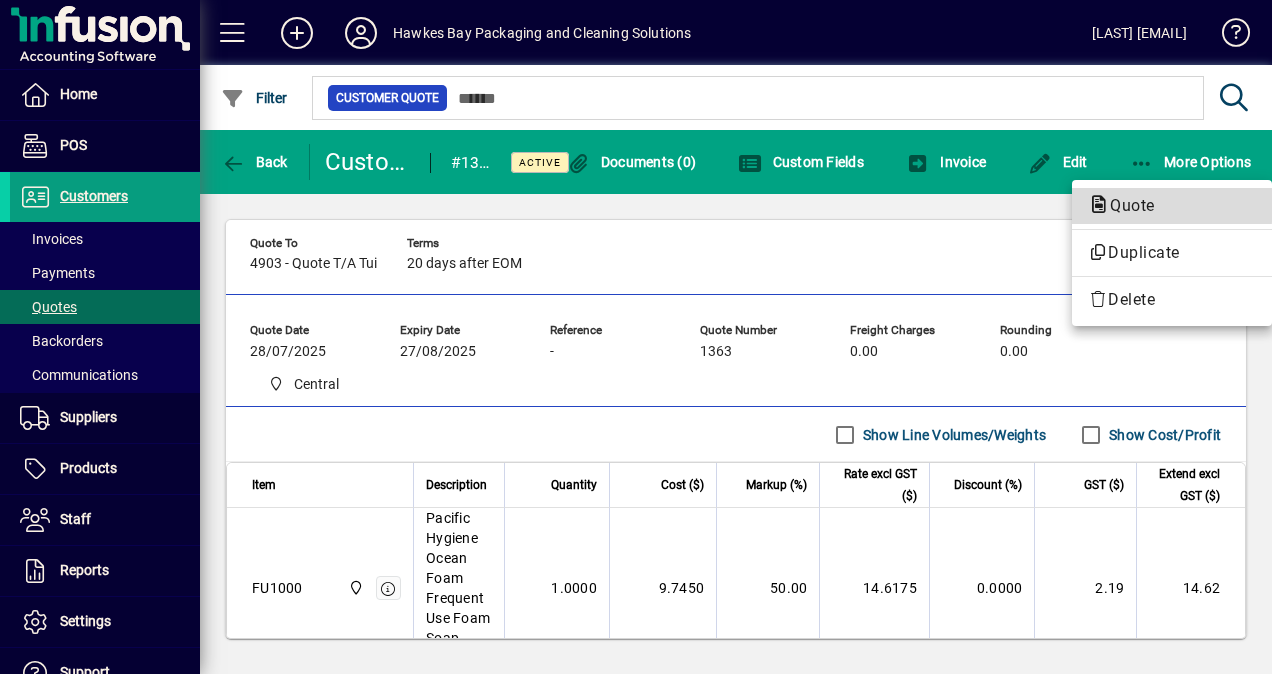 click on "Quote" 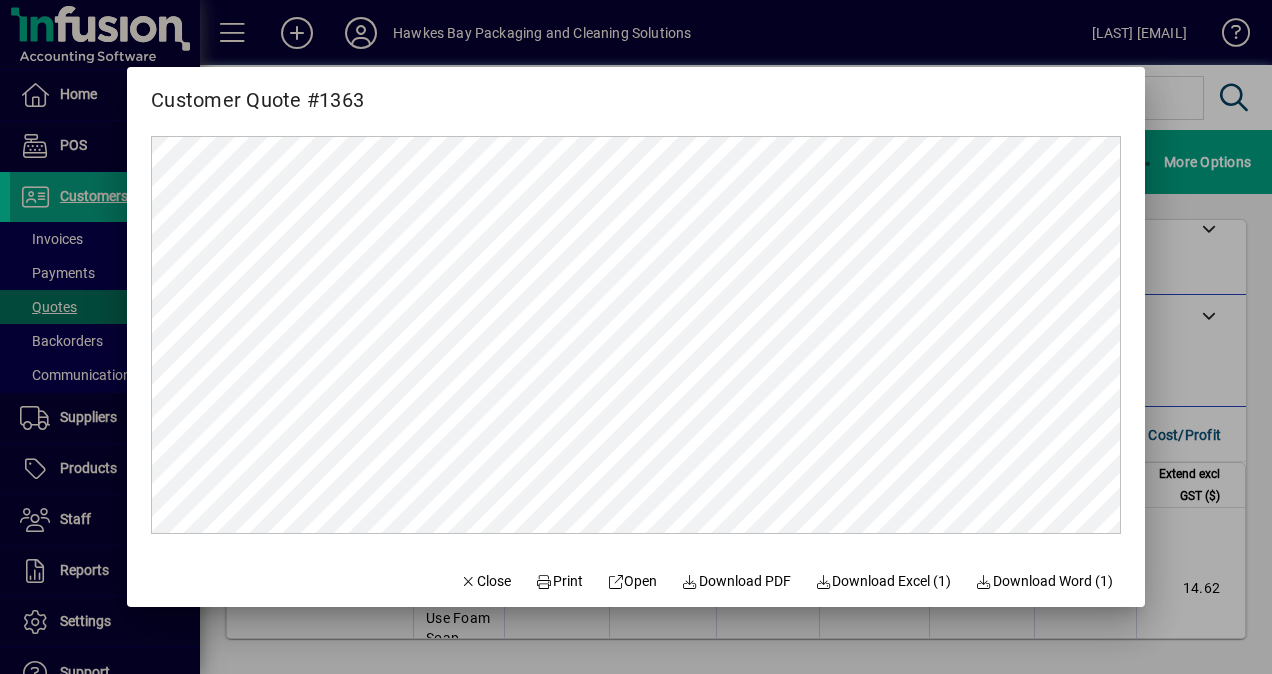 scroll, scrollTop: 0, scrollLeft: 0, axis: both 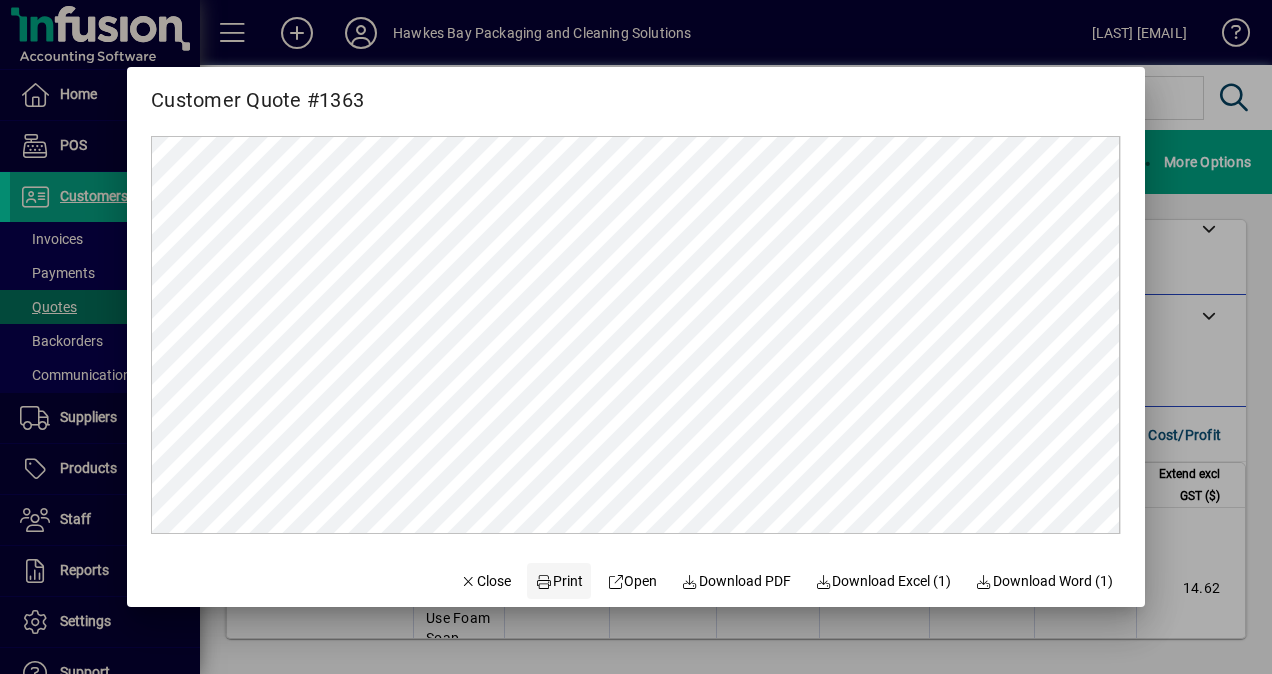 click on "Print" 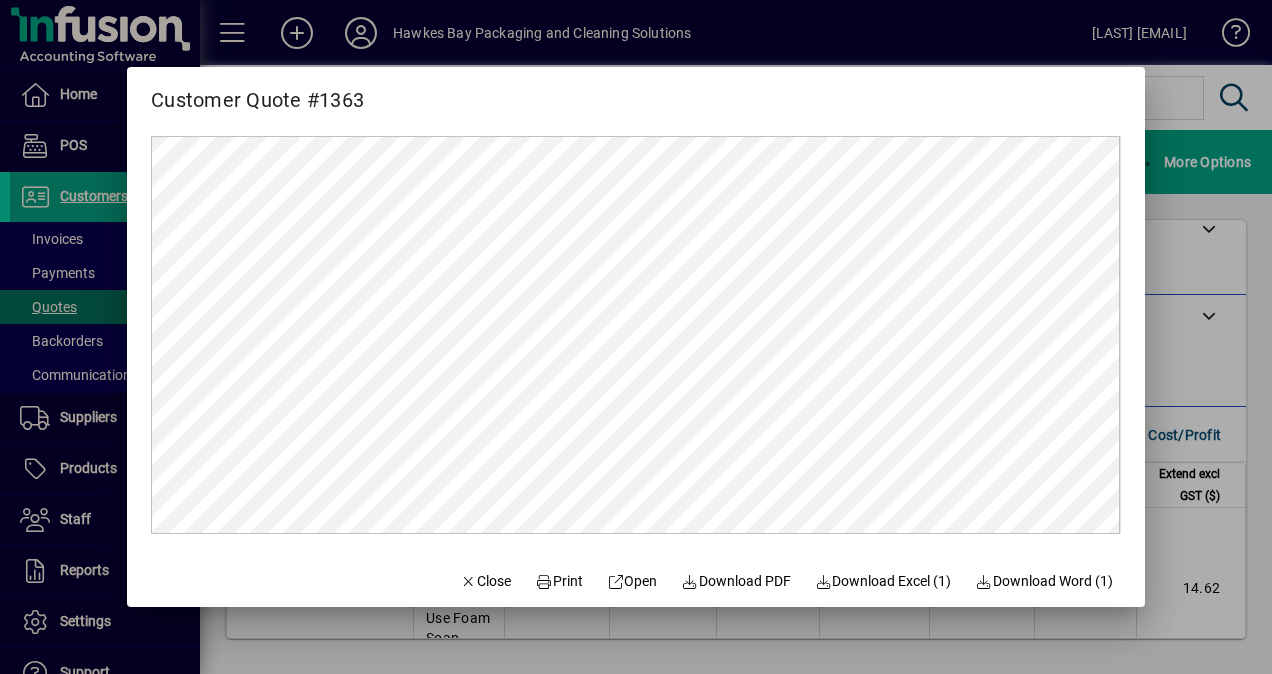 click at bounding box center (636, 337) 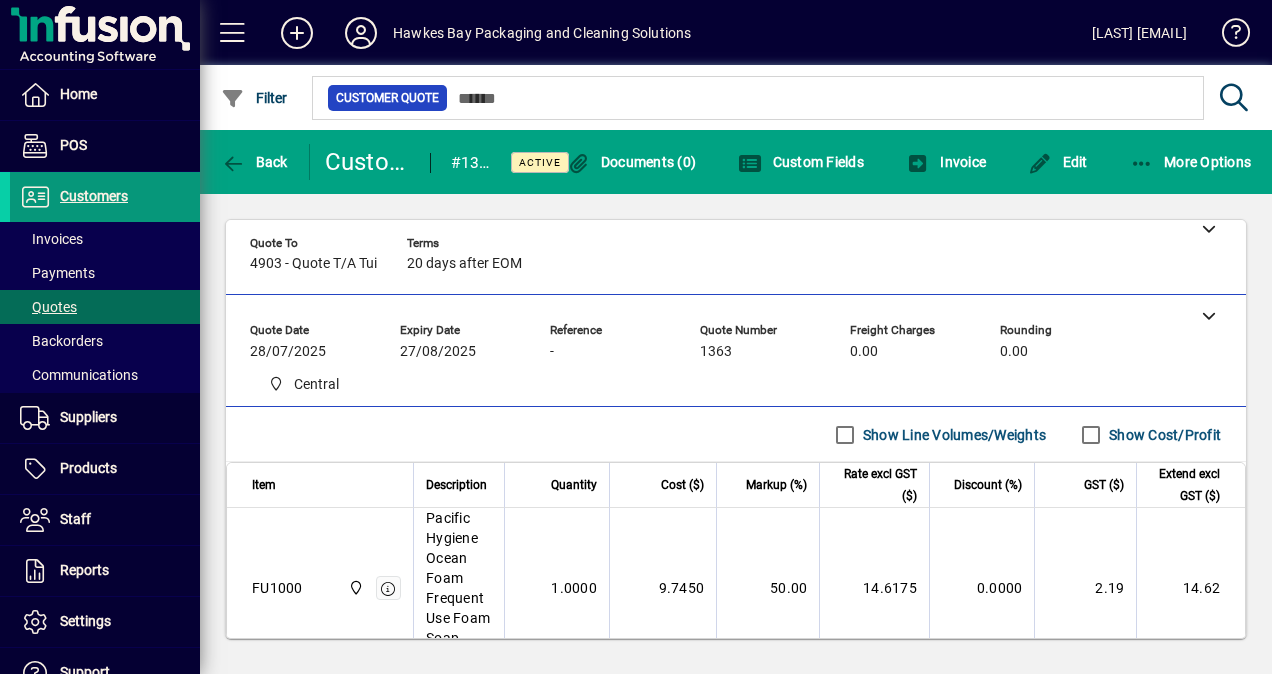 click on "Customers" at bounding box center [94, 196] 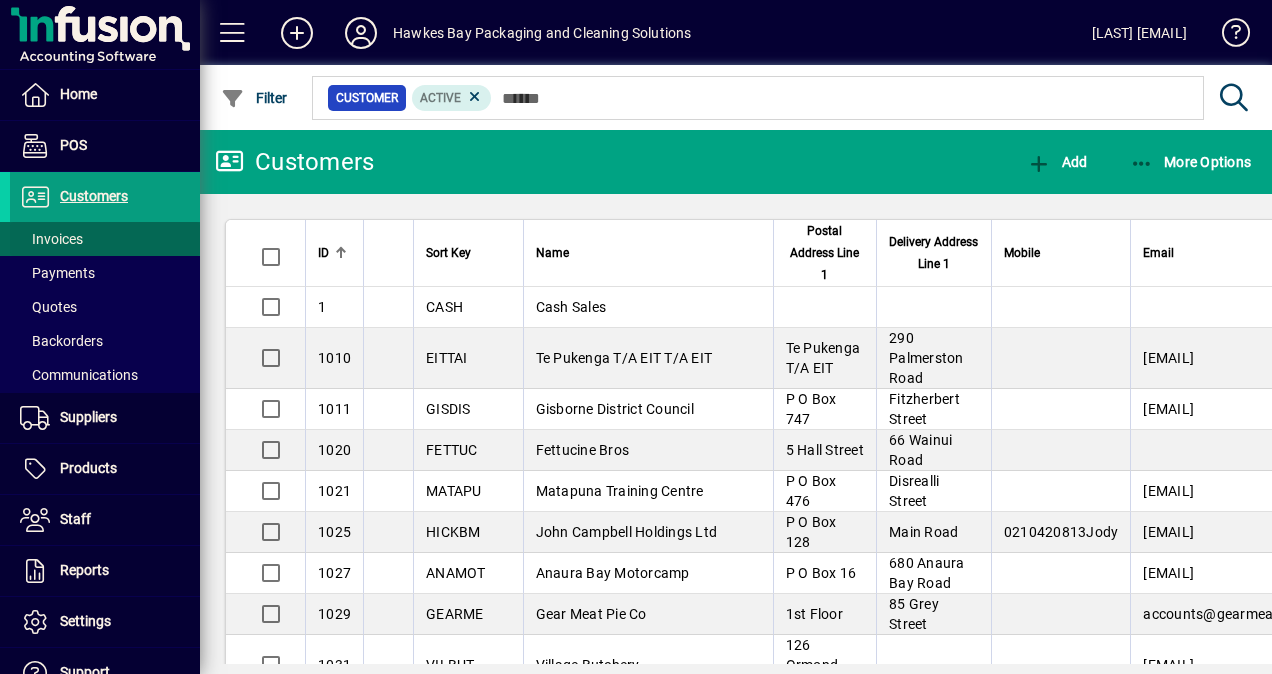 click on "Invoices" at bounding box center [51, 239] 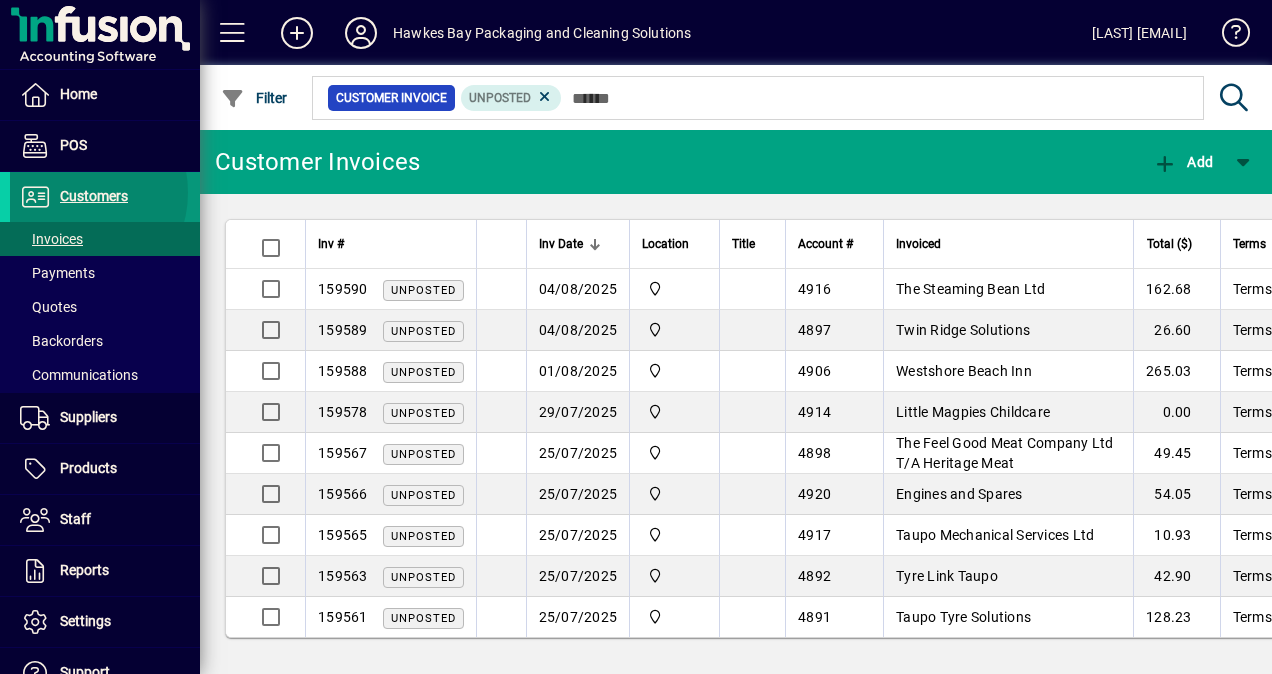 click on "Customers" at bounding box center [94, 196] 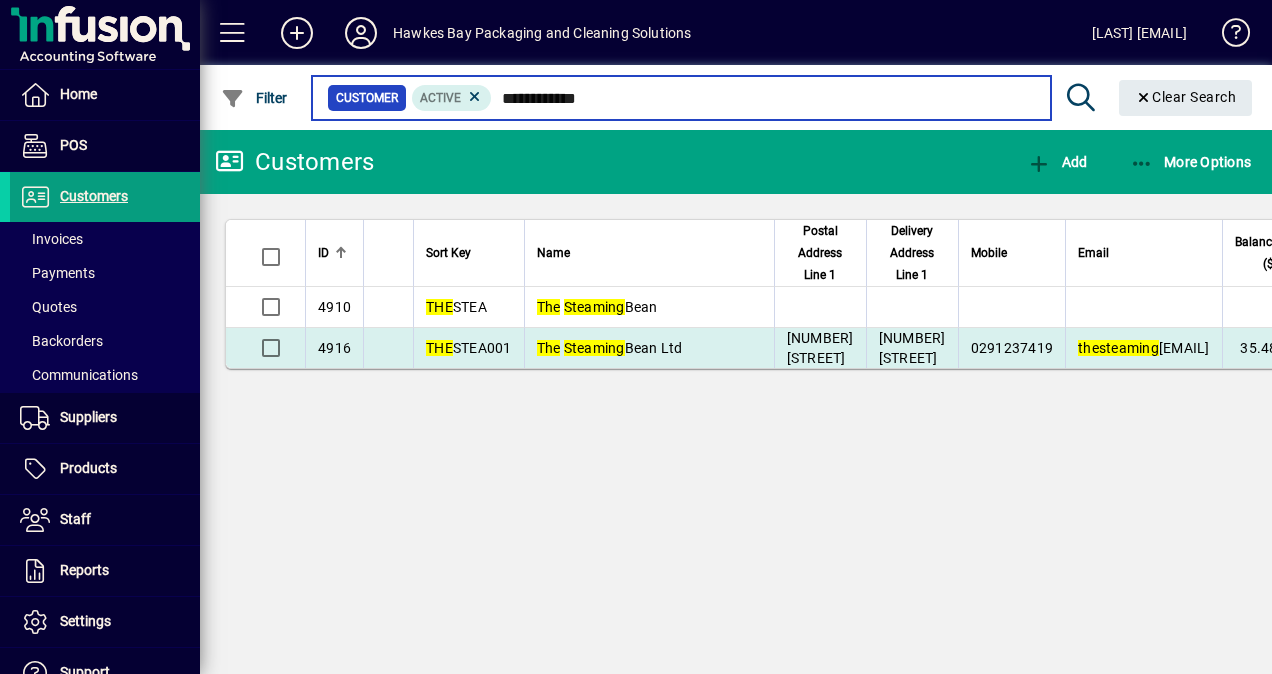 type on "**********" 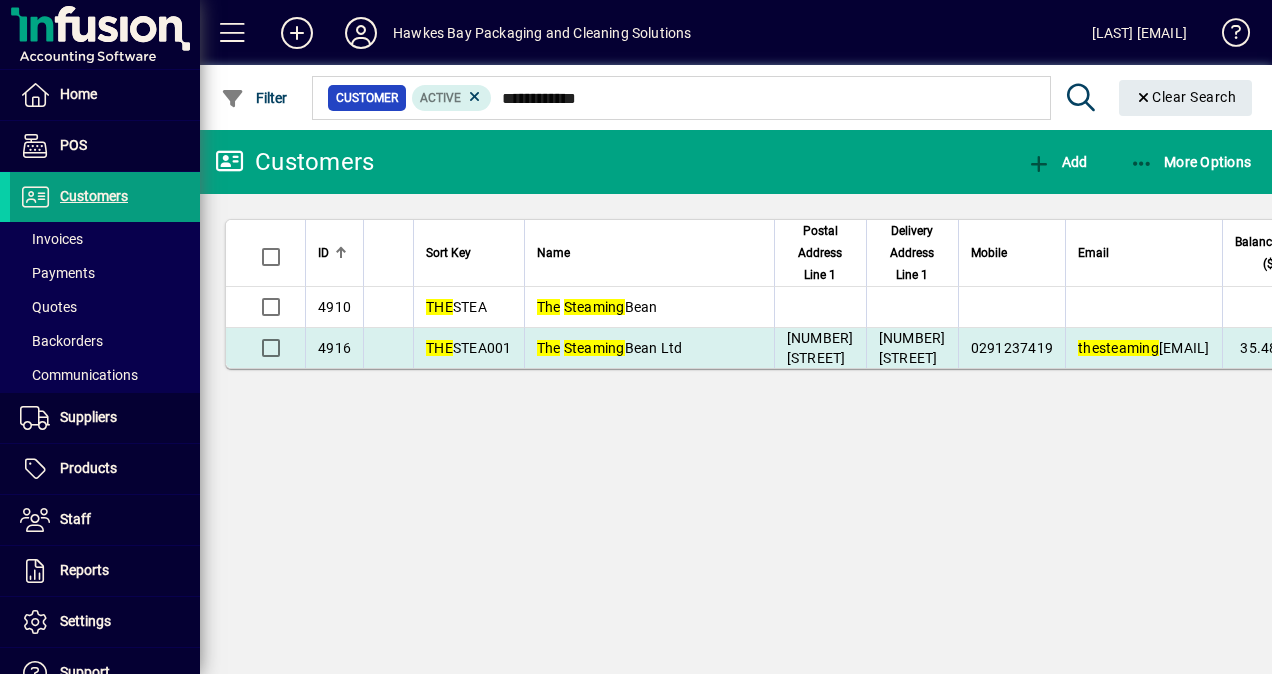 click on "Steaming" at bounding box center [594, 348] 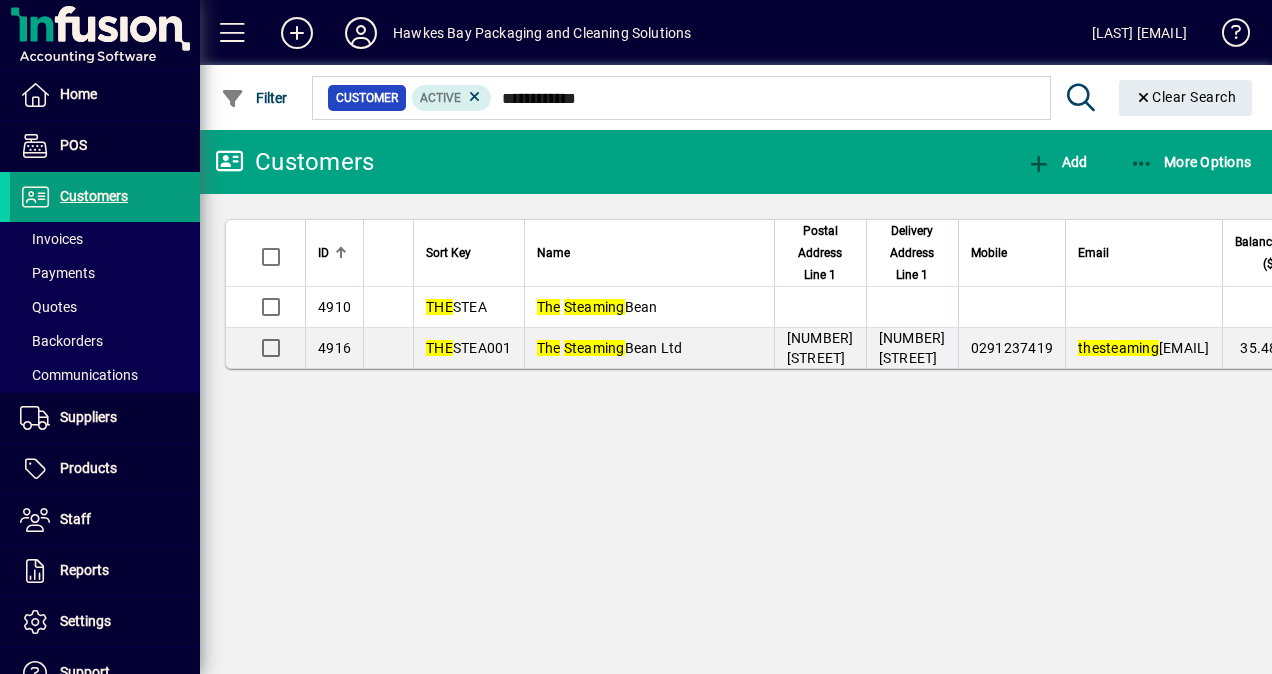 type 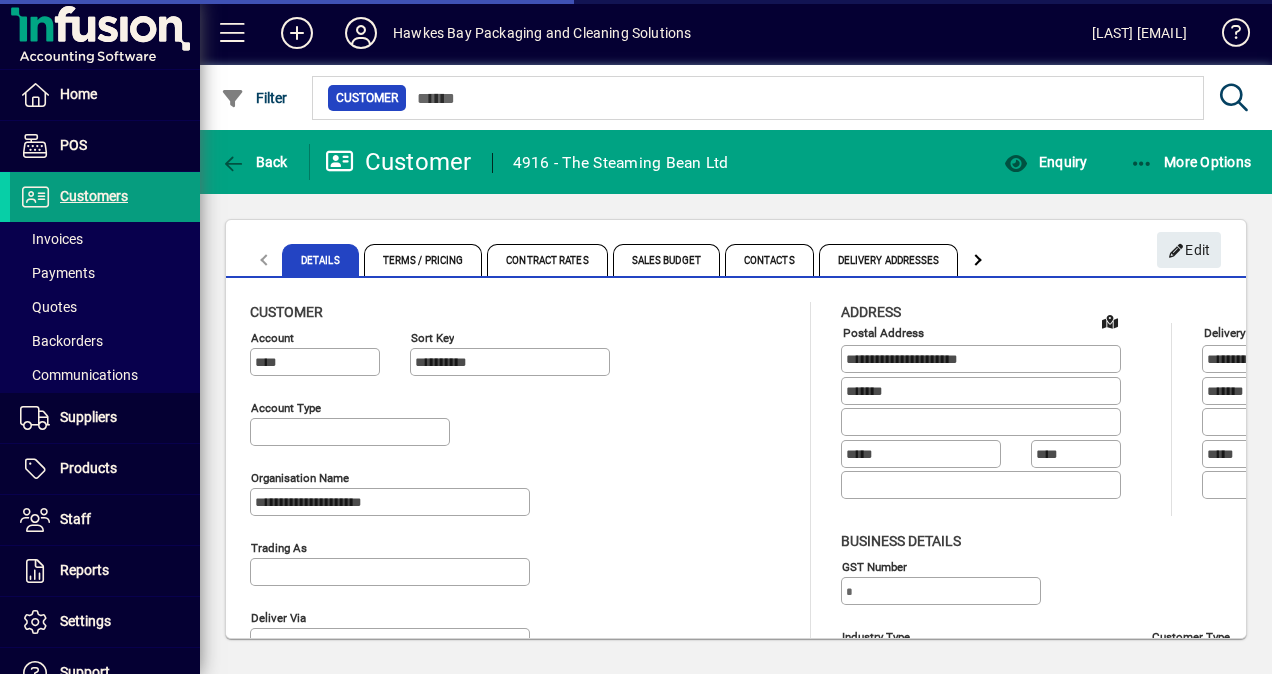 type on "**********" 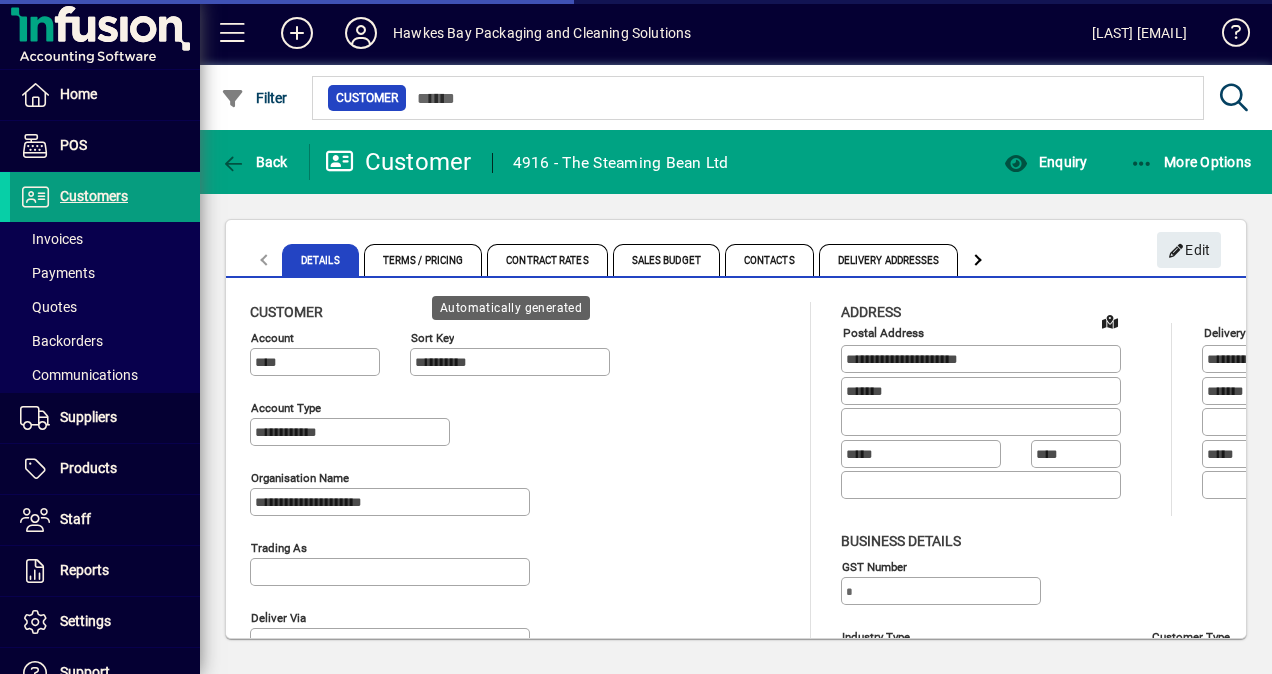 type on "**********" 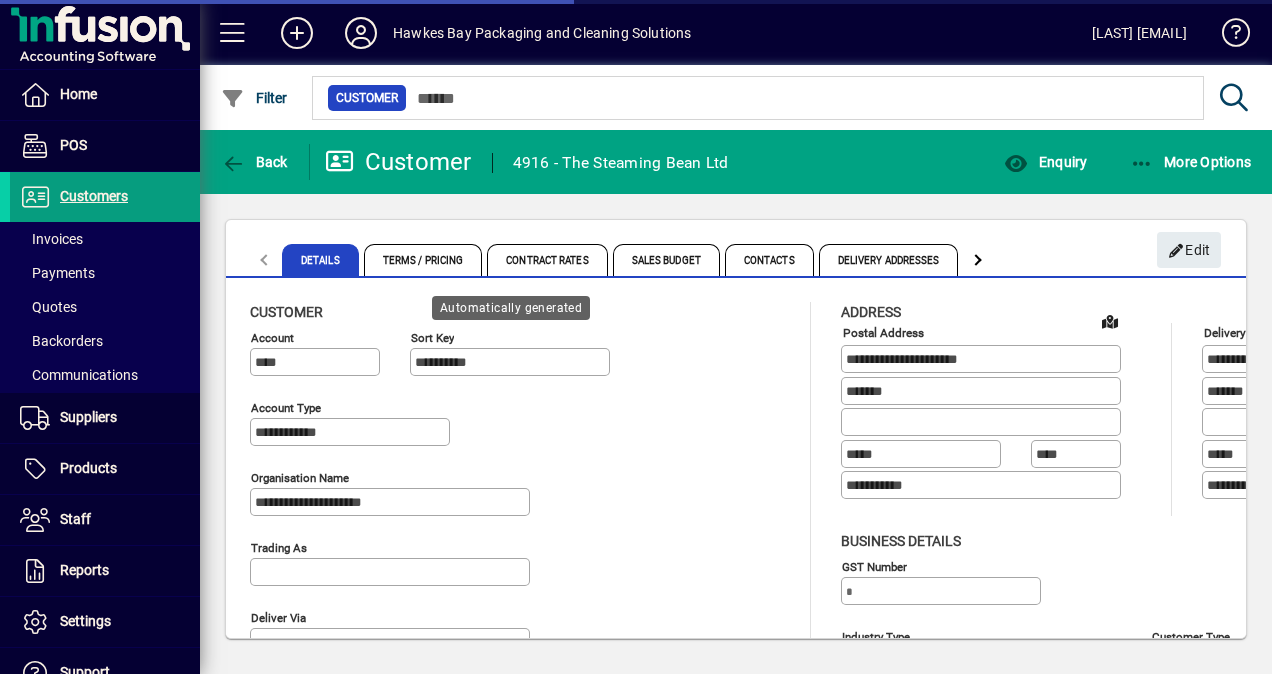 type on "**********" 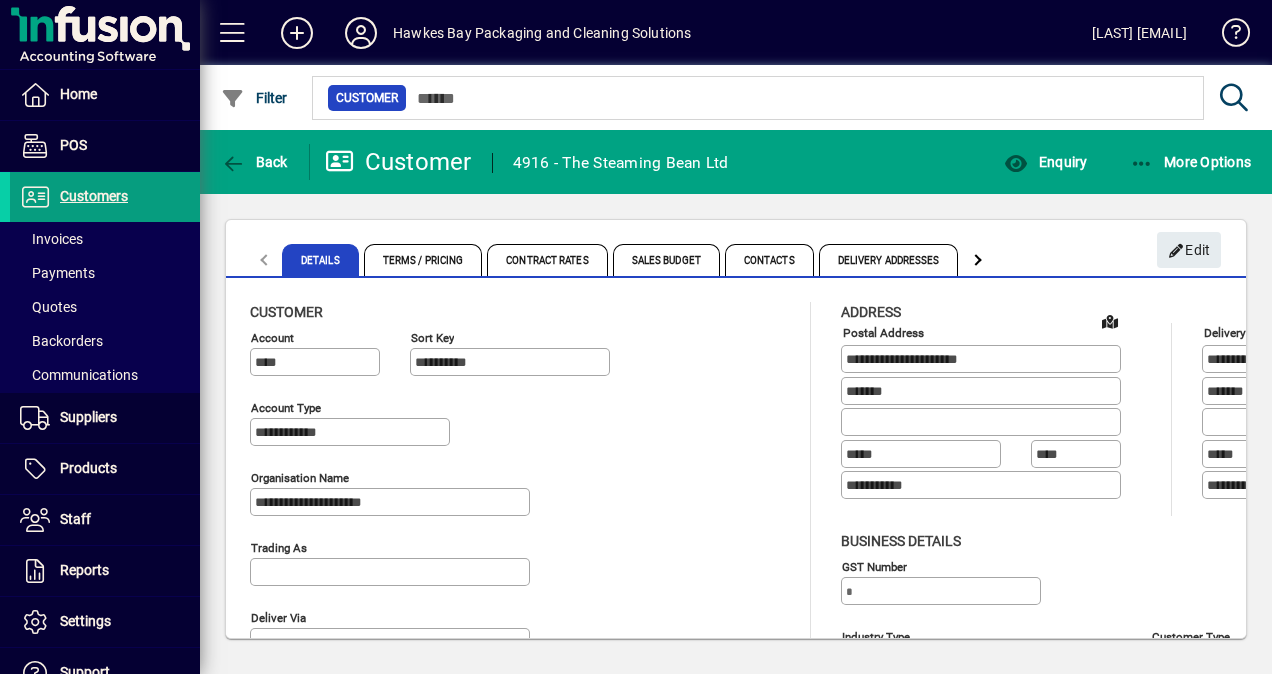 scroll, scrollTop: 300, scrollLeft: 0, axis: vertical 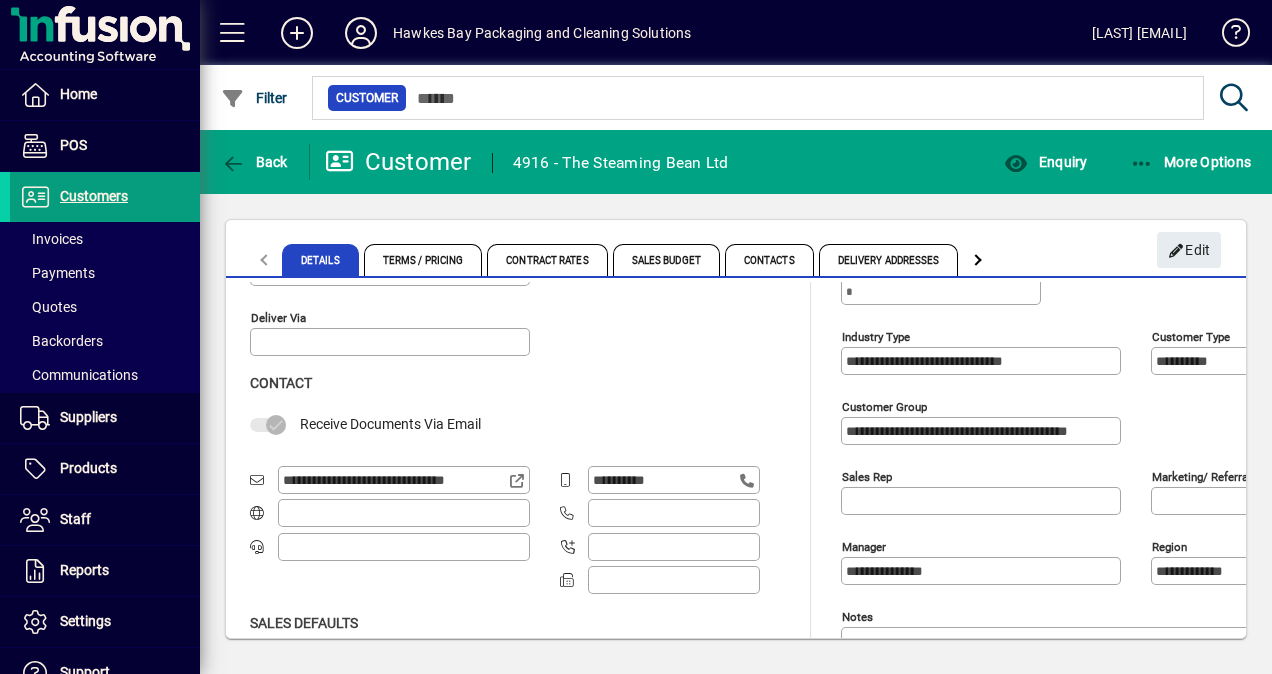 drag, startPoint x: 505, startPoint y: 466, endPoint x: 246, endPoint y: 476, distance: 259.193 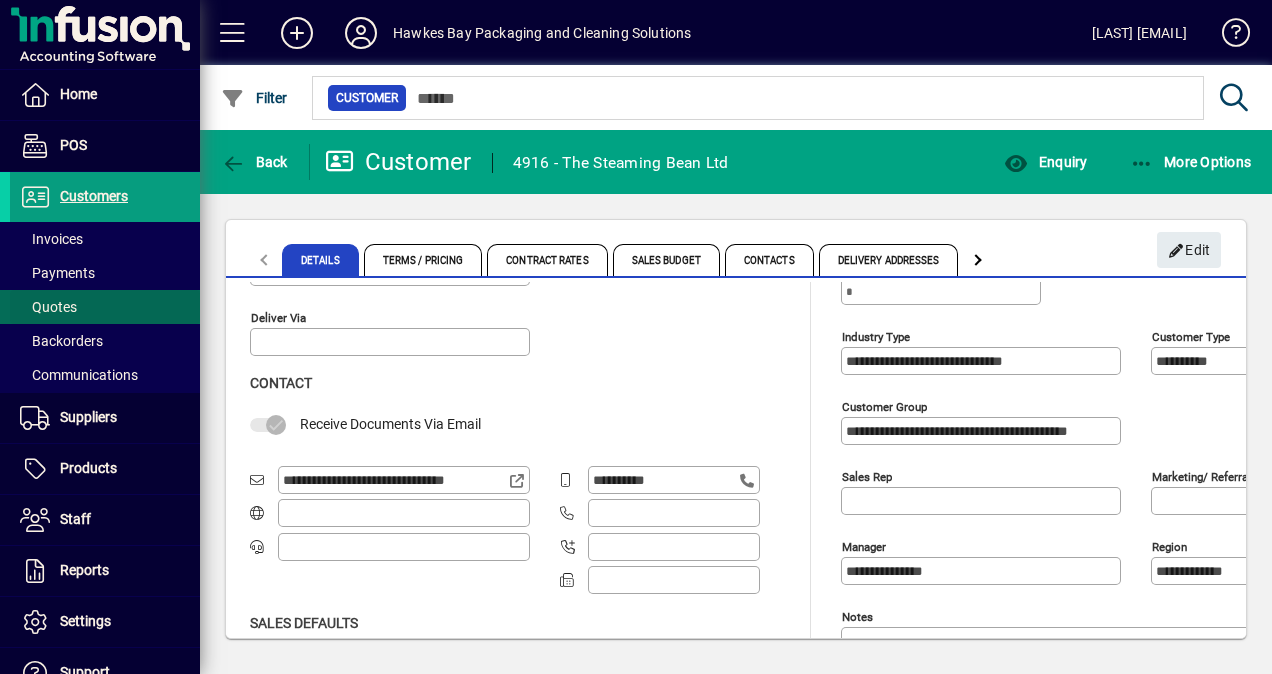 click on "Quotes" at bounding box center (48, 307) 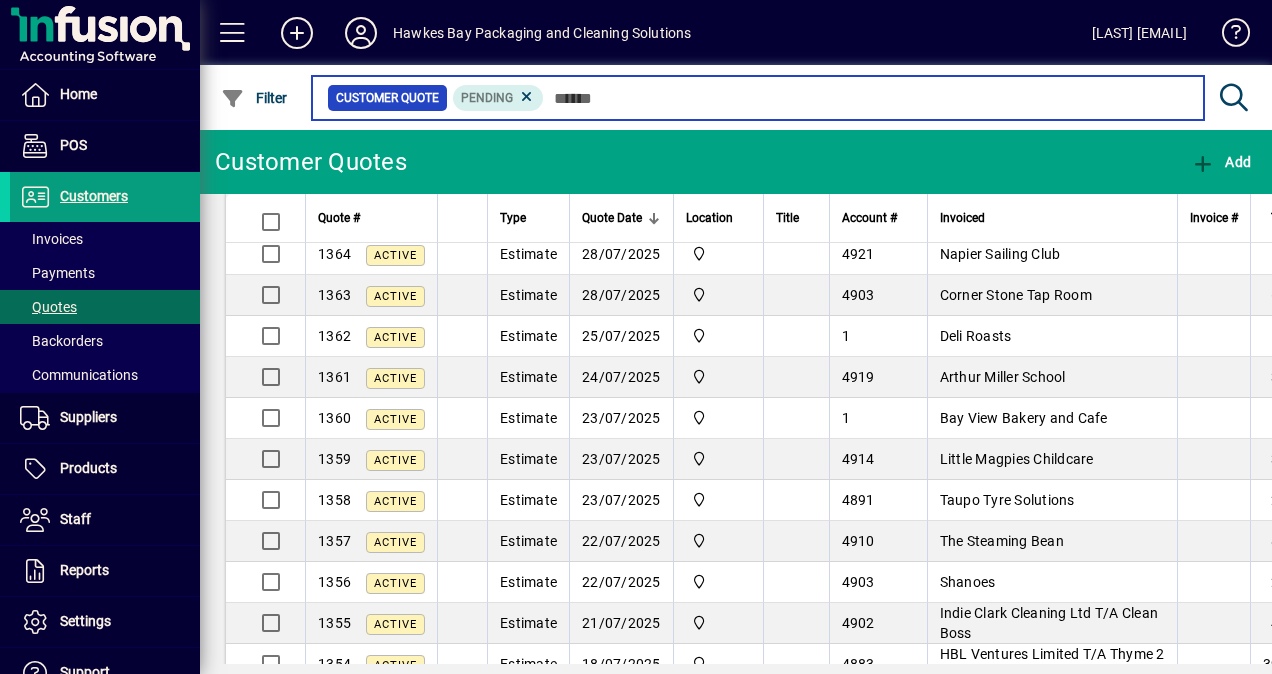 scroll, scrollTop: 300, scrollLeft: 0, axis: vertical 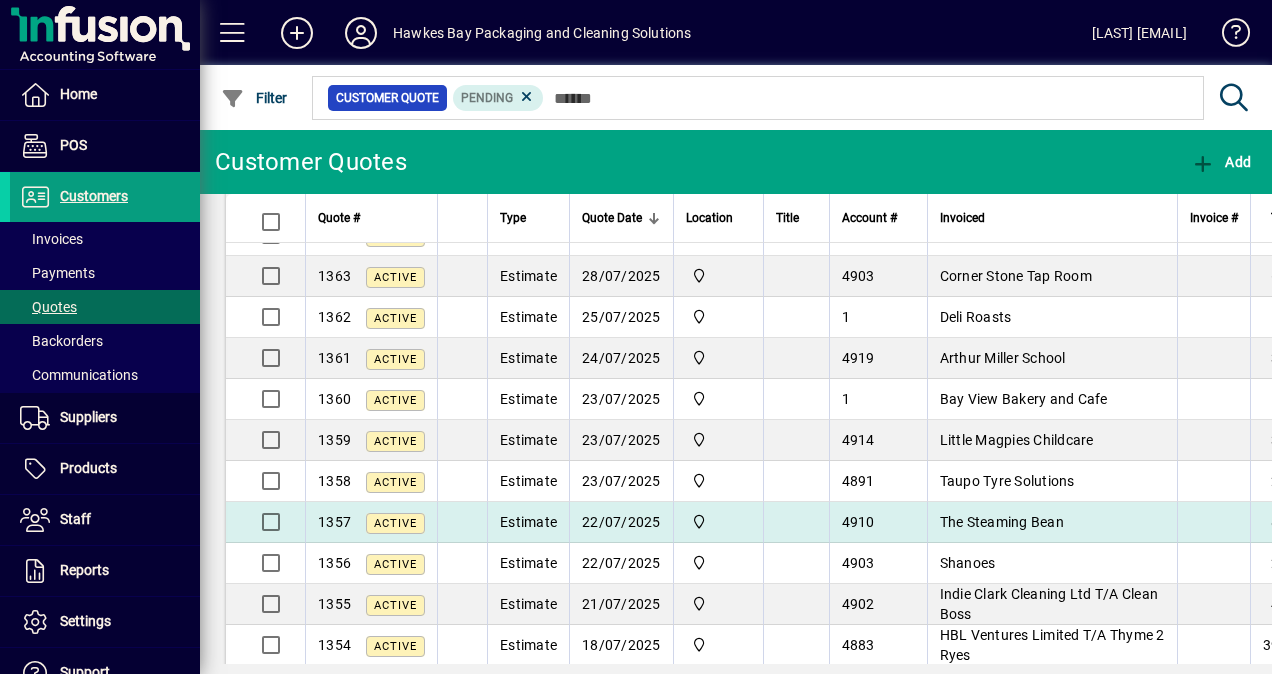 click on "The Steaming Bean" at bounding box center (1002, 522) 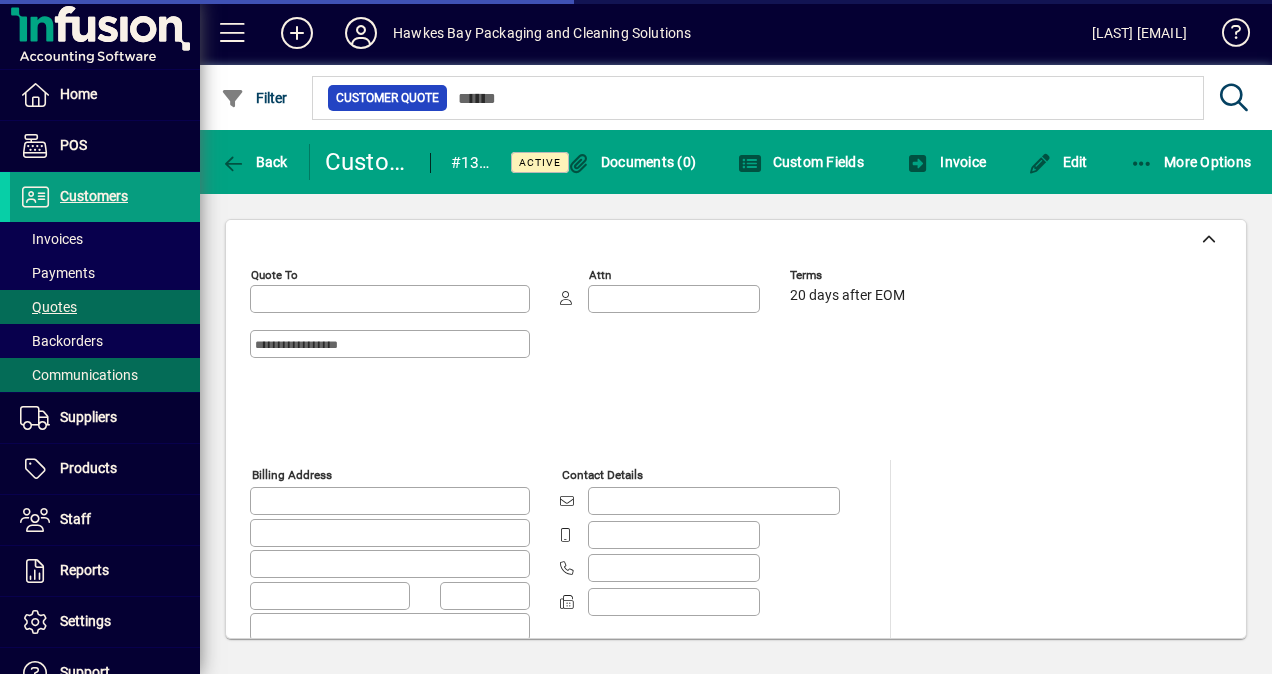 type on "**********" 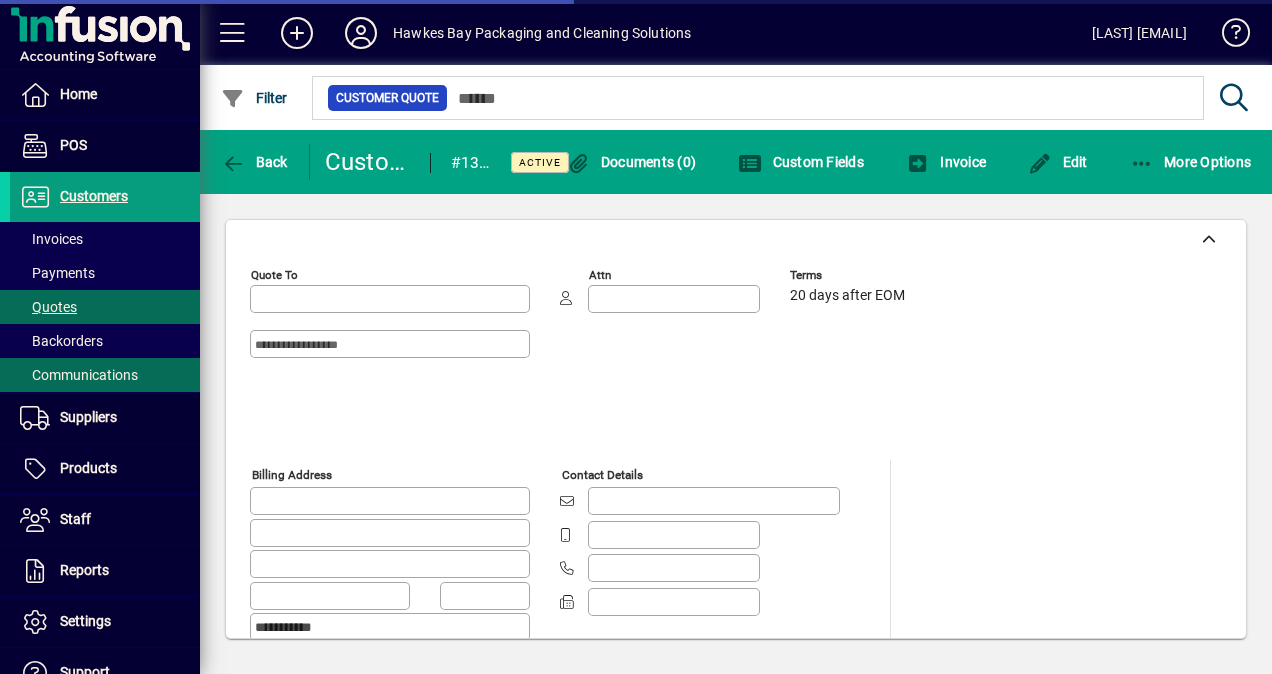 type on "**********" 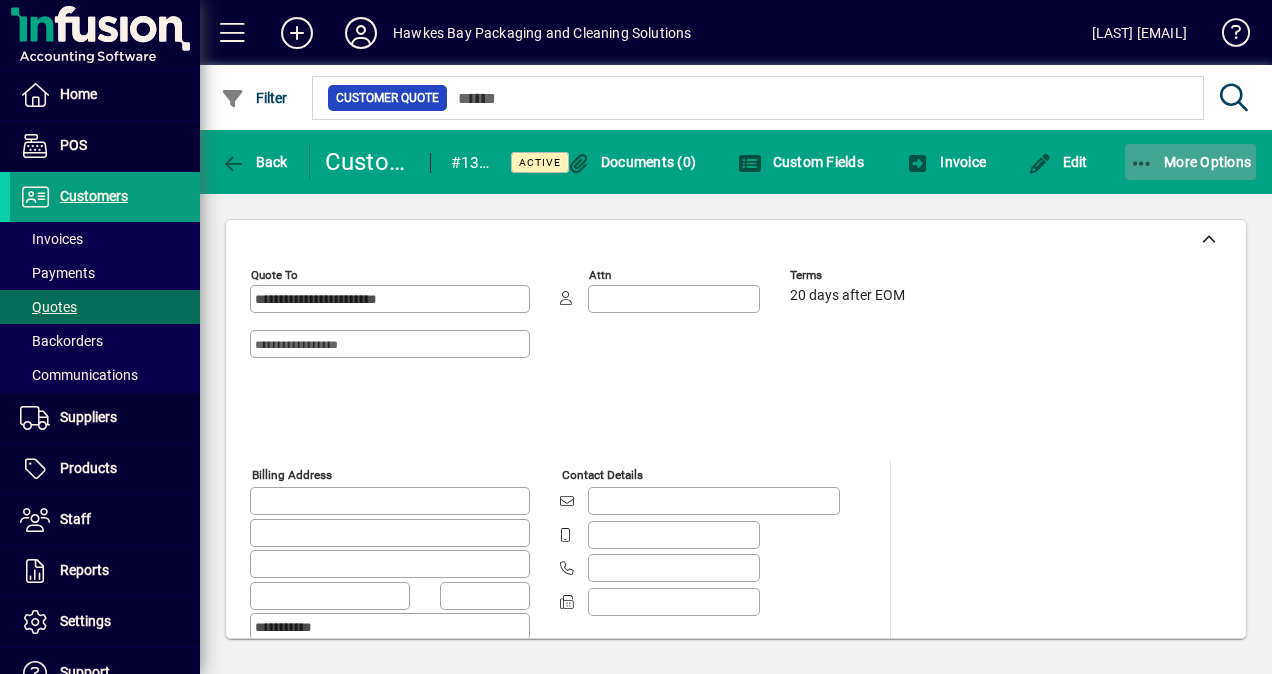 click 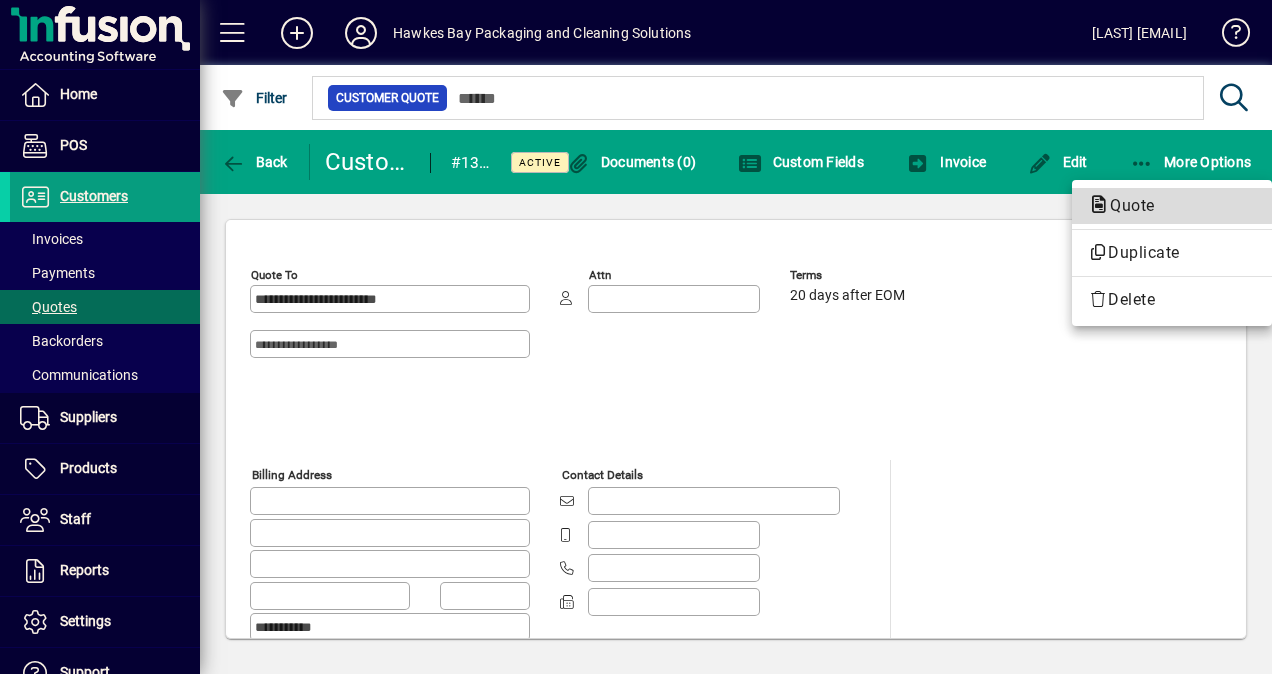 click on "Quote" 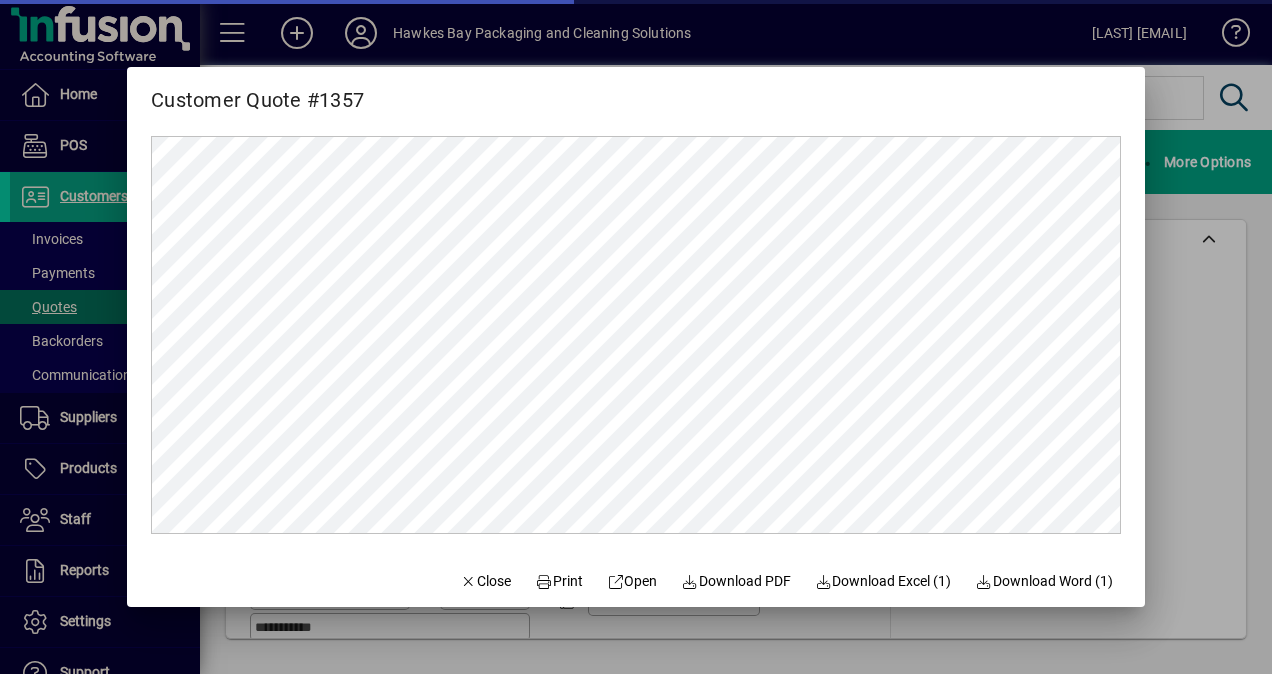 scroll, scrollTop: 0, scrollLeft: 0, axis: both 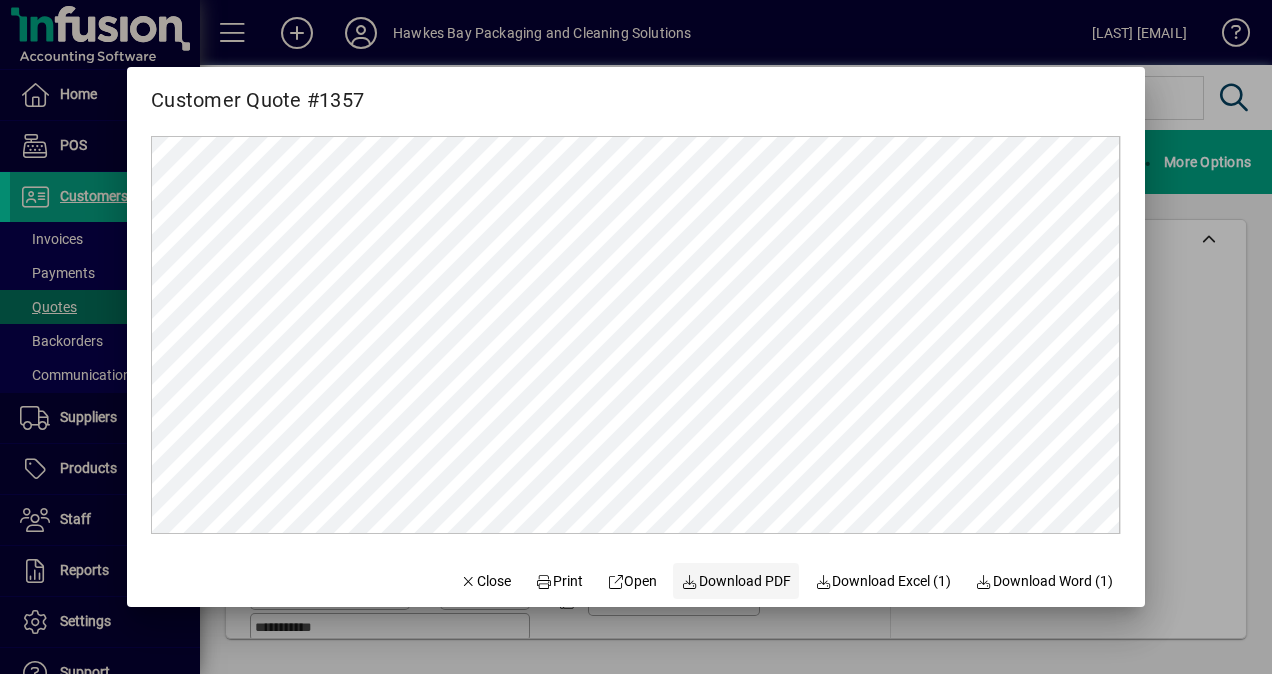 click on "Download PDF" 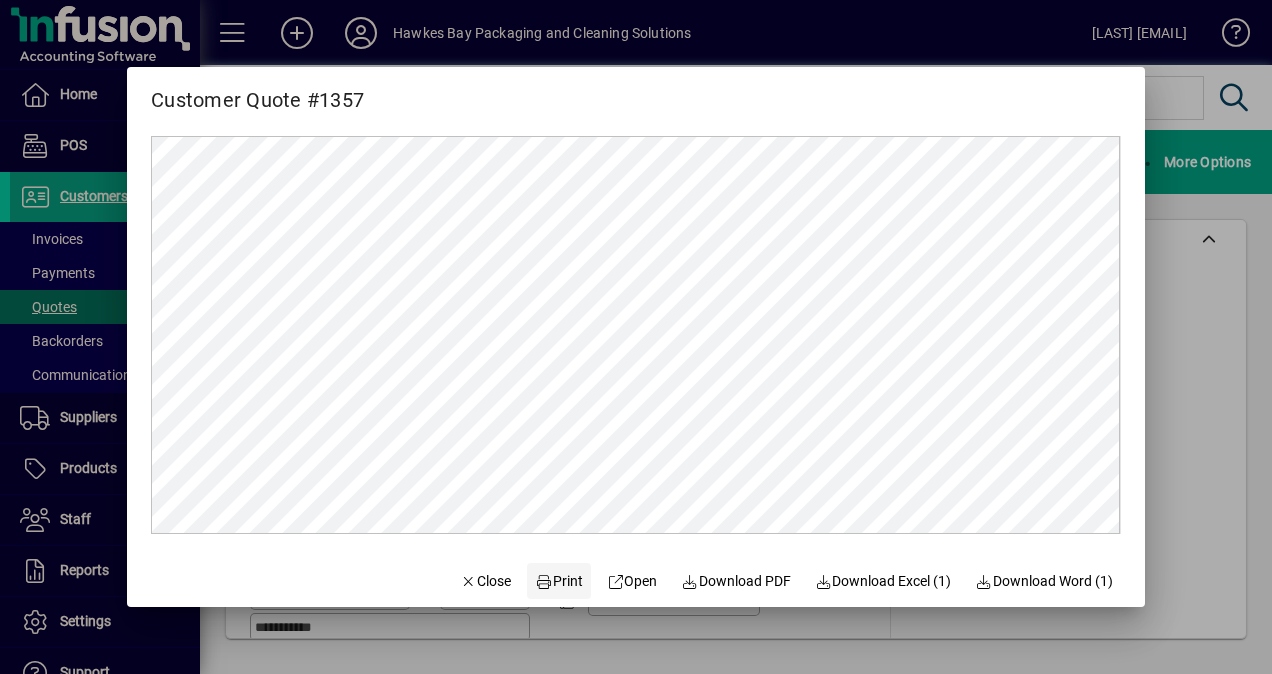 click on "Print" 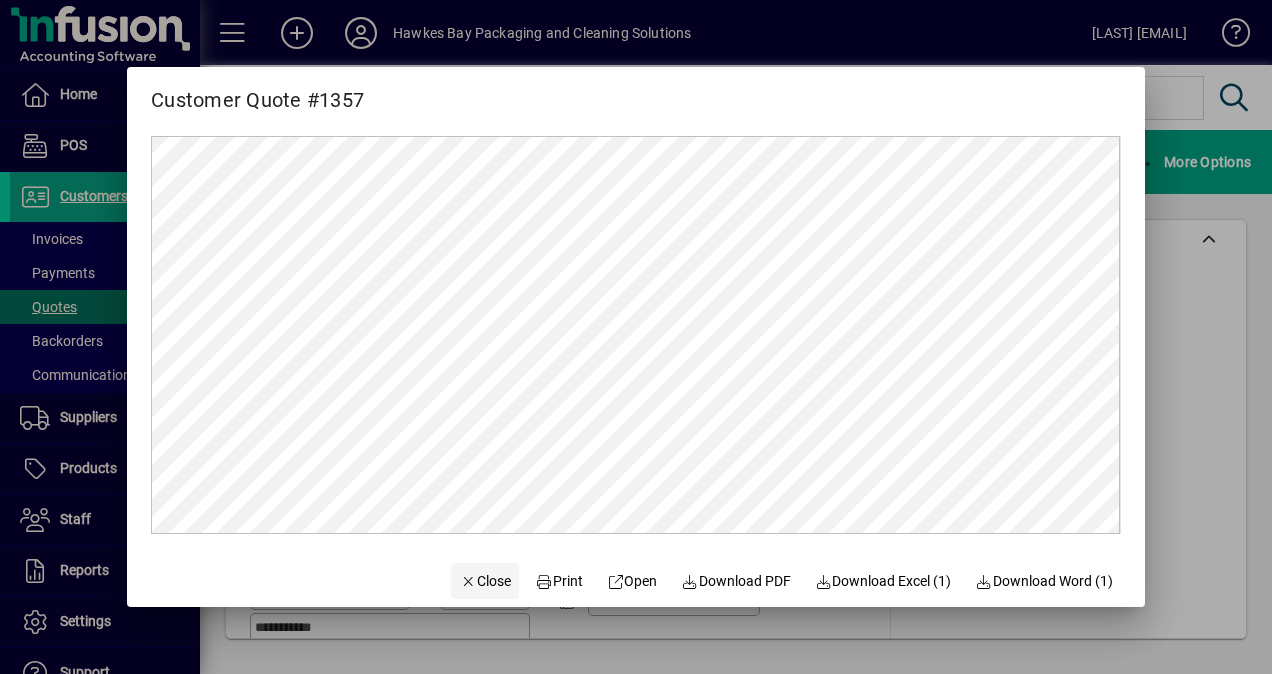 click on "Close" 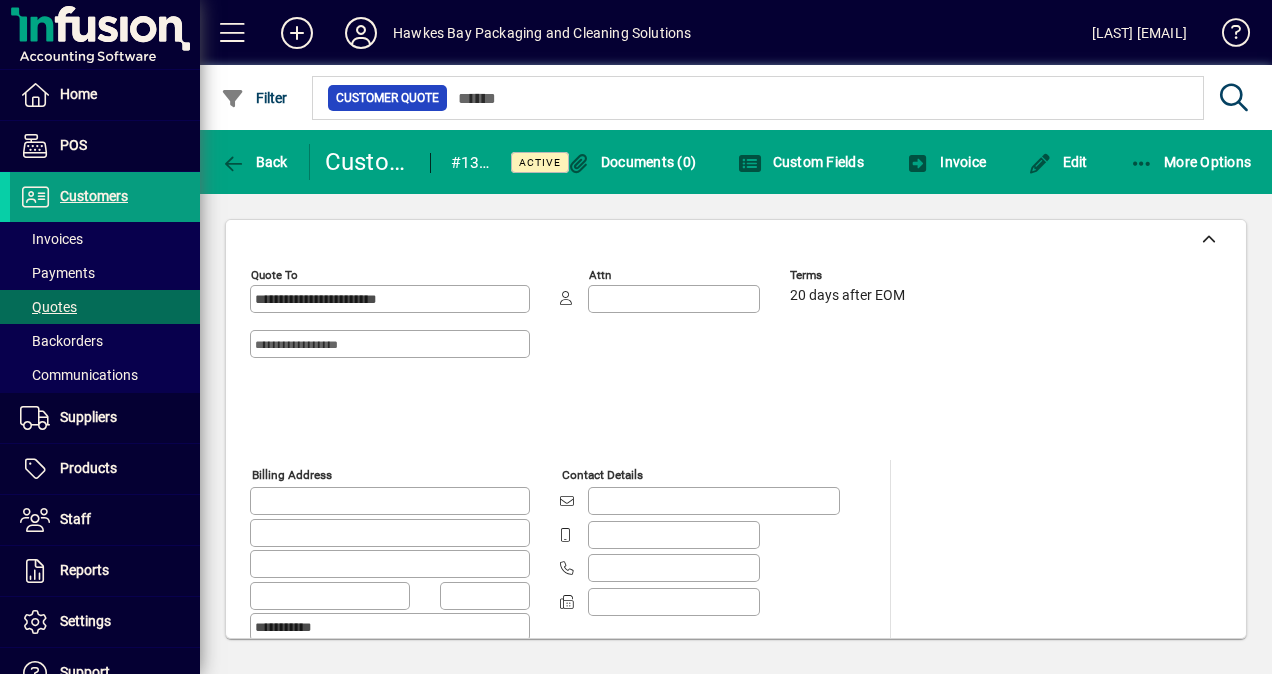 drag, startPoint x: 46, startPoint y: 304, endPoint x: 725, endPoint y: 351, distance: 680.6247 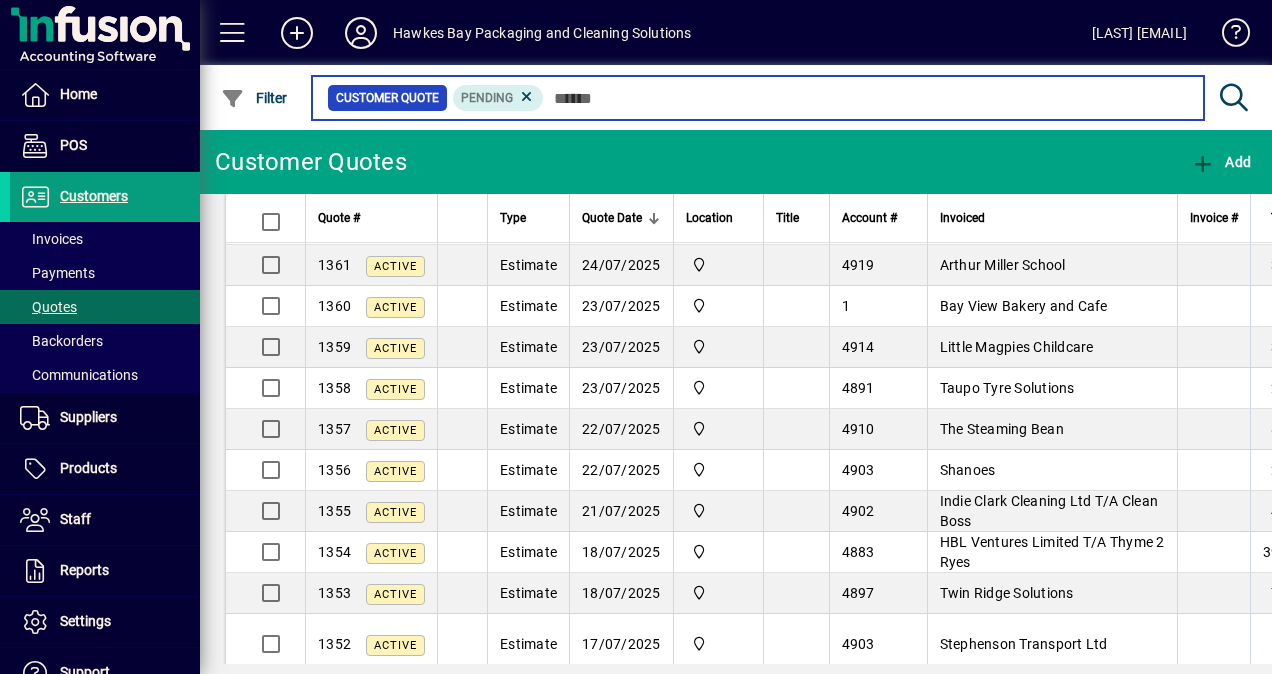 scroll, scrollTop: 400, scrollLeft: 0, axis: vertical 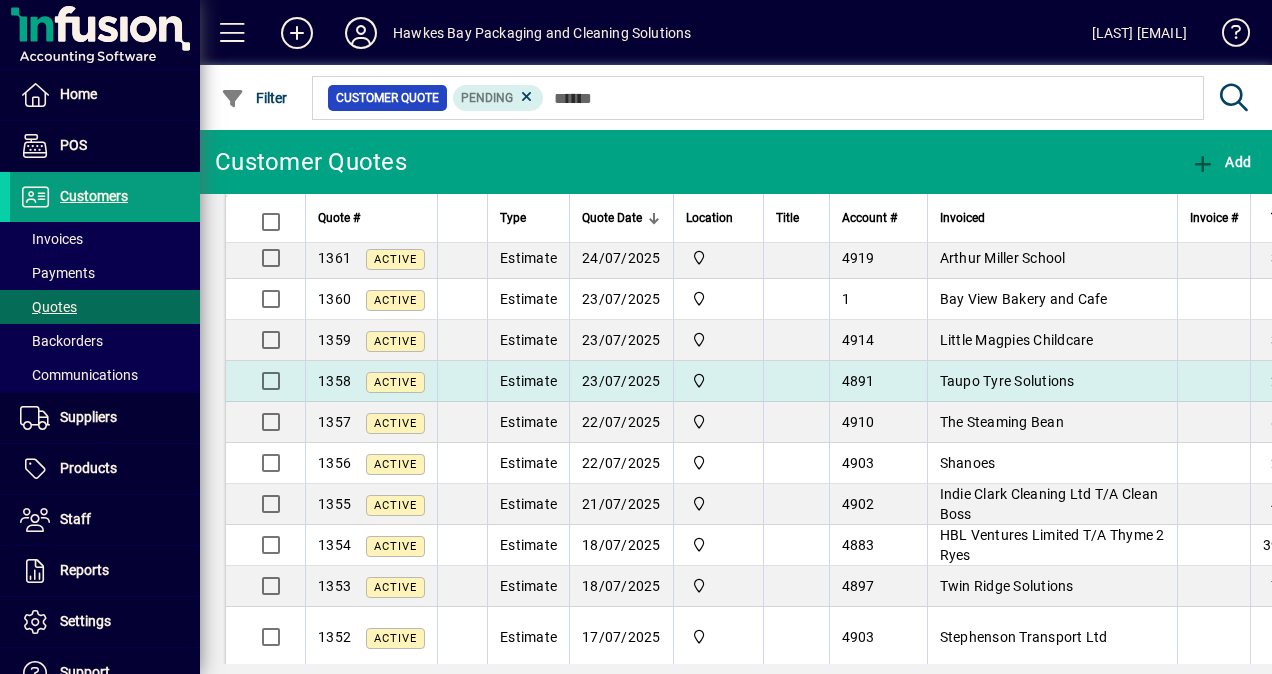 click on "Taupo Tyre Solutions" at bounding box center [1007, 381] 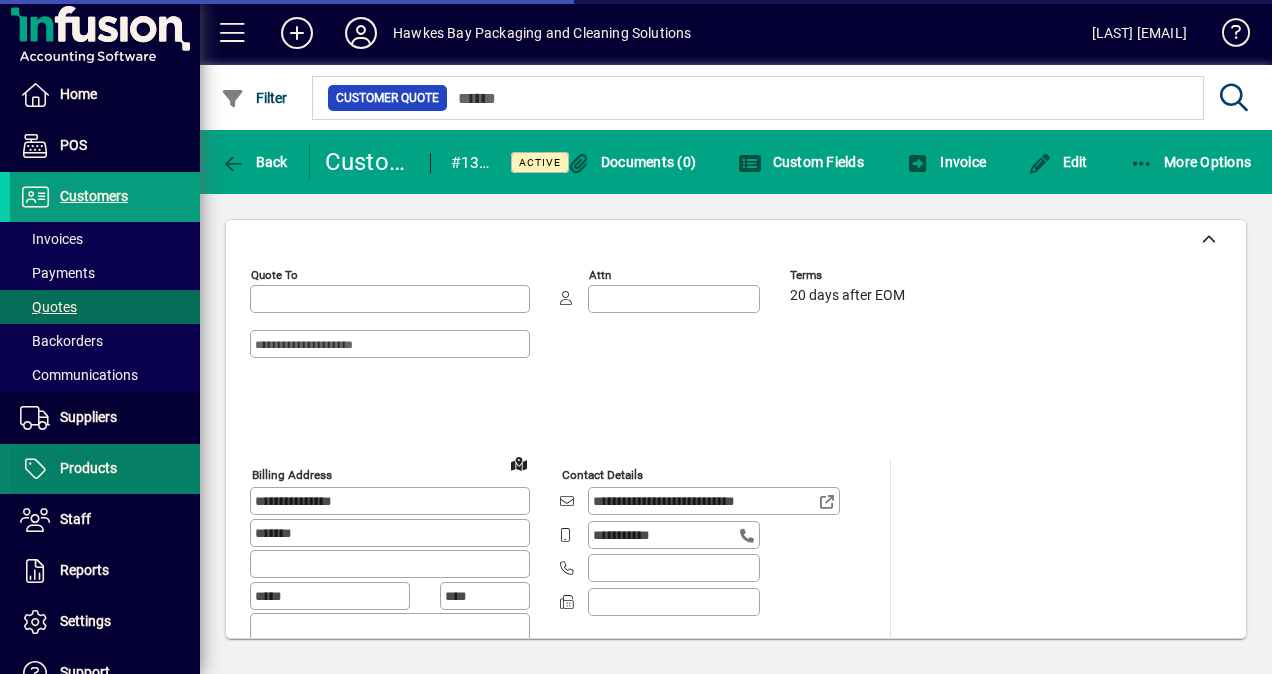 type on "**********" 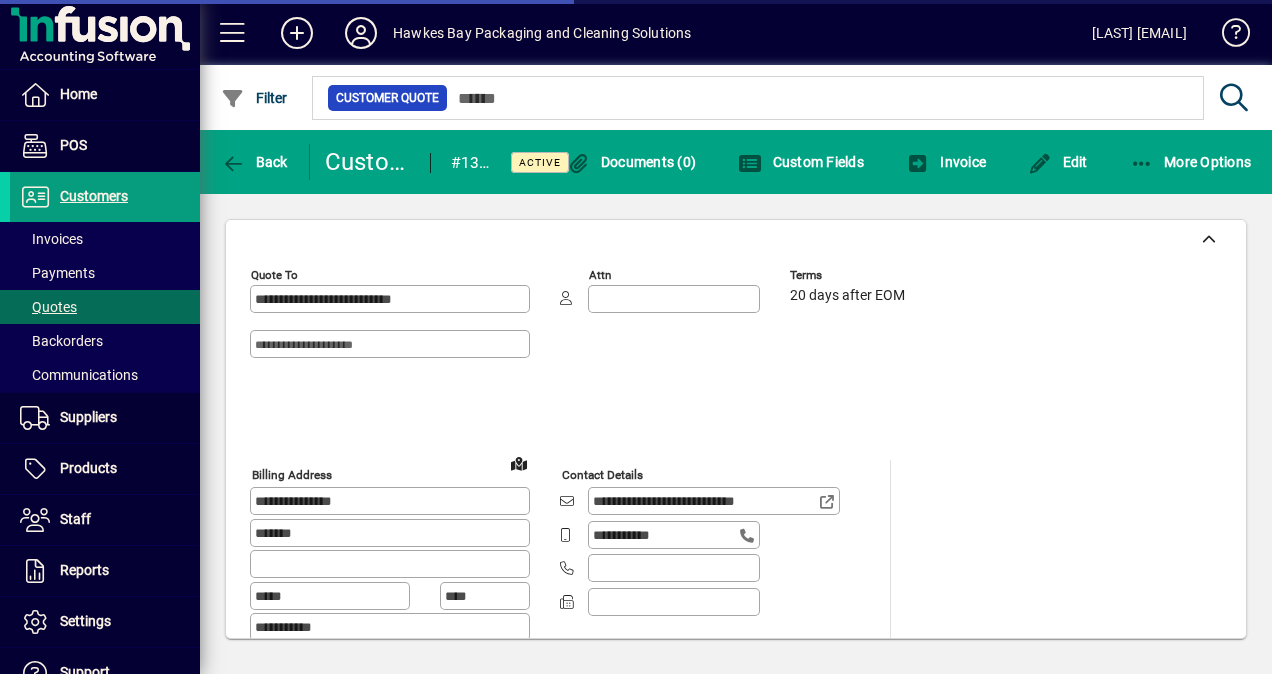type on "**********" 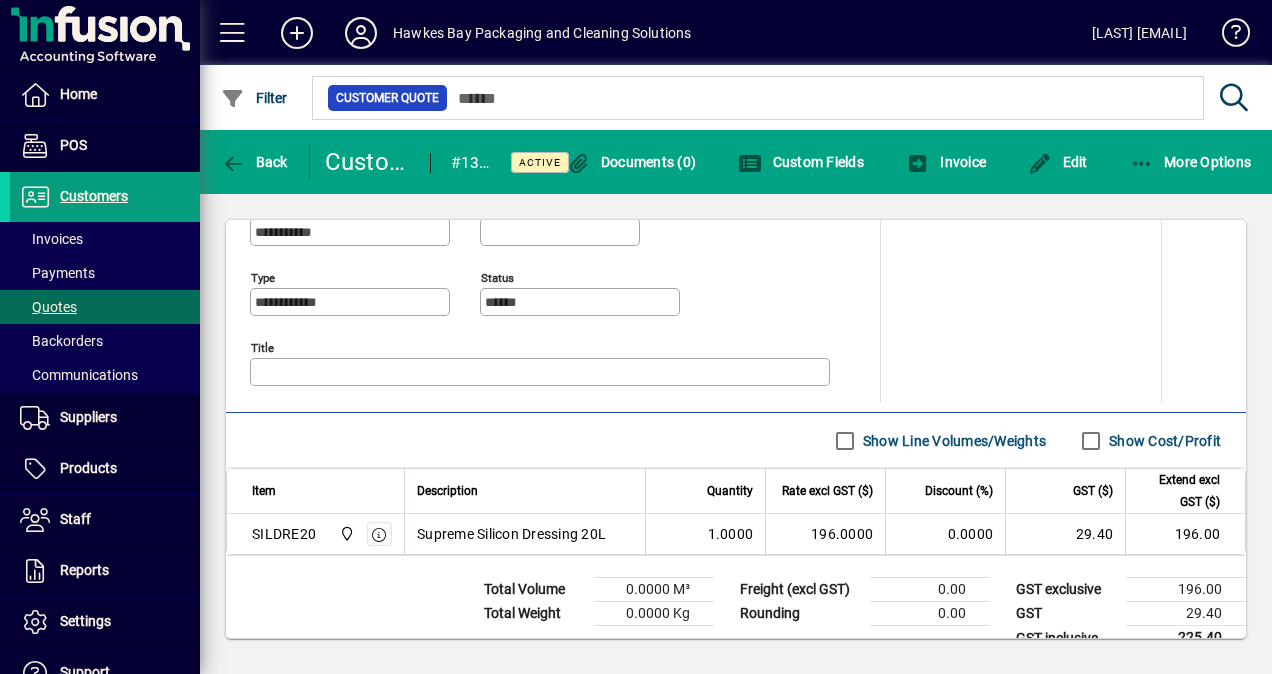 scroll, scrollTop: 935, scrollLeft: 0, axis: vertical 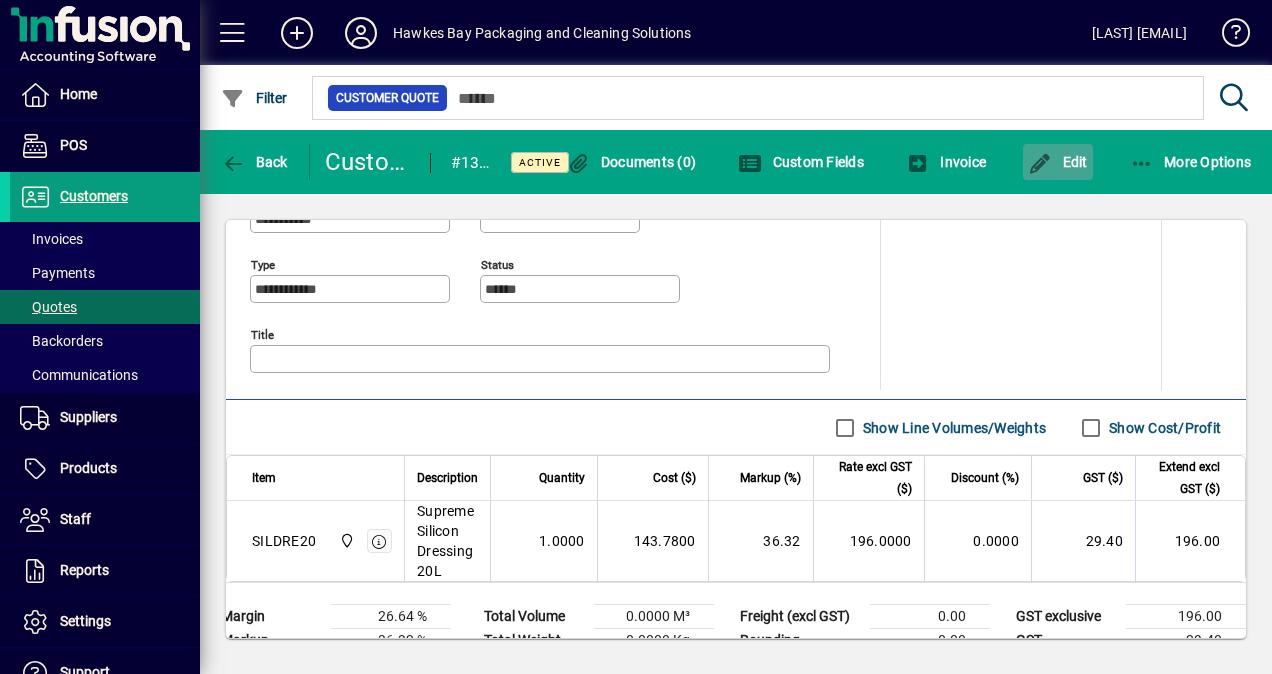 click 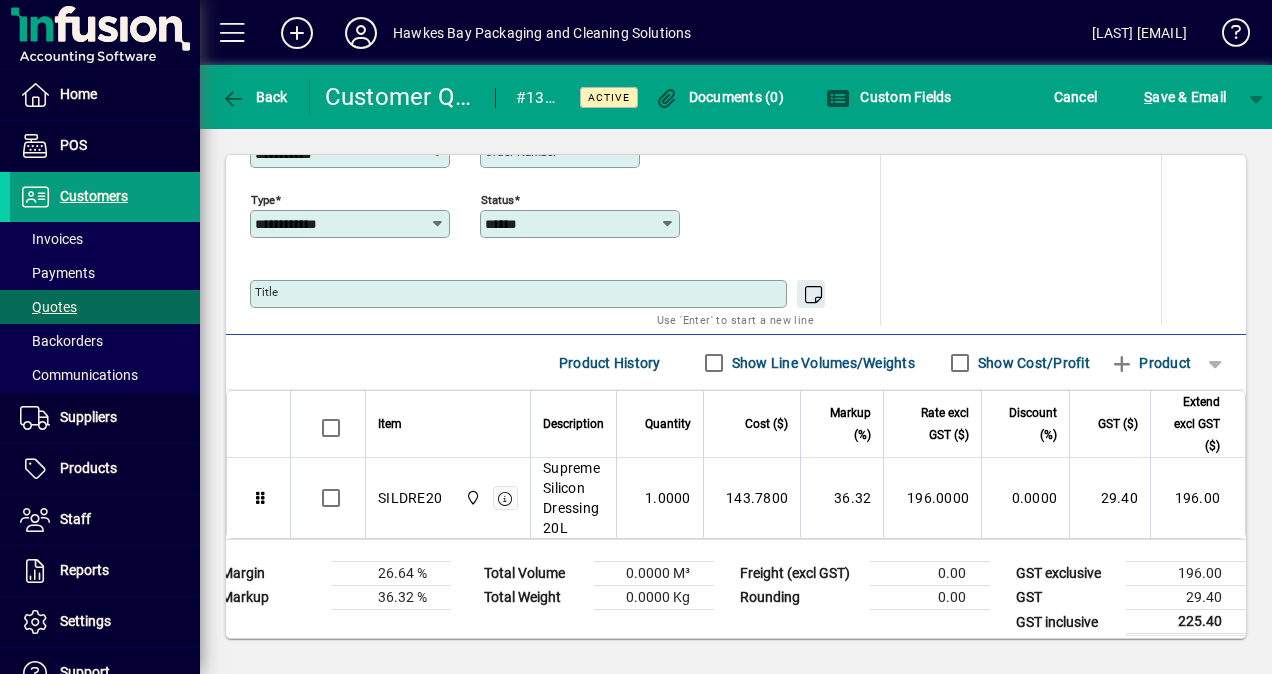 click on "Title" at bounding box center (520, 294) 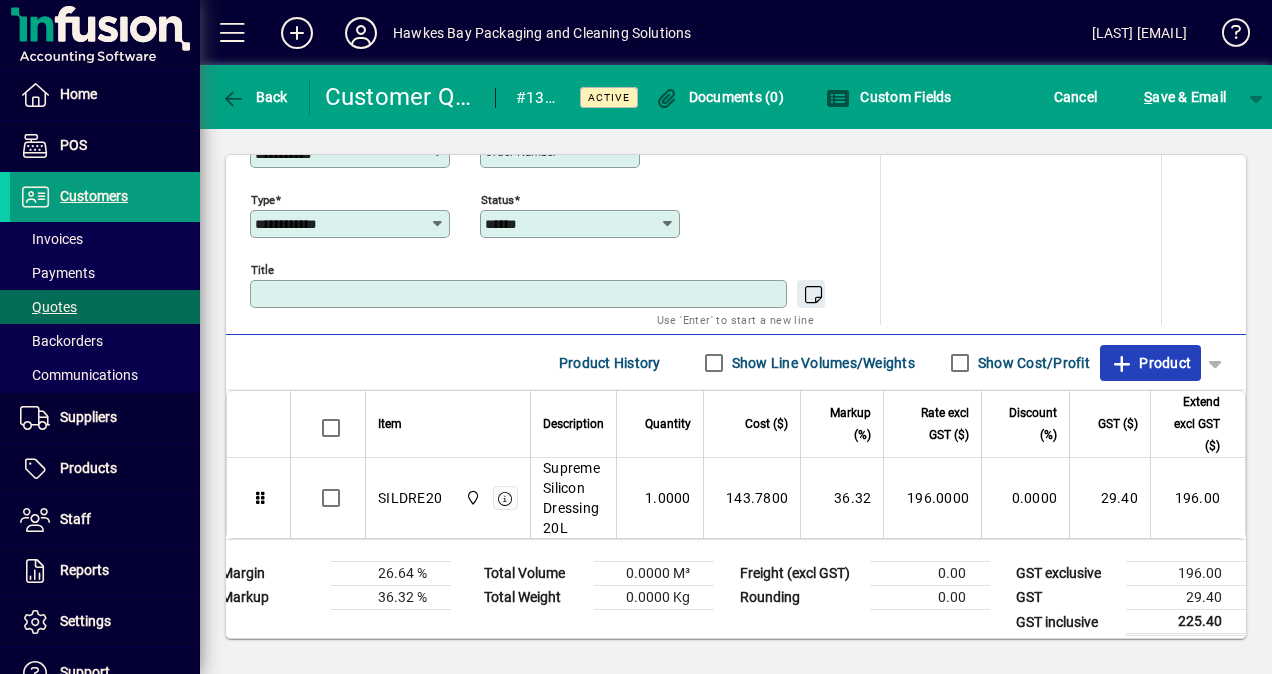 click on "Product" 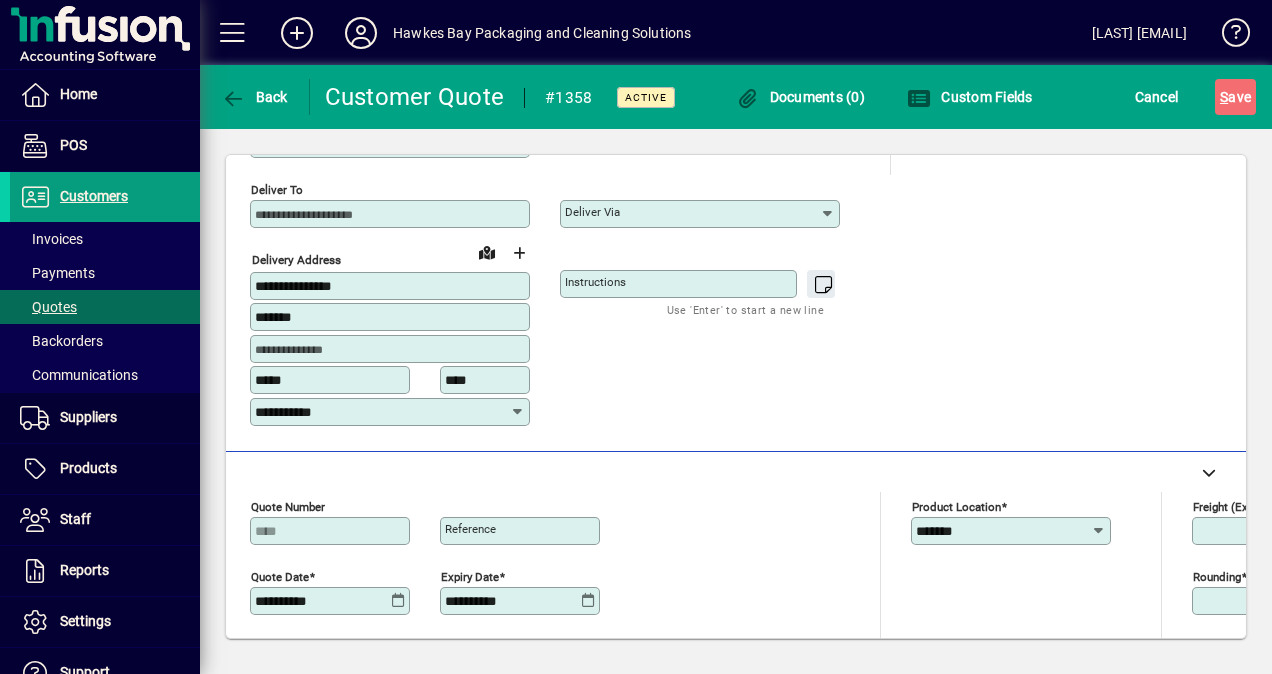 scroll, scrollTop: 228, scrollLeft: 0, axis: vertical 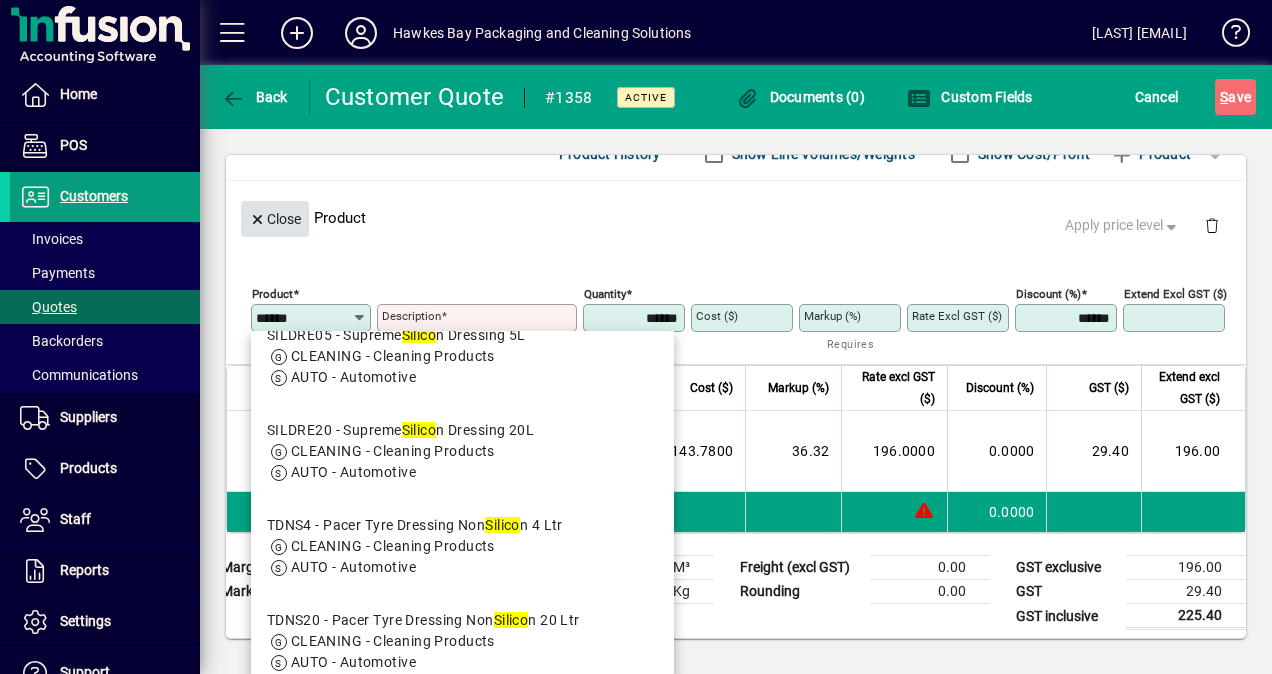 type on "******" 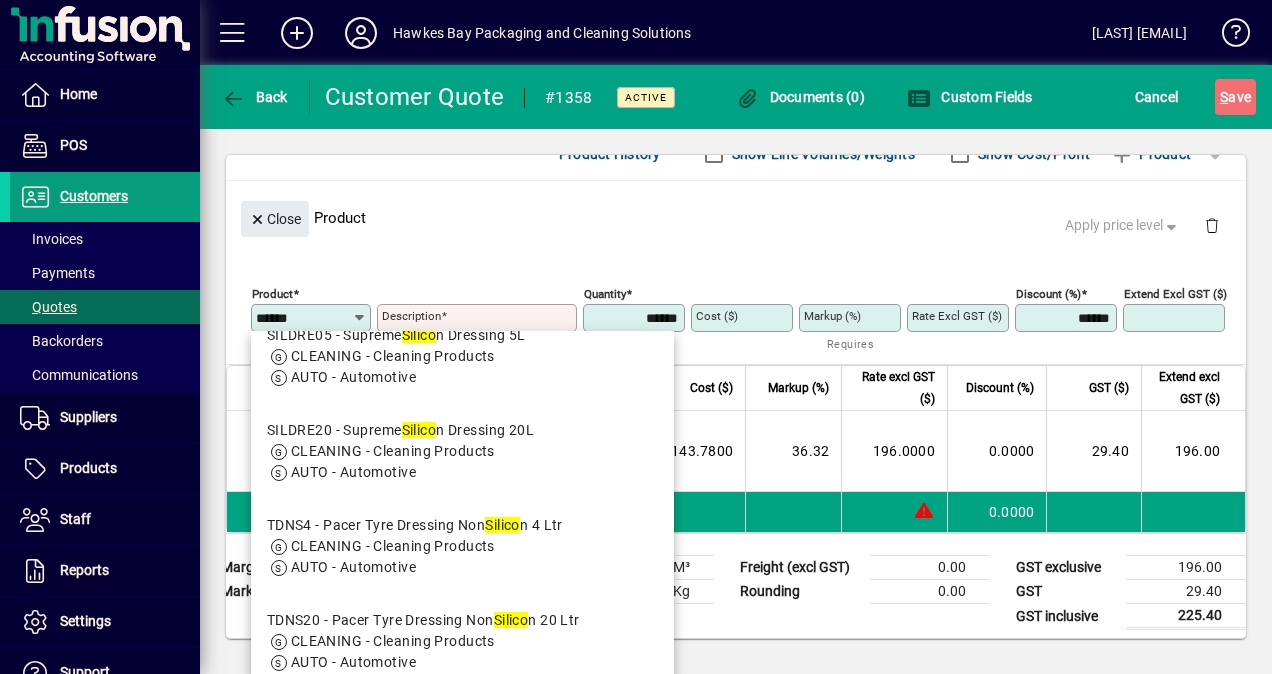 drag, startPoint x: 274, startPoint y: 226, endPoint x: 594, endPoint y: 210, distance: 320.39975 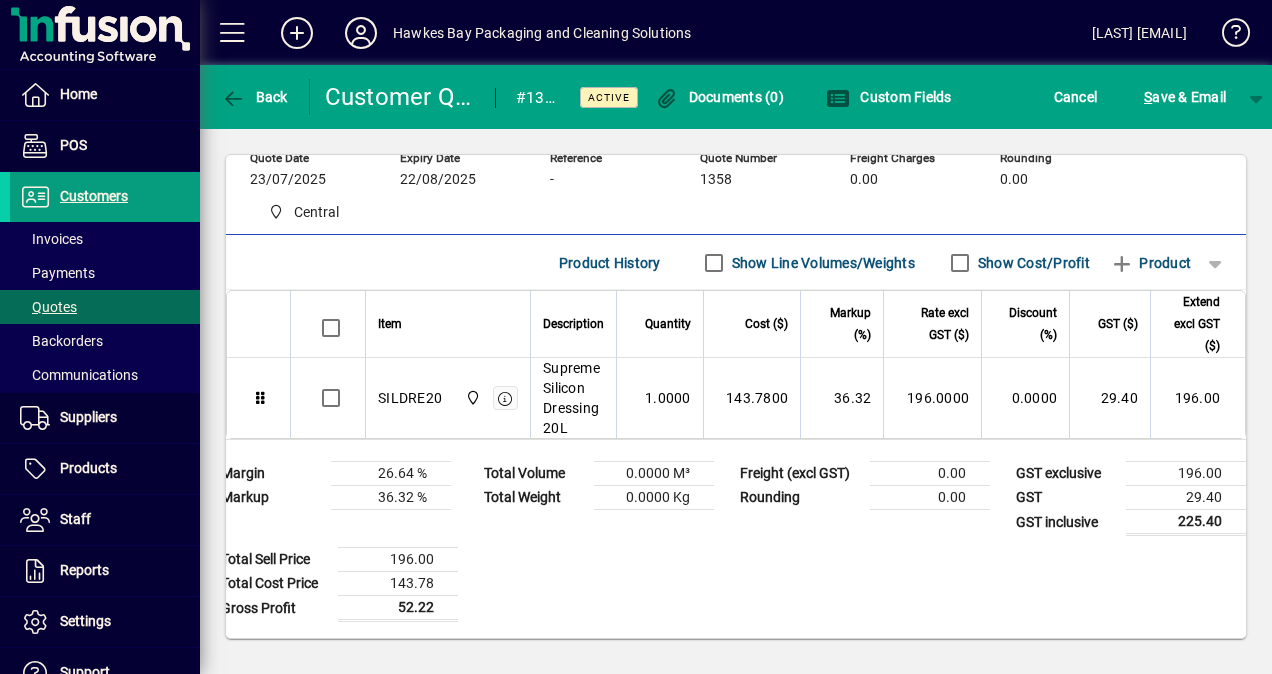 scroll, scrollTop: 114, scrollLeft: 0, axis: vertical 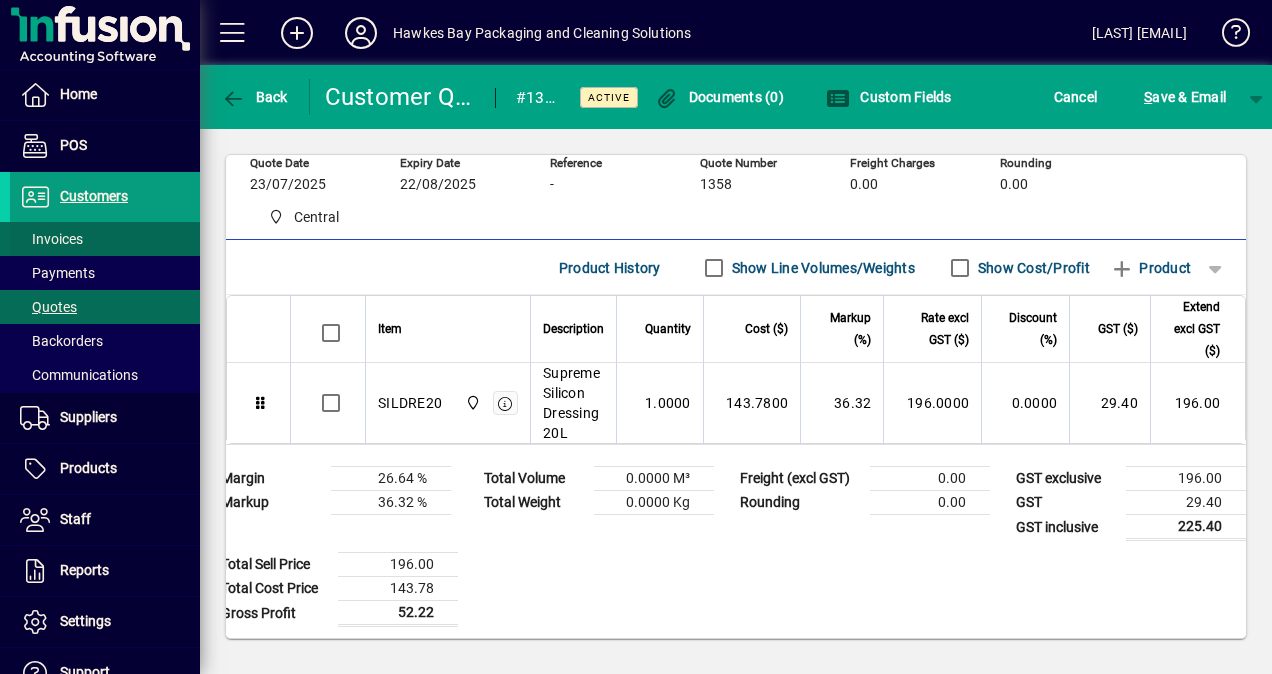 click on "Invoices" at bounding box center (51, 239) 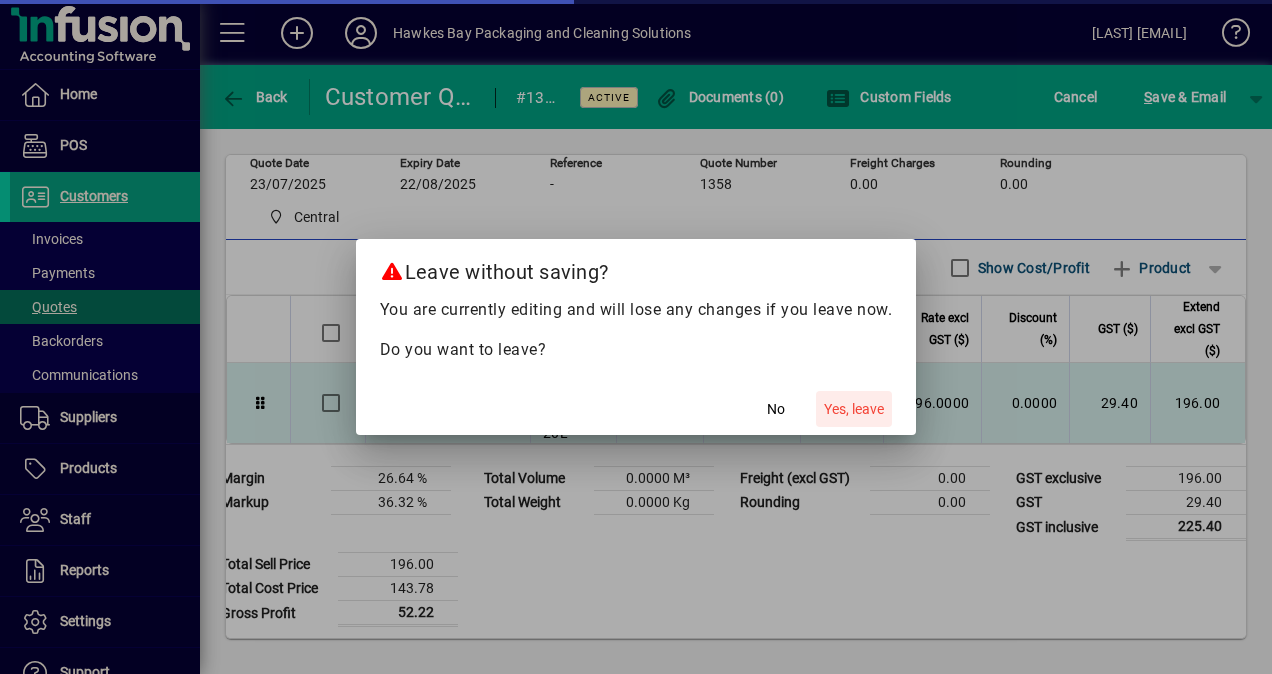drag, startPoint x: 844, startPoint y: 410, endPoint x: 1065, endPoint y: 416, distance: 221.08144 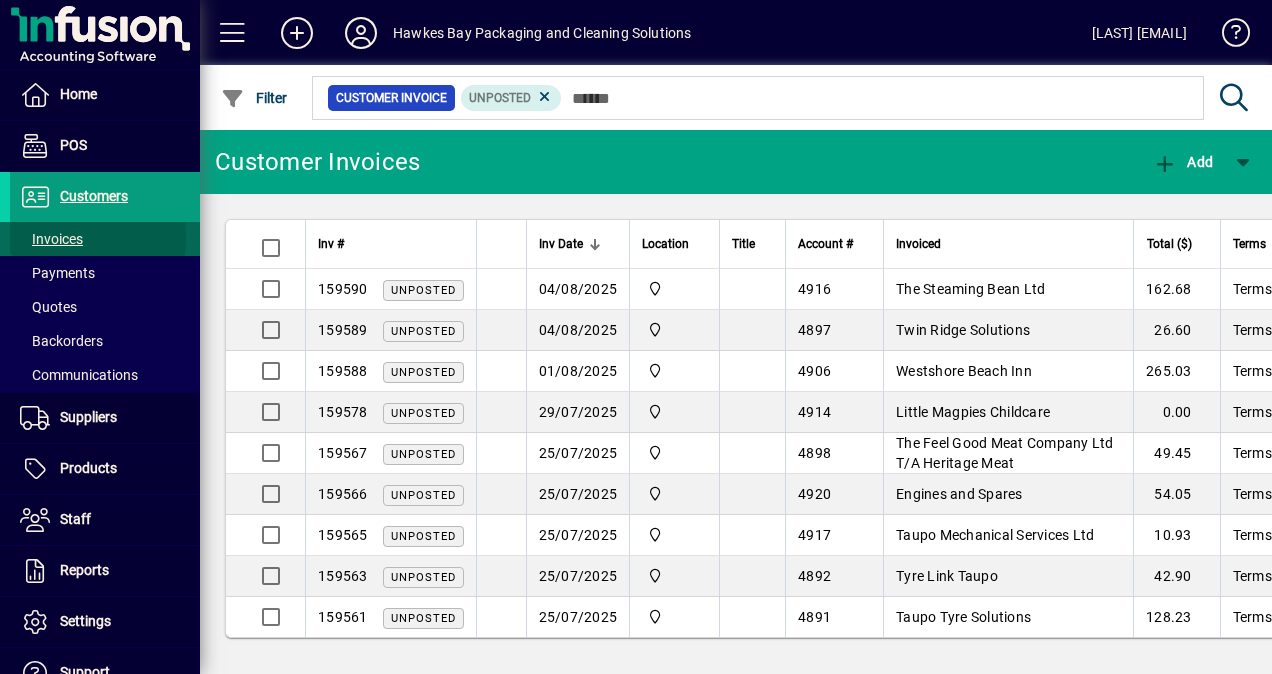 click on "Invoices" at bounding box center [51, 239] 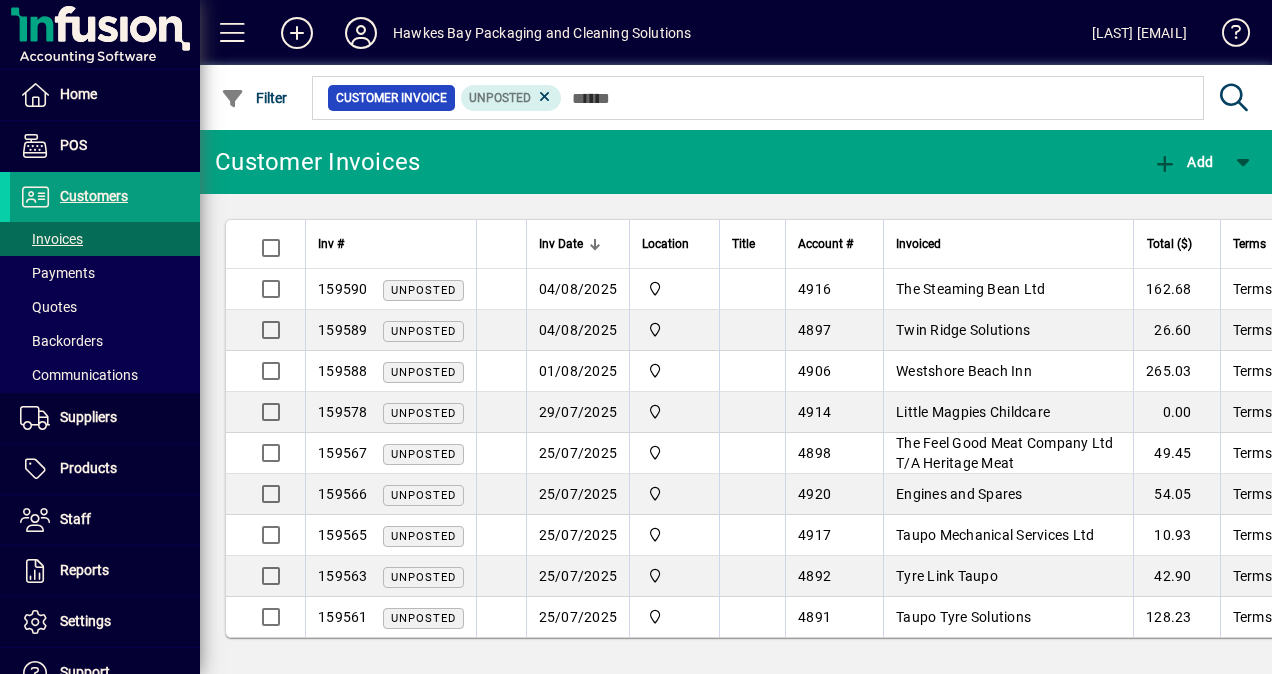 drag, startPoint x: 929, startPoint y: 616, endPoint x: 1271, endPoint y: 640, distance: 342.84106 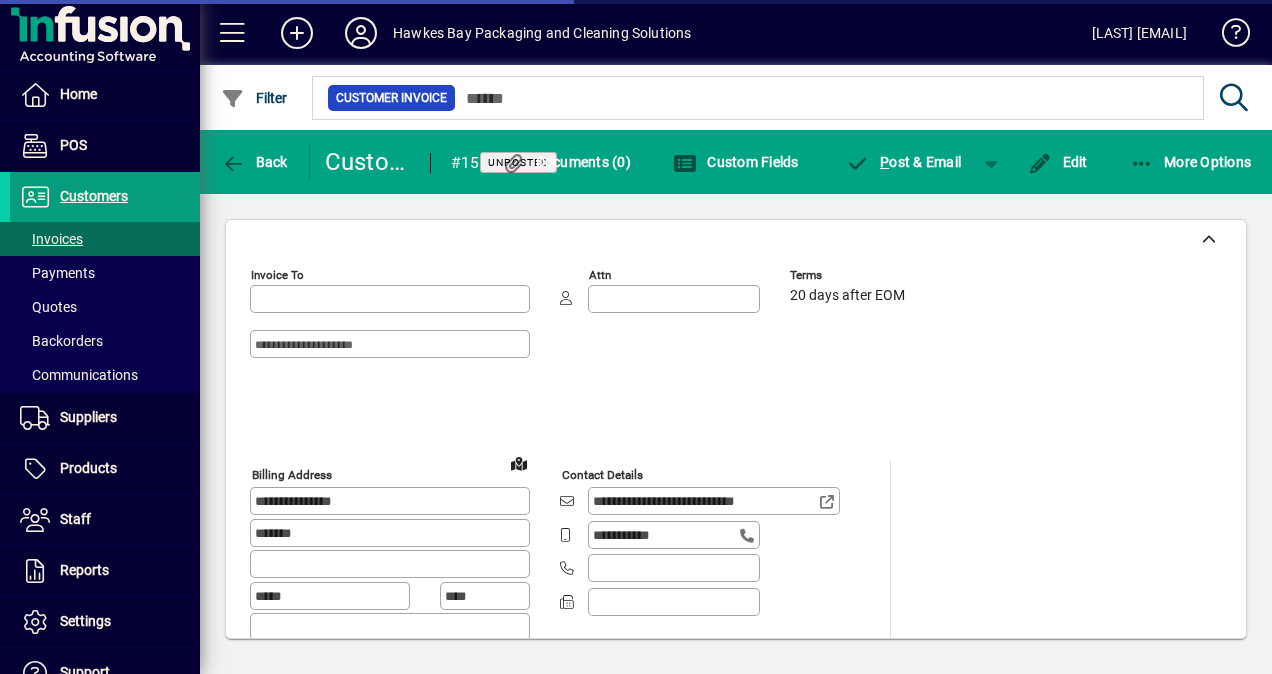 type on "**********" 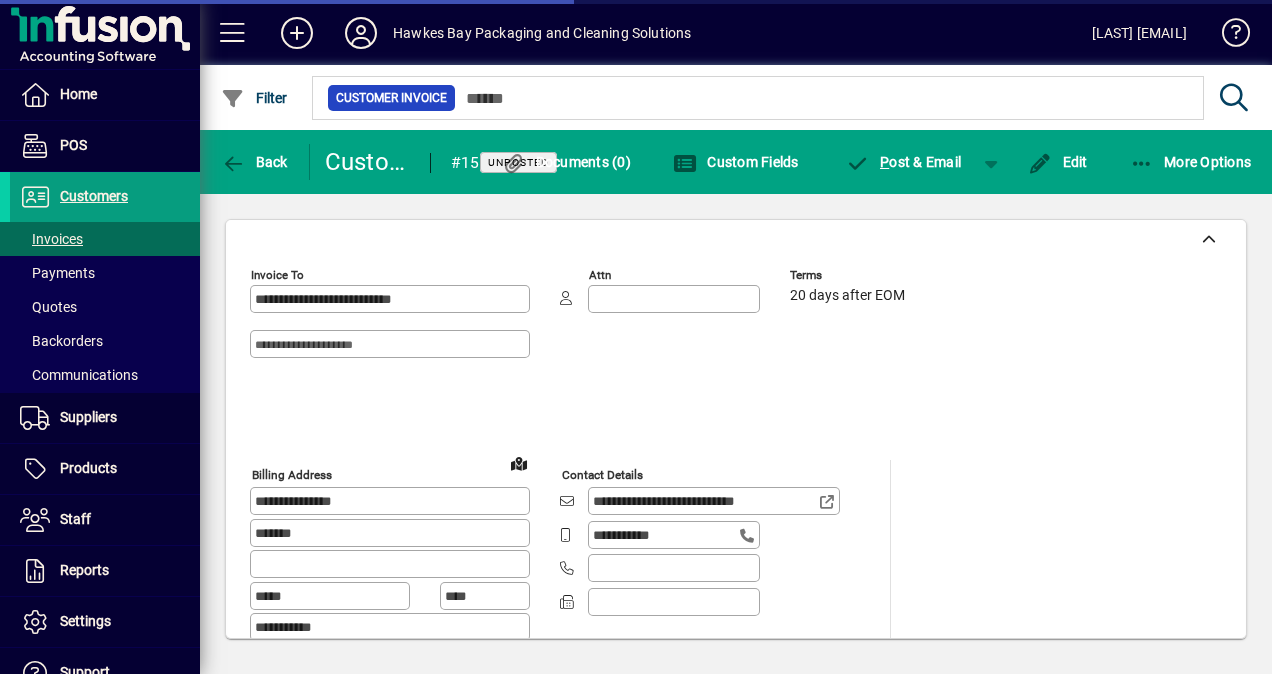 type on "**********" 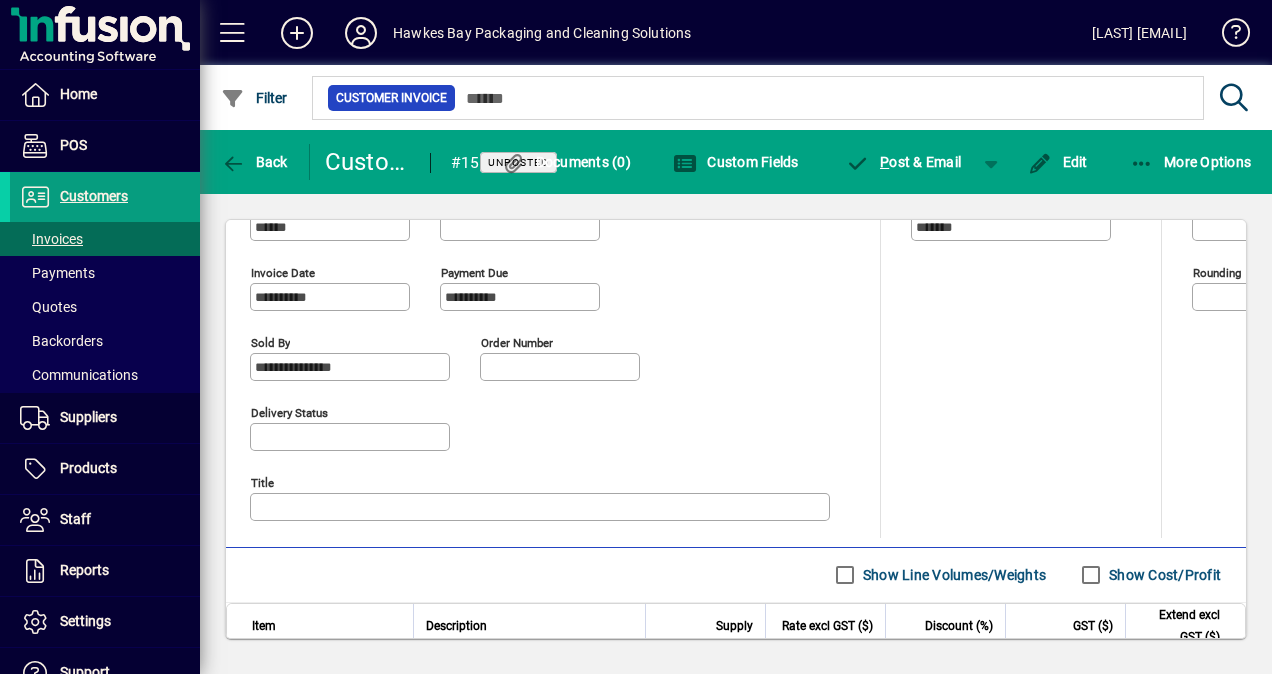 scroll, scrollTop: 1100, scrollLeft: 0, axis: vertical 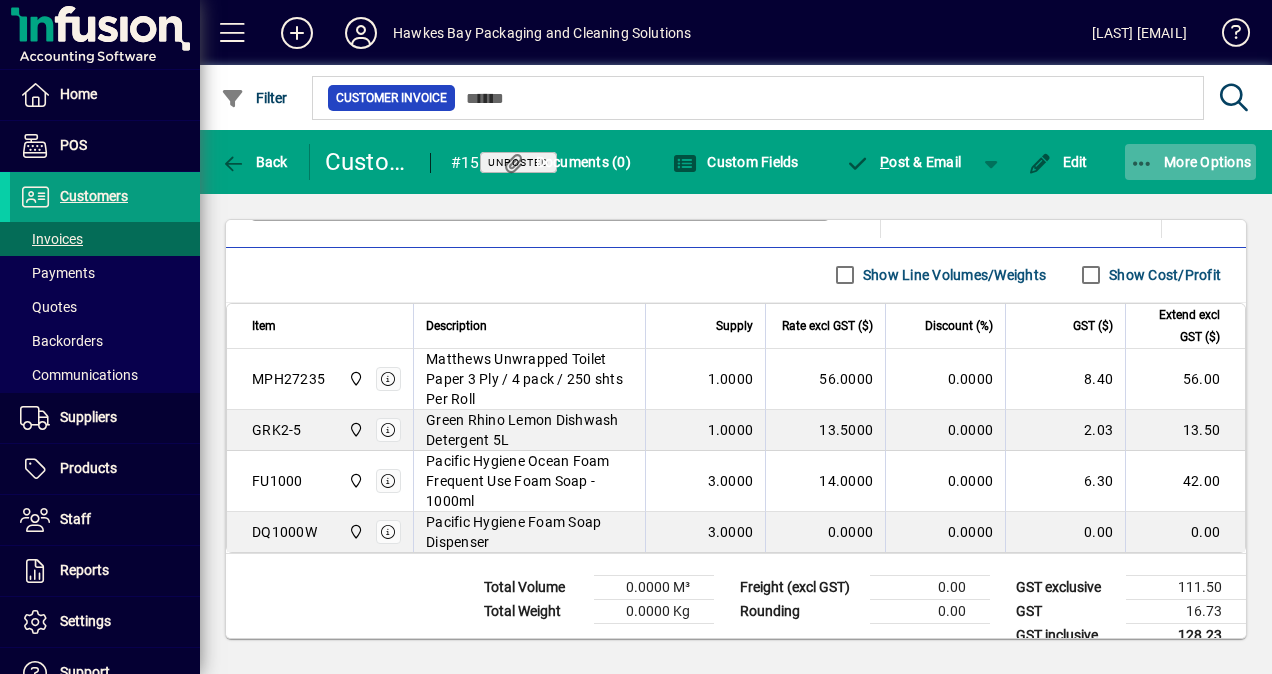 drag, startPoint x: 1055, startPoint y: 160, endPoint x: 1238, endPoint y: 160, distance: 183 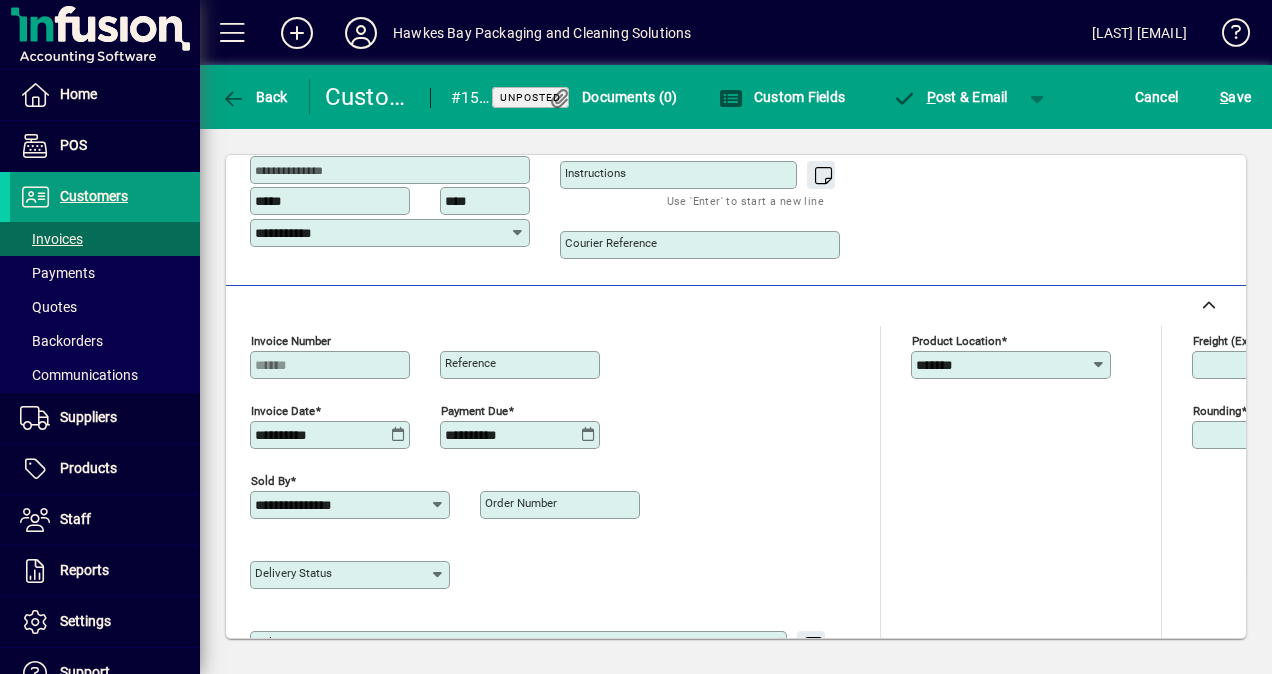 scroll, scrollTop: 790, scrollLeft: 0, axis: vertical 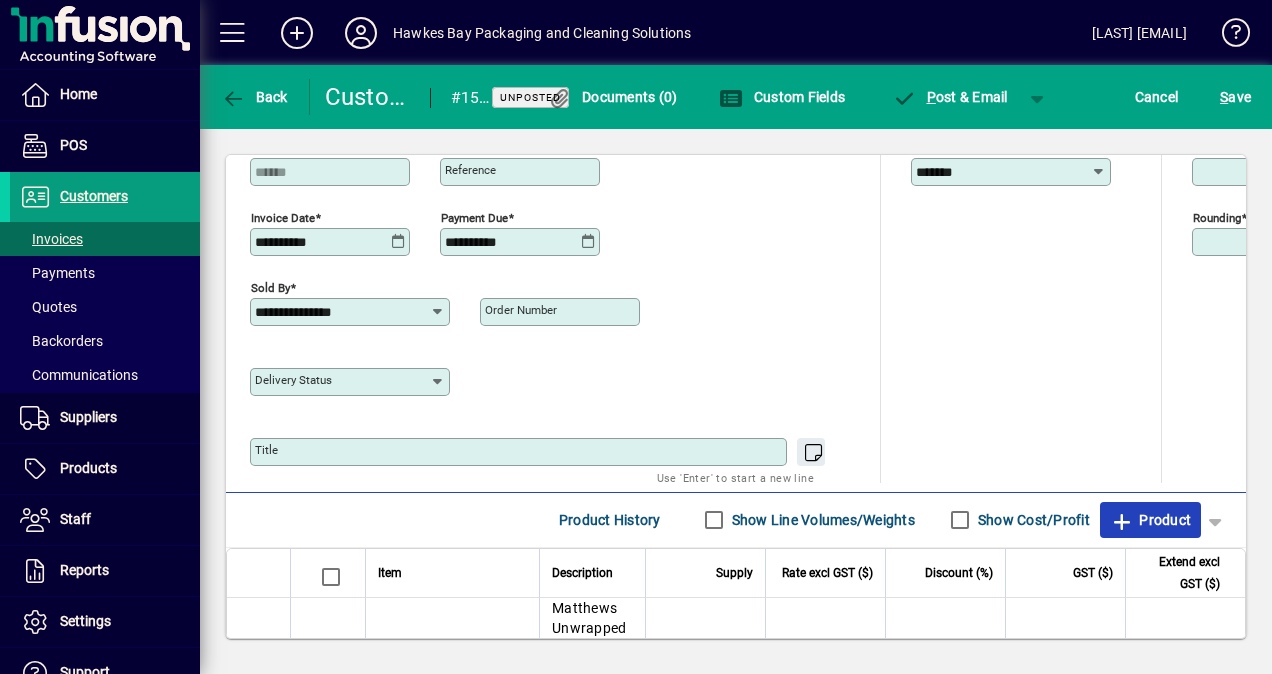 click on "Product" 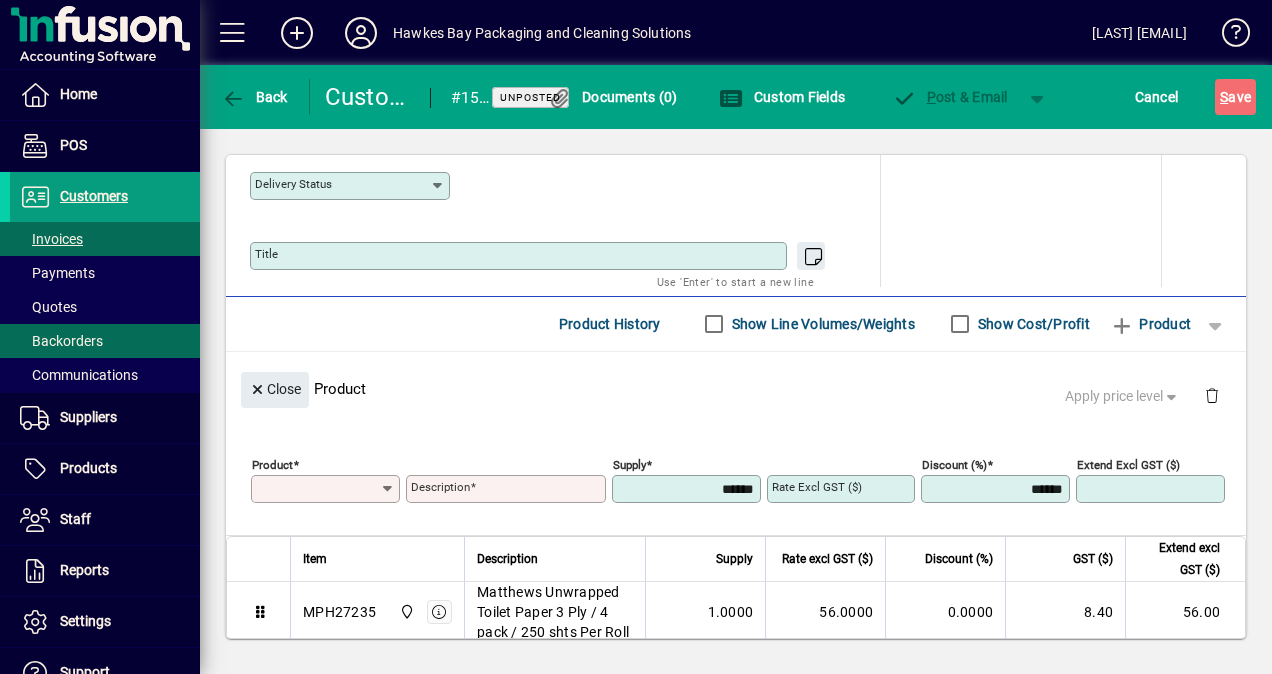 scroll, scrollTop: 429, scrollLeft: 0, axis: vertical 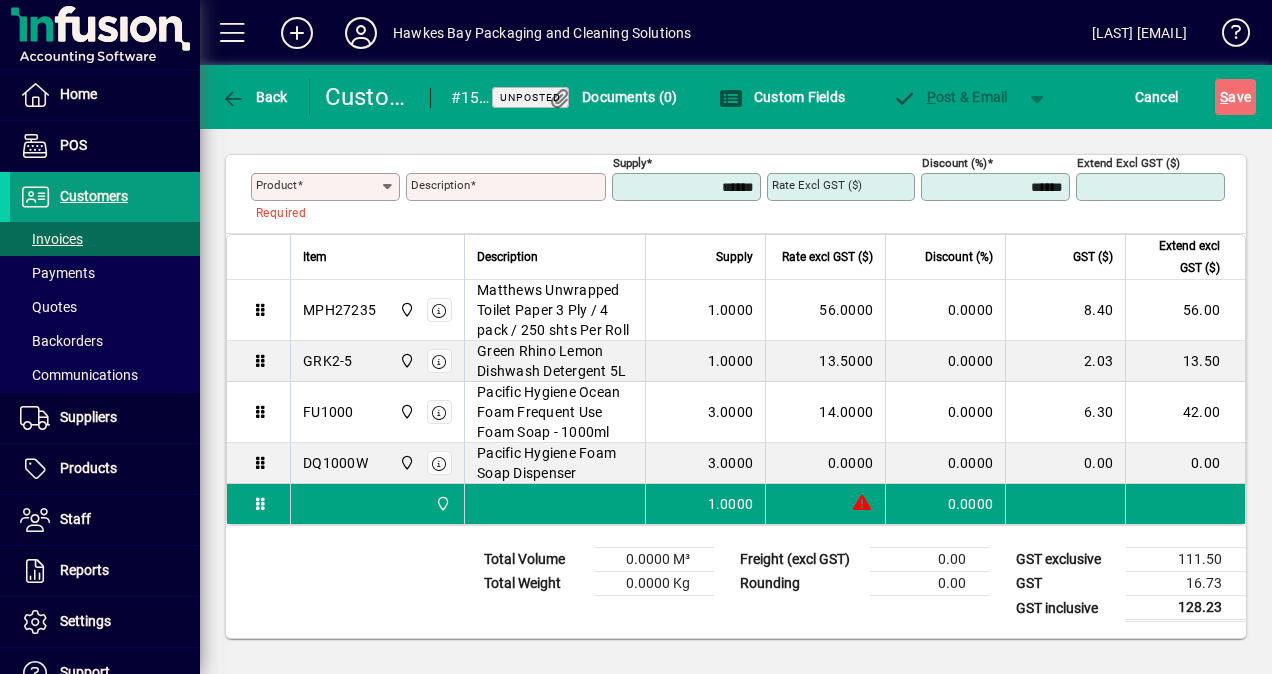 click on "Product" 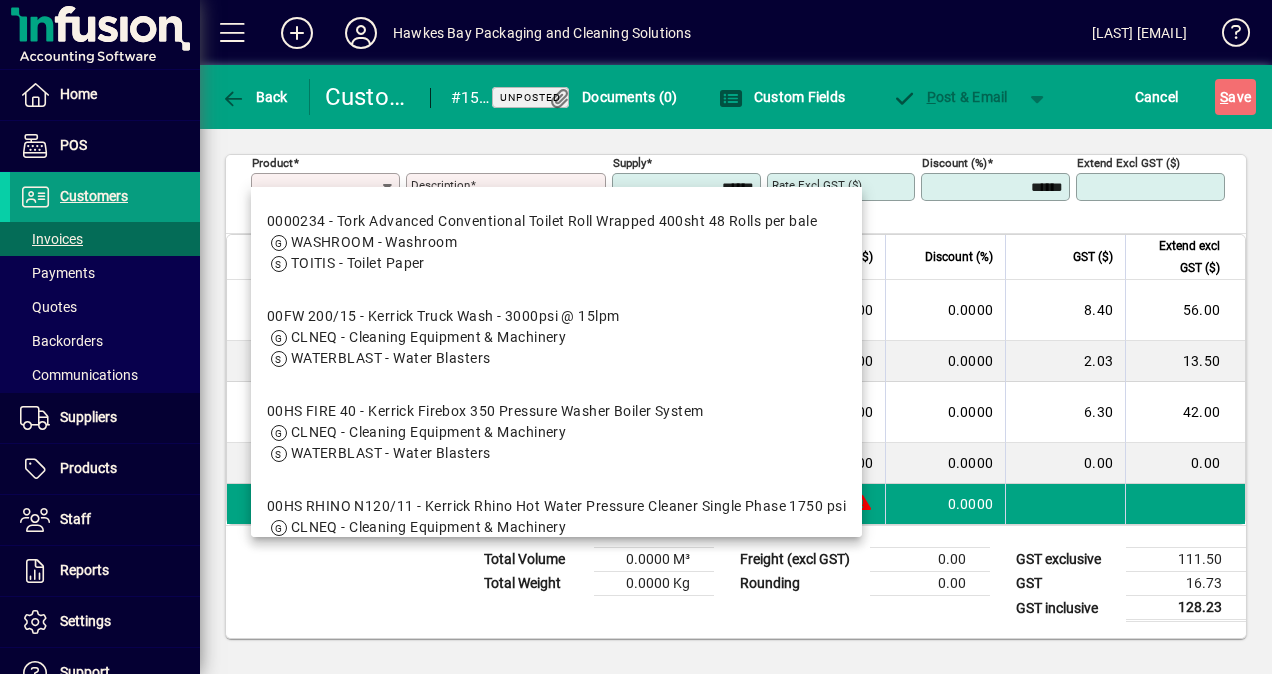 click on "Product" 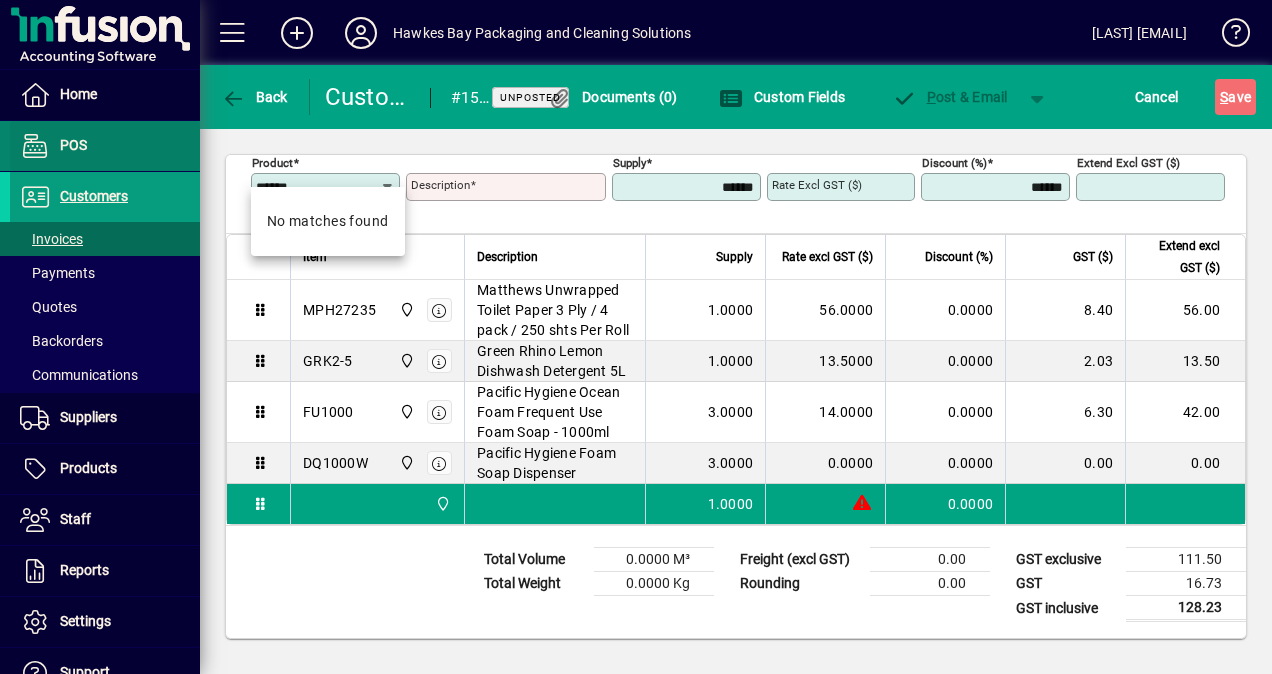 drag, startPoint x: 321, startPoint y: 172, endPoint x: 38, endPoint y: 162, distance: 283.17664 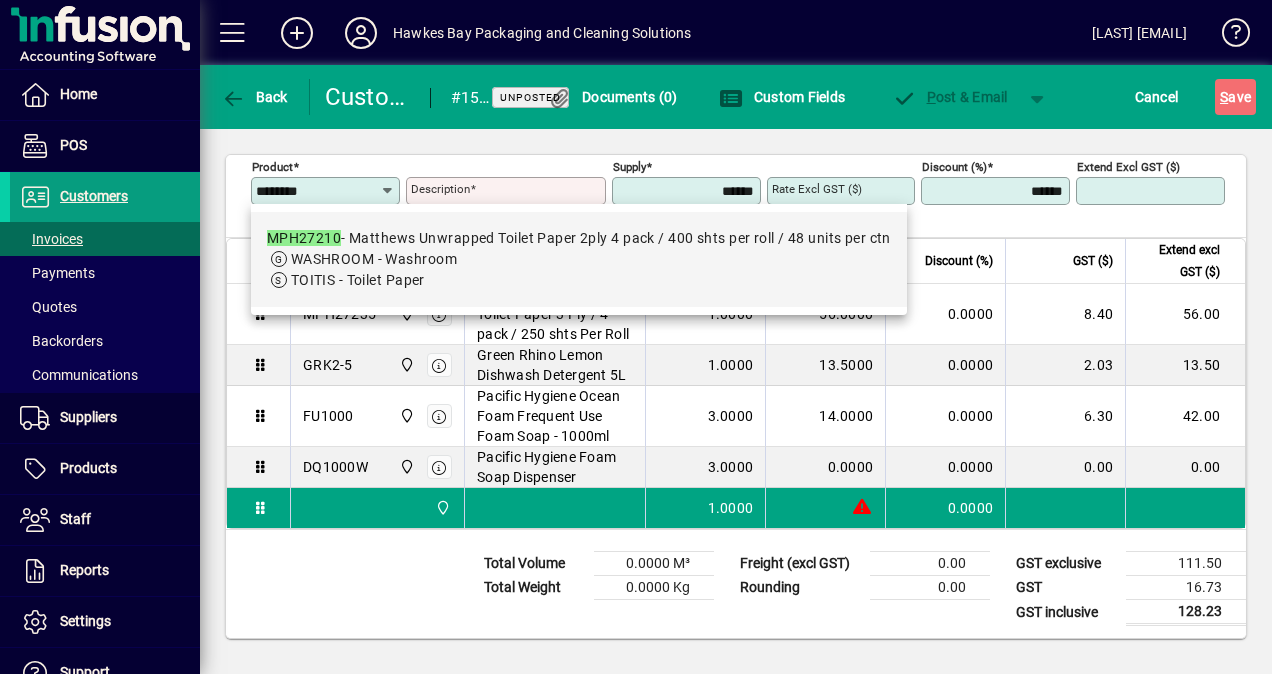 click on "MPH27210  - Matthews Unwrapped Toilet Paper 2ply 4 pack / 400 shts per roll / 48 units per ctn" at bounding box center [579, 238] 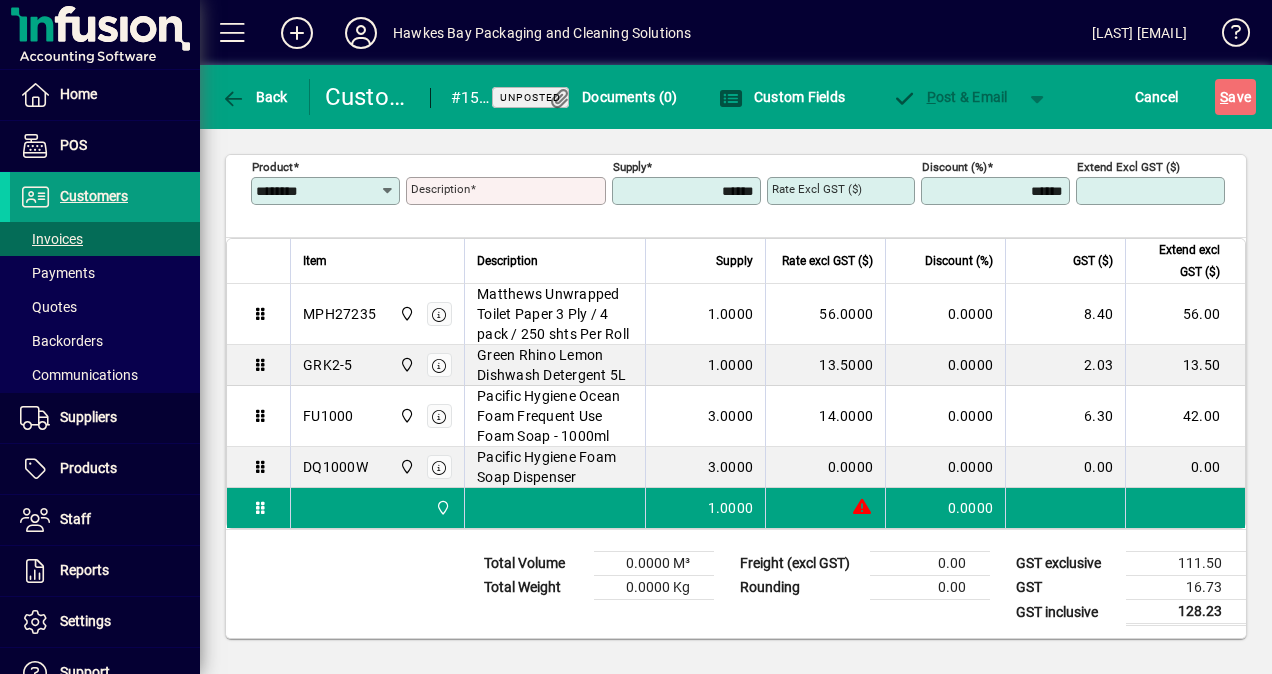 type on "**********" 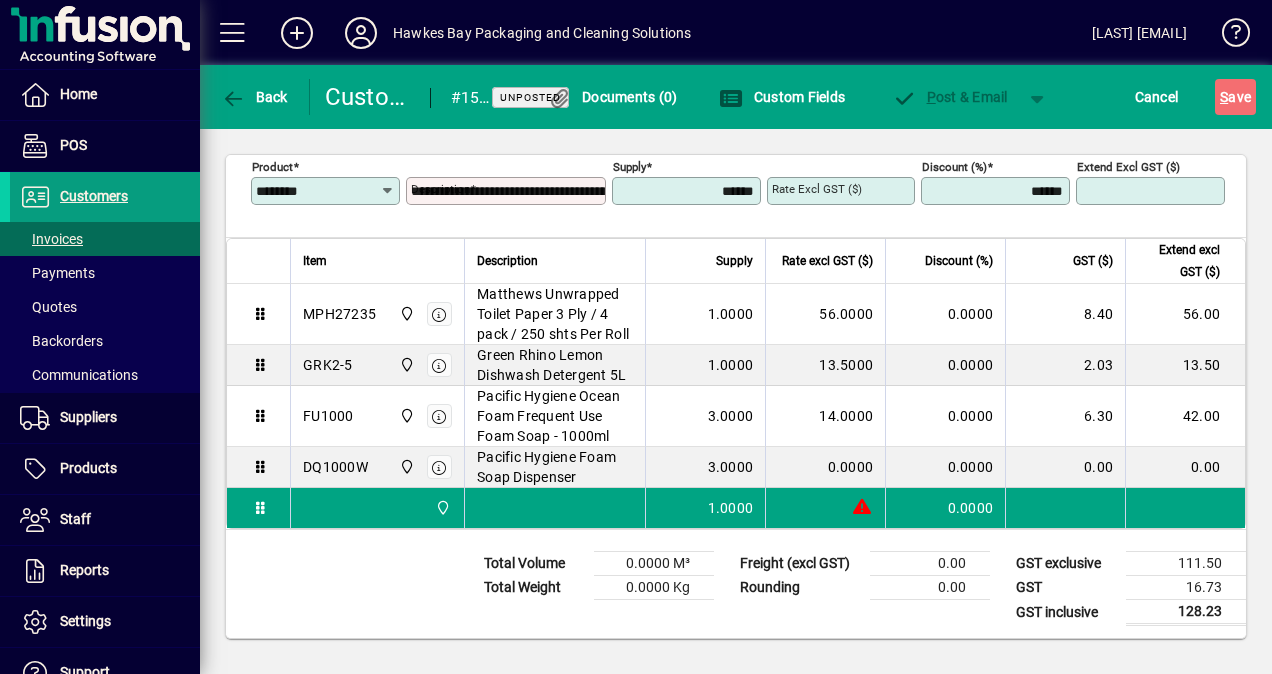 type on "*******" 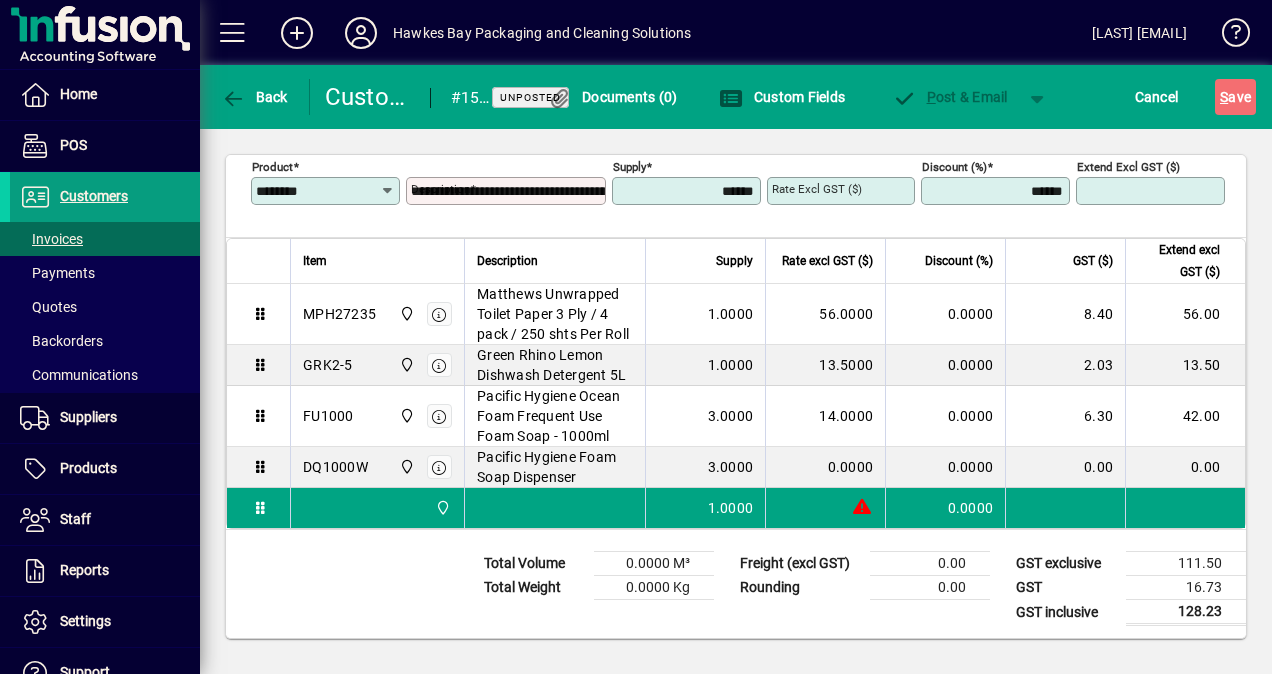 type on "*****" 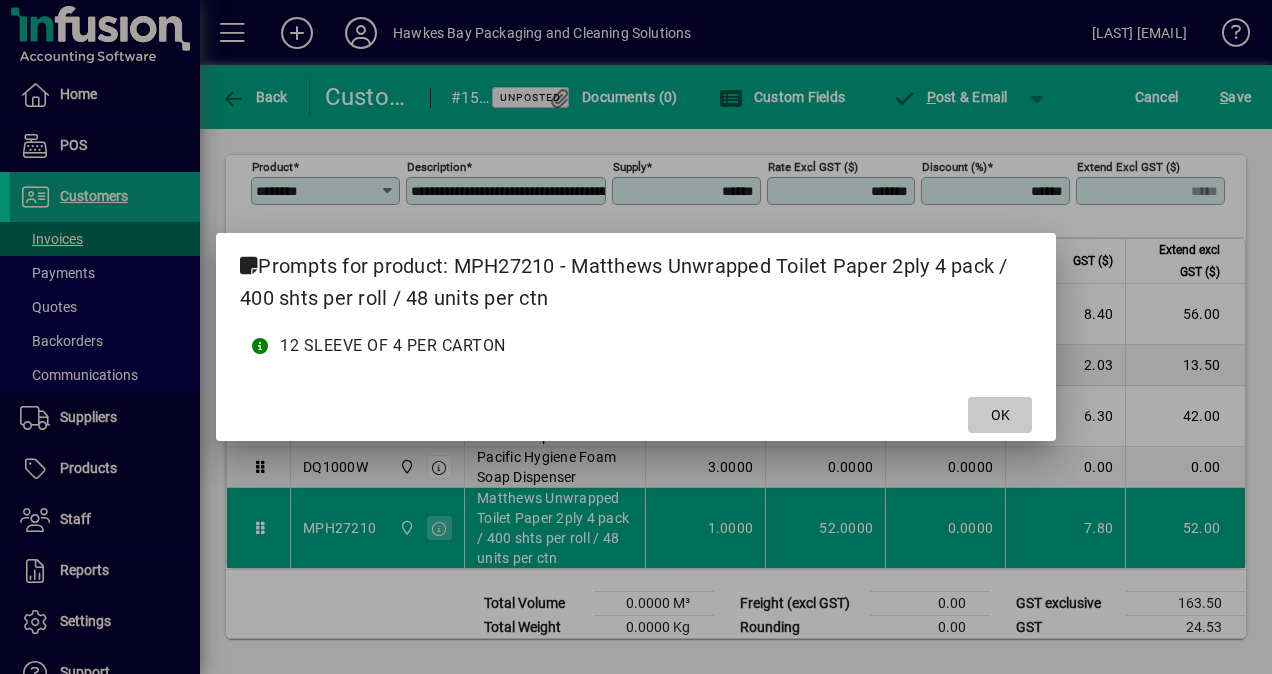 drag, startPoint x: 991, startPoint y: 409, endPoint x: 1267, endPoint y: 436, distance: 277.3175 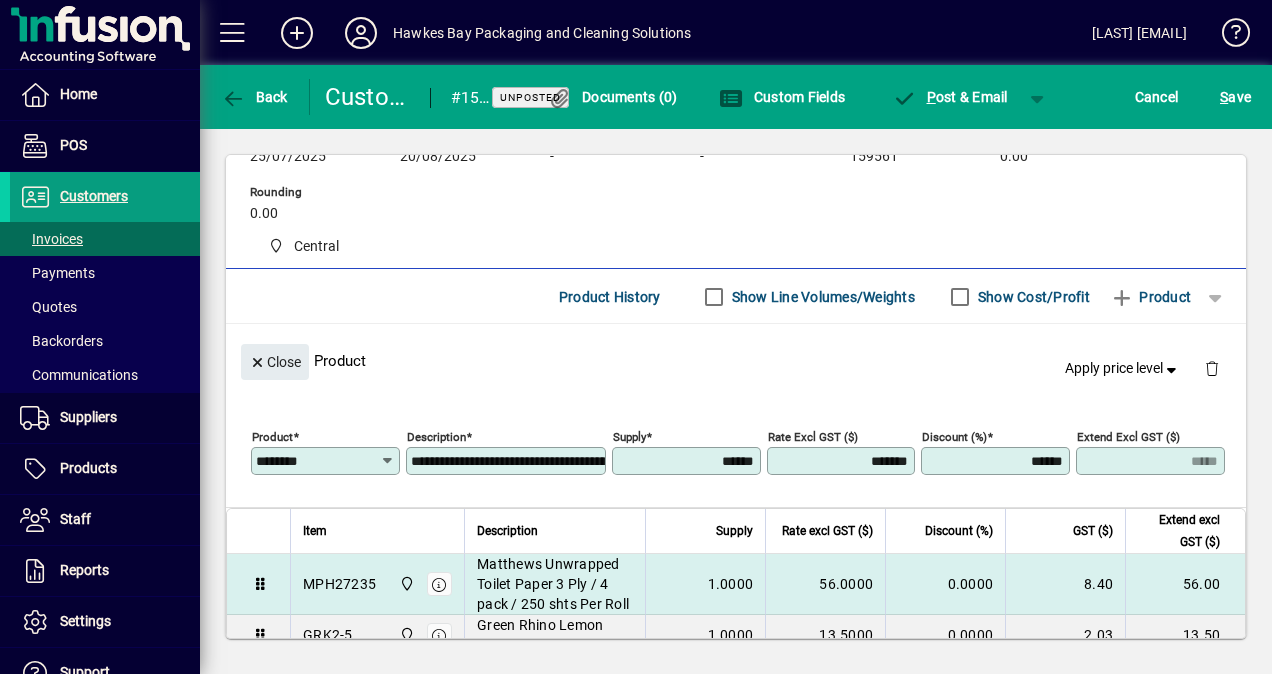 scroll, scrollTop: 0, scrollLeft: 0, axis: both 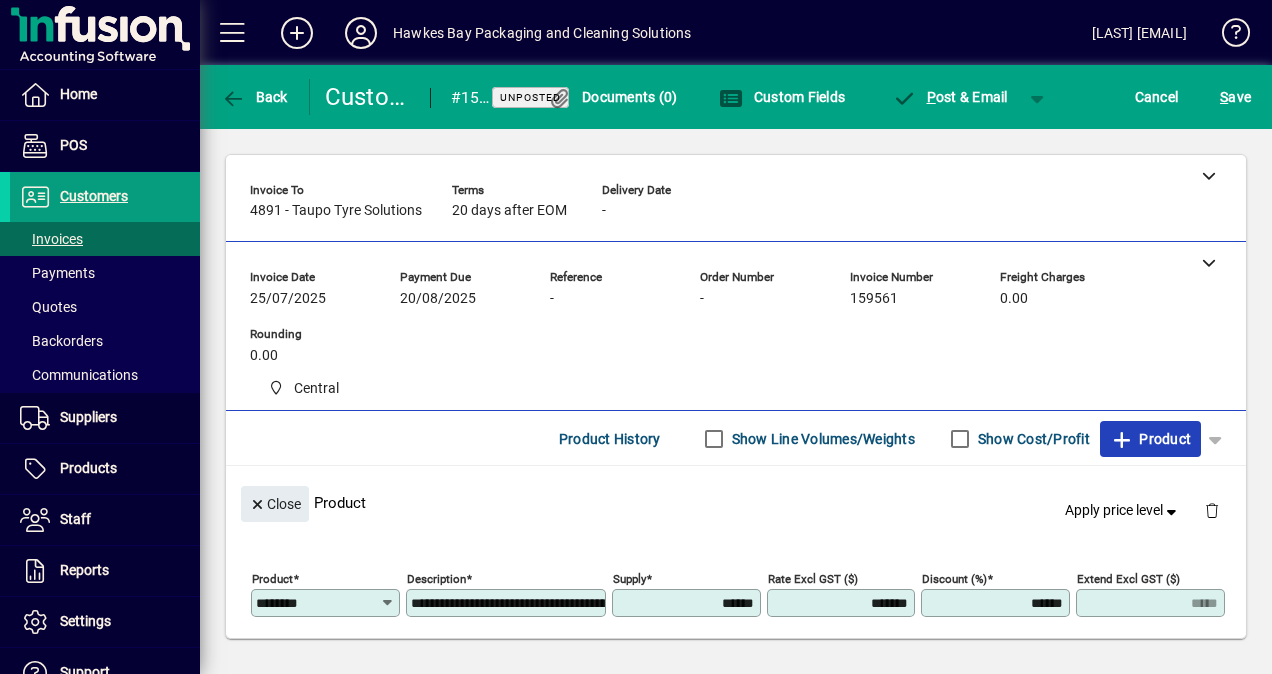 click on "Product" 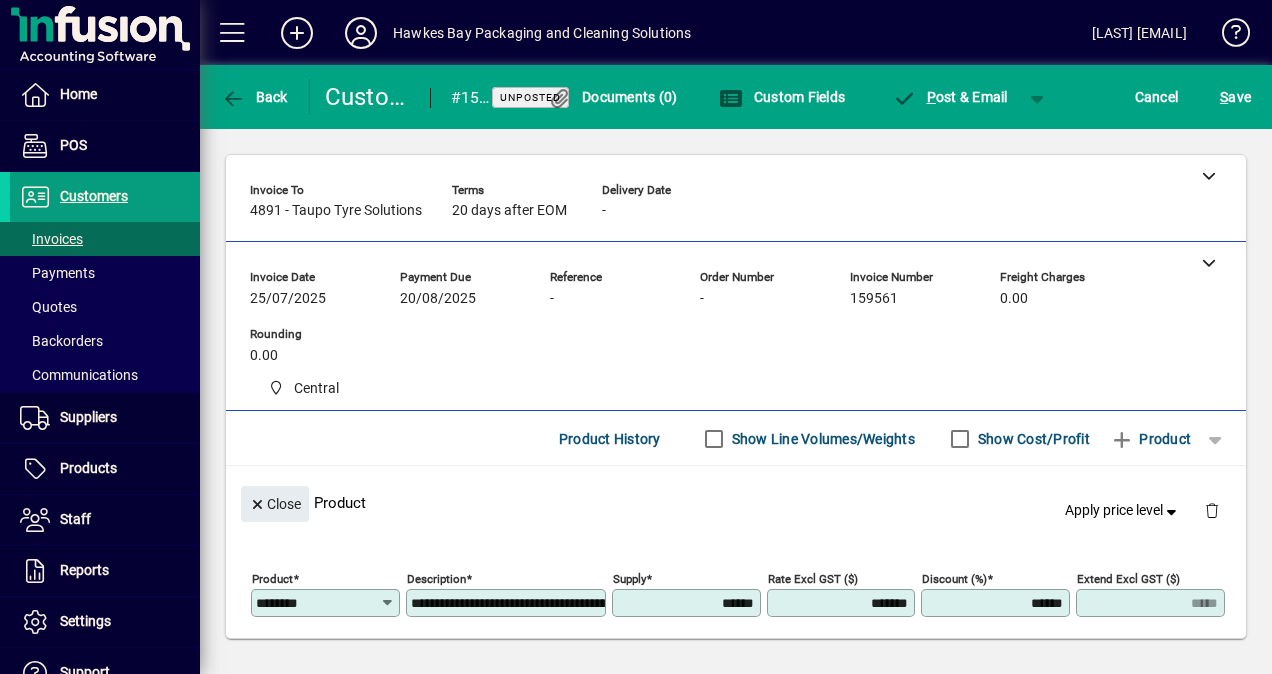 type 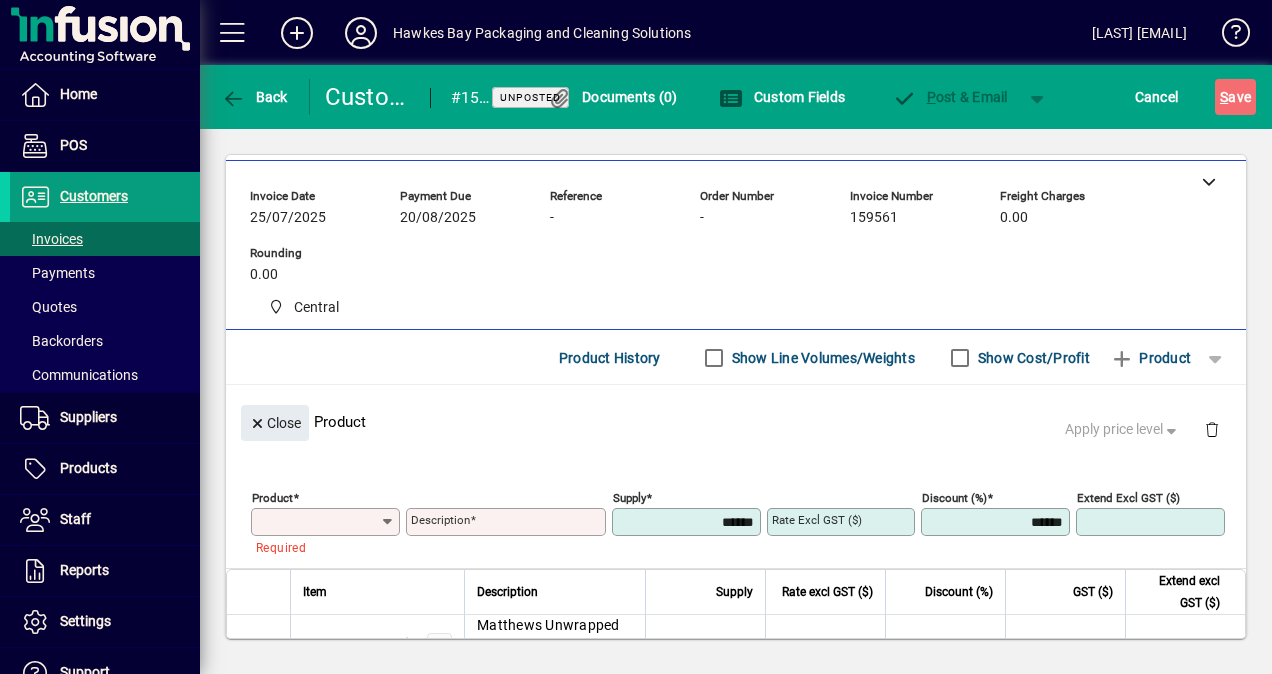 scroll, scrollTop: 100, scrollLeft: 0, axis: vertical 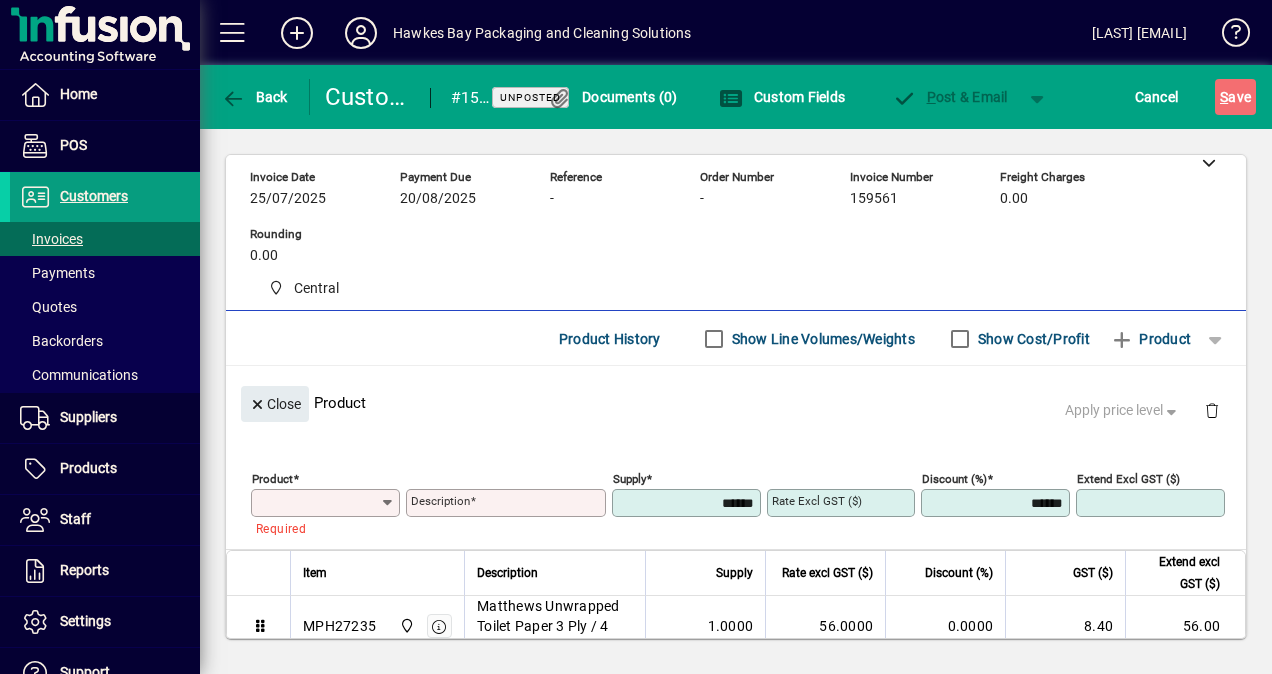 click on "Product" at bounding box center [318, 503] 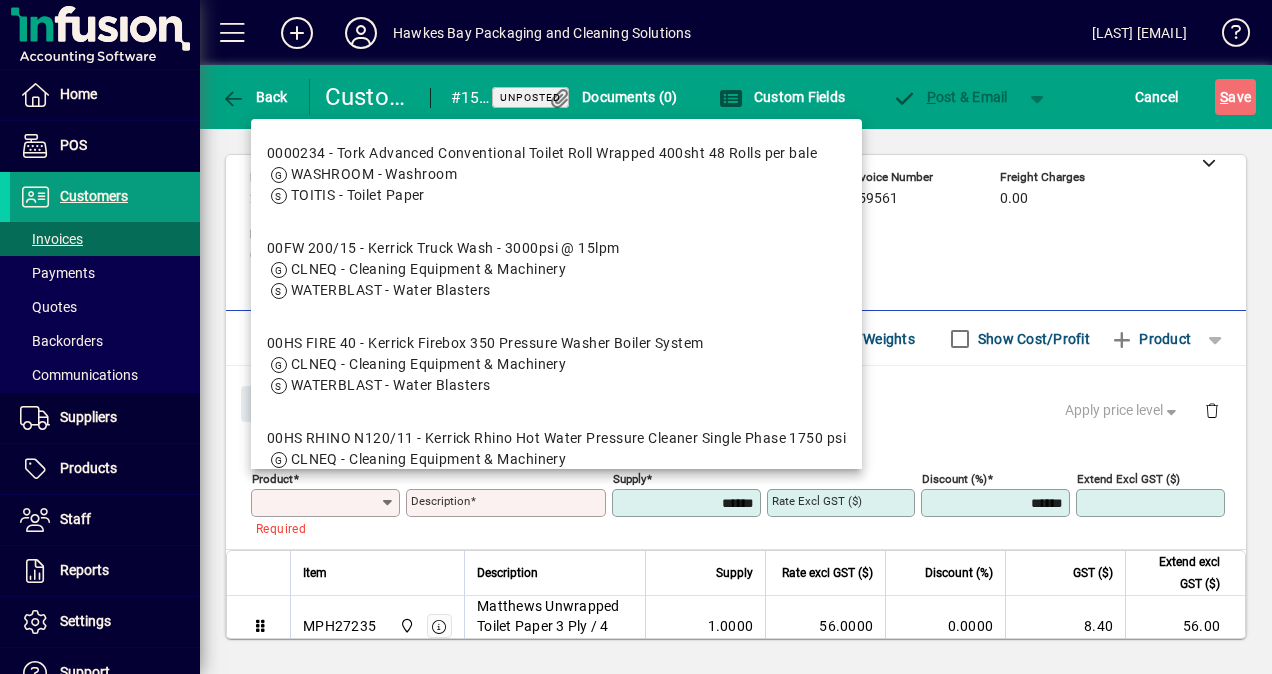 paste on "********" 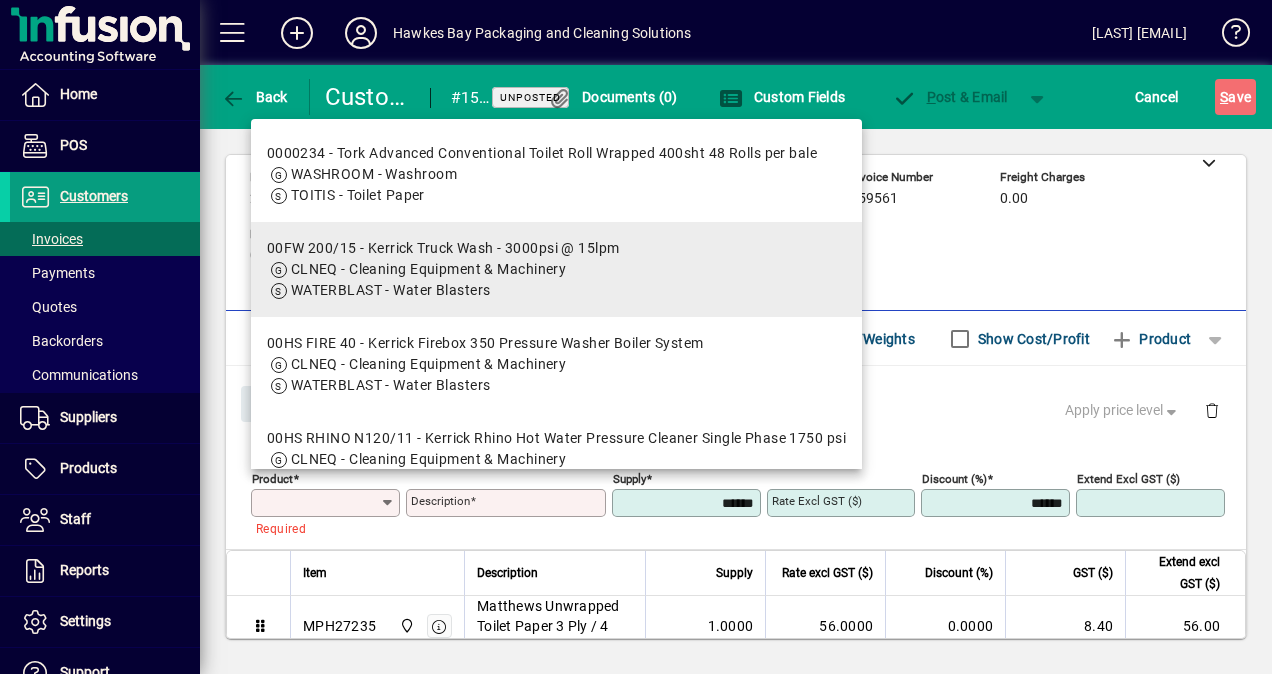 type on "********" 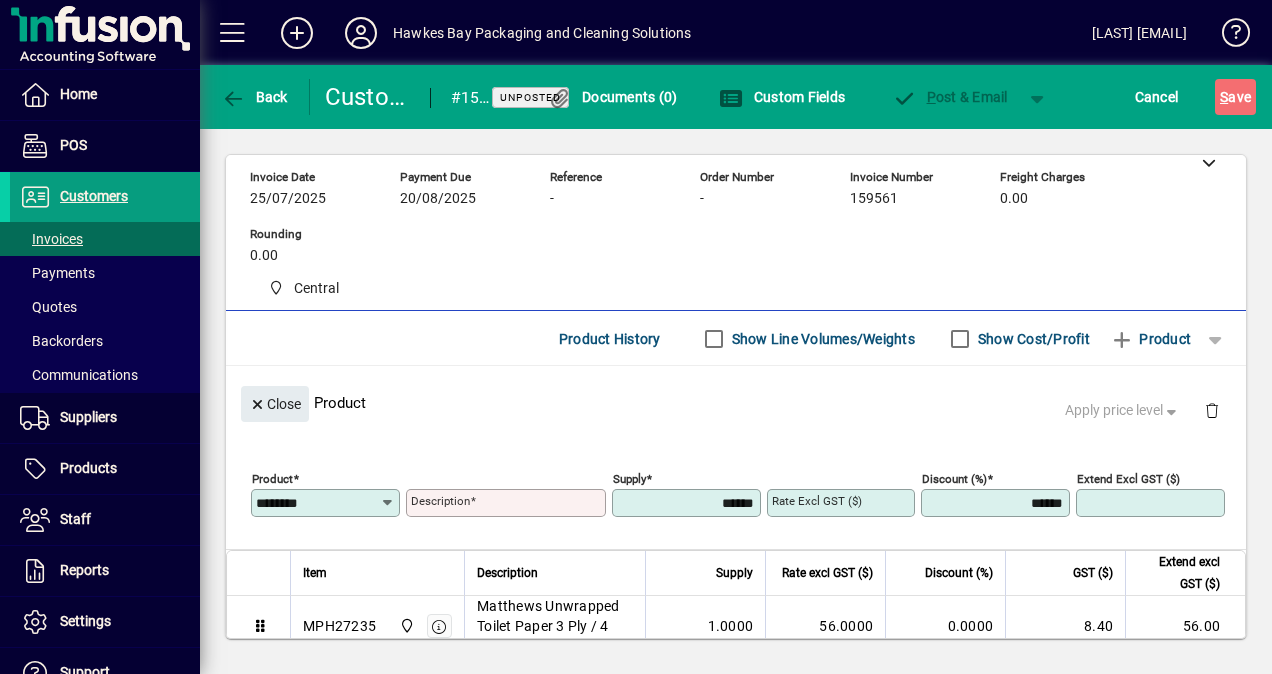 type on "**********" 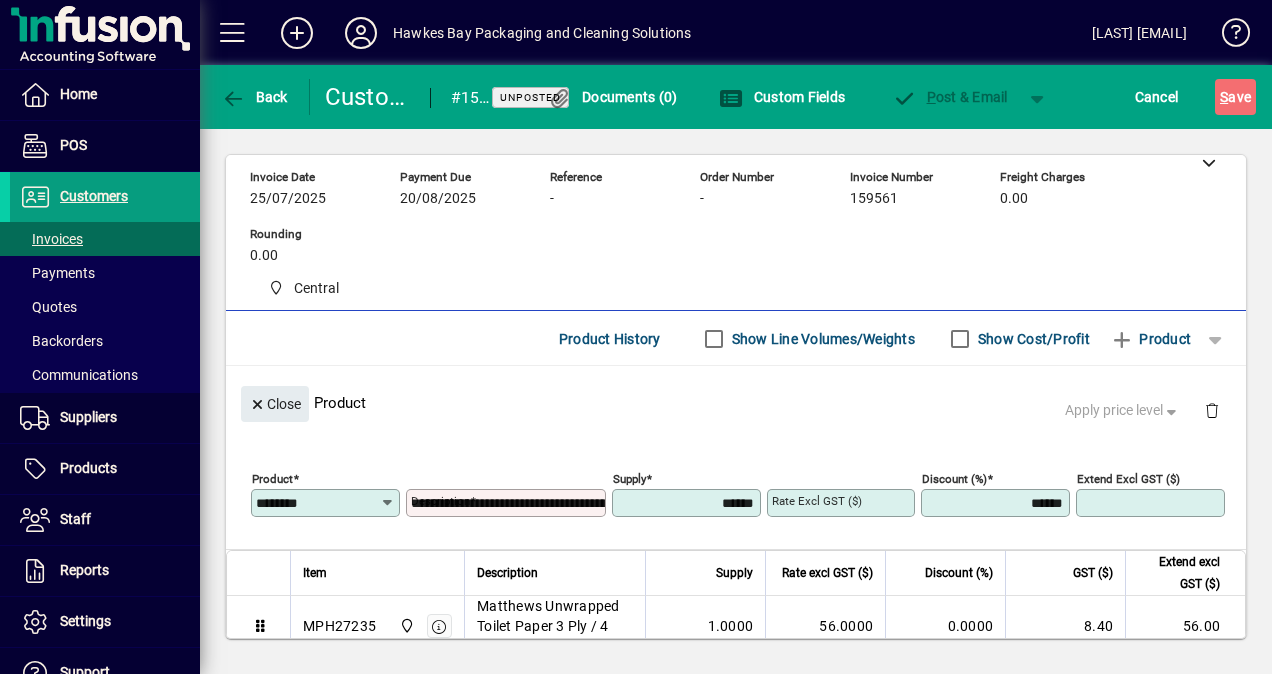 type on "********" 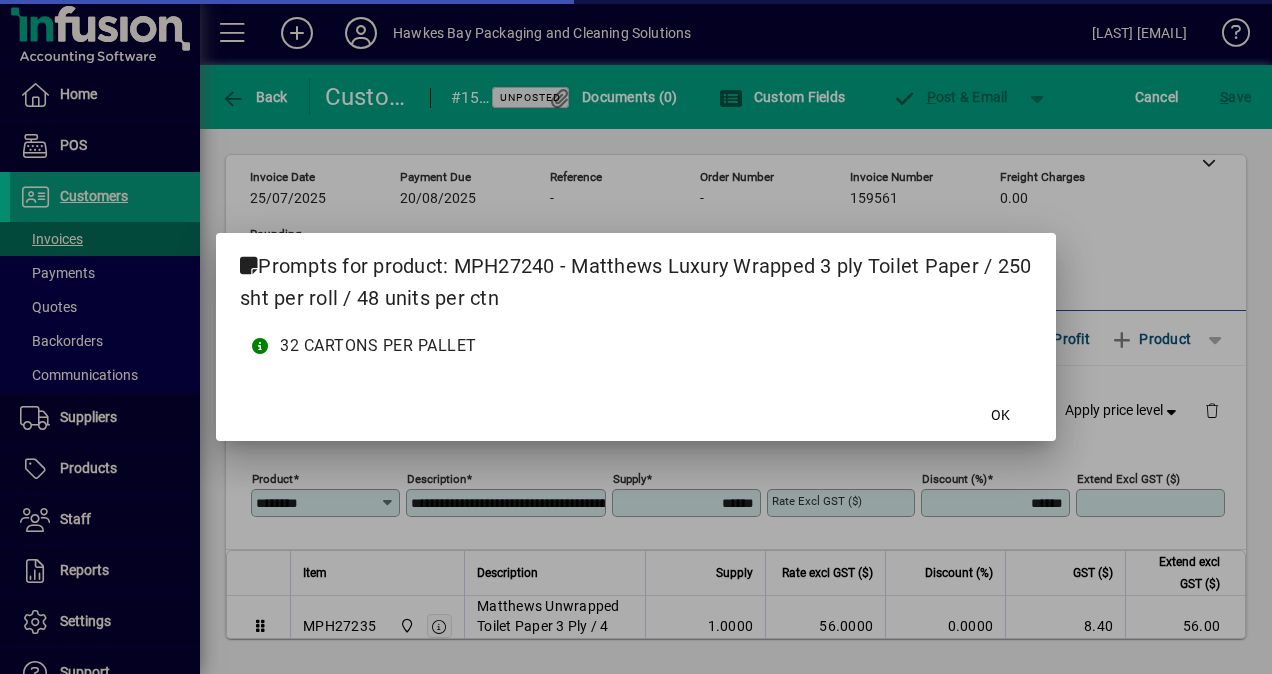 type on "*******" 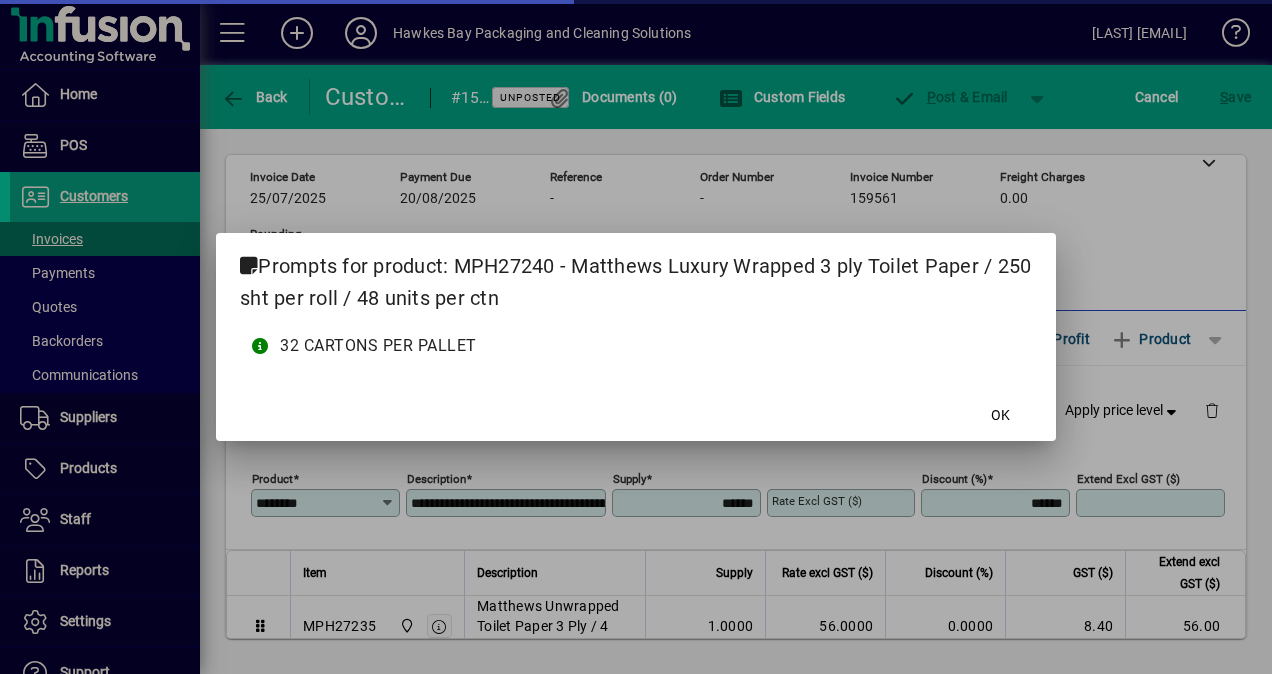type on "*****" 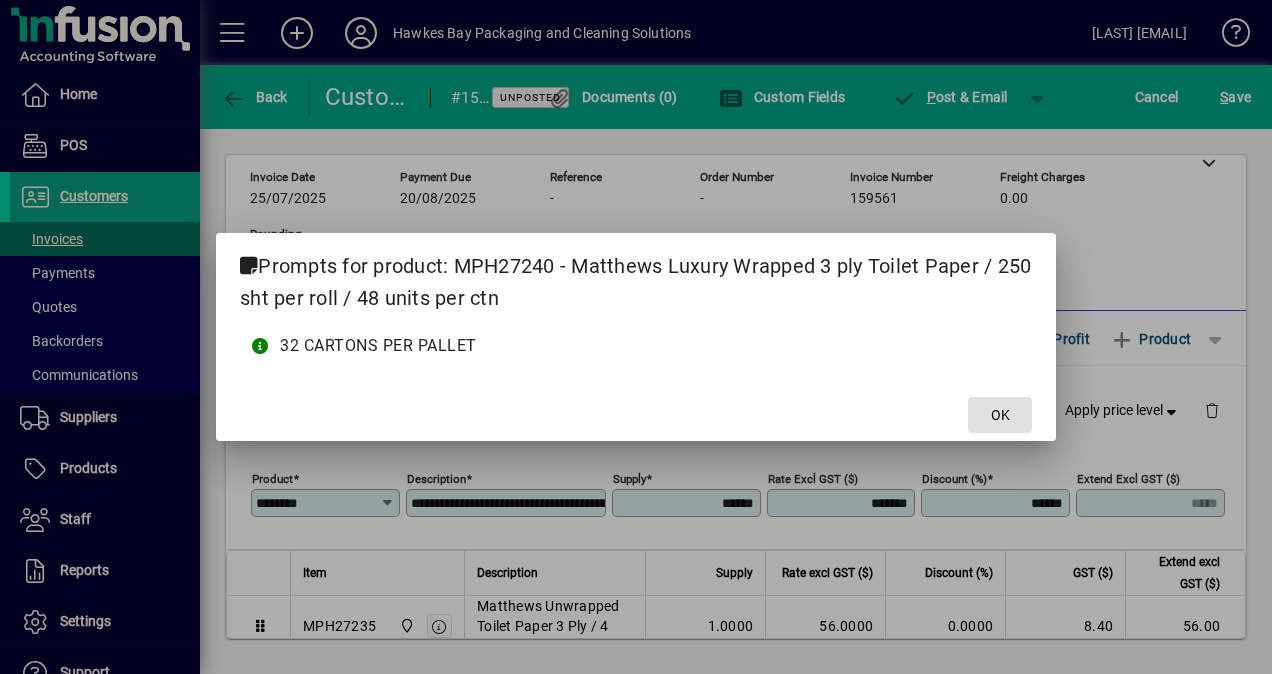 click on "OK" 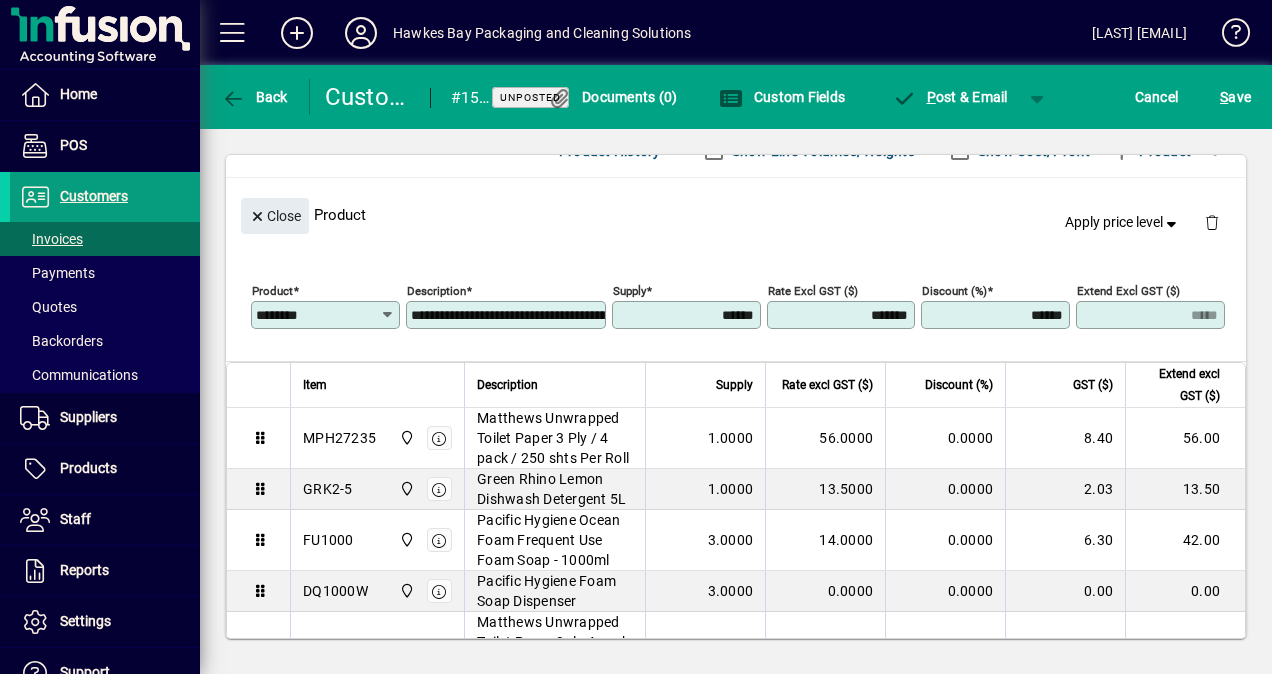 scroll, scrollTop: 290, scrollLeft: 0, axis: vertical 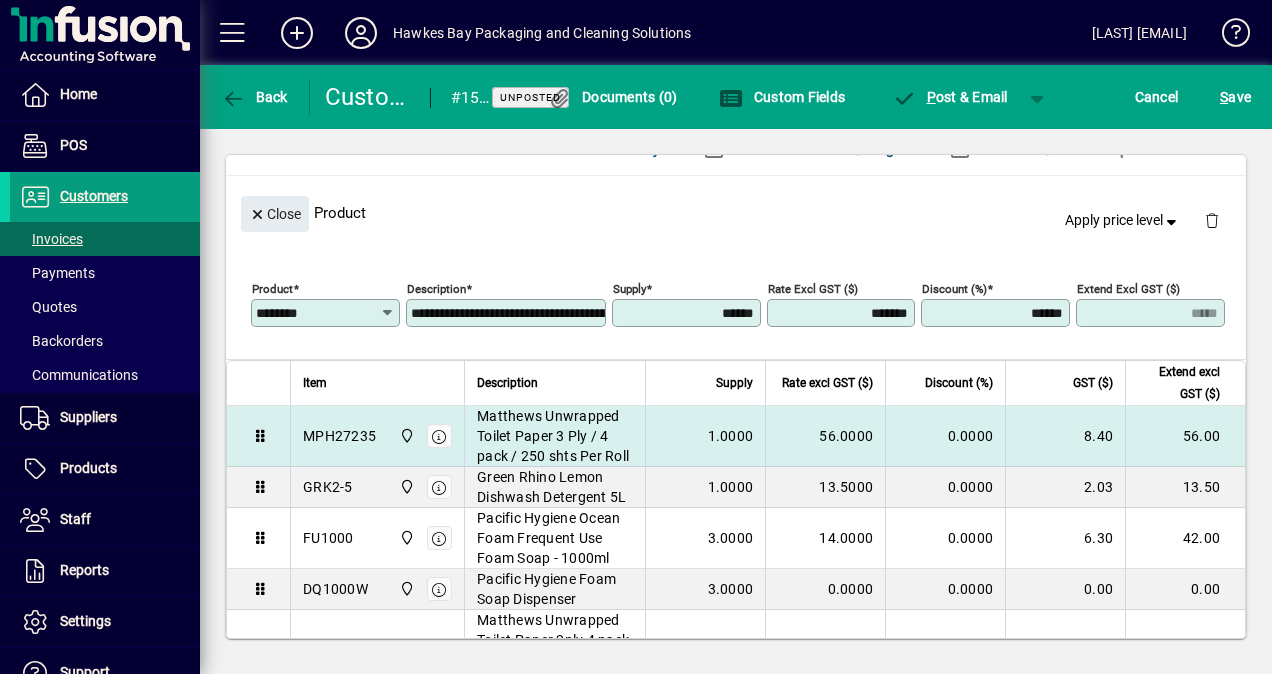 click on "Matthews Unwrapped Toilet Paper 3 Ply / 4 pack / 250 shts Per Roll" at bounding box center [555, 436] 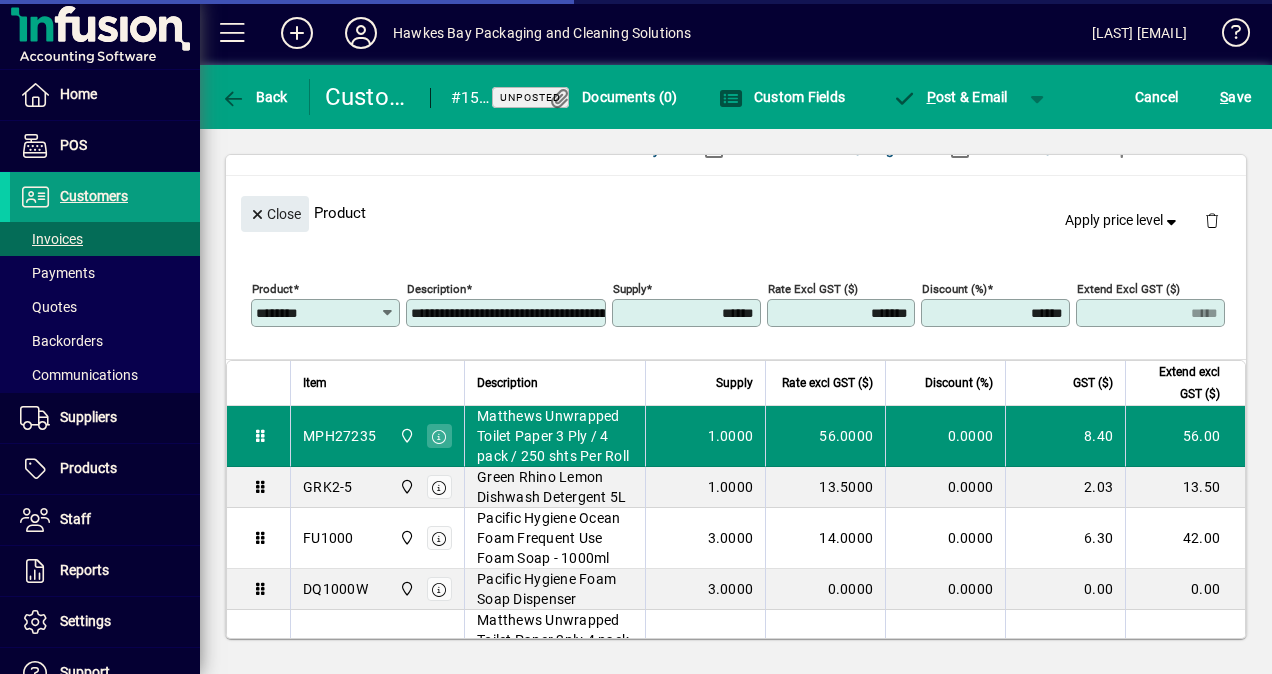 type on "********" 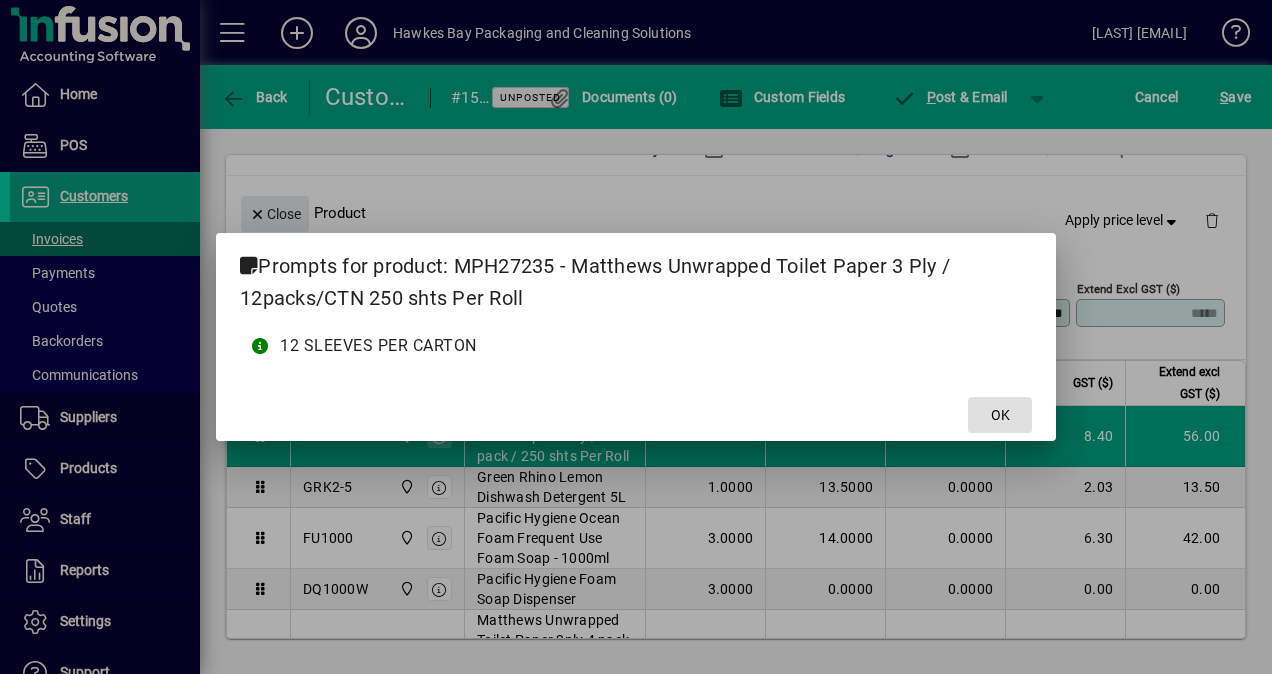 click on "OK" 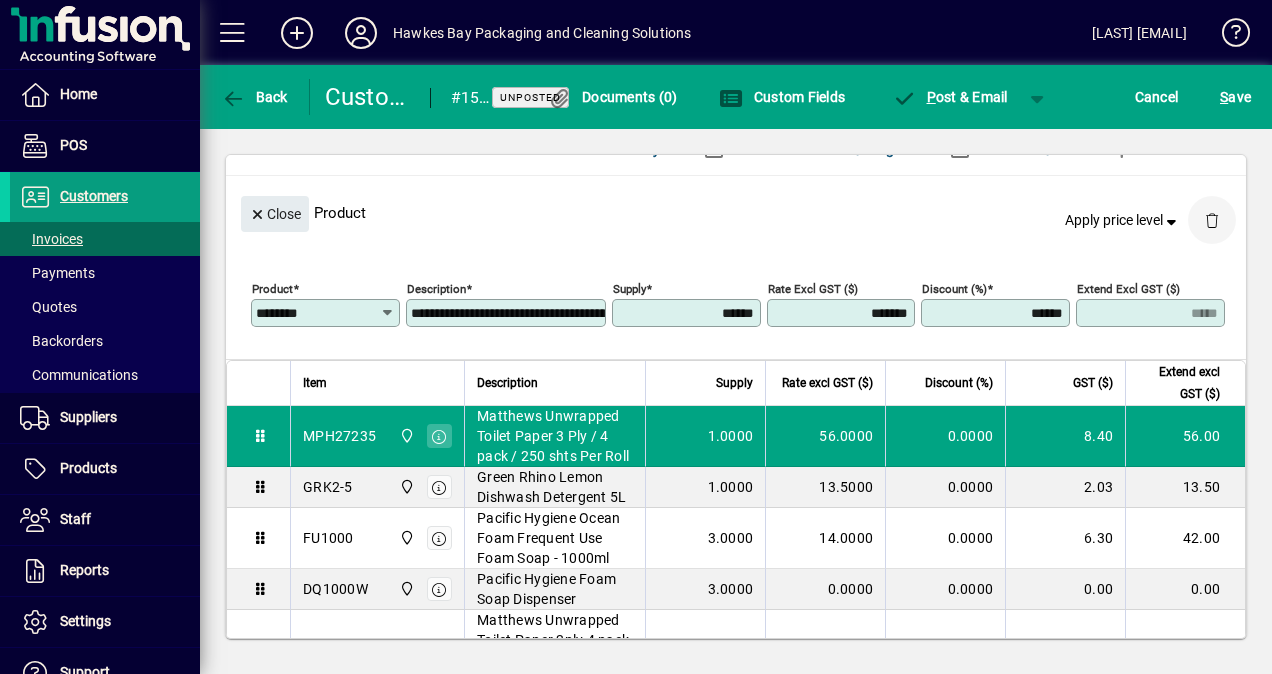 click 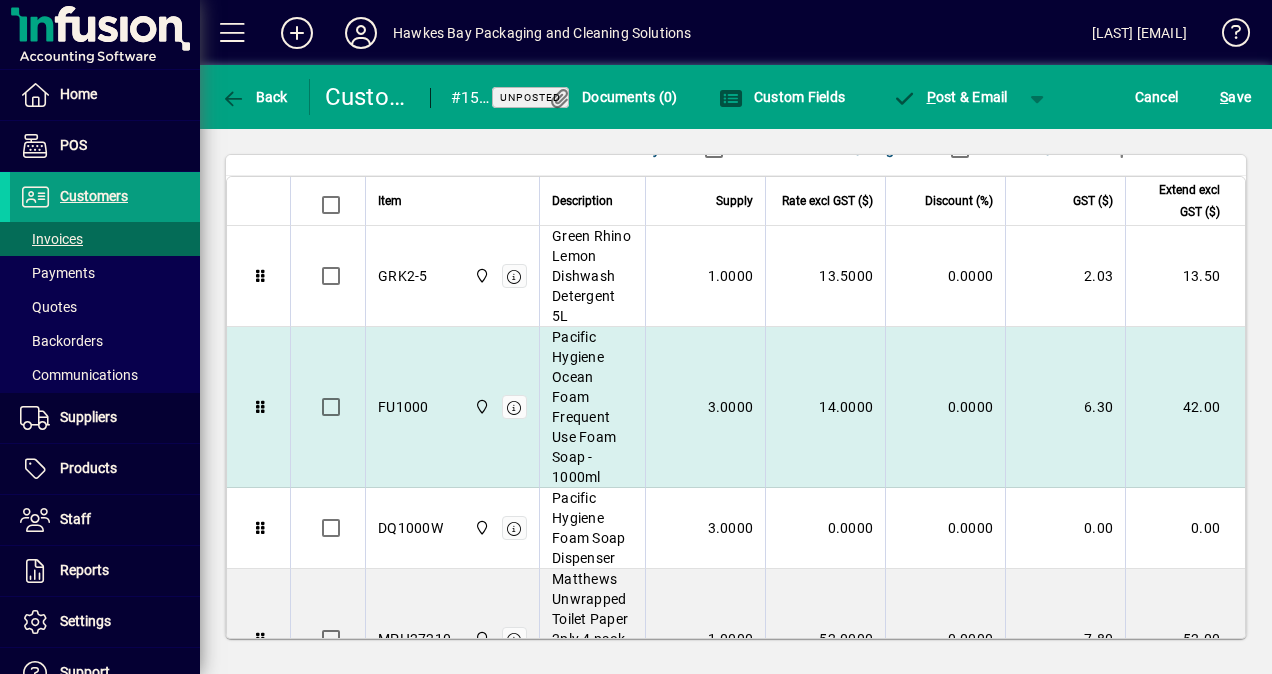 scroll, scrollTop: 0, scrollLeft: 0, axis: both 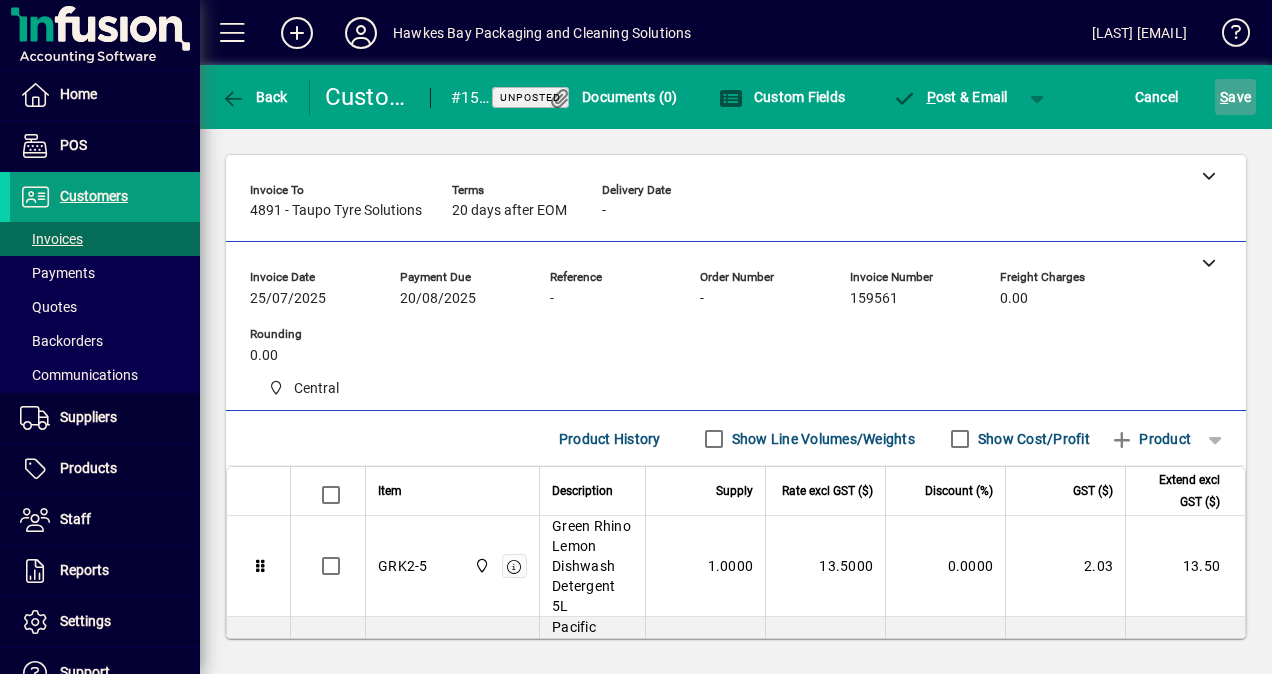 drag, startPoint x: 1236, startPoint y: 82, endPoint x: 1232, endPoint y: 93, distance: 11.7046995 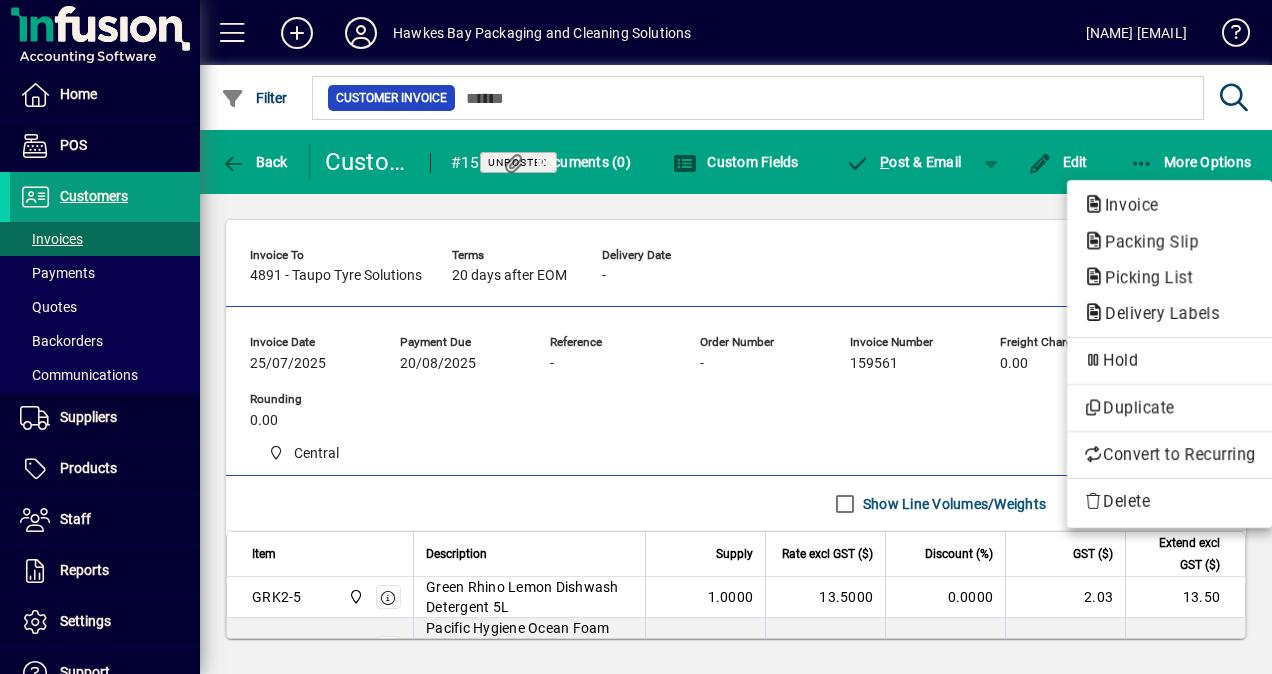 scroll, scrollTop: 0, scrollLeft: 0, axis: both 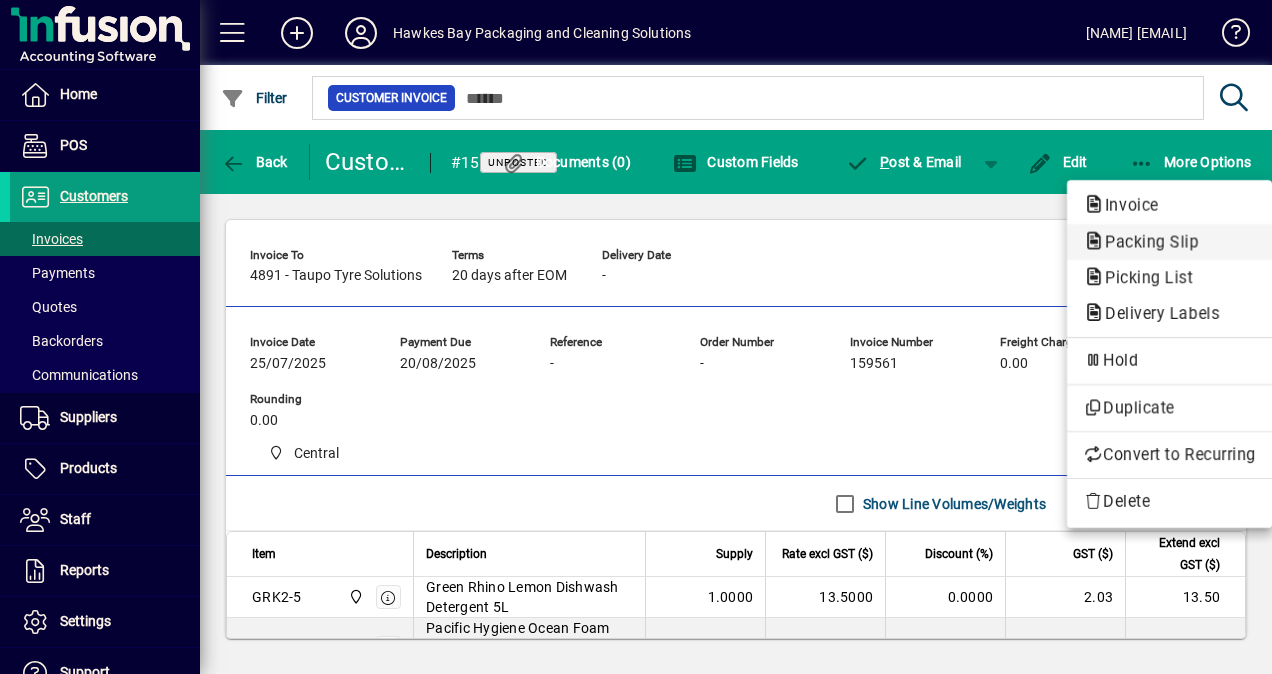 click on "Packing Slip" at bounding box center [1143, 277] 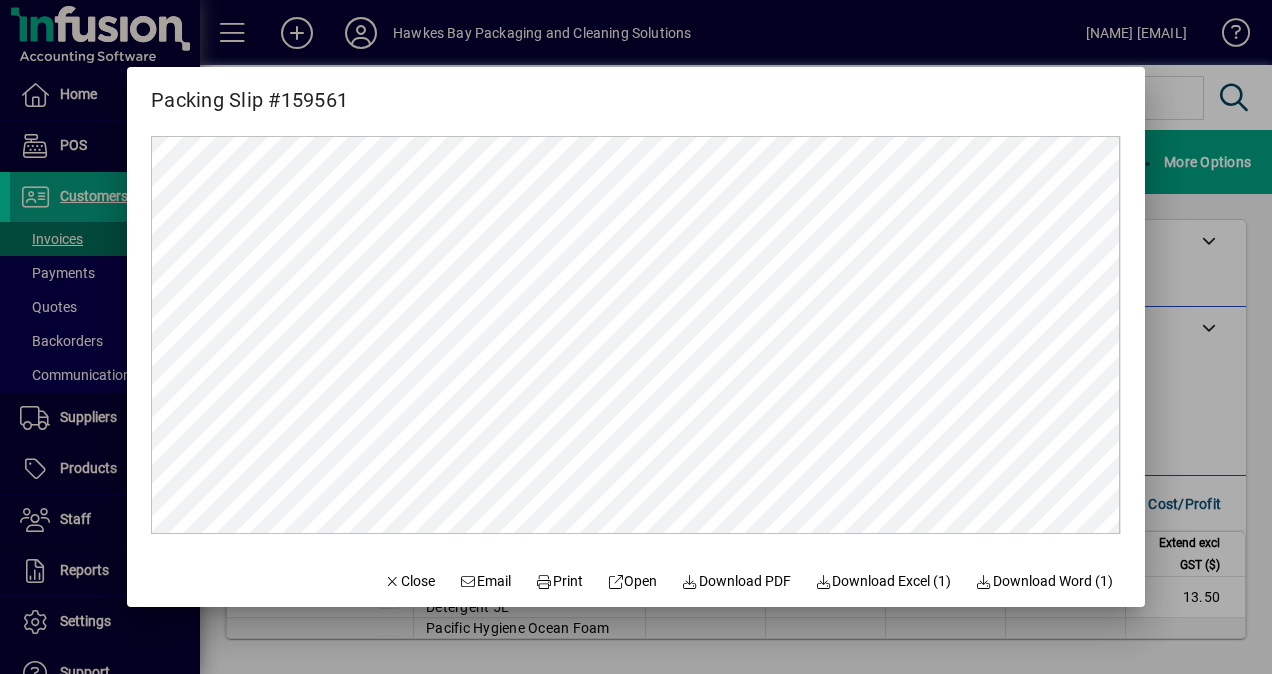 scroll, scrollTop: 0, scrollLeft: 0, axis: both 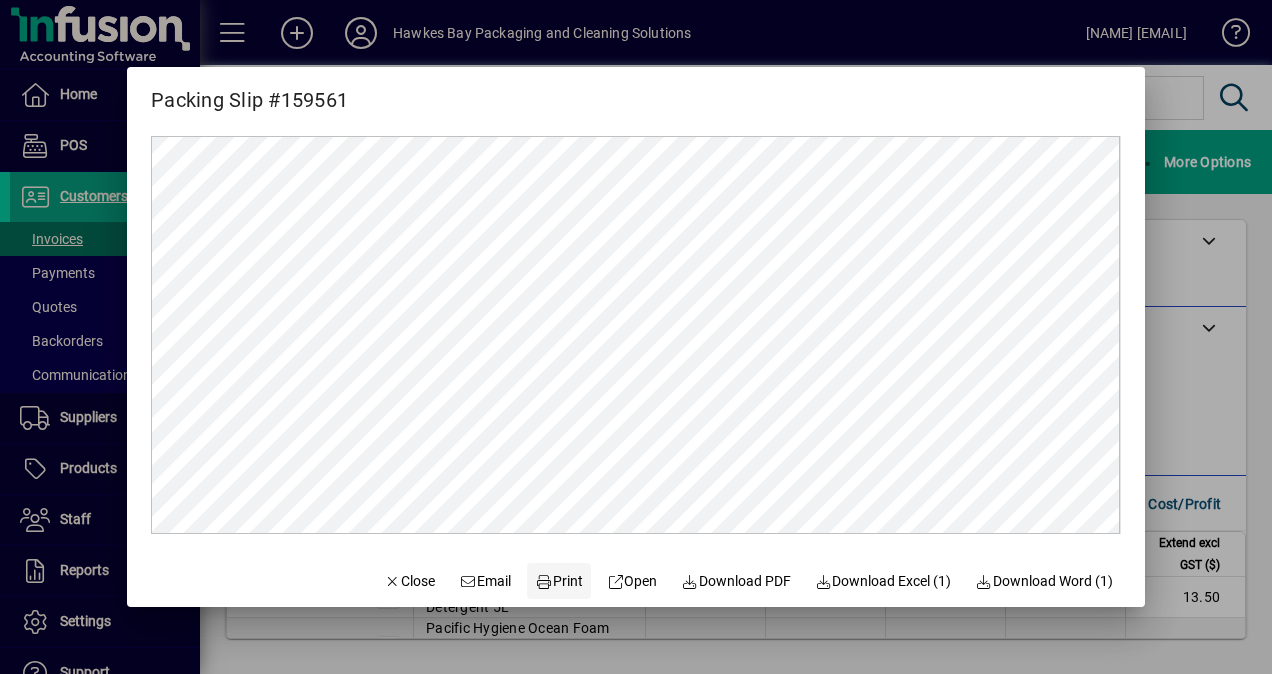 click 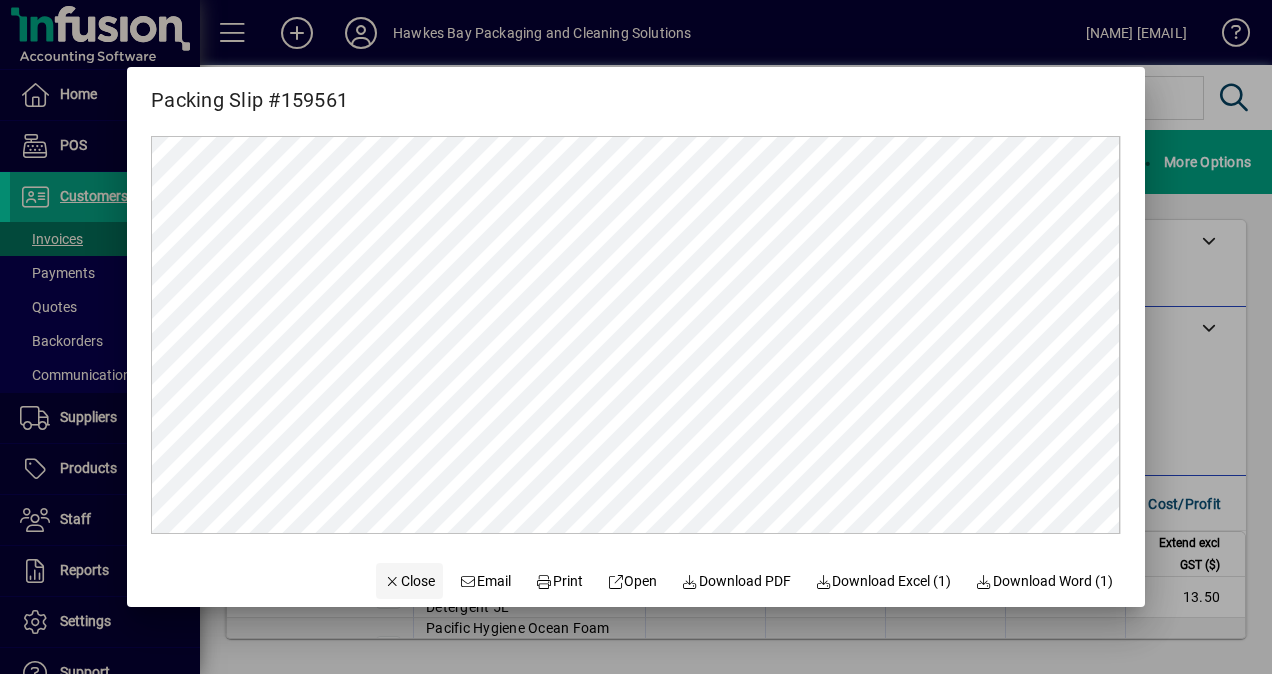 click on "Close" 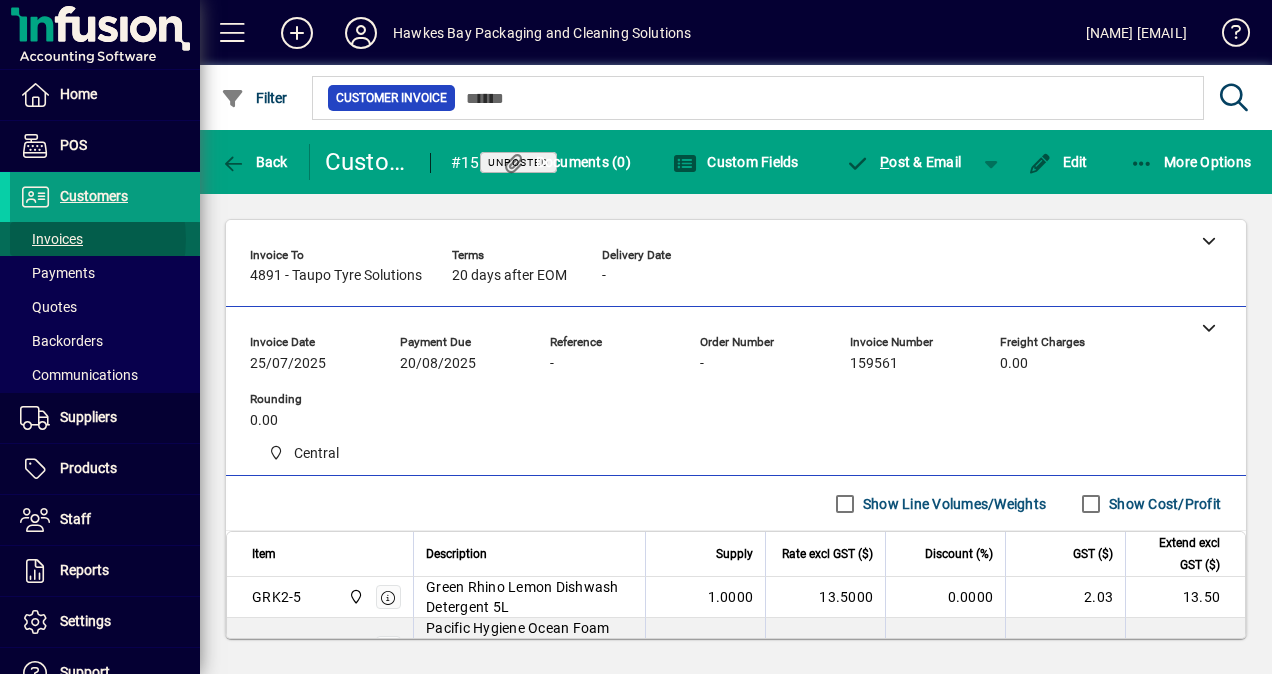 click on "Invoices" at bounding box center [51, 239] 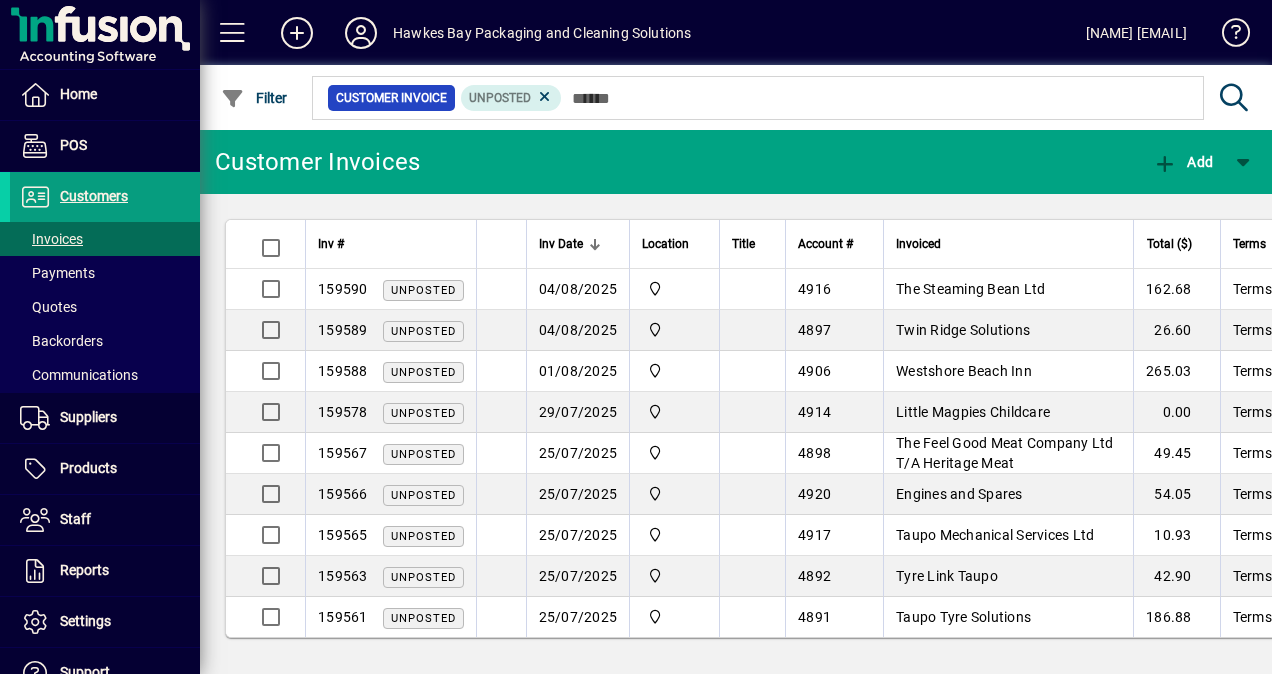 drag, startPoint x: 973, startPoint y: 284, endPoint x: 1160, endPoint y: 285, distance: 187.00267 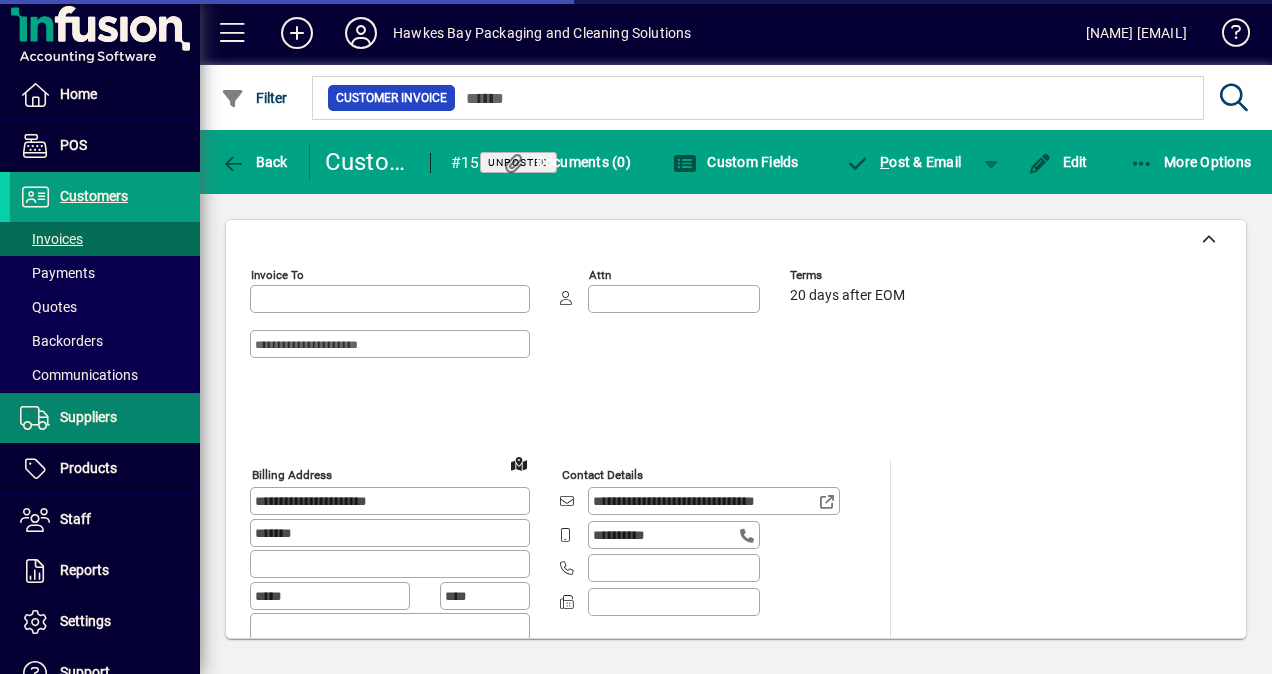type on "**********" 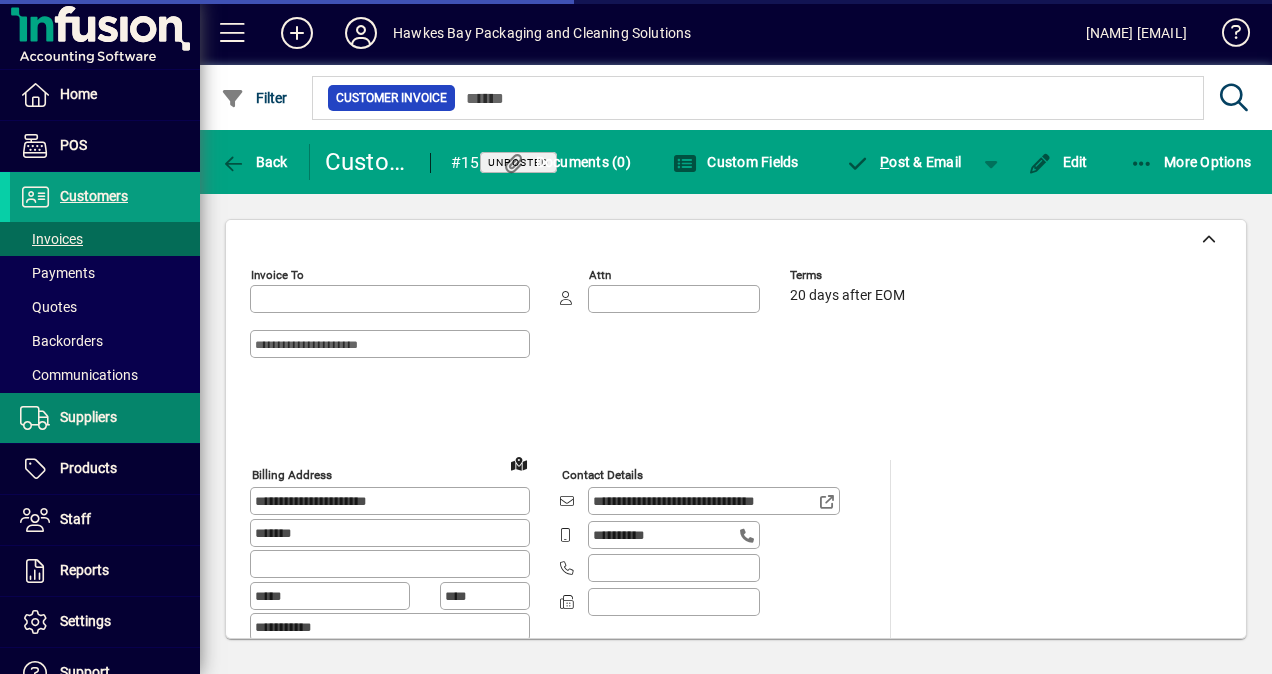 type on "**********" 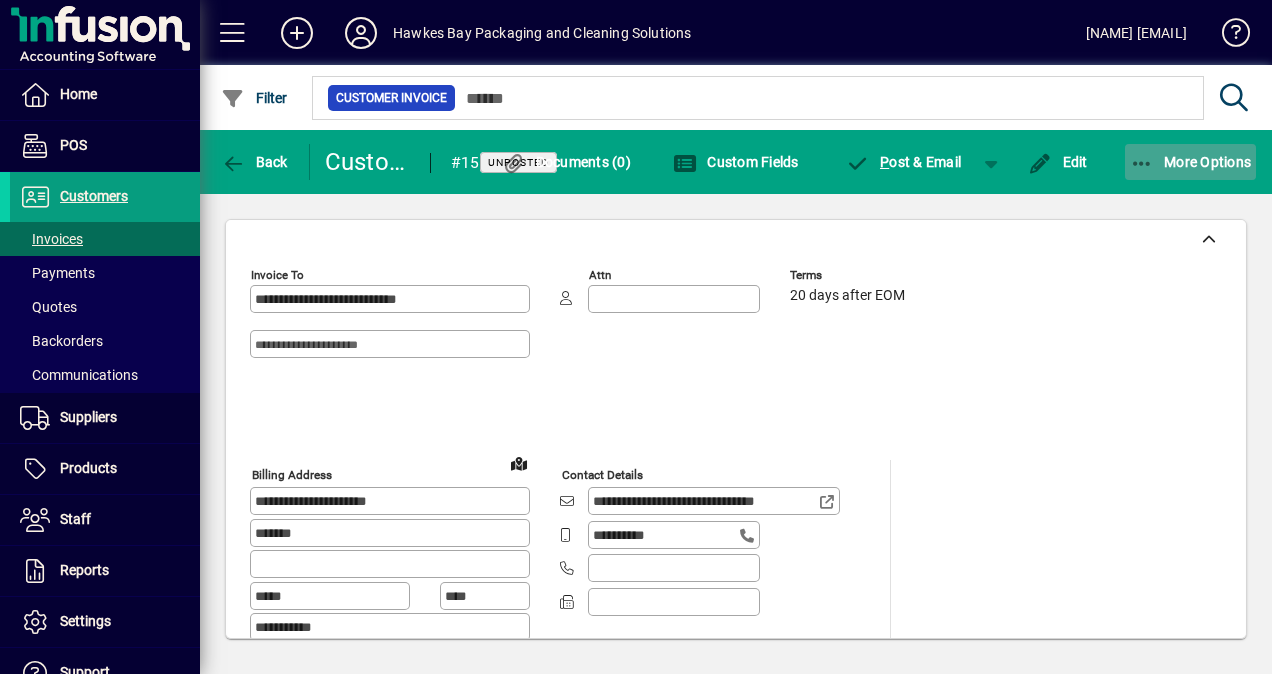click 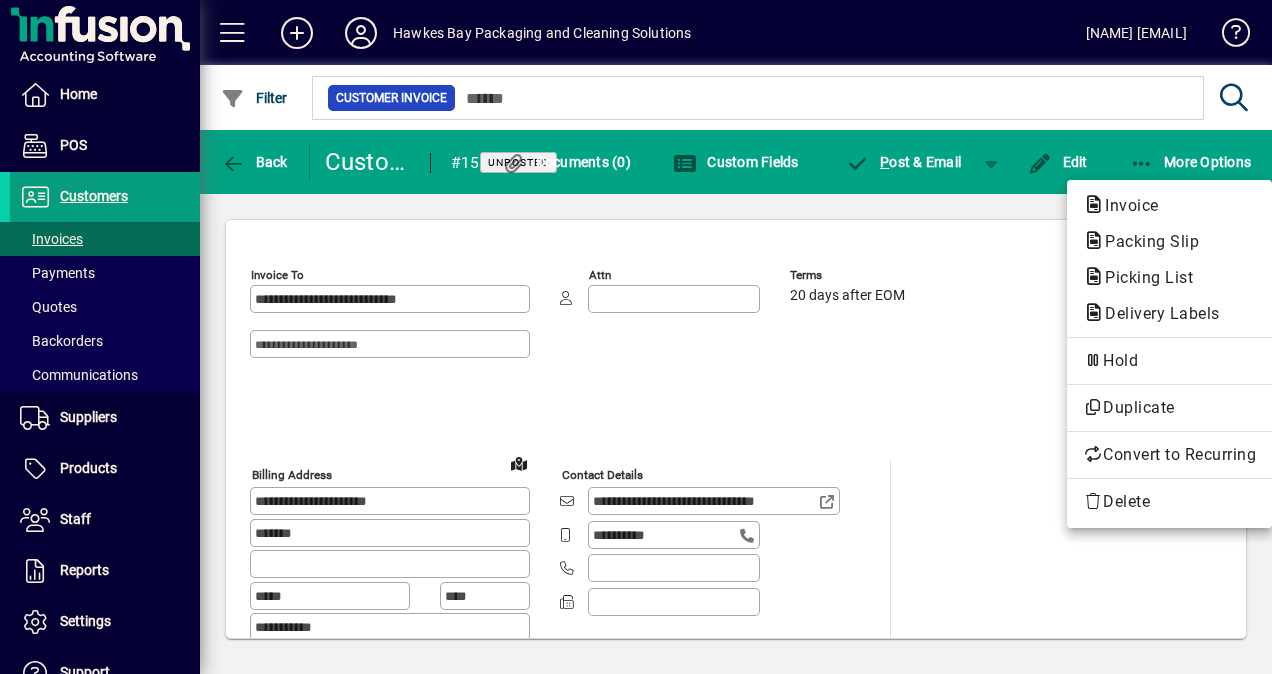 drag, startPoint x: 1136, startPoint y: 240, endPoint x: 1151, endPoint y: 240, distance: 15 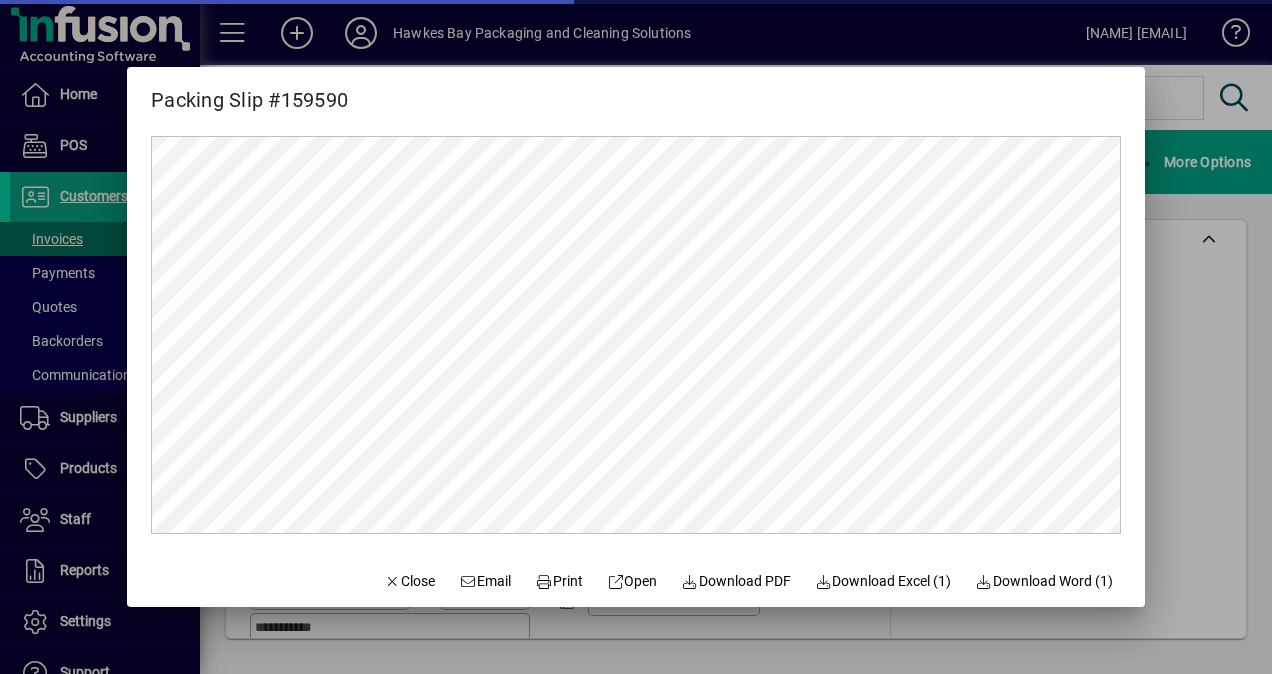 scroll, scrollTop: 0, scrollLeft: 0, axis: both 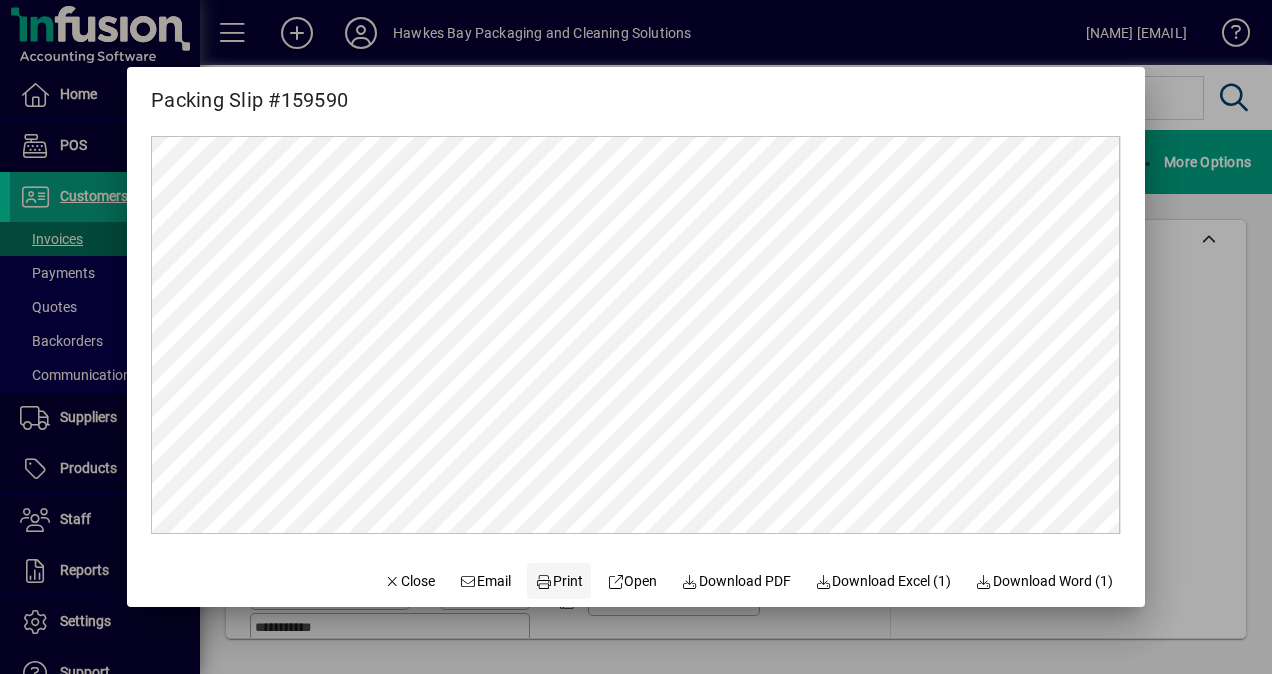 click 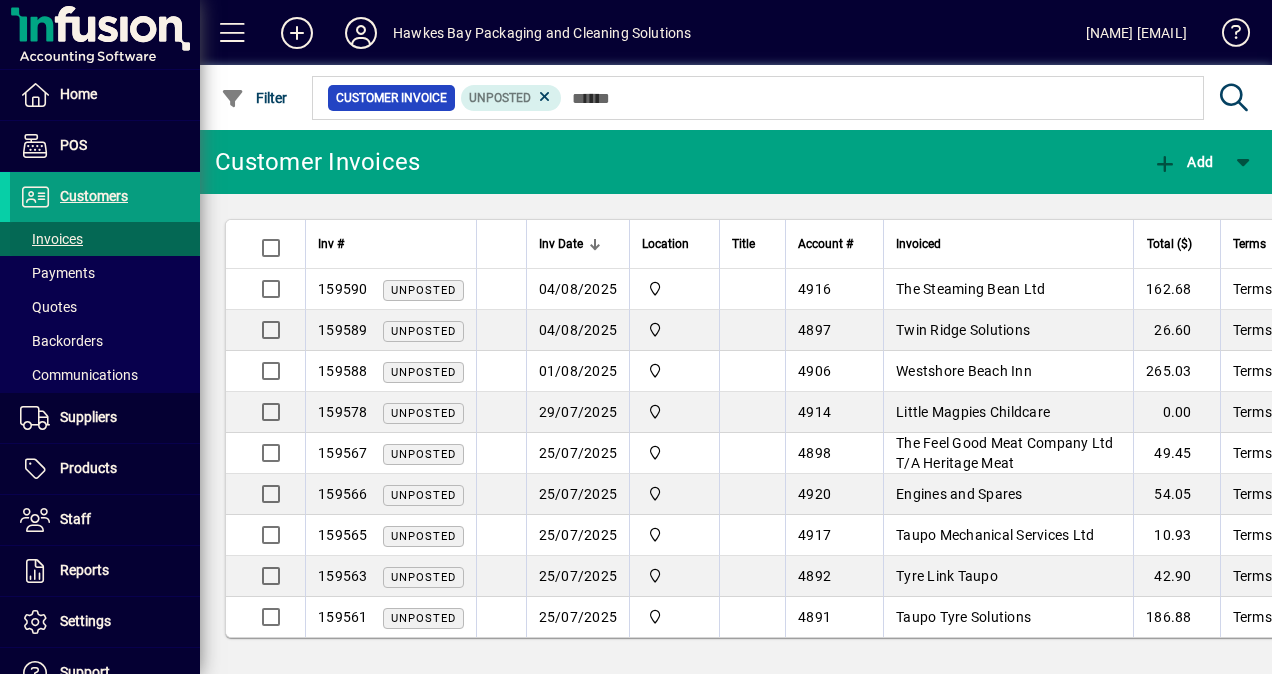 click on "Invoices" at bounding box center [51, 239] 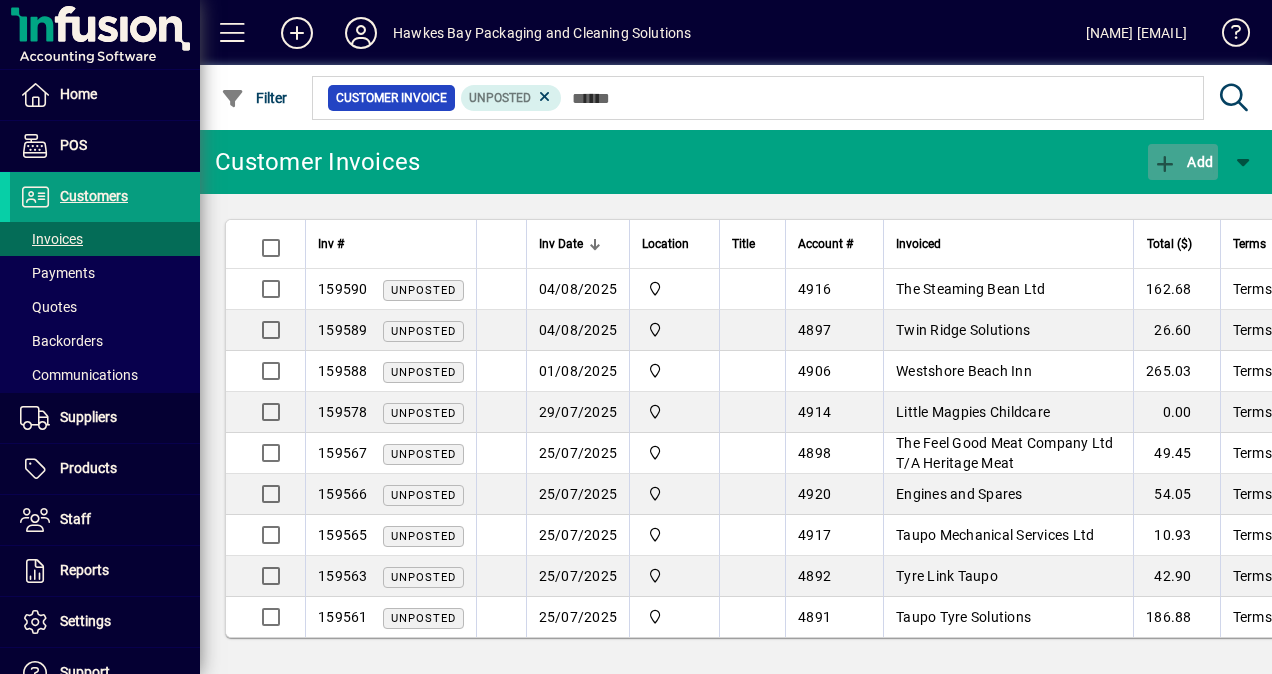 click on "Add" 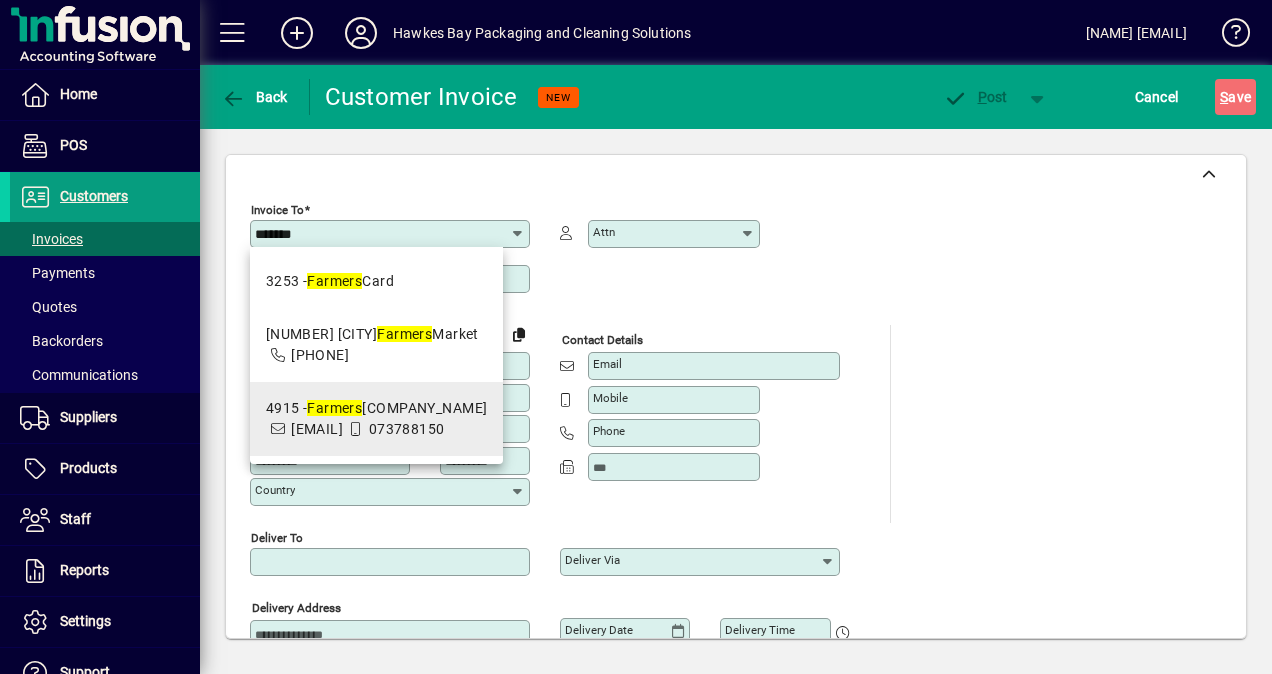 click on "[NUMBER] [COMPANY_NAME]" at bounding box center (377, 408) 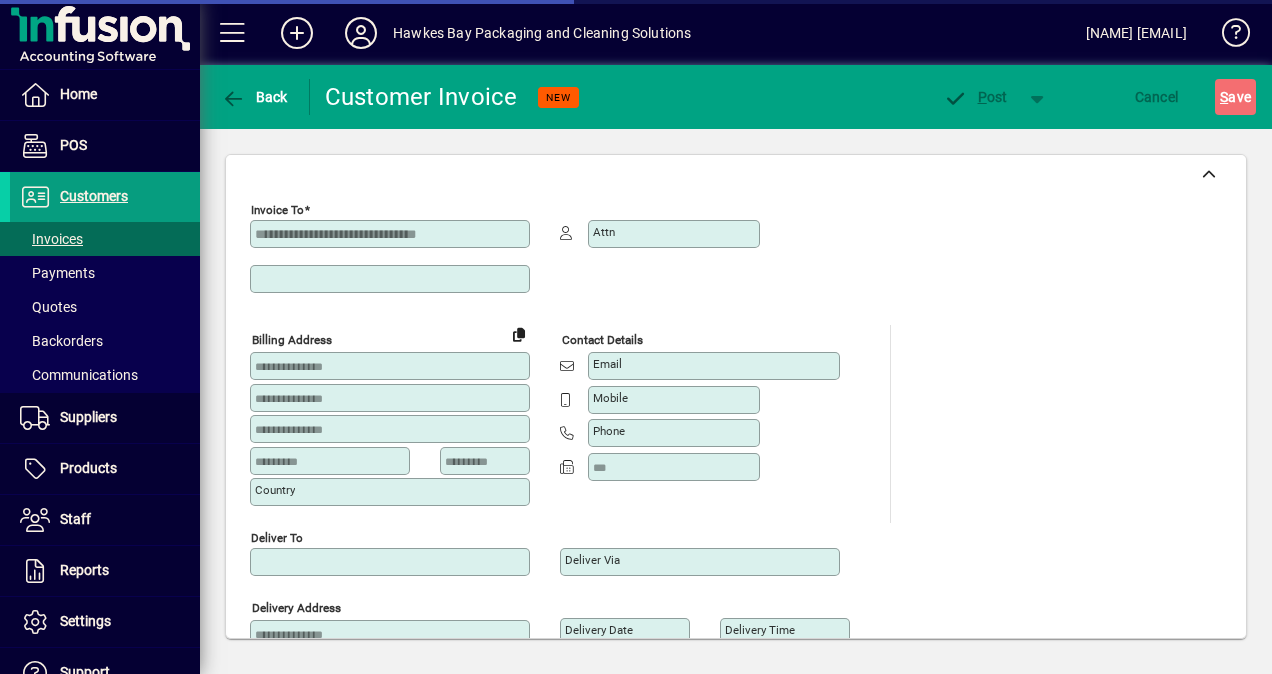 type on "**********" 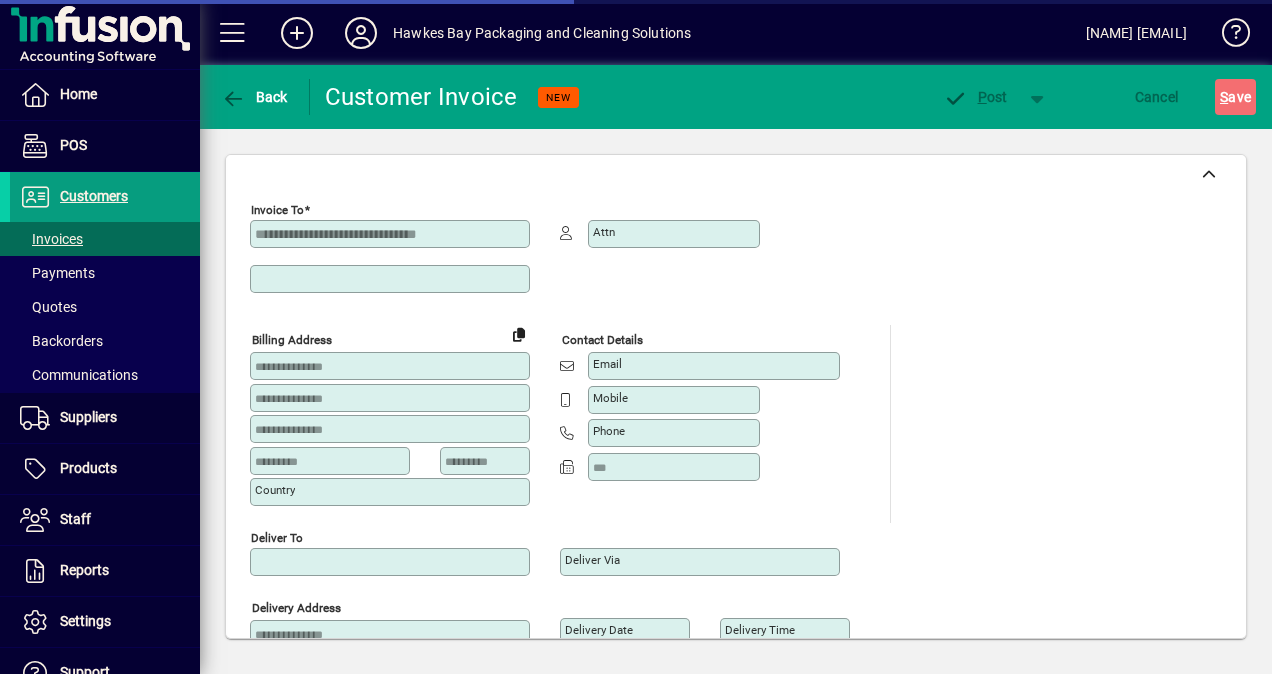 type on "*******" 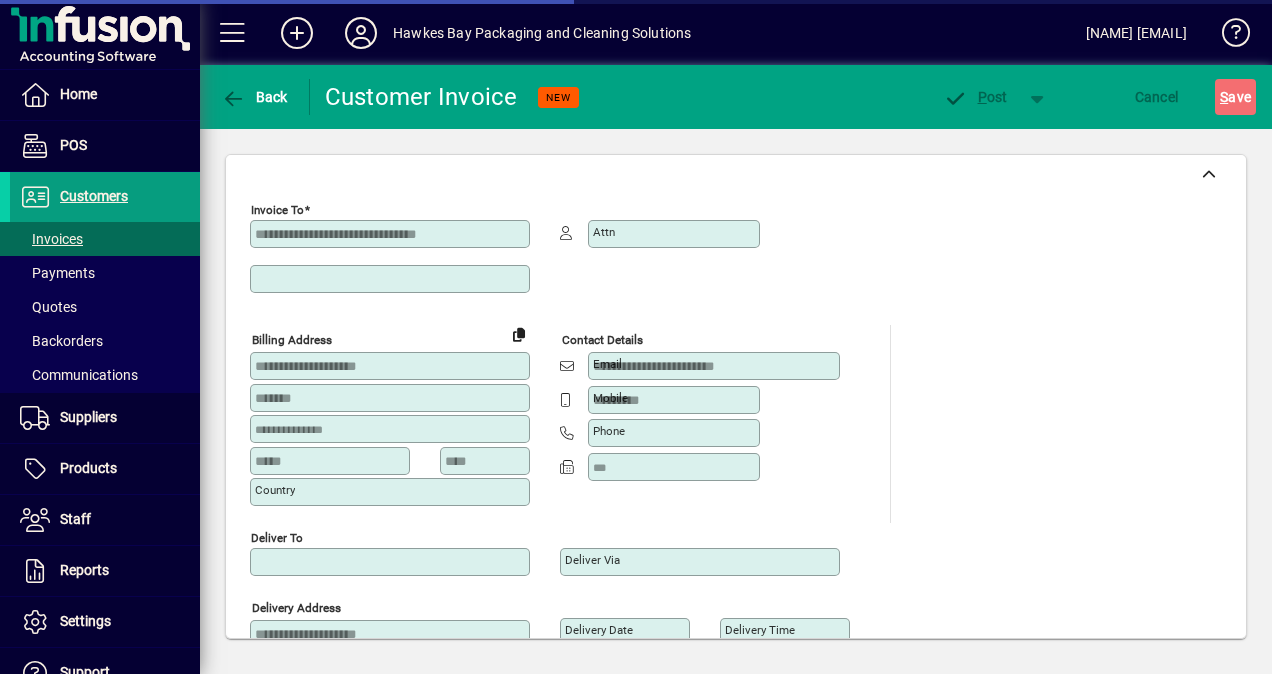 type on "**********" 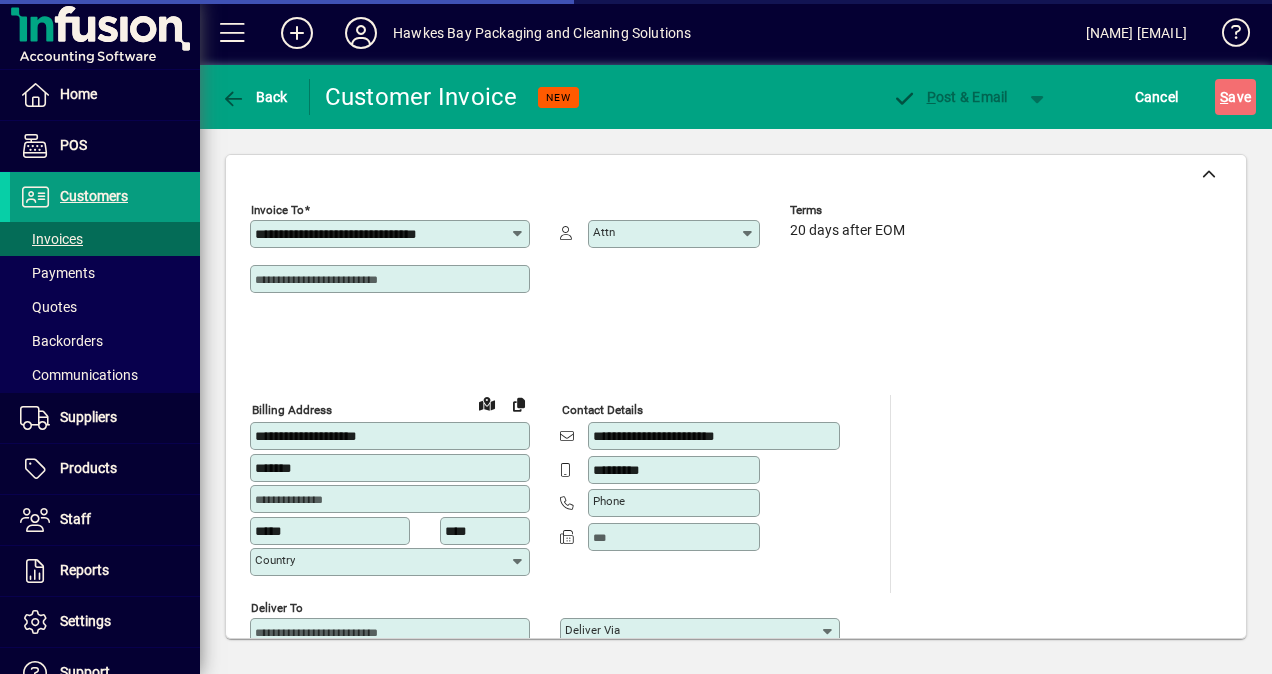 type on "**********" 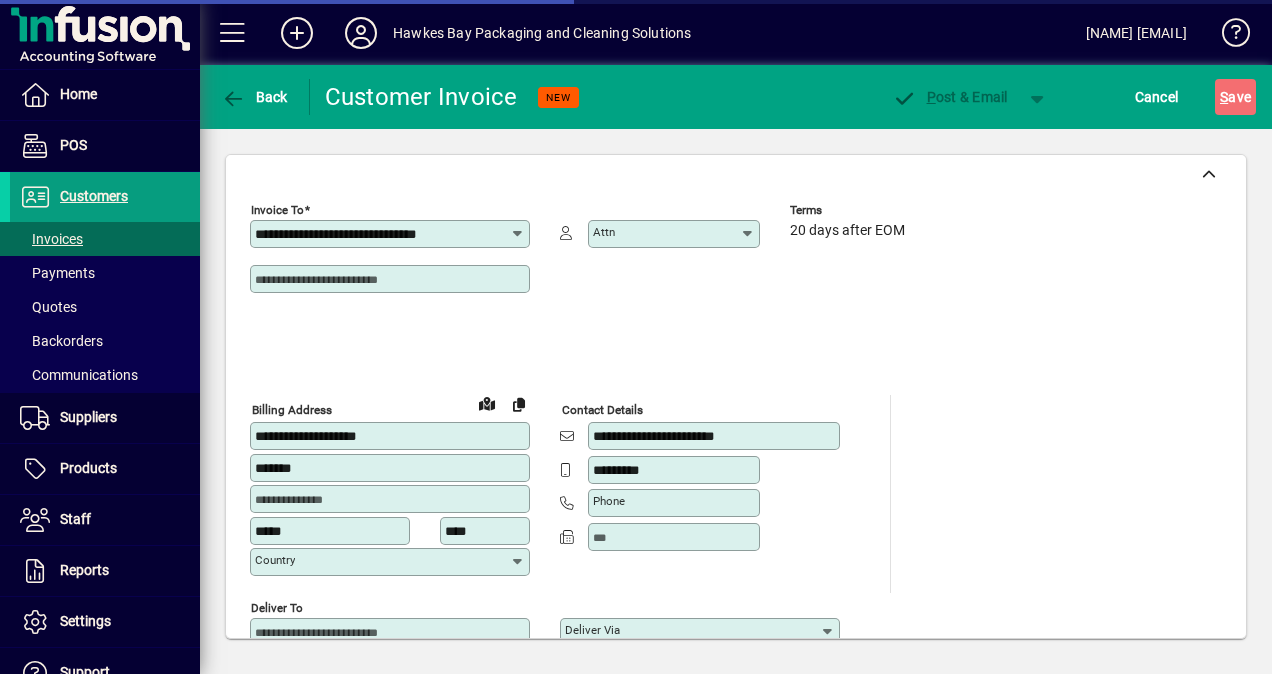 type on "**********" 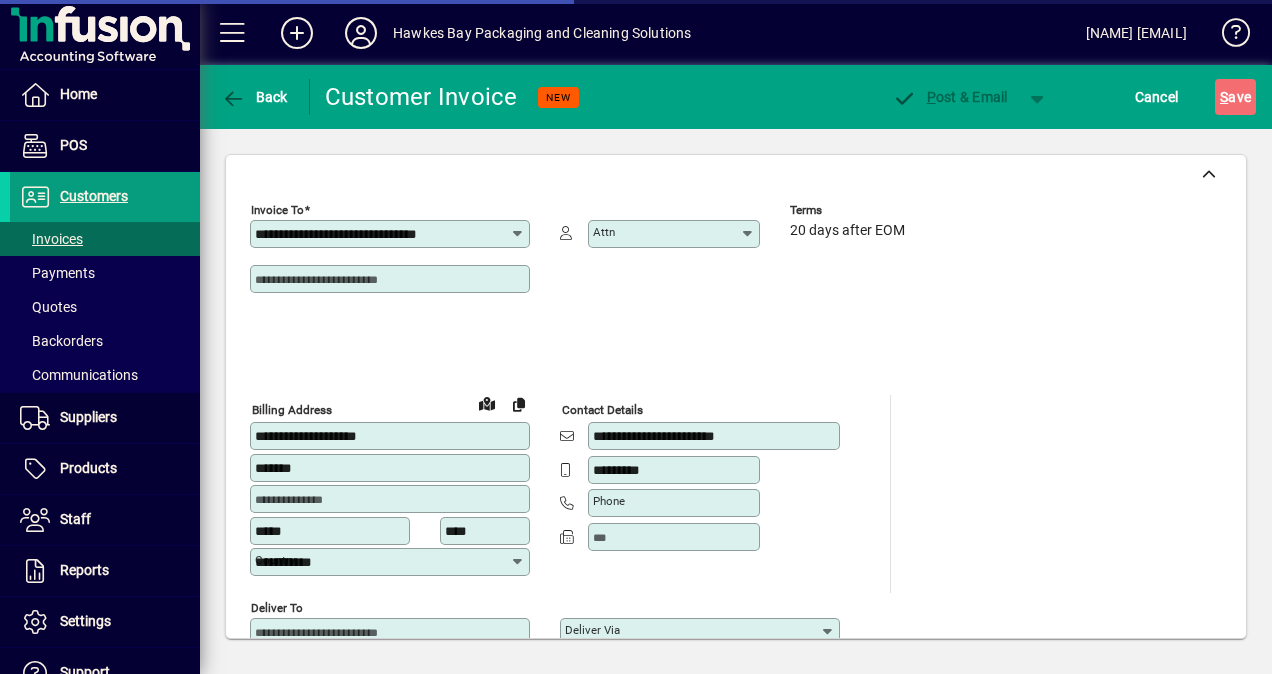 type on "*******" 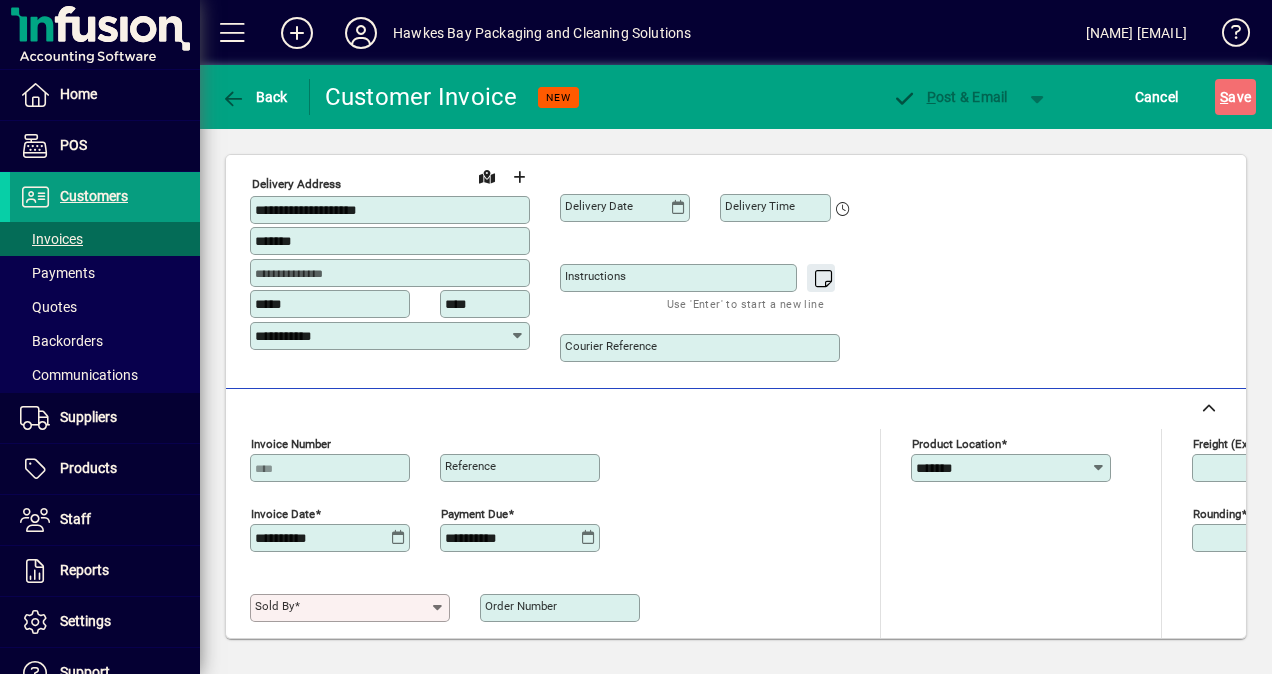 scroll, scrollTop: 500, scrollLeft: 0, axis: vertical 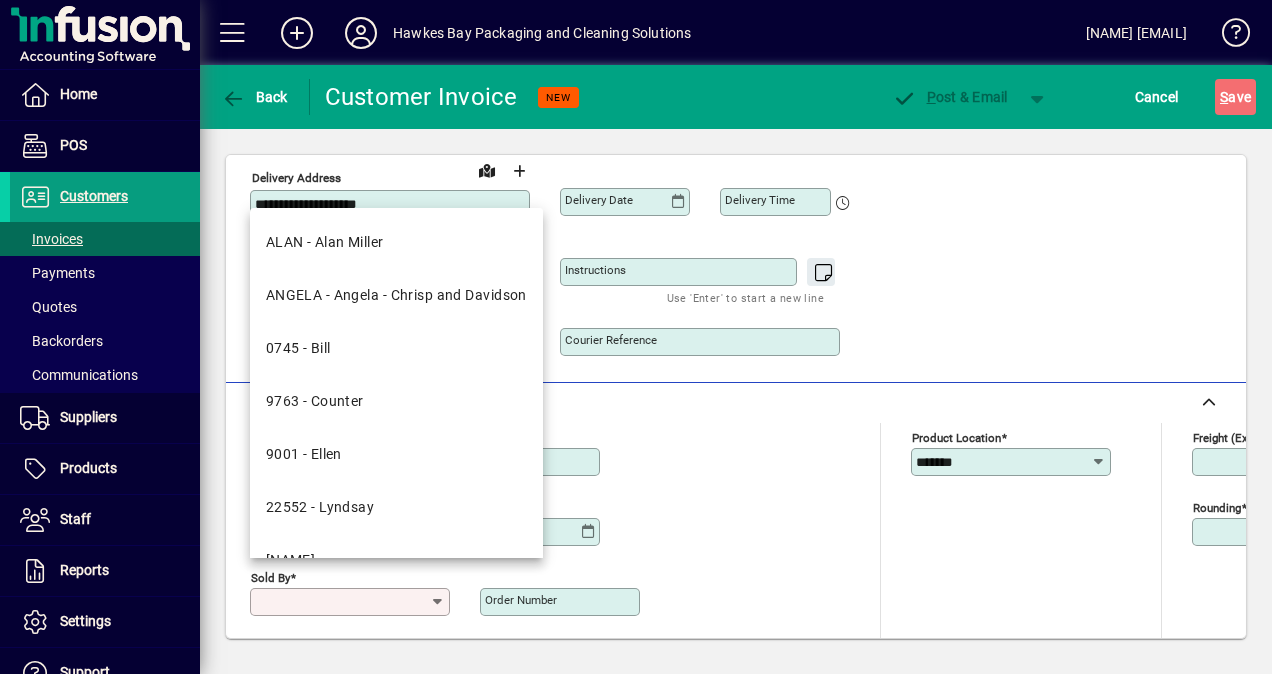 click on "Sold by" at bounding box center (342, 602) 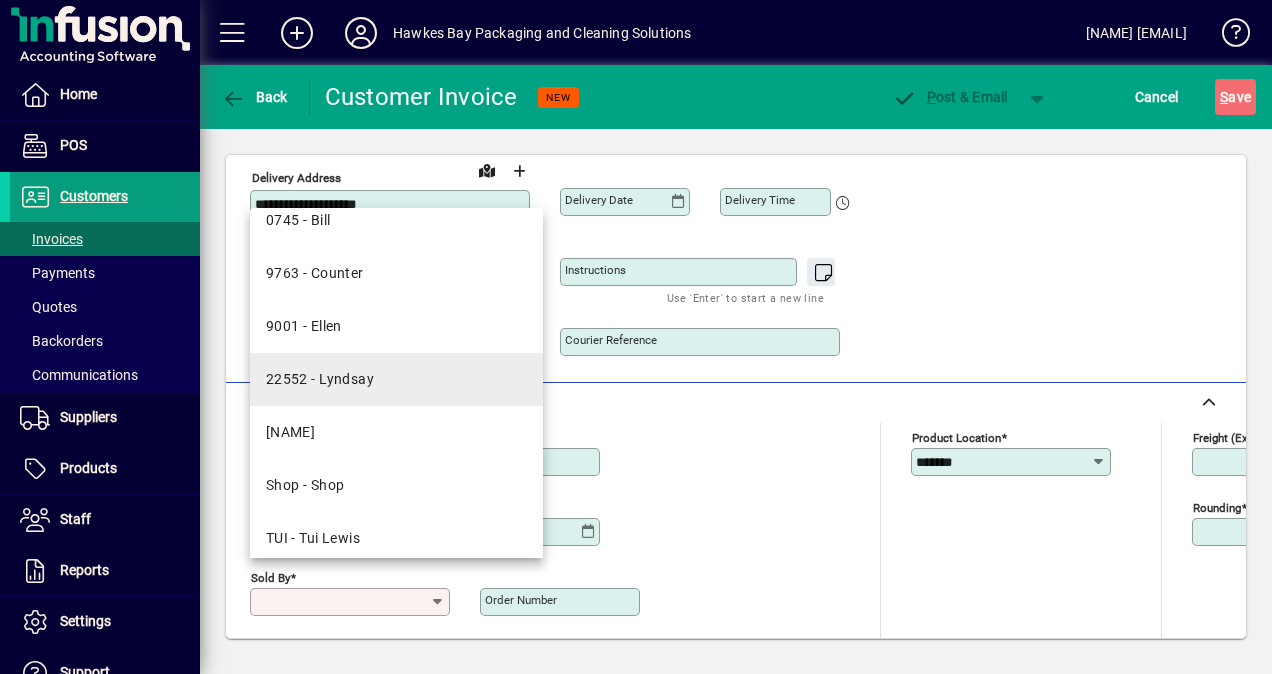 scroll, scrollTop: 196, scrollLeft: 0, axis: vertical 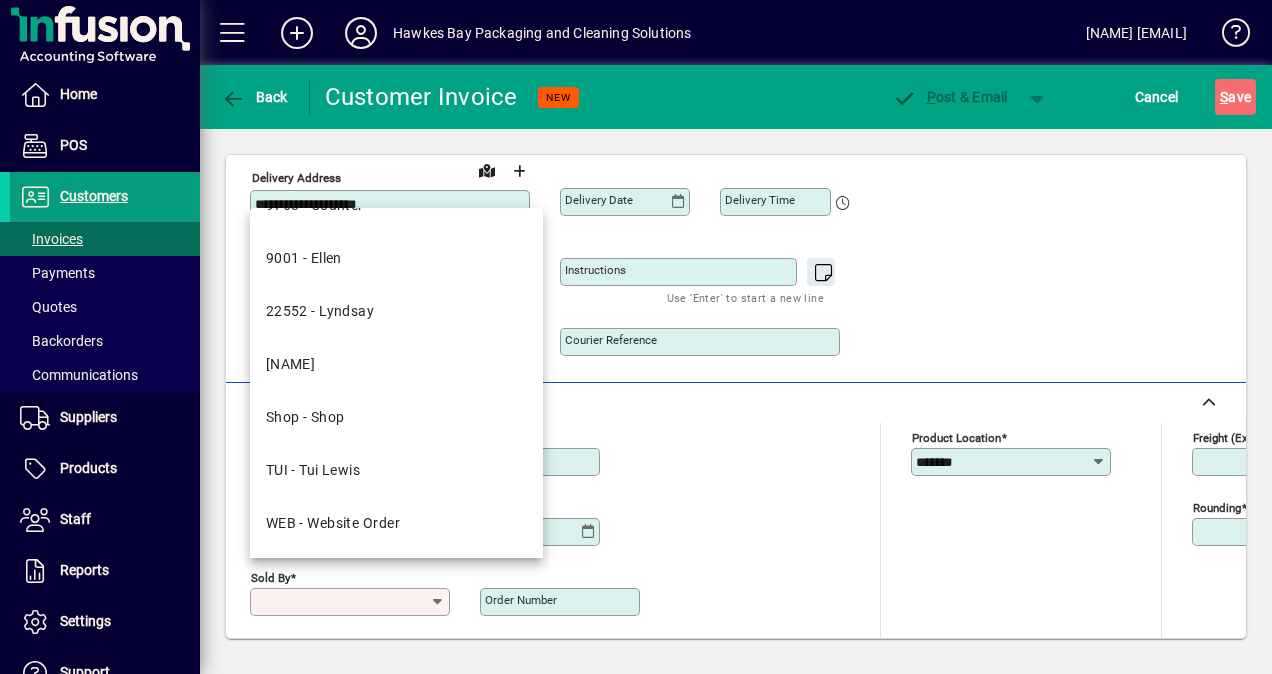 drag, startPoint x: 328, startPoint y: 466, endPoint x: 686, endPoint y: 454, distance: 358.20105 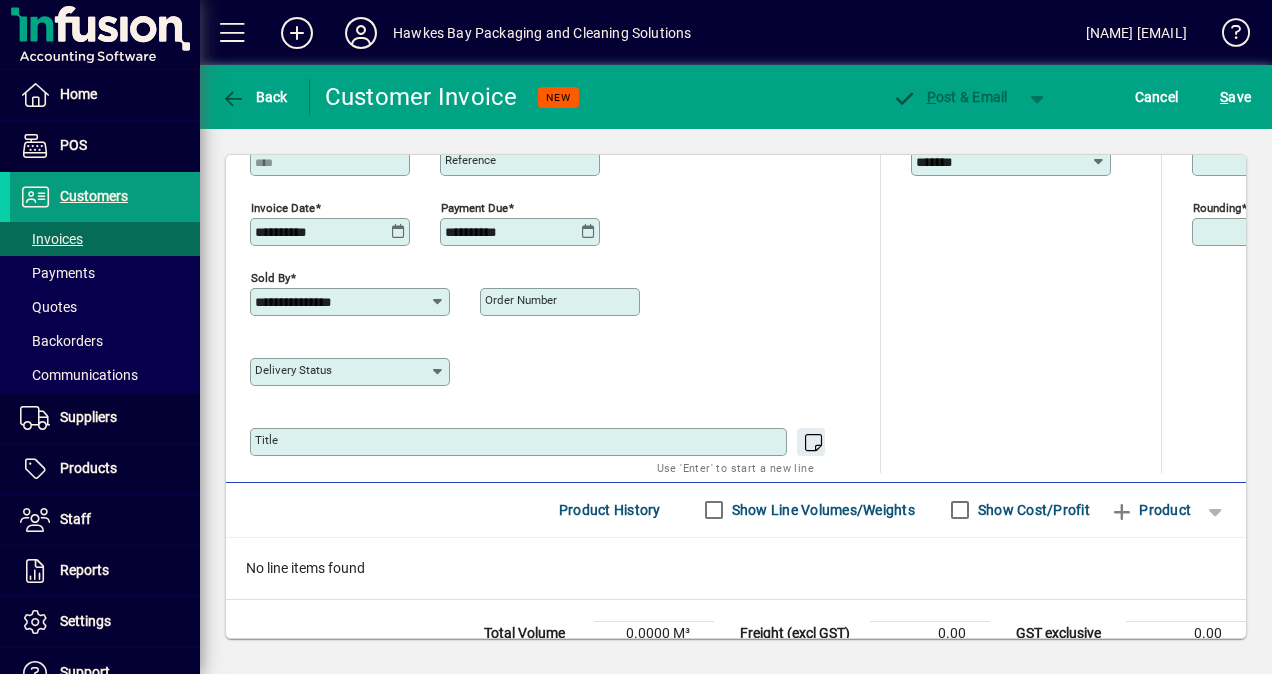 scroll, scrollTop: 858, scrollLeft: 0, axis: vertical 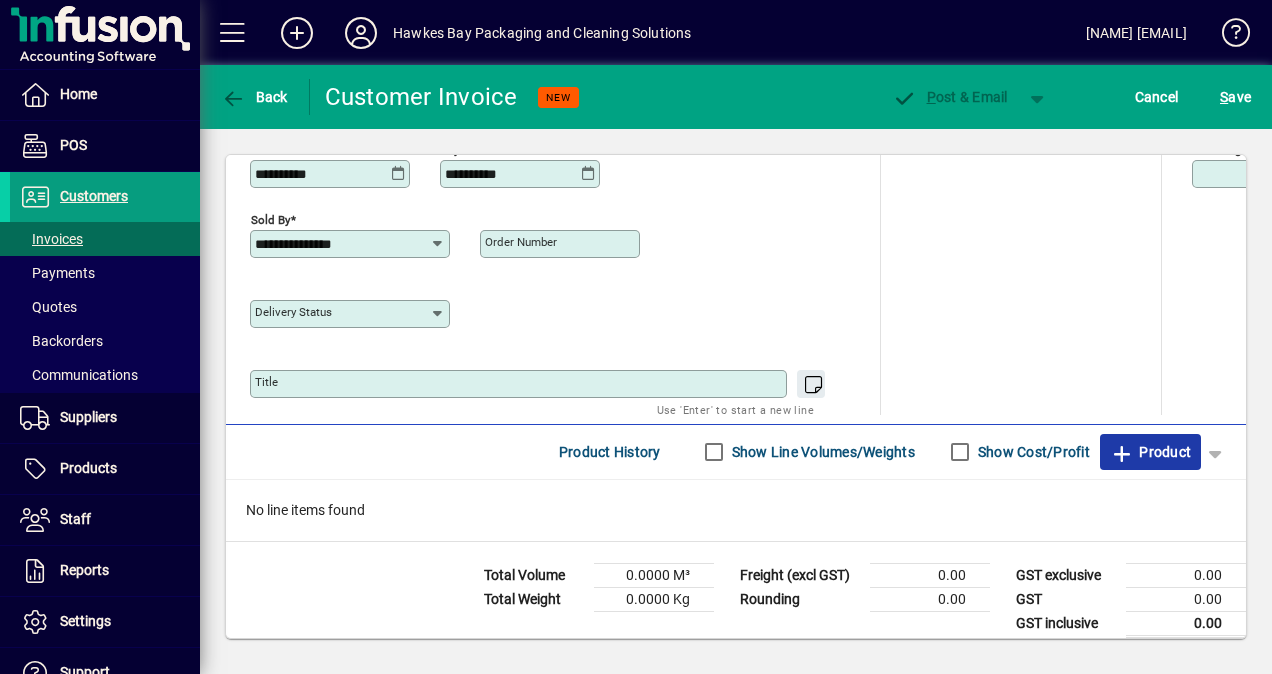 click on "Product" 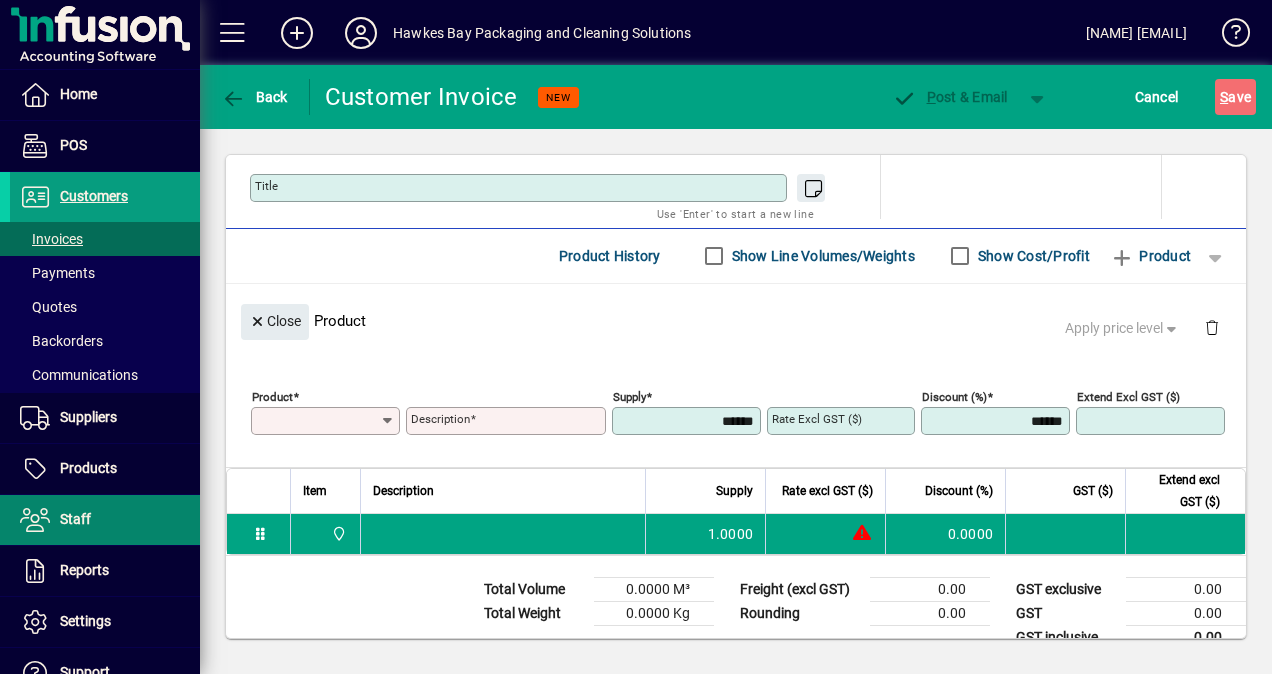 scroll, scrollTop: 207, scrollLeft: 0, axis: vertical 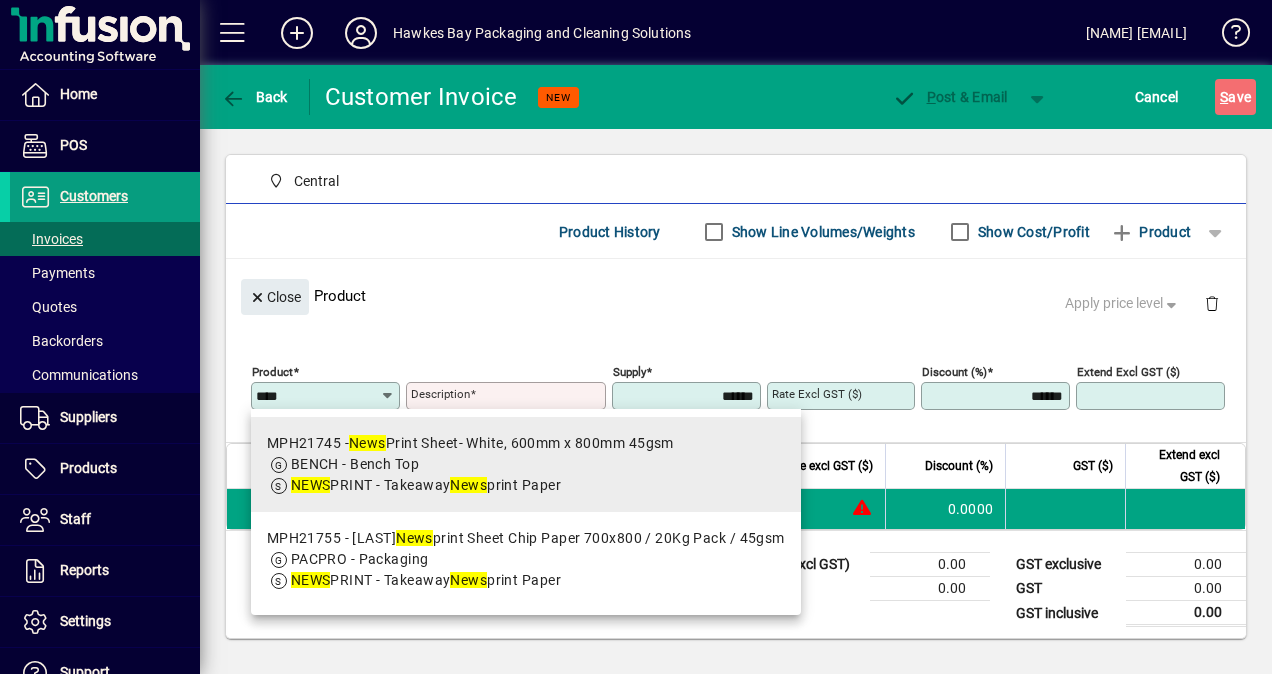 click on "NEWS PRINT - Takeaway  News print  Paper" at bounding box center (426, 485) 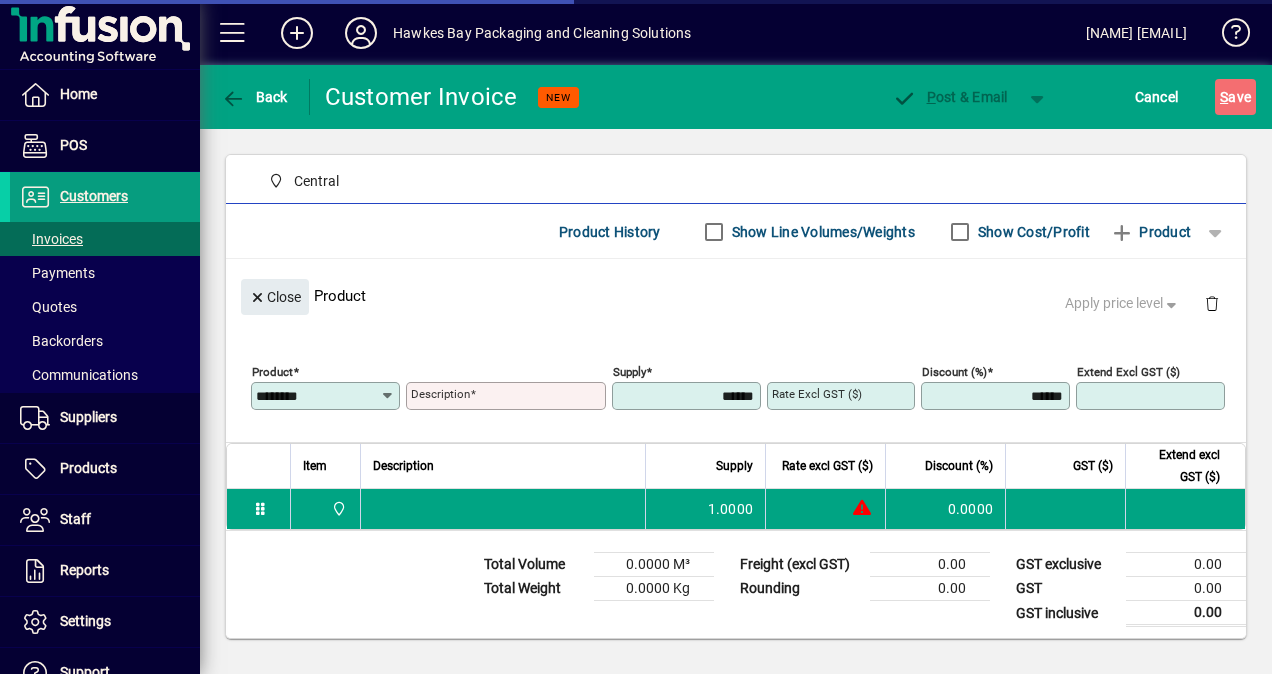 type on "**********" 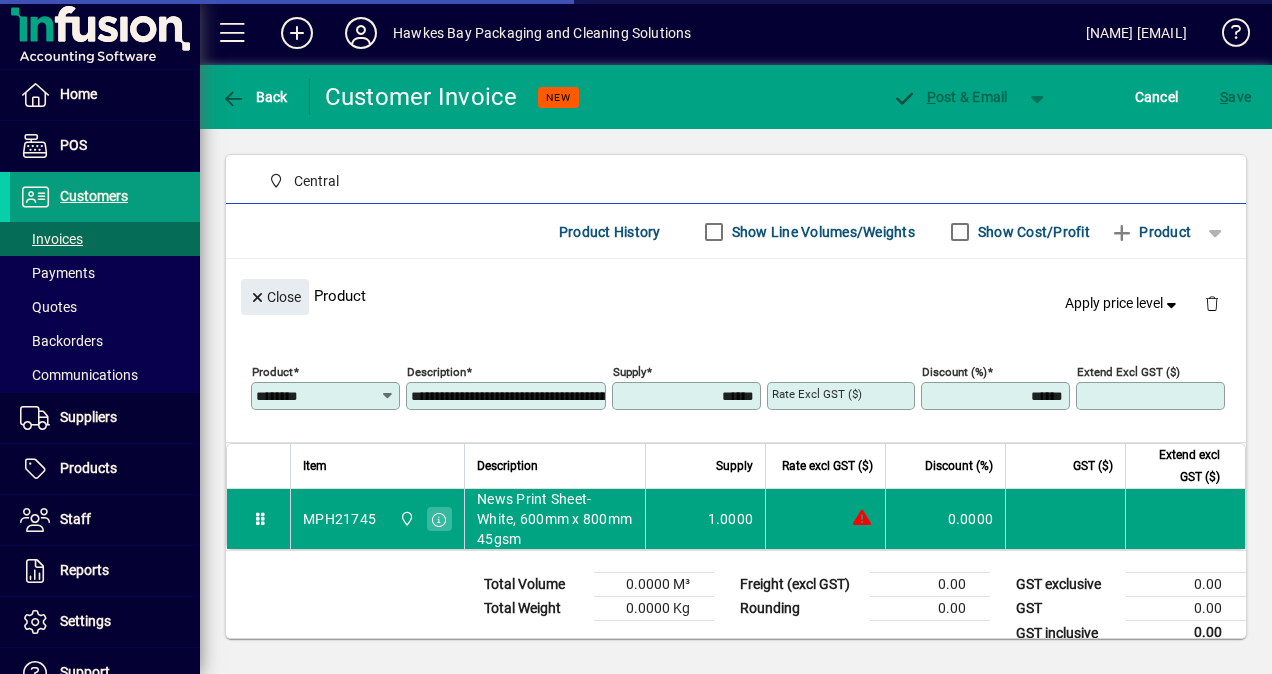 type on "*******" 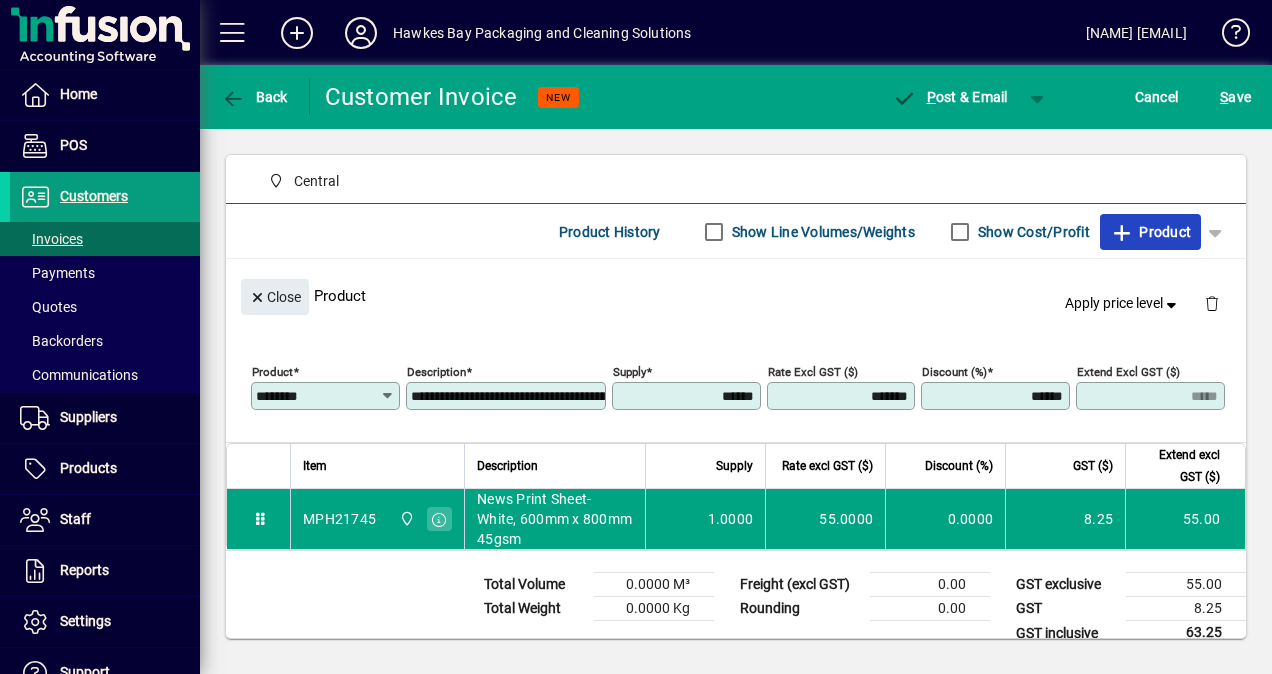 click on "Product" 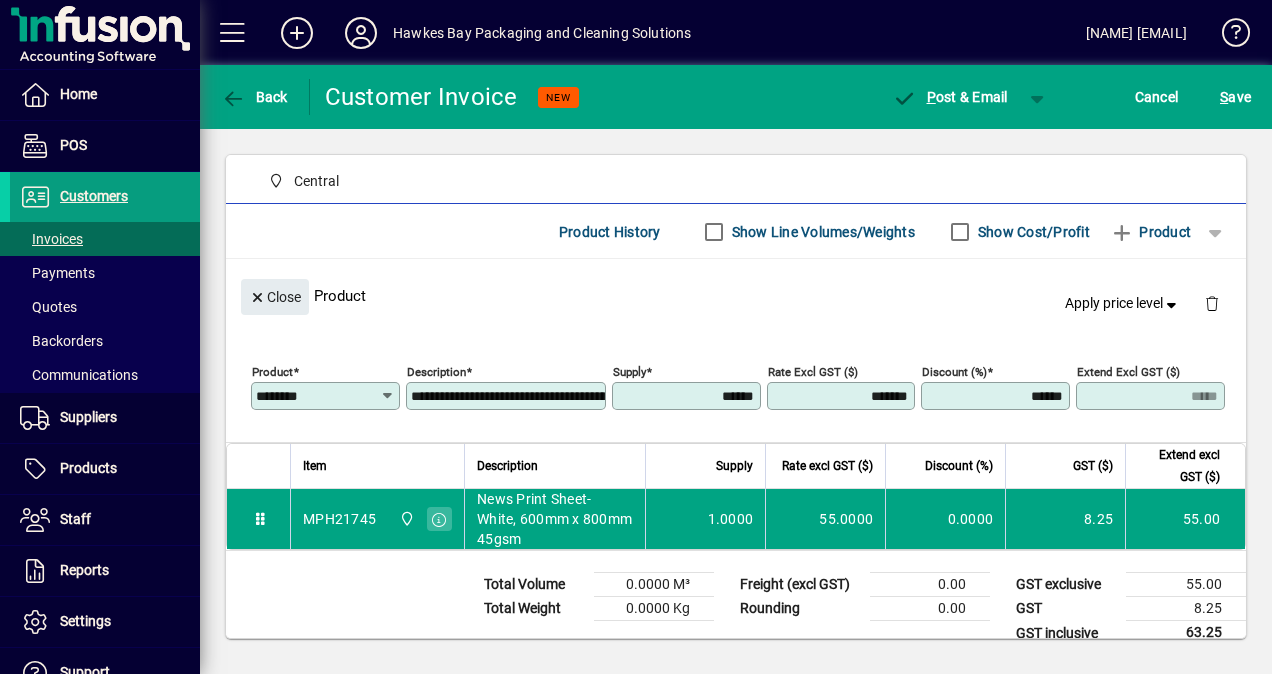 type 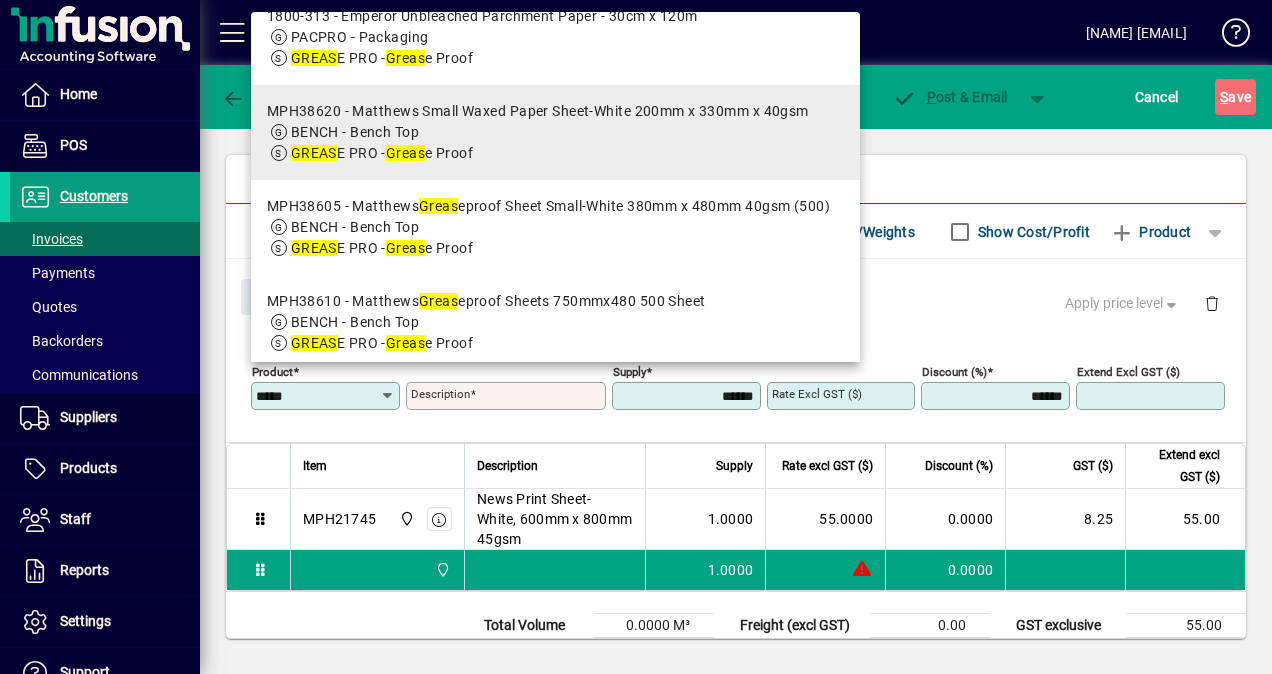 scroll, scrollTop: 0, scrollLeft: 0, axis: both 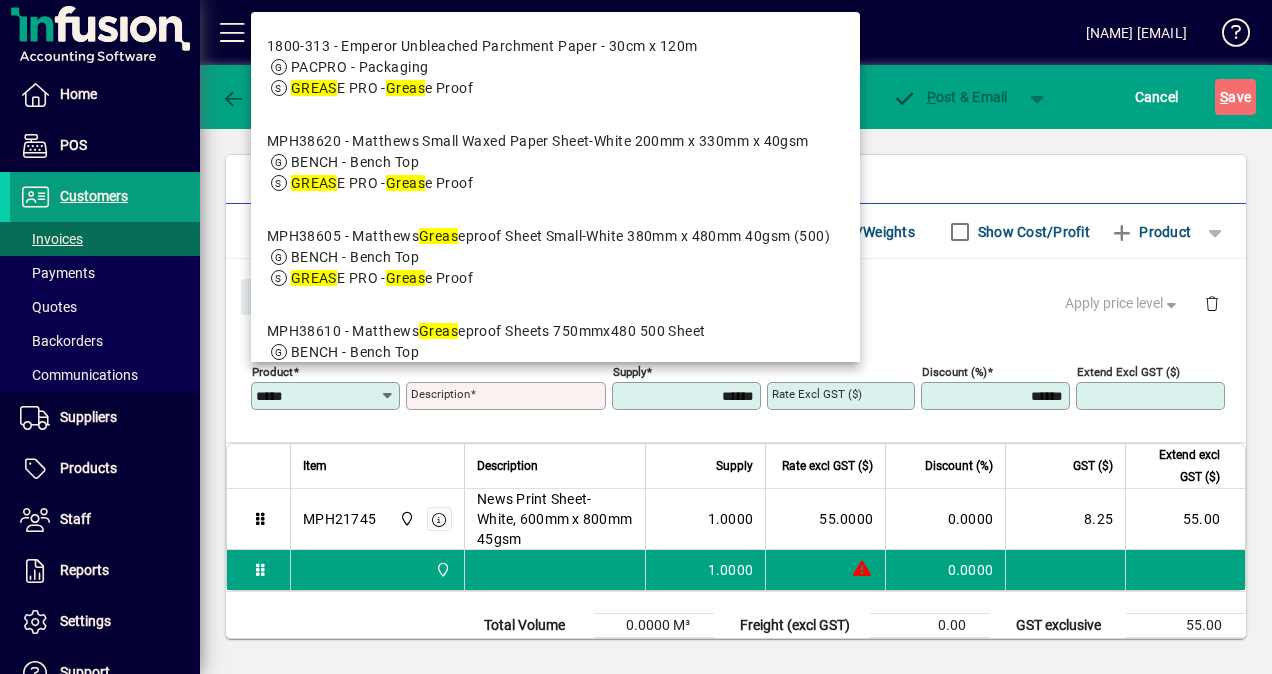 type on "*****" 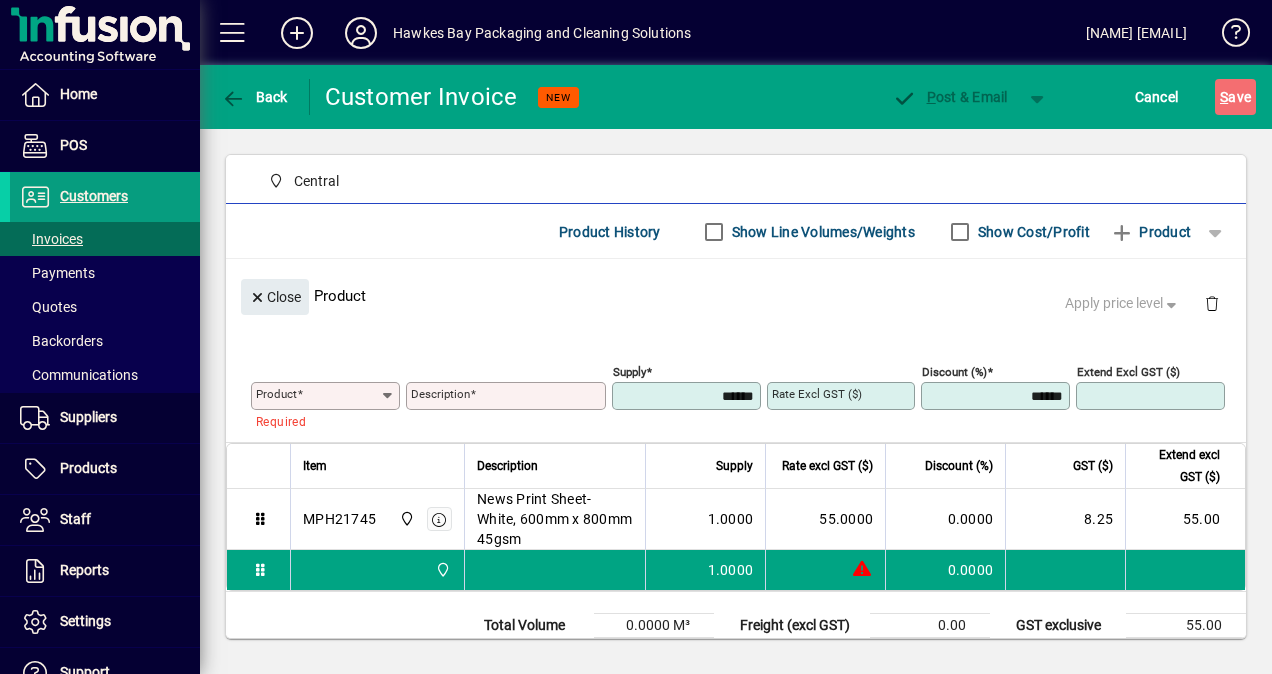 scroll, scrollTop: 107, scrollLeft: 0, axis: vertical 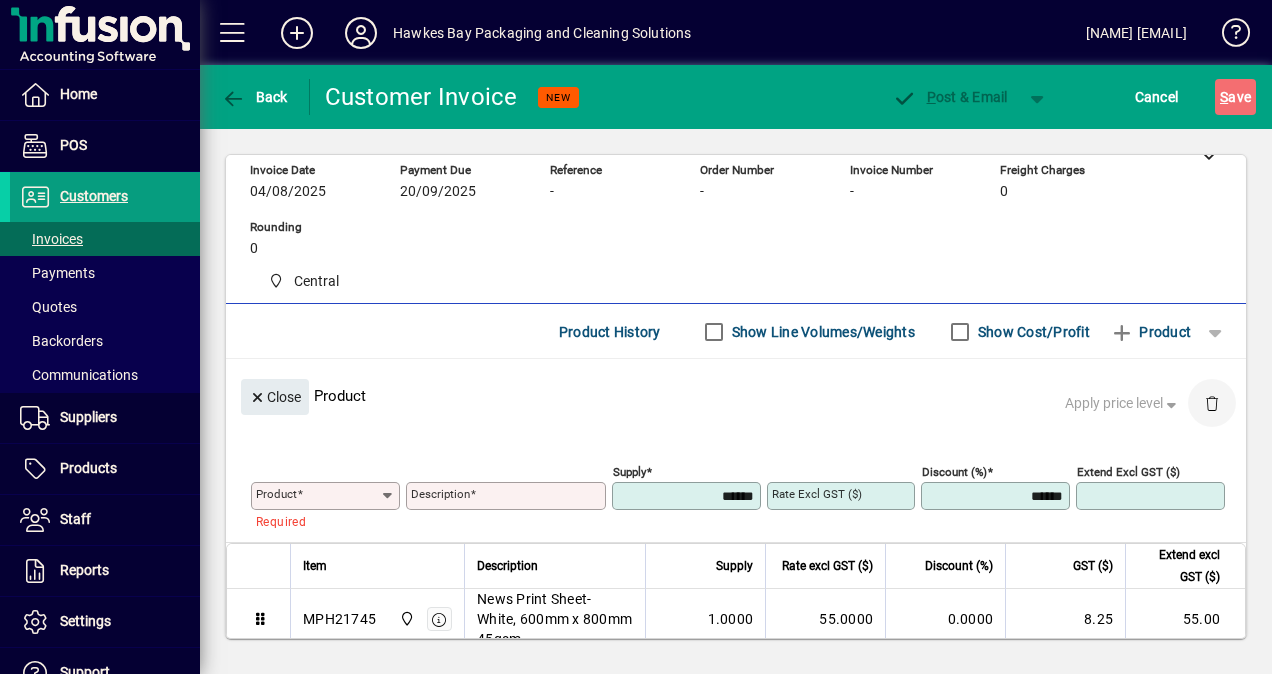 click 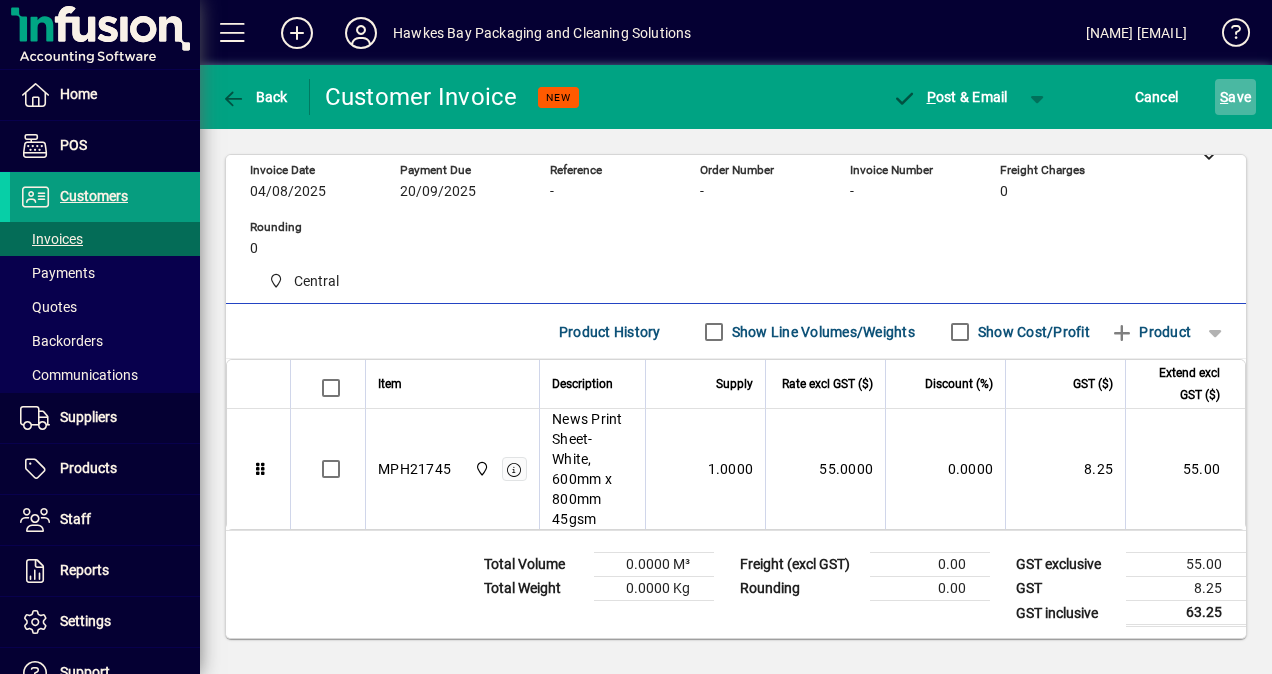 click on "S ave" 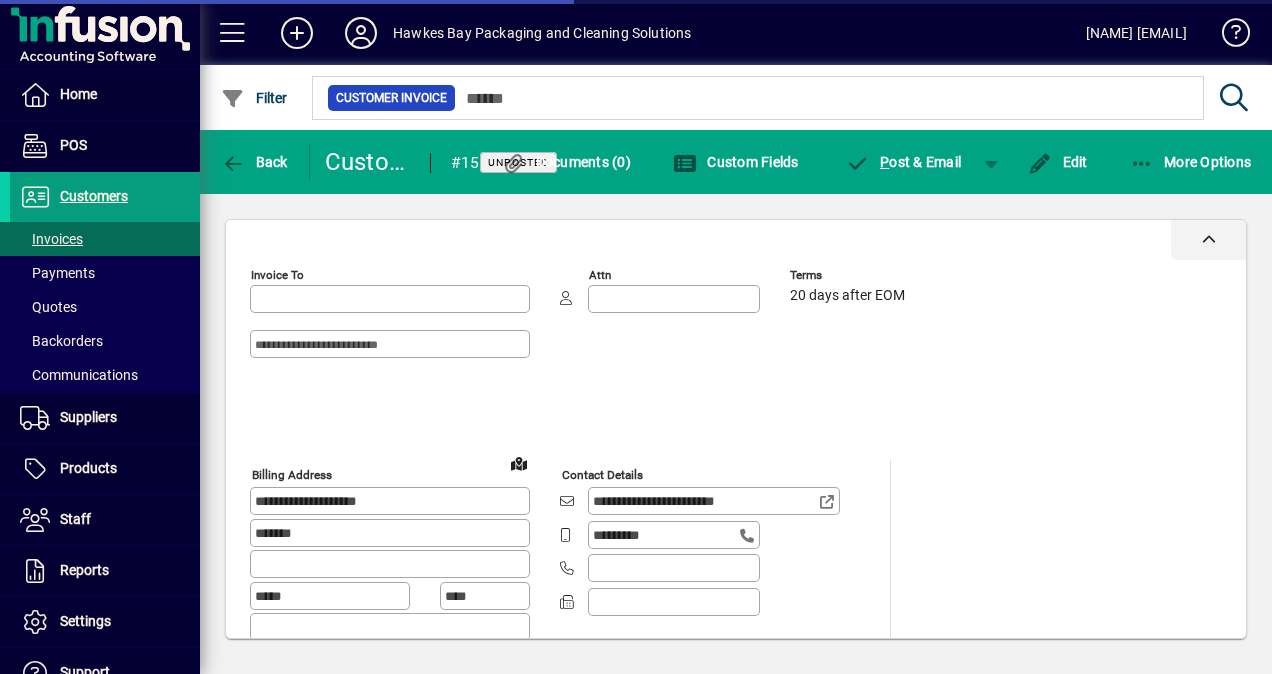 type on "**********" 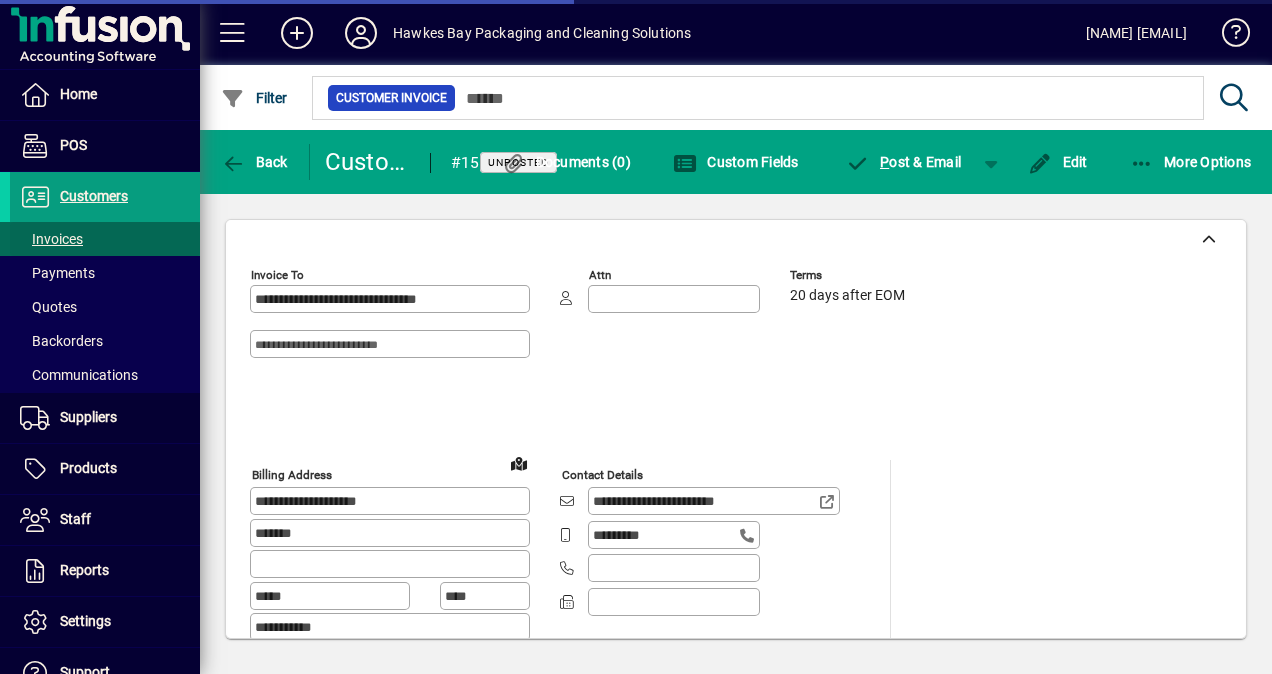 type on "**********" 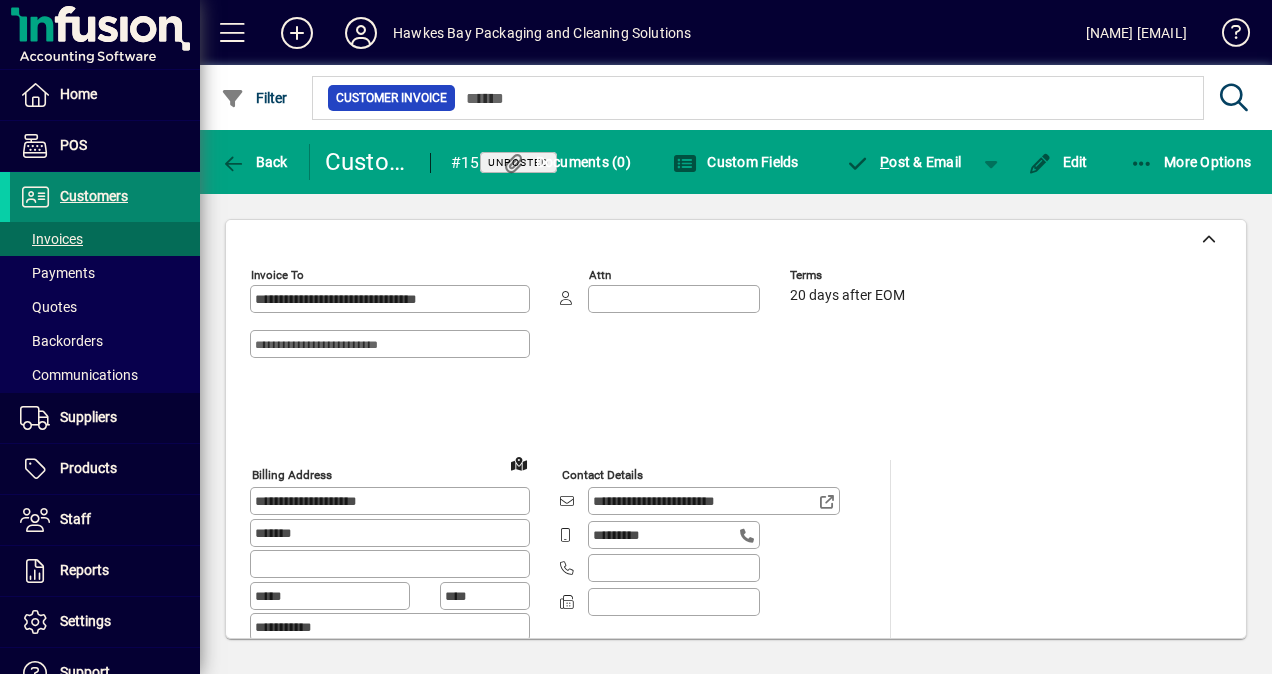 click on "Customers" at bounding box center [94, 196] 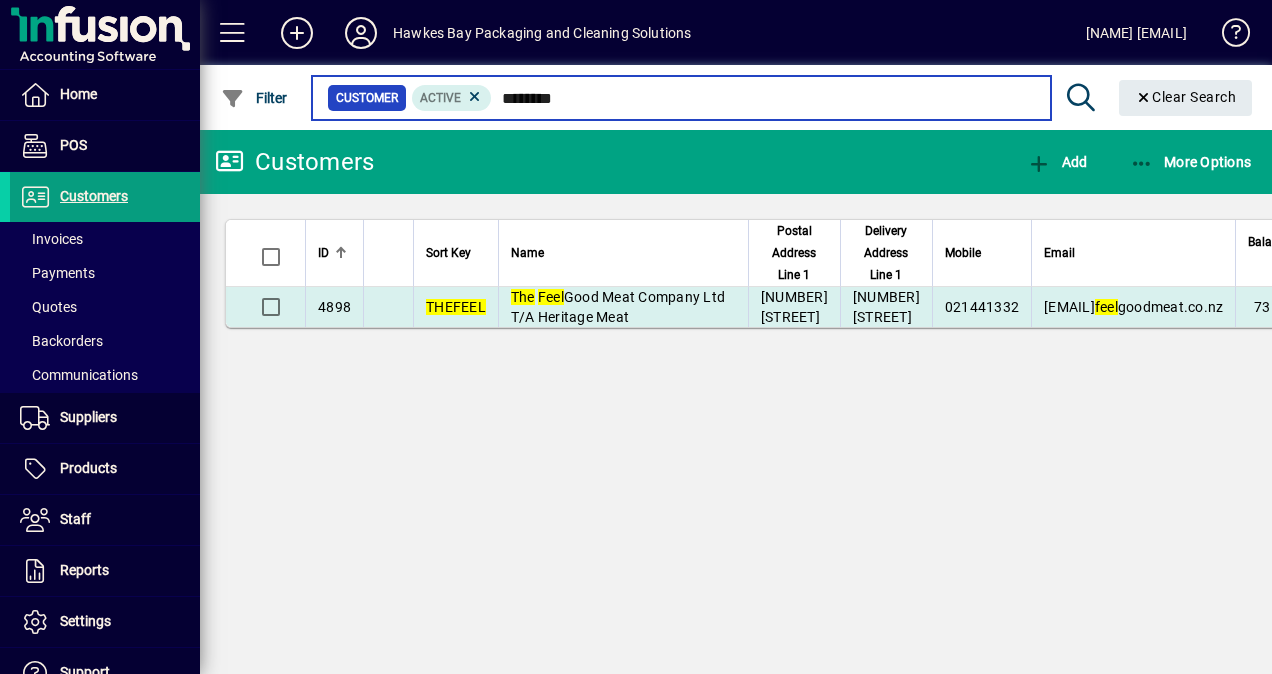 type on "********" 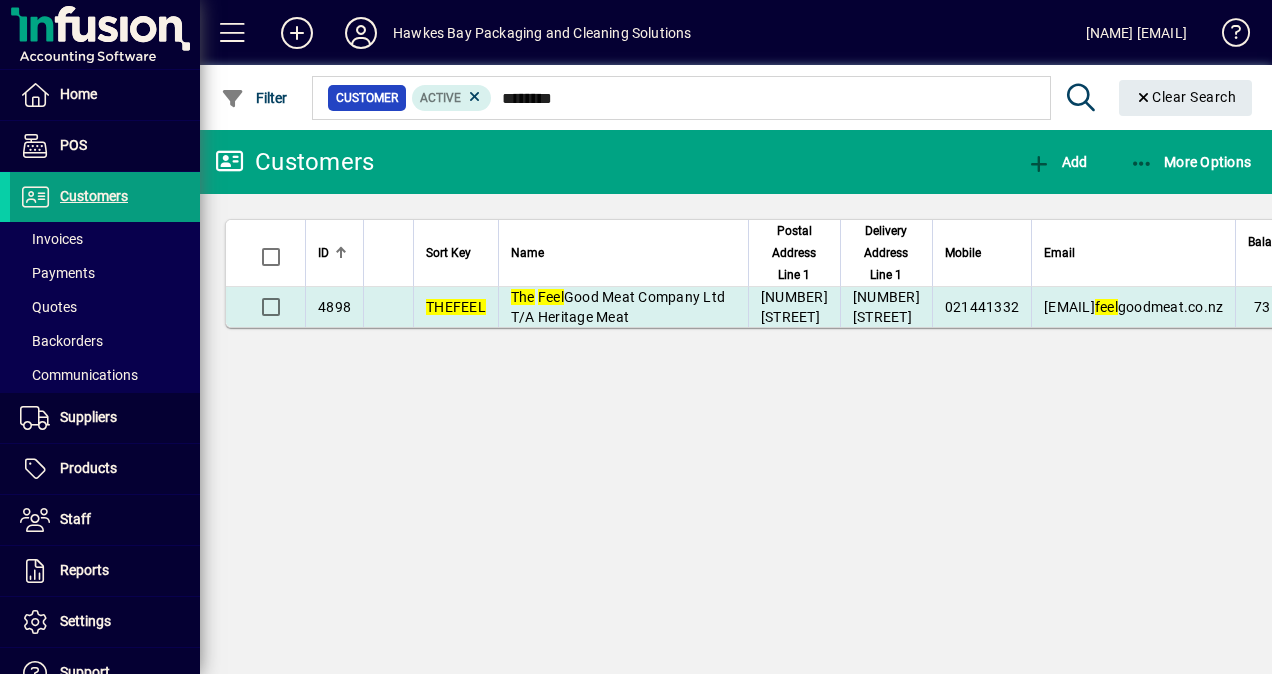 click on "[COMPANY_NAME]" at bounding box center [618, 307] 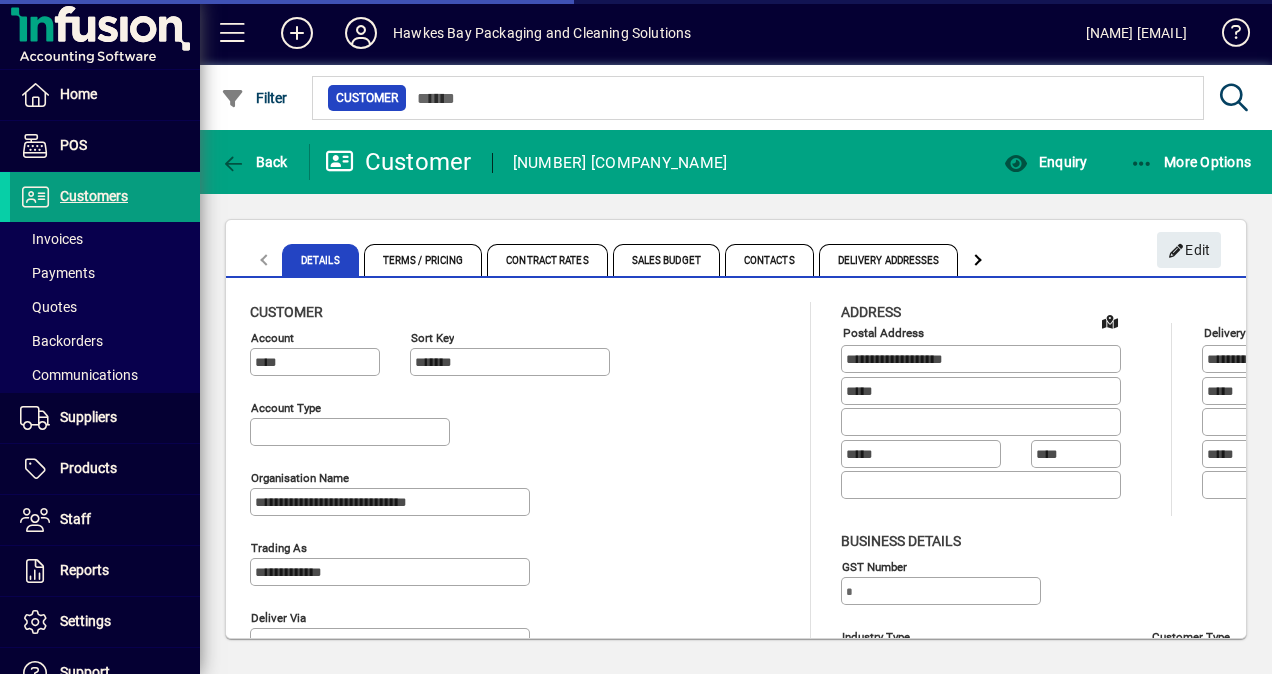 type on "**********" 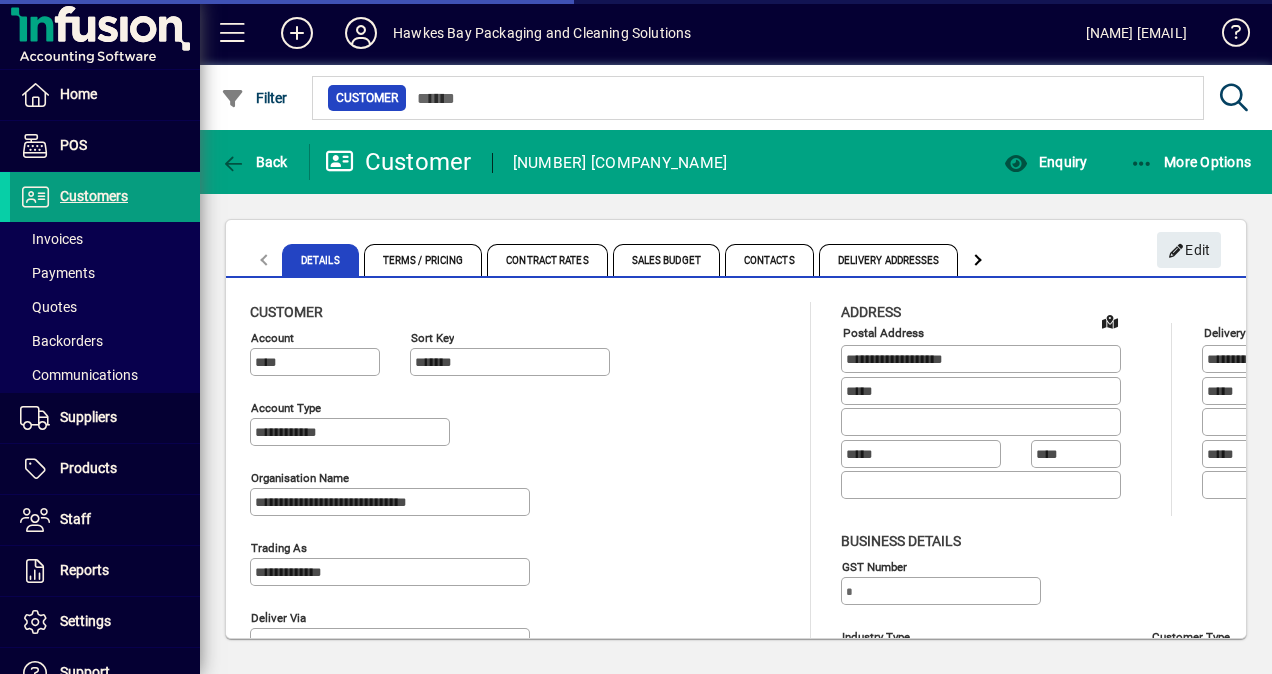 type on "**********" 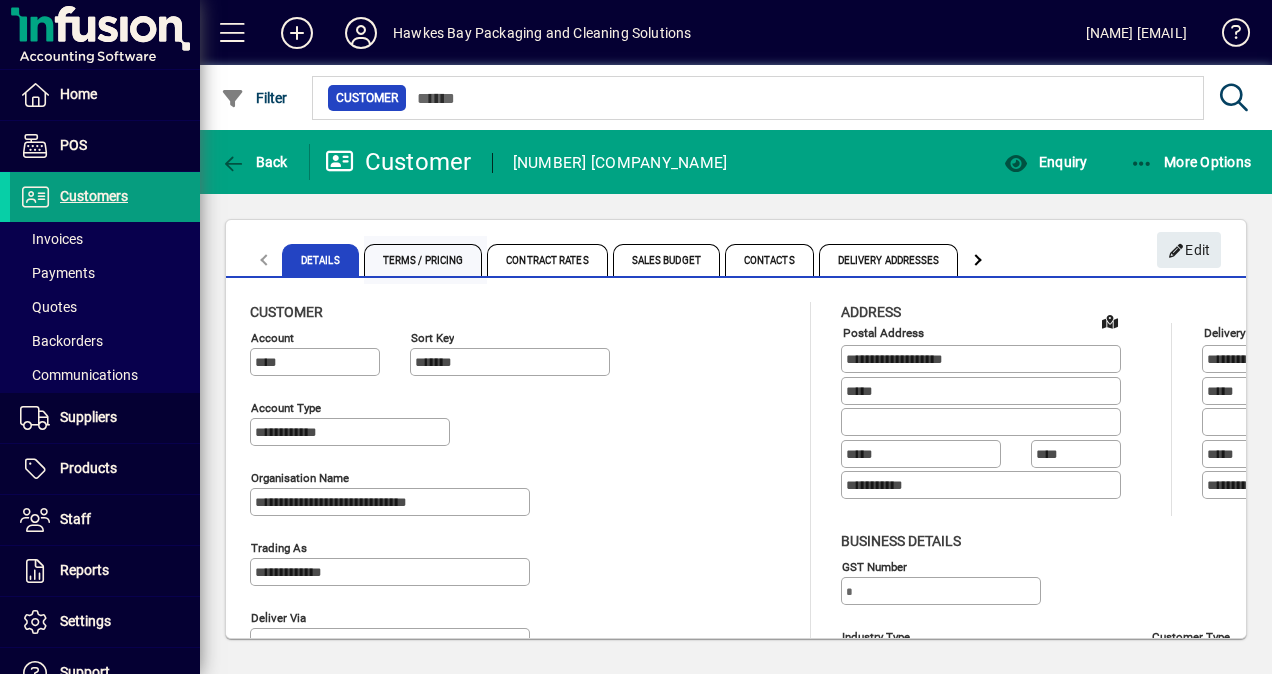 click on "Terms / Pricing" at bounding box center [423, 260] 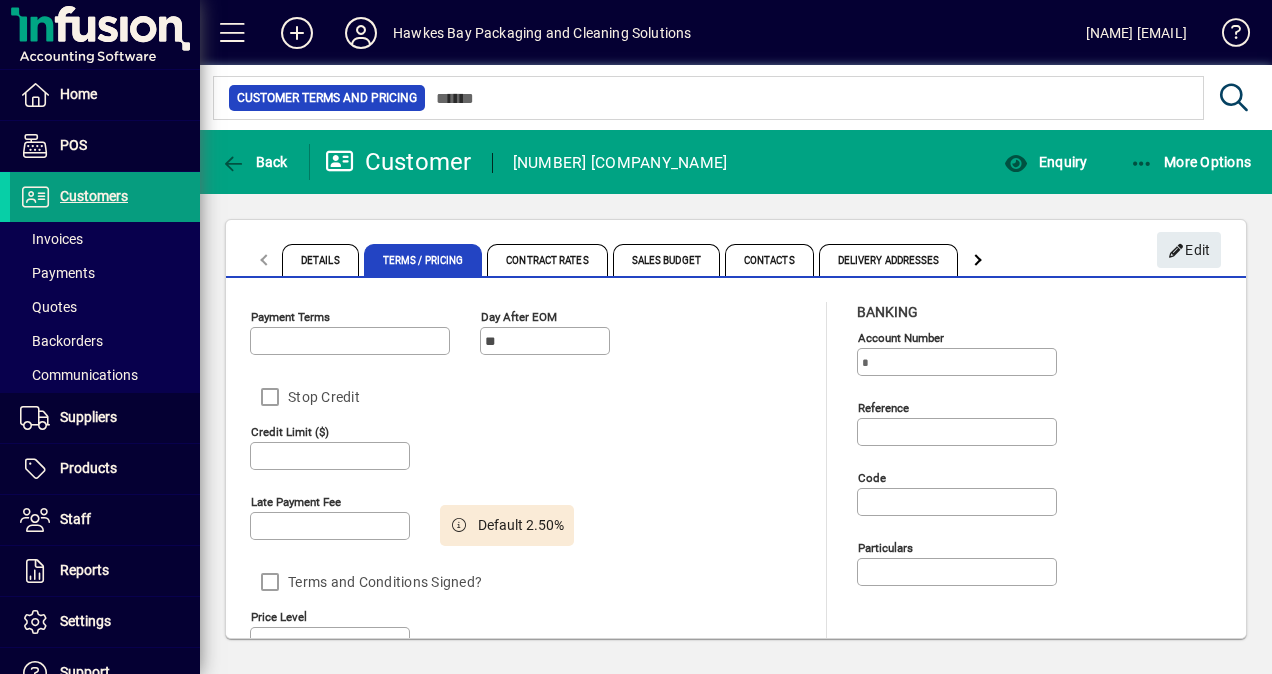 type on "**********" 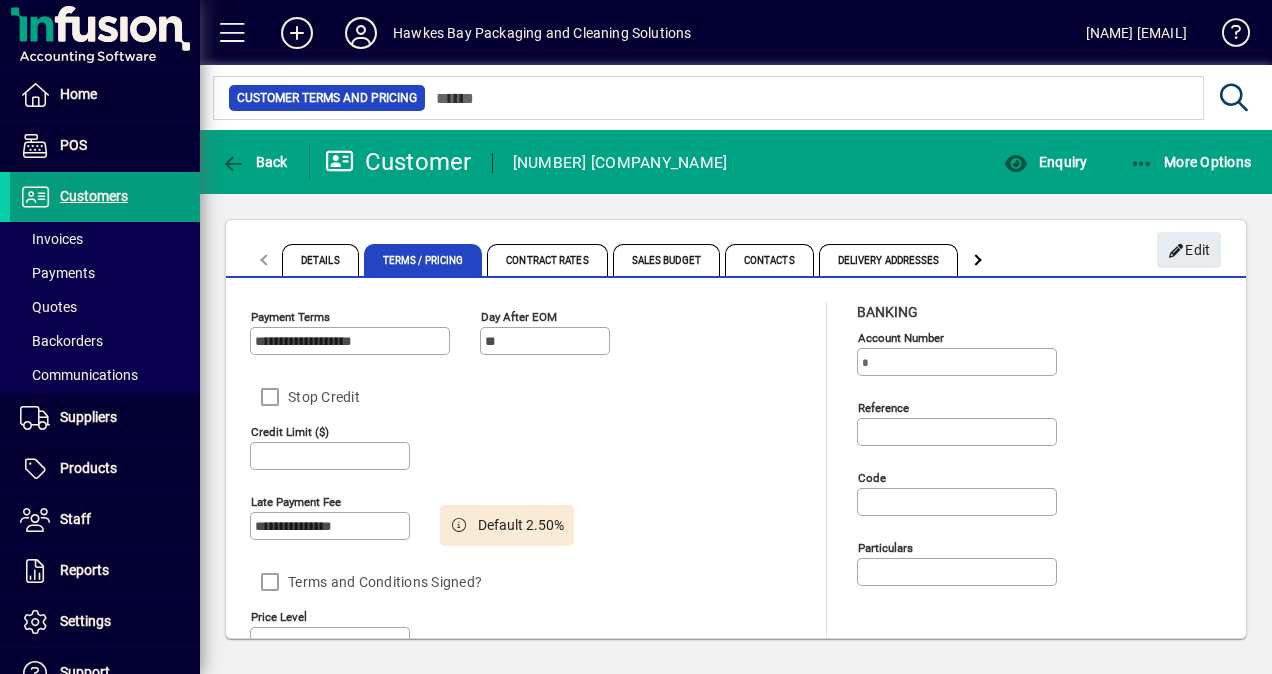 type on "******" 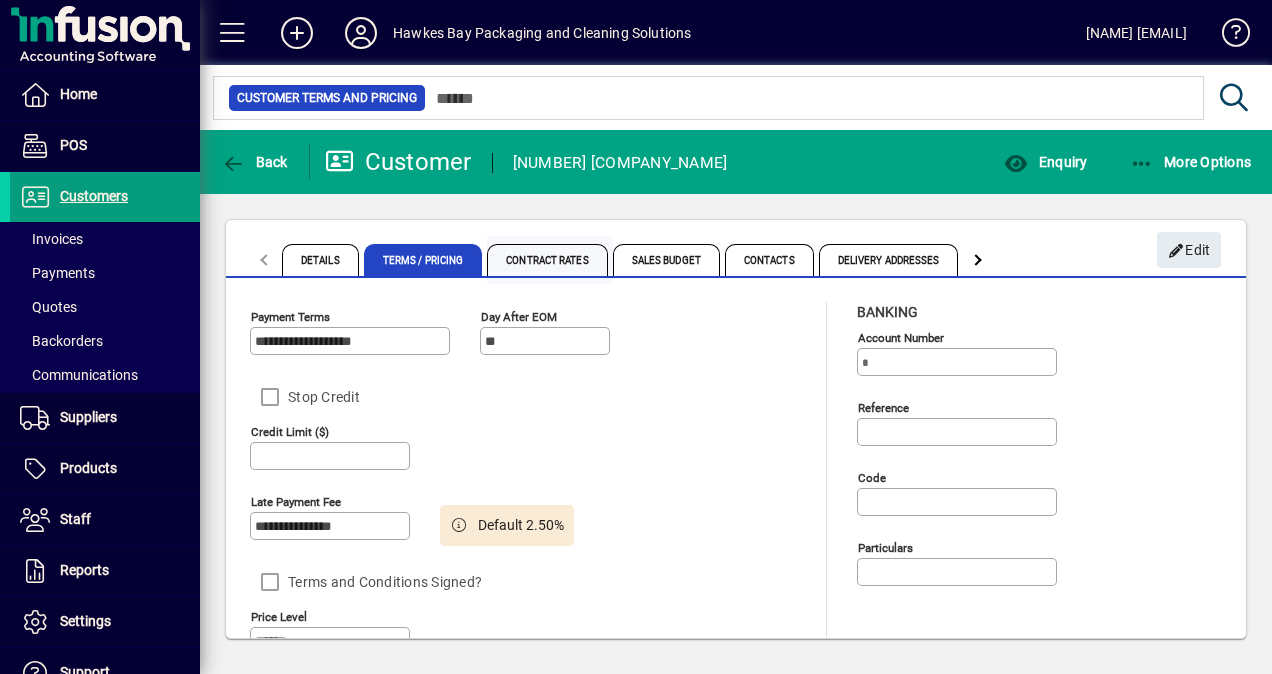 click on "Contract Rates" at bounding box center (547, 260) 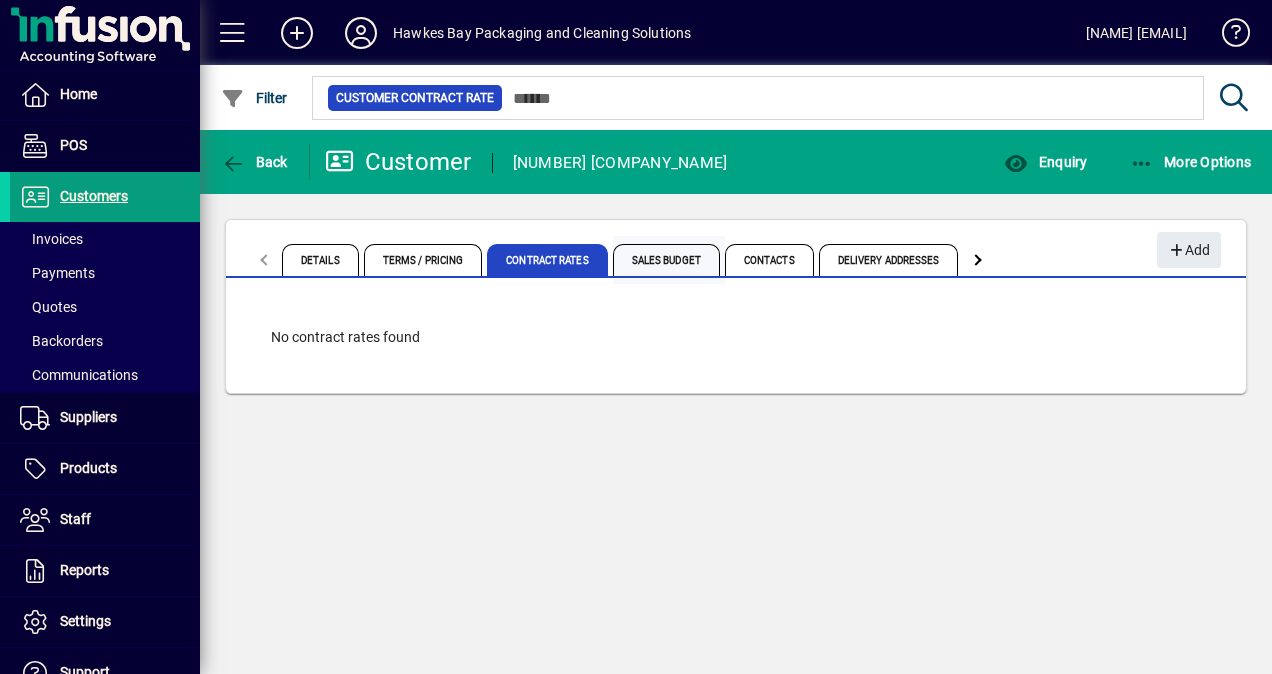 click on "Sales Budget" at bounding box center [666, 260] 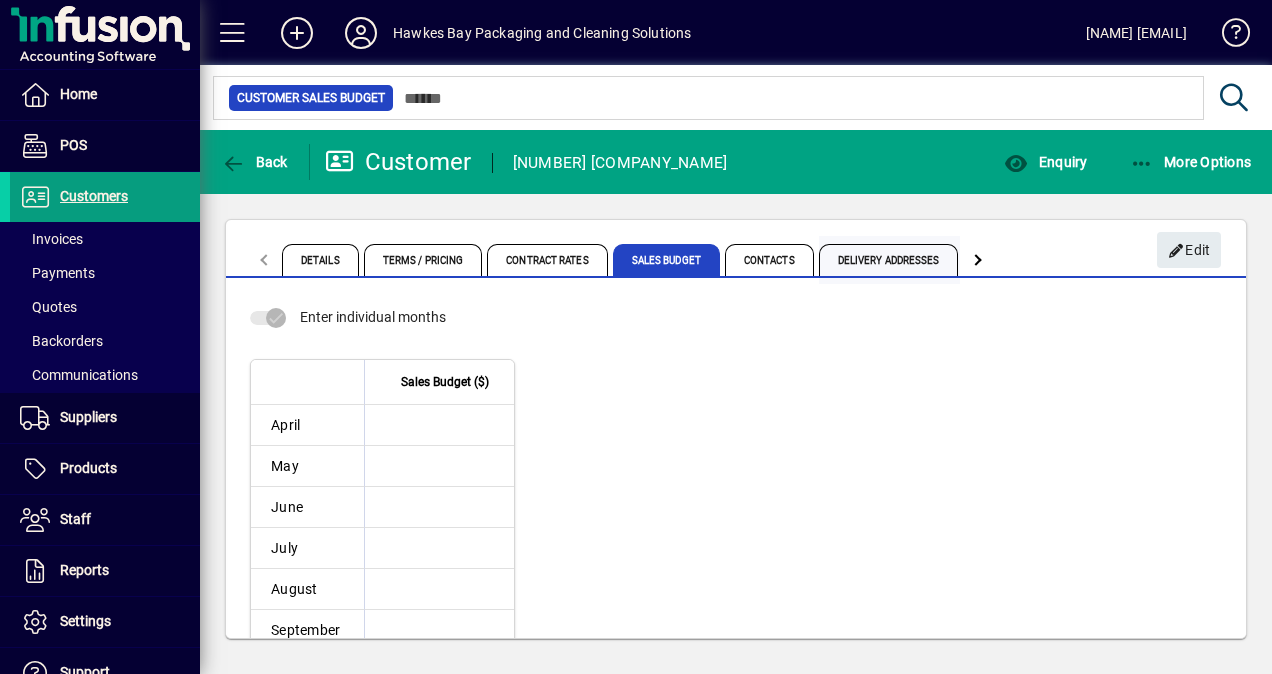 drag, startPoint x: 764, startPoint y: 253, endPoint x: 926, endPoint y: 255, distance: 162.01234 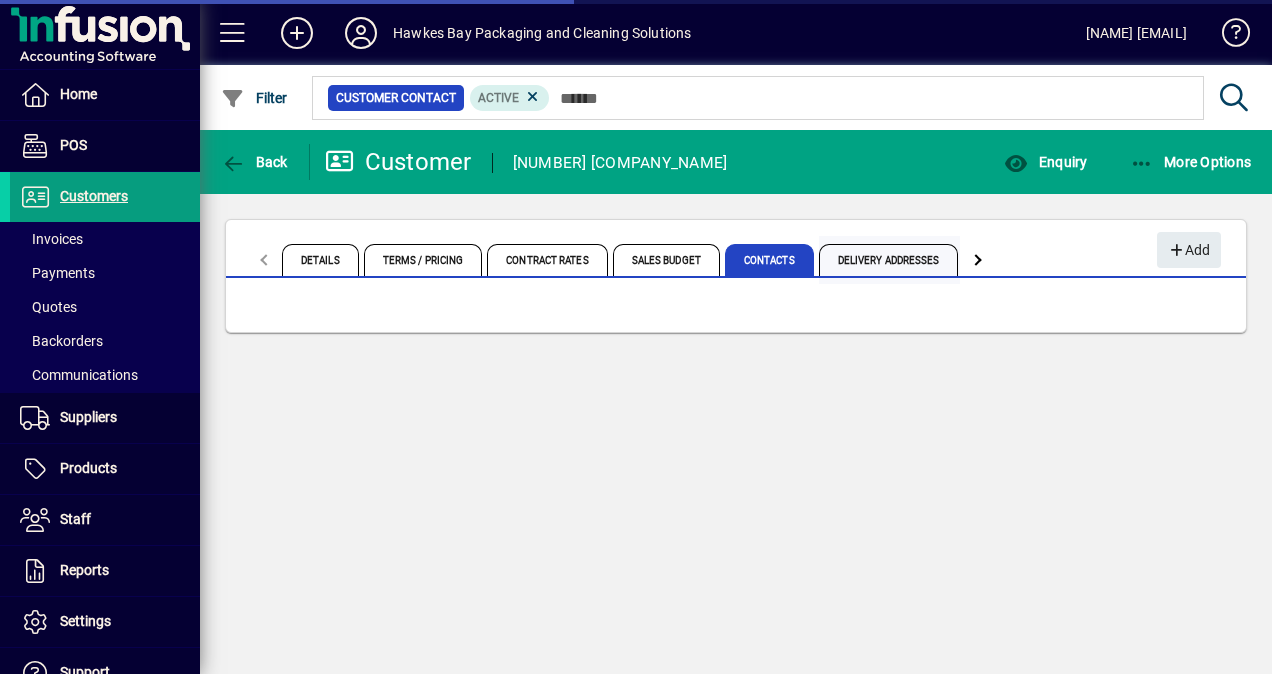 click on "Delivery Addresses" at bounding box center (889, 260) 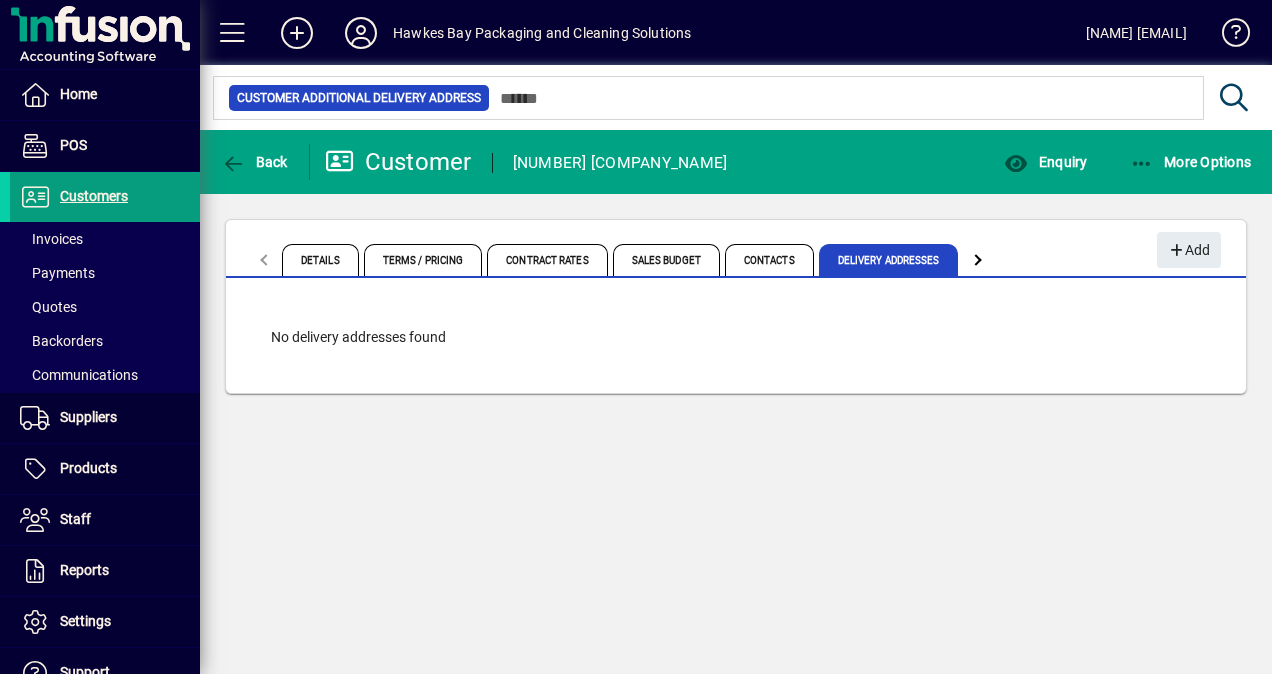 click 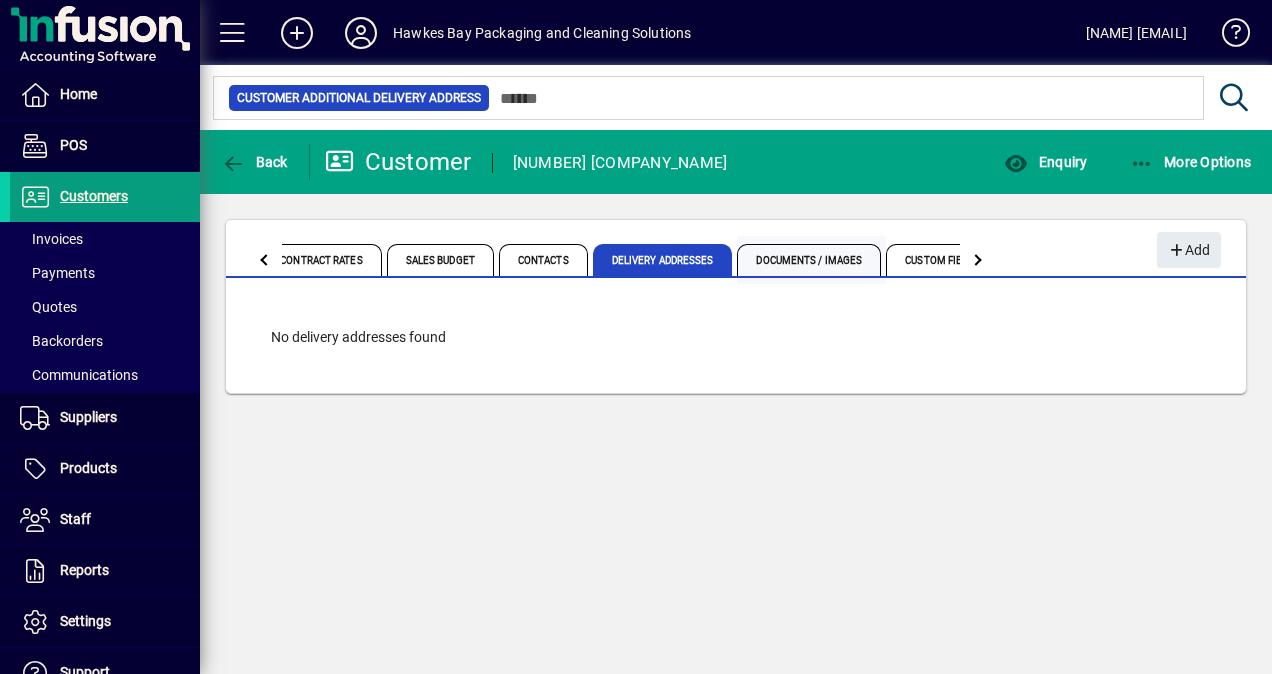 click on "Documents / Images" at bounding box center (809, 260) 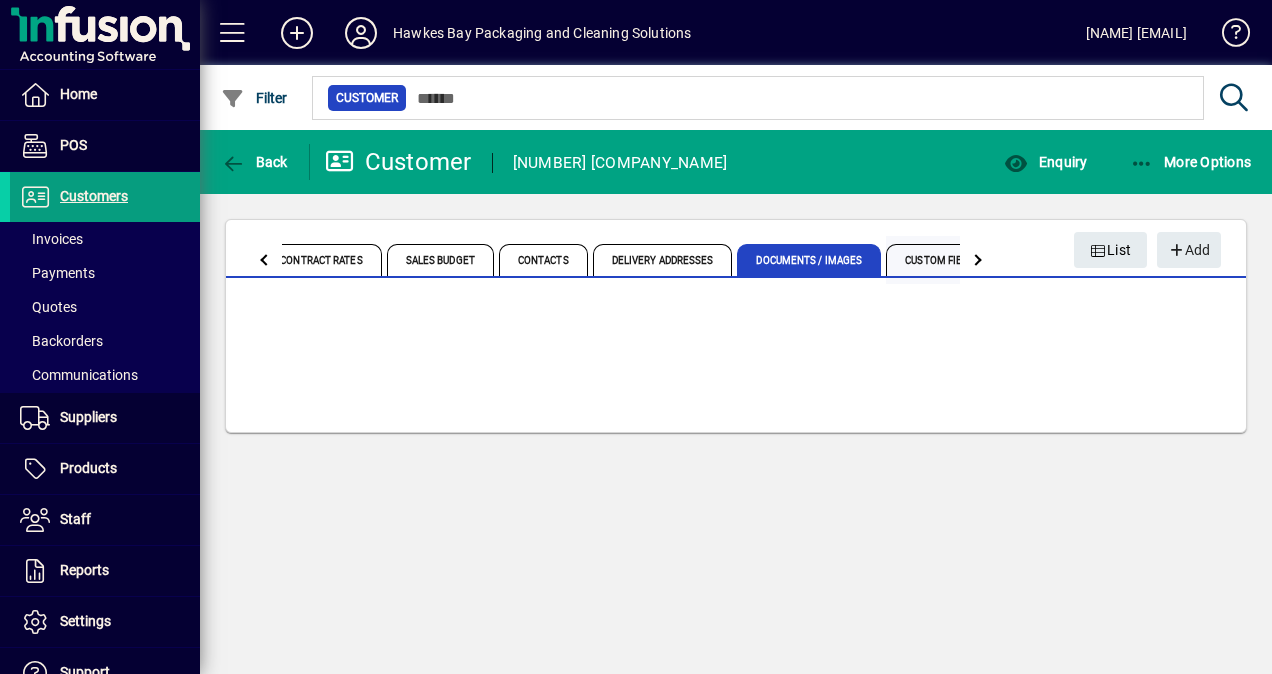 click on "Custom Fields" at bounding box center [942, 260] 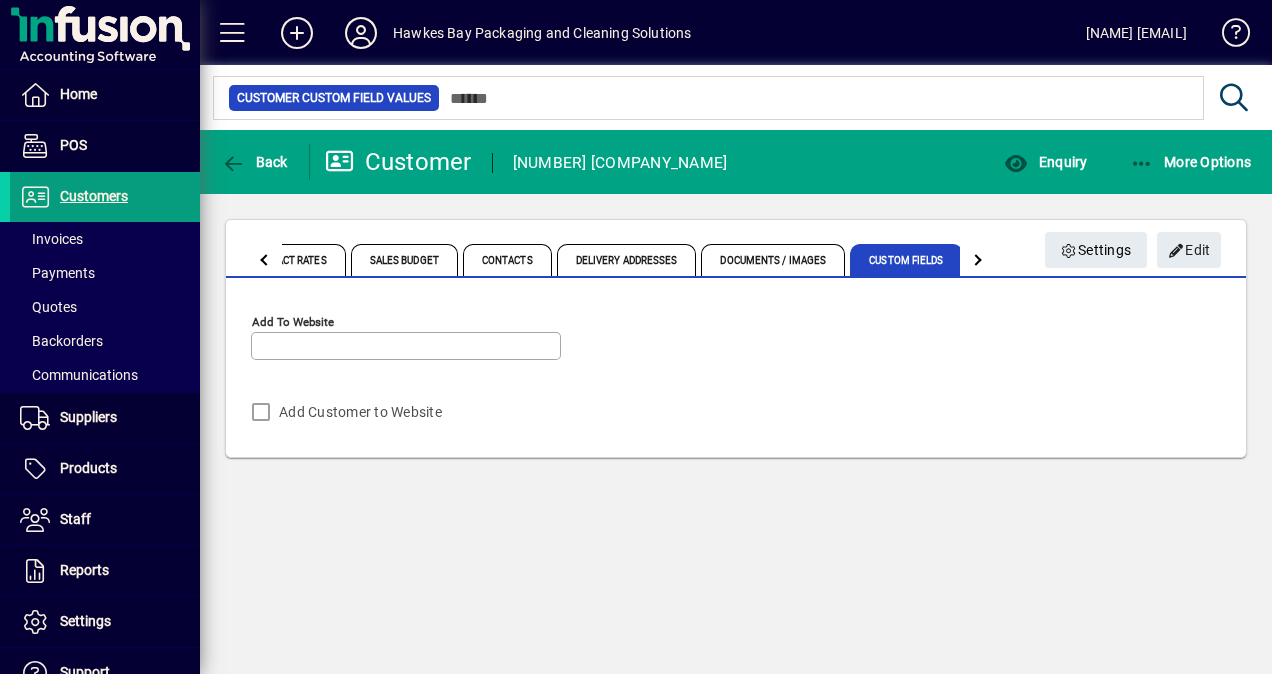 click 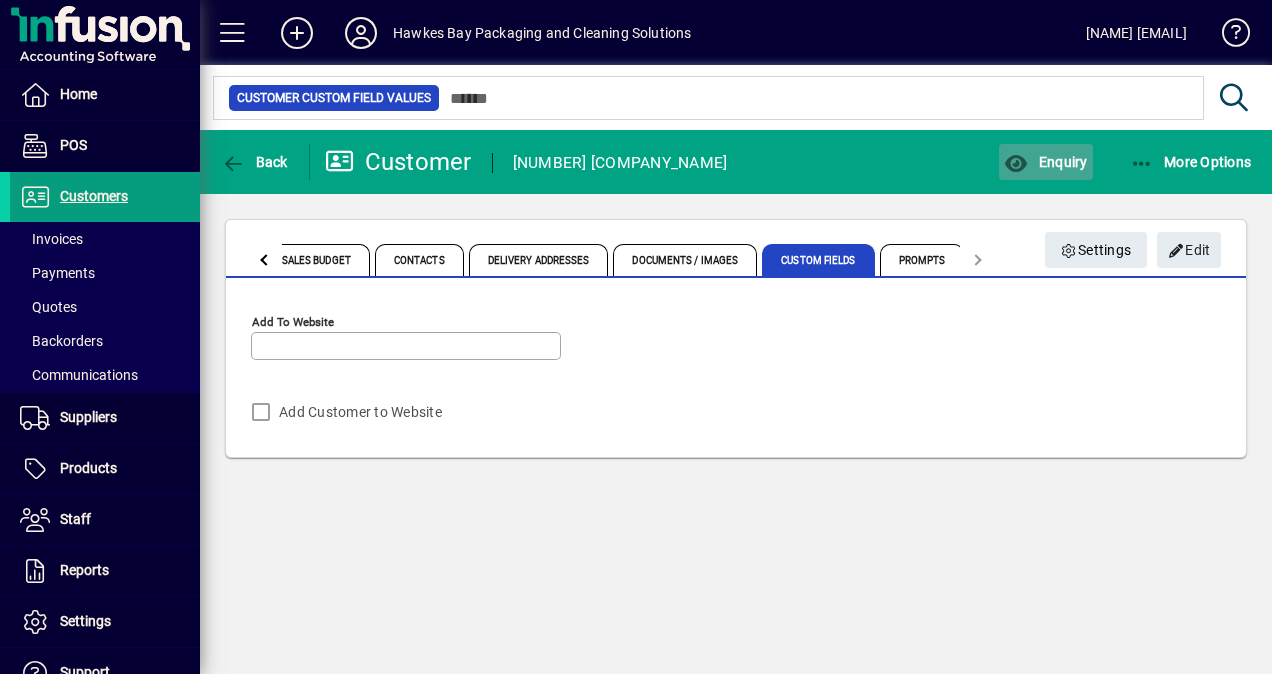 click on "Enquiry" 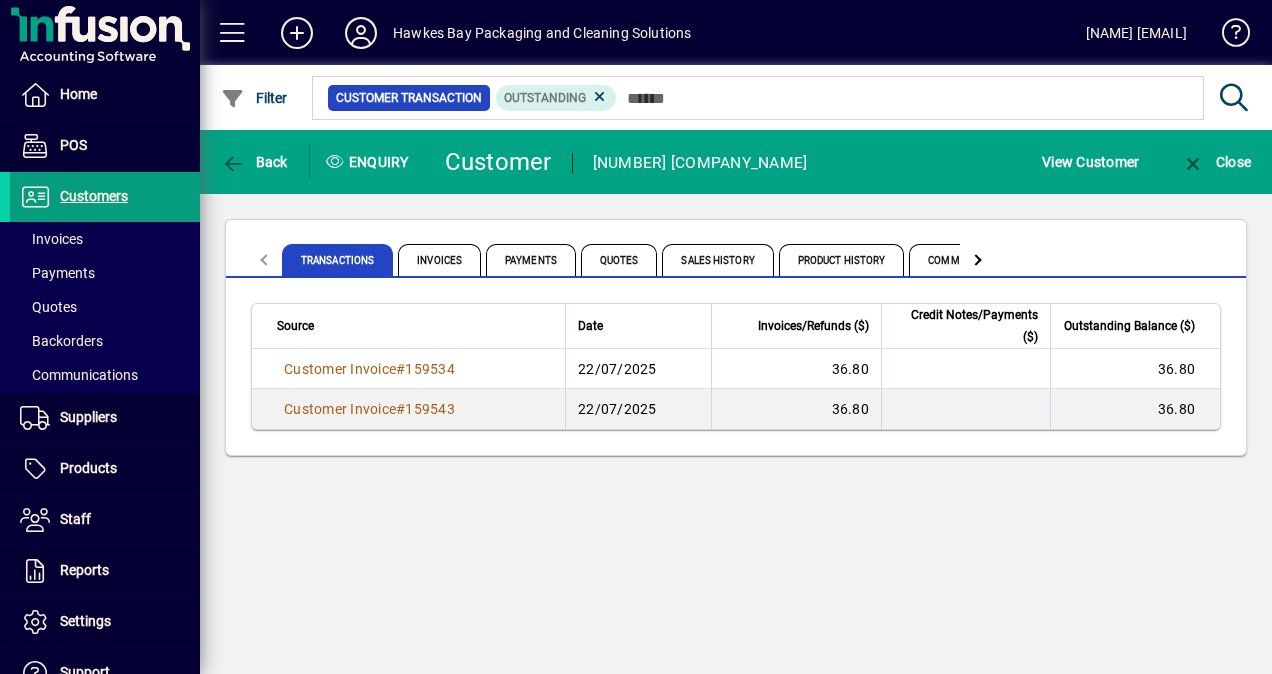 drag, startPoint x: 368, startPoint y: 370, endPoint x: 382, endPoint y: 365, distance: 14.866069 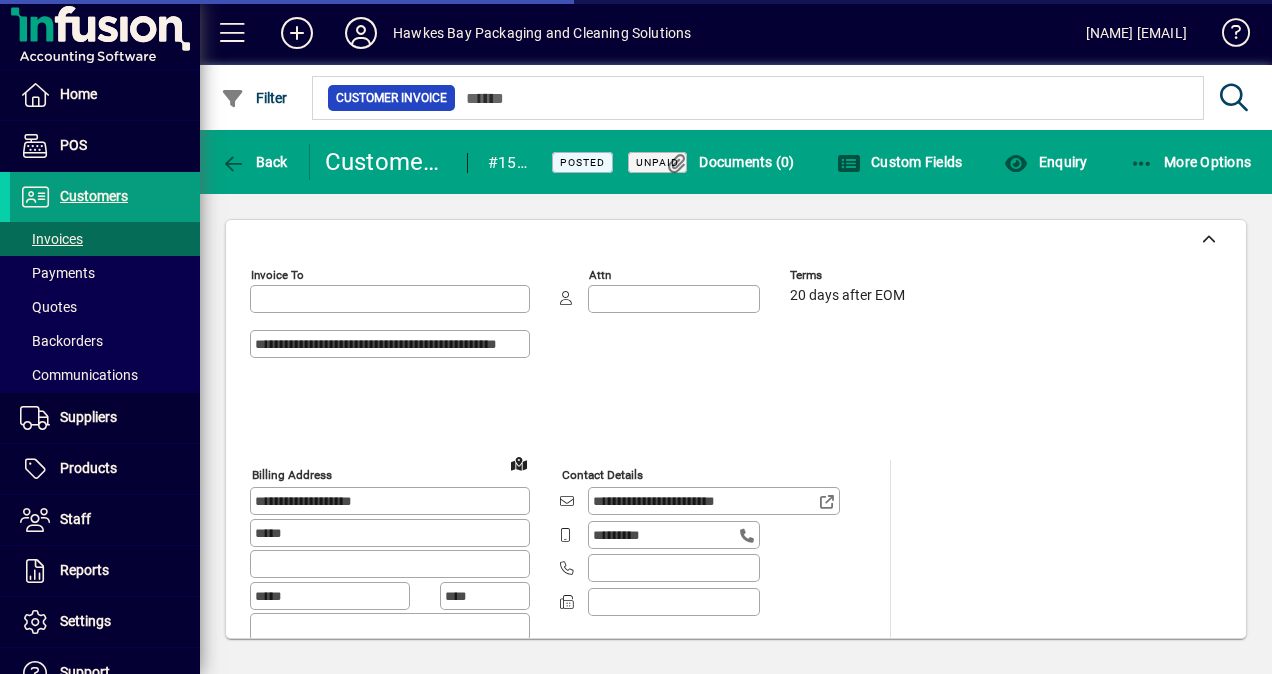 type on "**********" 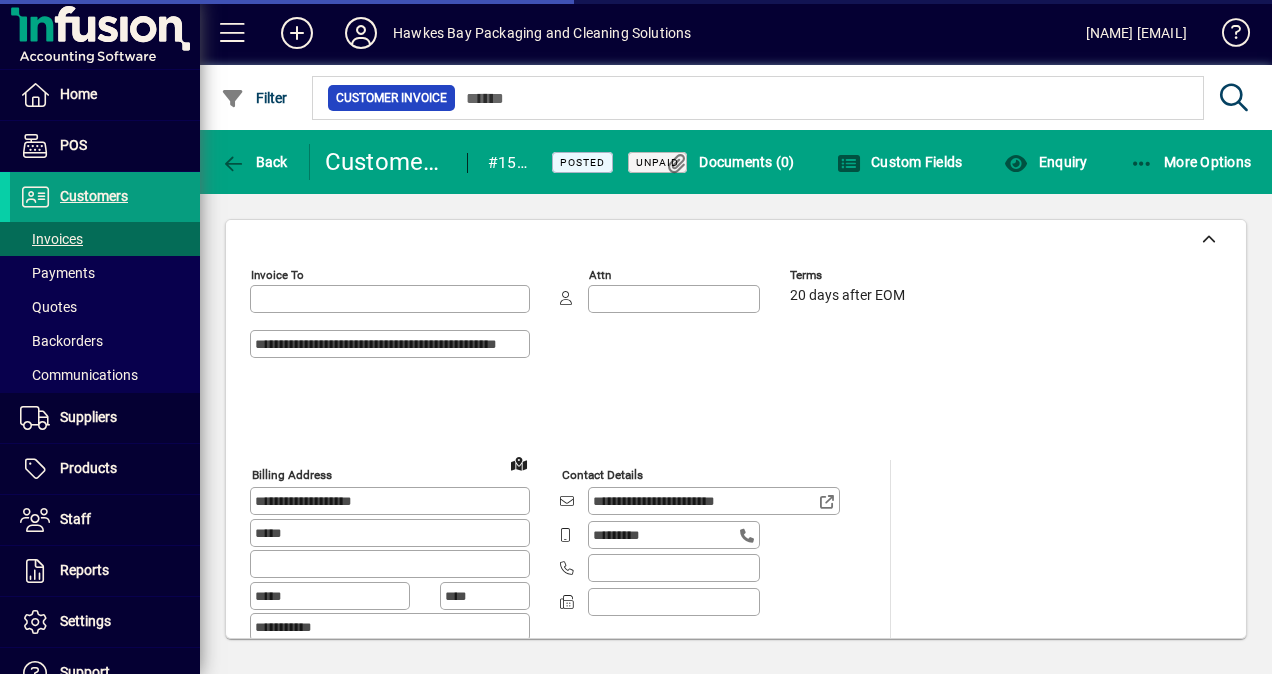type on "**********" 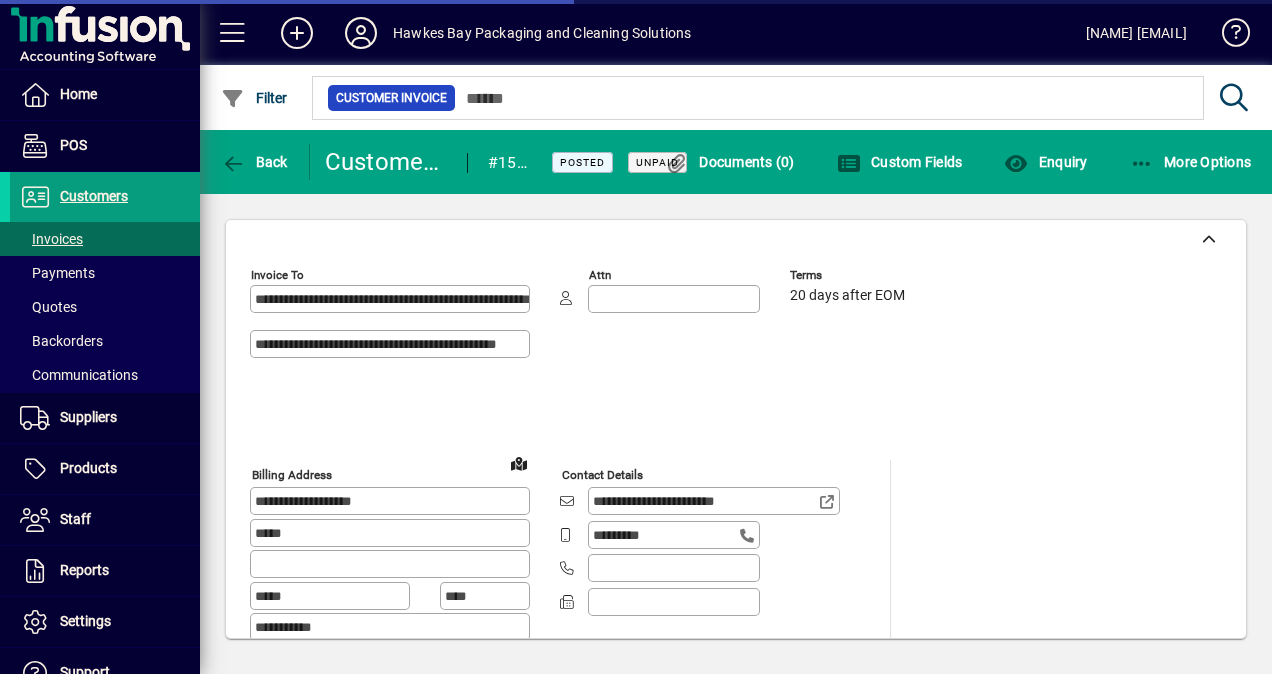 type on "**********" 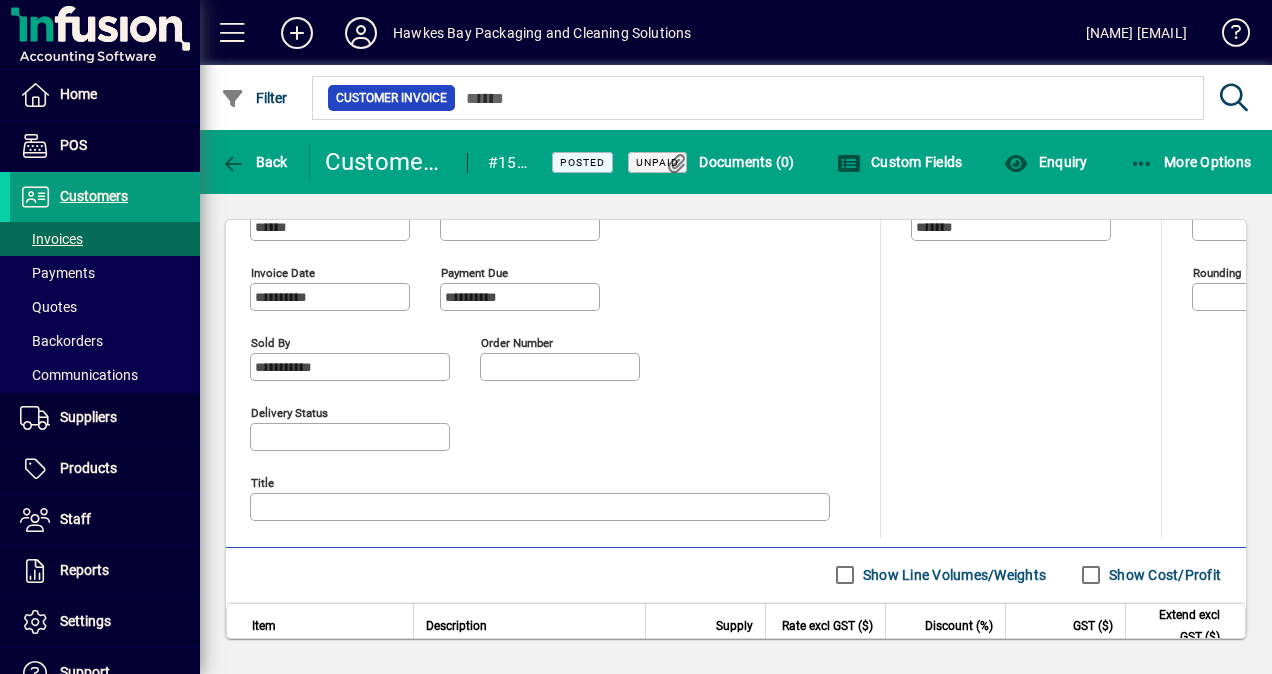 scroll, scrollTop: 969, scrollLeft: 0, axis: vertical 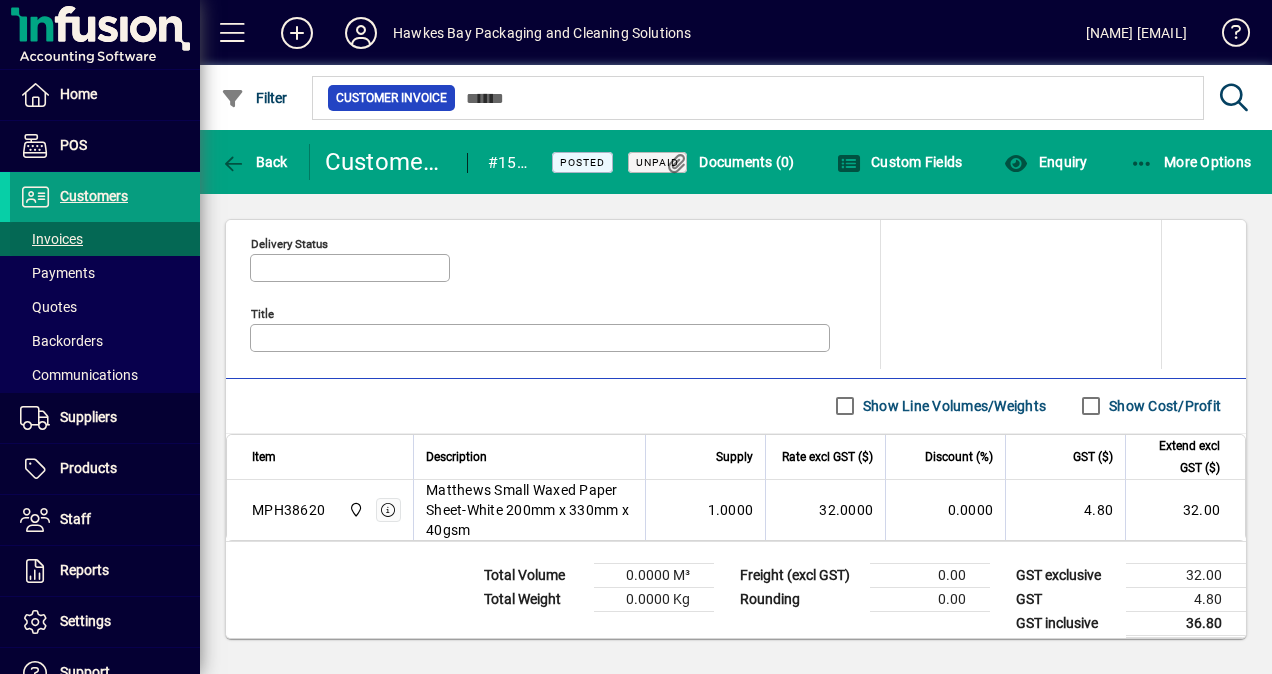 click on "Invoices" at bounding box center (51, 239) 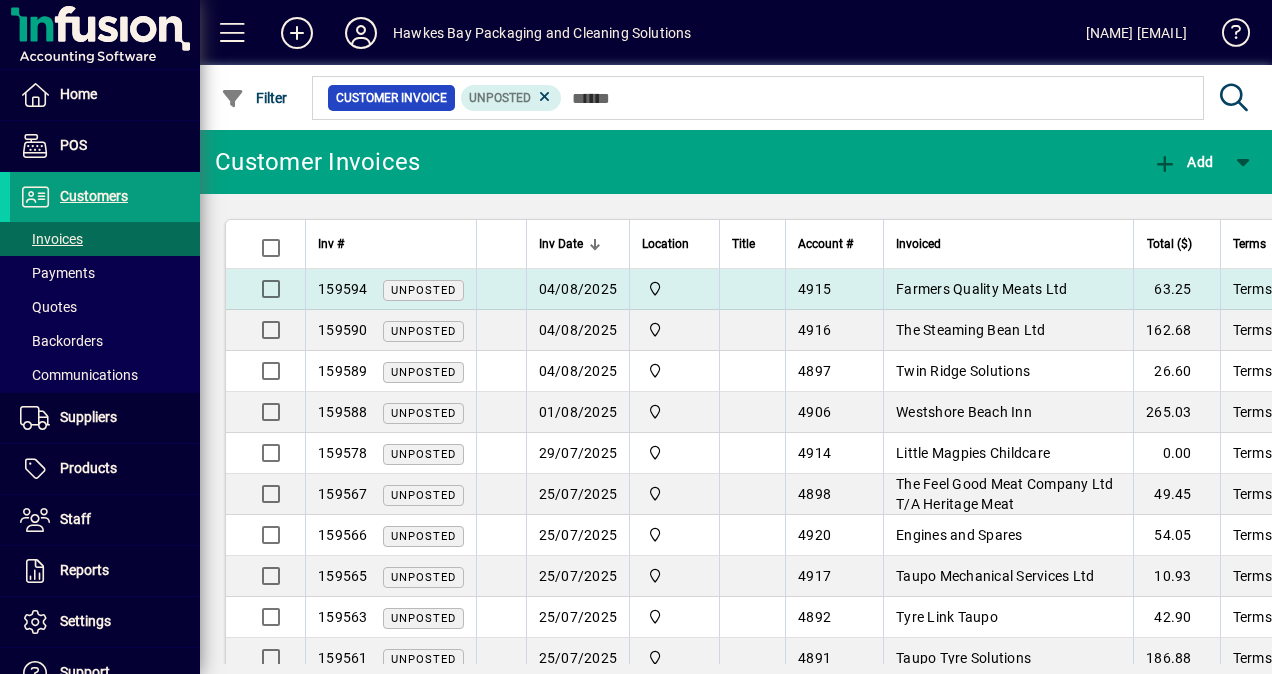 click on "Farmers Quality Meats Ltd" at bounding box center [981, 289] 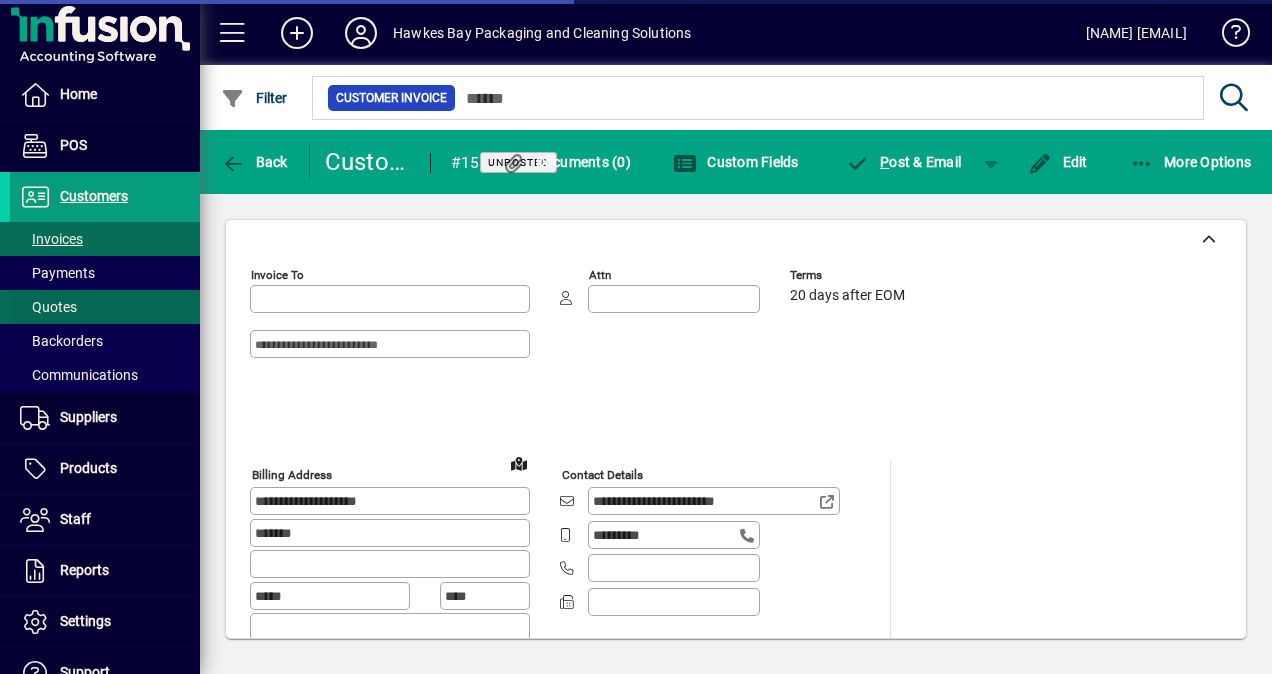 type on "**********" 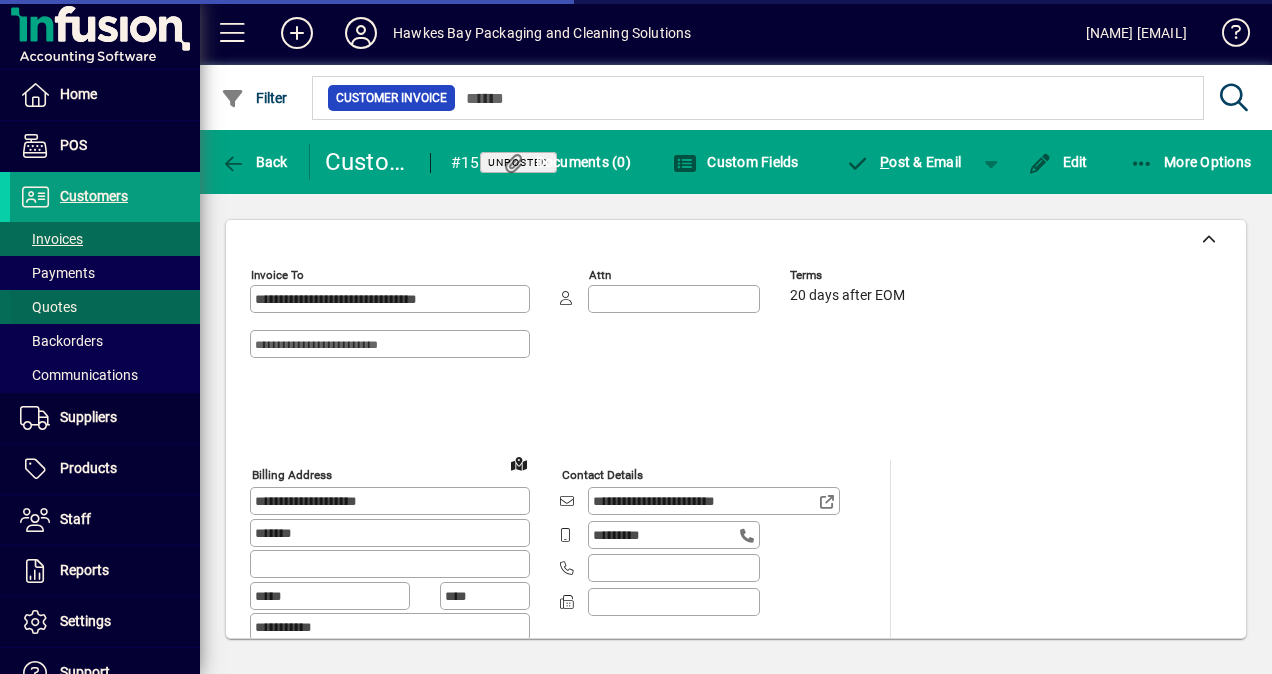 type on "**********" 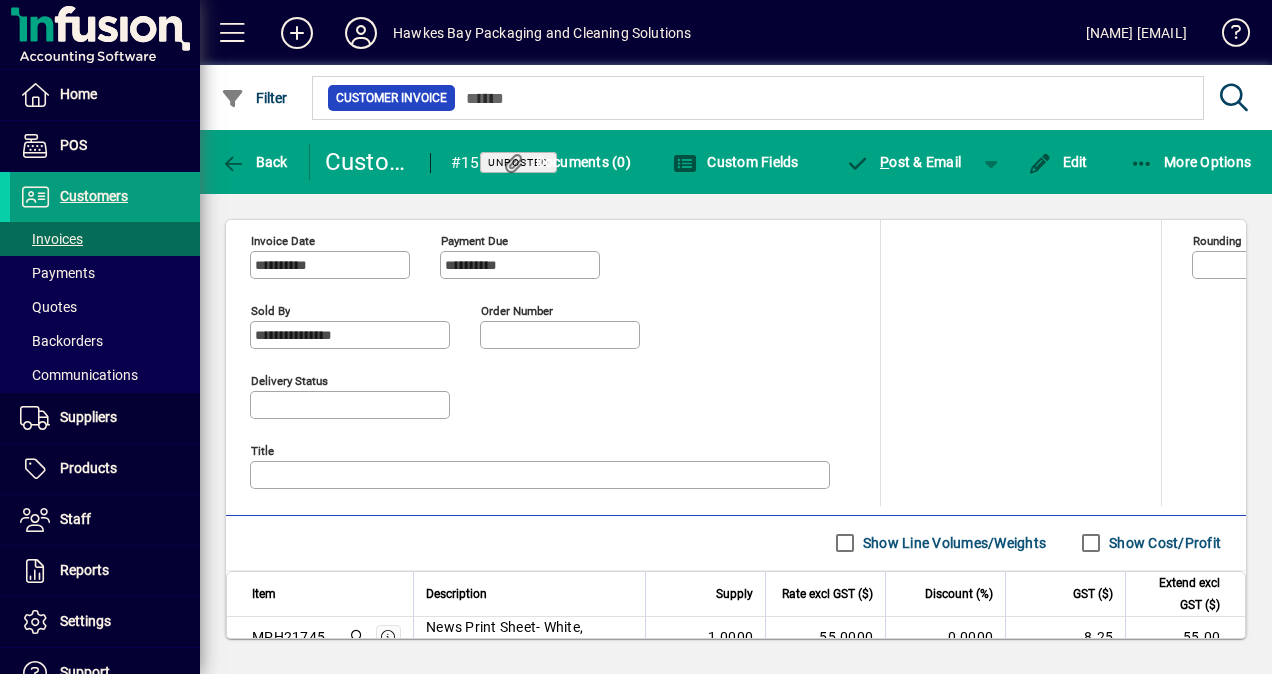 scroll, scrollTop: 949, scrollLeft: 0, axis: vertical 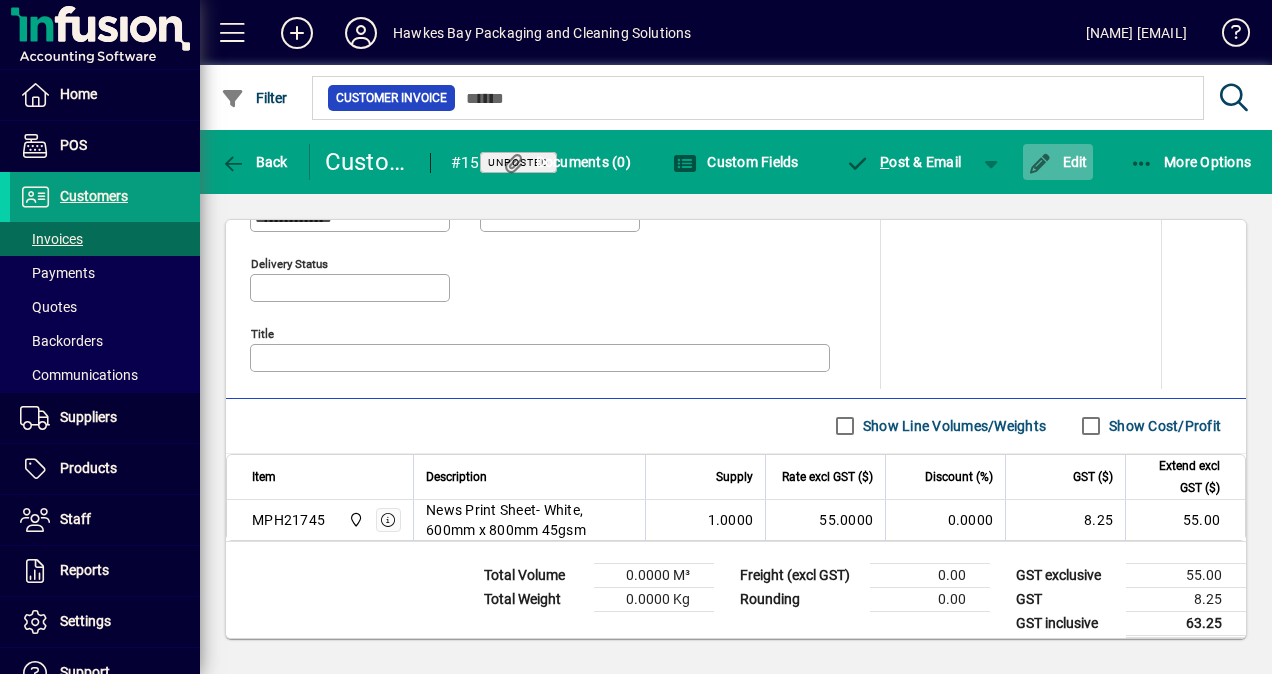 click on "Edit" 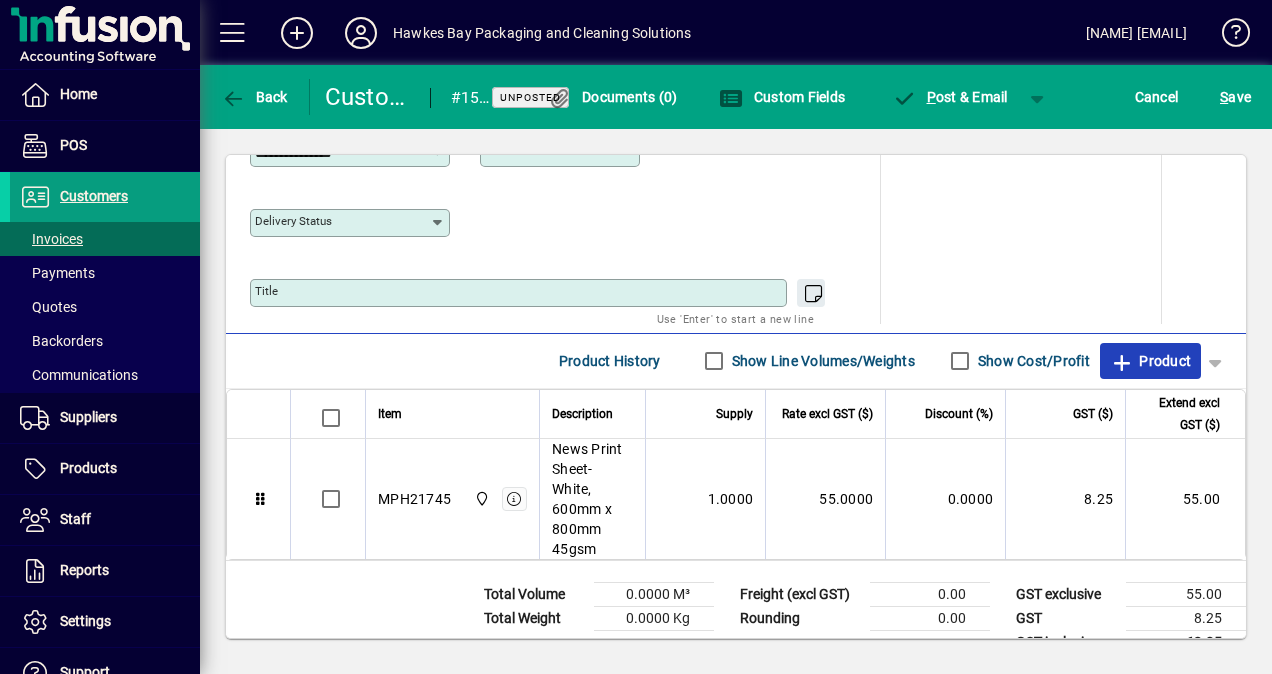 click on "Product" 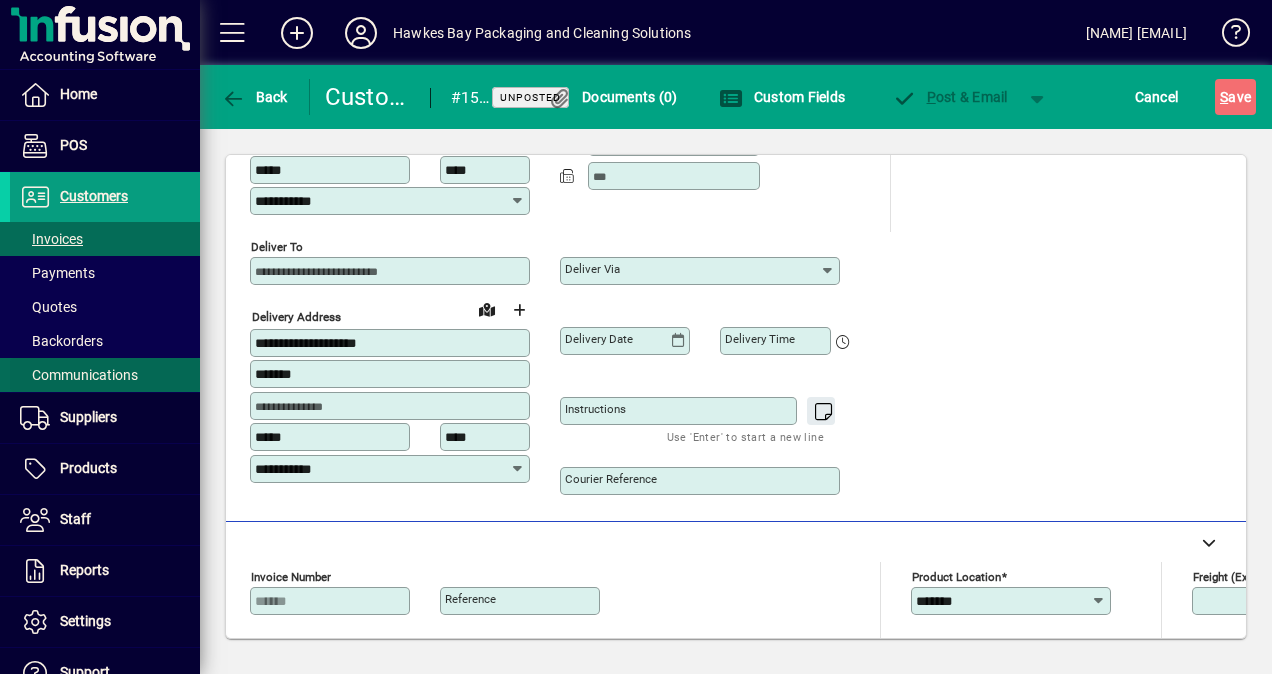 scroll, scrollTop: 268, scrollLeft: 0, axis: vertical 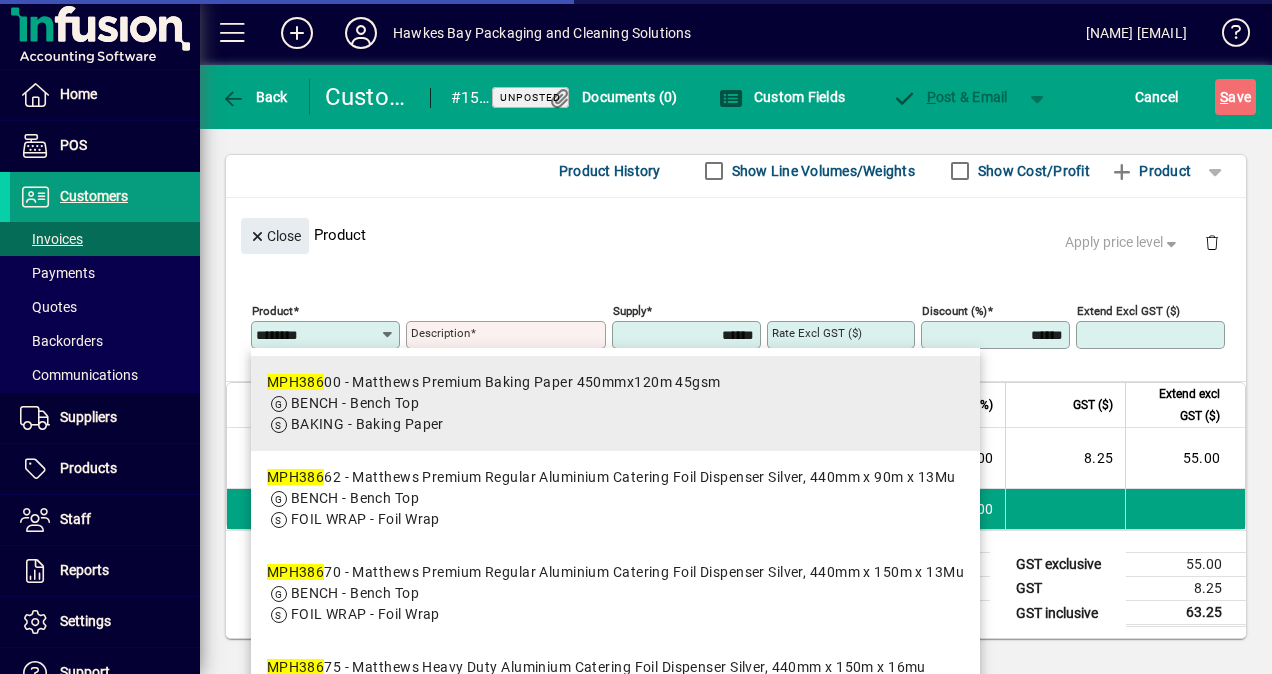 click on "MPH386 00 - Matthews Premium Baking Paper 450mmx120m 45gsm" at bounding box center (494, 382) 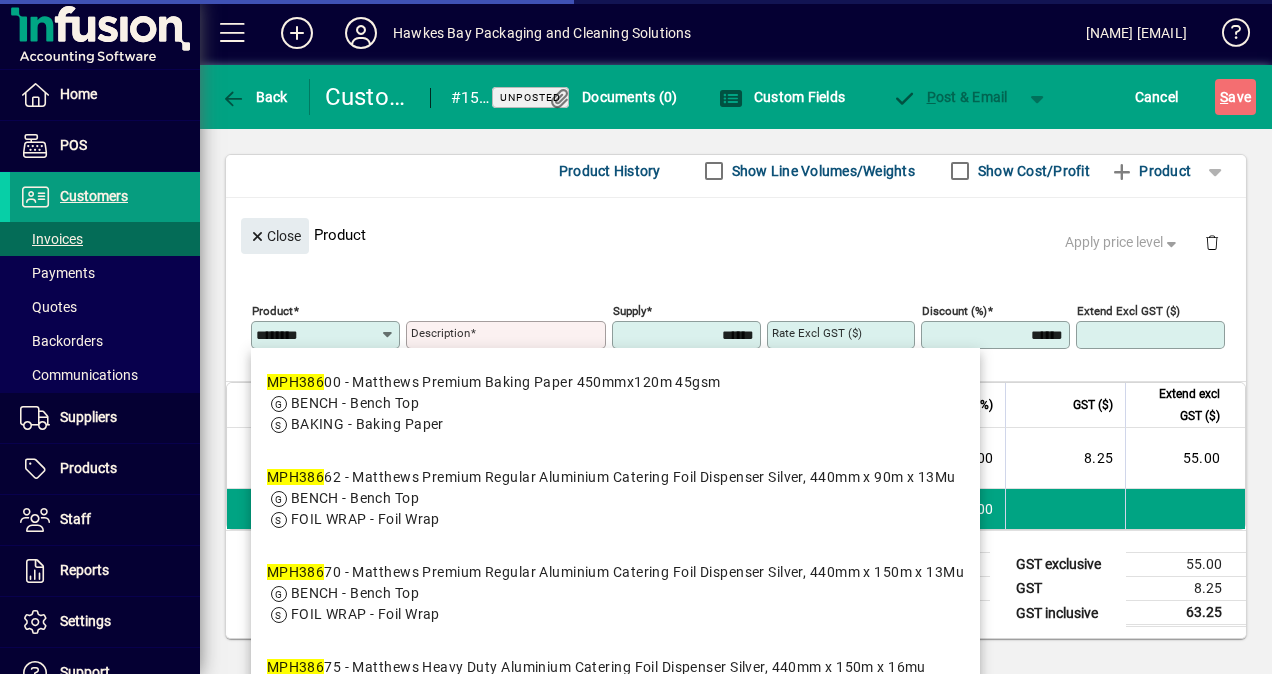 type on "********" 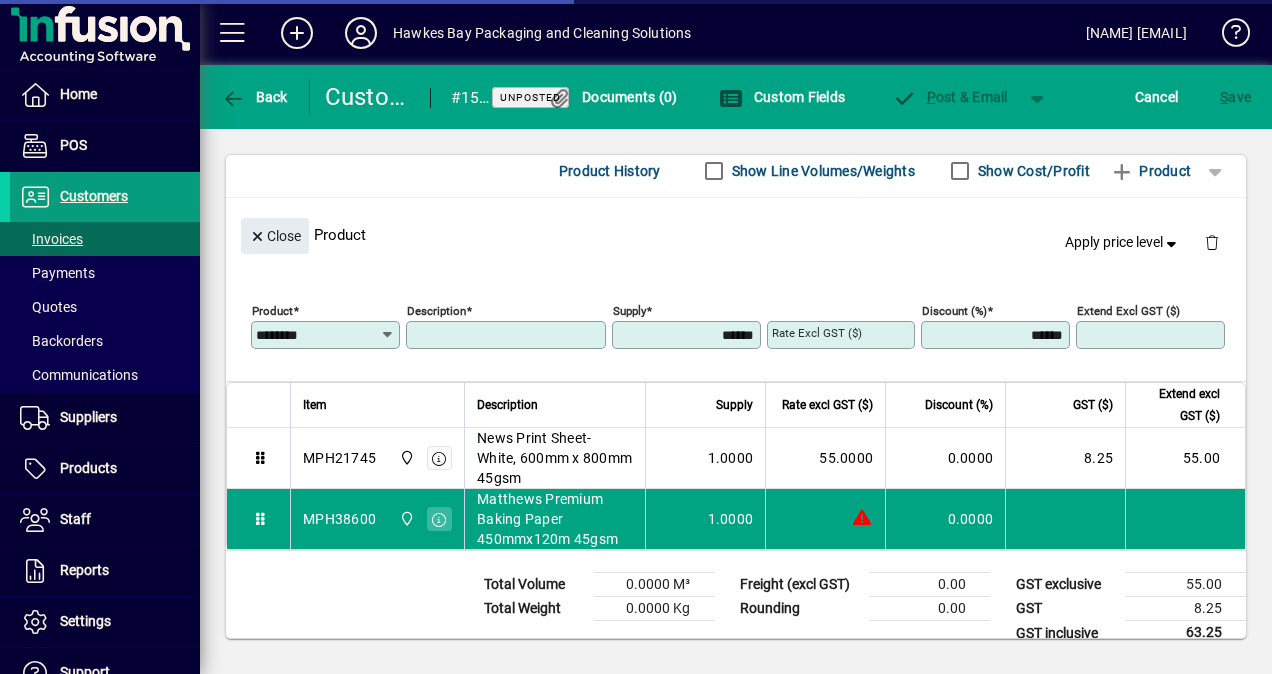 type on "**********" 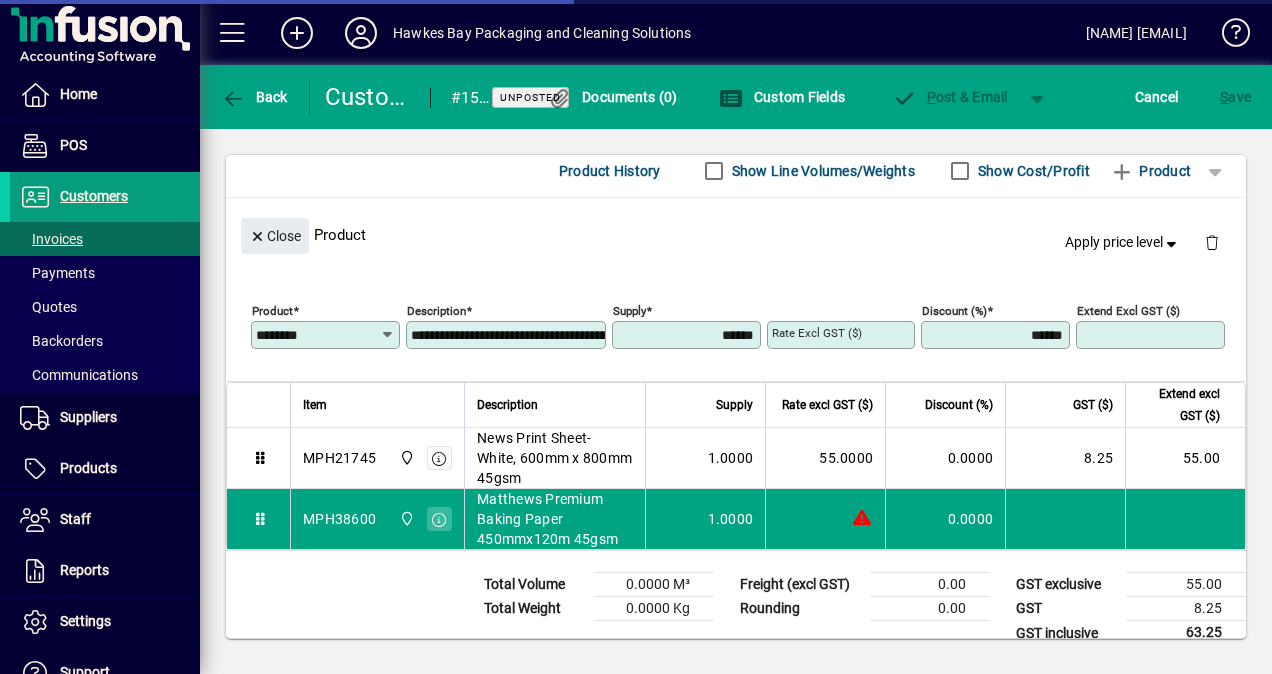 type on "*******" 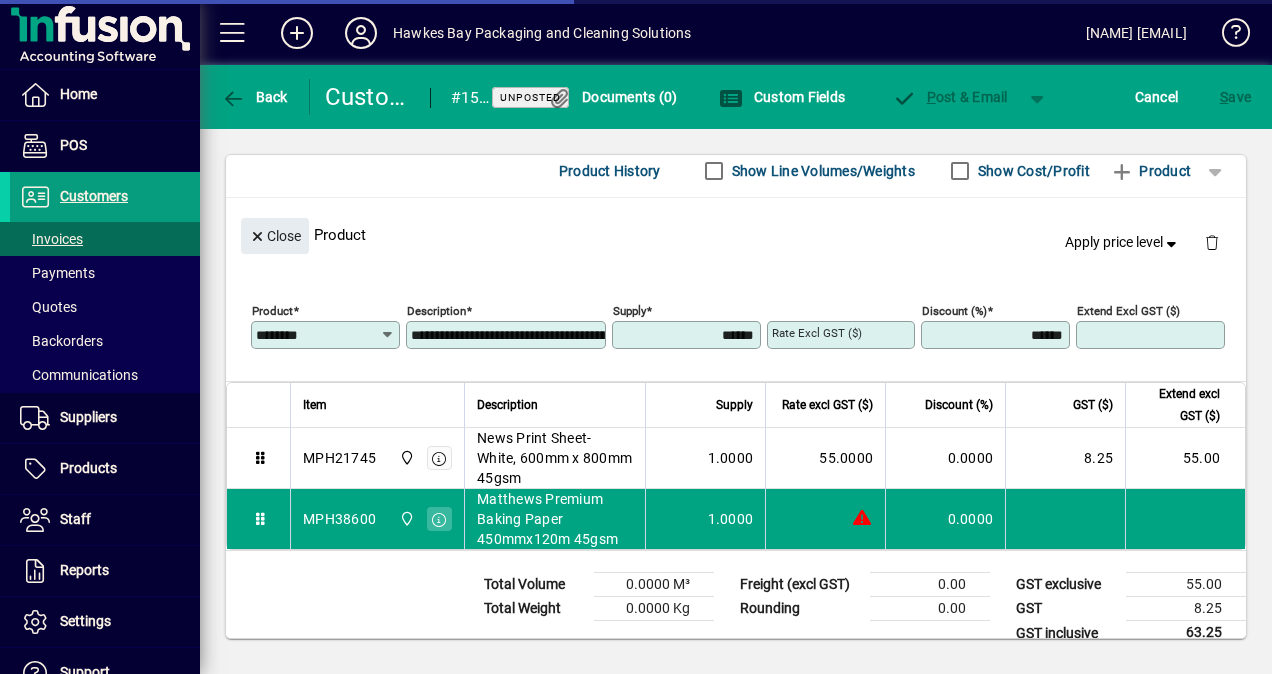 type on "*****" 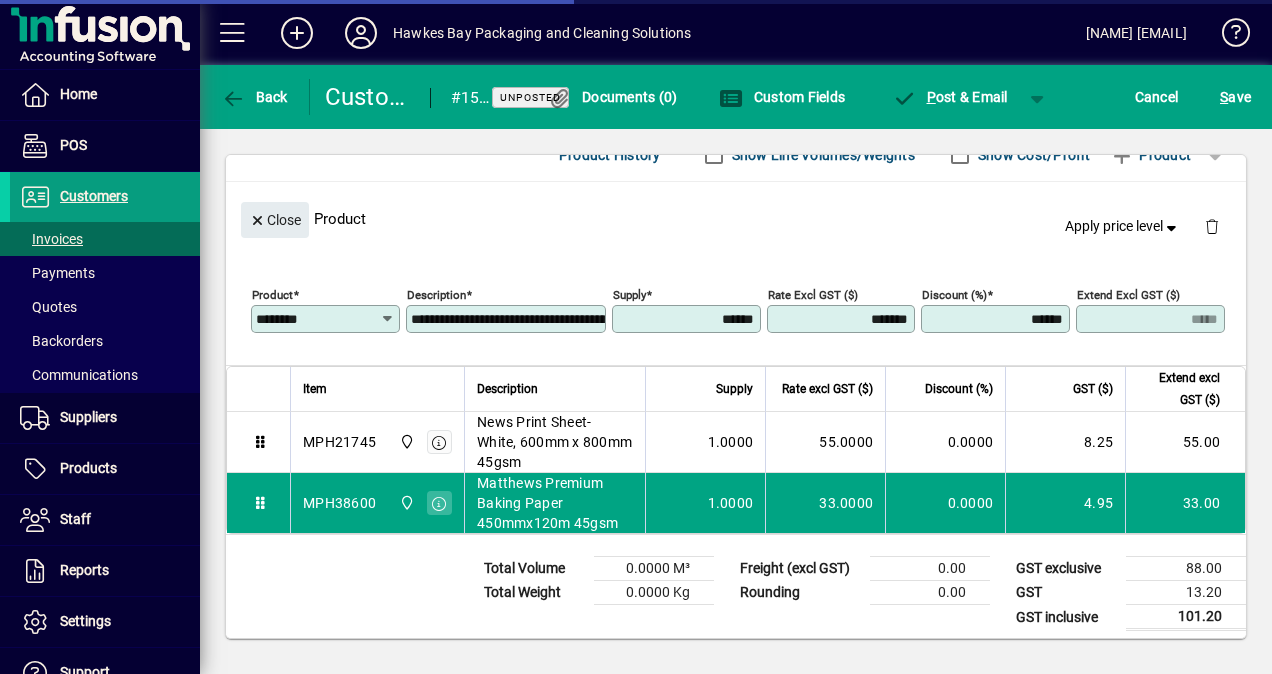scroll, scrollTop: 288, scrollLeft: 0, axis: vertical 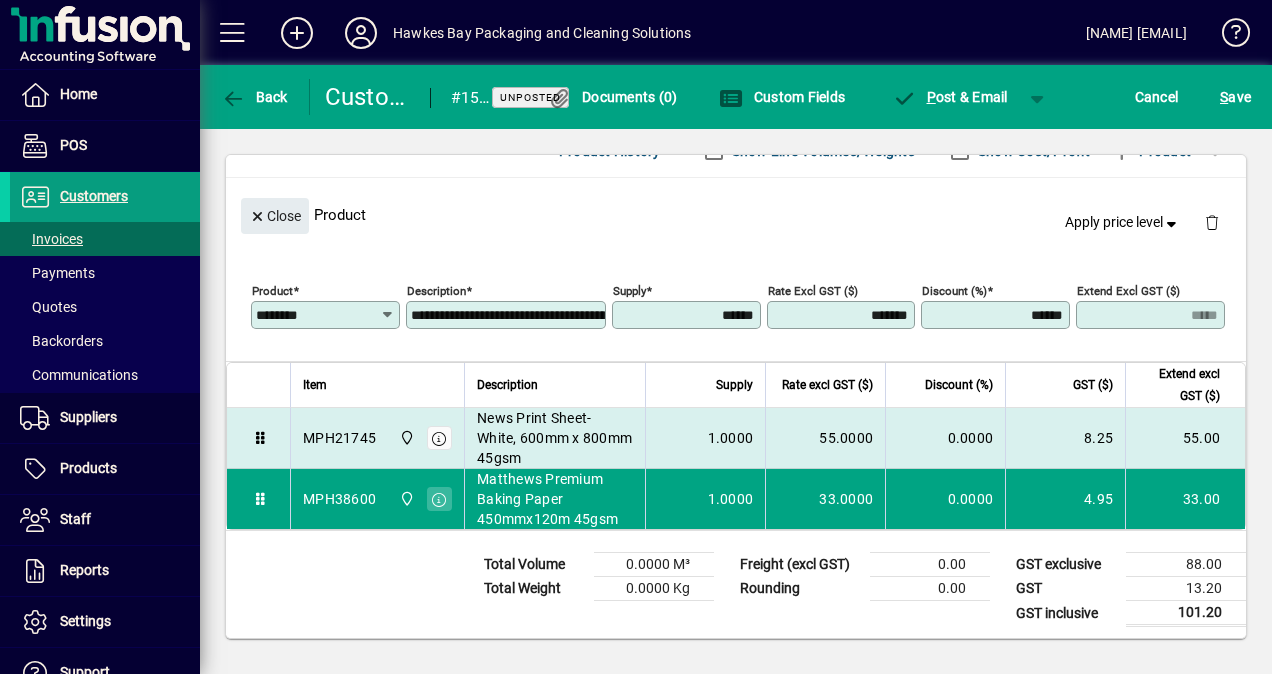 click on "News Print Sheet- White, 600mm x 800mm 45gsm" at bounding box center [555, 438] 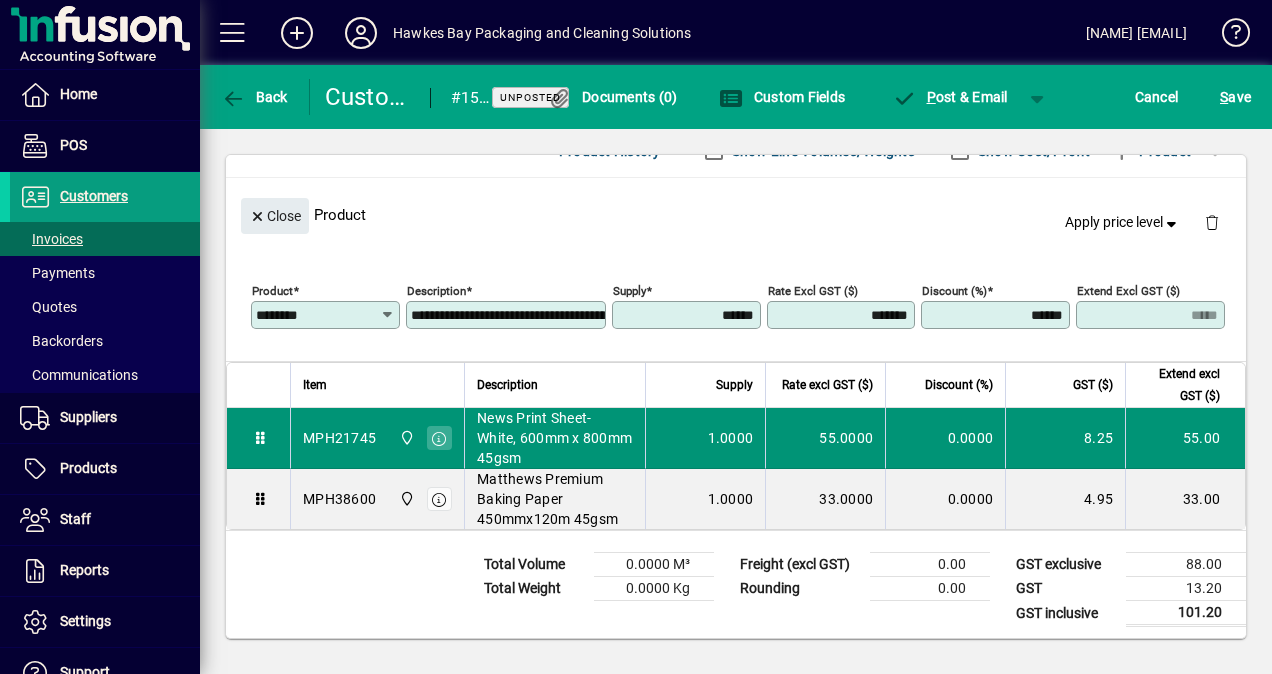 type on "********" 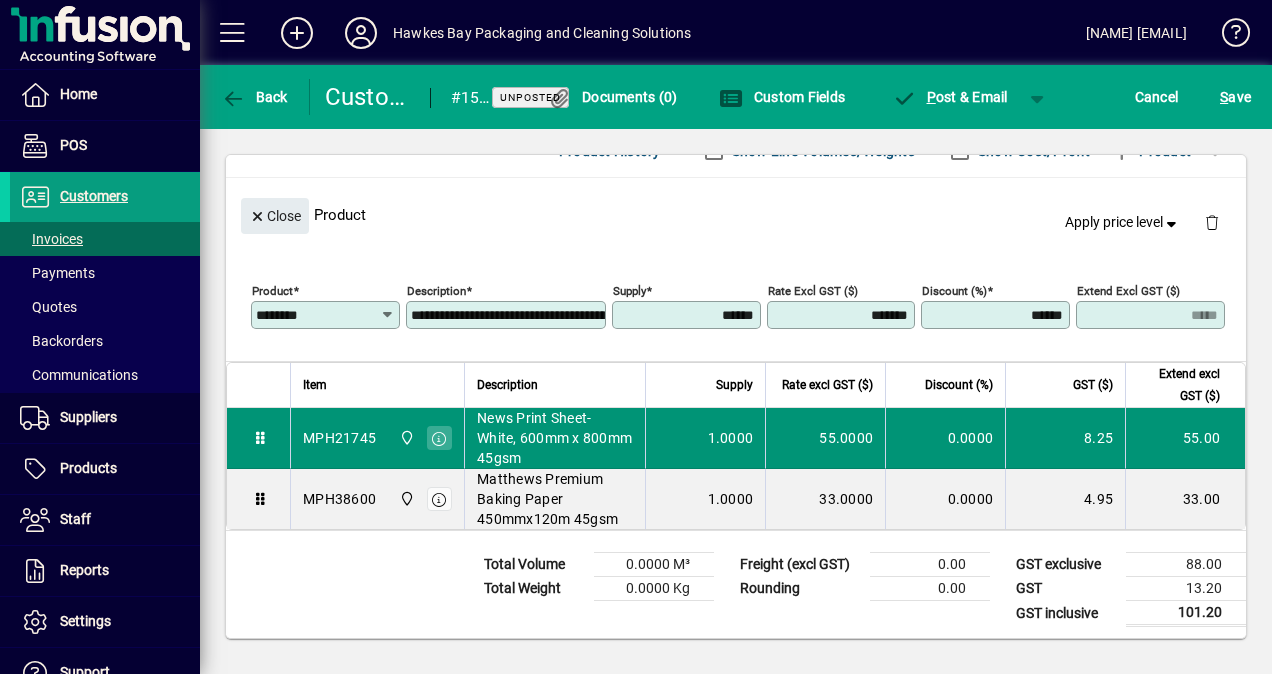 click on "News Print Sheet- White, 600mm x 800mm 45gsm" at bounding box center (555, 438) 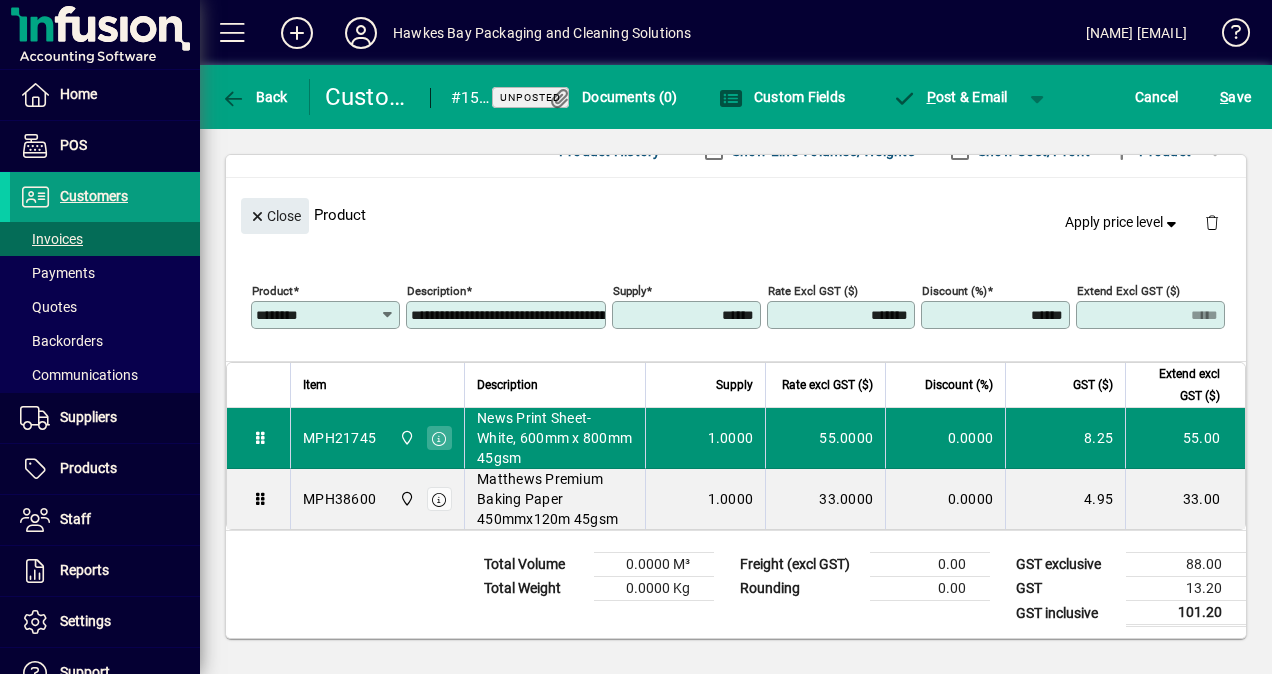 click on "News Print Sheet- White, 600mm x 800mm 45gsm" at bounding box center [555, 438] 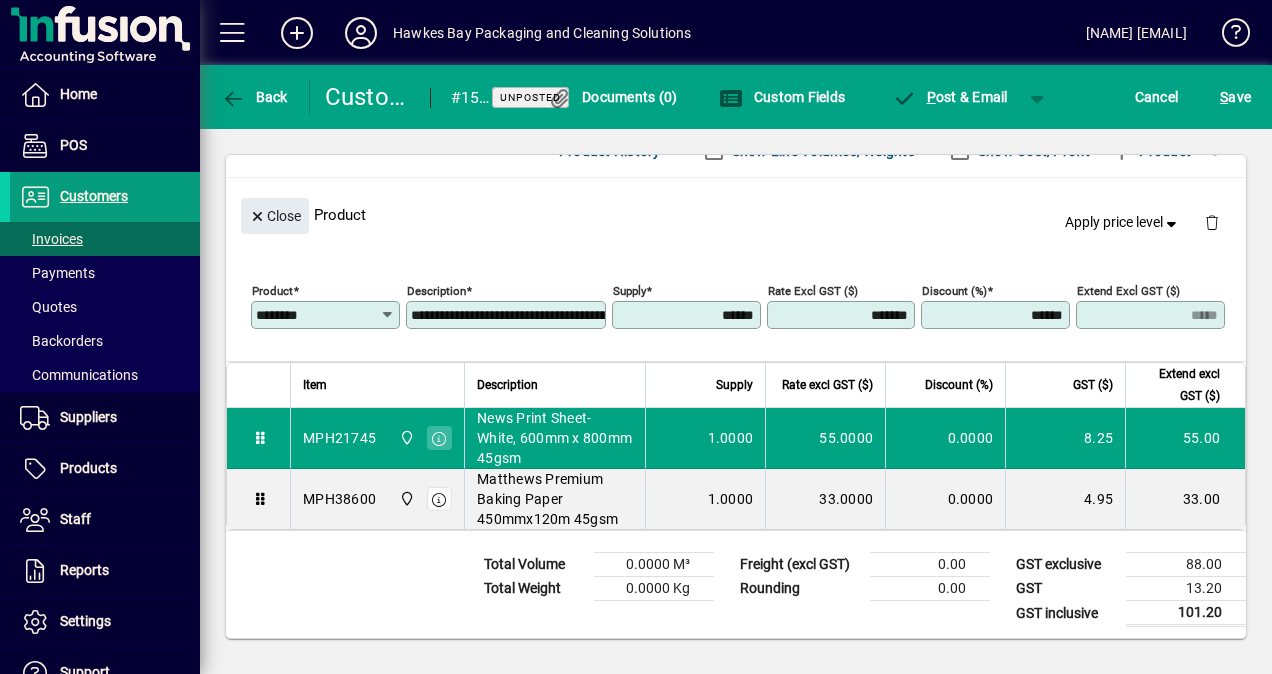 drag, startPoint x: 840, startPoint y: 316, endPoint x: 1216, endPoint y: 304, distance: 376.19144 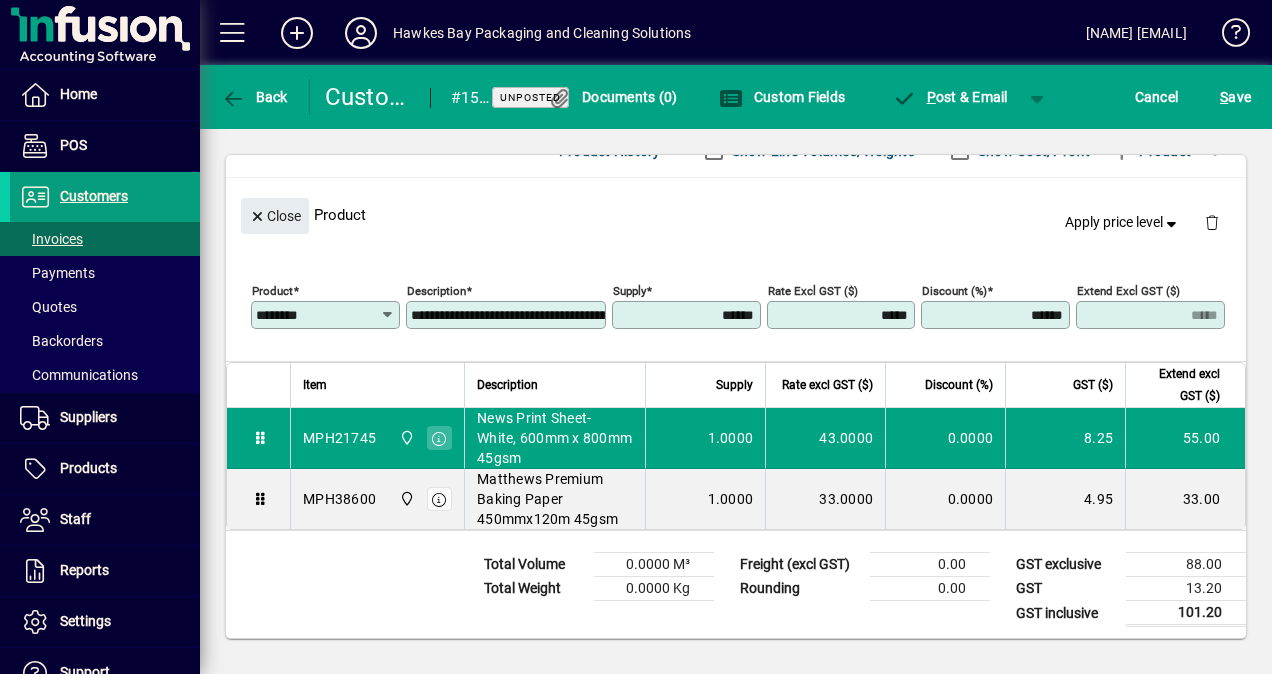 type on "*******" 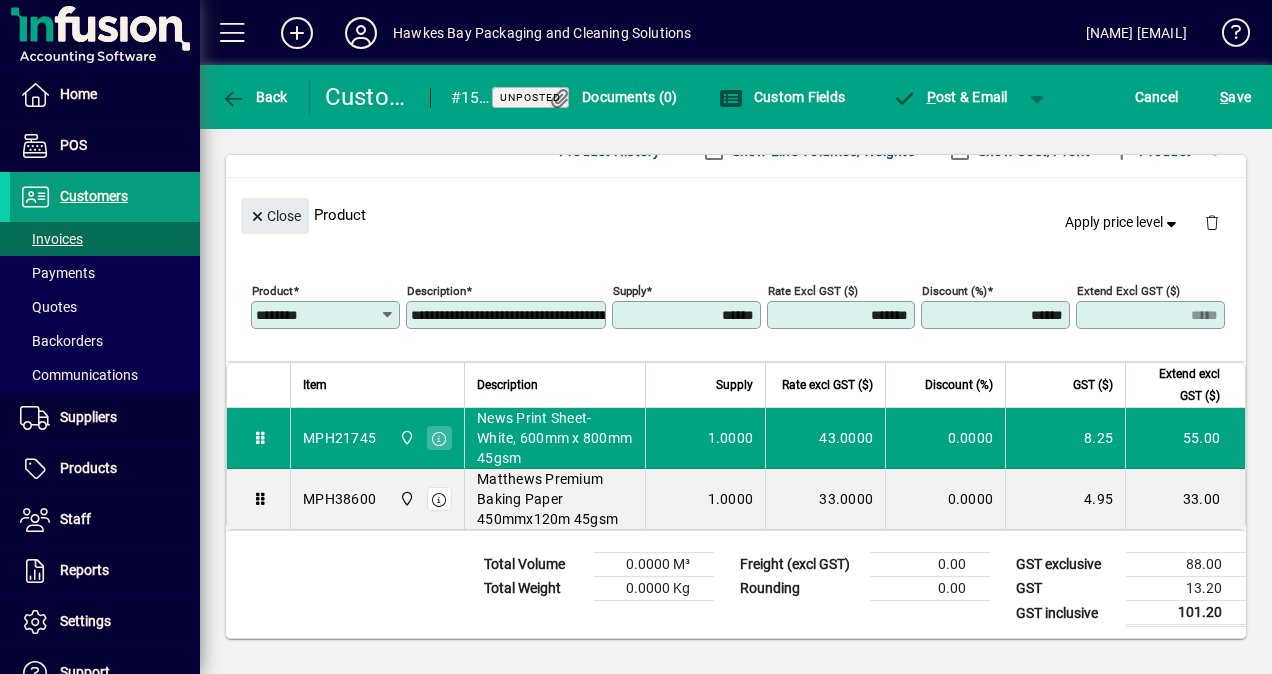 click on "Close  Product   Apply price level" 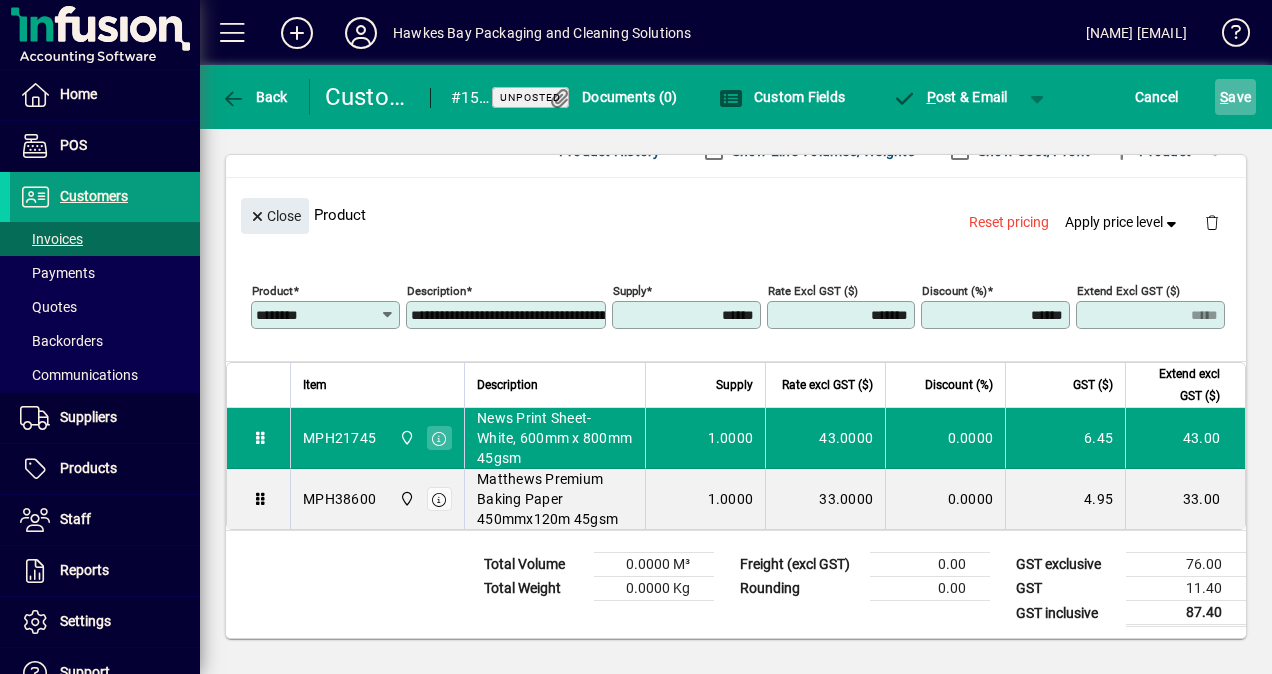 drag, startPoint x: 1203, startPoint y: 93, endPoint x: 1226, endPoint y: 87, distance: 23.769728 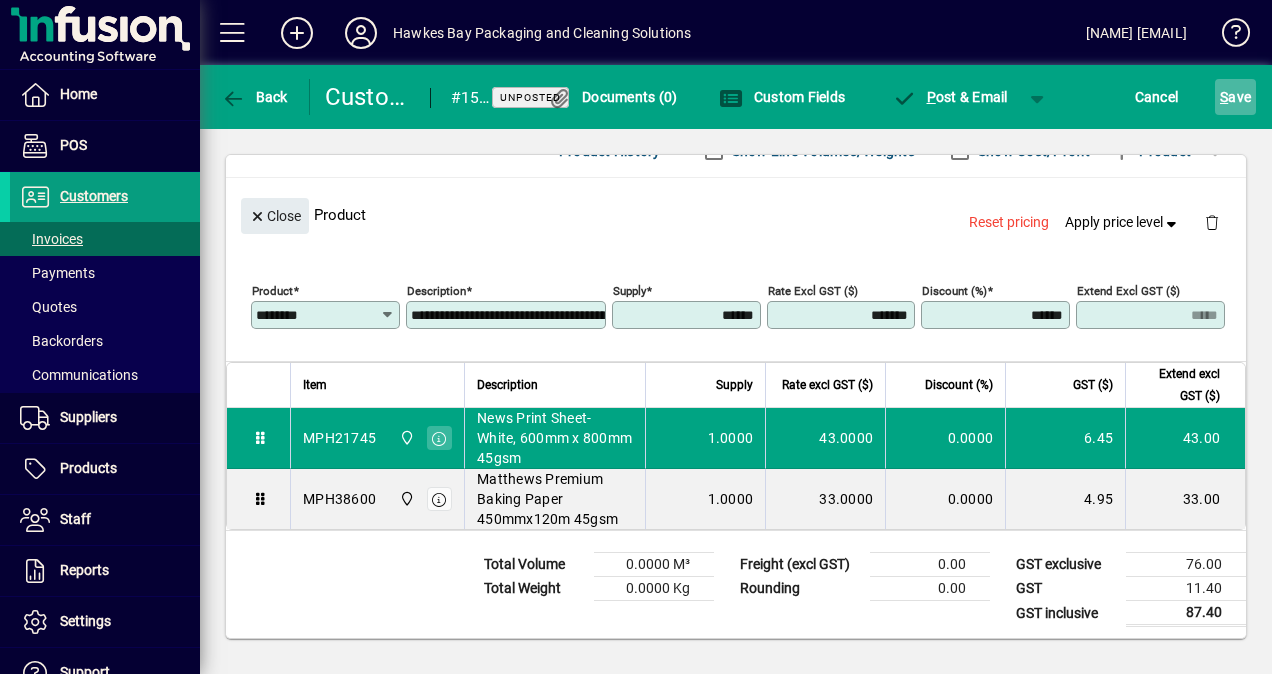 click on "S ave" 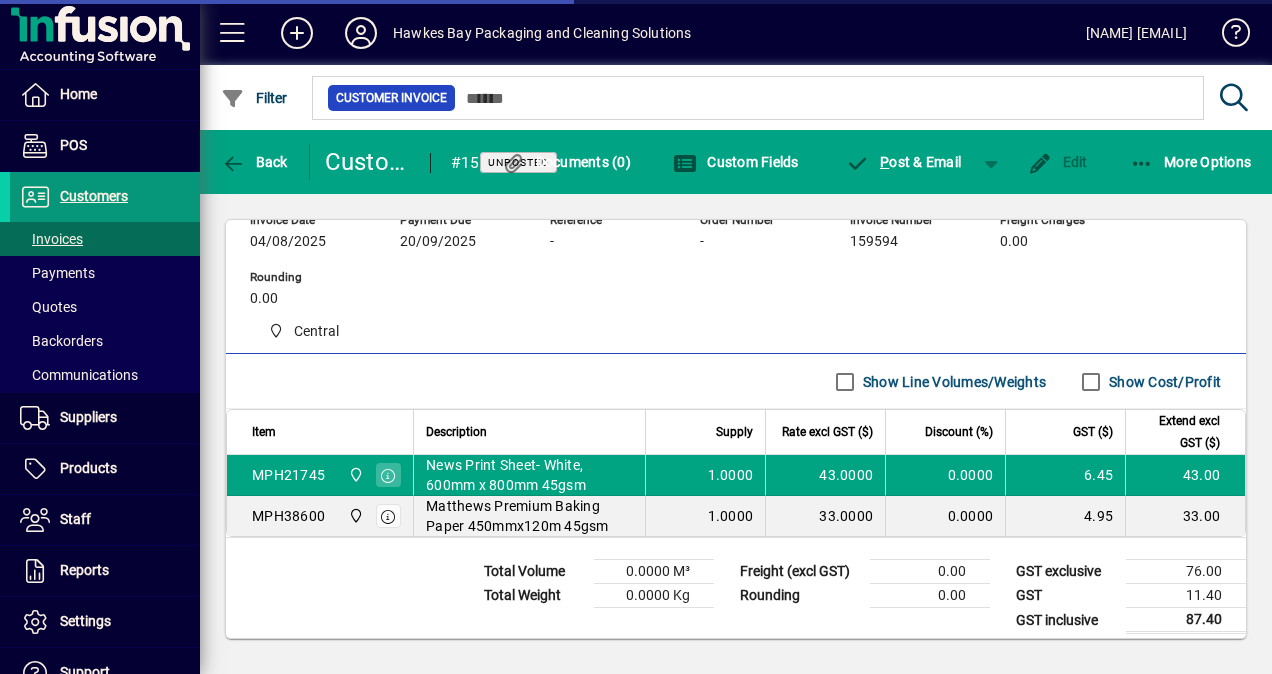 scroll, scrollTop: 130, scrollLeft: 0, axis: vertical 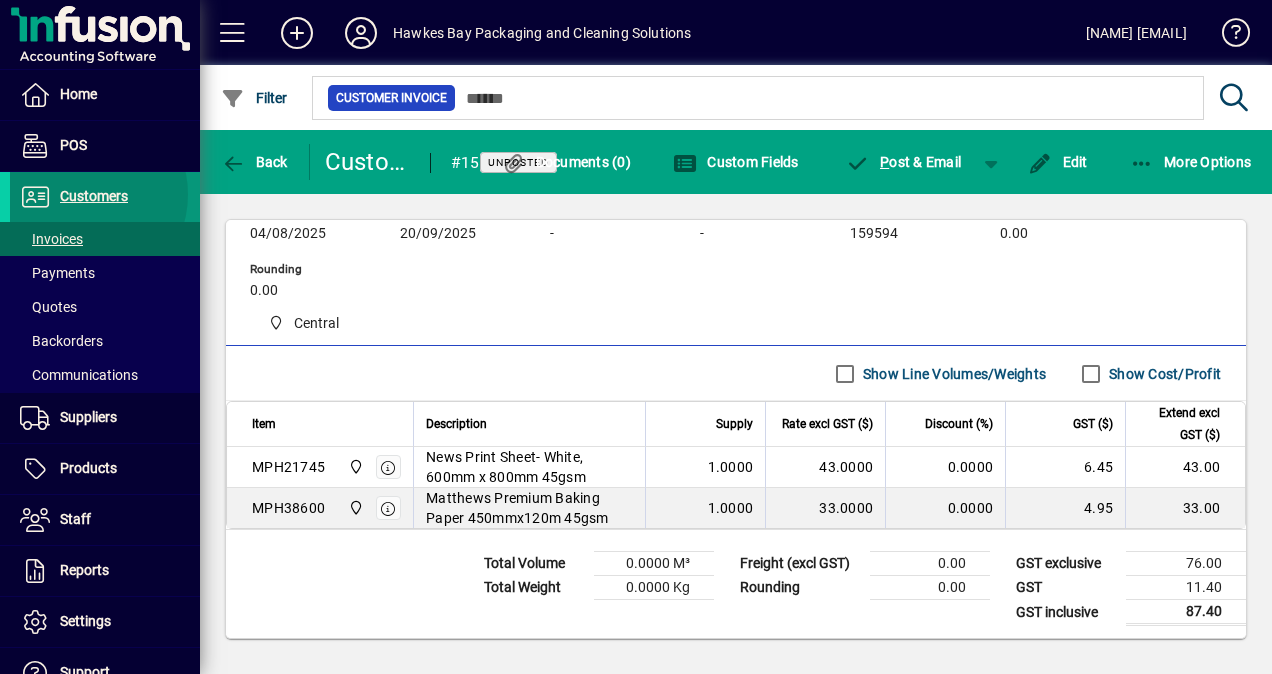 click on "Customers" at bounding box center (94, 196) 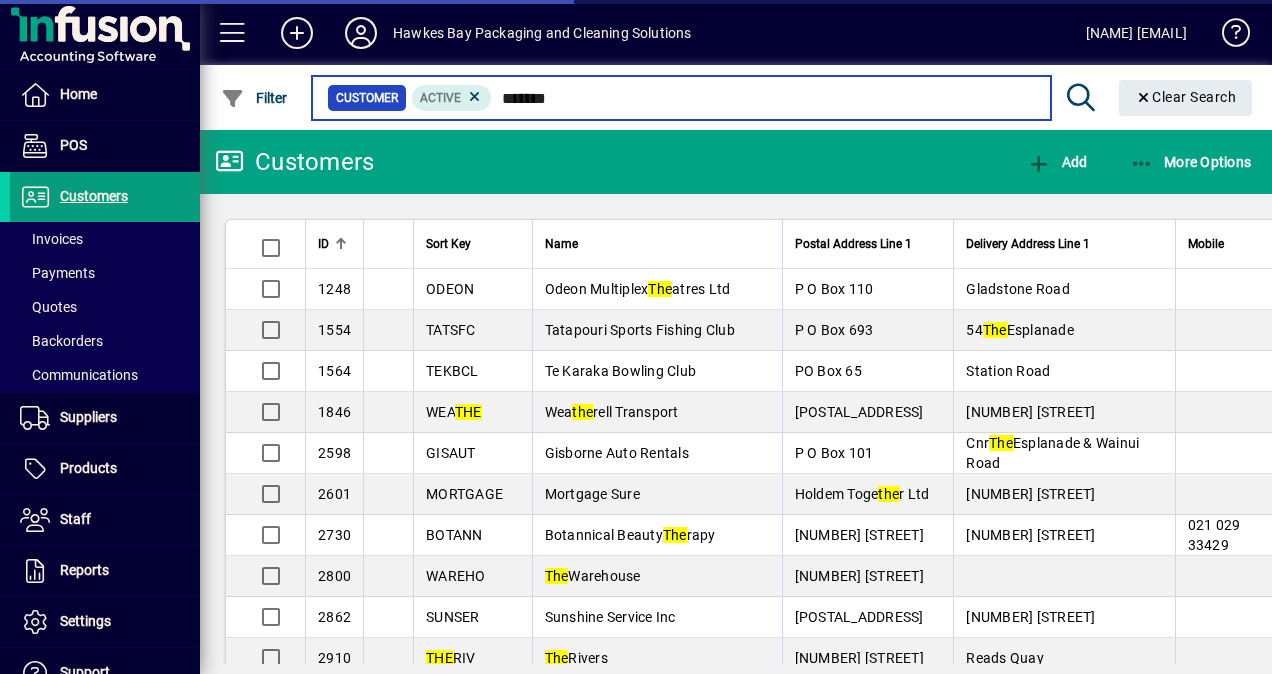 type on "*******" 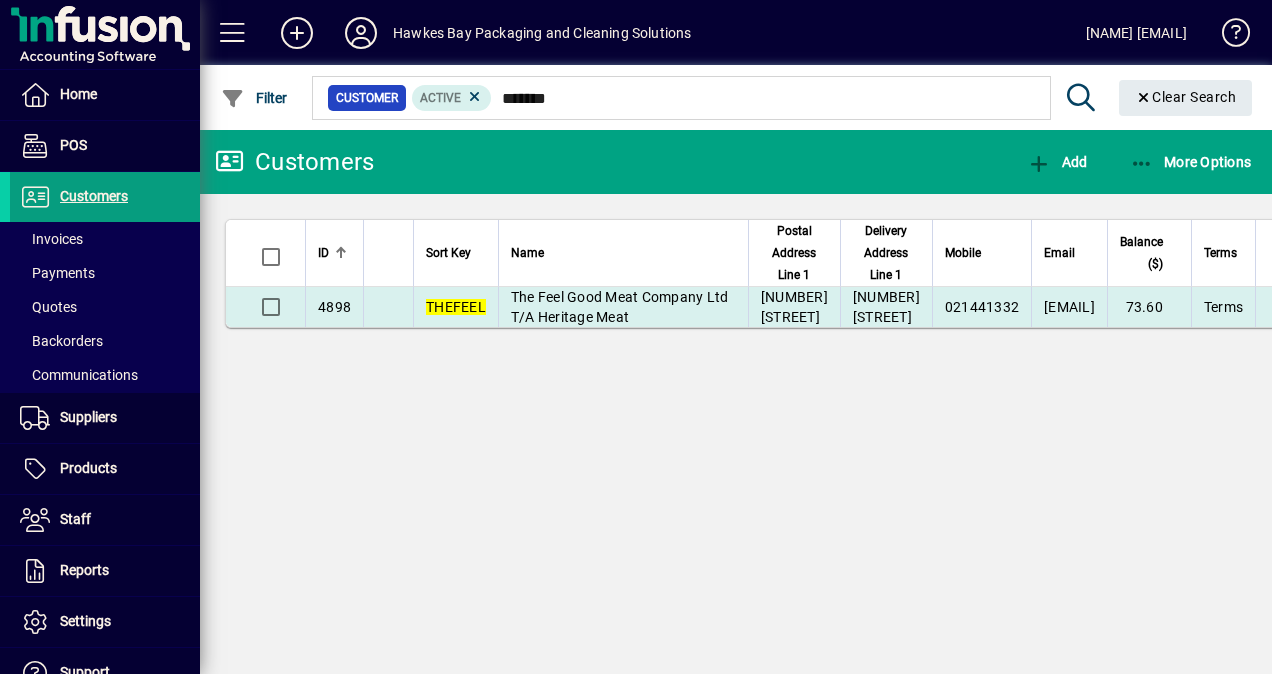 click on "The Feel Good Meat Company Ltd T/A Heritage Meat" at bounding box center (620, 307) 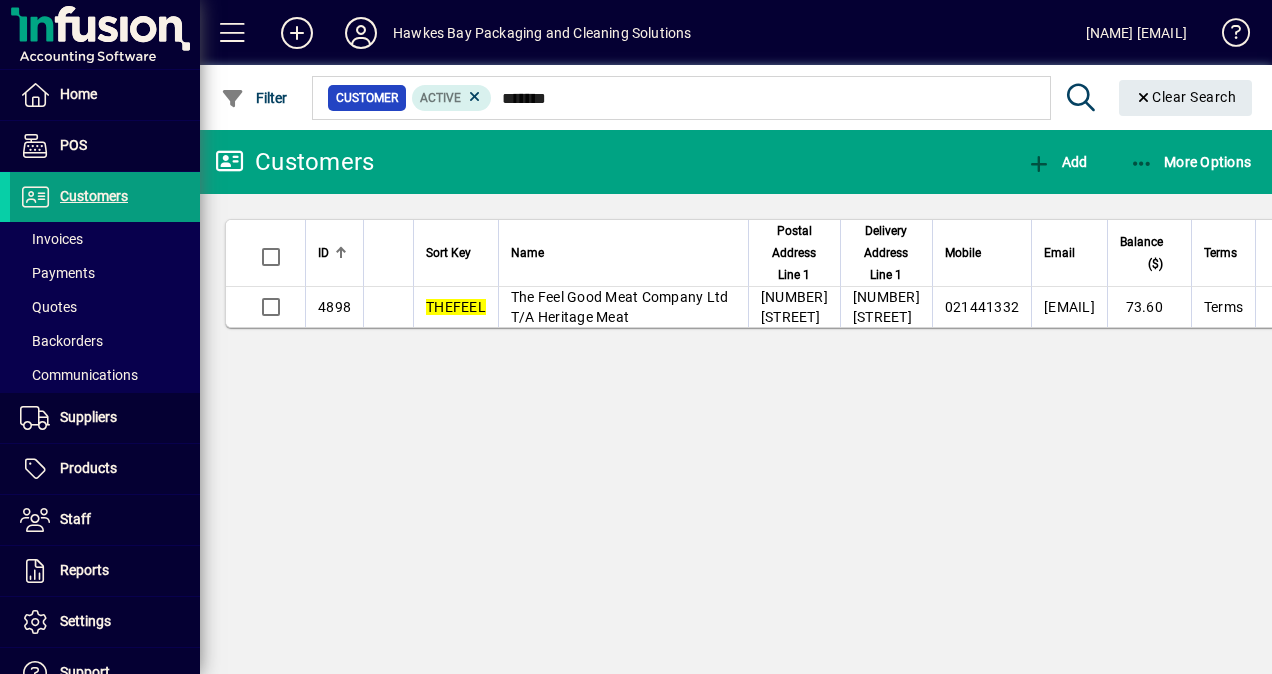 type 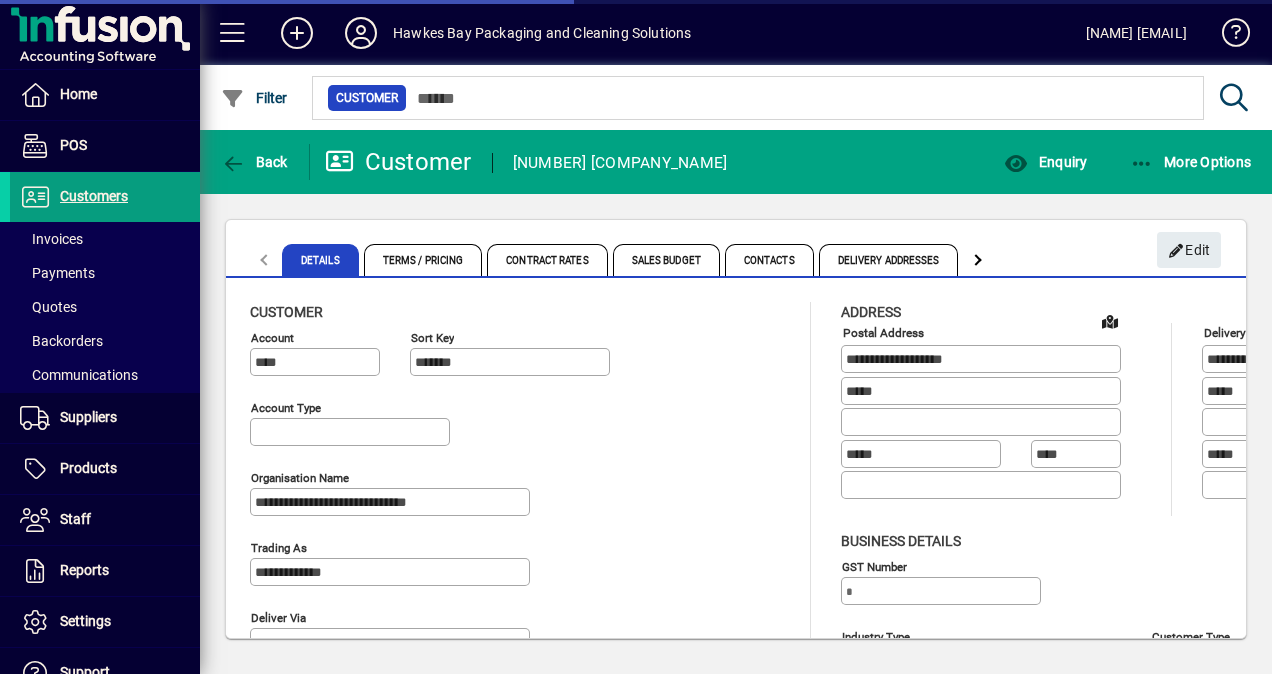 type on "**********" 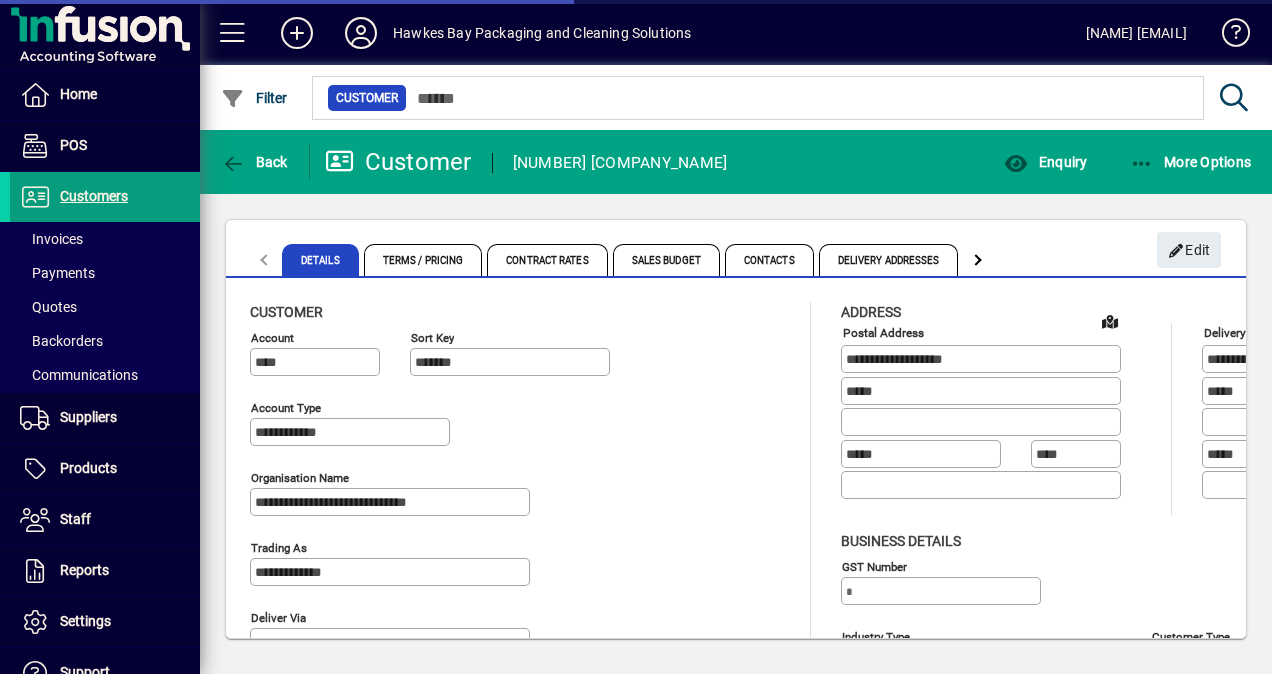 type on "**********" 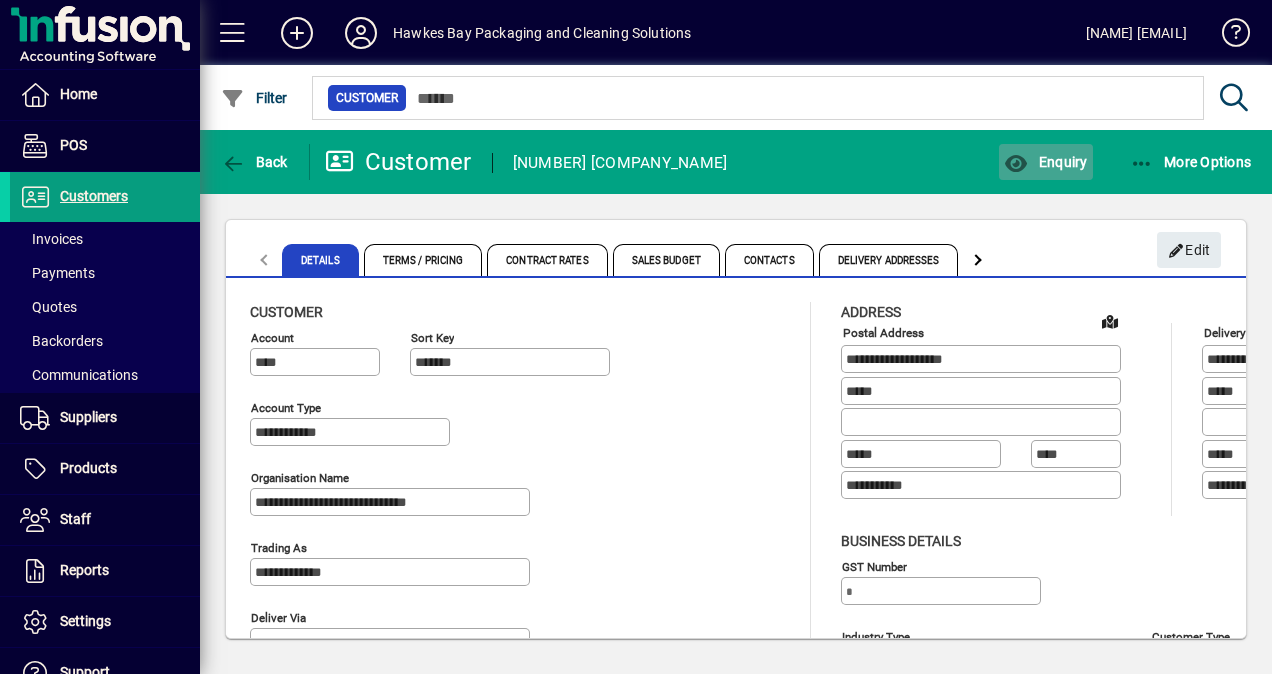click on "Enquiry" 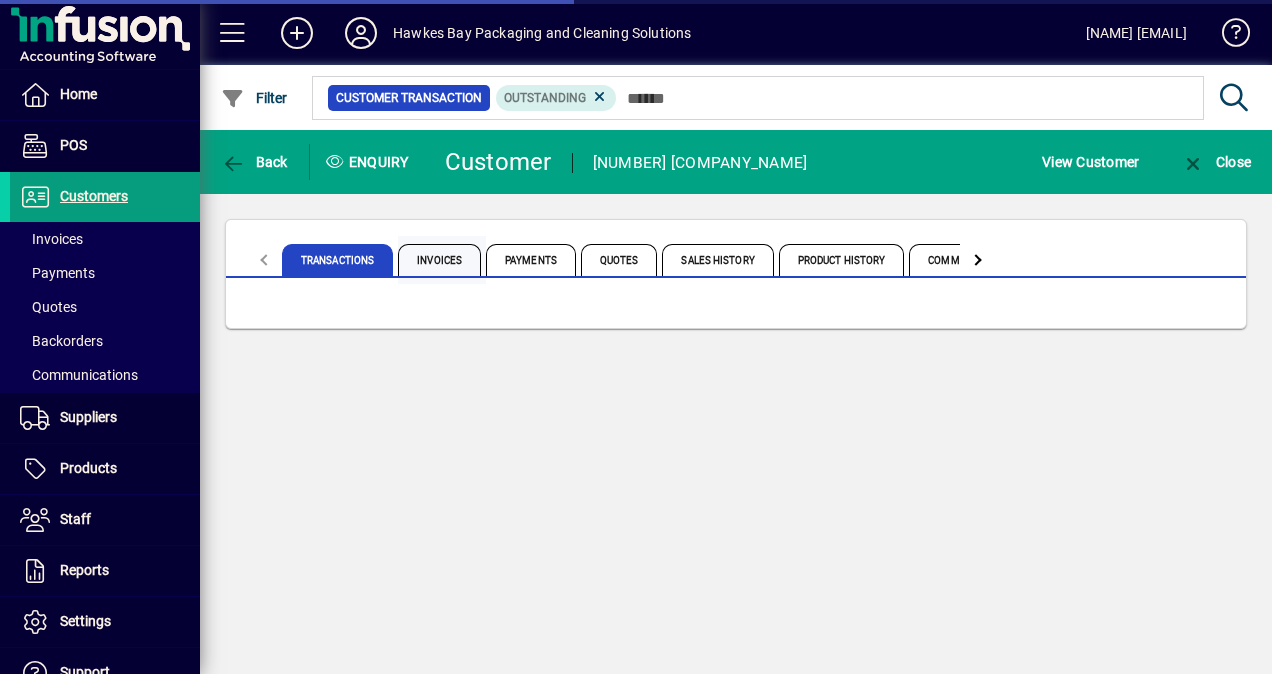 click on "Invoices" at bounding box center (439, 260) 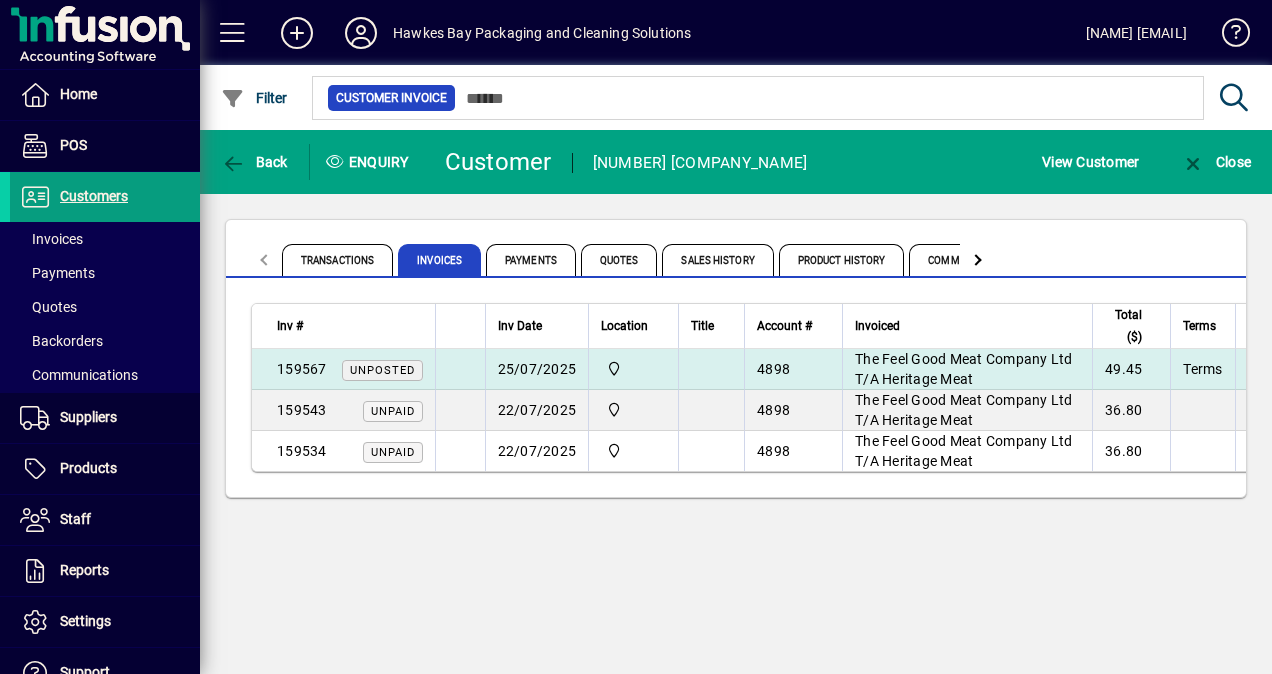click on "The Feel Good Meat Company Ltd T/A Heritage Meat" at bounding box center [967, 369] 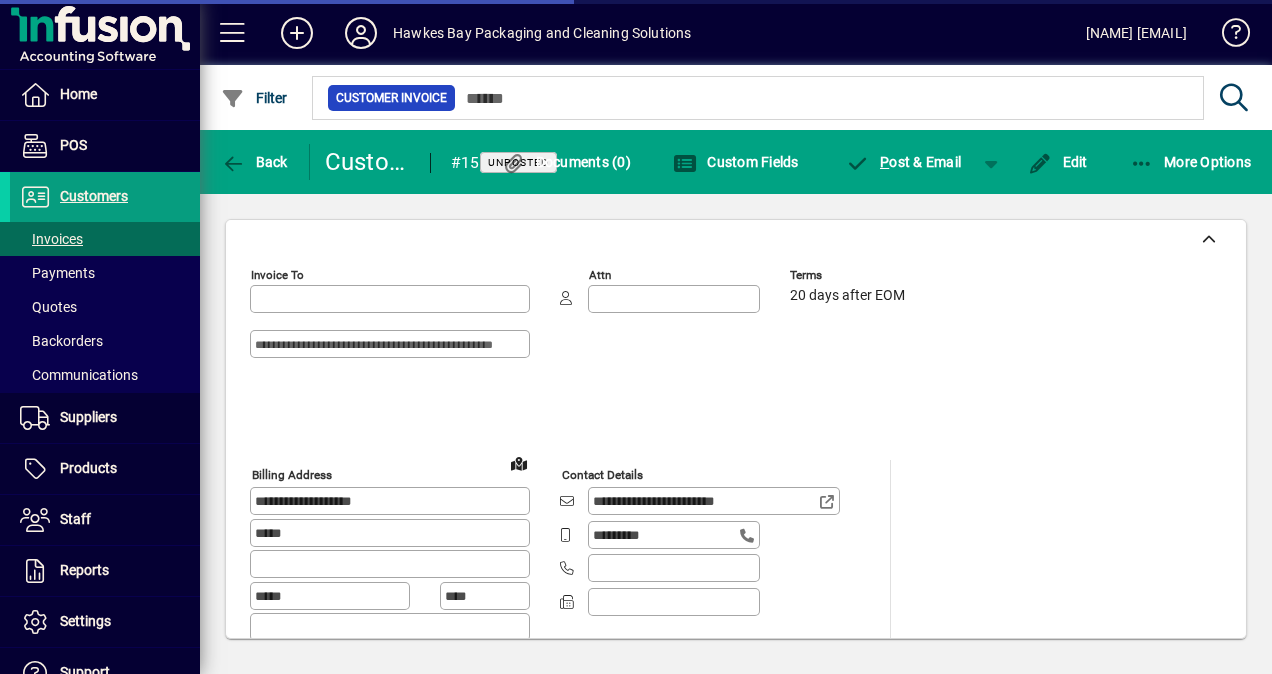 type on "**********" 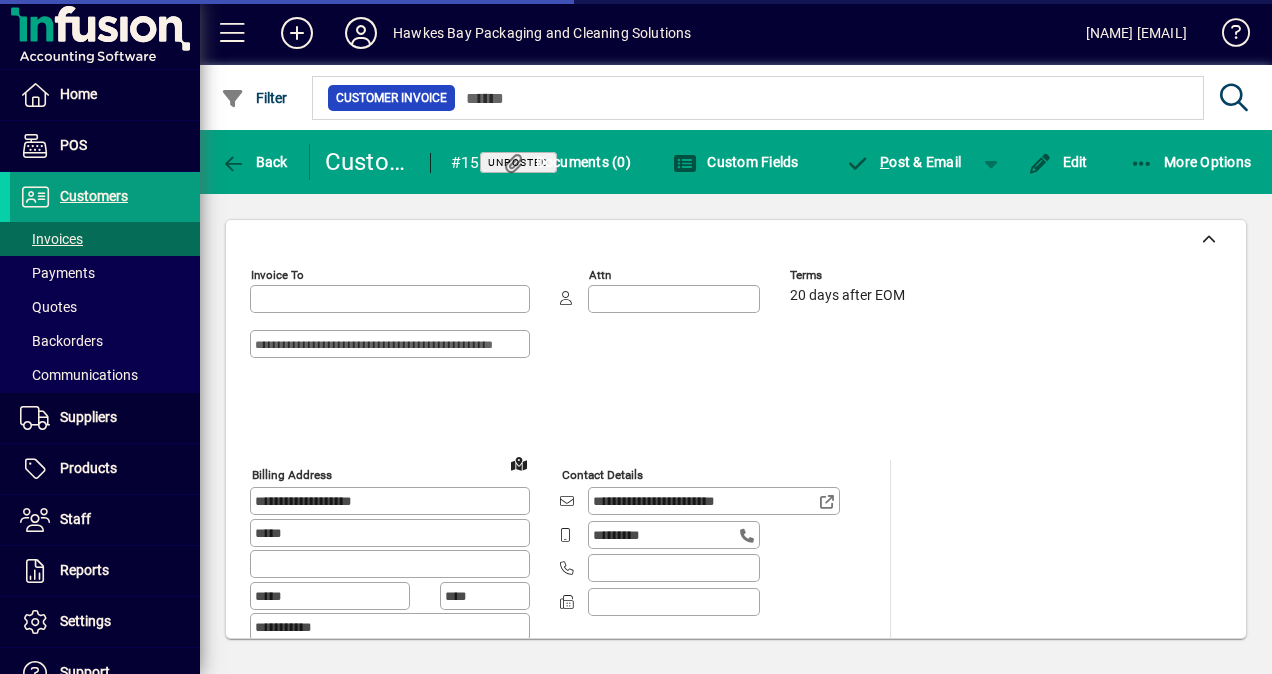 type on "**********" 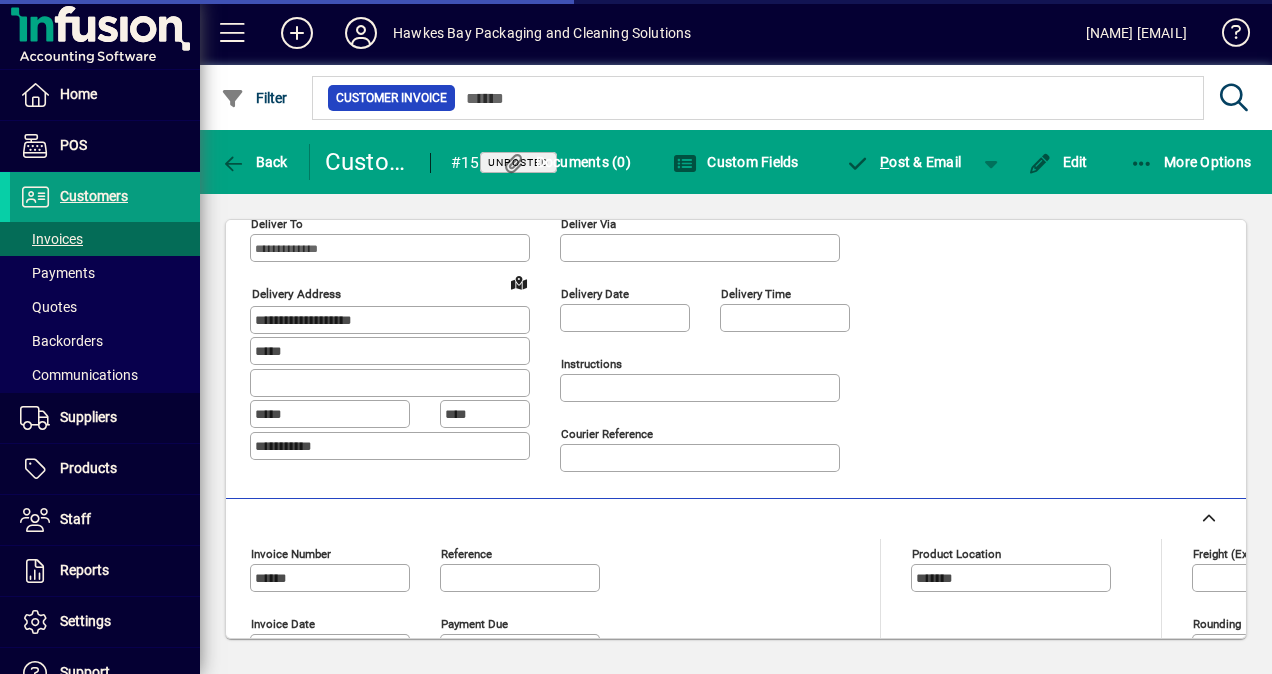 scroll, scrollTop: 0, scrollLeft: 0, axis: both 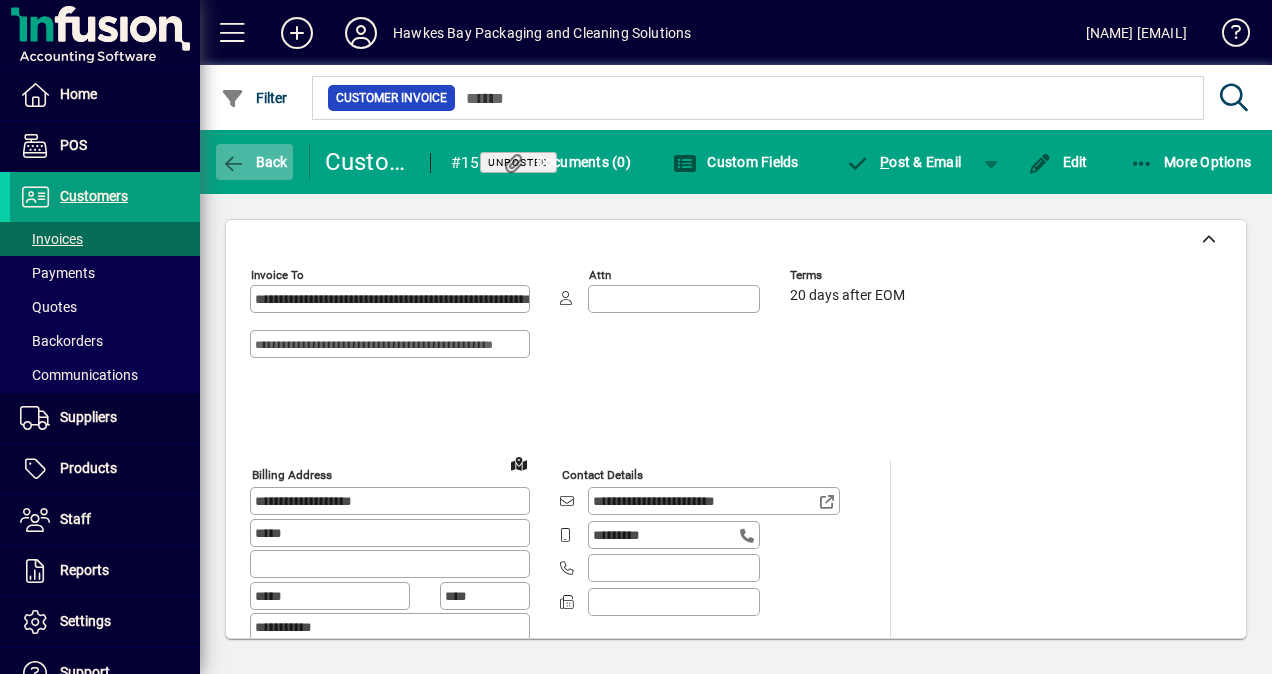 click on "Back" 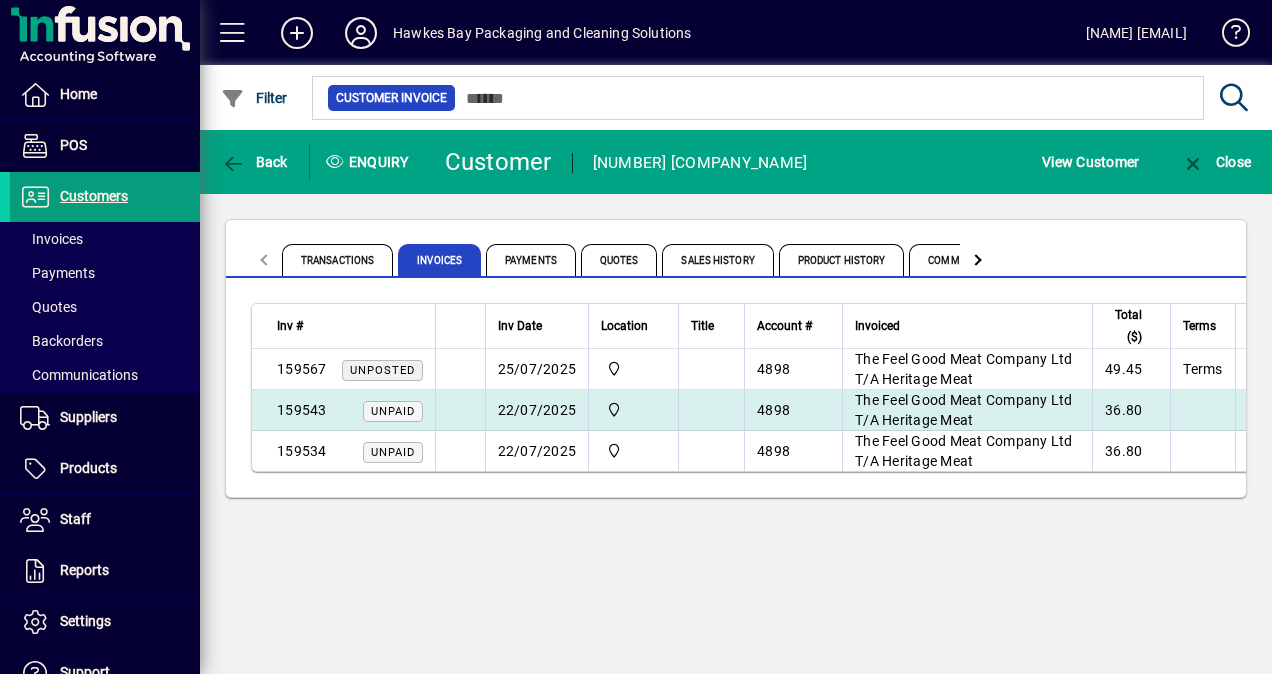 click on "Unpaid" 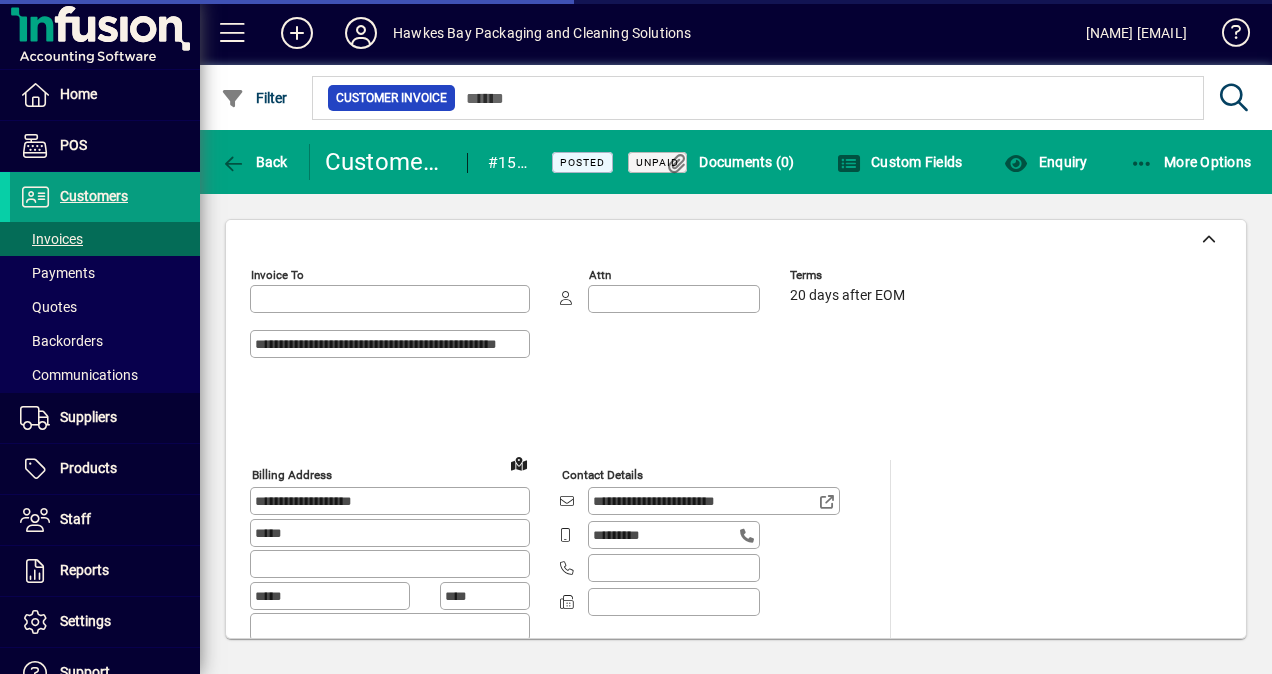 type on "**********" 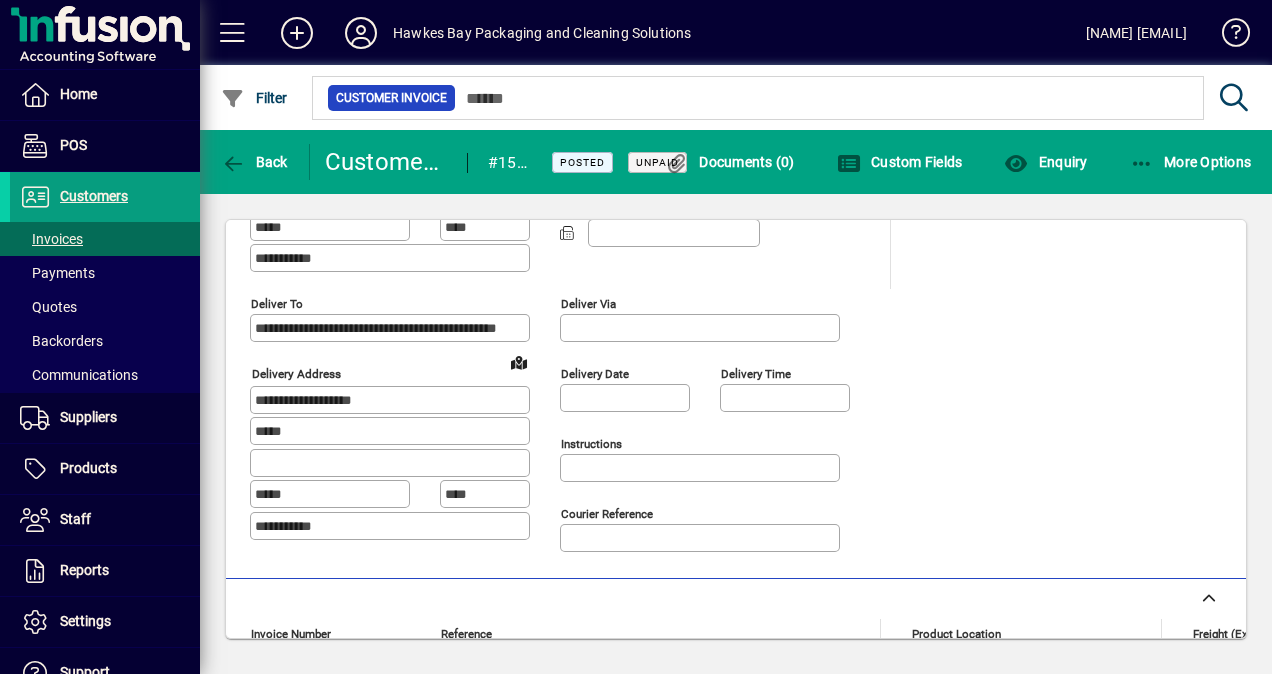 scroll, scrollTop: 0, scrollLeft: 0, axis: both 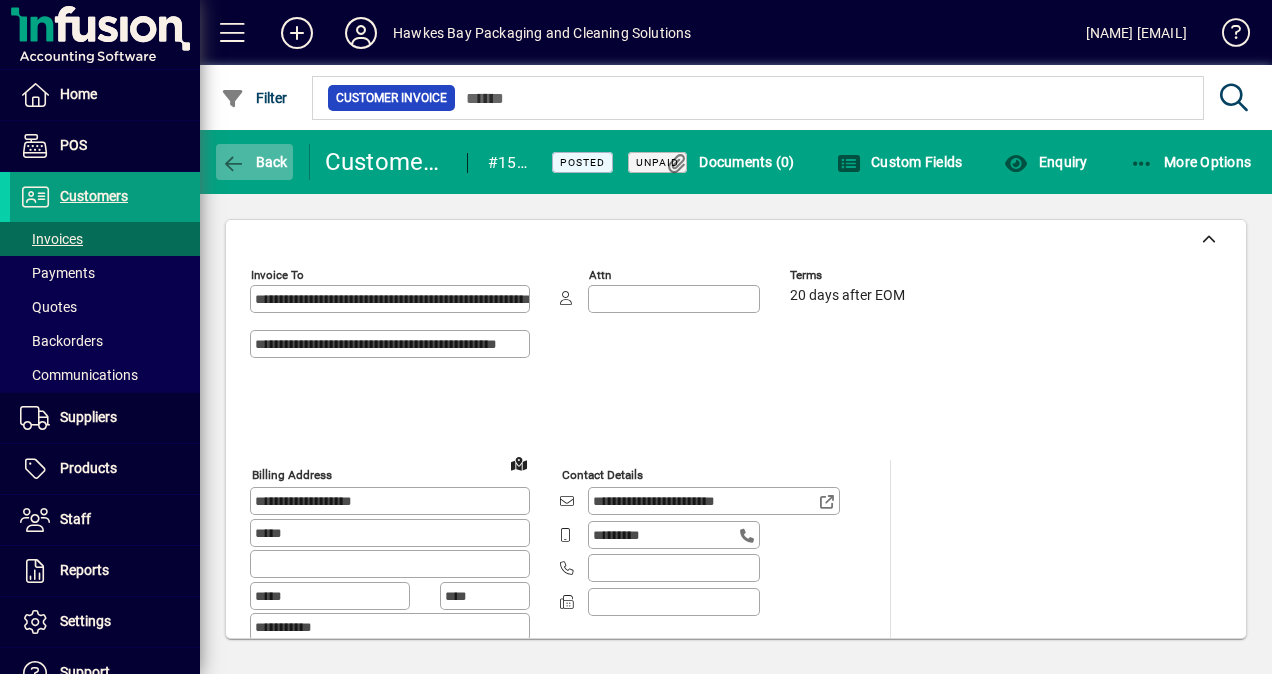 click 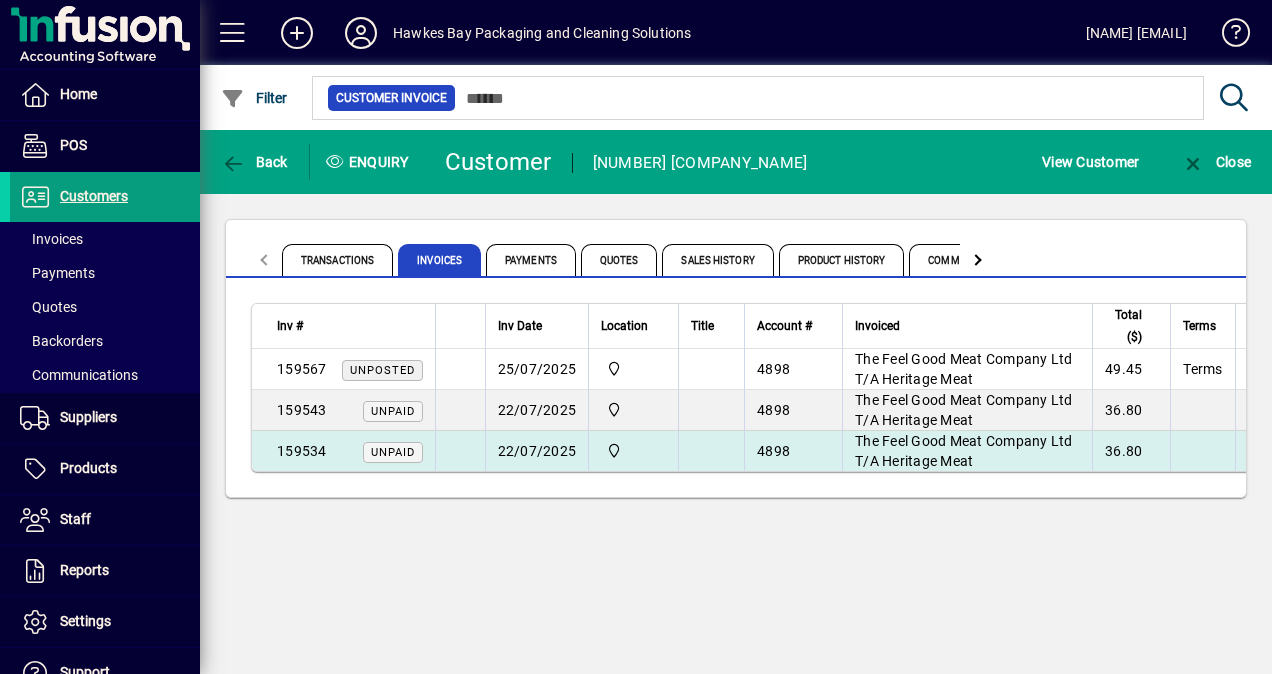 click on "22/07/2025" at bounding box center (537, 451) 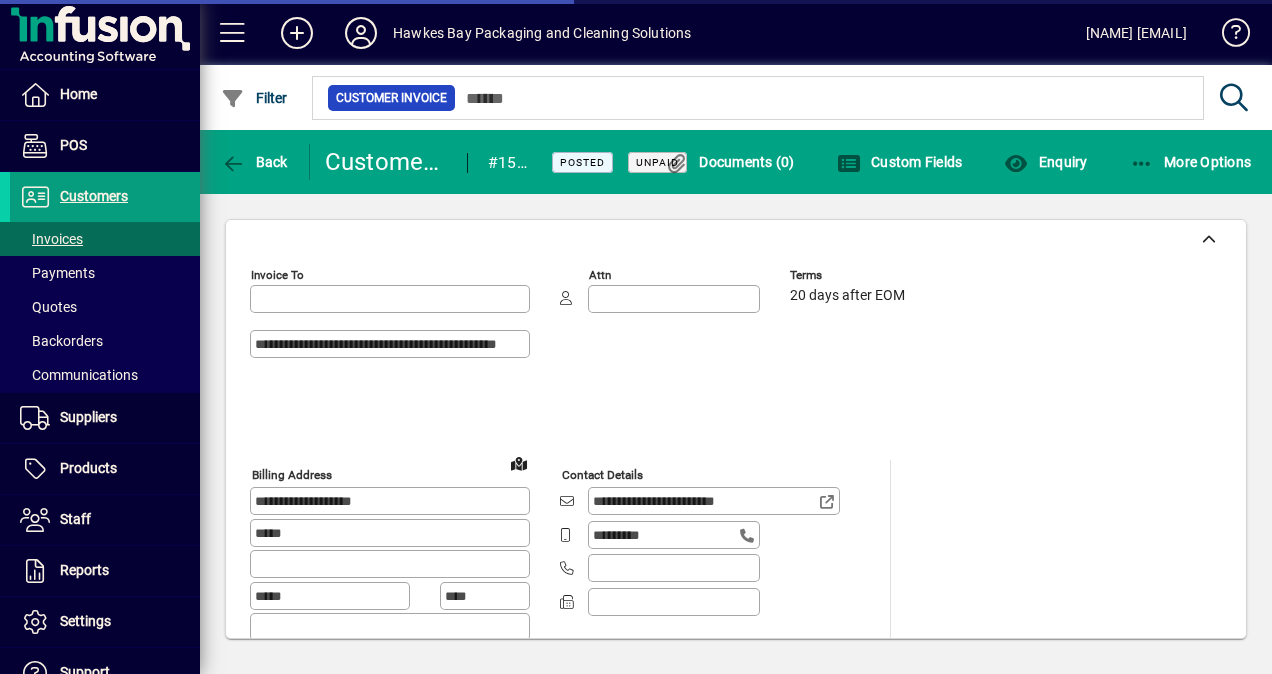 type on "**********" 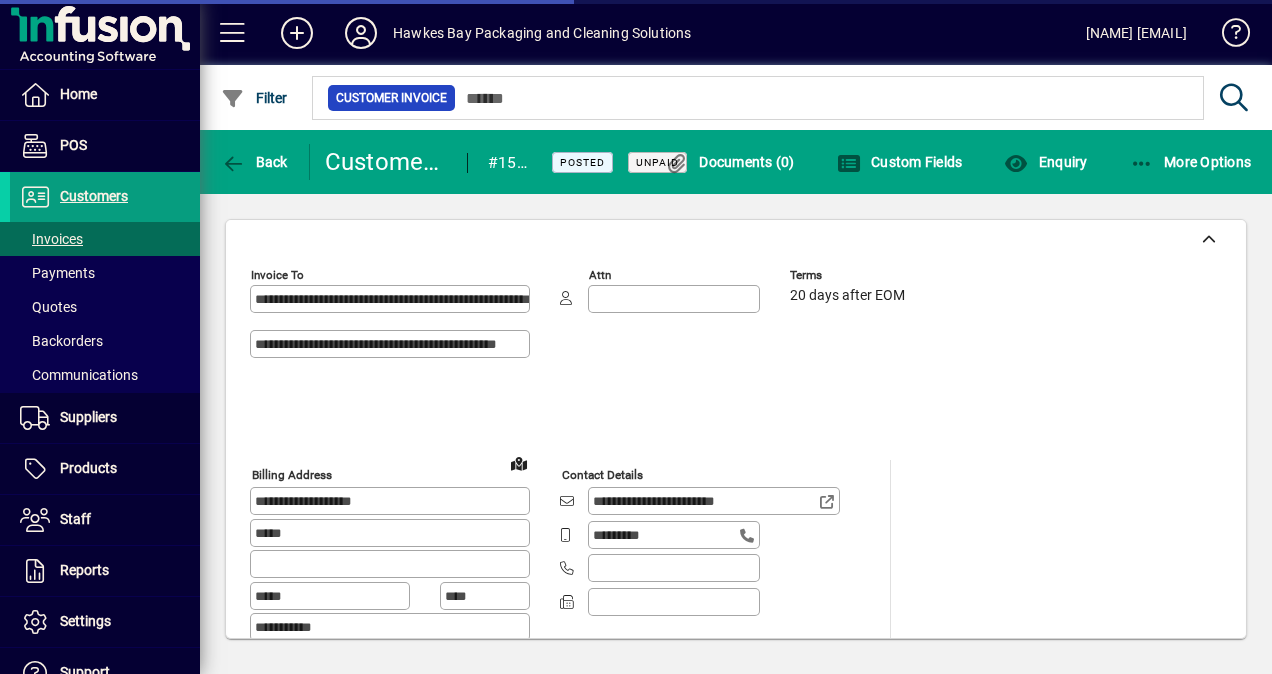 type on "**********" 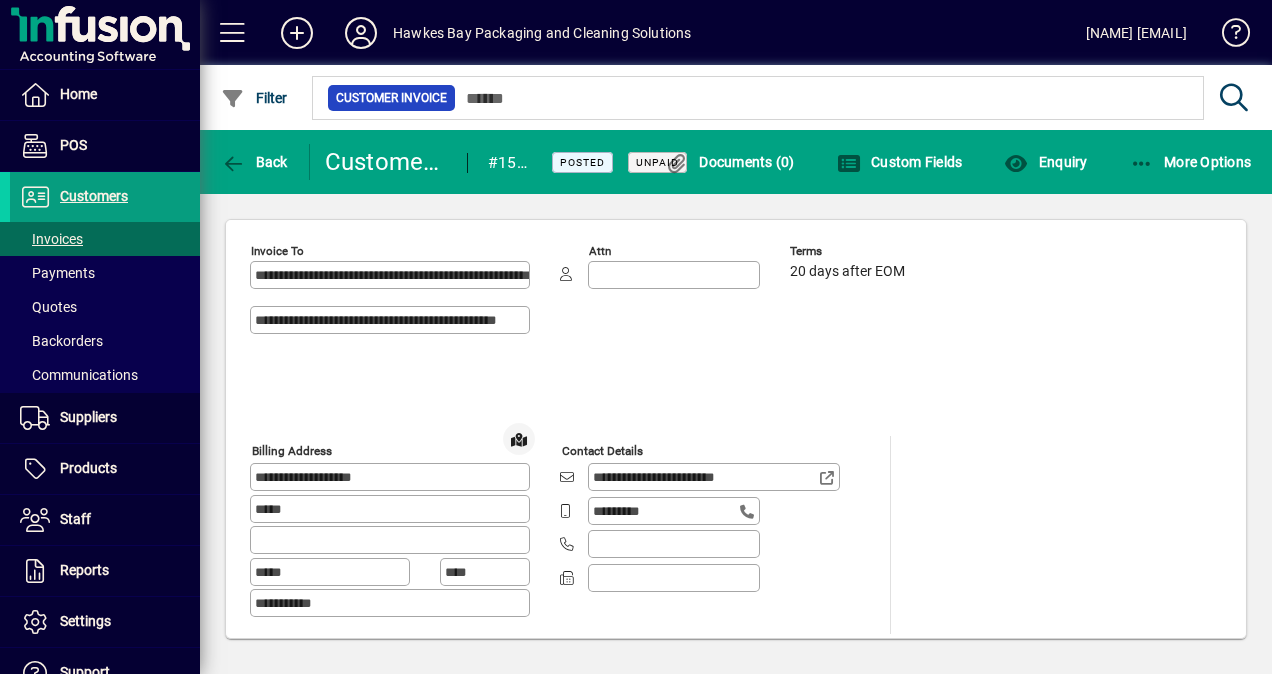 scroll, scrollTop: 0, scrollLeft: 0, axis: both 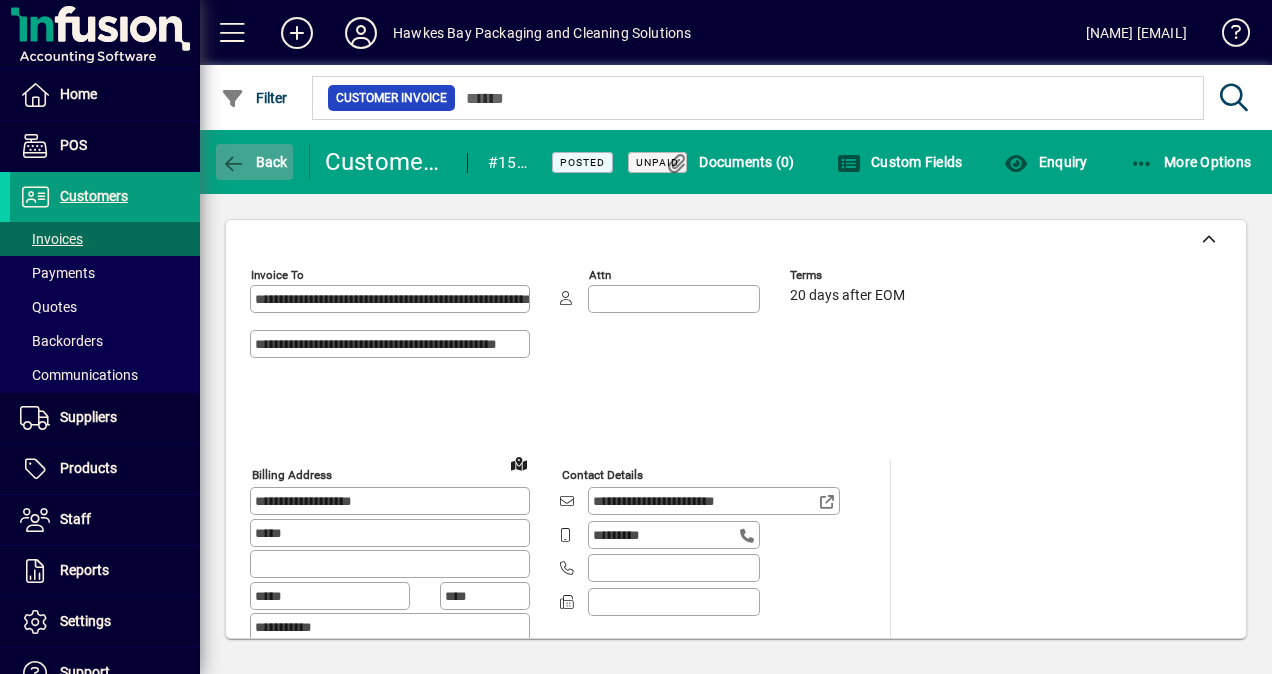 click 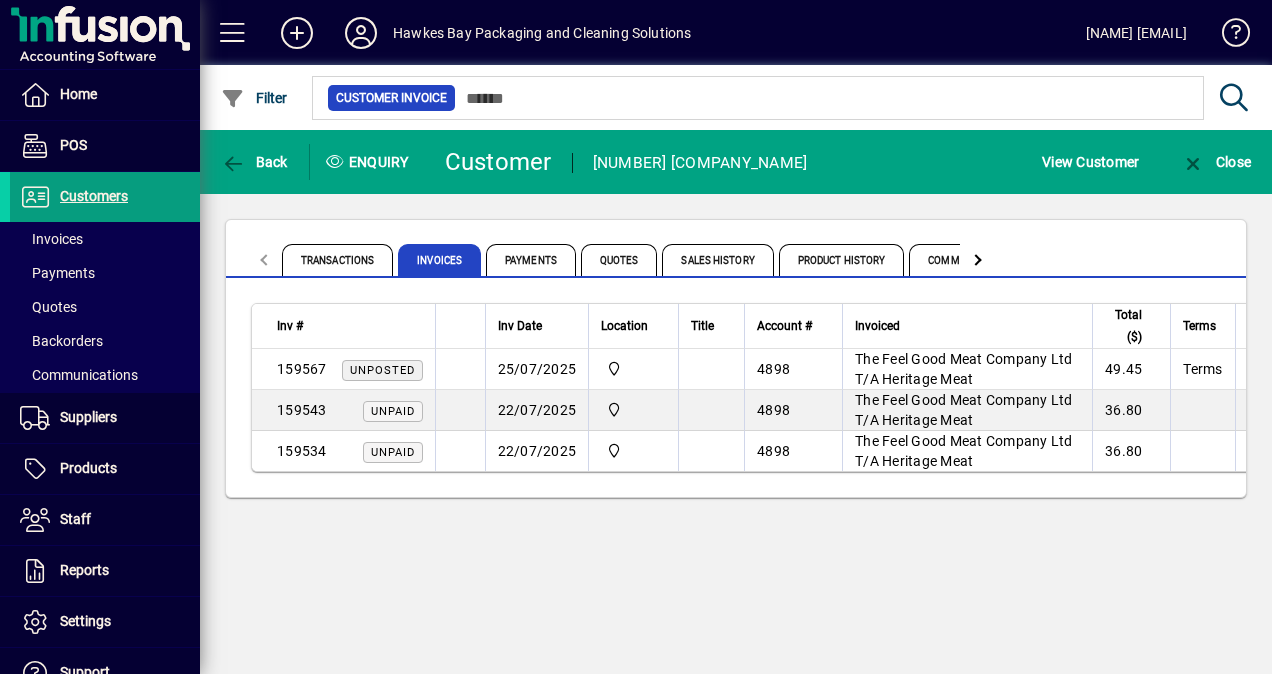drag, startPoint x: 547, startPoint y: 162, endPoint x: 565, endPoint y: 78, distance: 85.90693 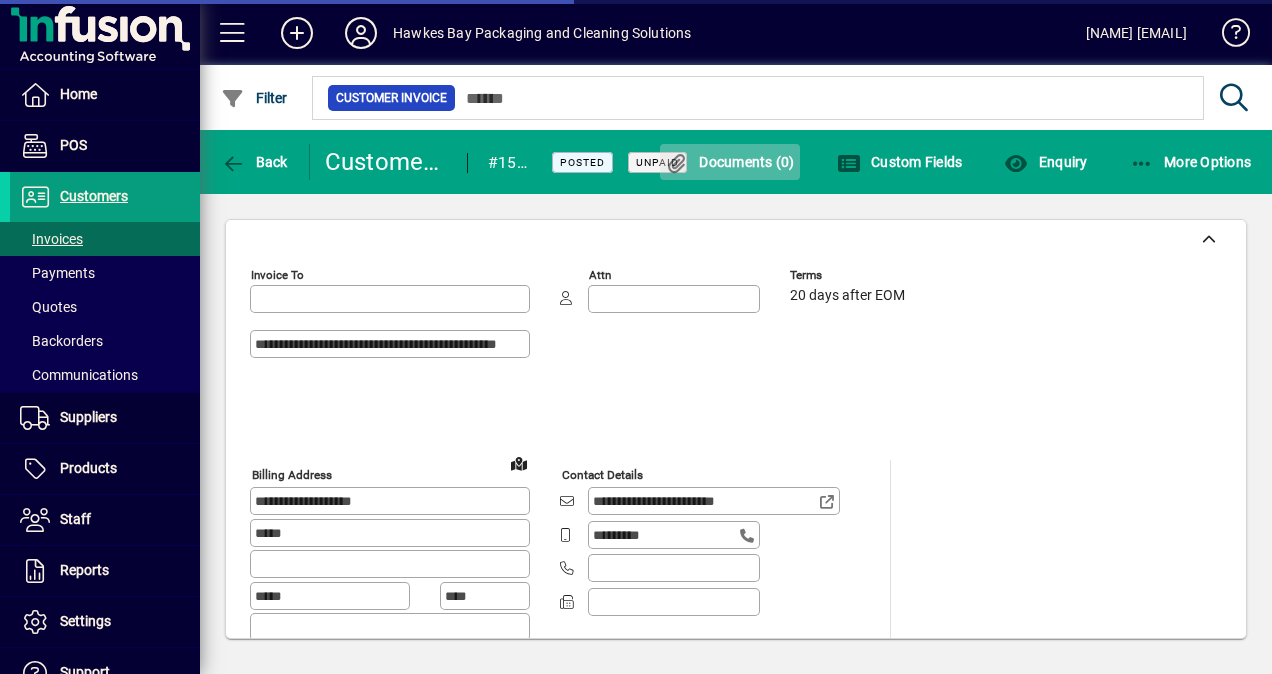 type on "**********" 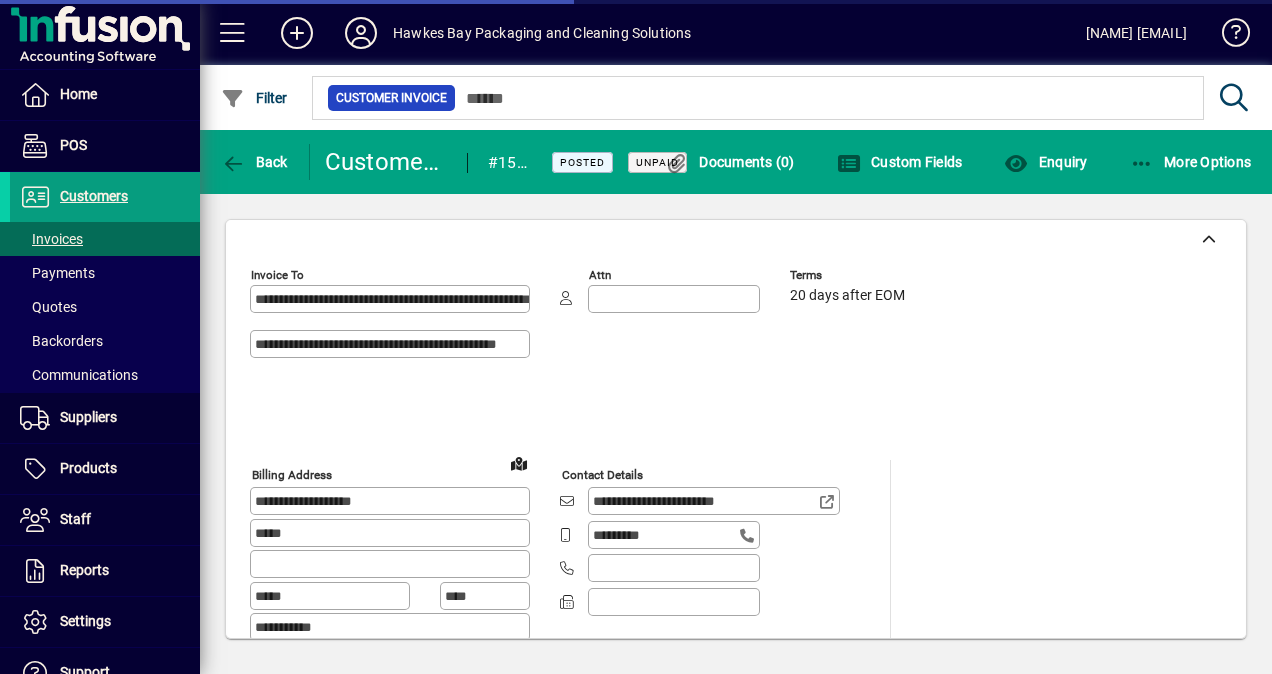 type on "*******" 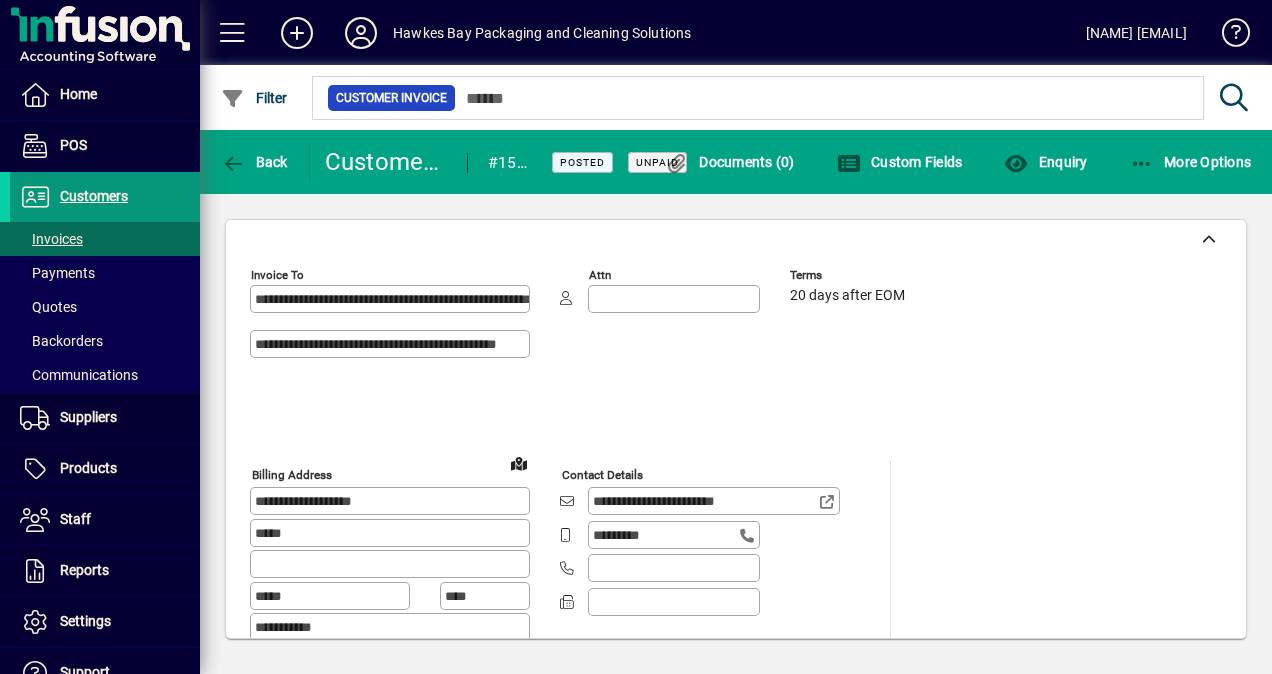 click on "Customers" at bounding box center [94, 196] 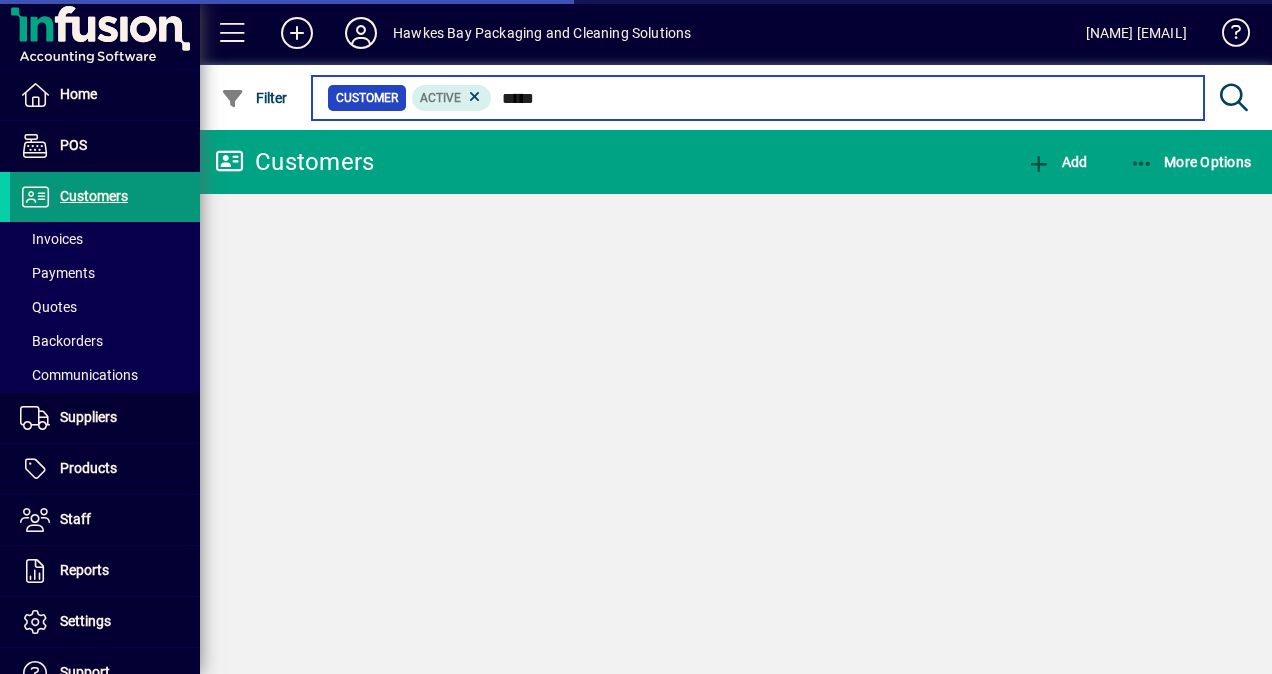 type on "*****" 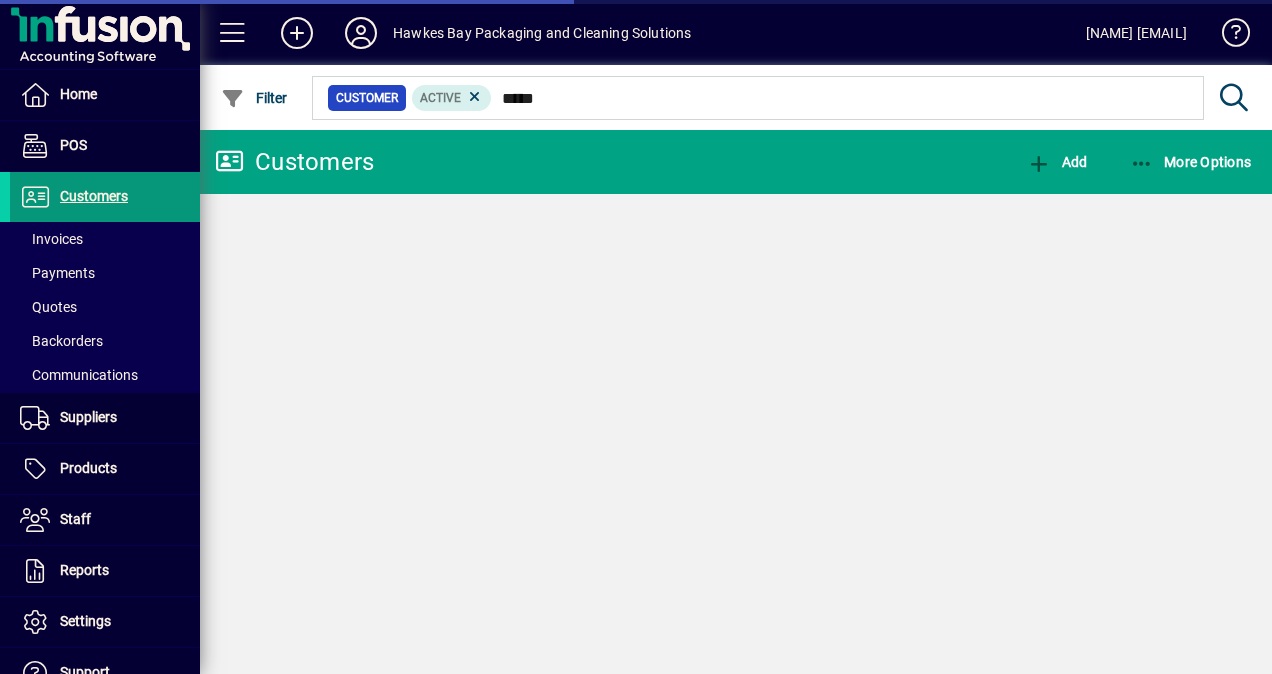 click at bounding box center (105, 146) 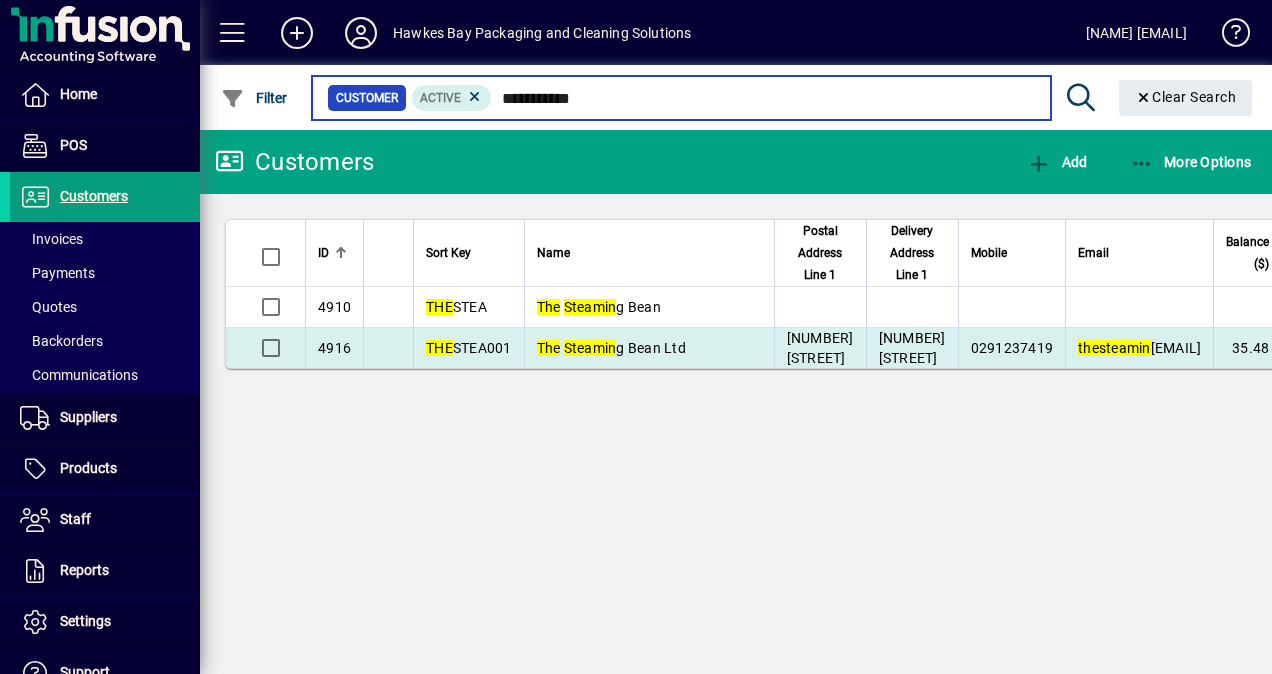 type on "**********" 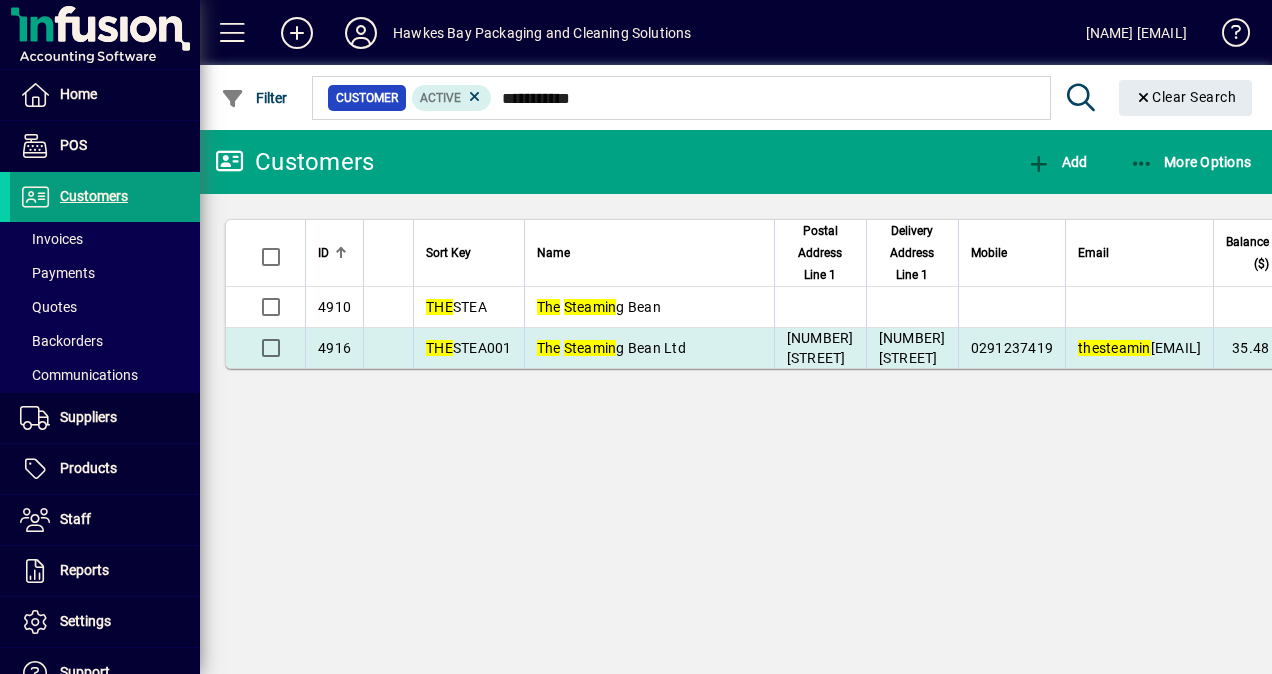 click on "THE" at bounding box center [439, 348] 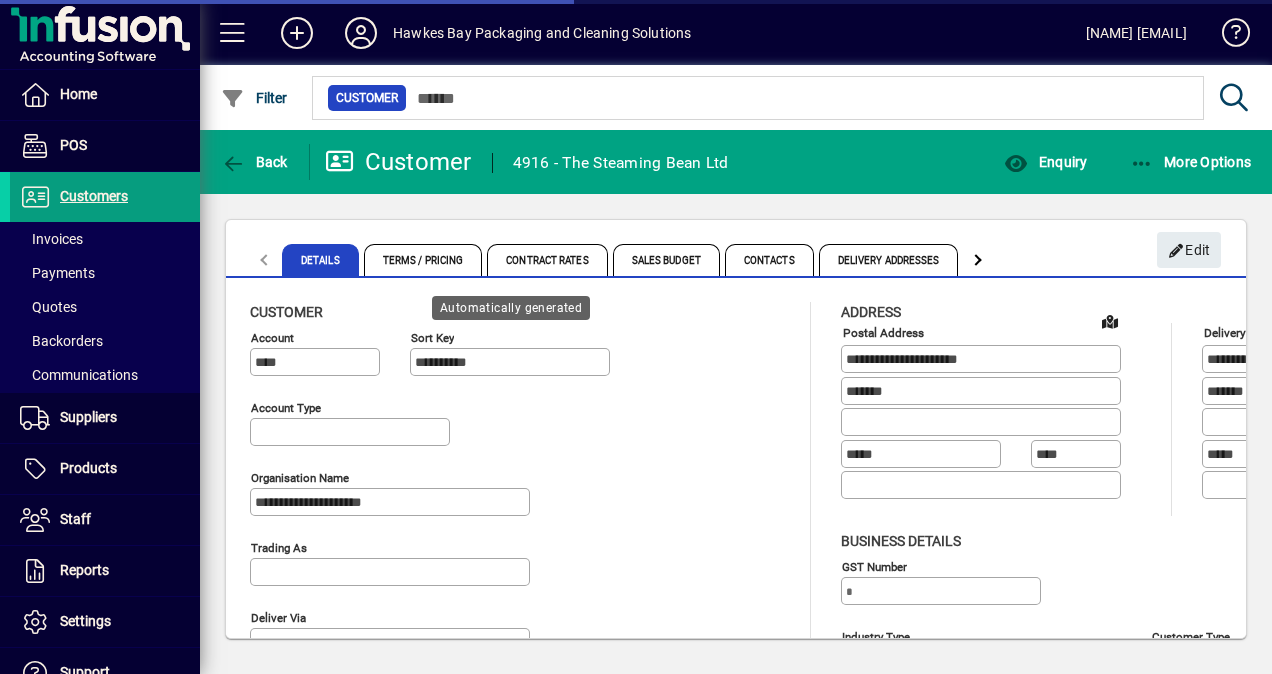 type on "**********" 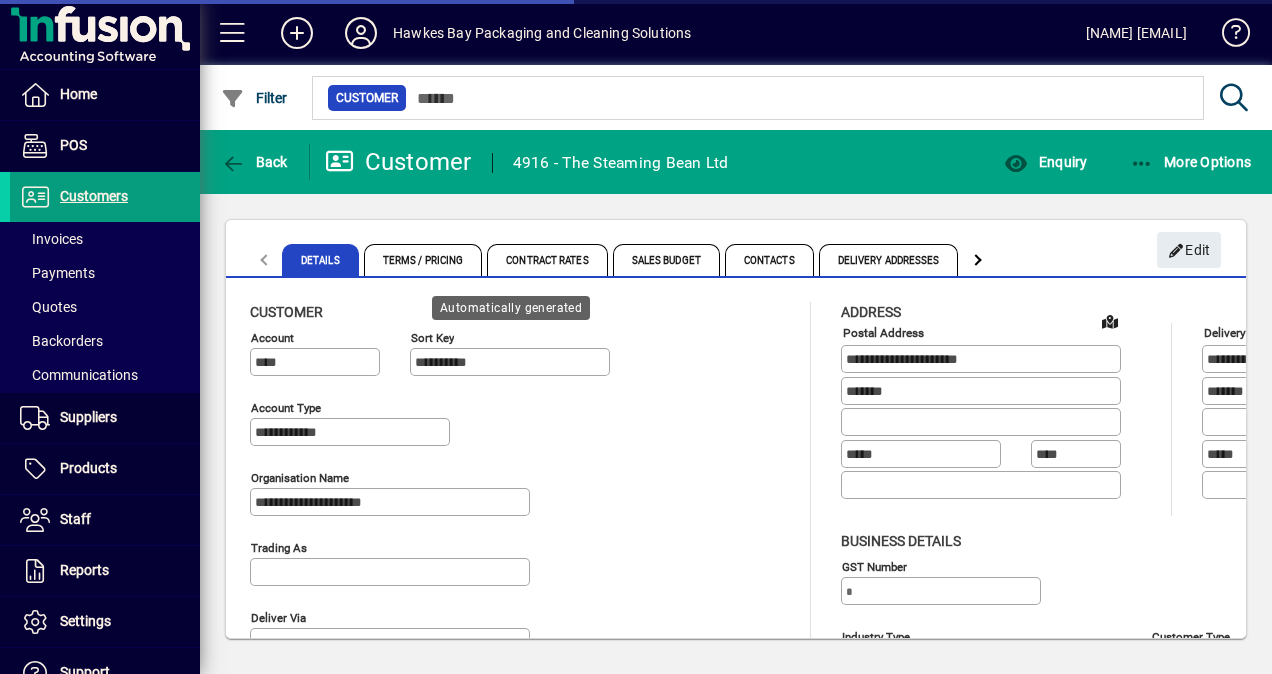 type on "**********" 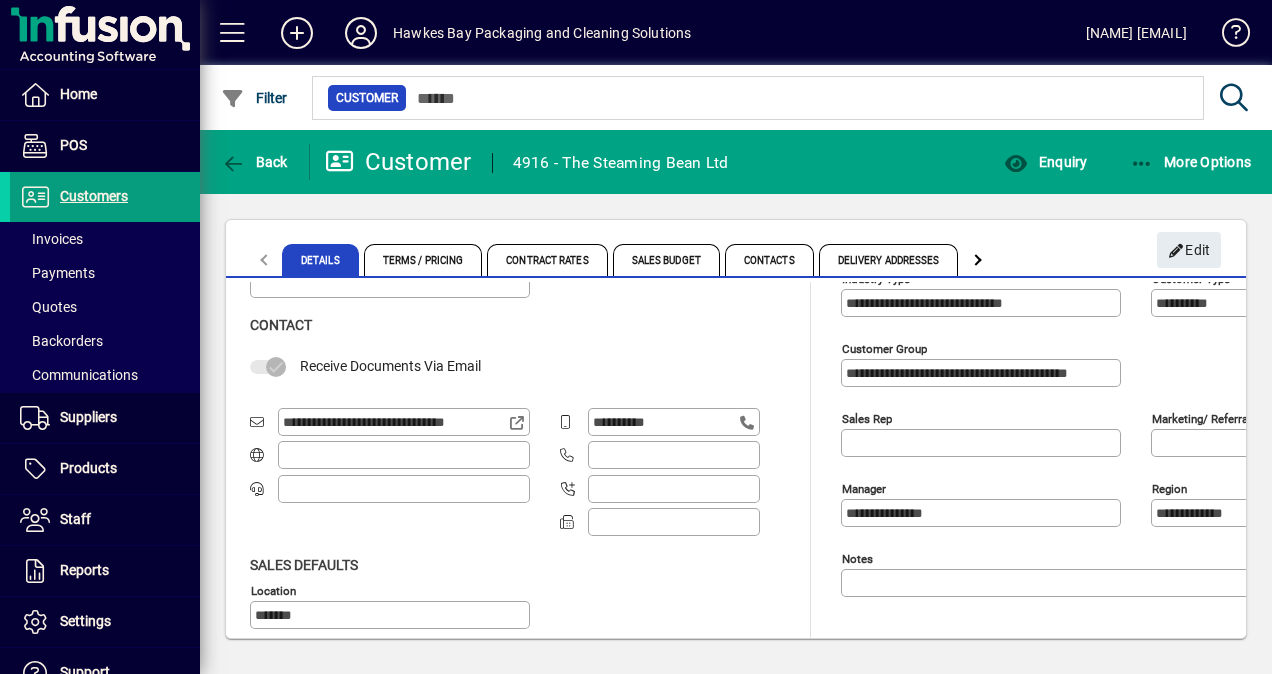 scroll, scrollTop: 370, scrollLeft: 0, axis: vertical 